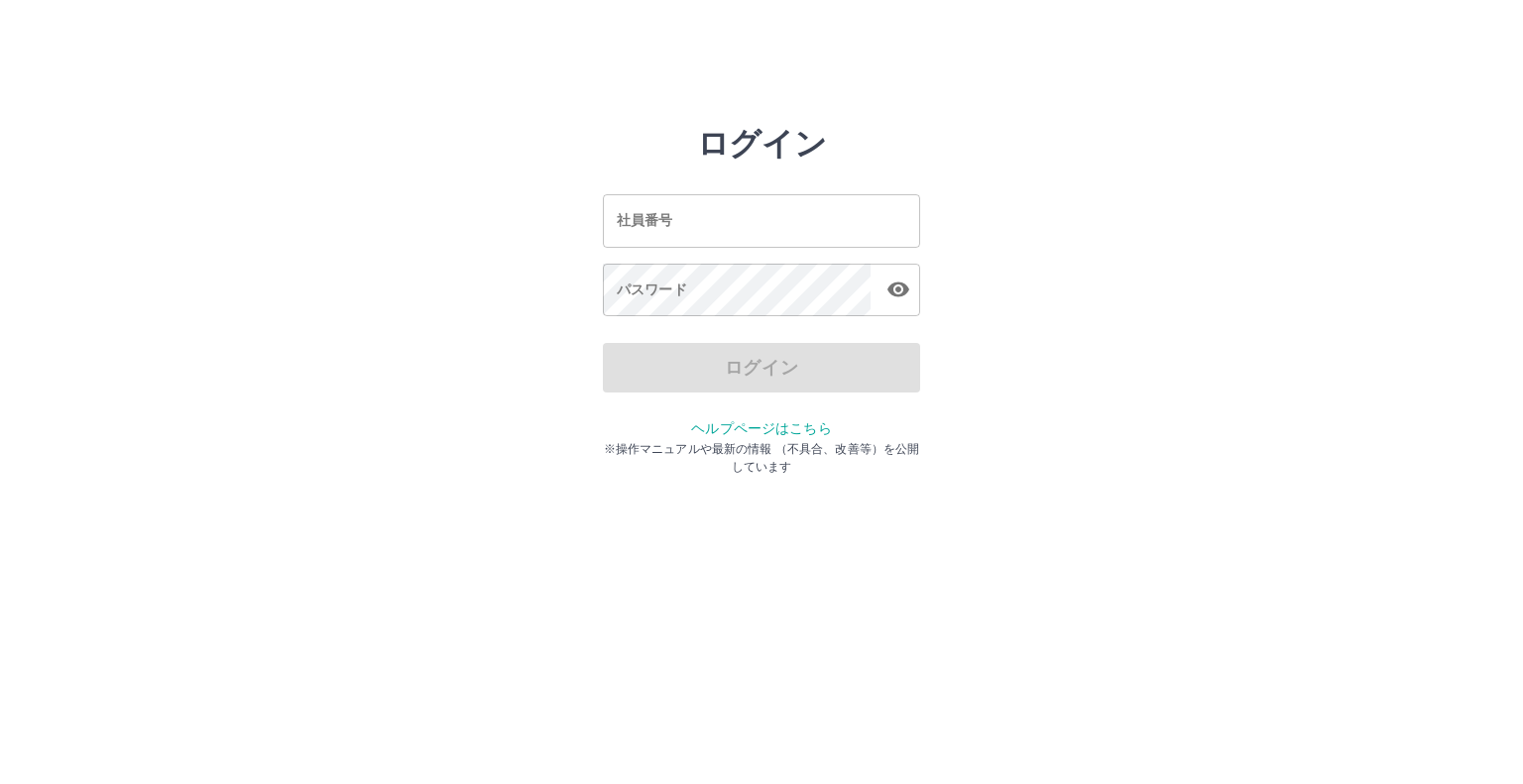 scroll, scrollTop: 0, scrollLeft: 0, axis: both 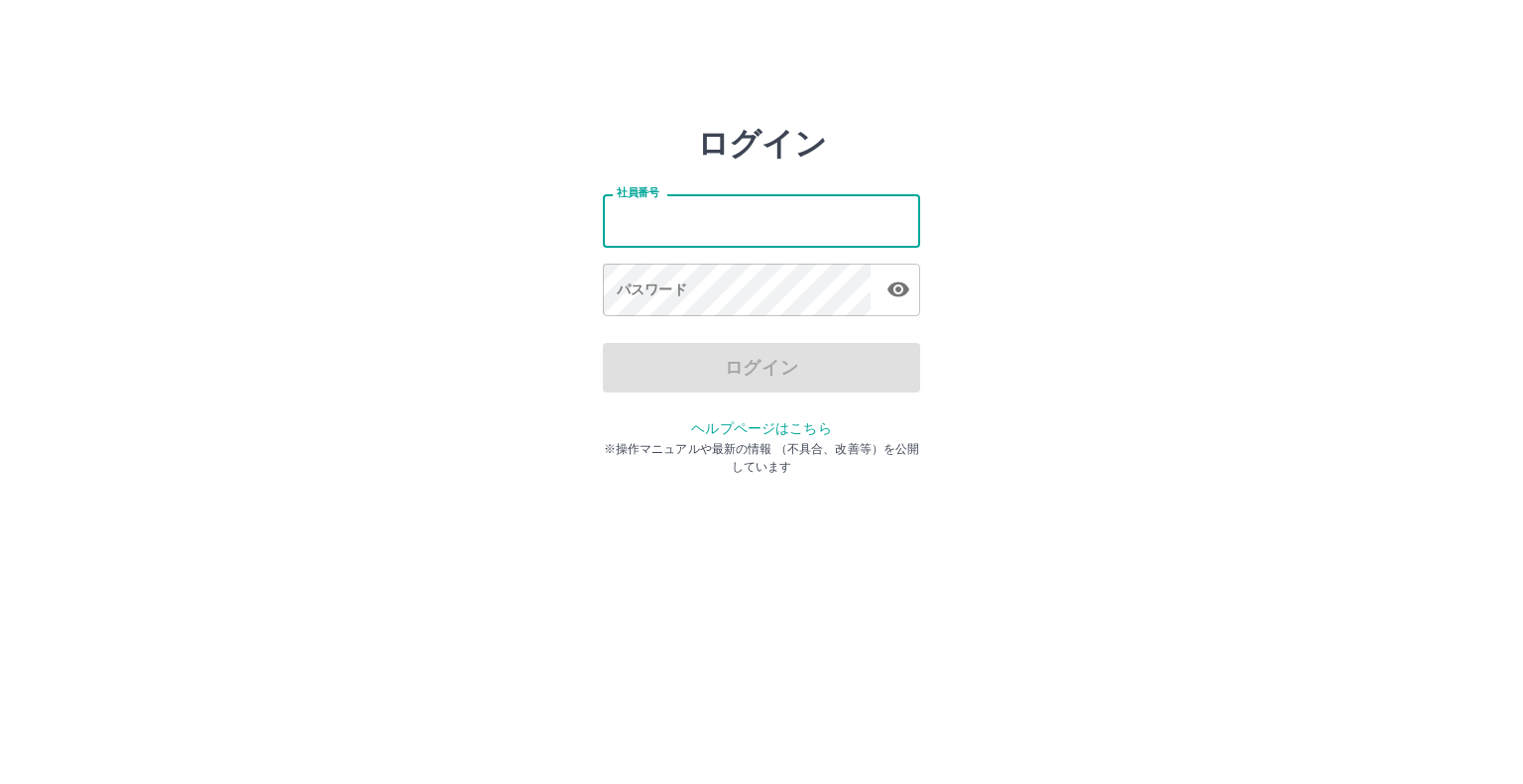 drag, startPoint x: 733, startPoint y: 221, endPoint x: 720, endPoint y: 220, distance: 13.038405 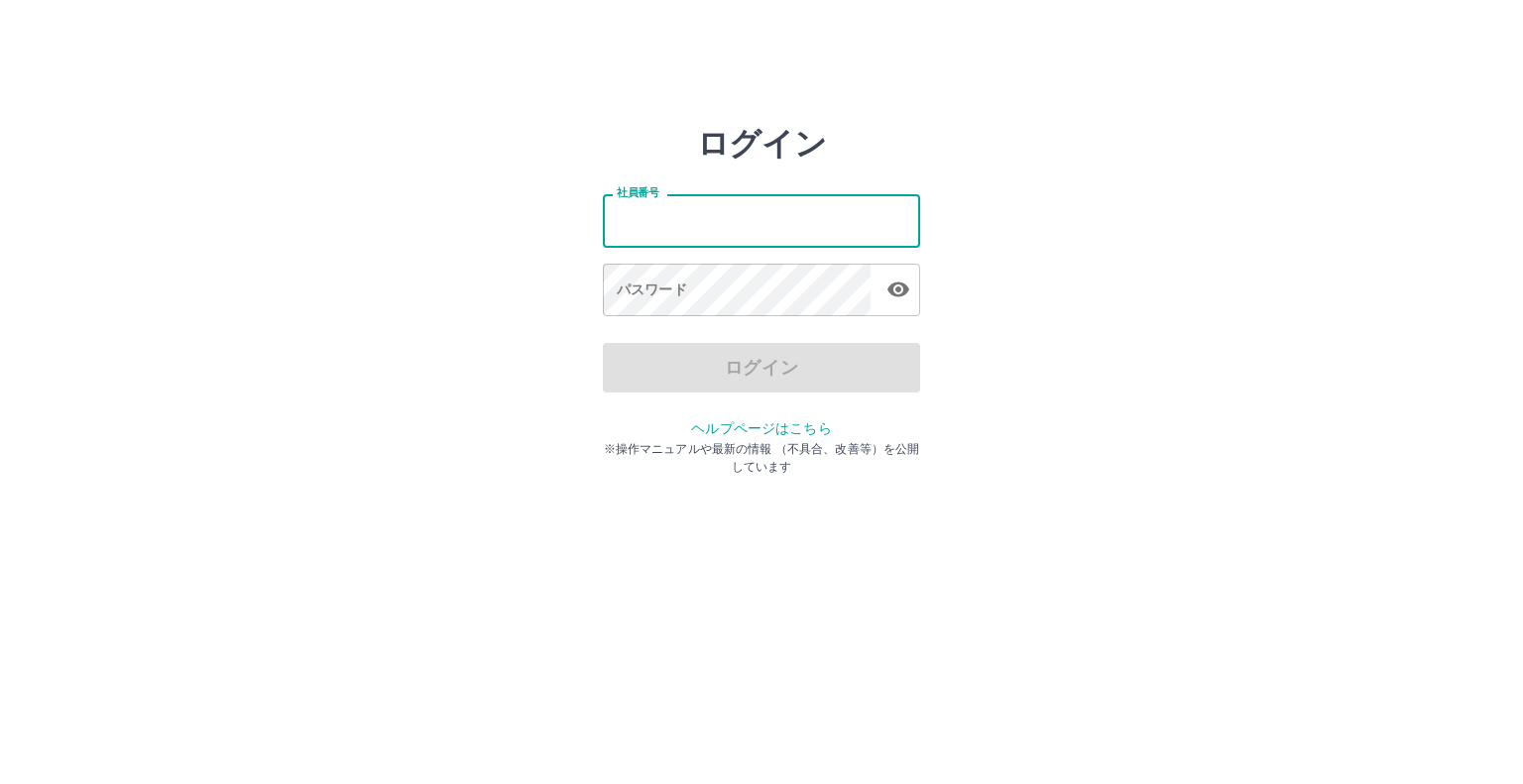 type on "*******" 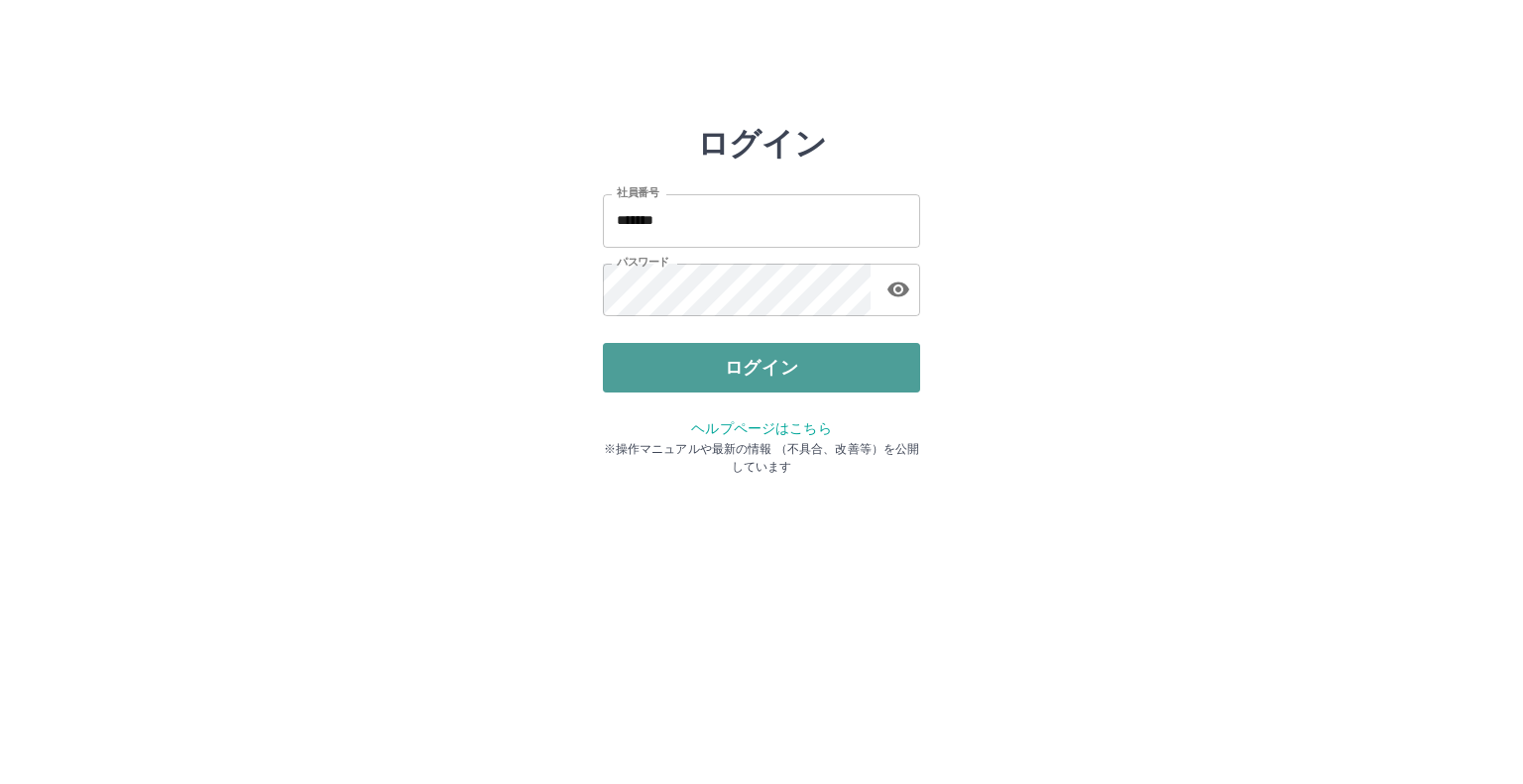 click on "ログイン" at bounding box center [762, 368] 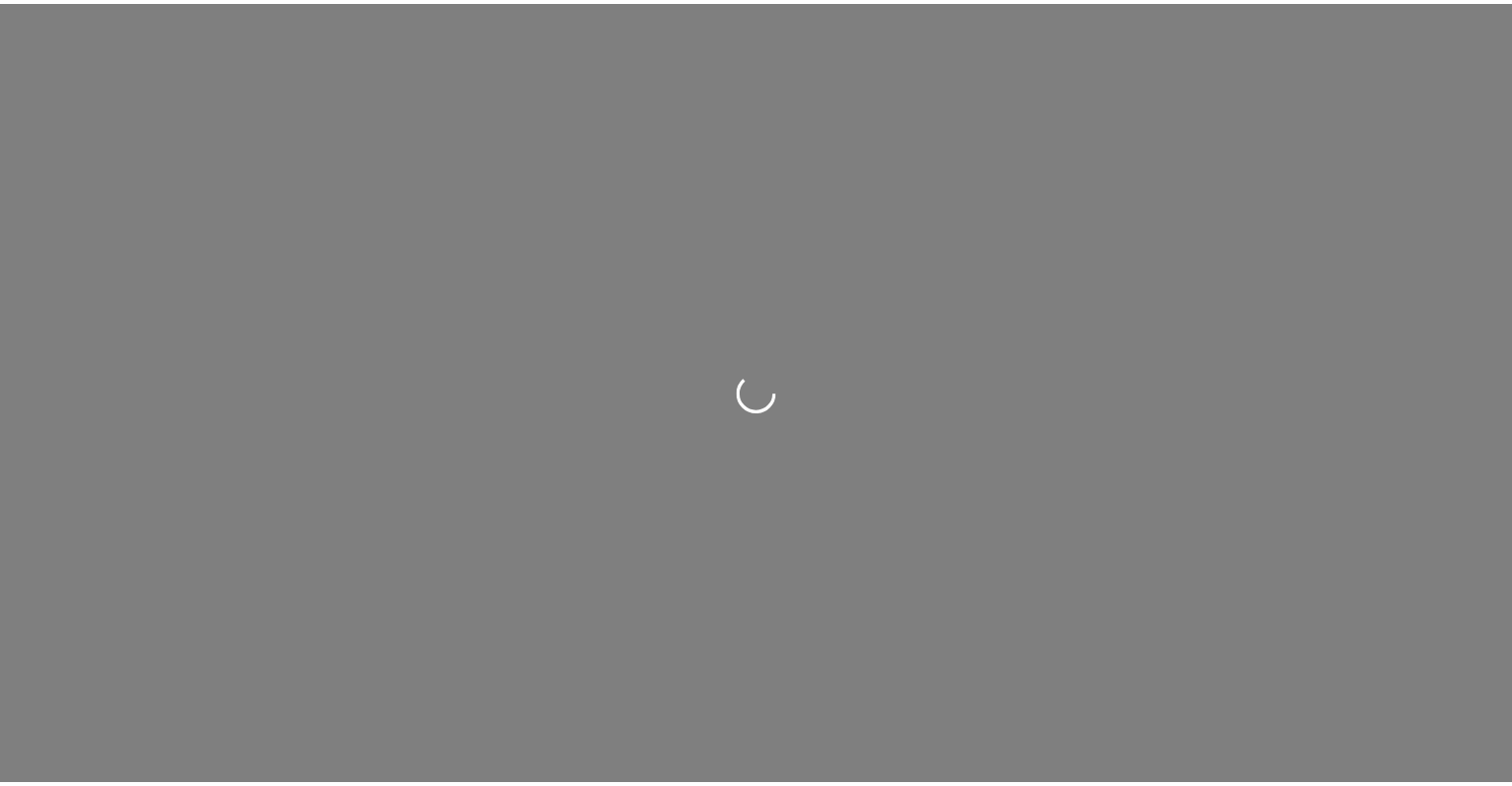 scroll, scrollTop: 0, scrollLeft: 0, axis: both 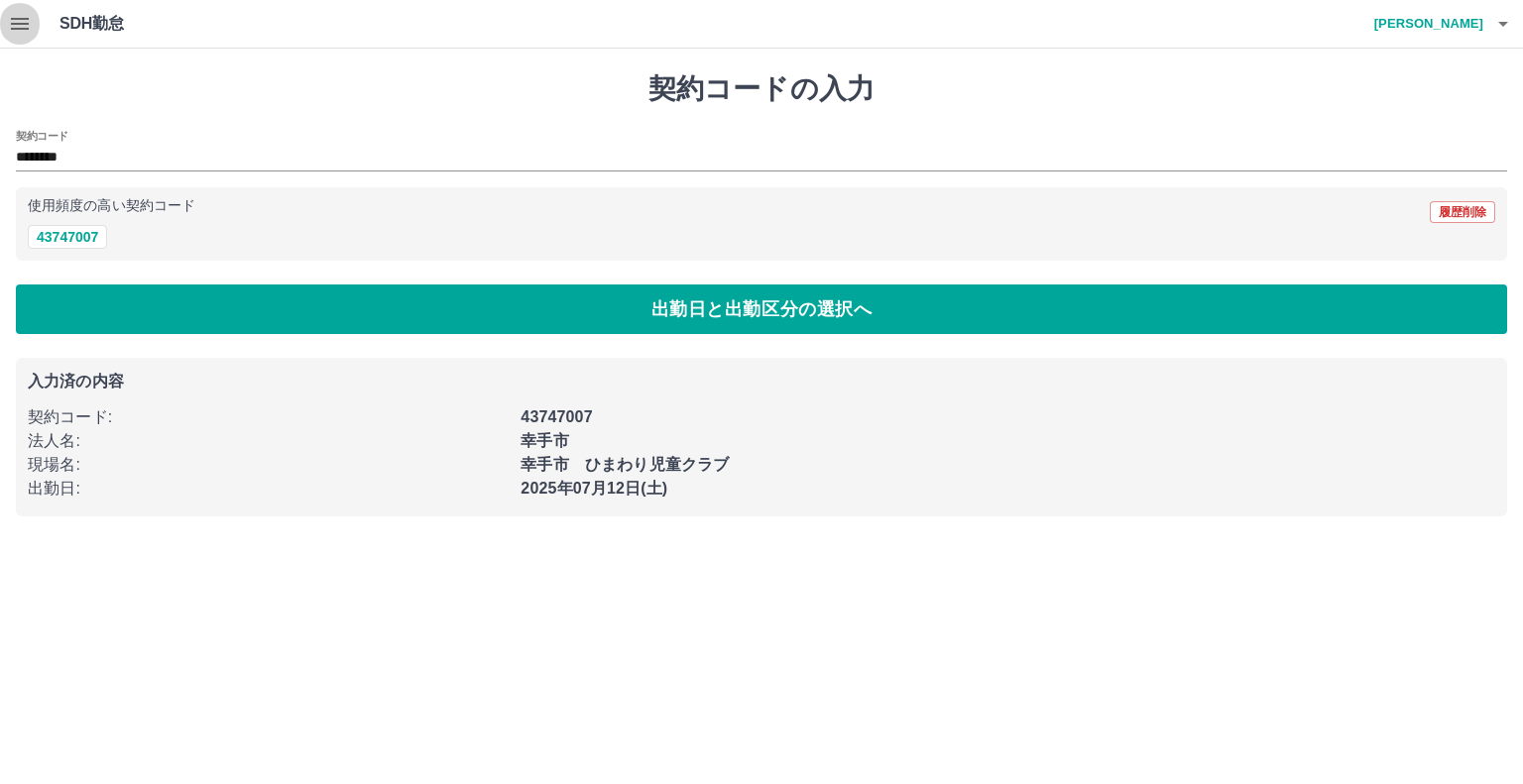 click 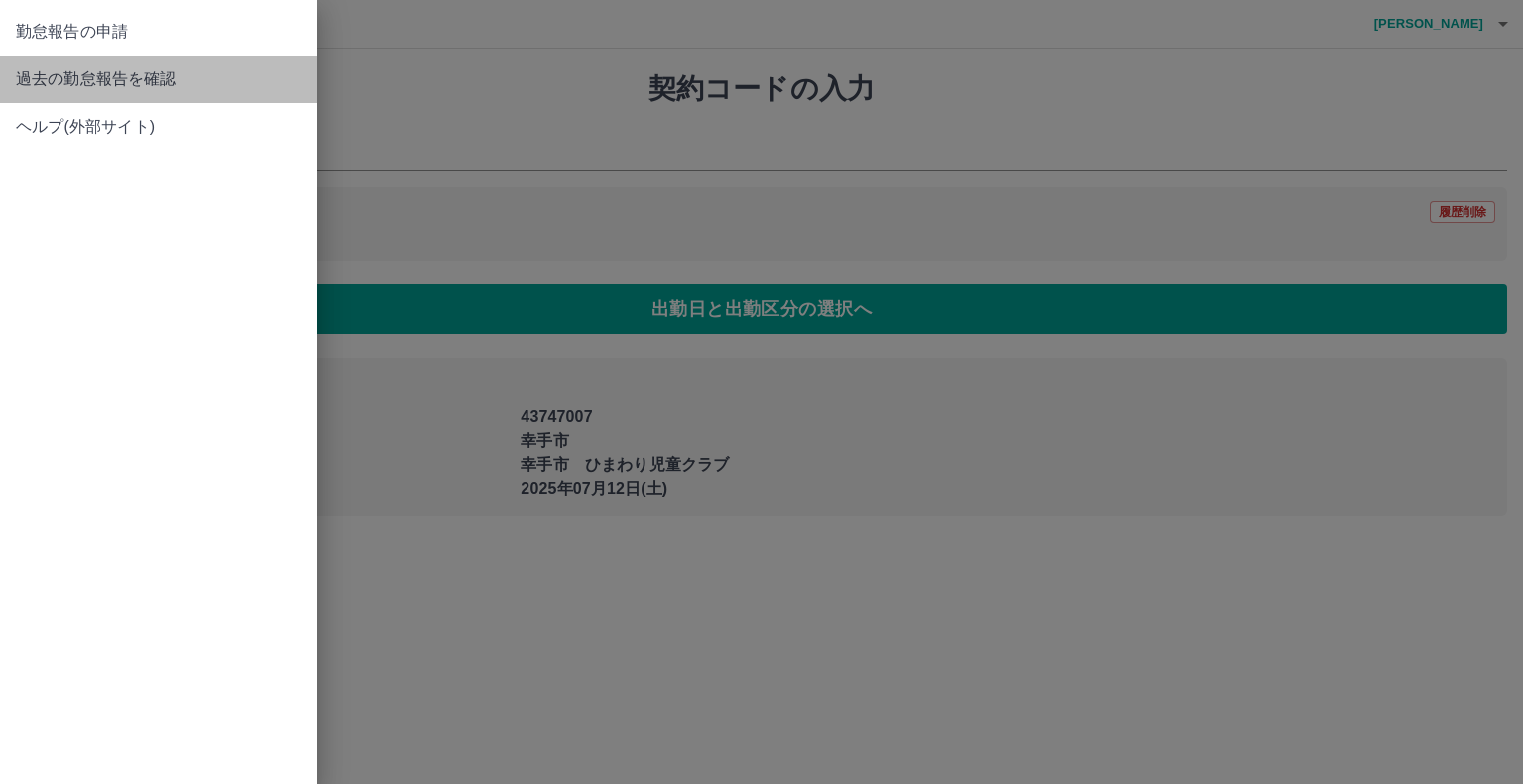 click on "過去の勤怠報告を確認" at bounding box center [159, 79] 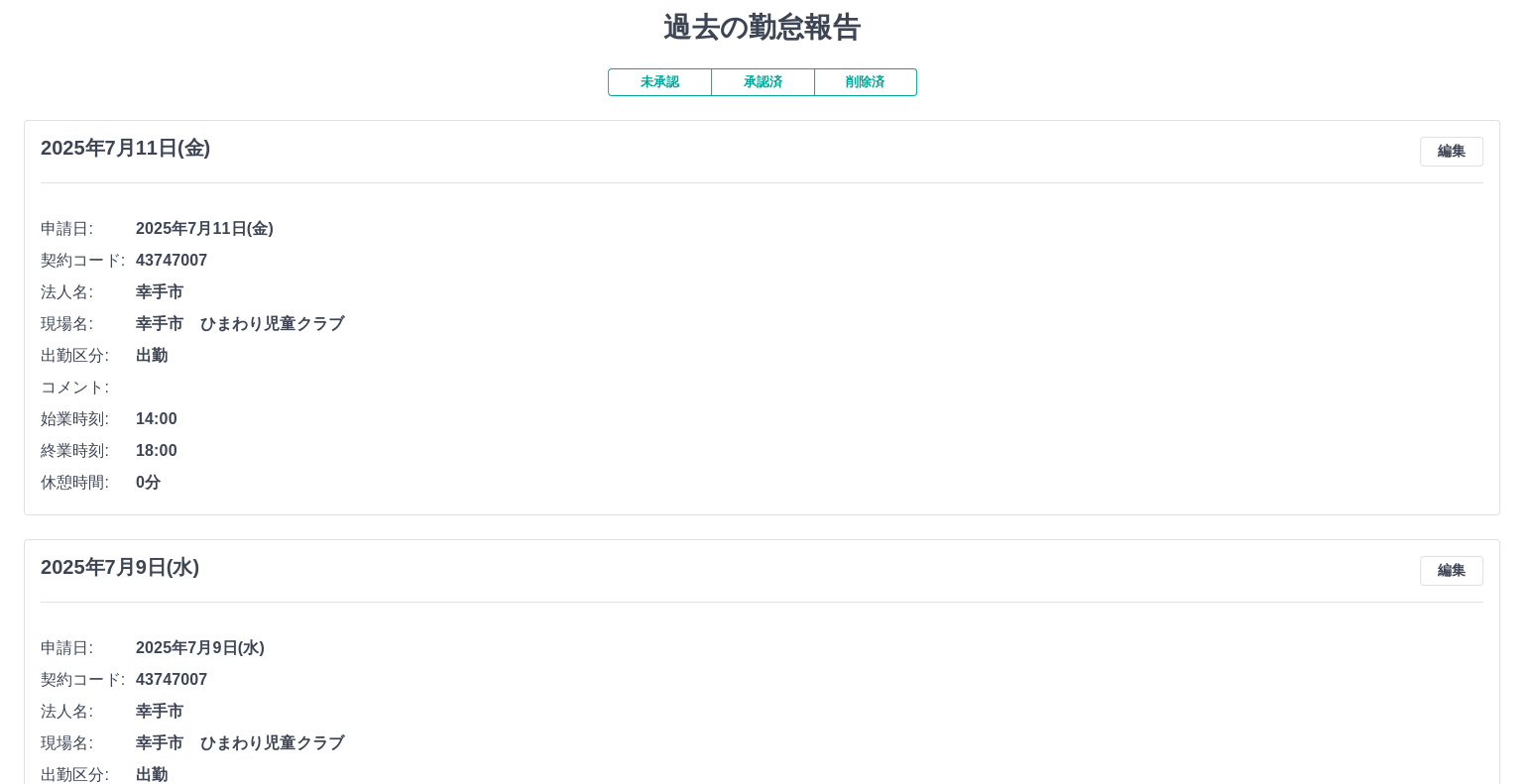 scroll, scrollTop: 0, scrollLeft: 0, axis: both 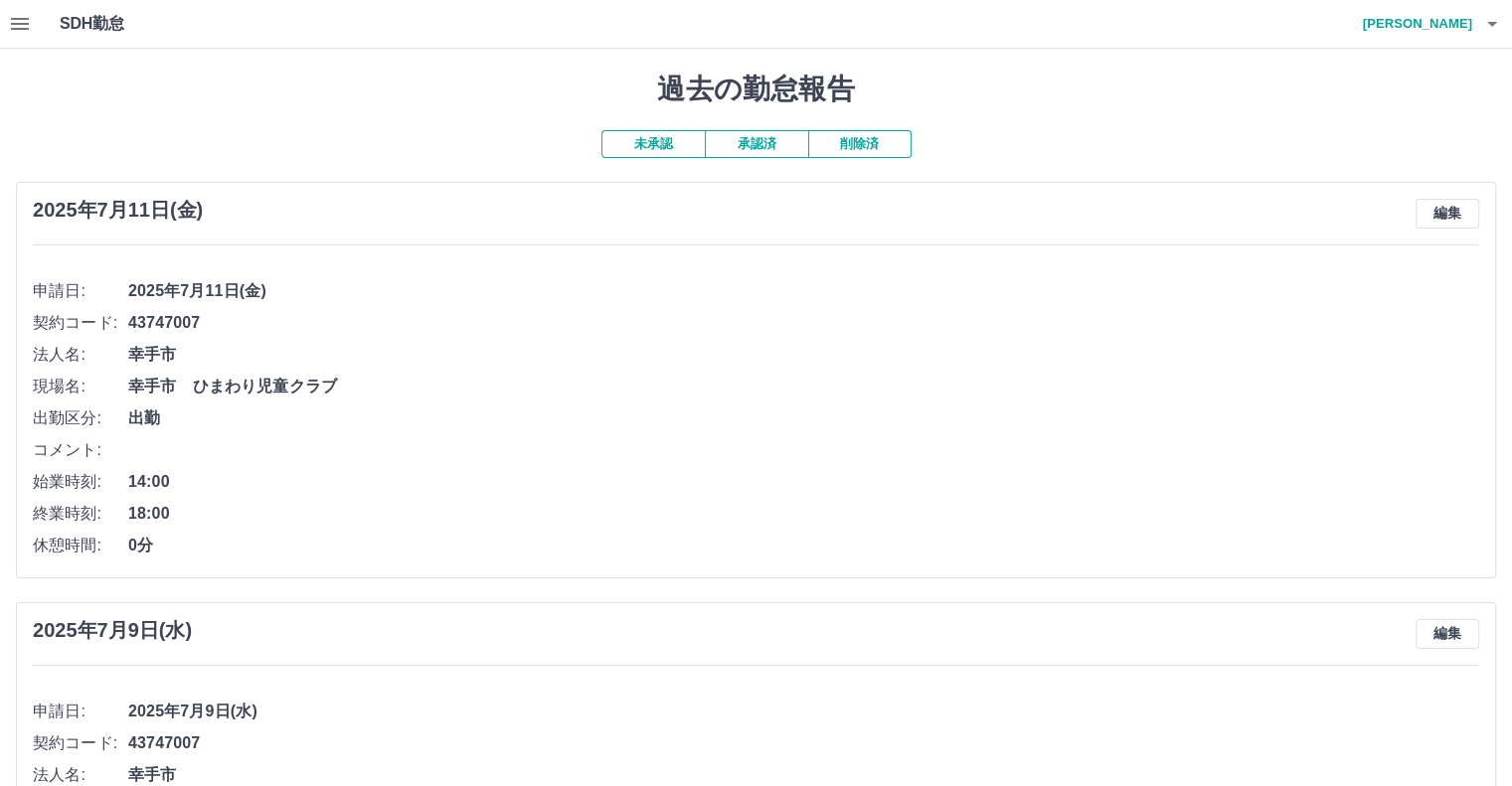 click 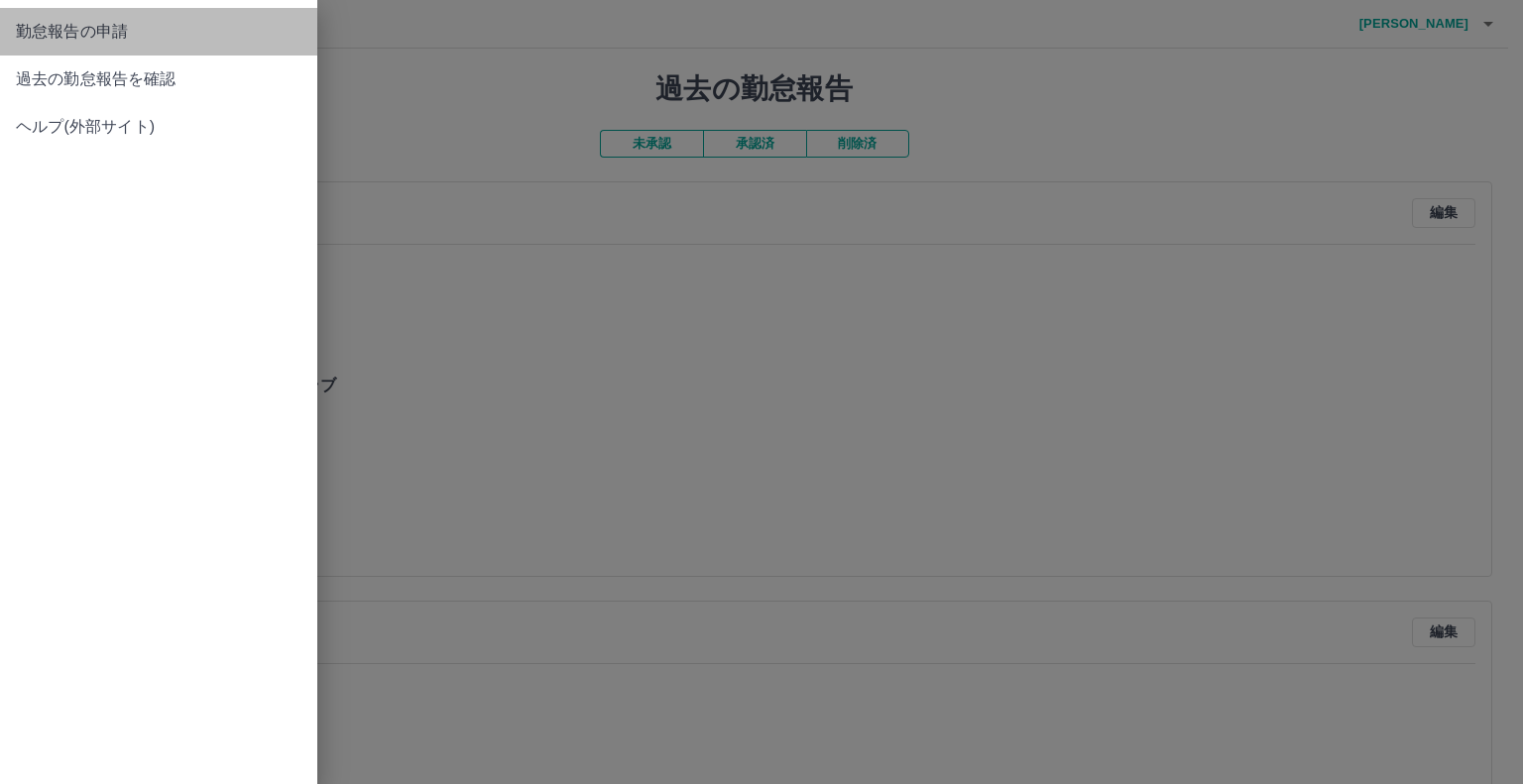 click on "勤怠報告の申請" at bounding box center [159, 32] 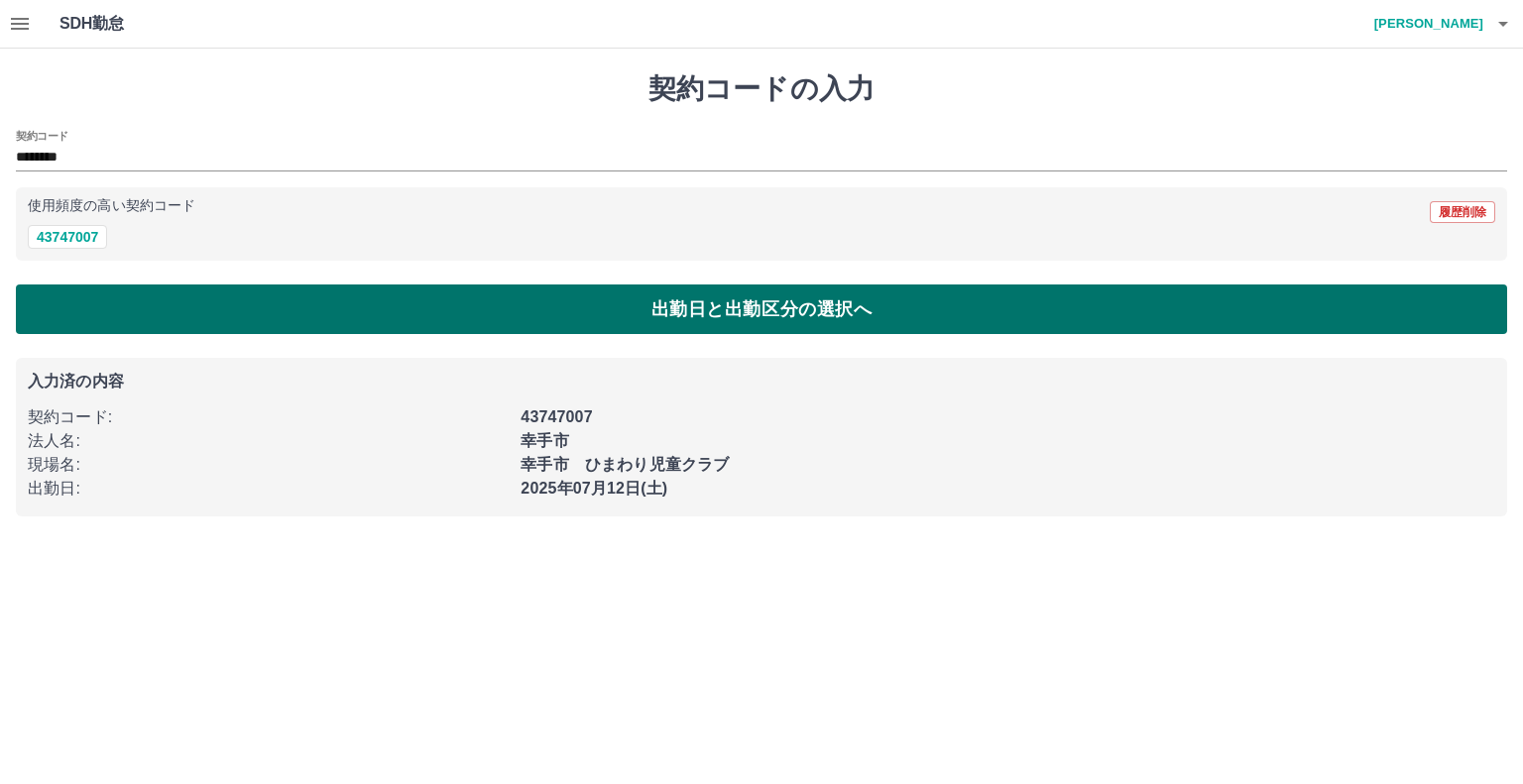 click on "出勤日と出勤区分の選択へ" at bounding box center (762, 309) 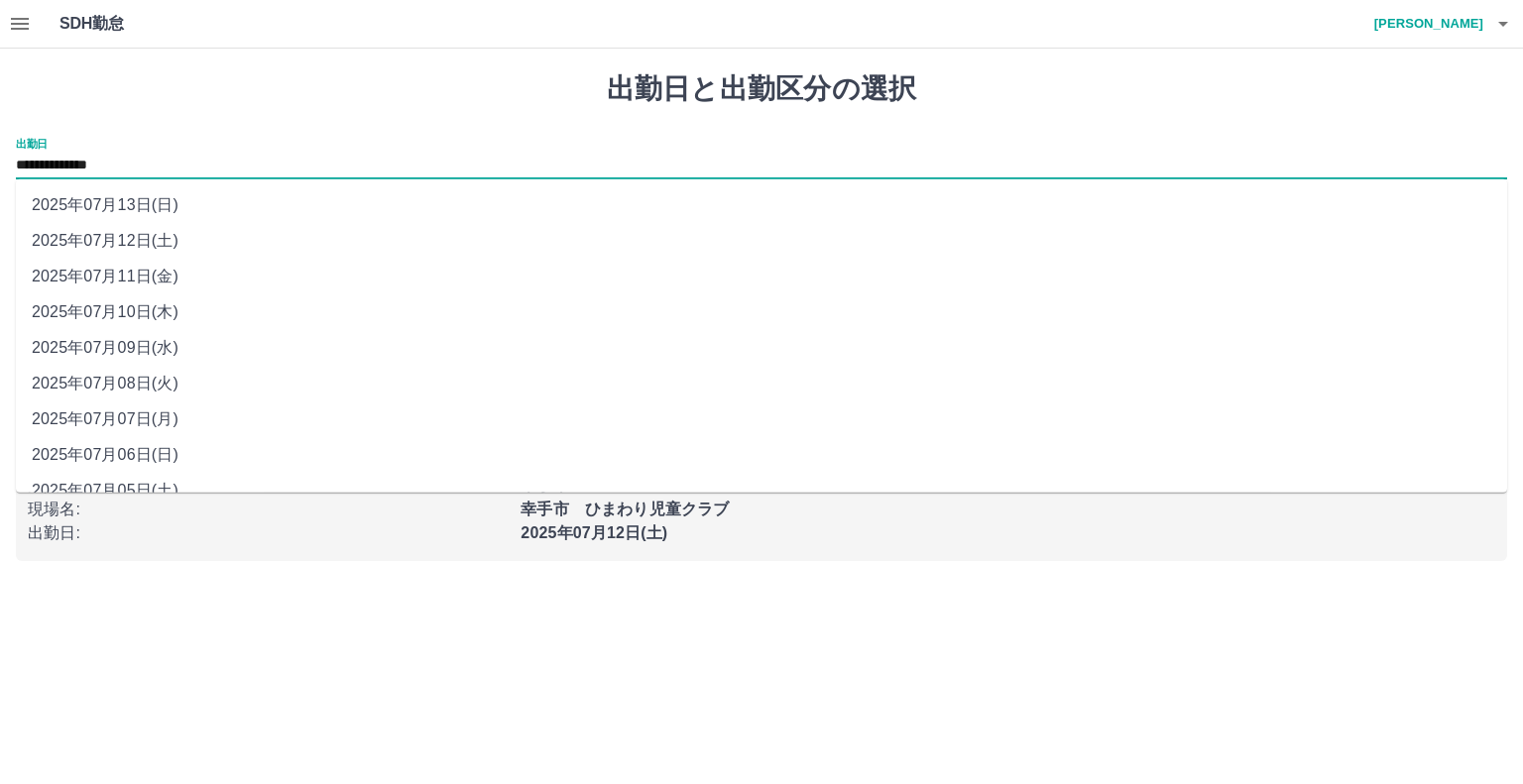 click on "**********" at bounding box center (762, 166) 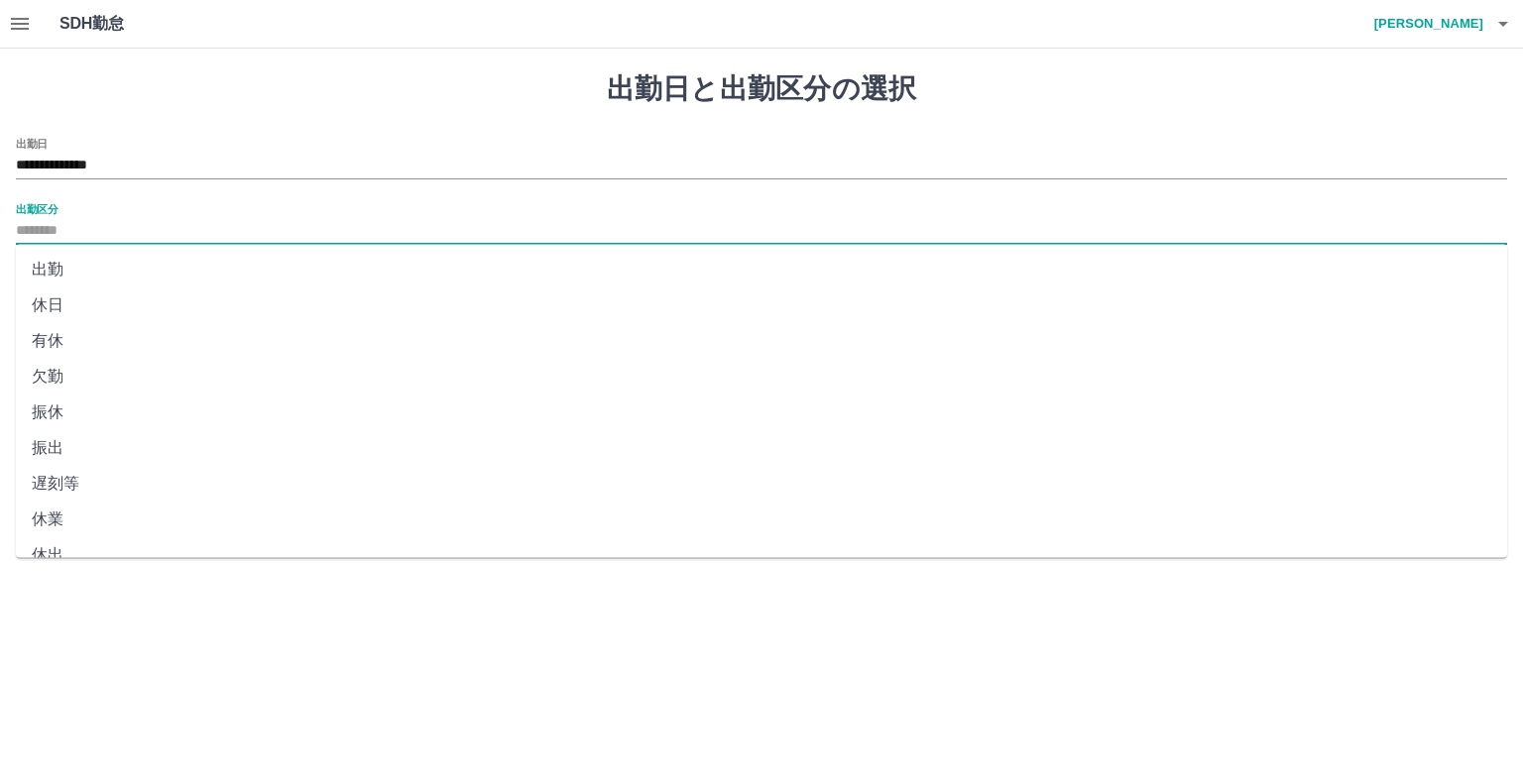 click on "出勤区分" at bounding box center (762, 231) 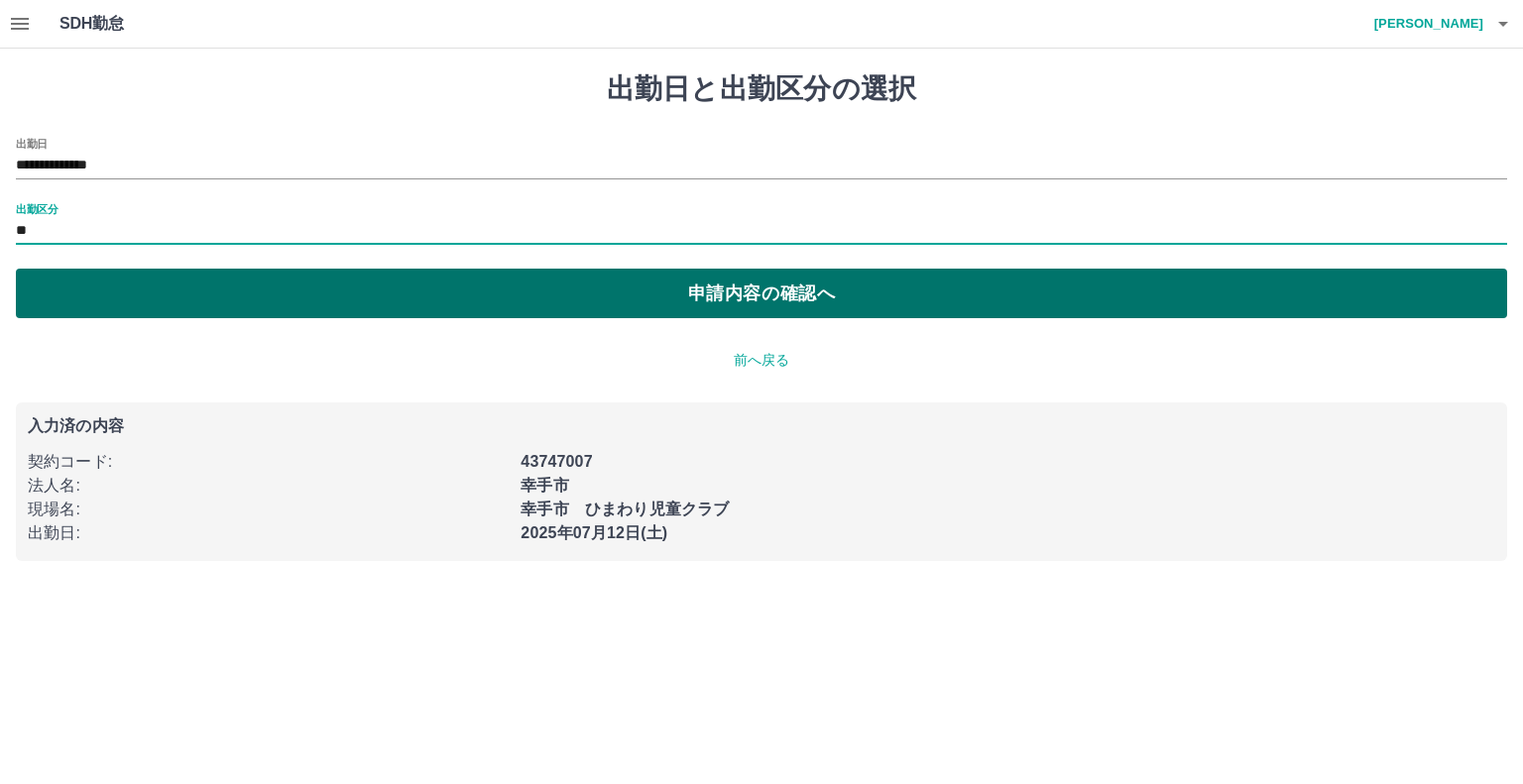 click on "申請内容の確認へ" at bounding box center (762, 293) 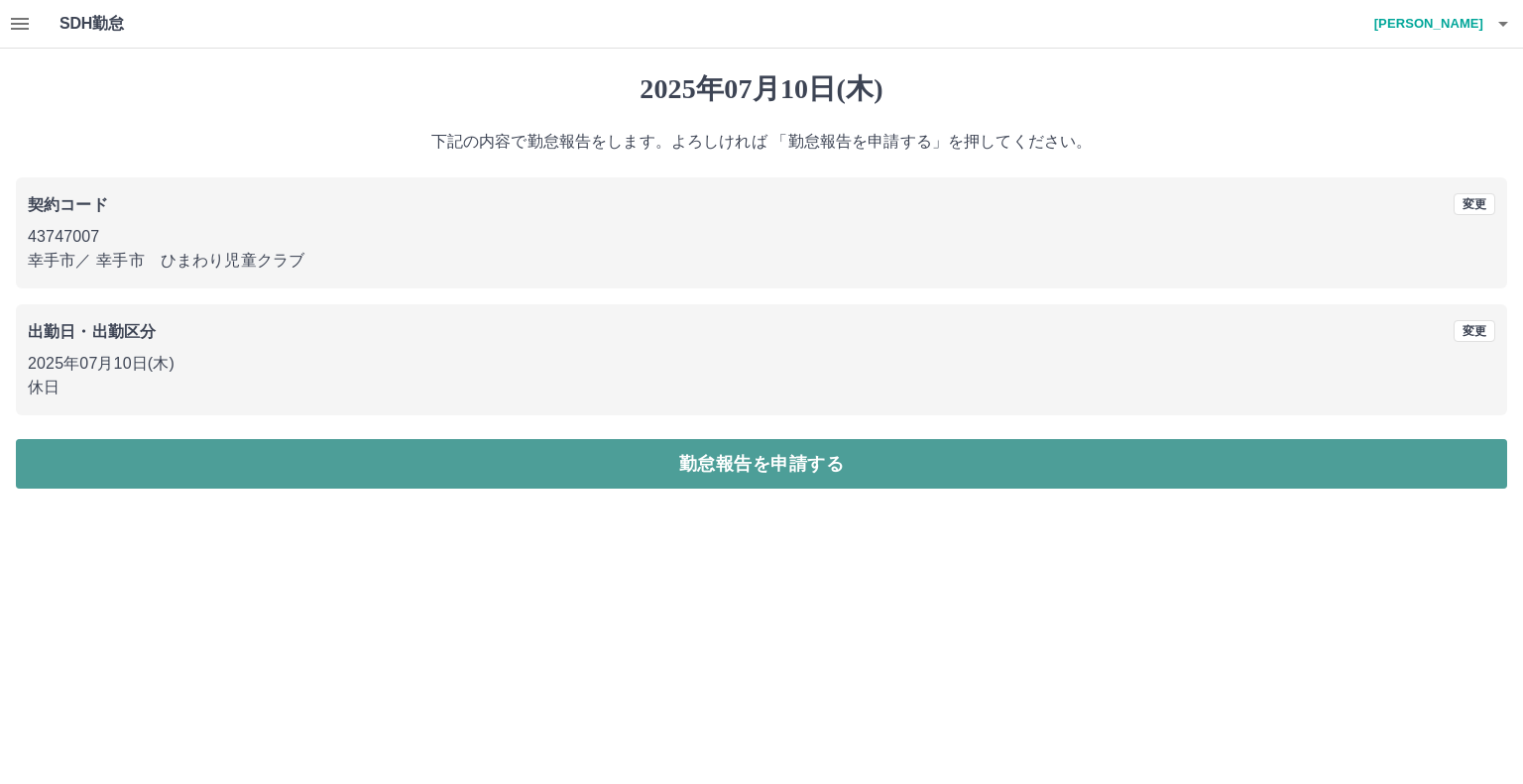 click on "勤怠報告を申請する" at bounding box center [762, 464] 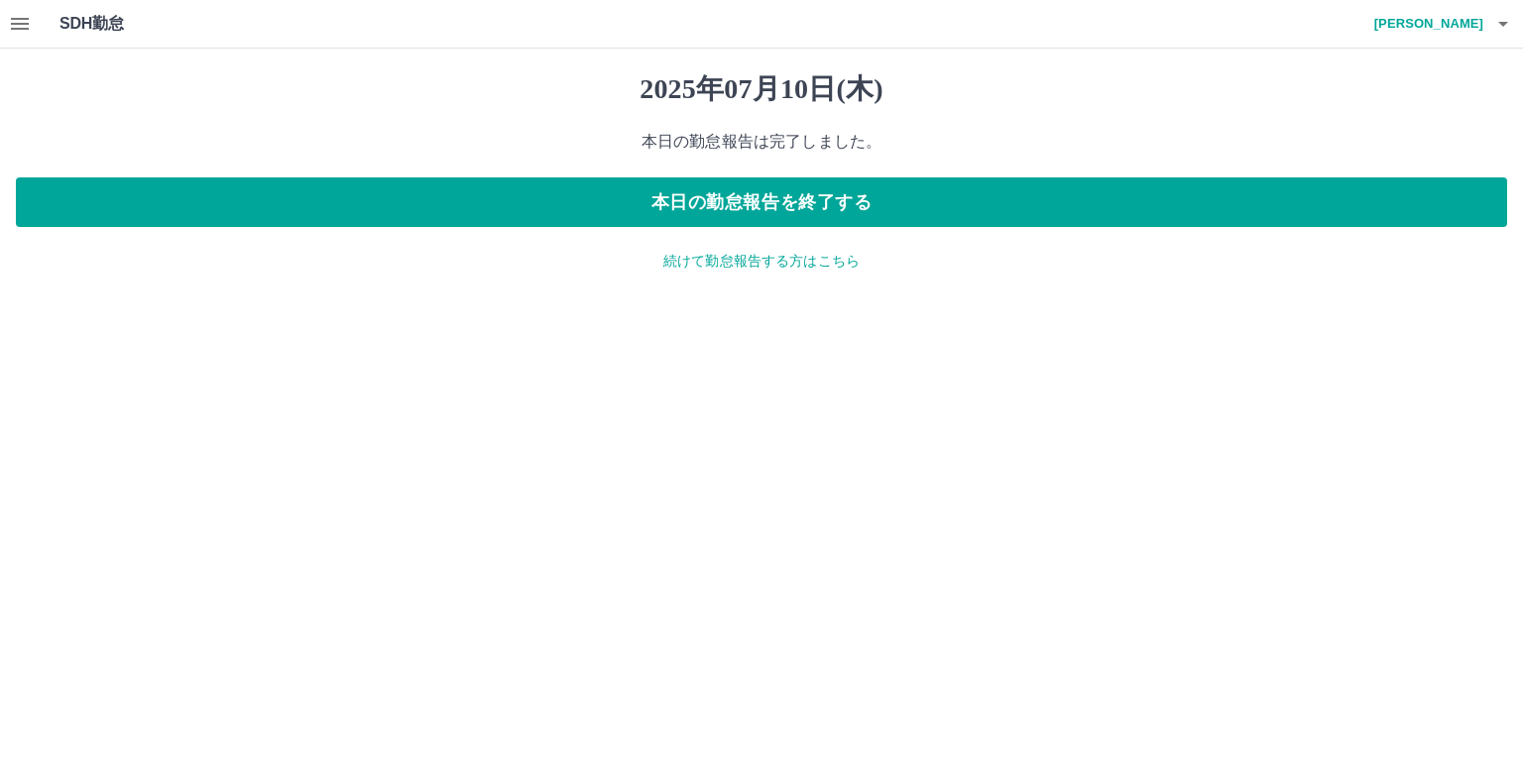 click on "続けて勤怠報告する方はこちら" at bounding box center (762, 261) 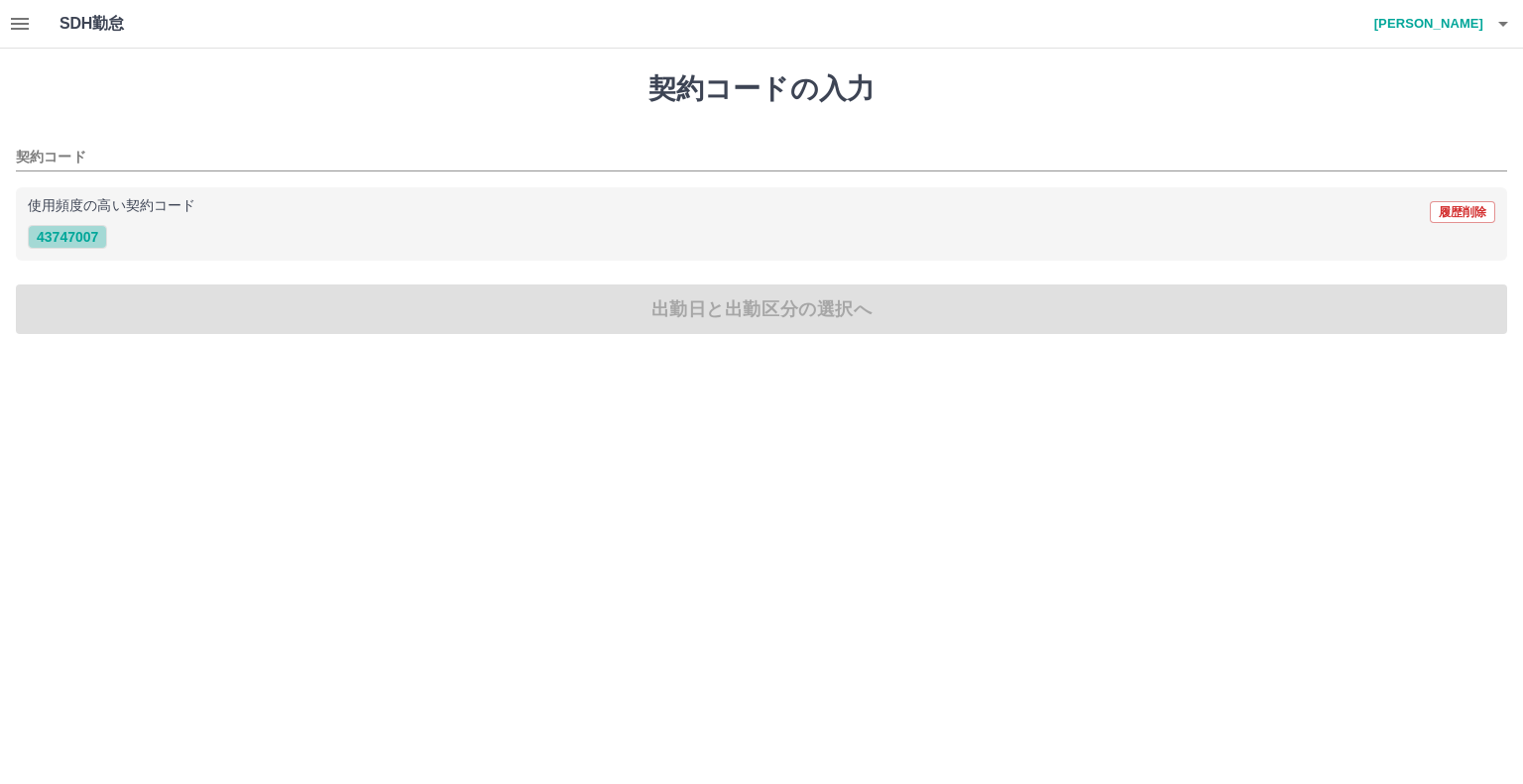 click on "43747007" at bounding box center [67, 237] 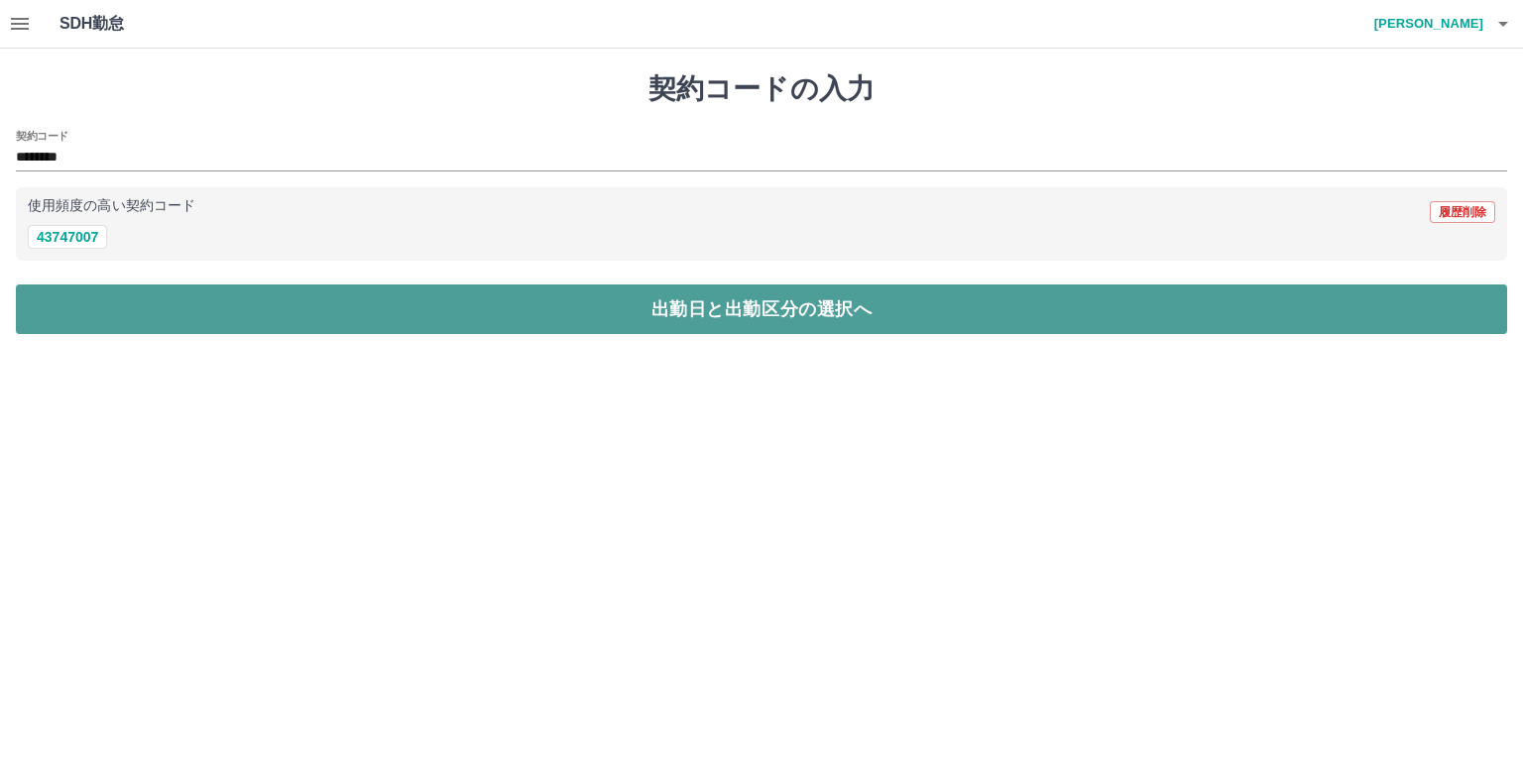 click on "出勤日と出勤区分の選択へ" at bounding box center (762, 309) 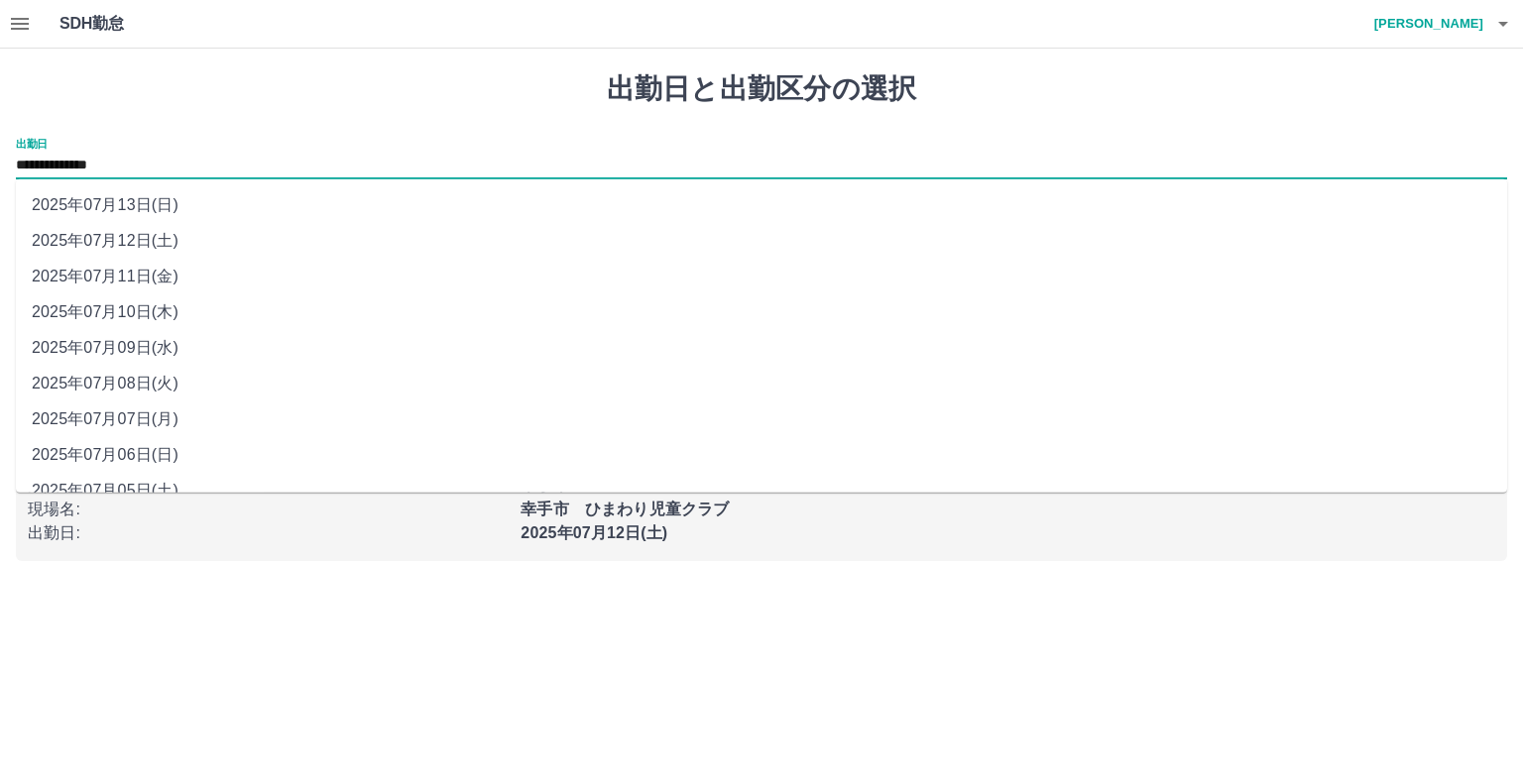 click on "**********" at bounding box center (762, 166) 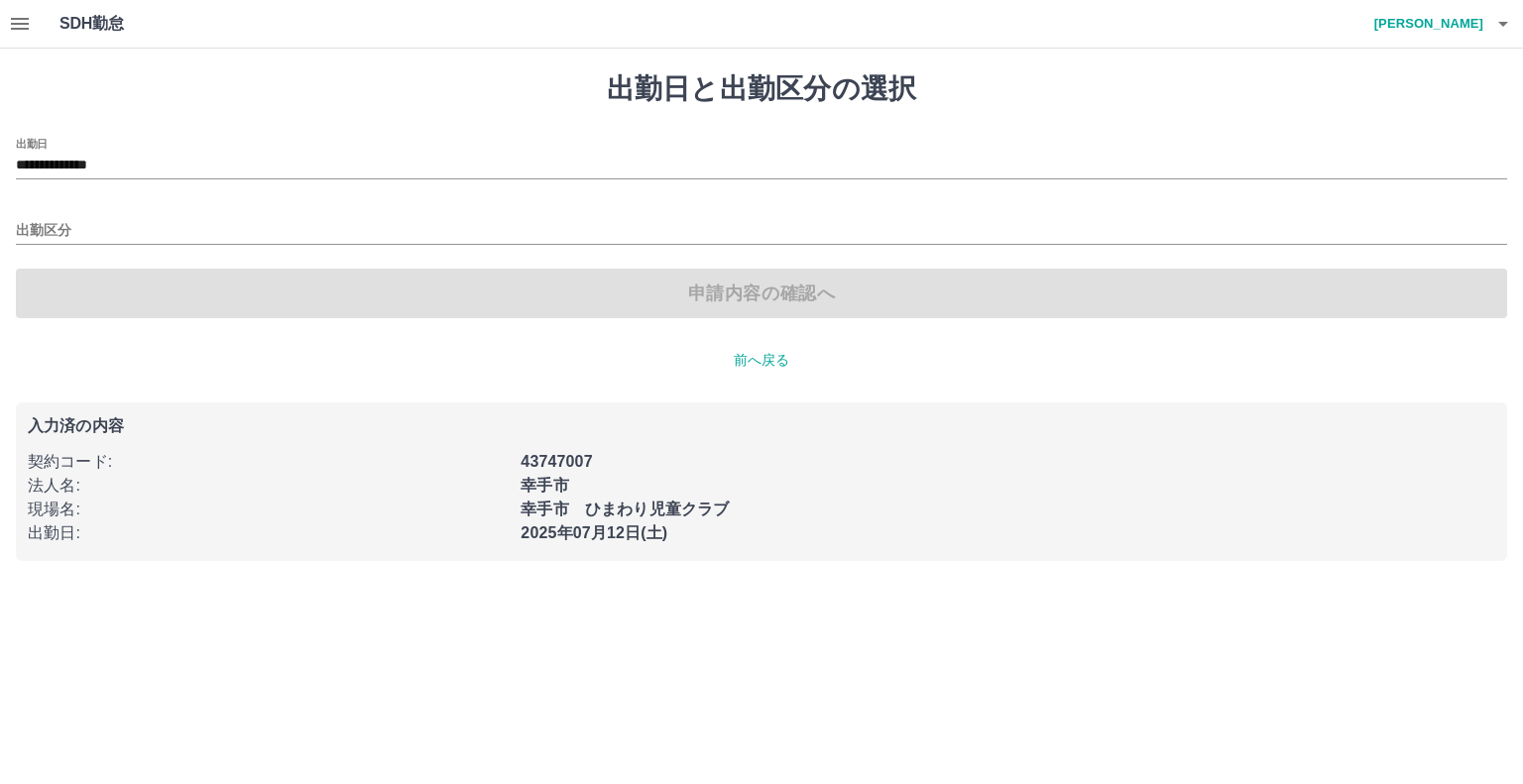 click on "**********" at bounding box center [762, 292] 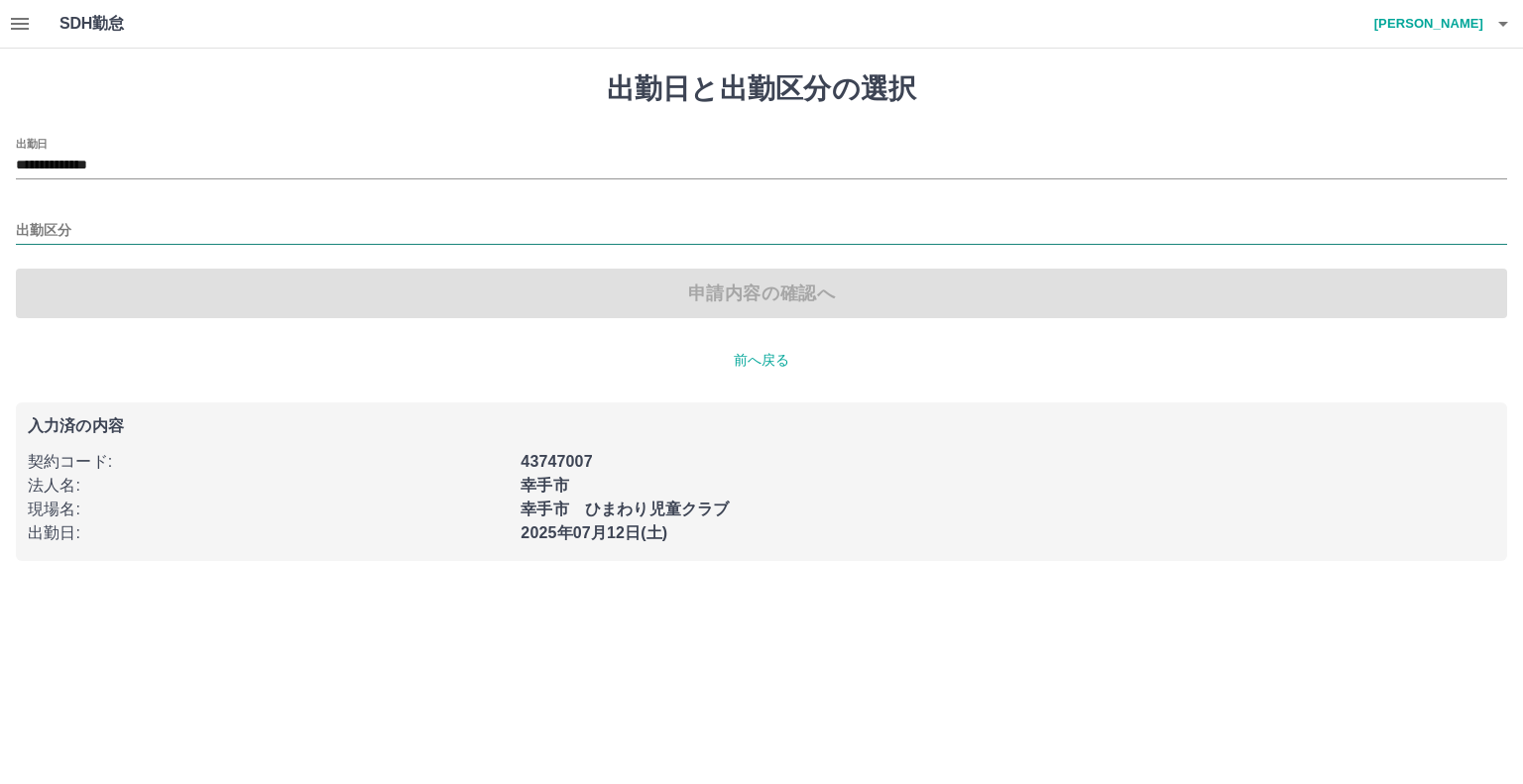 click on "出勤区分" at bounding box center (762, 231) 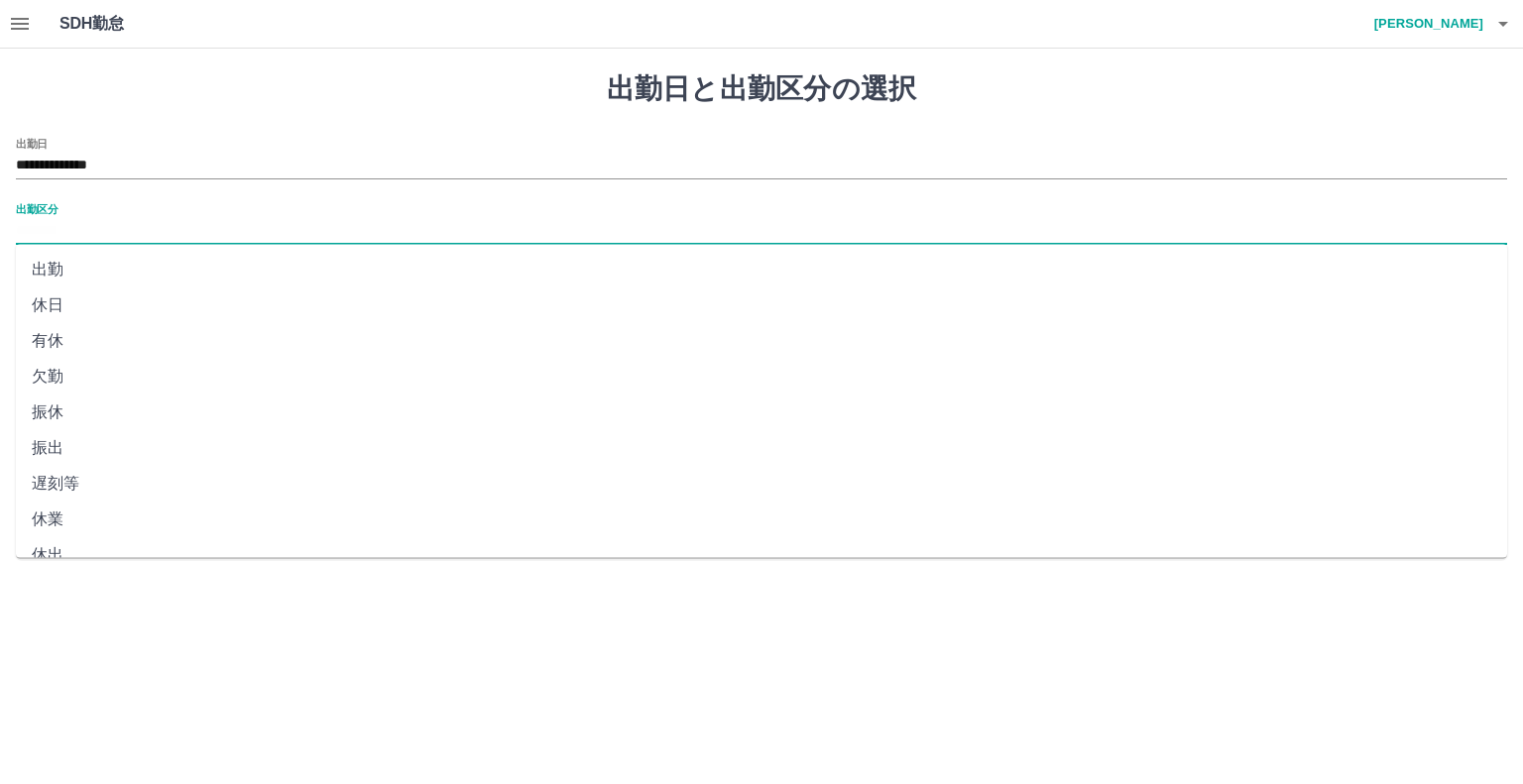 click on "休日" at bounding box center [762, 305] 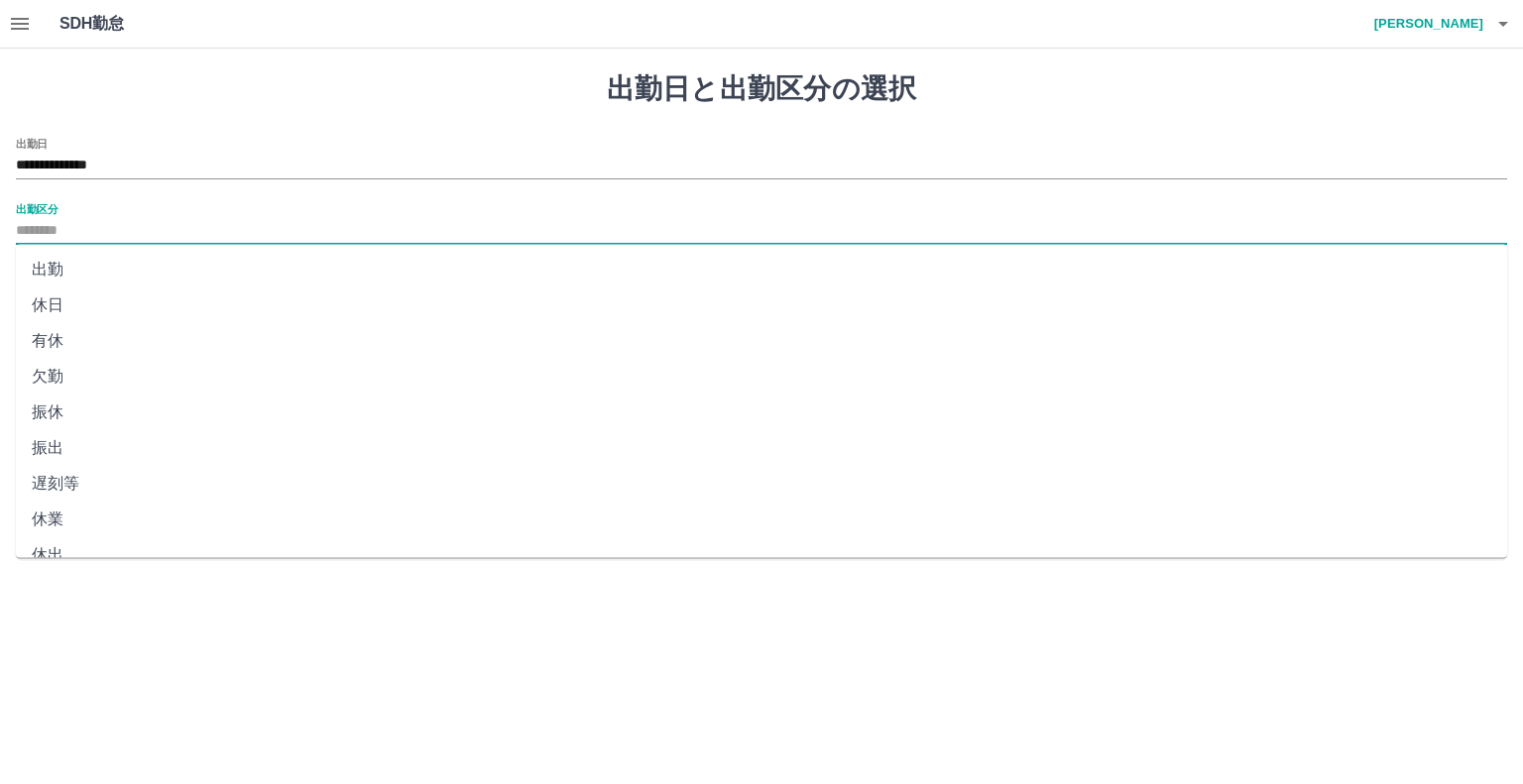 type on "**" 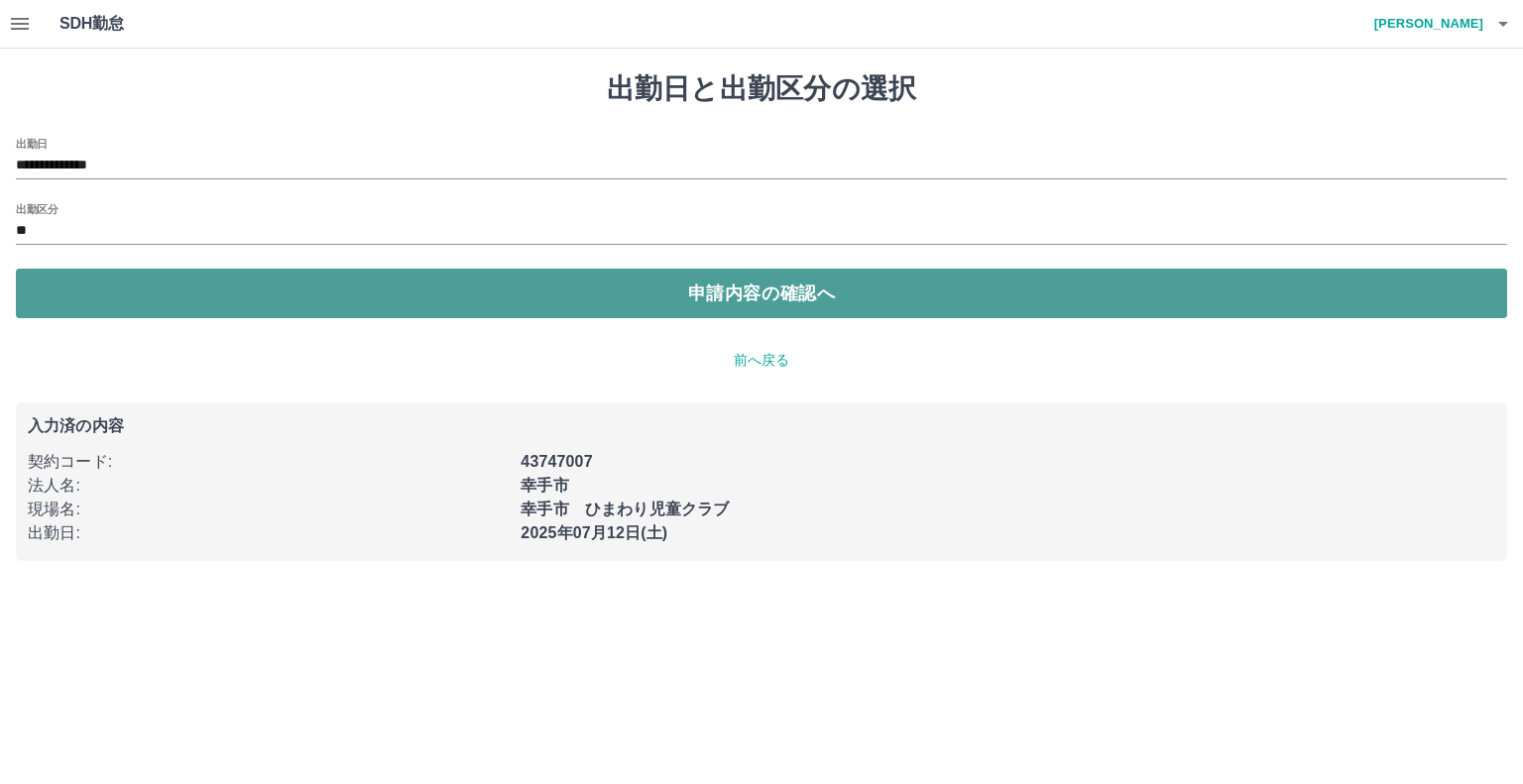 click on "申請内容の確認へ" at bounding box center [762, 293] 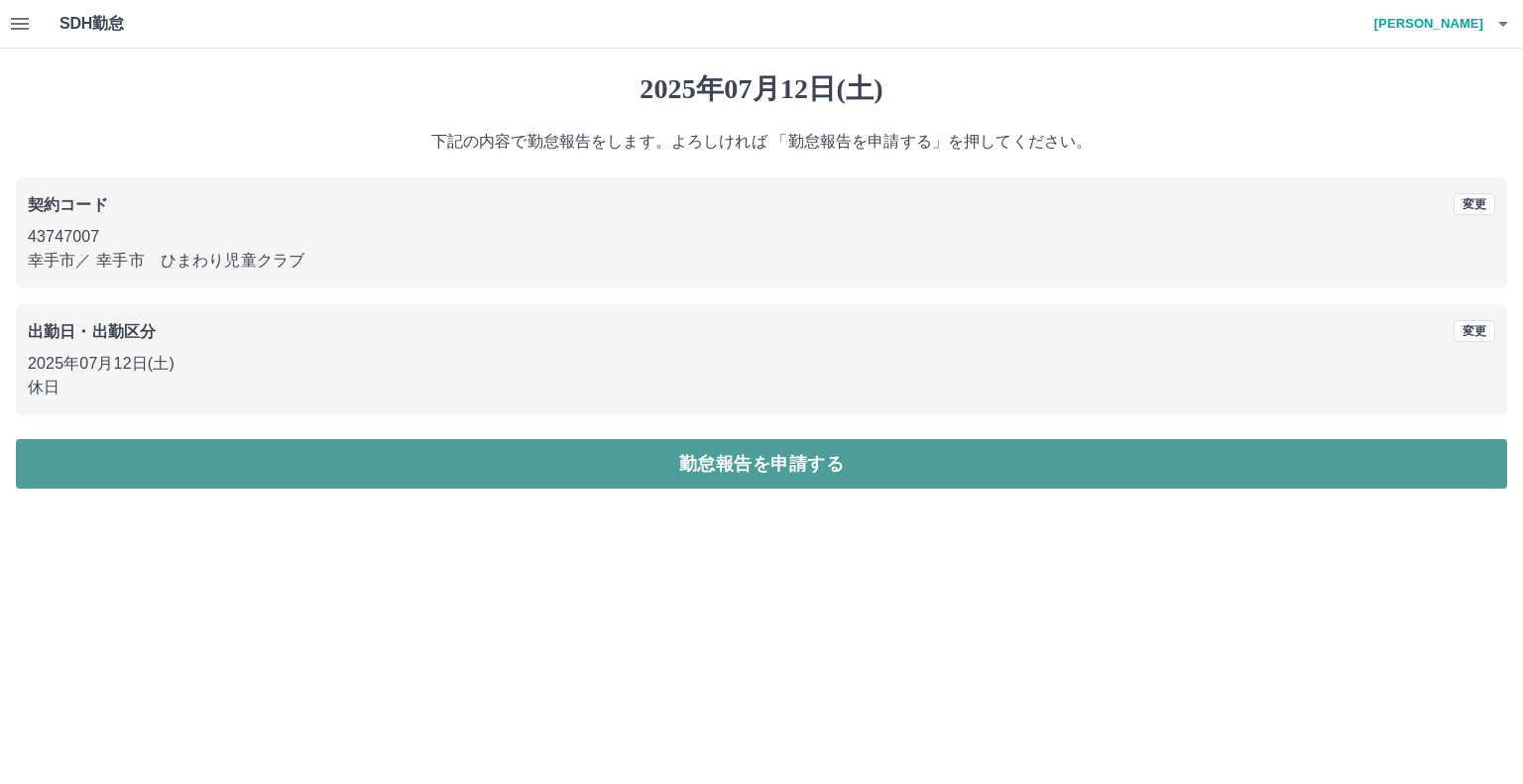 click on "勤怠報告を申請する" at bounding box center (762, 464) 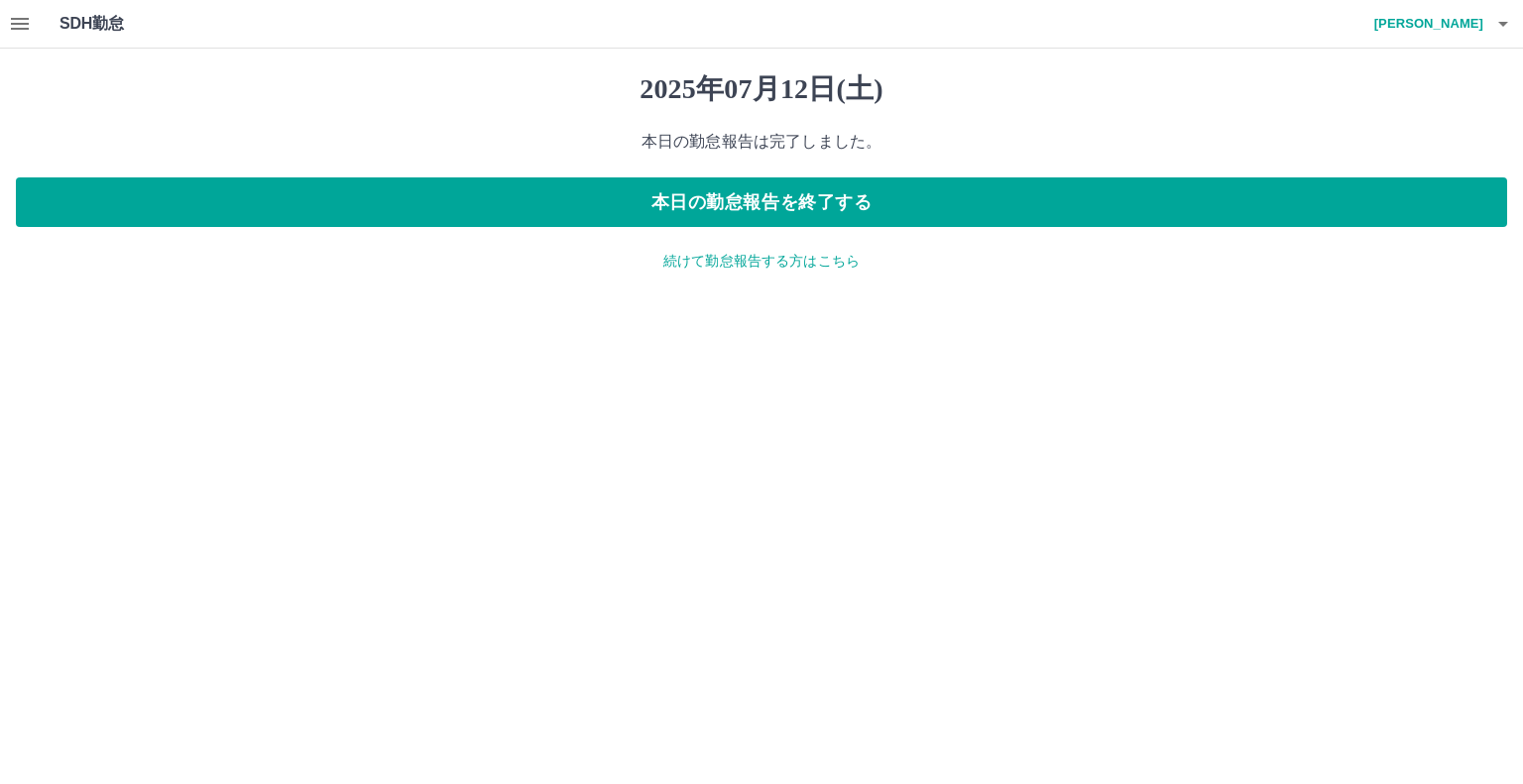 click on "続けて勤怠報告する方はこちら" at bounding box center (762, 261) 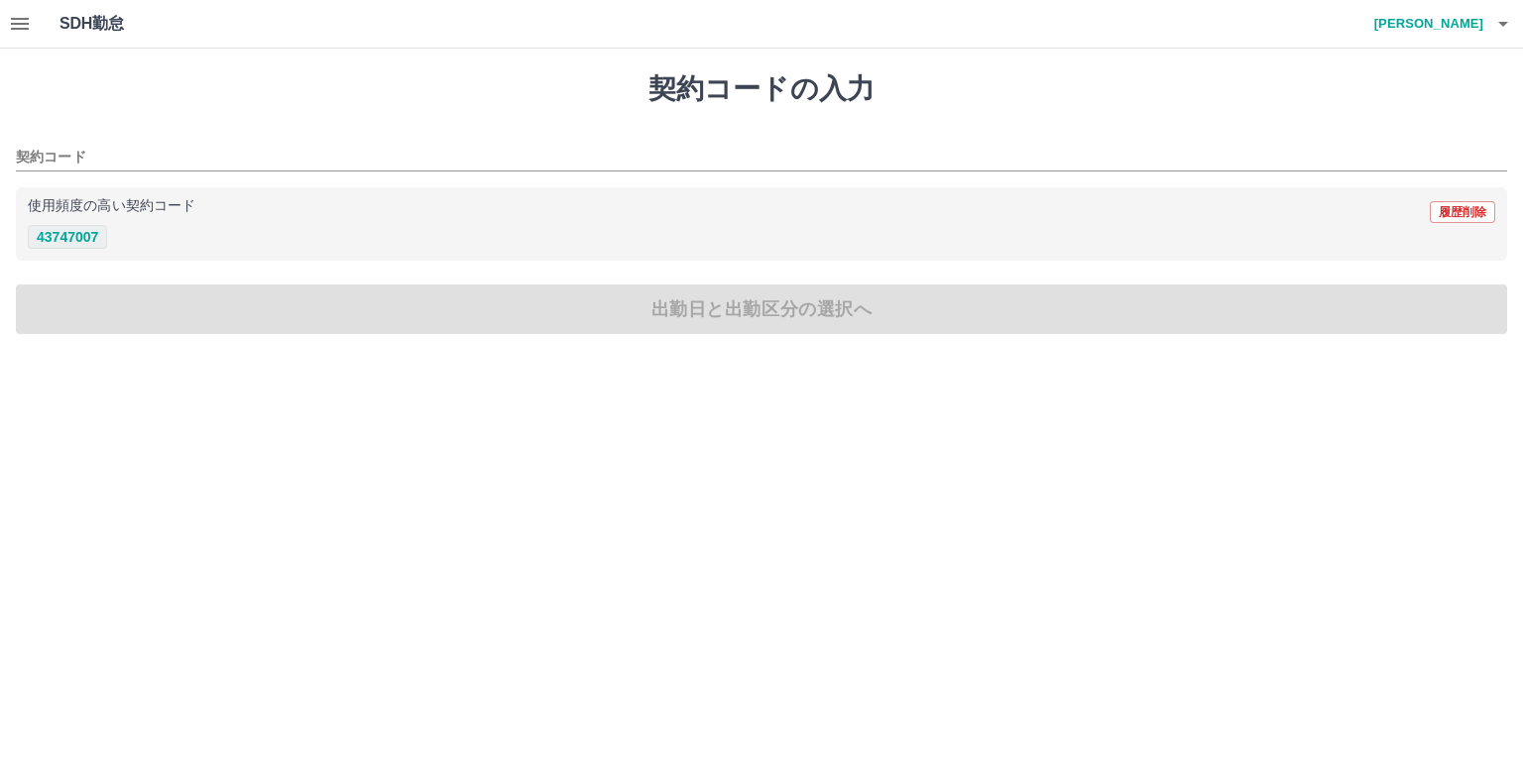 click on "43747007" at bounding box center (67, 237) 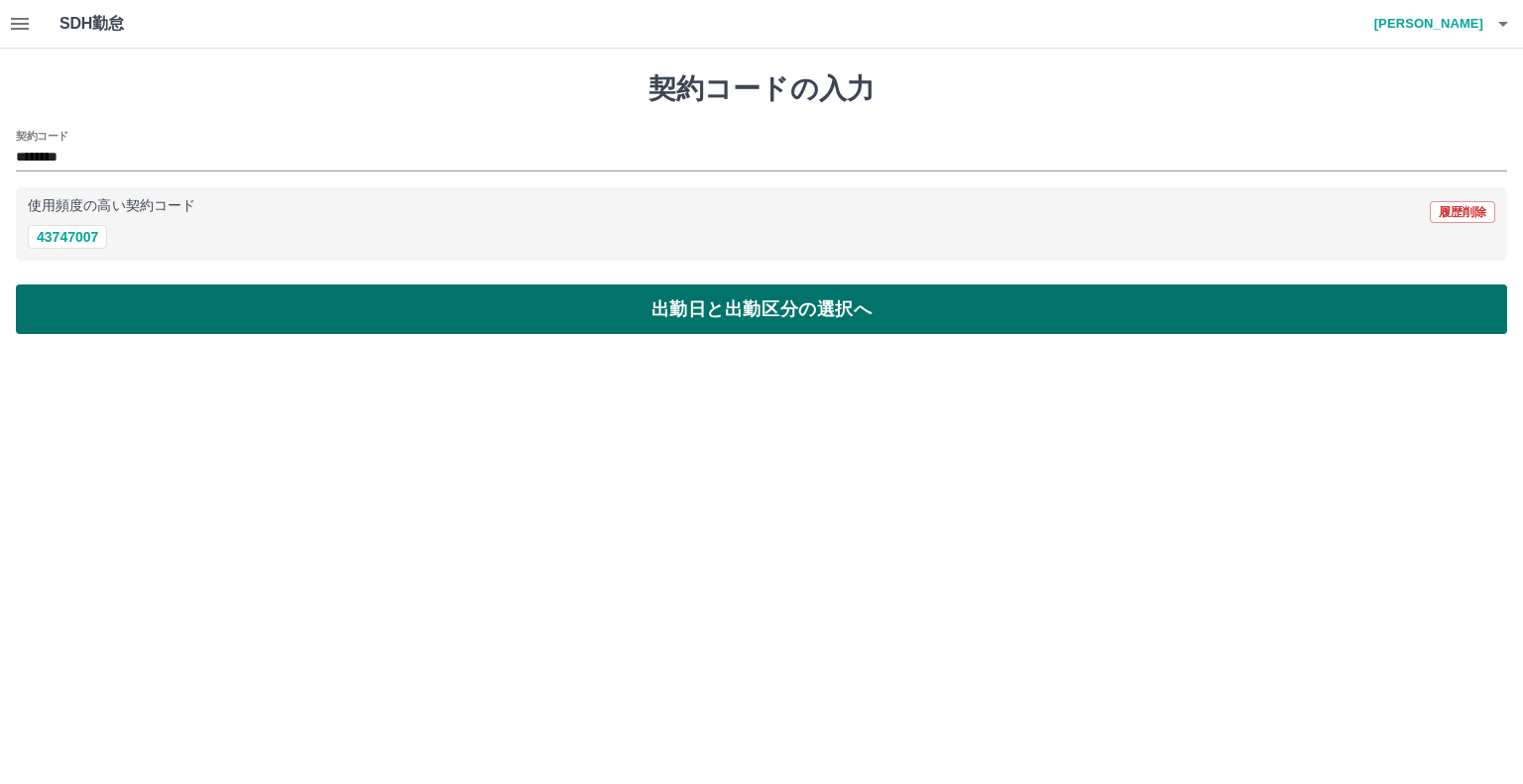 click on "出勤日と出勤区分の選択へ" at bounding box center (762, 309) 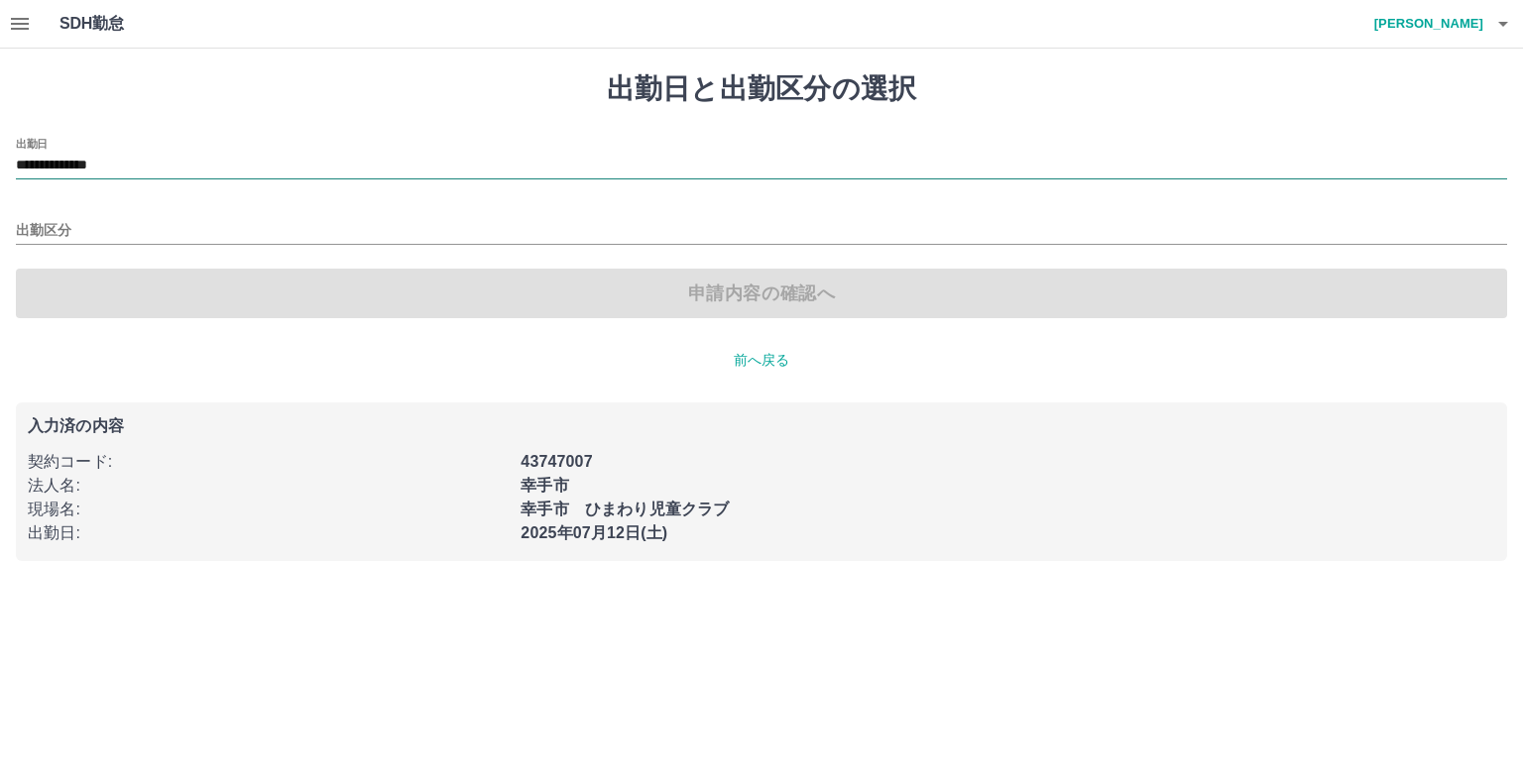 click on "**********" at bounding box center [762, 166] 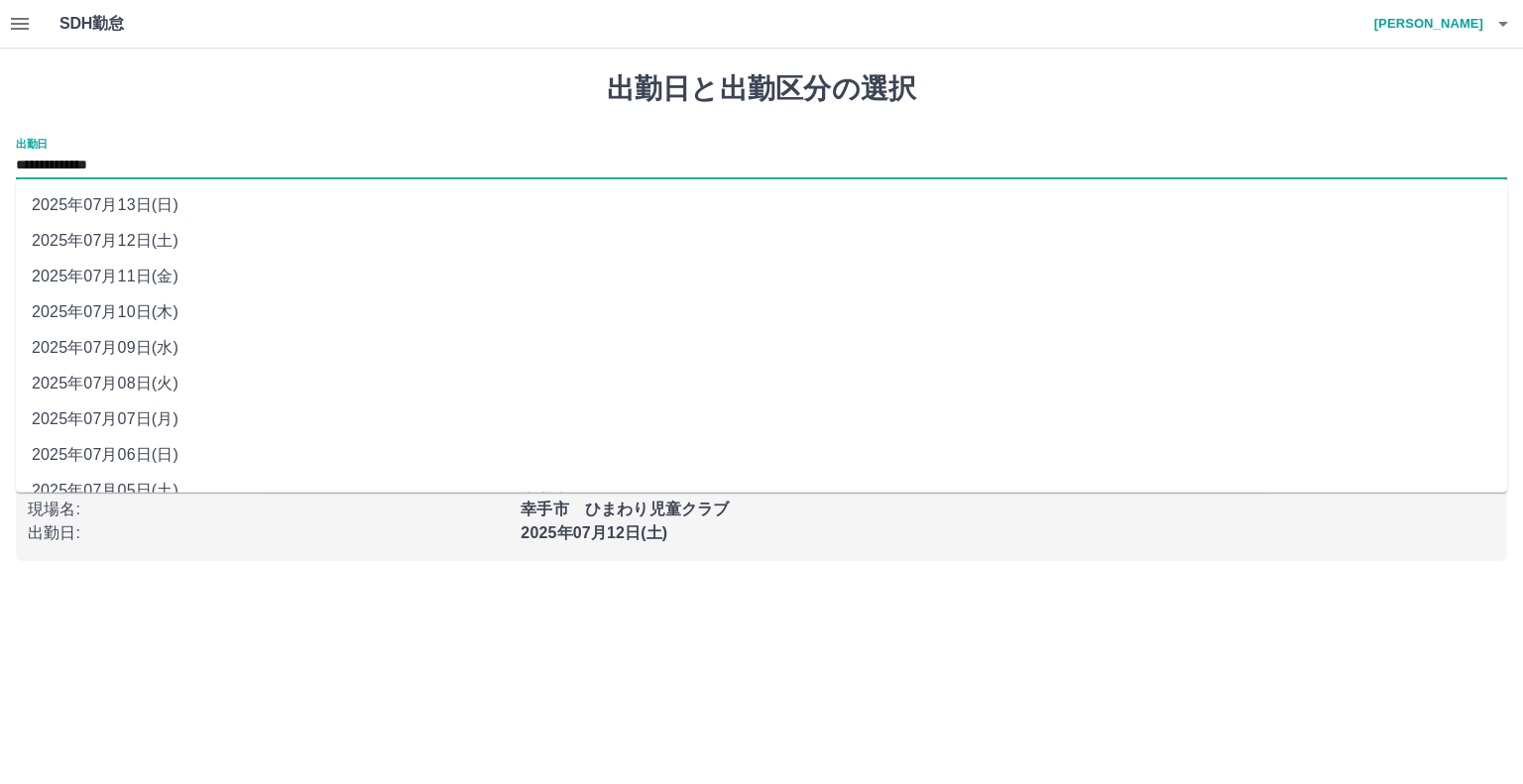 click on "2025年07月13日(日)" at bounding box center (762, 205) 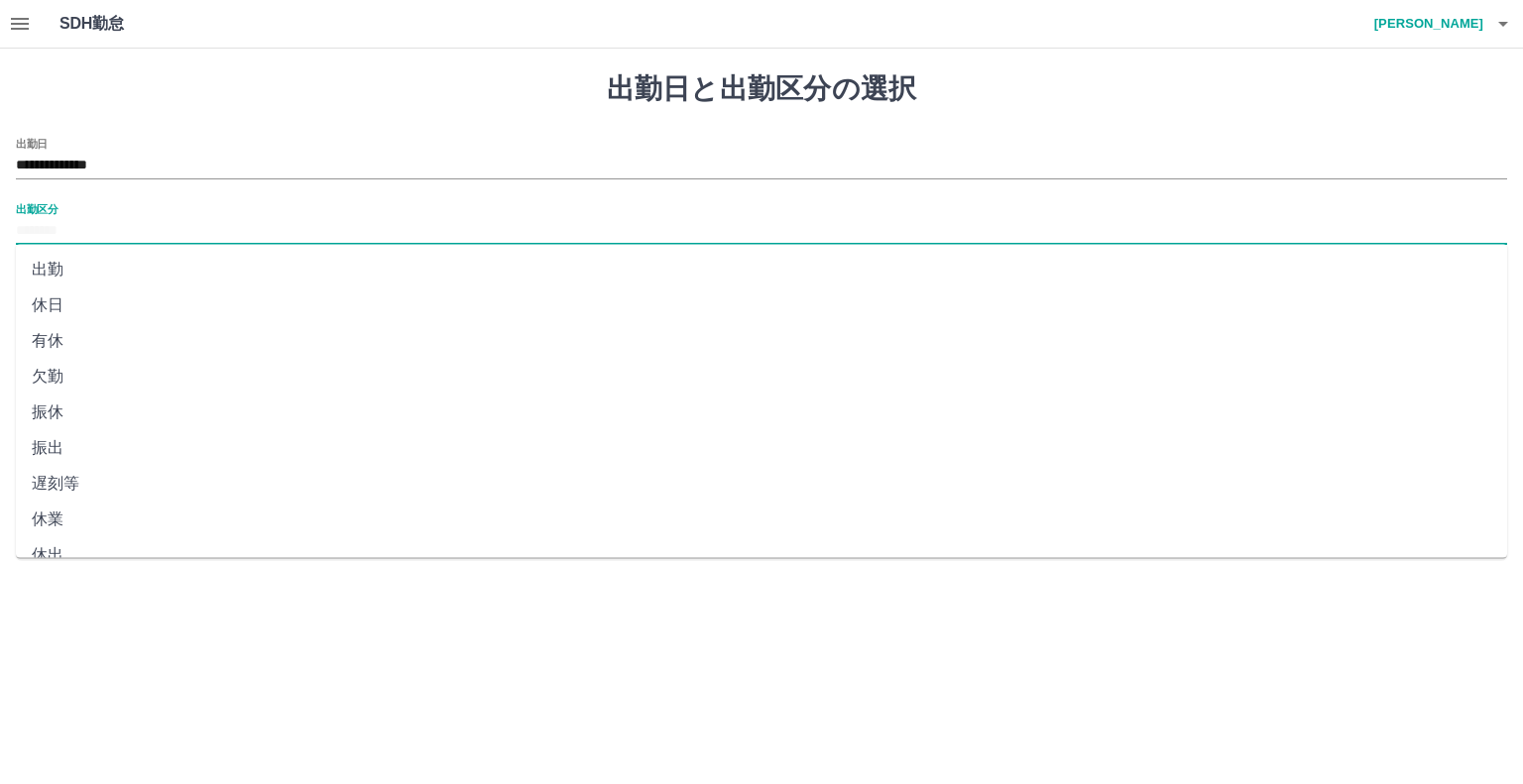 click on "出勤区分" at bounding box center [762, 231] 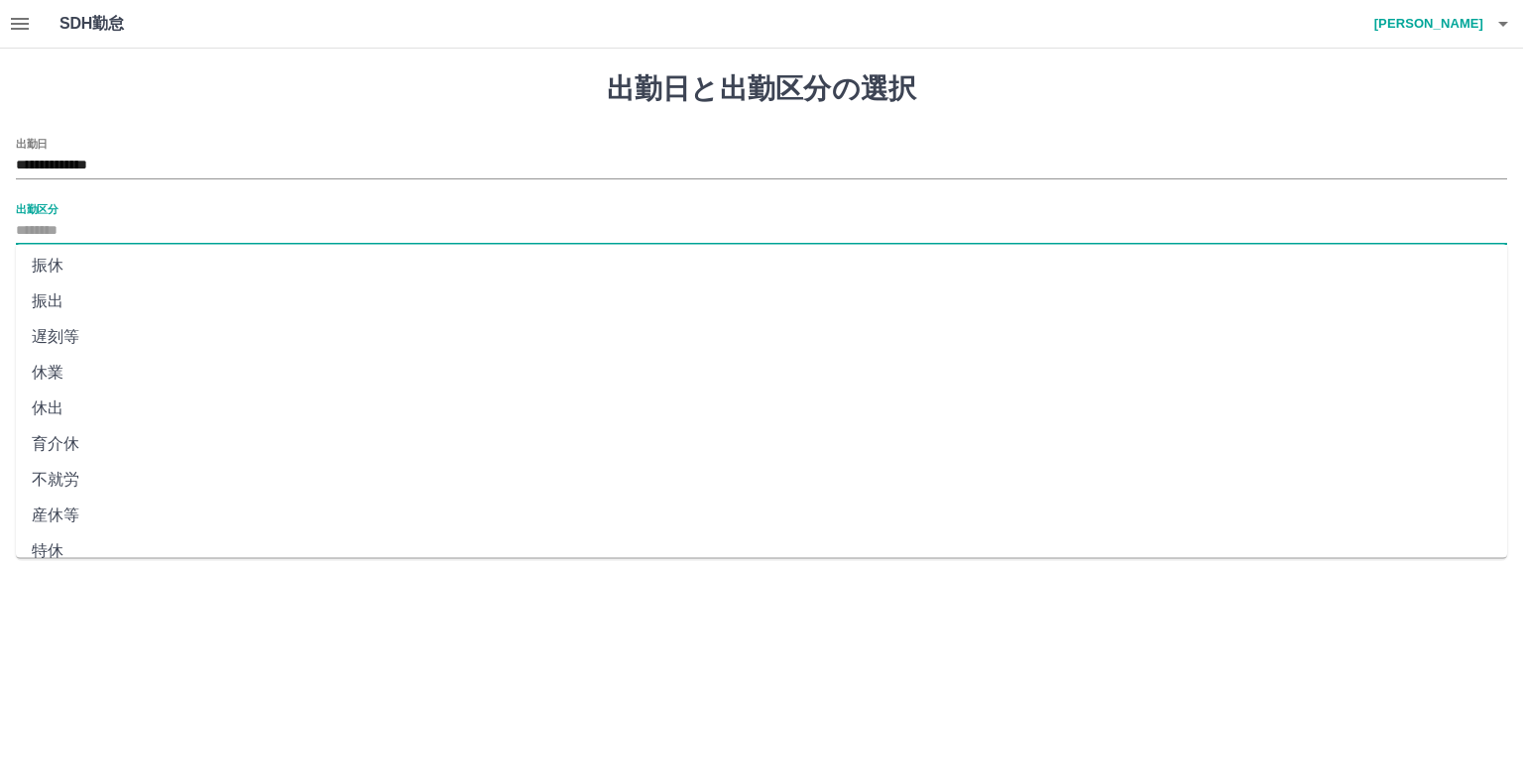 scroll, scrollTop: 344, scrollLeft: 0, axis: vertical 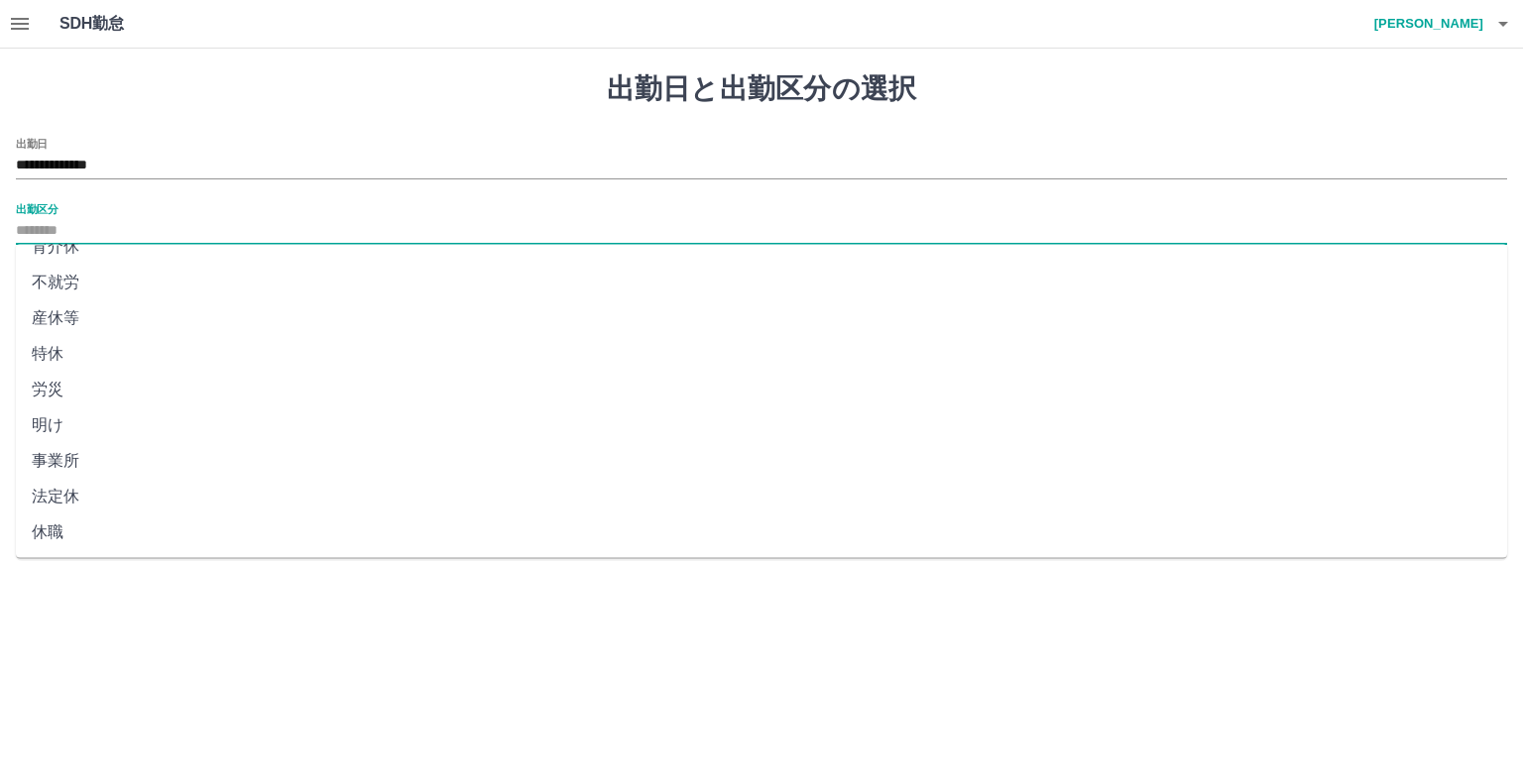 click on "法定休" at bounding box center (762, 497) 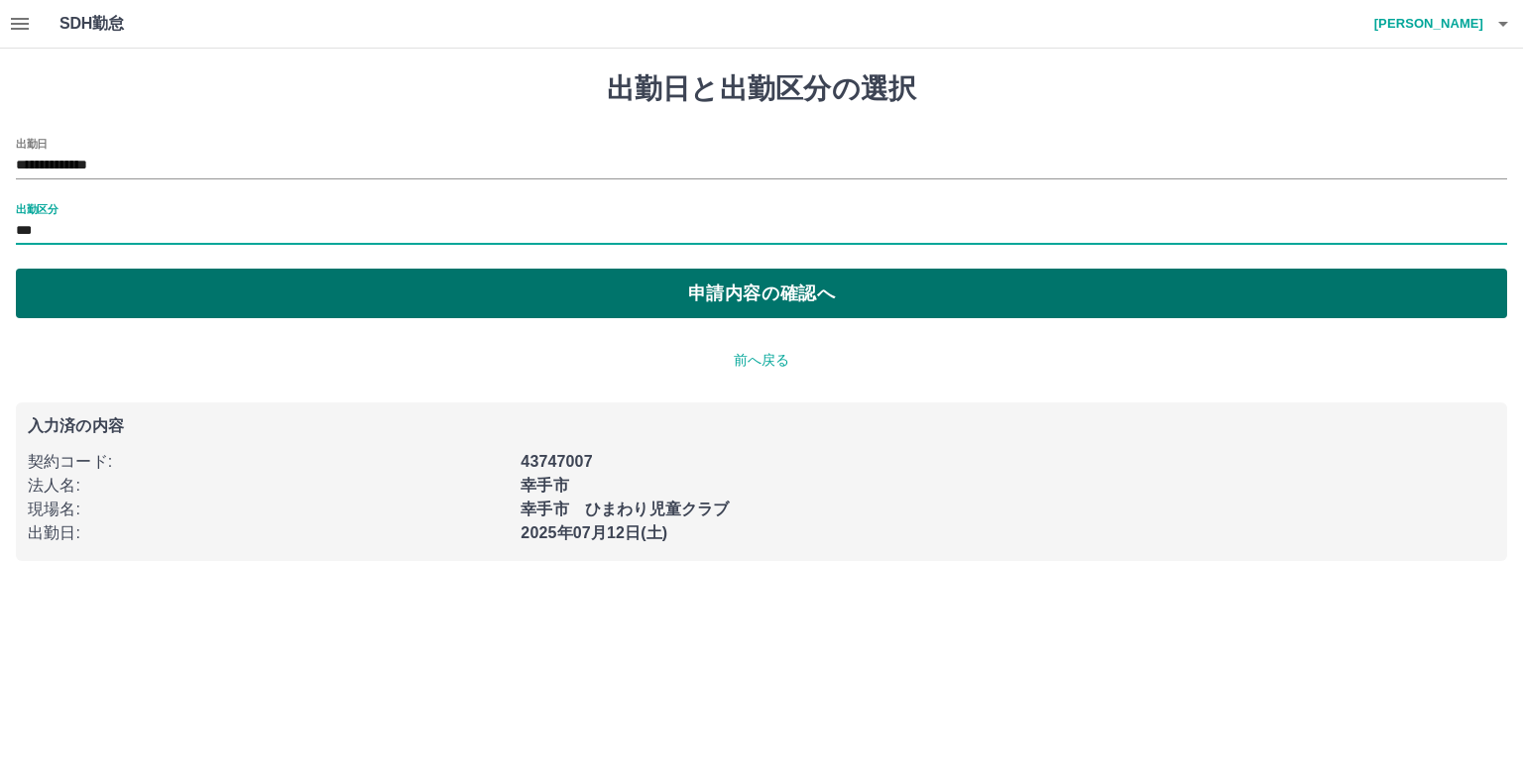 click on "申請内容の確認へ" at bounding box center (762, 293) 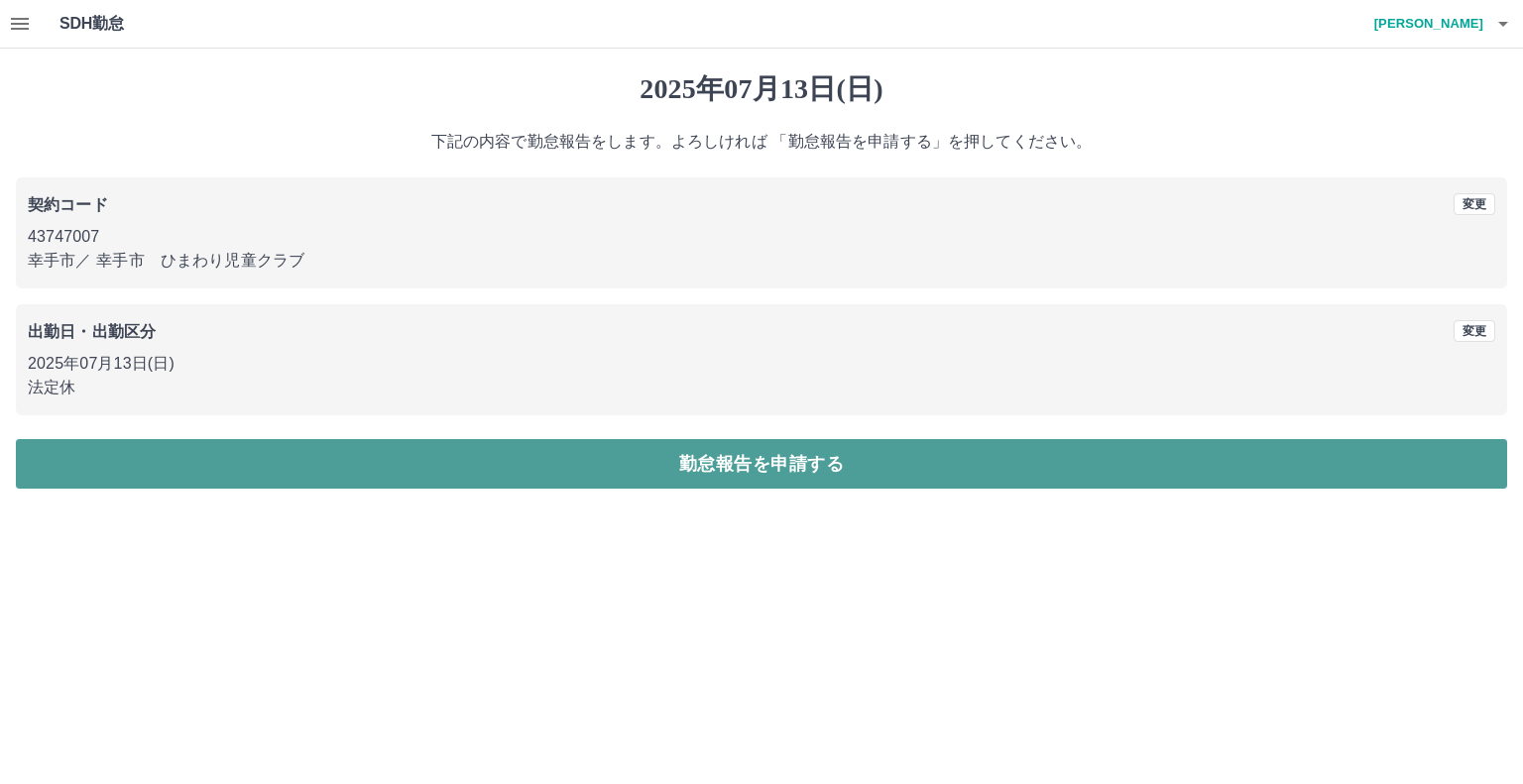 click on "勤怠報告を申請する" at bounding box center [762, 464] 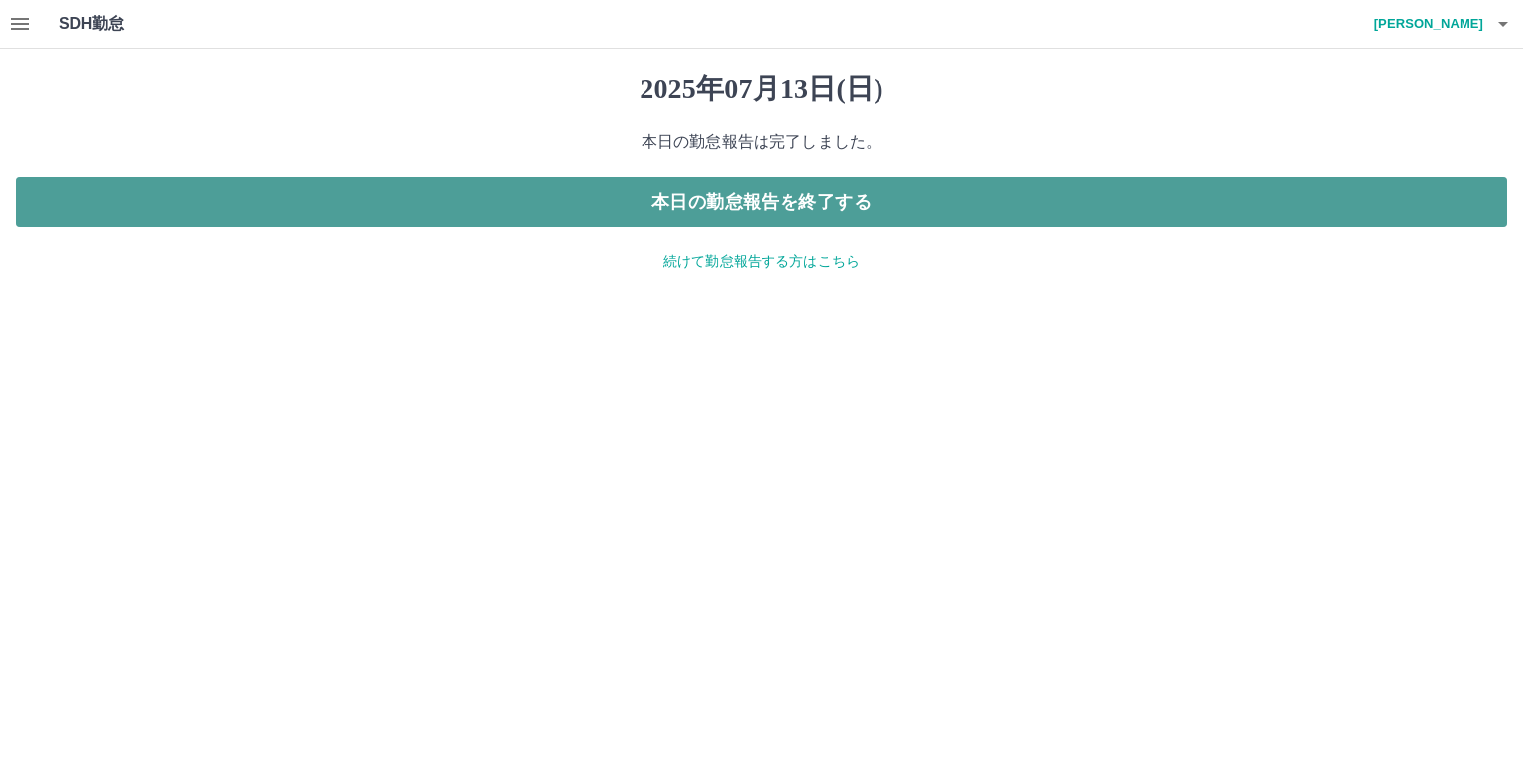 click on "本日の勤怠報告を終了する" at bounding box center (762, 202) 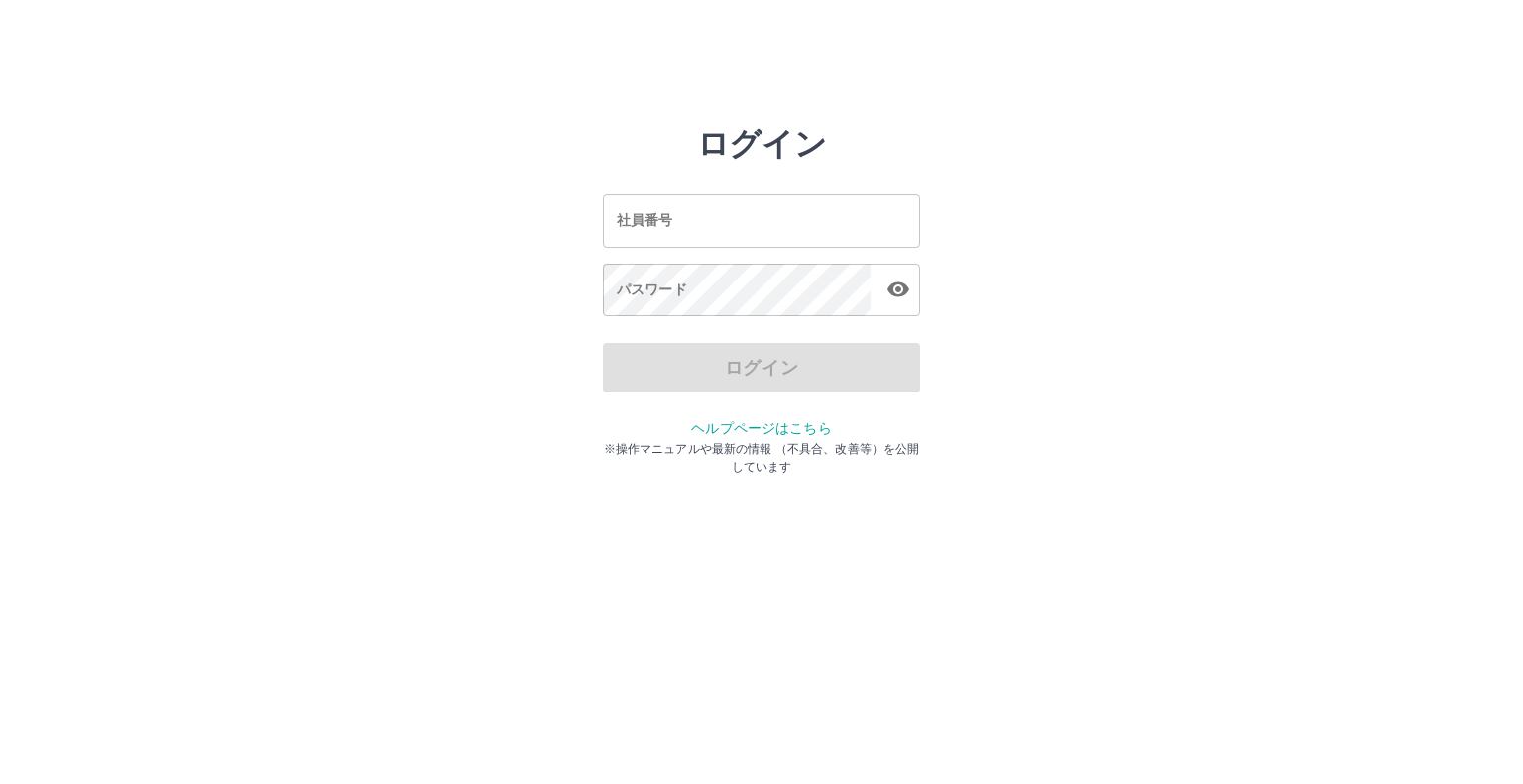 scroll, scrollTop: 0, scrollLeft: 0, axis: both 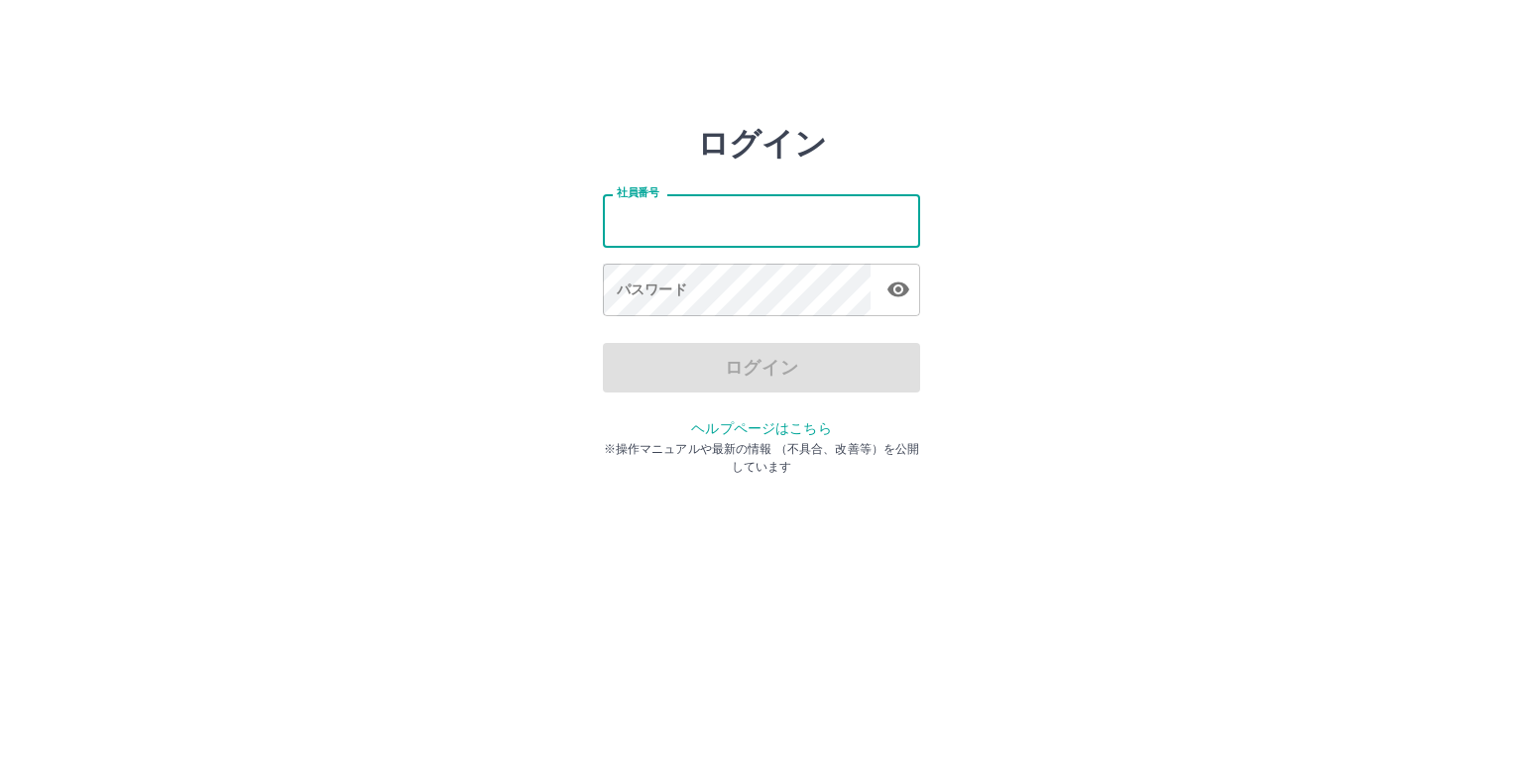 type on "*******" 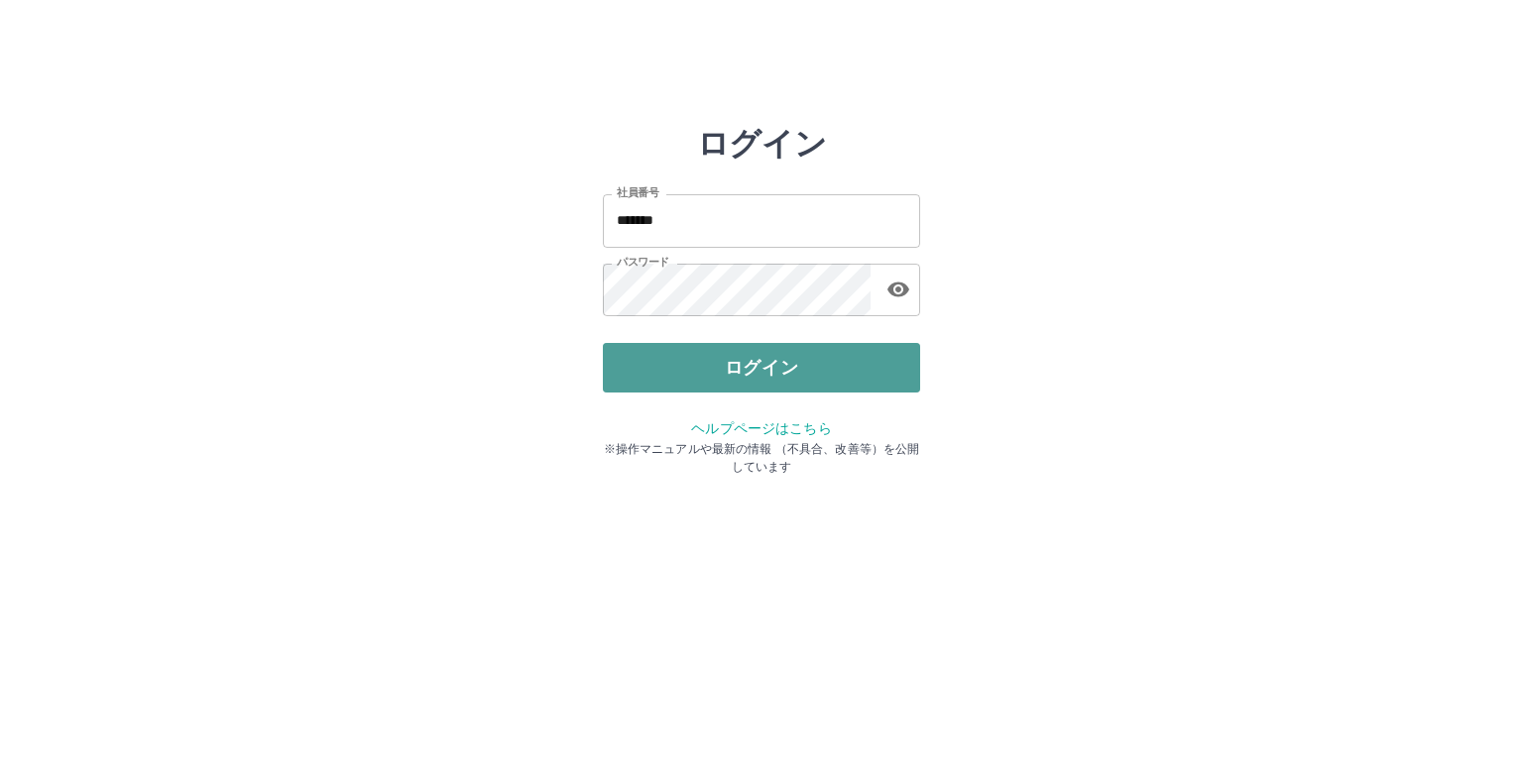 click on "ログイン" at bounding box center [762, 368] 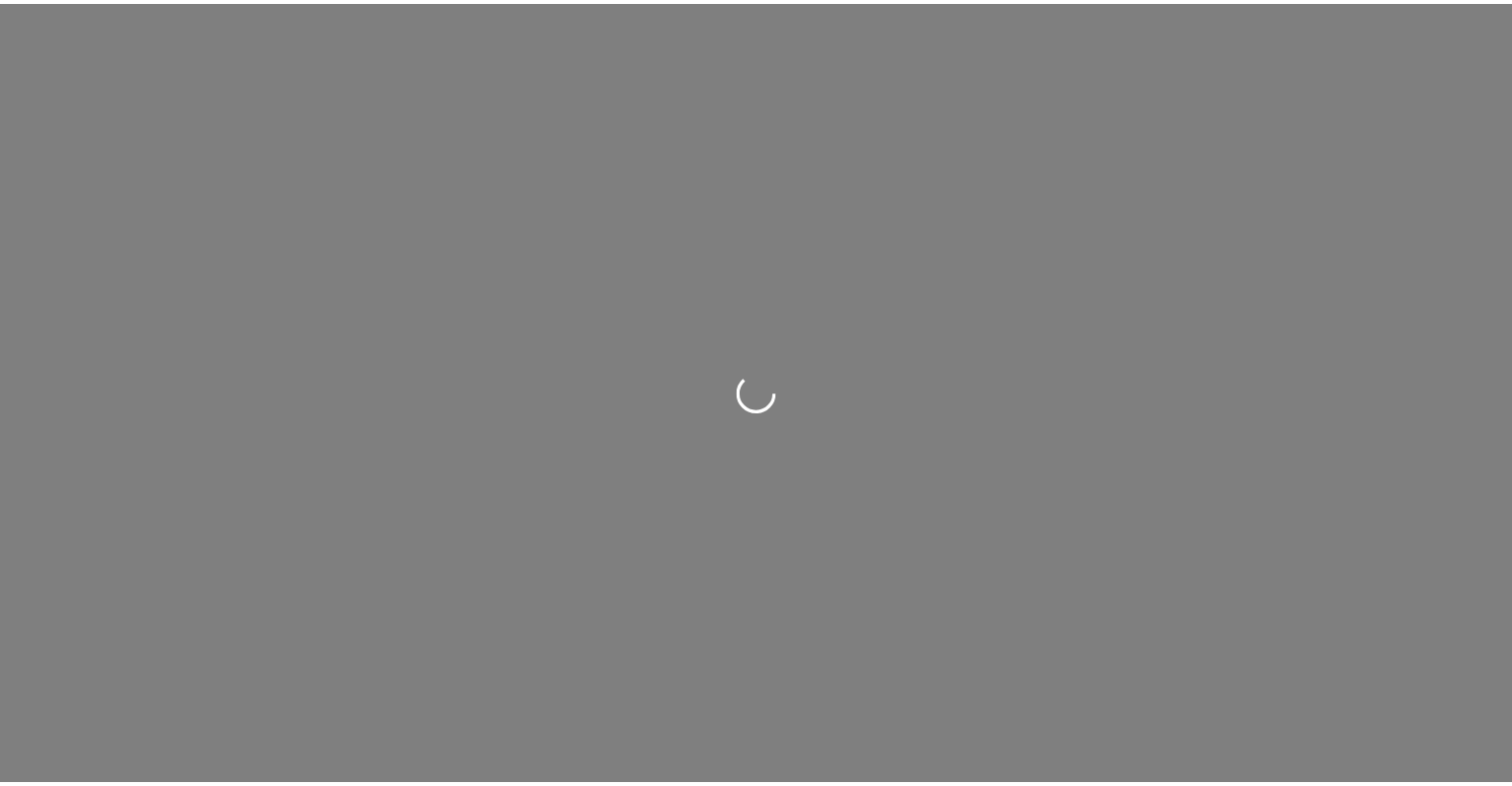 scroll, scrollTop: 0, scrollLeft: 0, axis: both 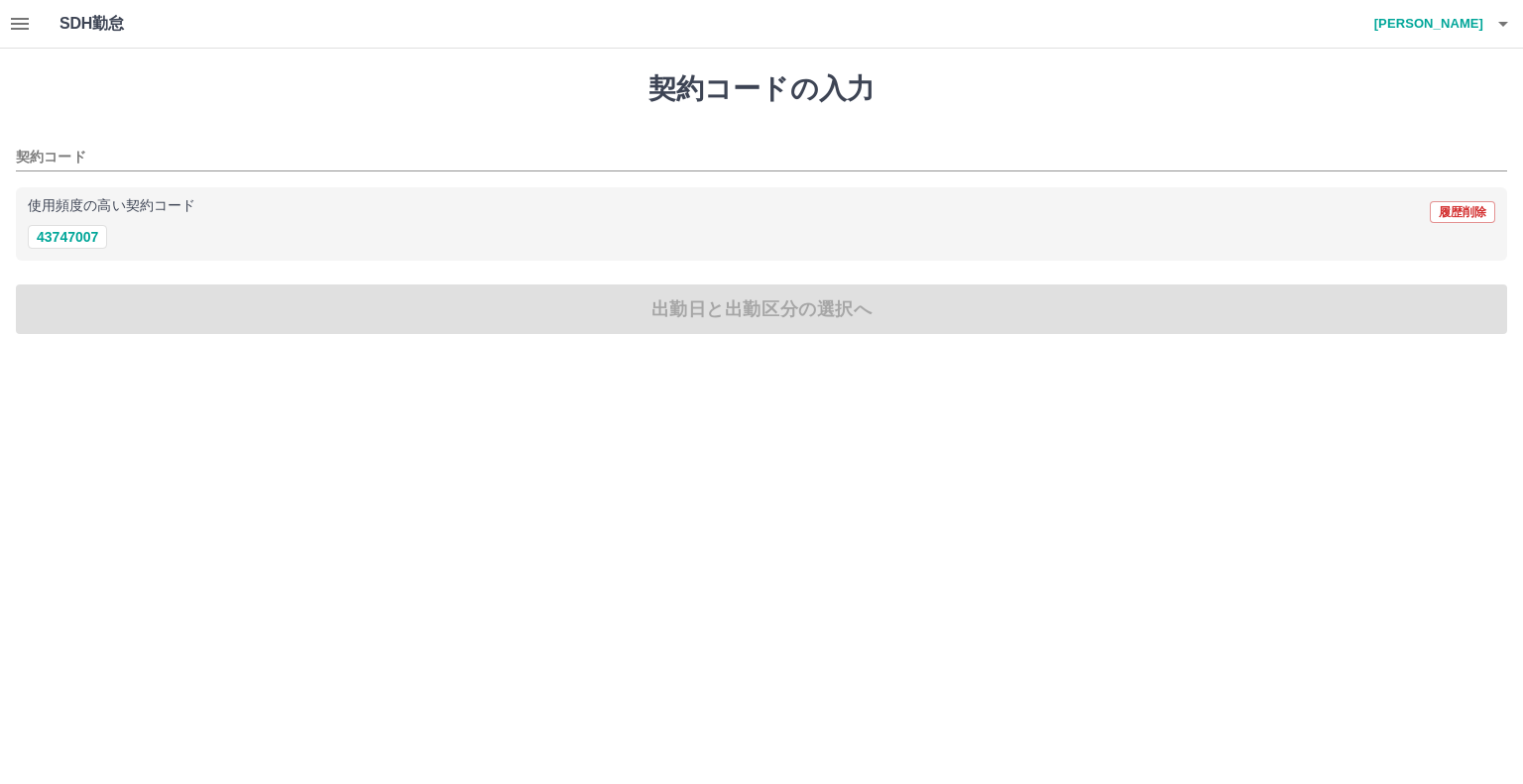 click 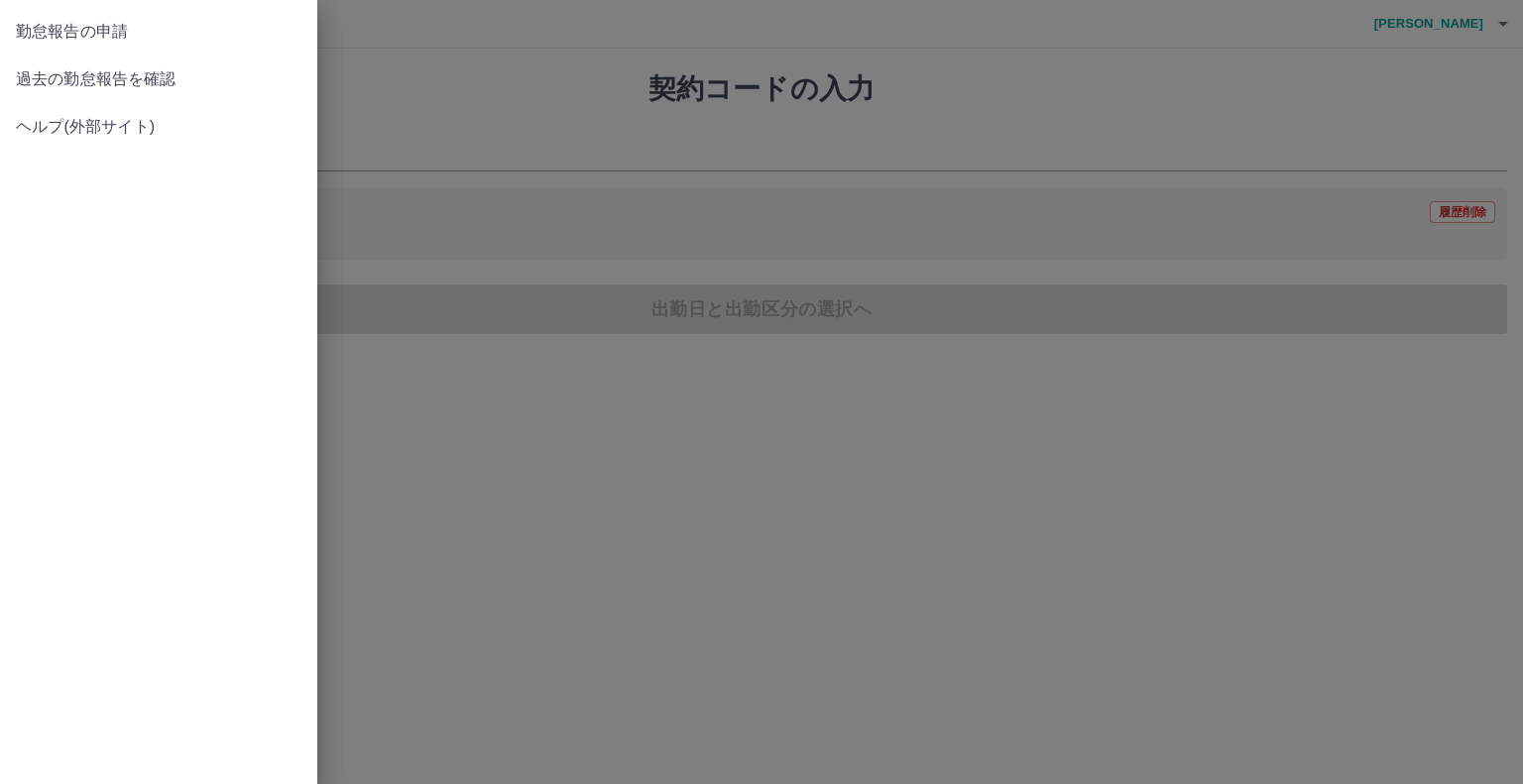 click on "過去の勤怠報告を確認" at bounding box center (159, 79) 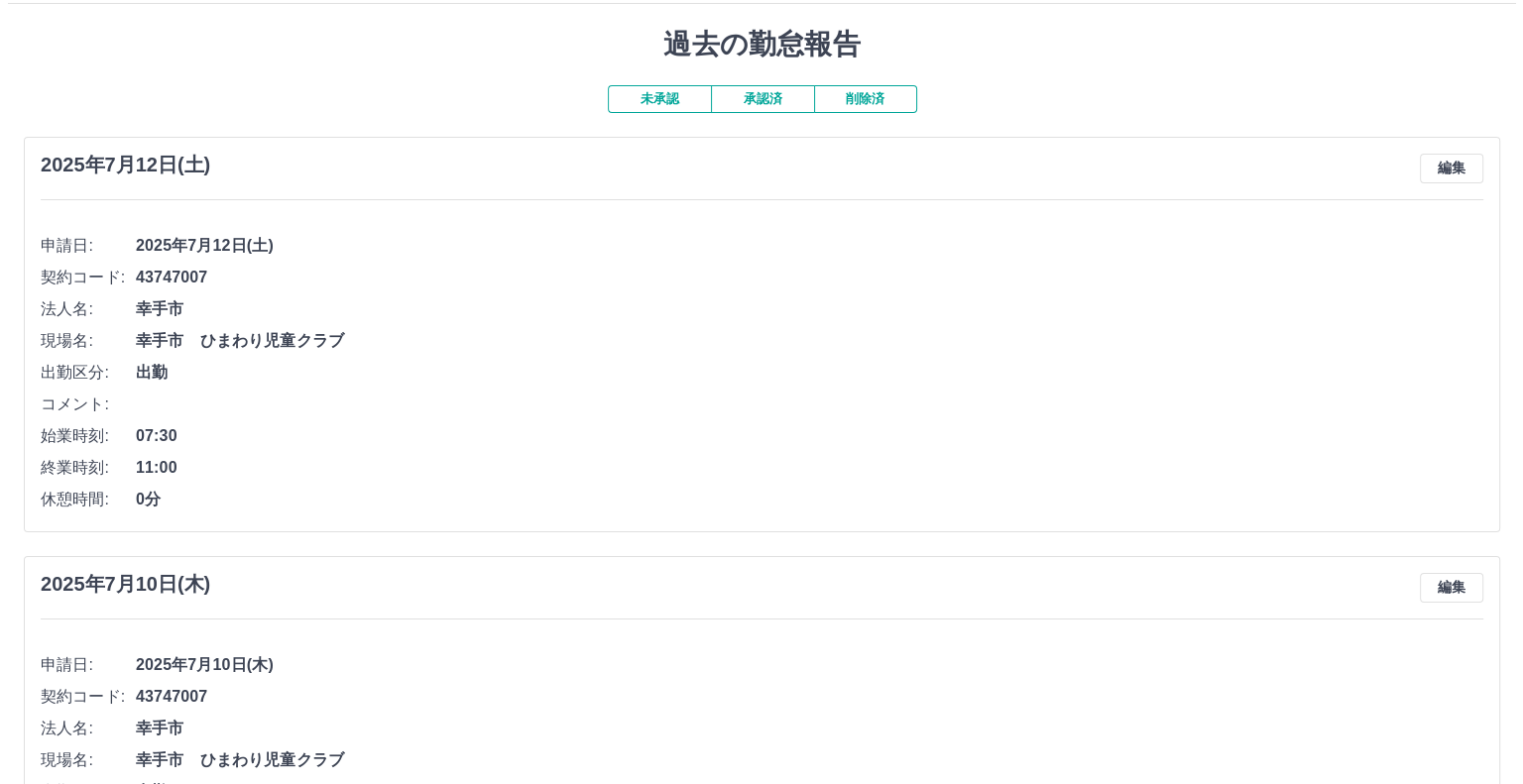 scroll, scrollTop: 0, scrollLeft: 0, axis: both 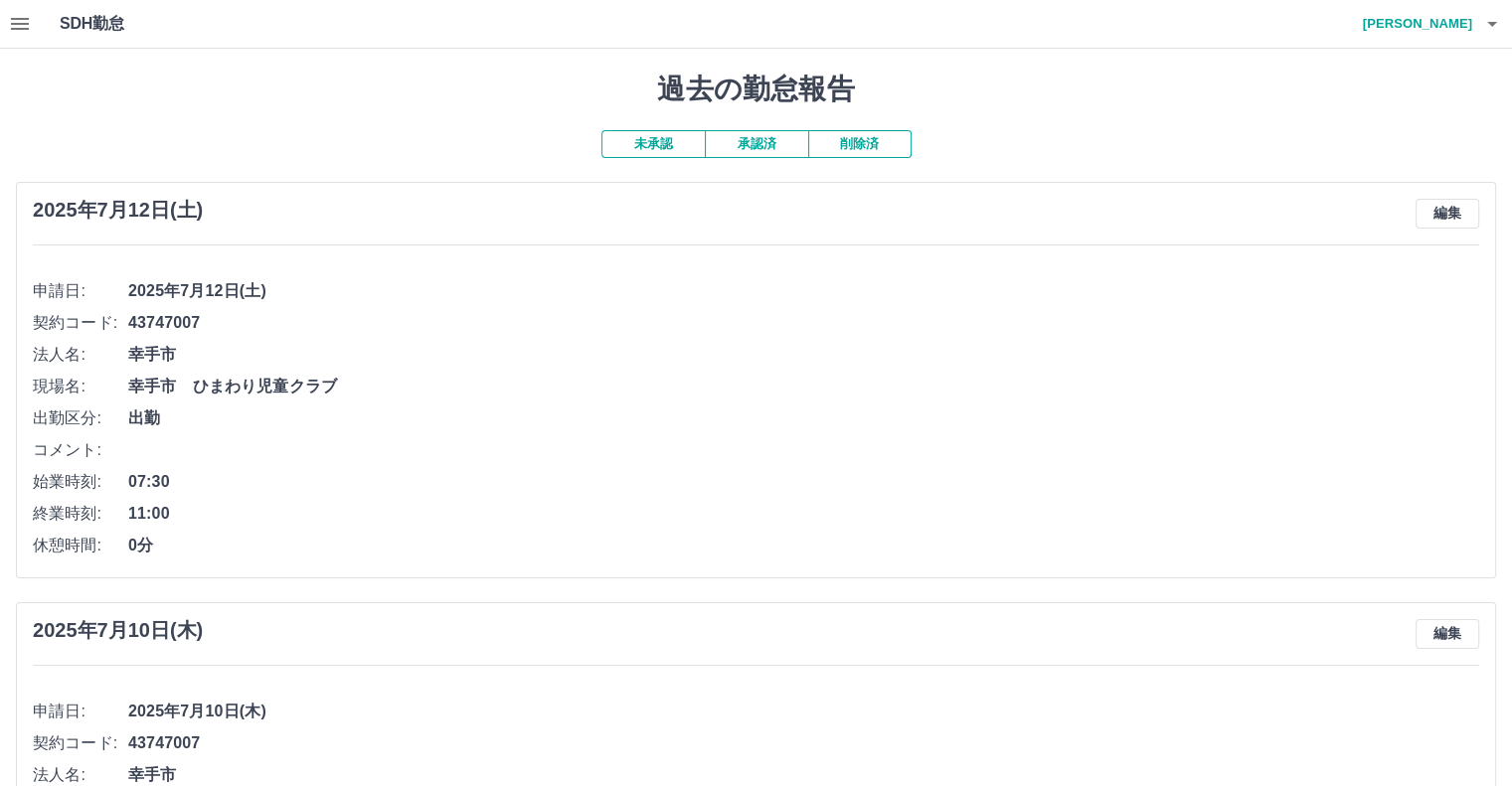 click 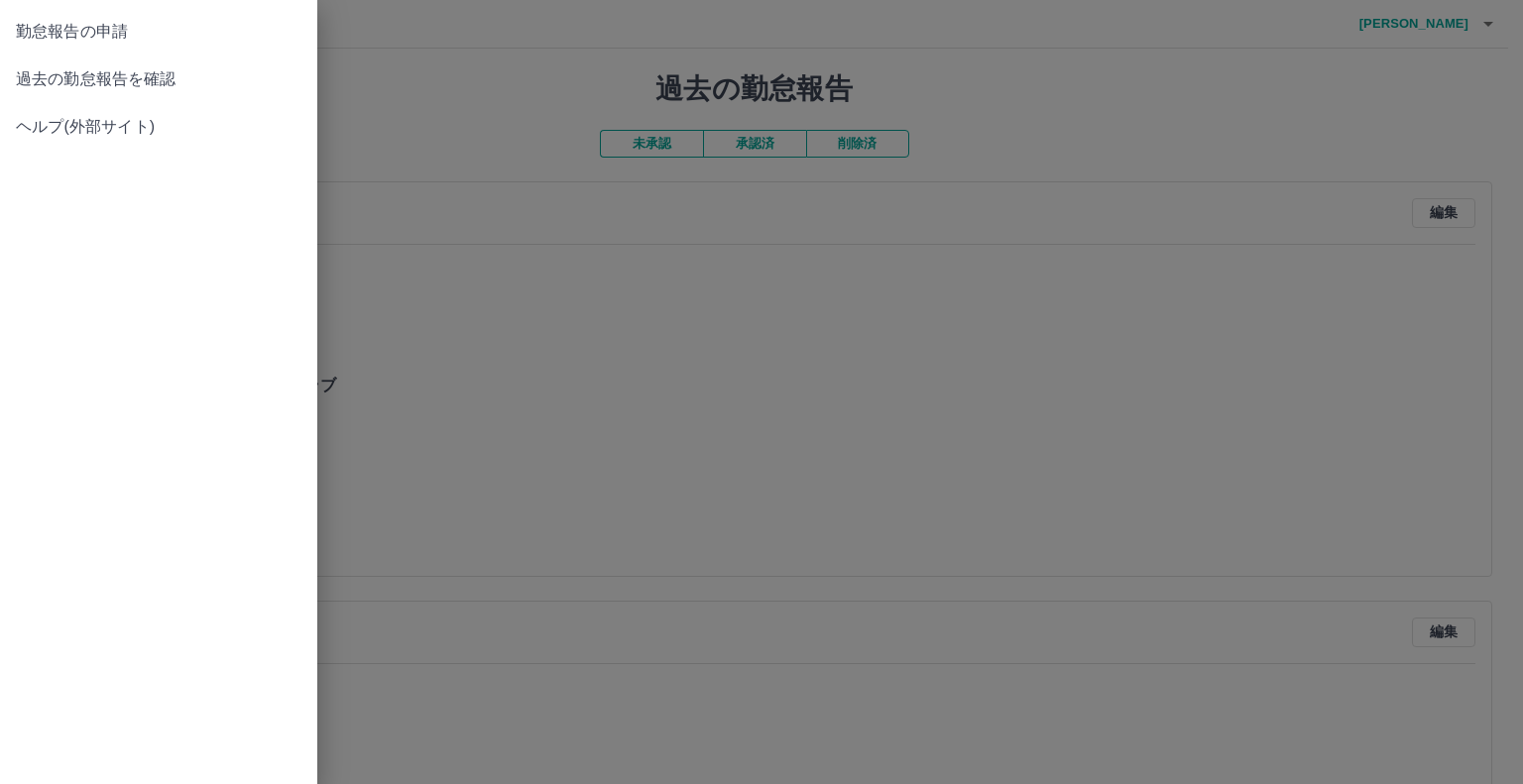 click on "勤怠報告の申請" at bounding box center (159, 32) 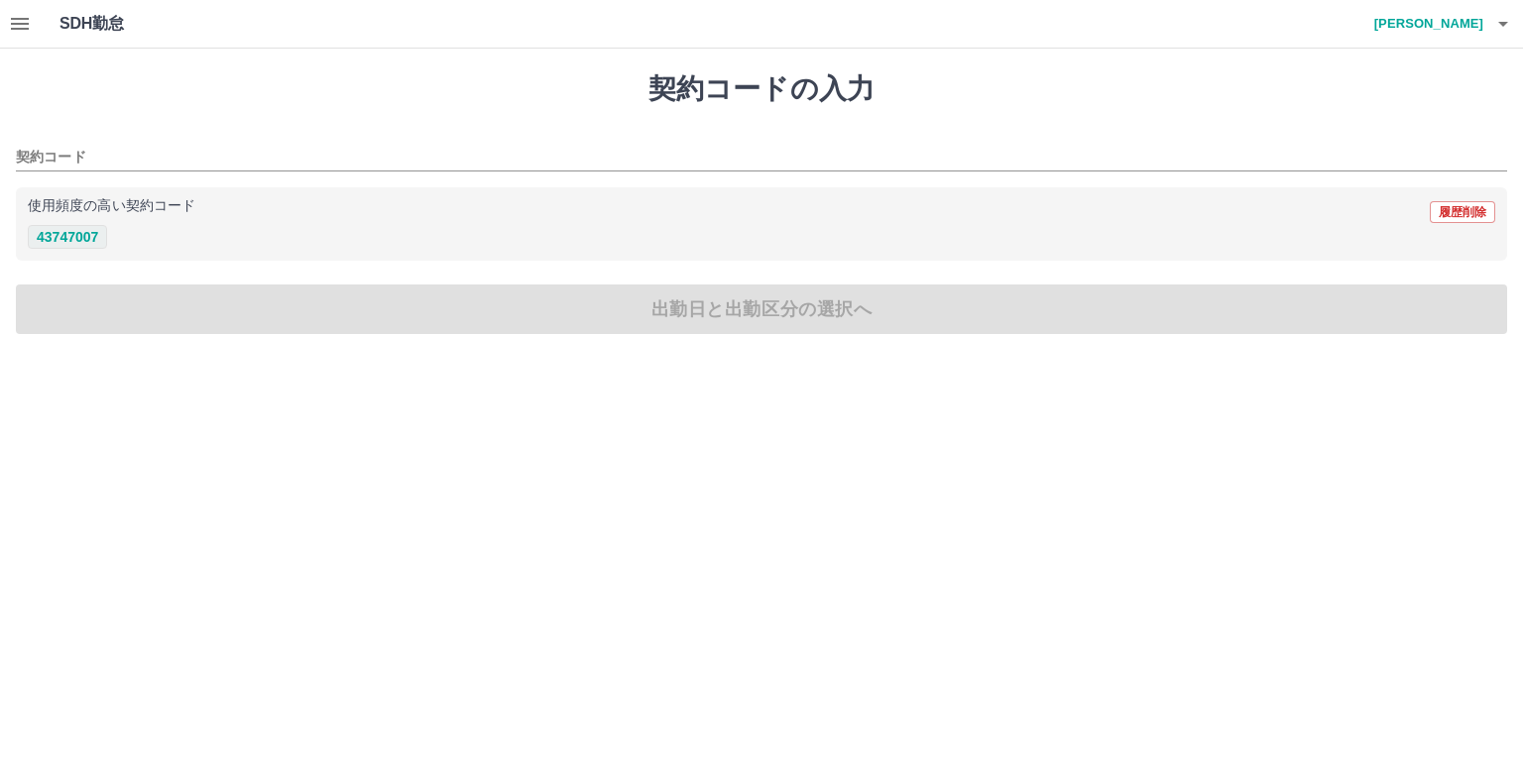 click on "43747007" at bounding box center (67, 237) 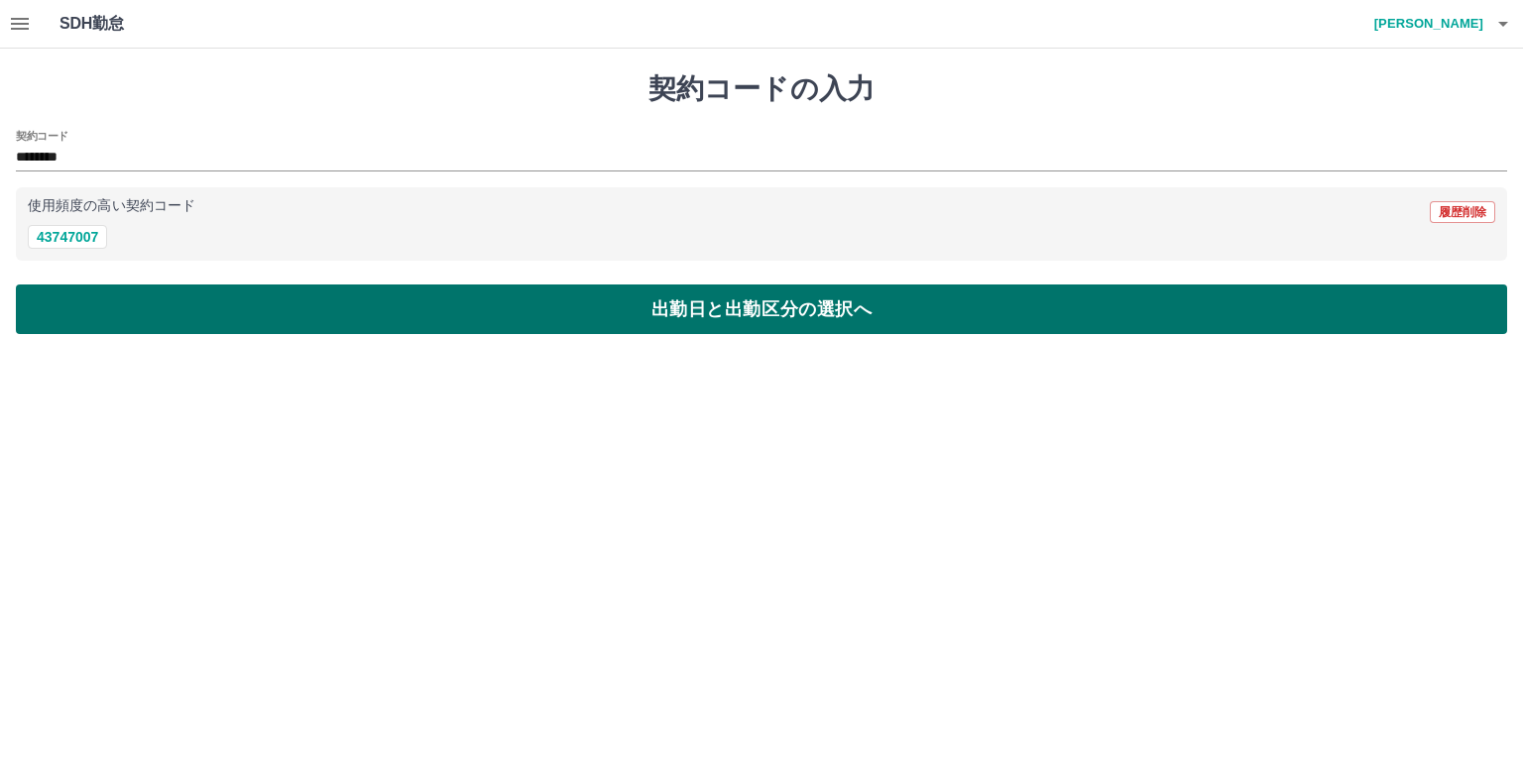 click on "出勤日と出勤区分の選択へ" at bounding box center [762, 309] 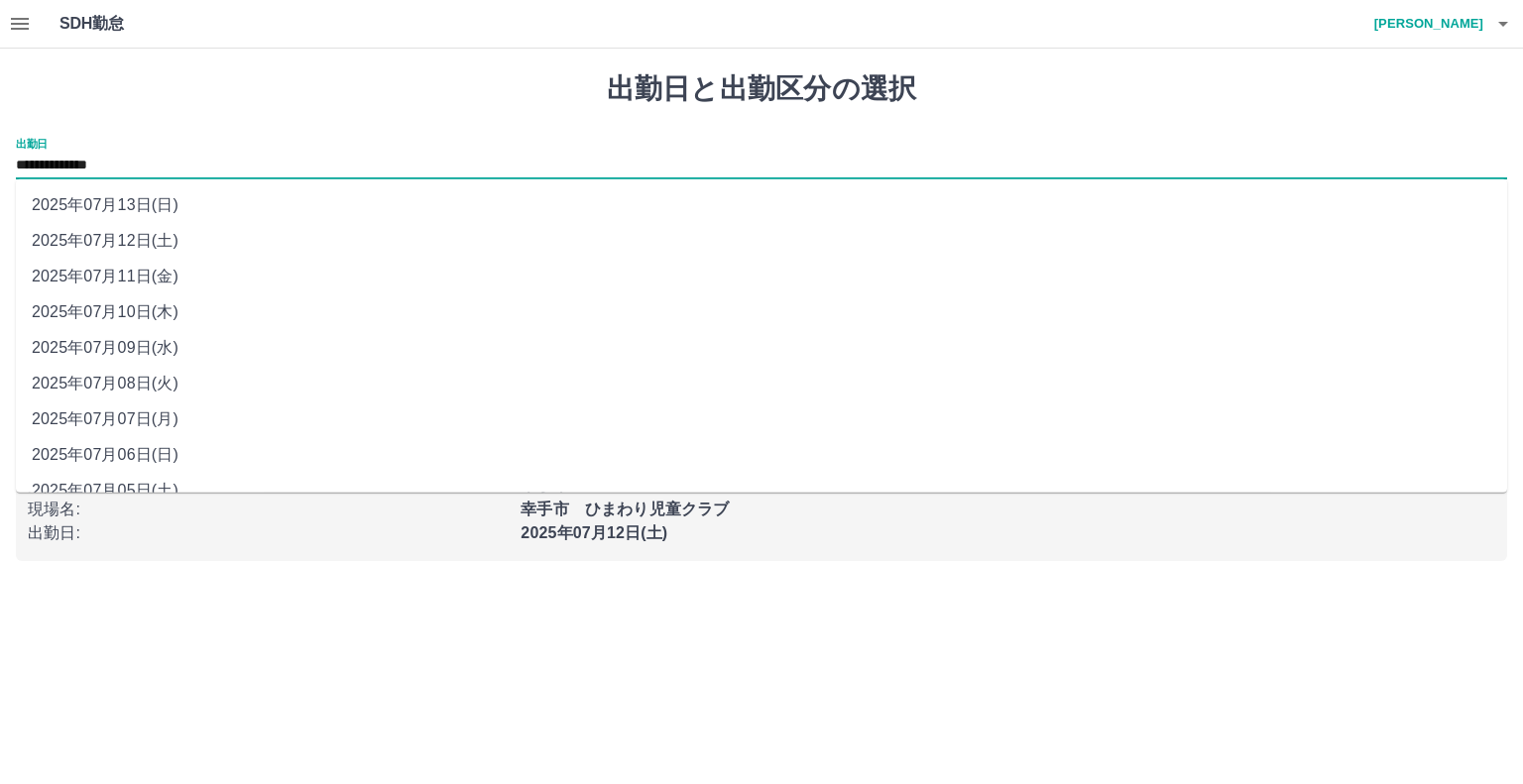 click on "**********" at bounding box center (762, 166) 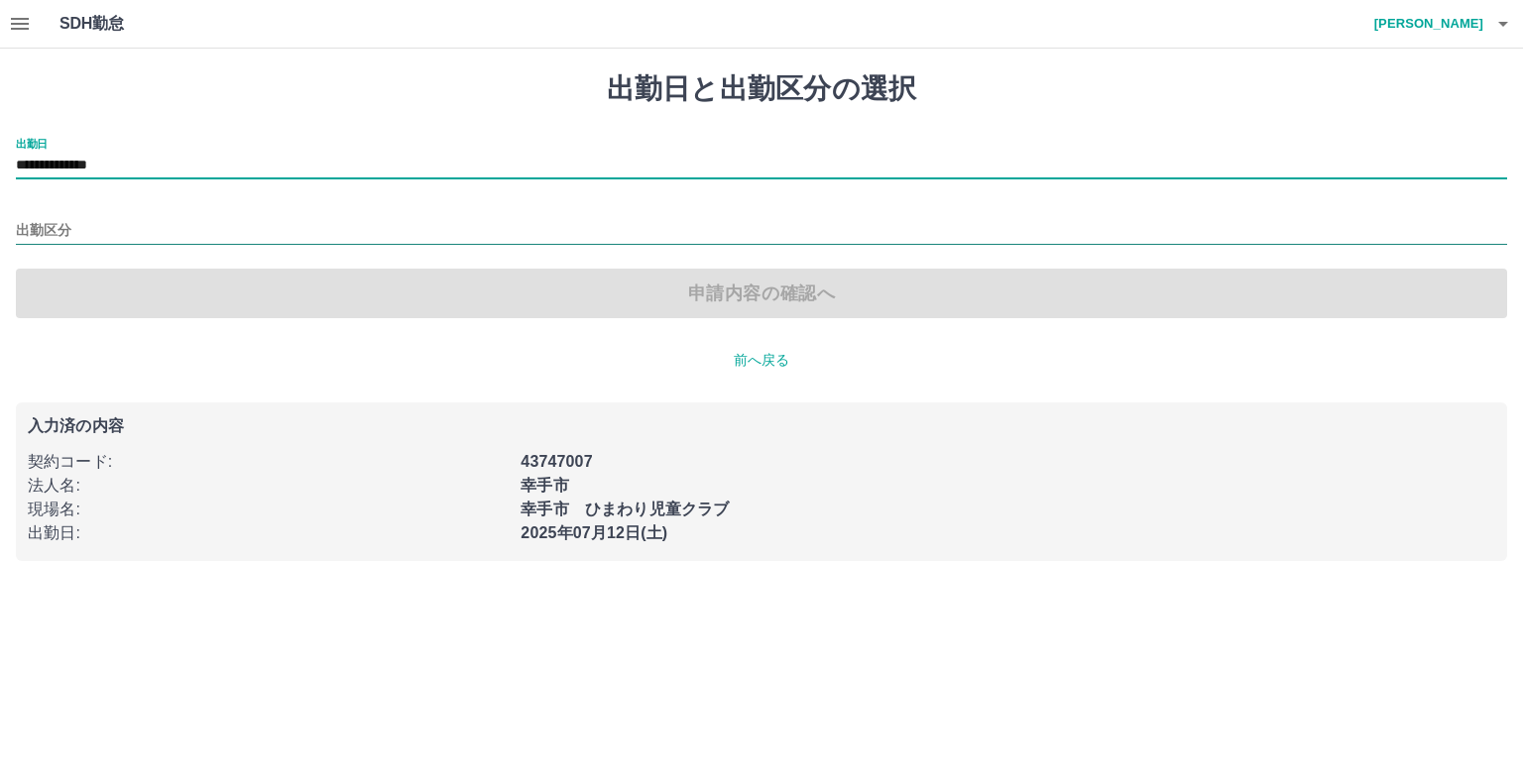 click on "出勤区分" at bounding box center [762, 231] 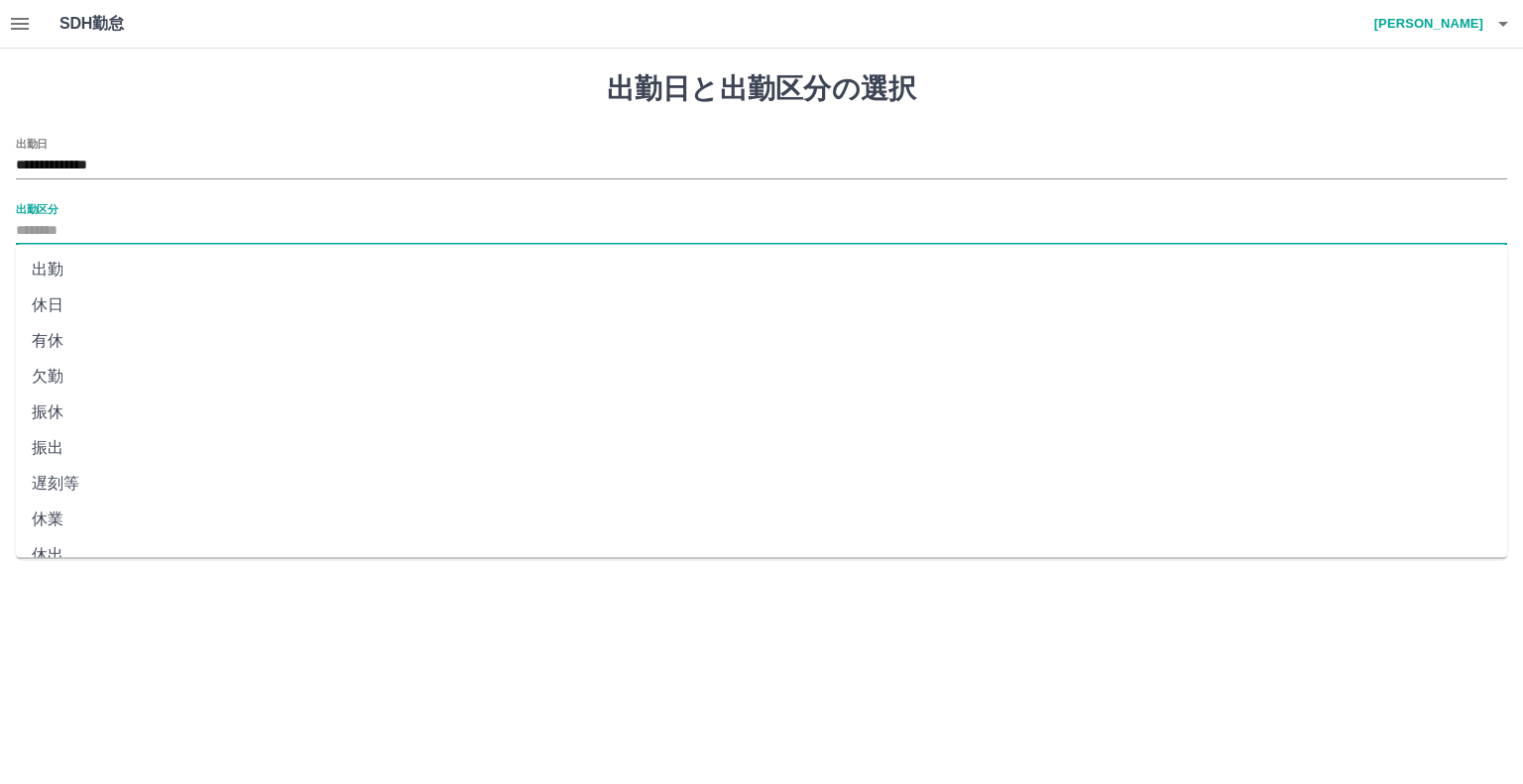 click on "休日" at bounding box center [762, 305] 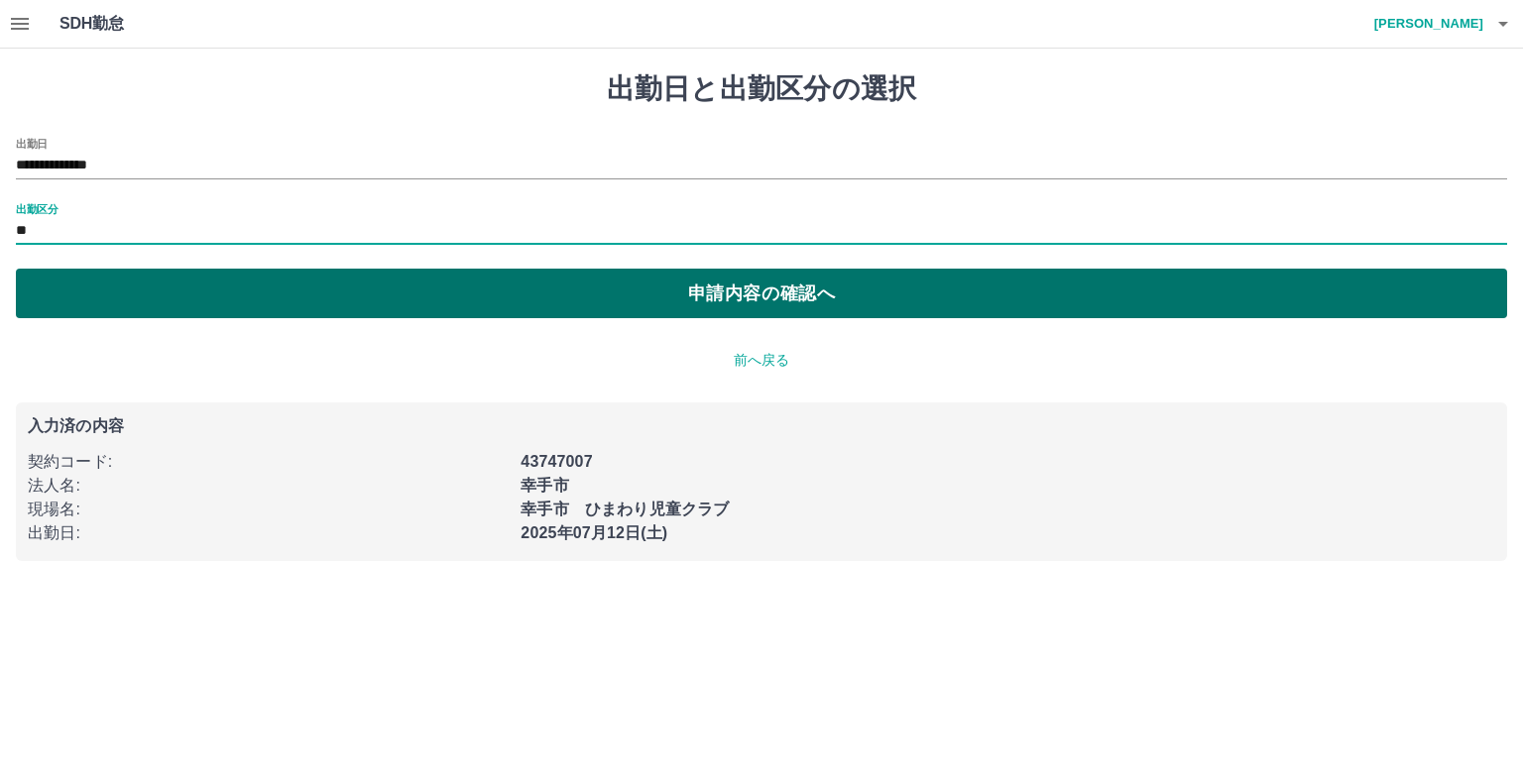 click on "申請内容の確認へ" at bounding box center (762, 293) 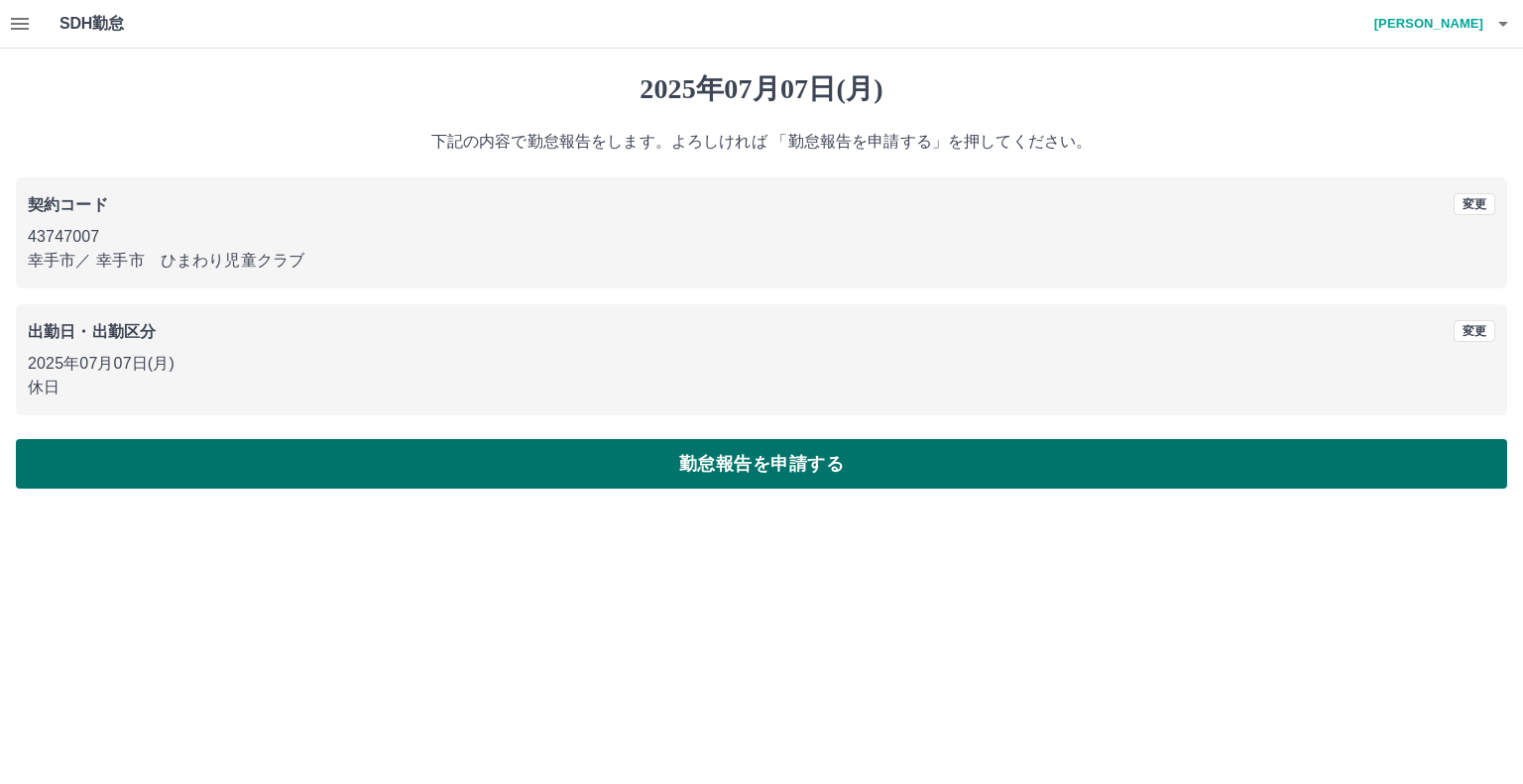 click on "勤怠報告を申請する" at bounding box center [762, 464] 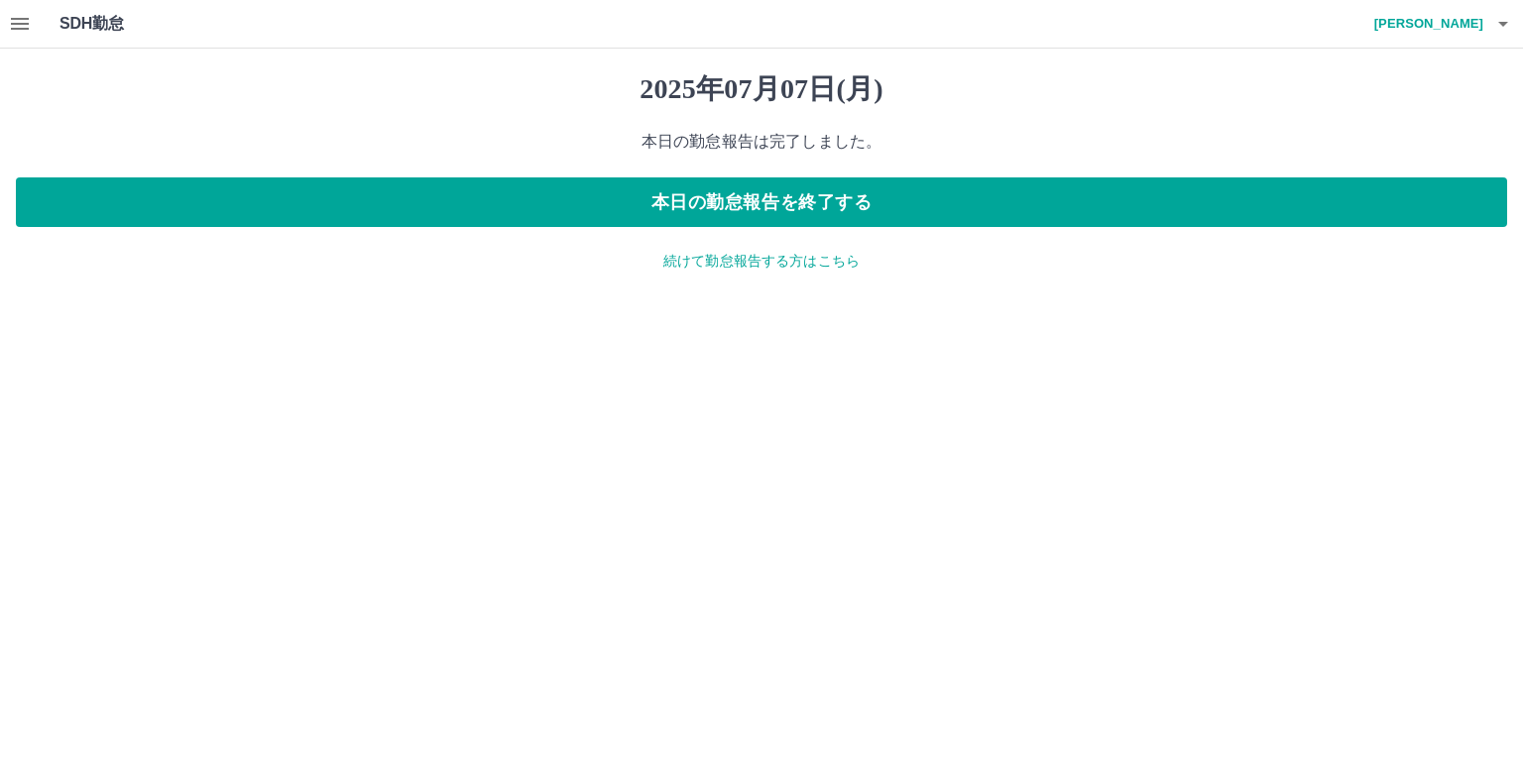 click on "続けて勤怠報告する方はこちら" at bounding box center (762, 261) 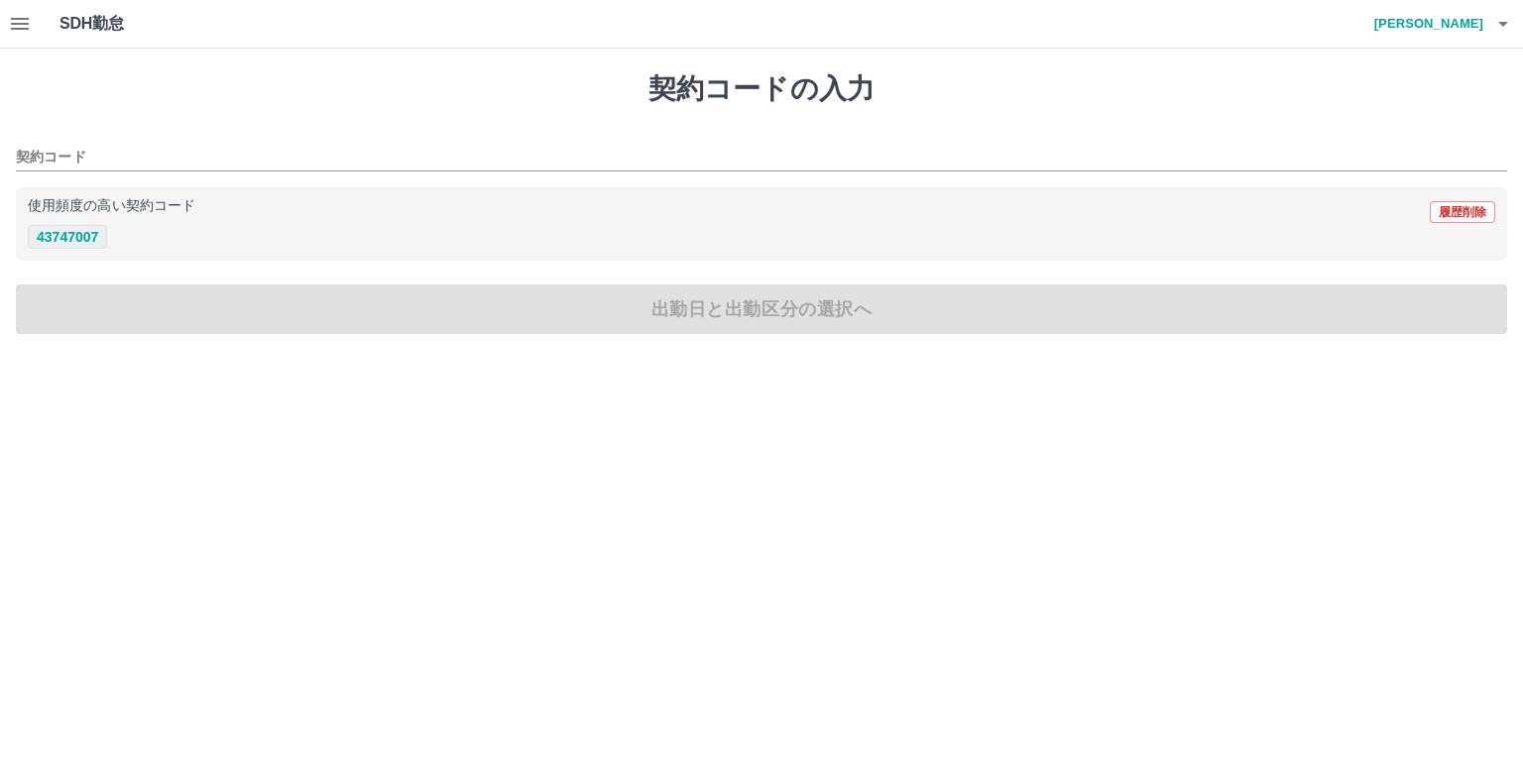 click on "43747007" at bounding box center (67, 237) 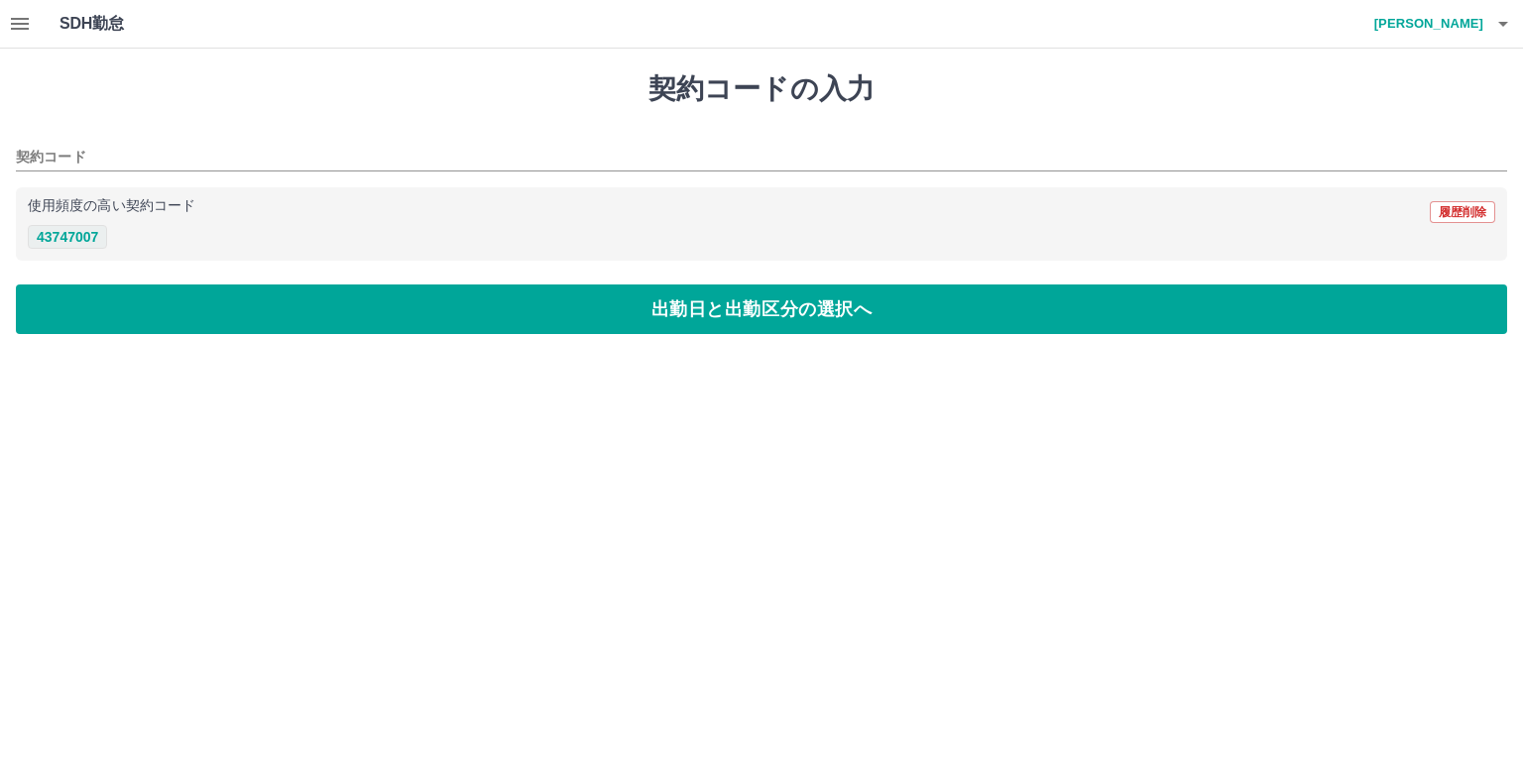 type on "********" 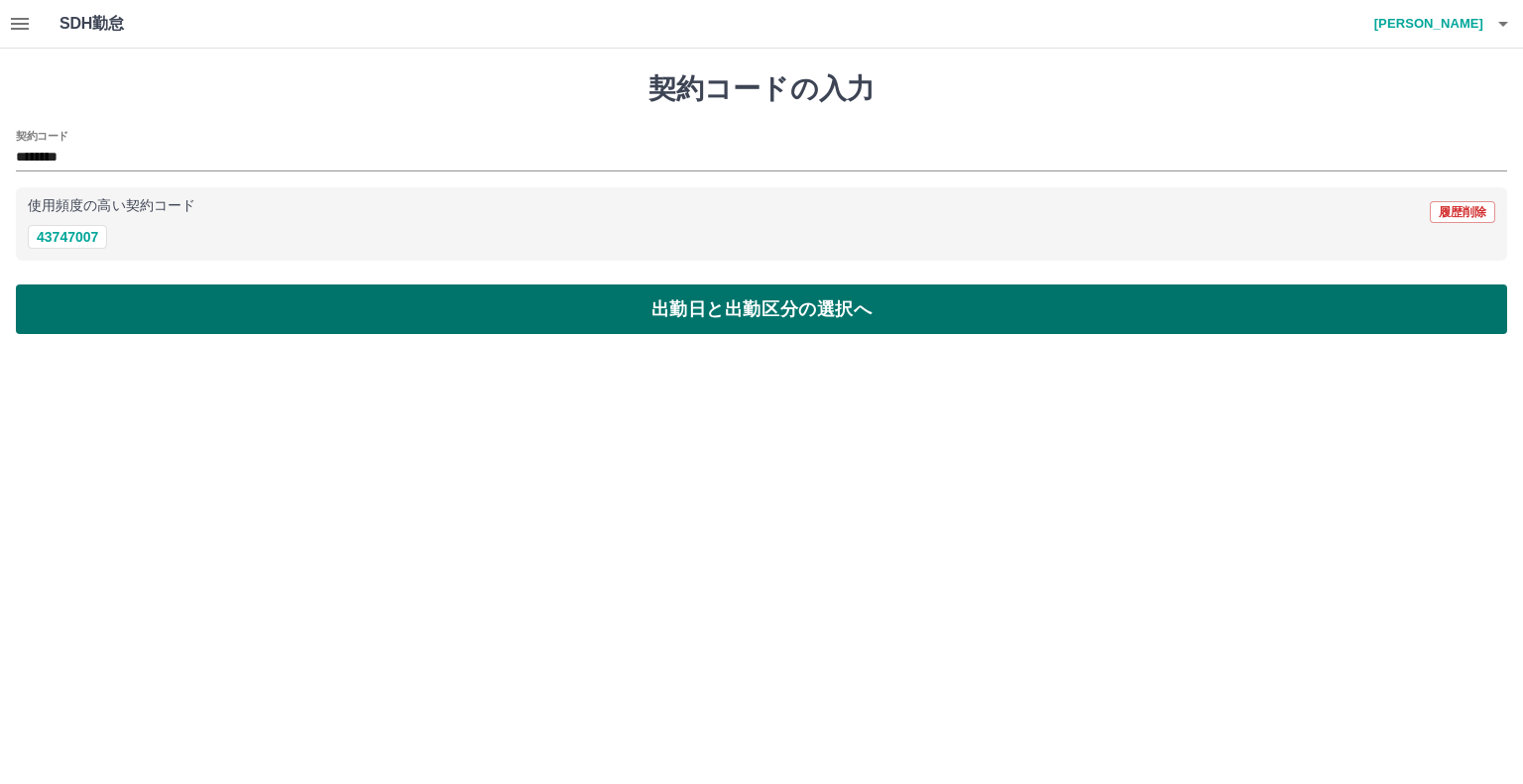 click on "出勤日と出勤区分の選択へ" at bounding box center [762, 309] 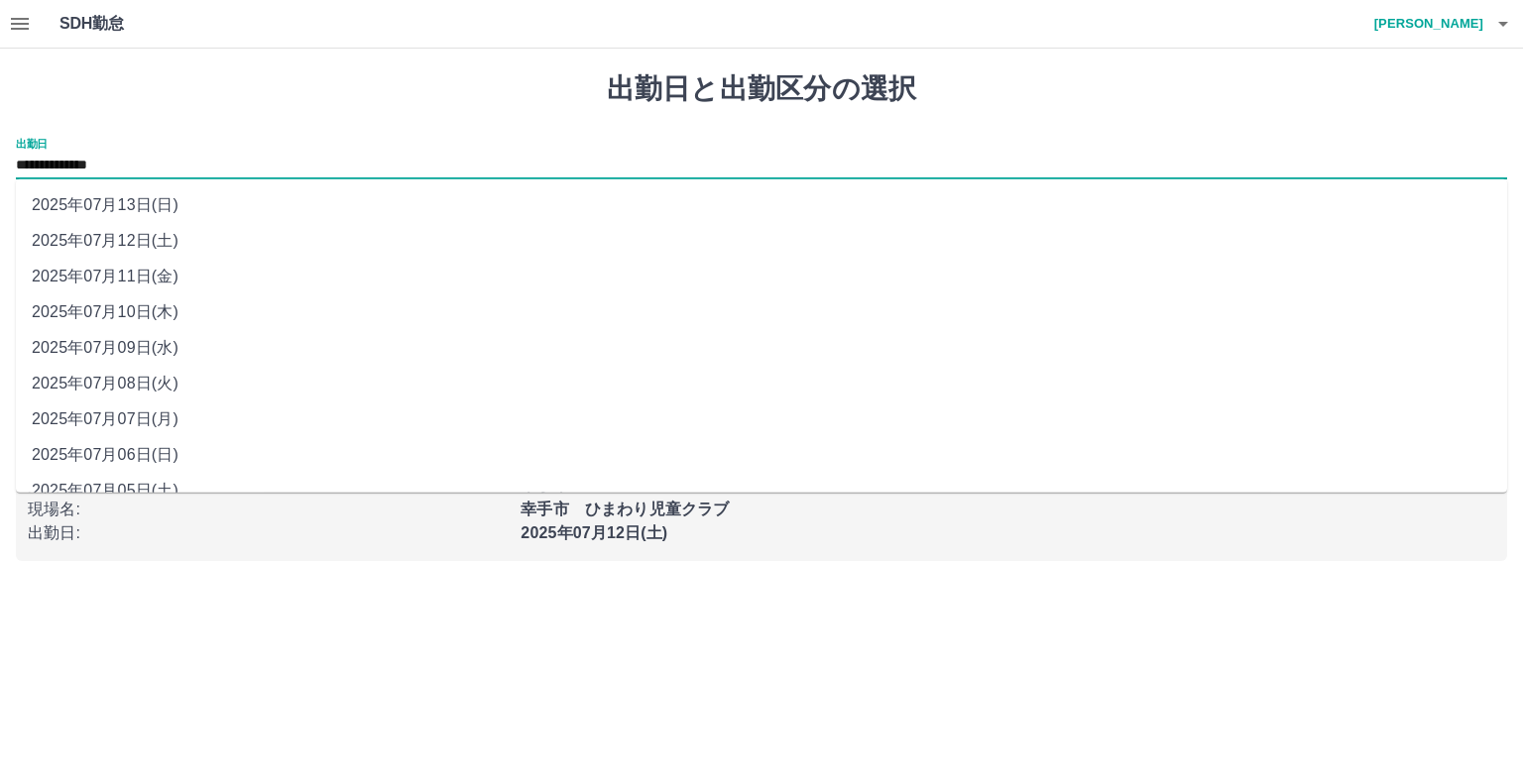 click on "**********" at bounding box center (762, 166) 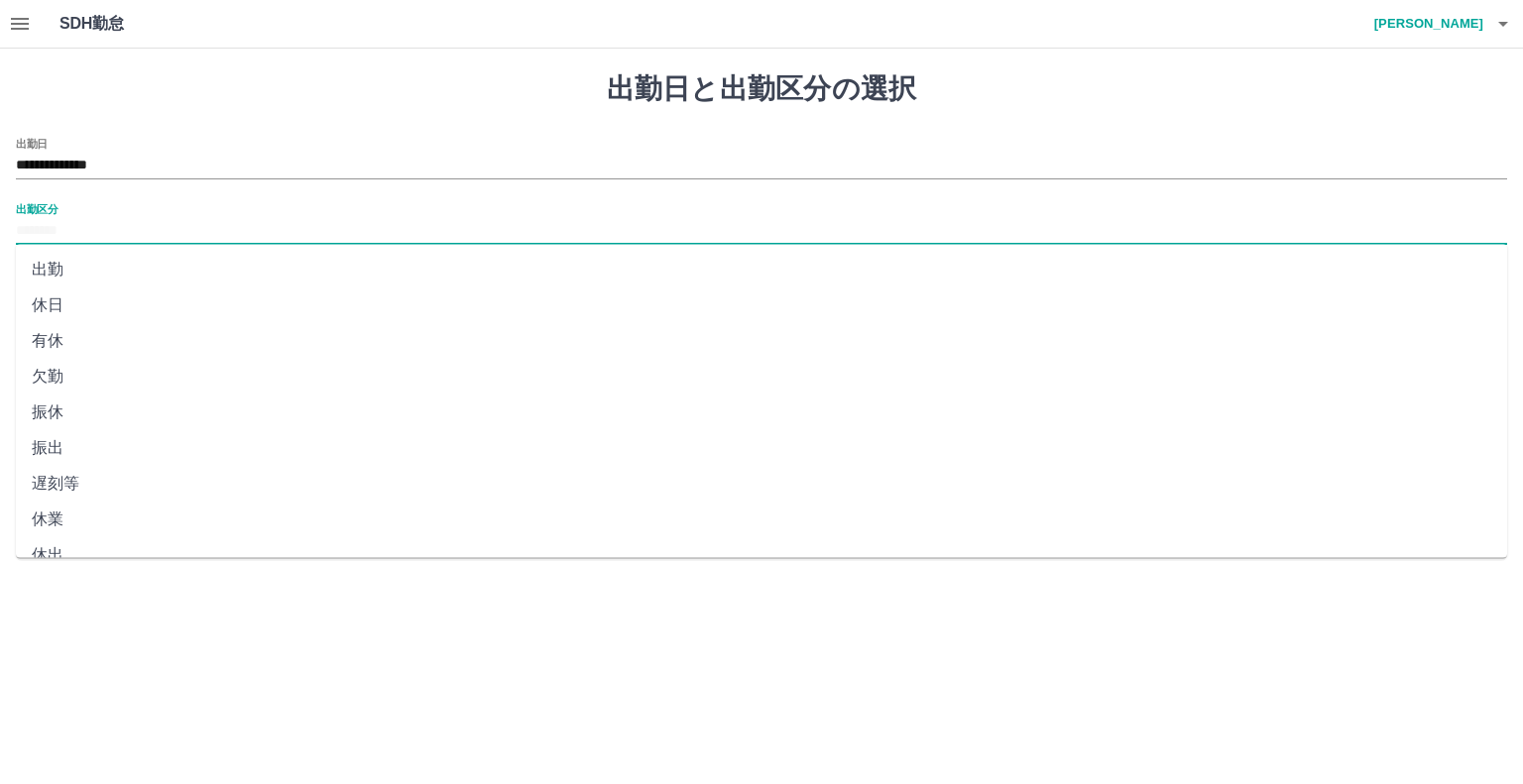 click on "出勤区分" at bounding box center [762, 231] 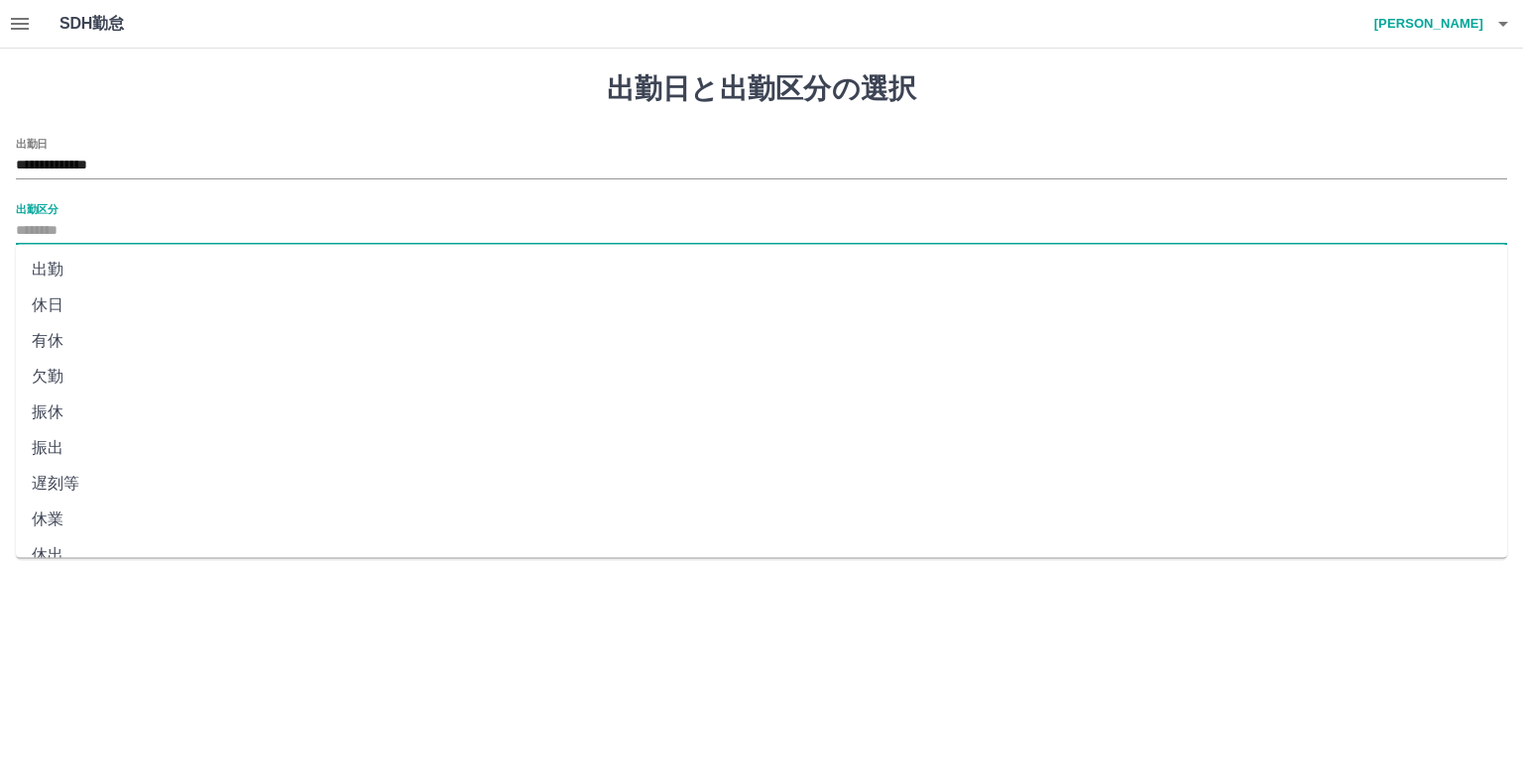 click on "休日" at bounding box center (762, 305) 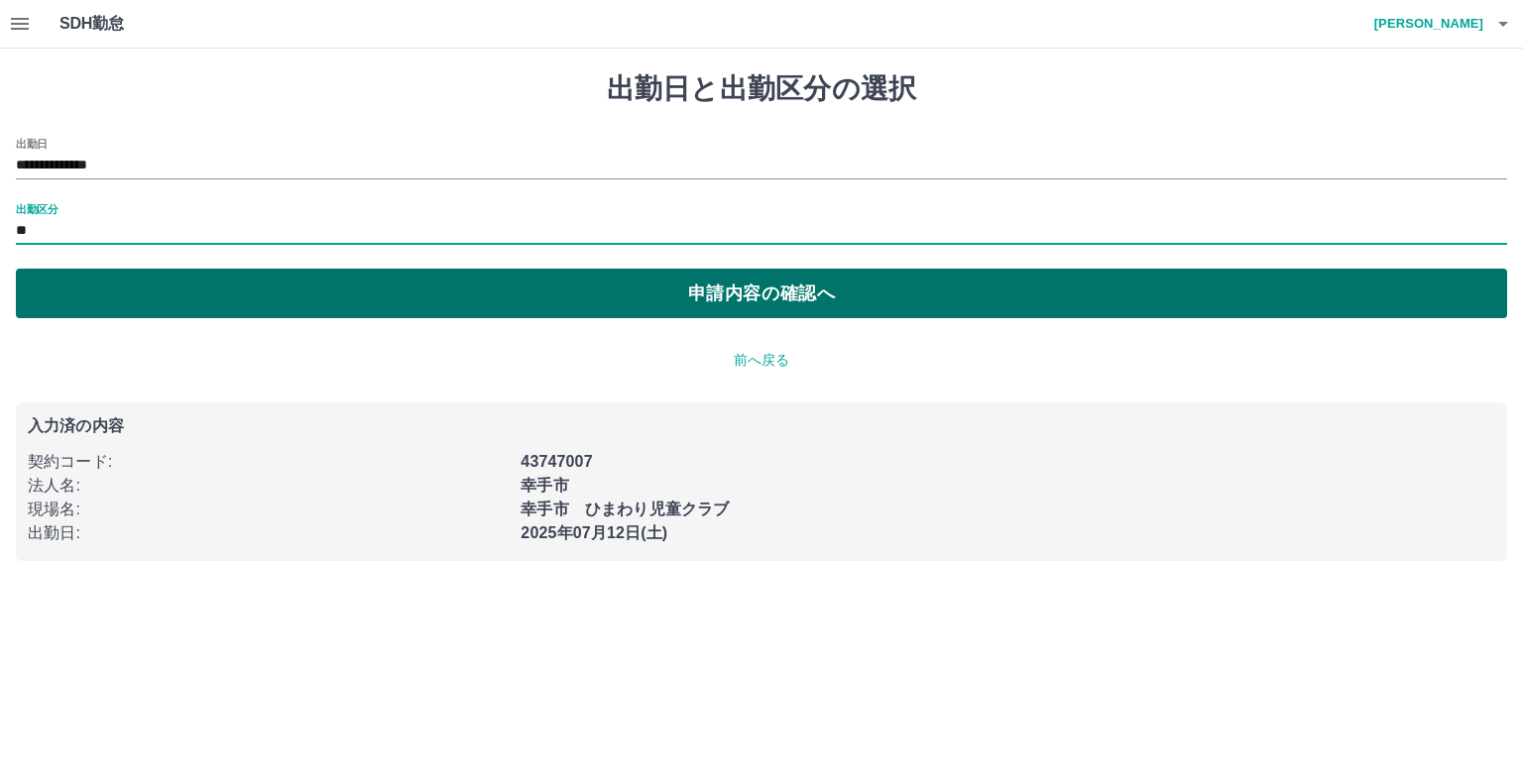 click on "申請内容の確認へ" at bounding box center (762, 293) 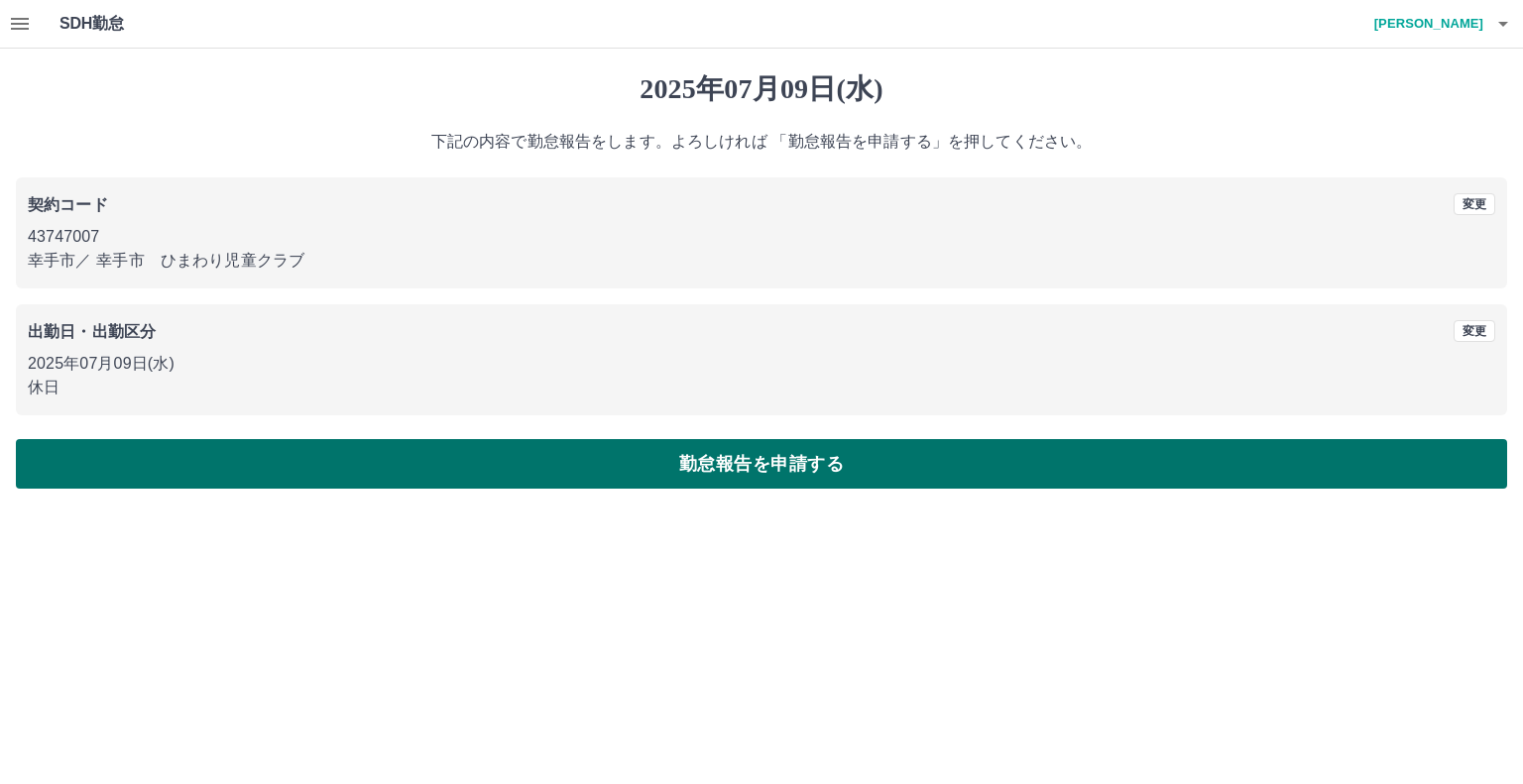 click on "勤怠報告を申請する" at bounding box center (762, 464) 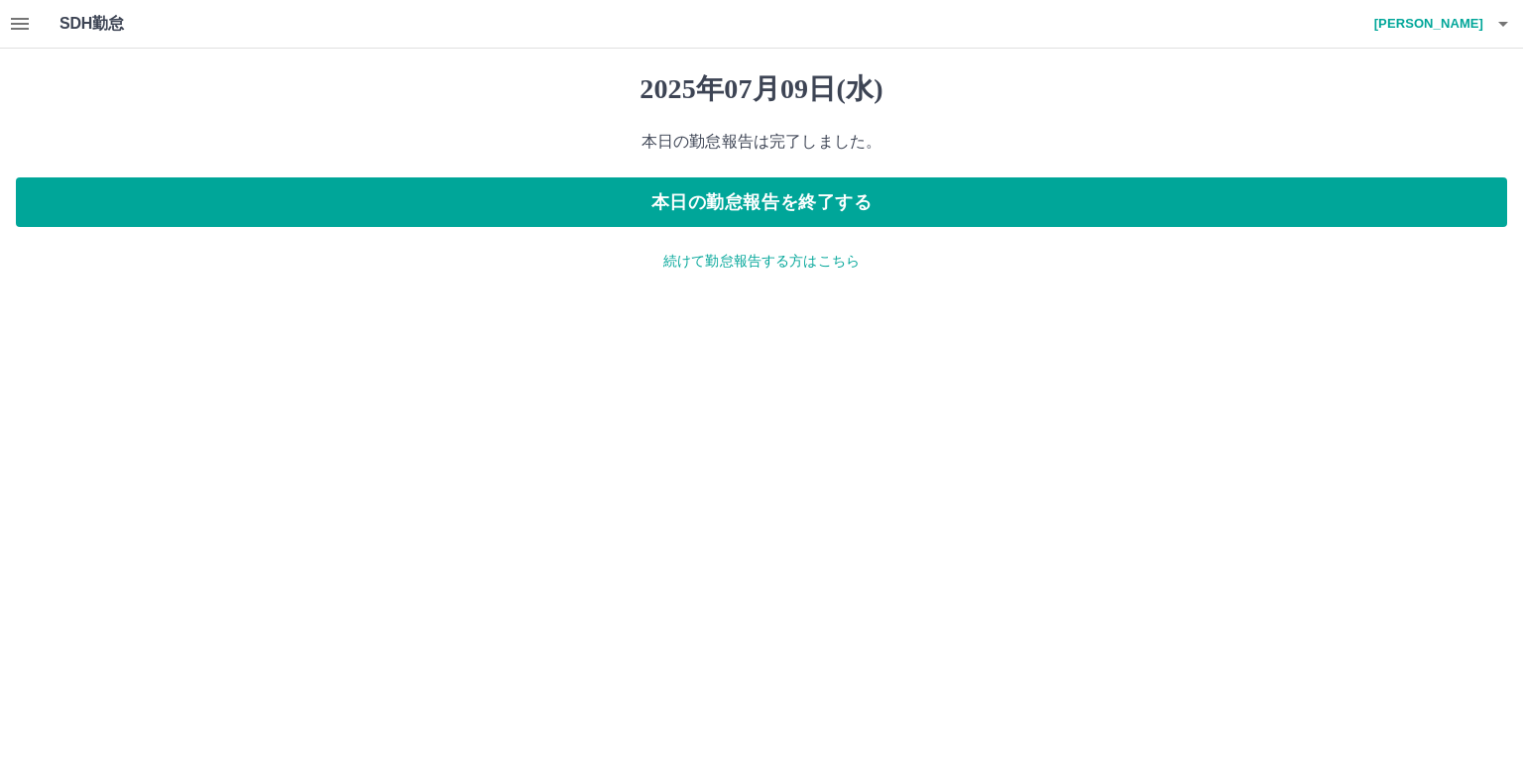 click on "続けて勤怠報告する方はこちら" at bounding box center (762, 261) 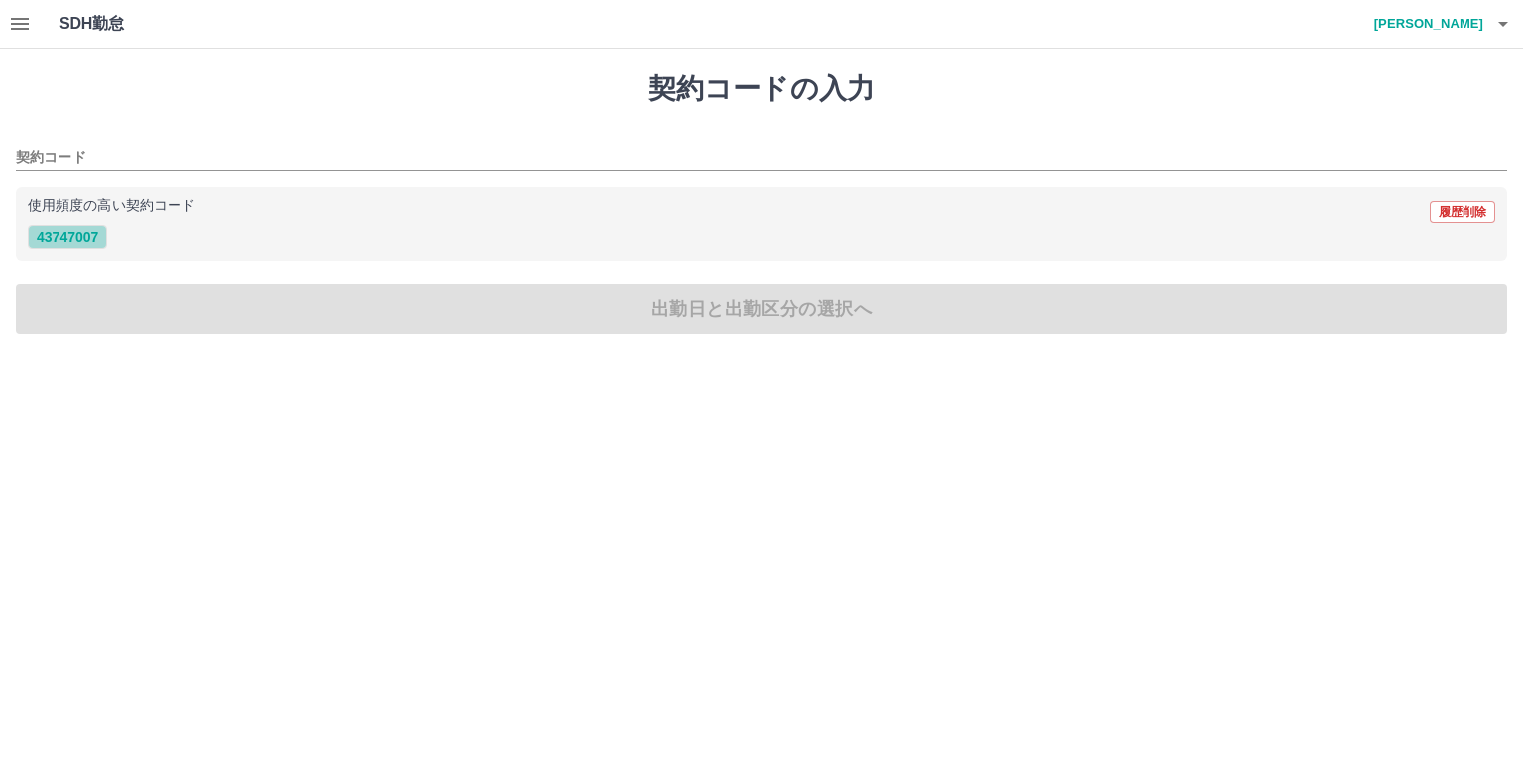 click on "43747007" at bounding box center (67, 237) 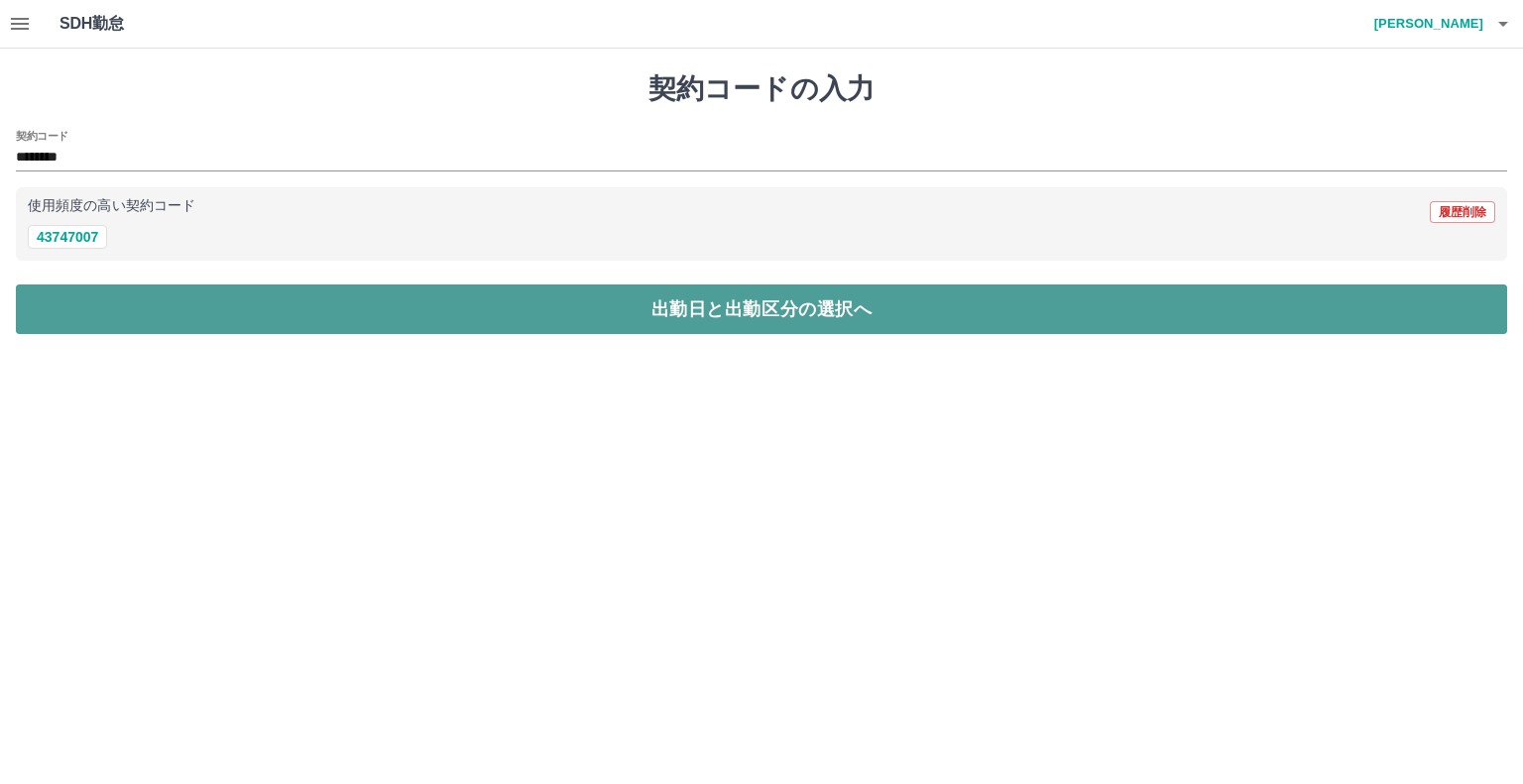 click on "出勤日と出勤区分の選択へ" at bounding box center [762, 309] 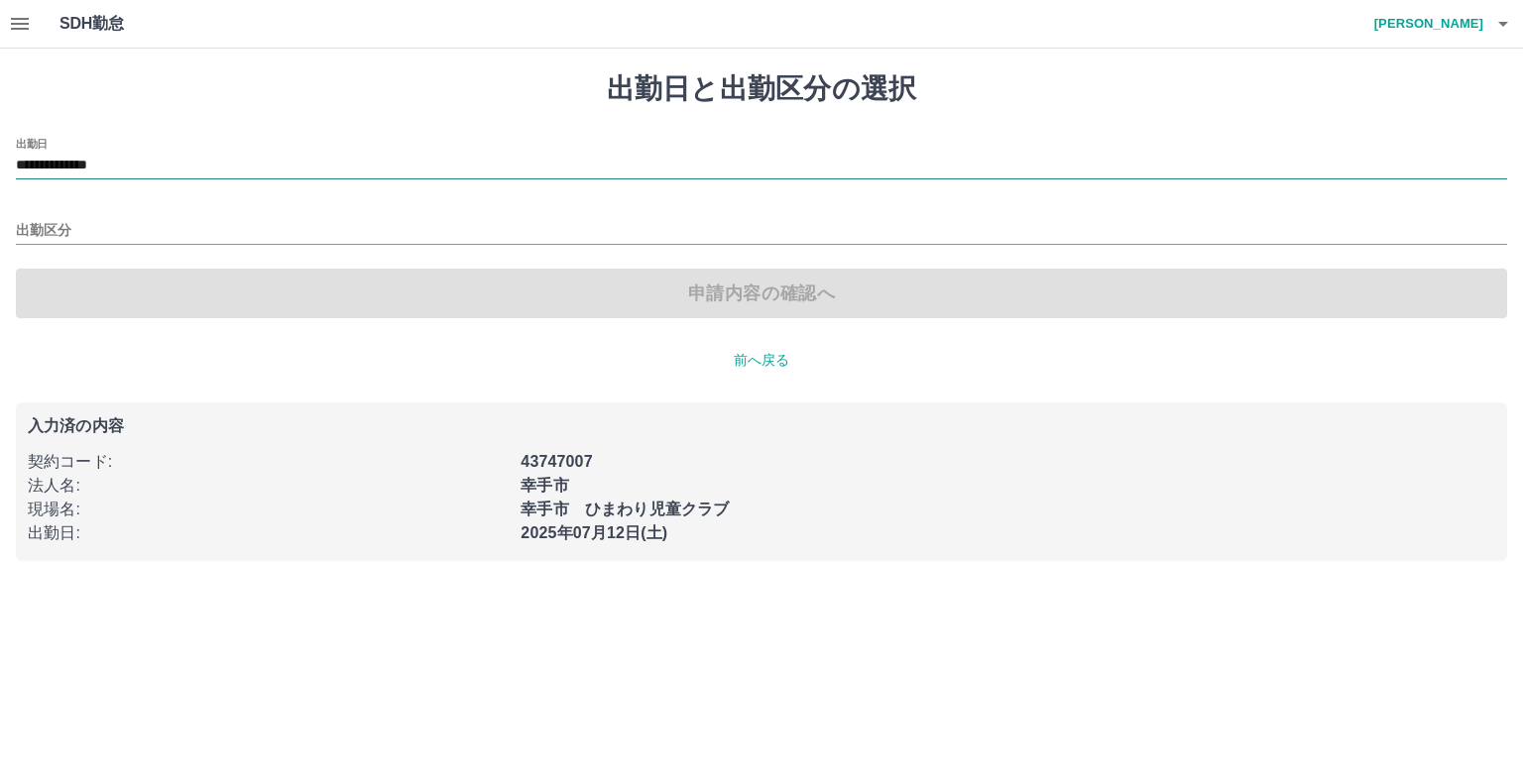 click on "**********" at bounding box center (762, 166) 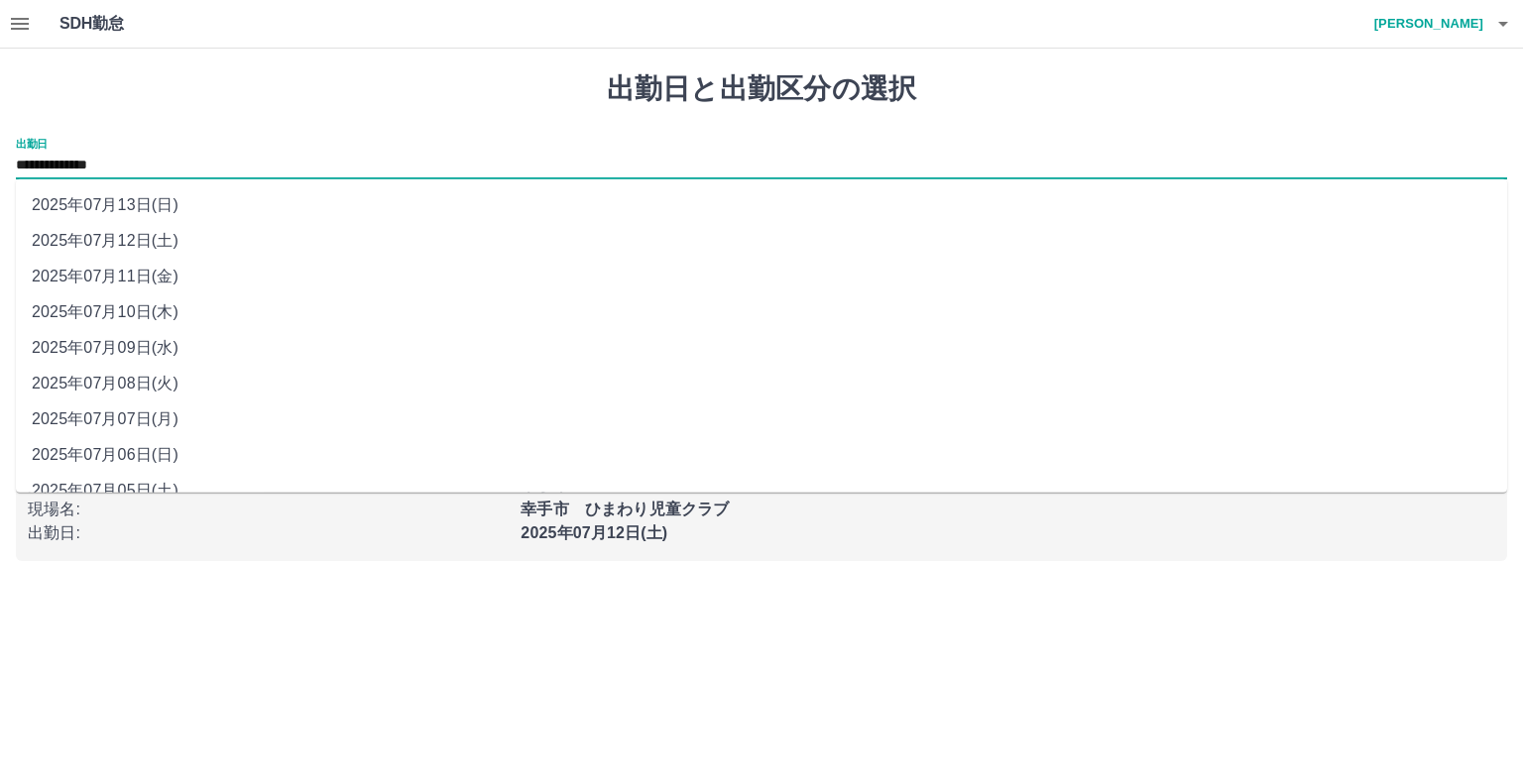 click on "2025年07月11日(金)" at bounding box center [762, 277] 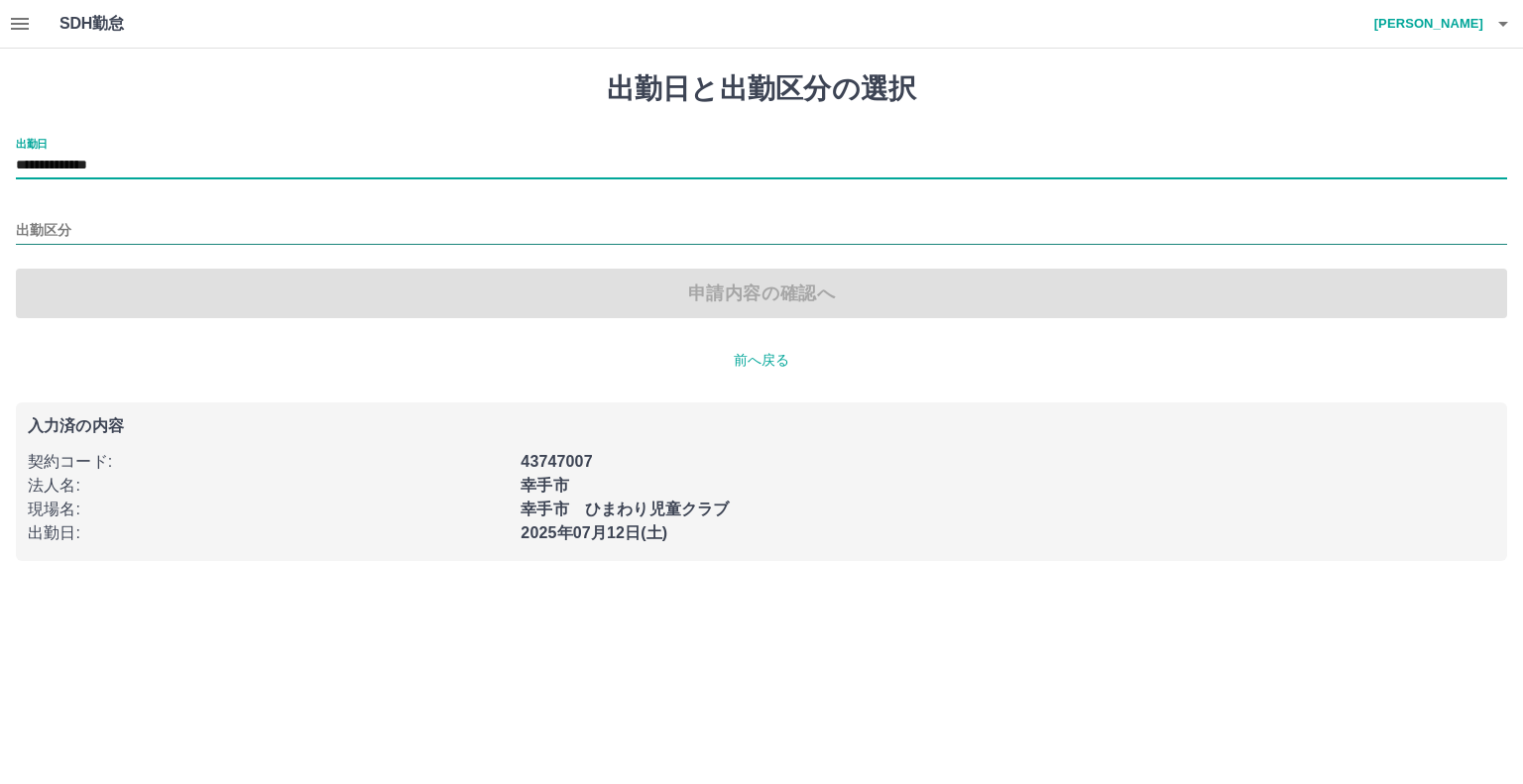 click on "出勤区分" at bounding box center (762, 231) 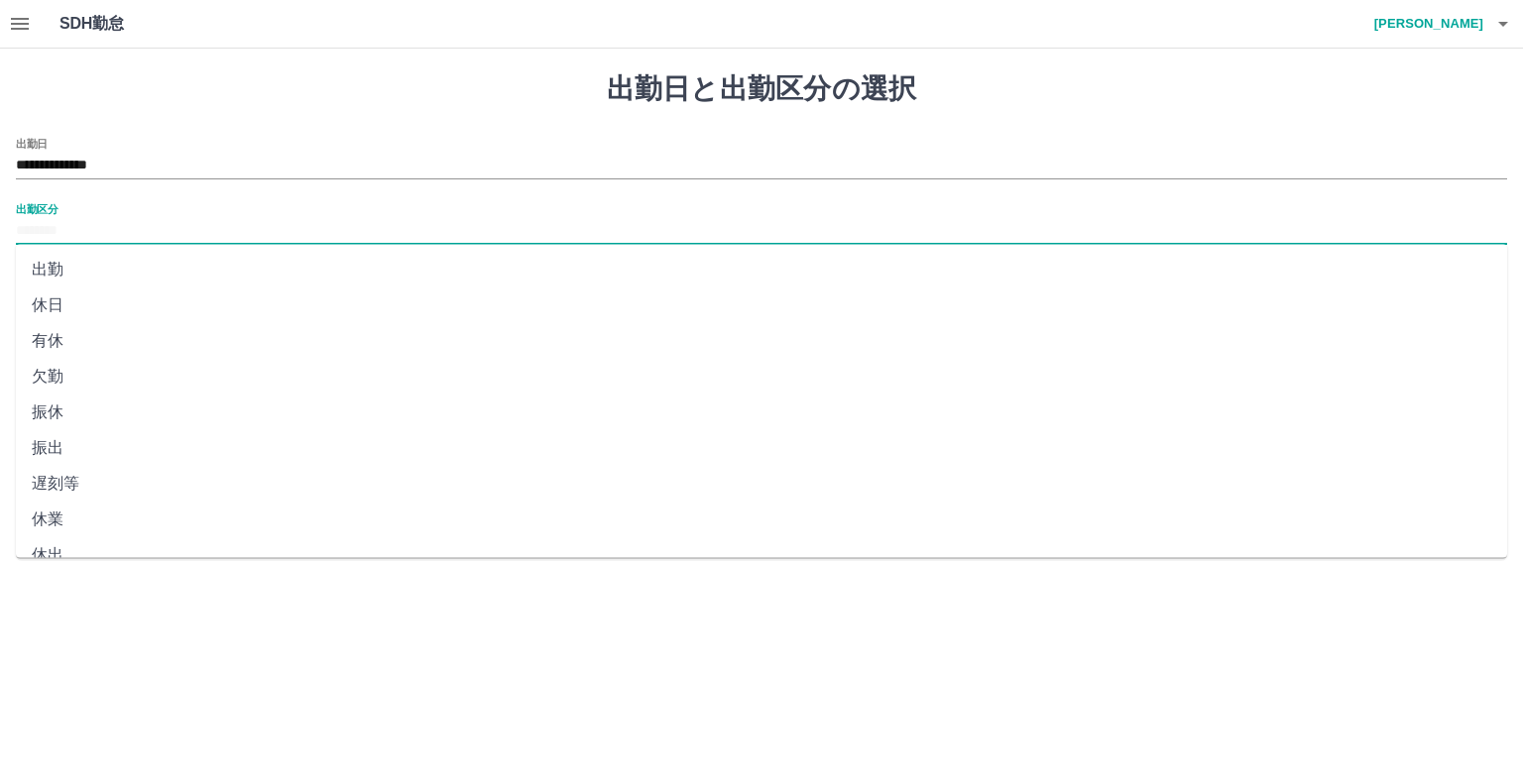 click on "休日" at bounding box center (762, 305) 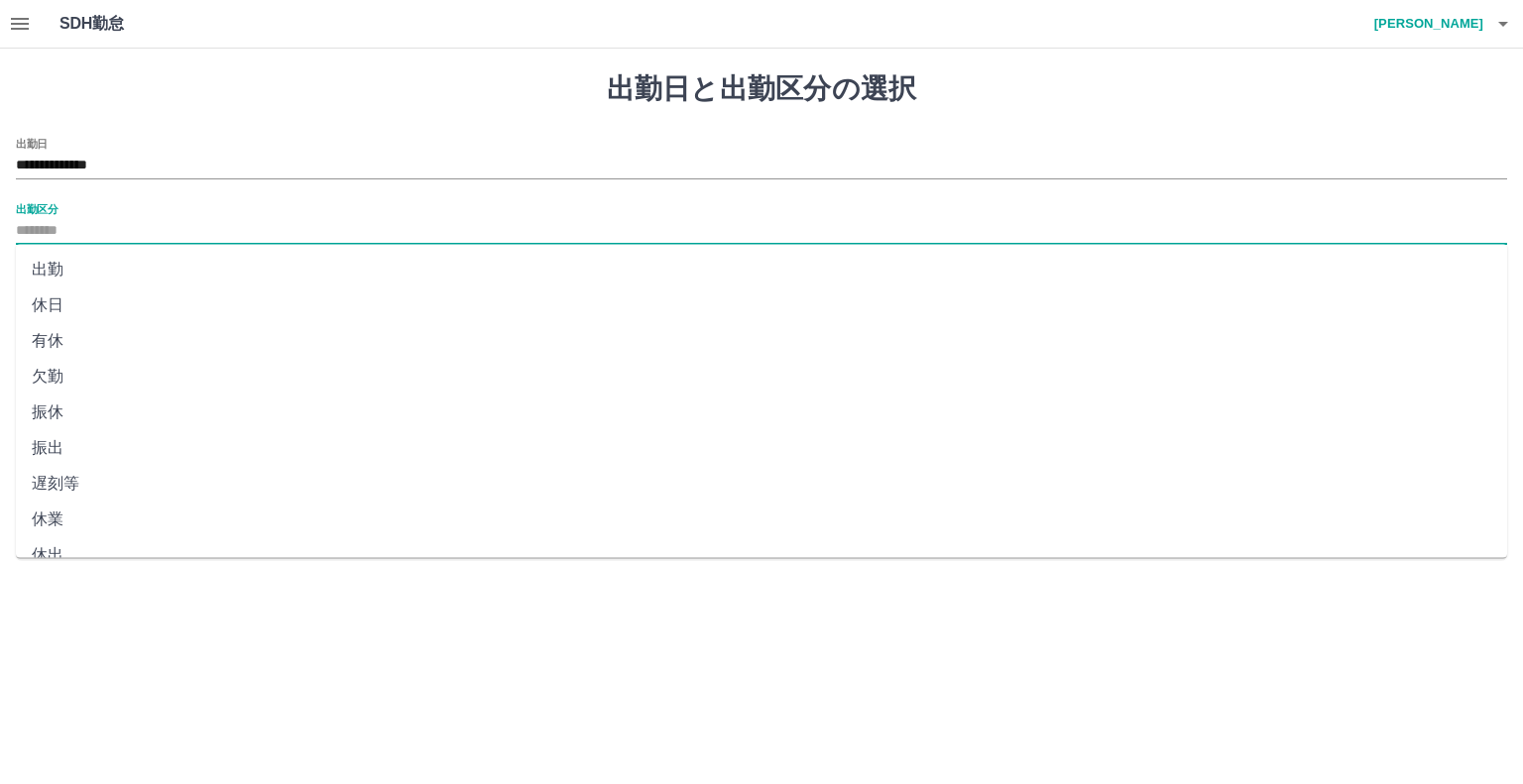 type on "**" 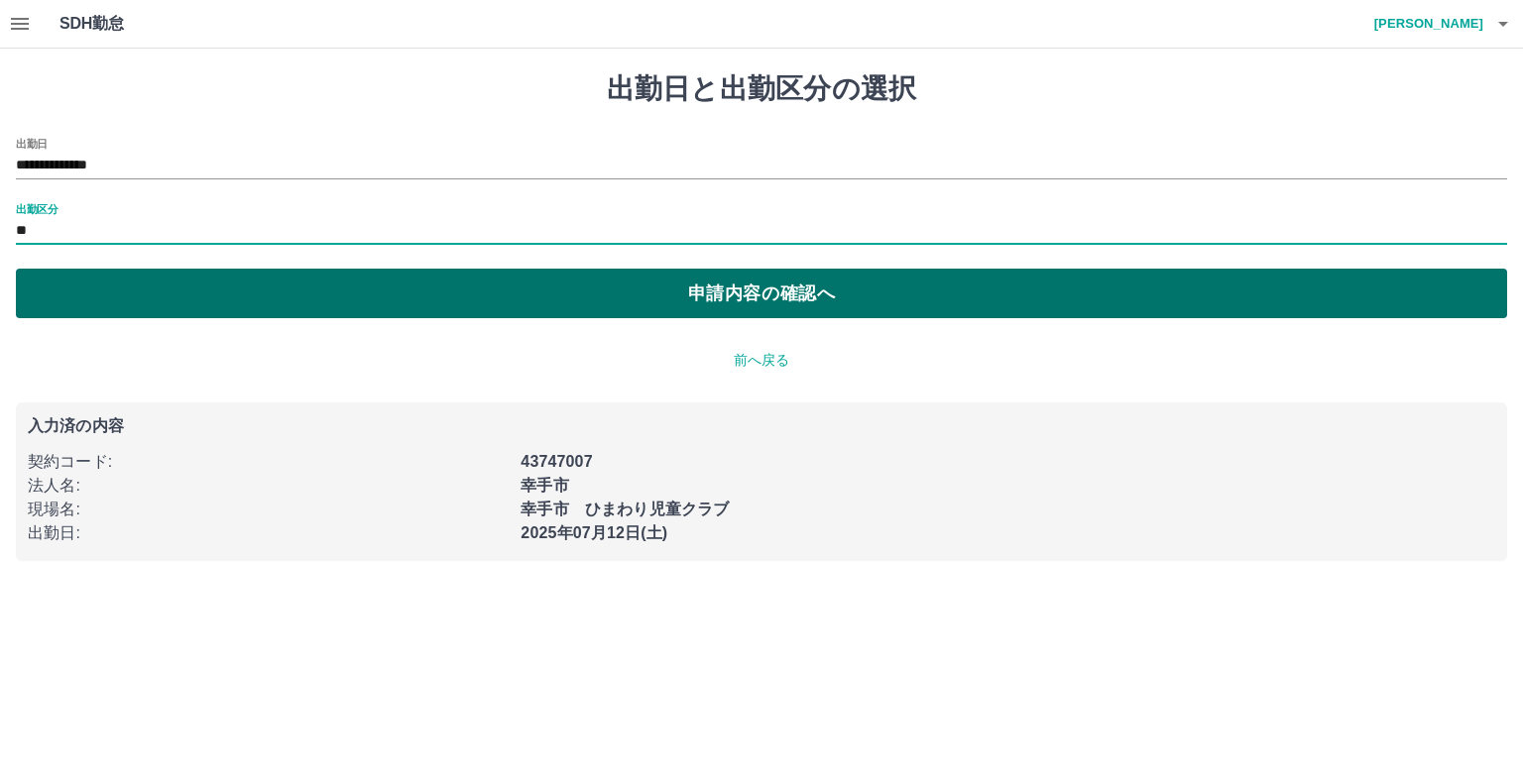 click on "申請内容の確認へ" at bounding box center [762, 293] 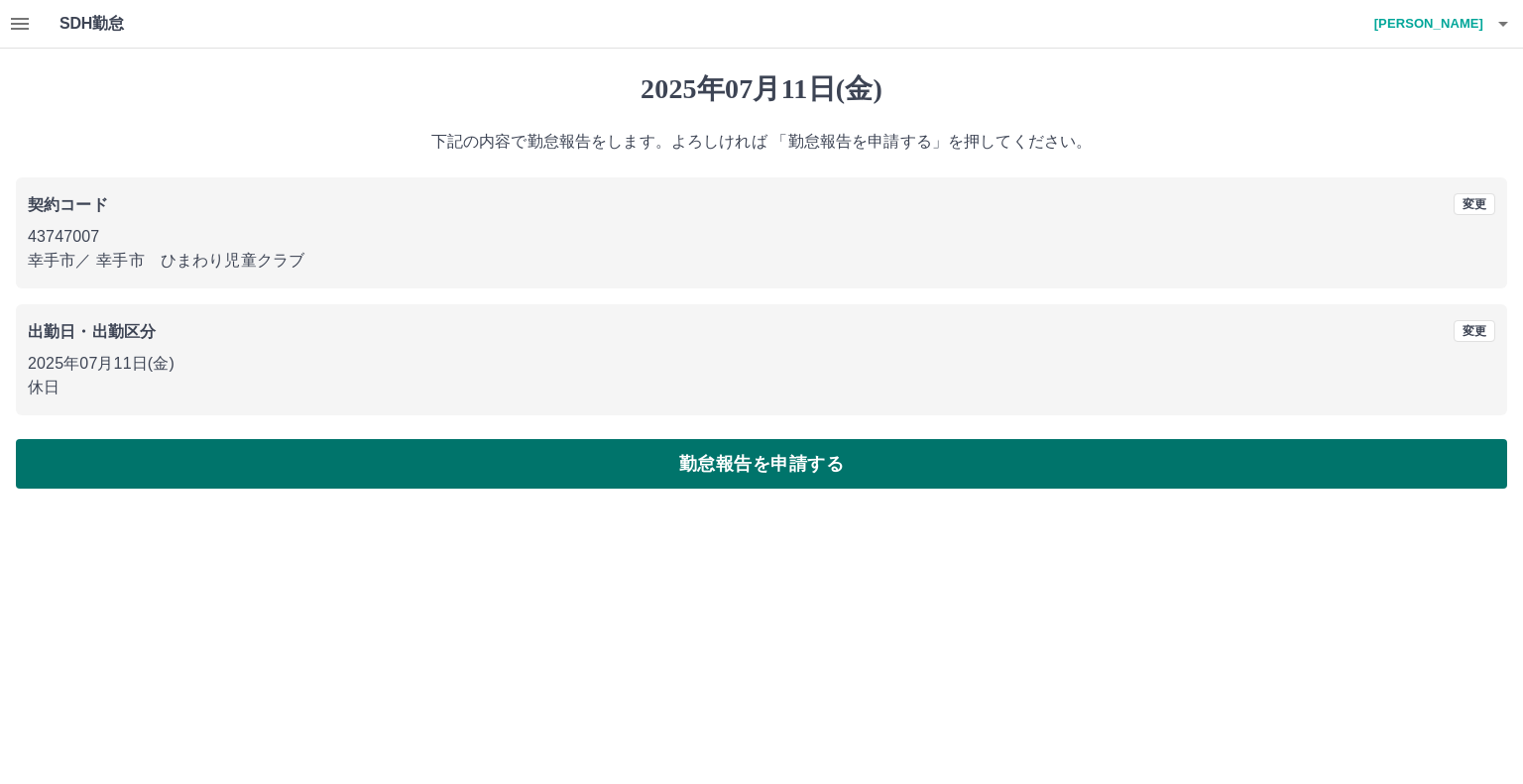 click on "勤怠報告を申請する" at bounding box center (762, 464) 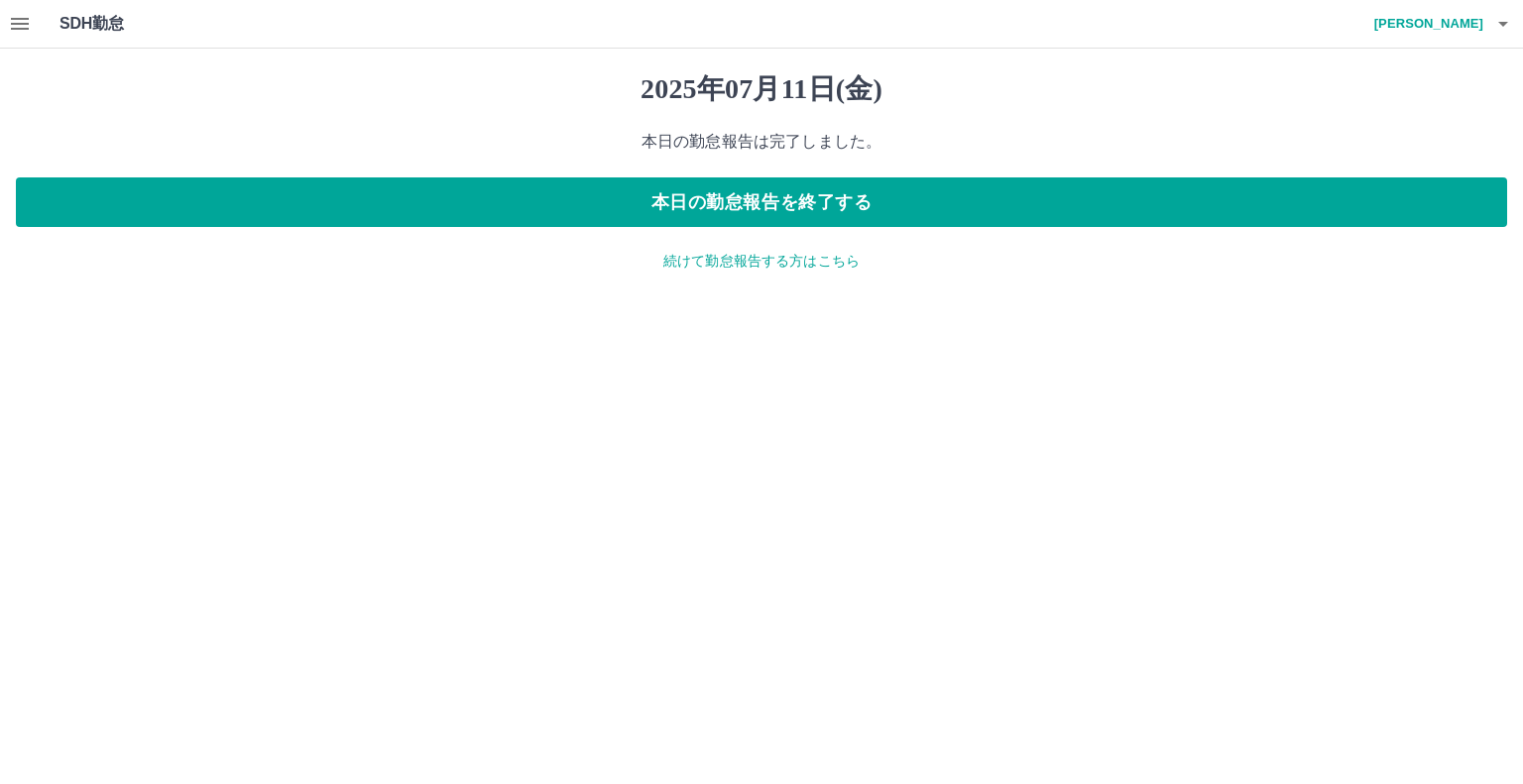 click on "続けて勤怠報告する方はこちら" at bounding box center [762, 261] 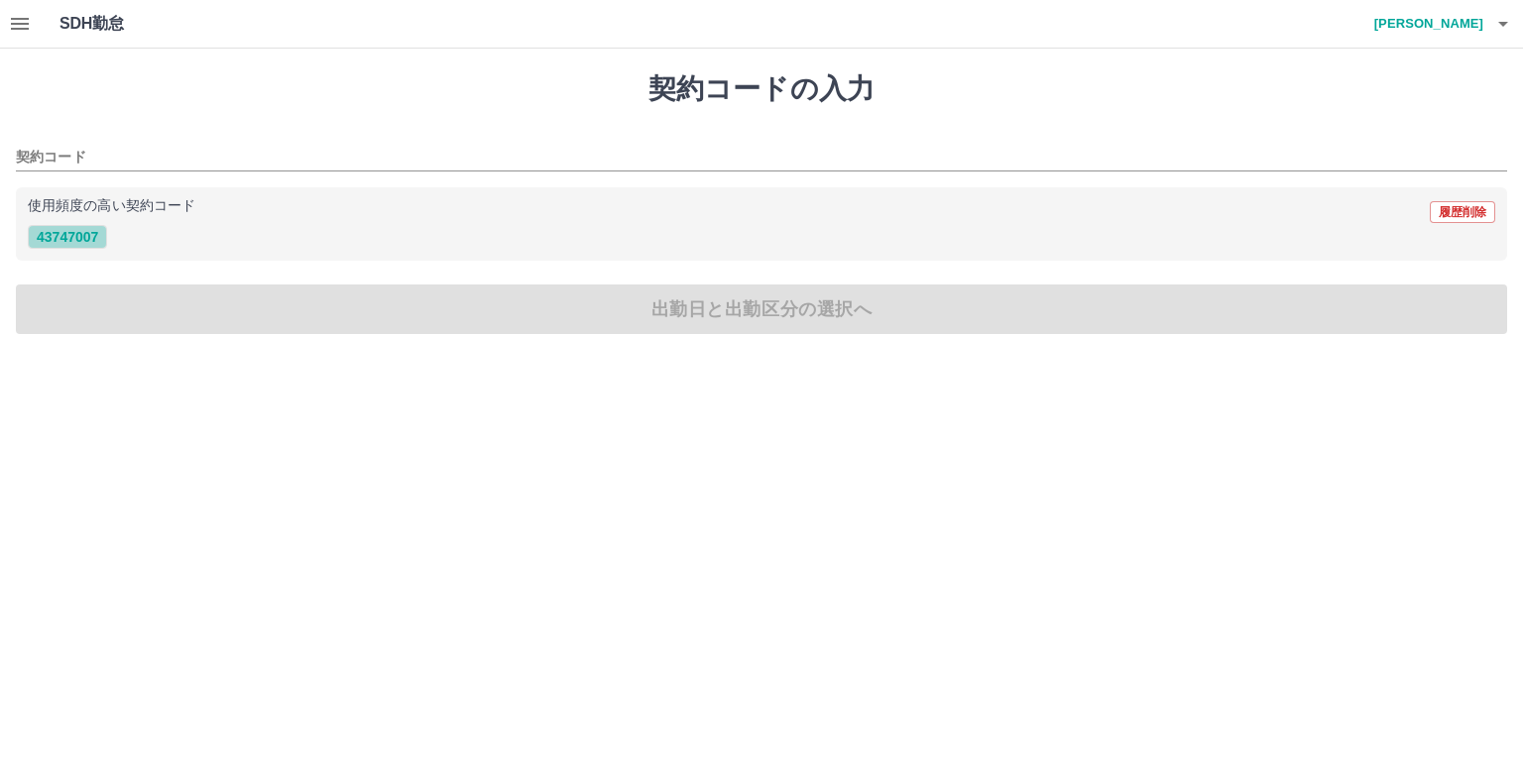 click on "43747007" at bounding box center [67, 237] 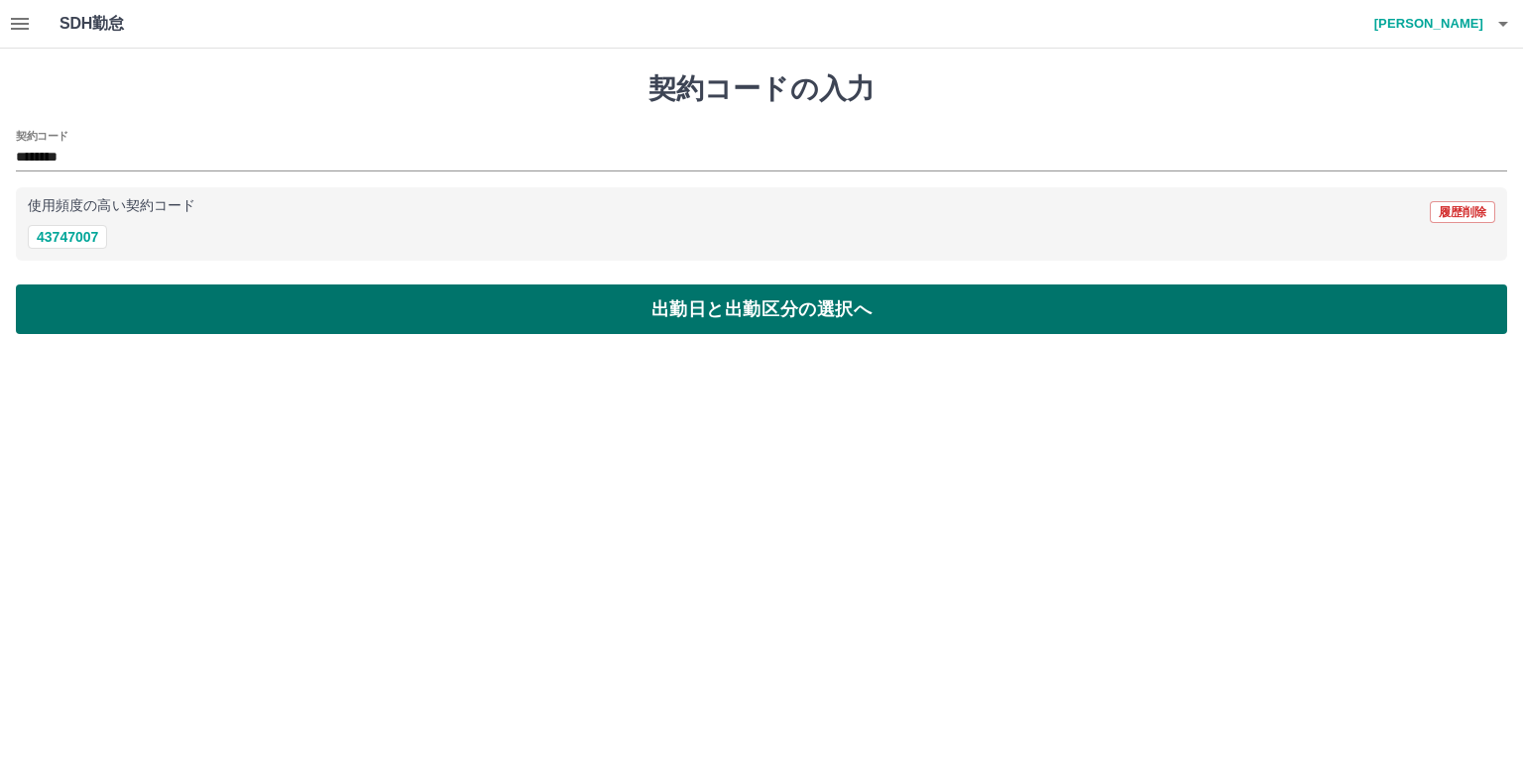 click on "出勤日と出勤区分の選択へ" at bounding box center [762, 309] 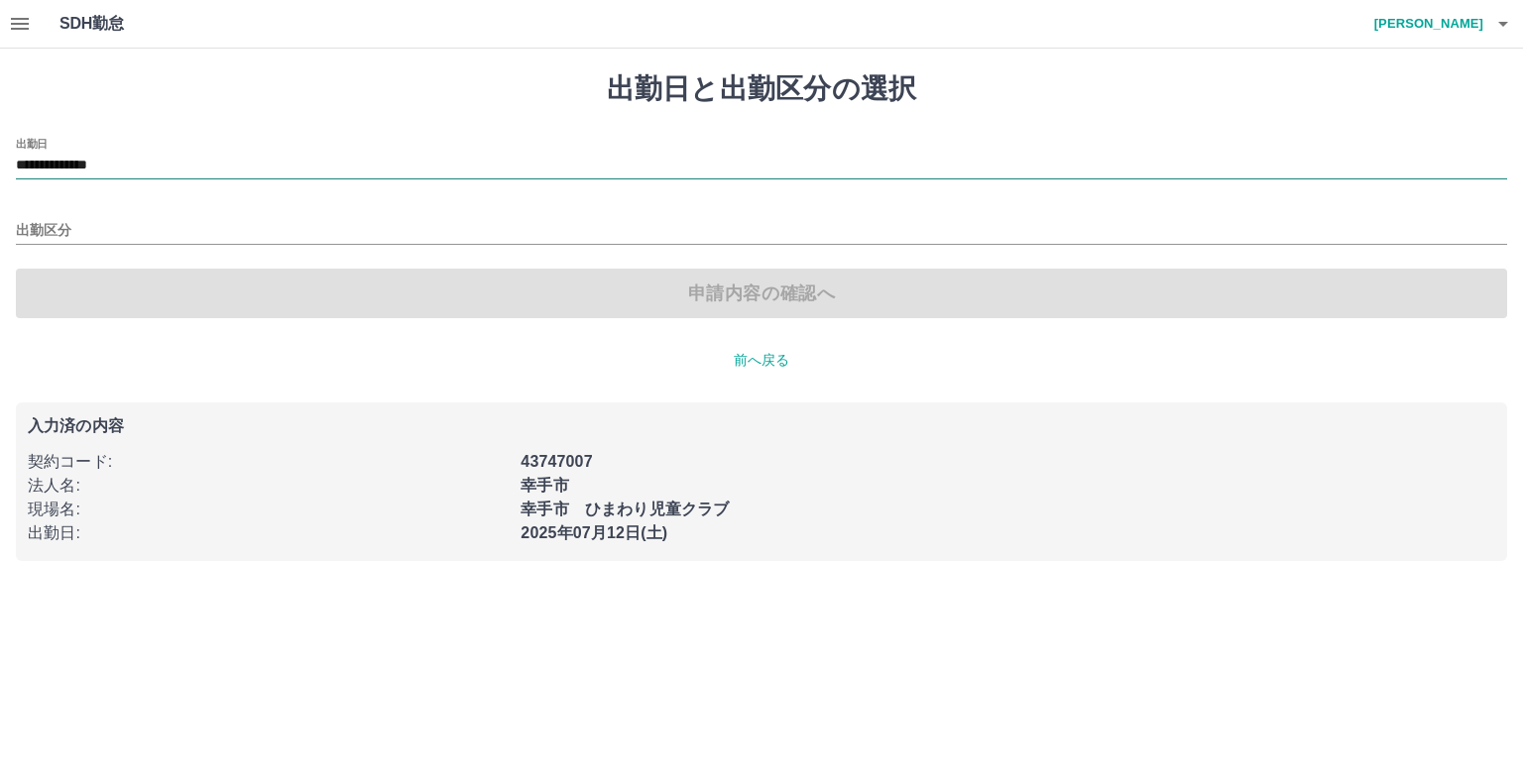 click on "**********" at bounding box center [762, 166] 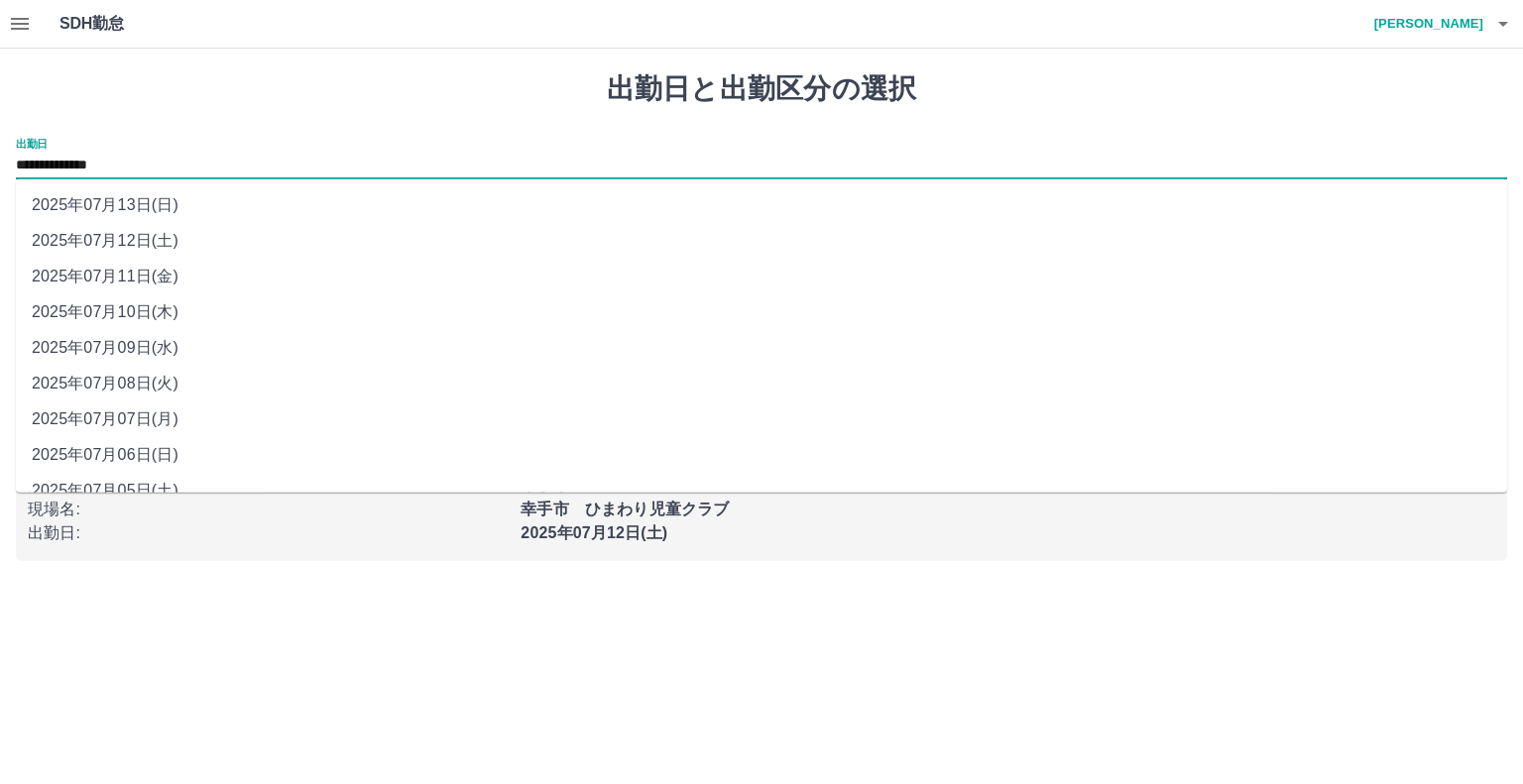 click on "2025年07月13日(日)" at bounding box center [762, 205] 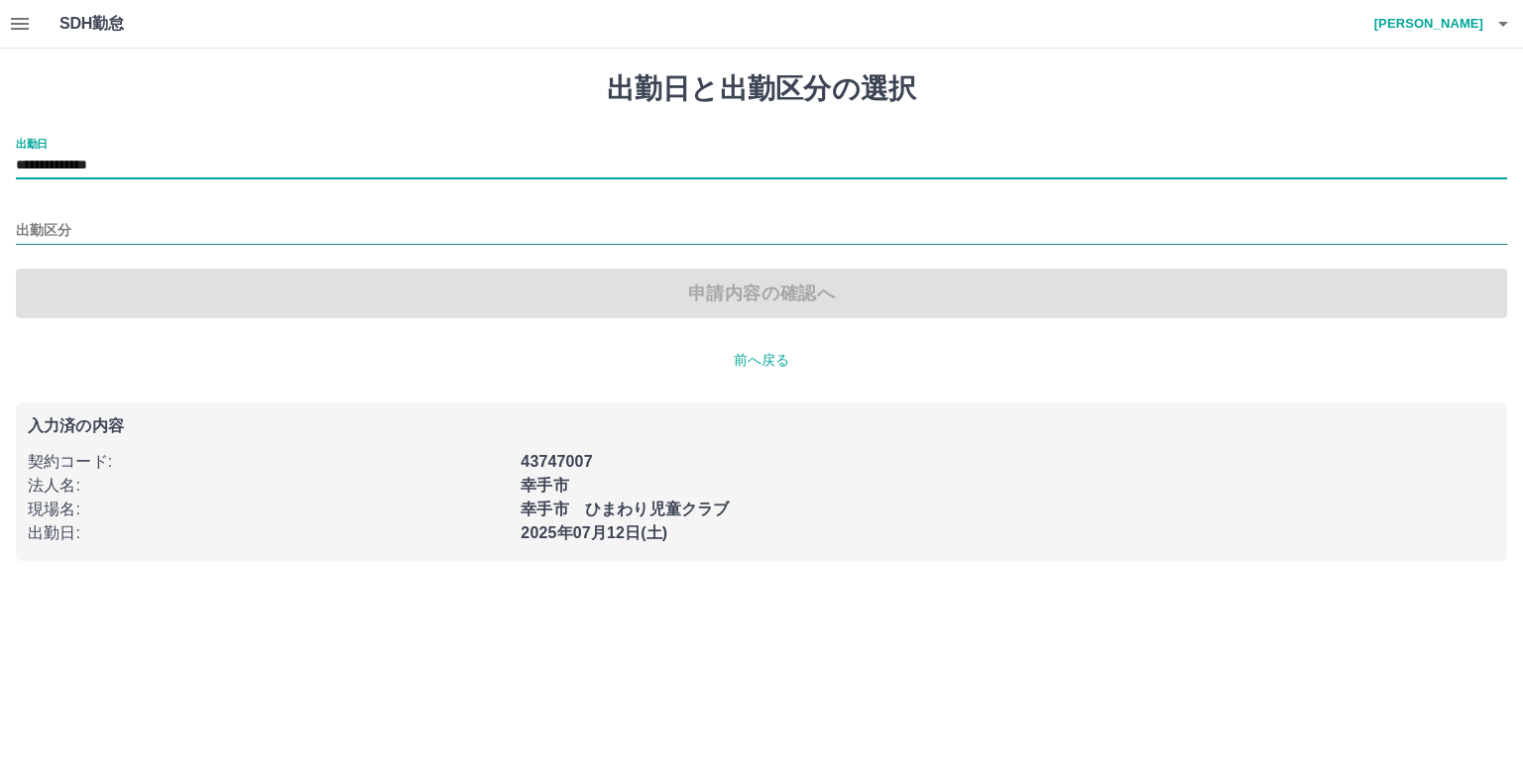 click on "出勤区分" at bounding box center (762, 231) 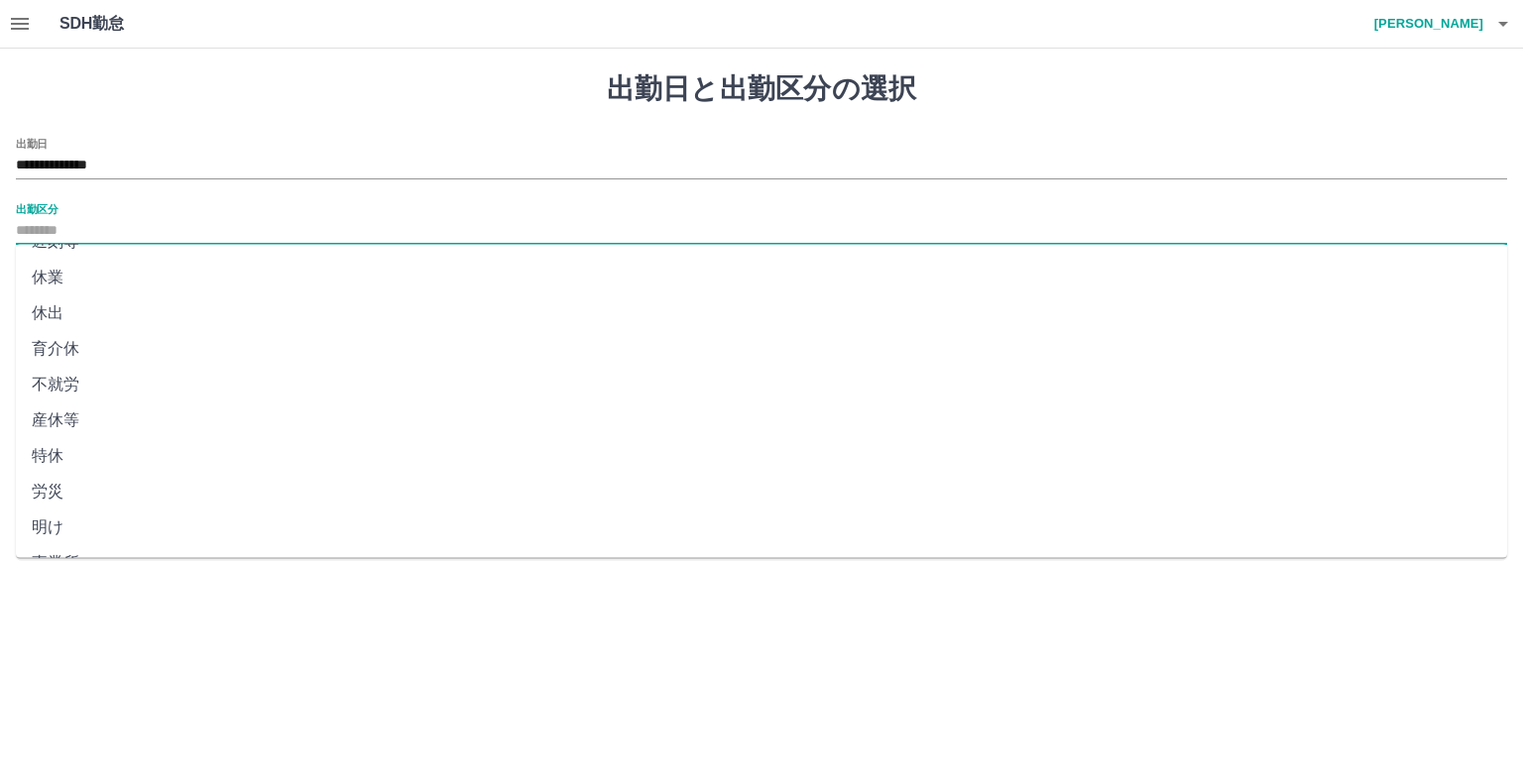 scroll, scrollTop: 344, scrollLeft: 0, axis: vertical 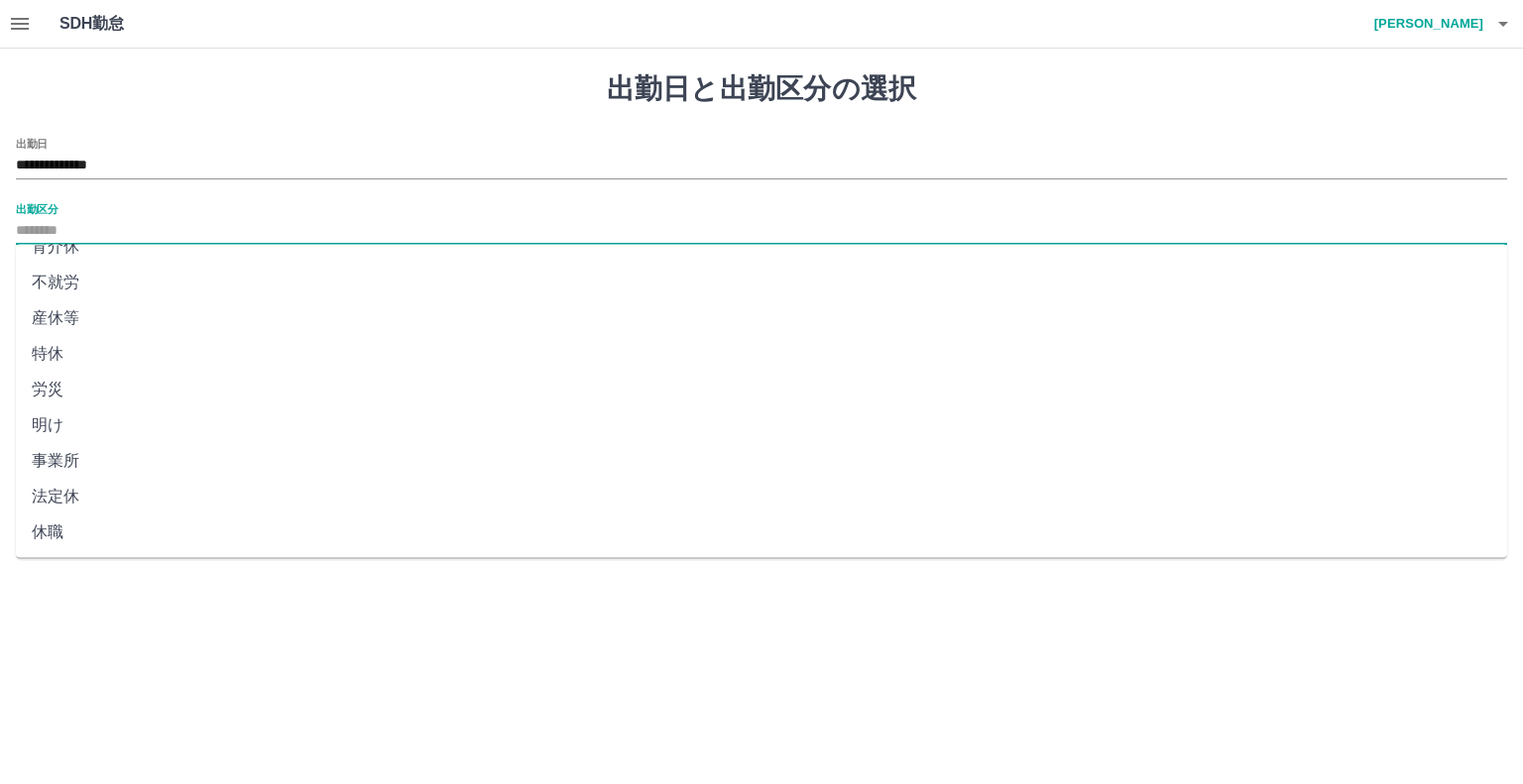 click on "法定休" at bounding box center [762, 497] 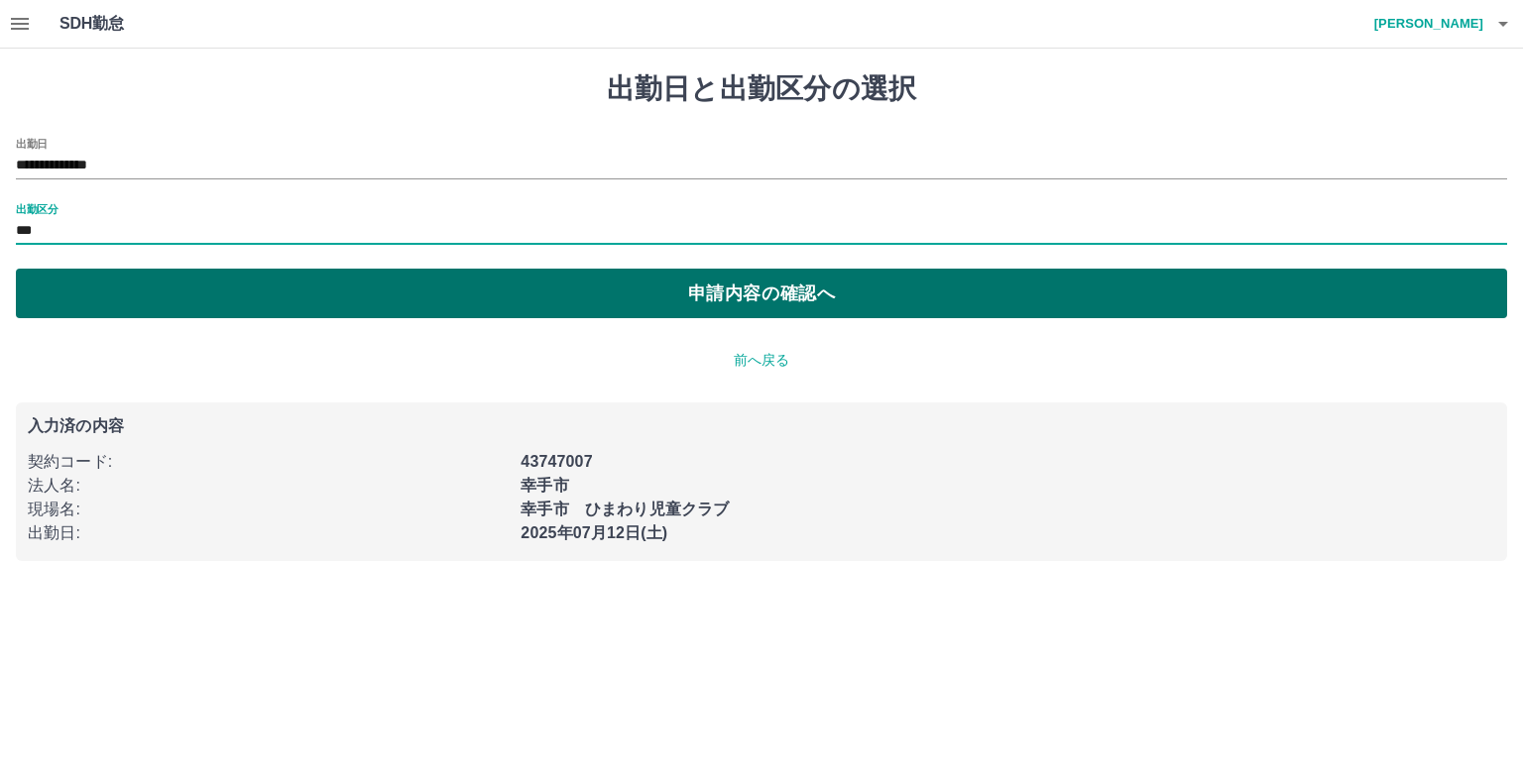 click on "申請内容の確認へ" at bounding box center (762, 293) 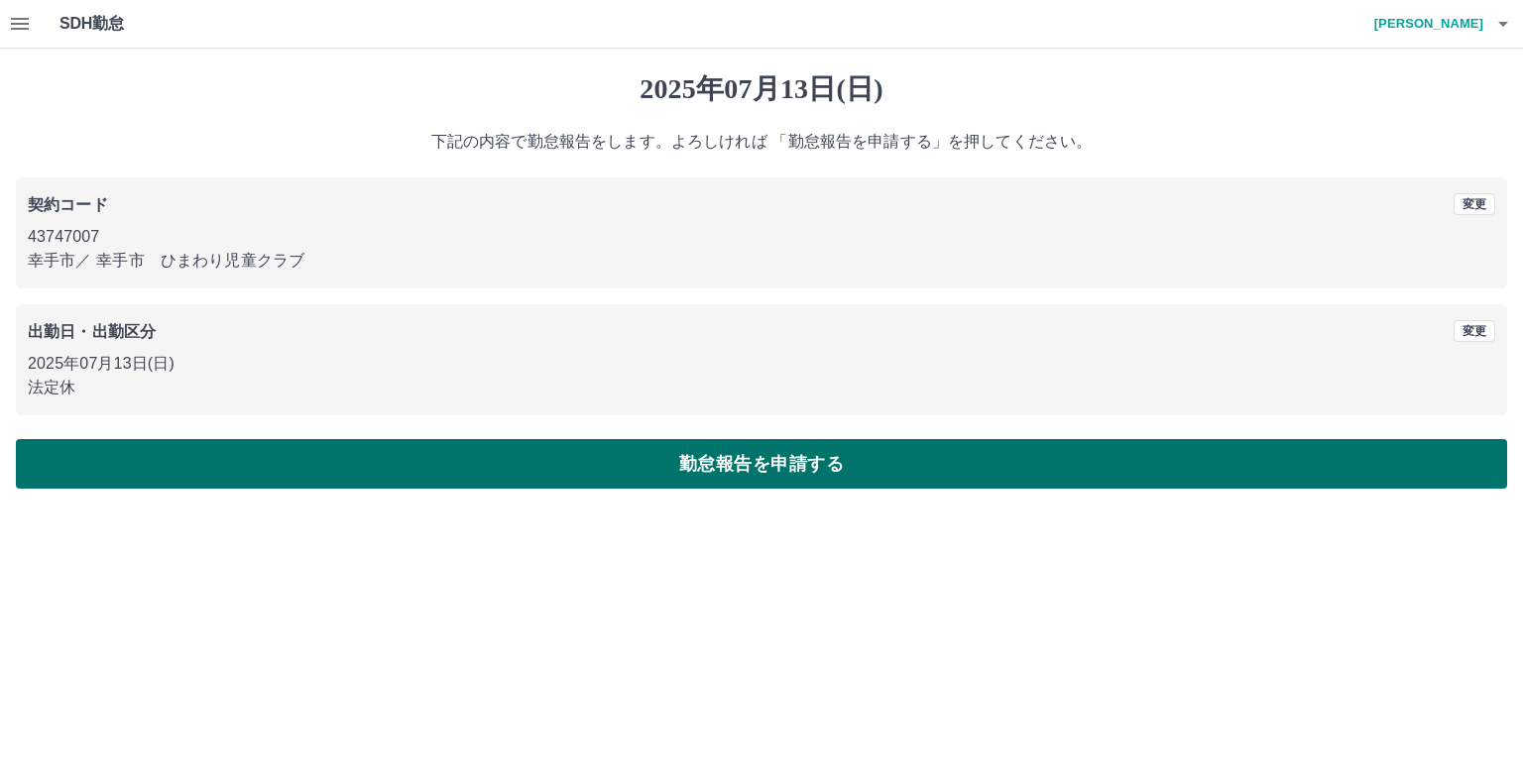click on "勤怠報告を申請する" at bounding box center [762, 464] 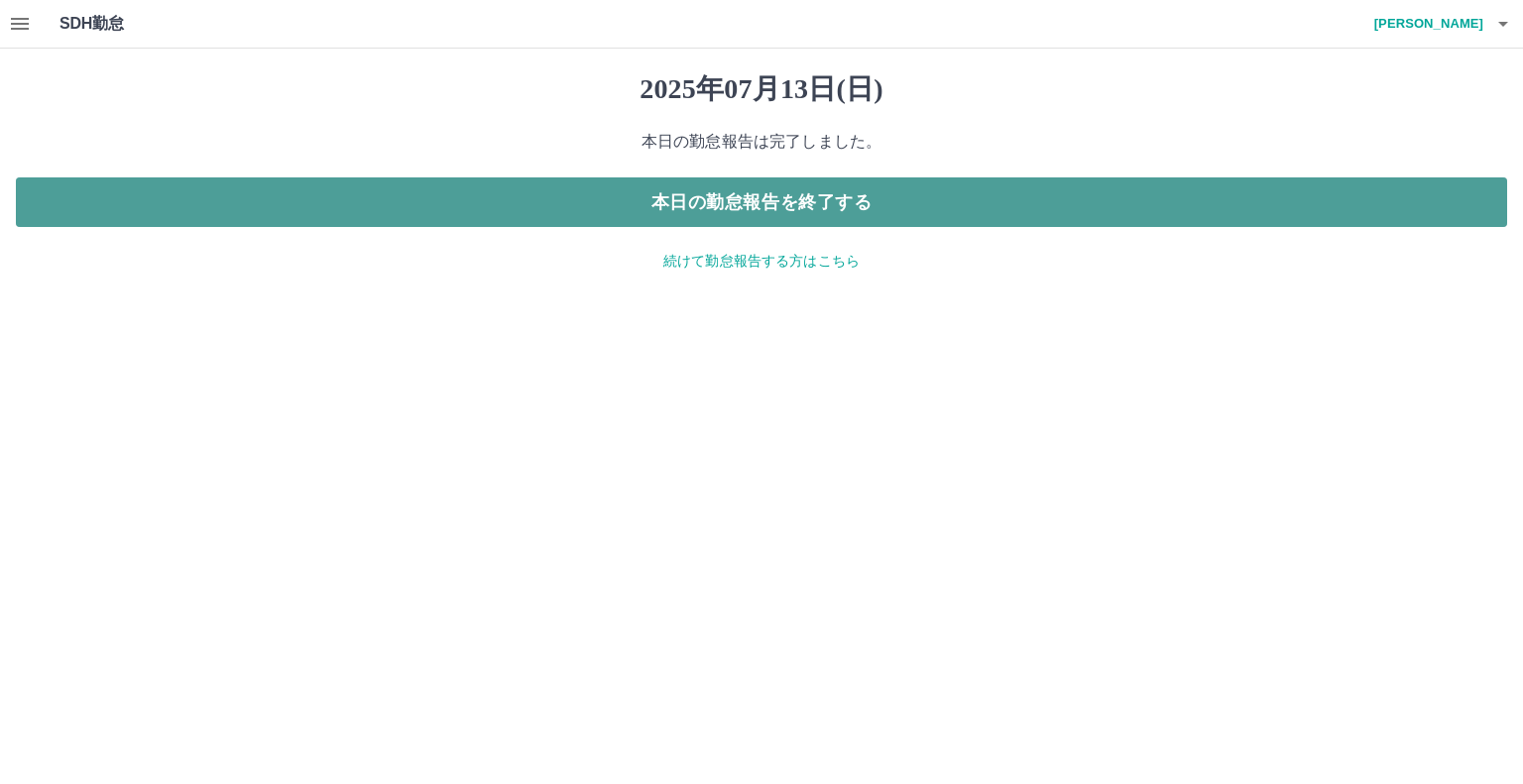 click on "本日の勤怠報告を終了する" at bounding box center [762, 202] 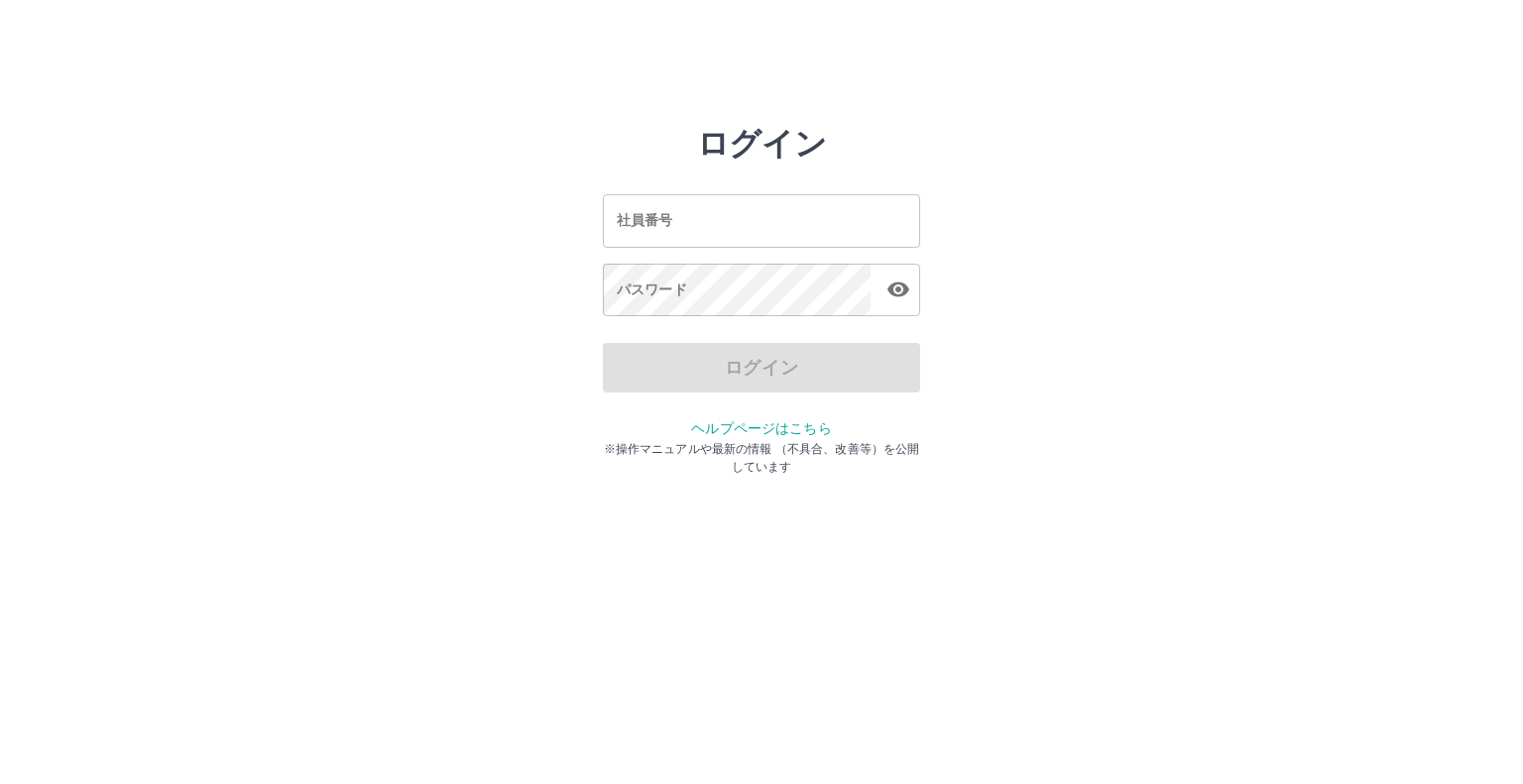 scroll, scrollTop: 0, scrollLeft: 0, axis: both 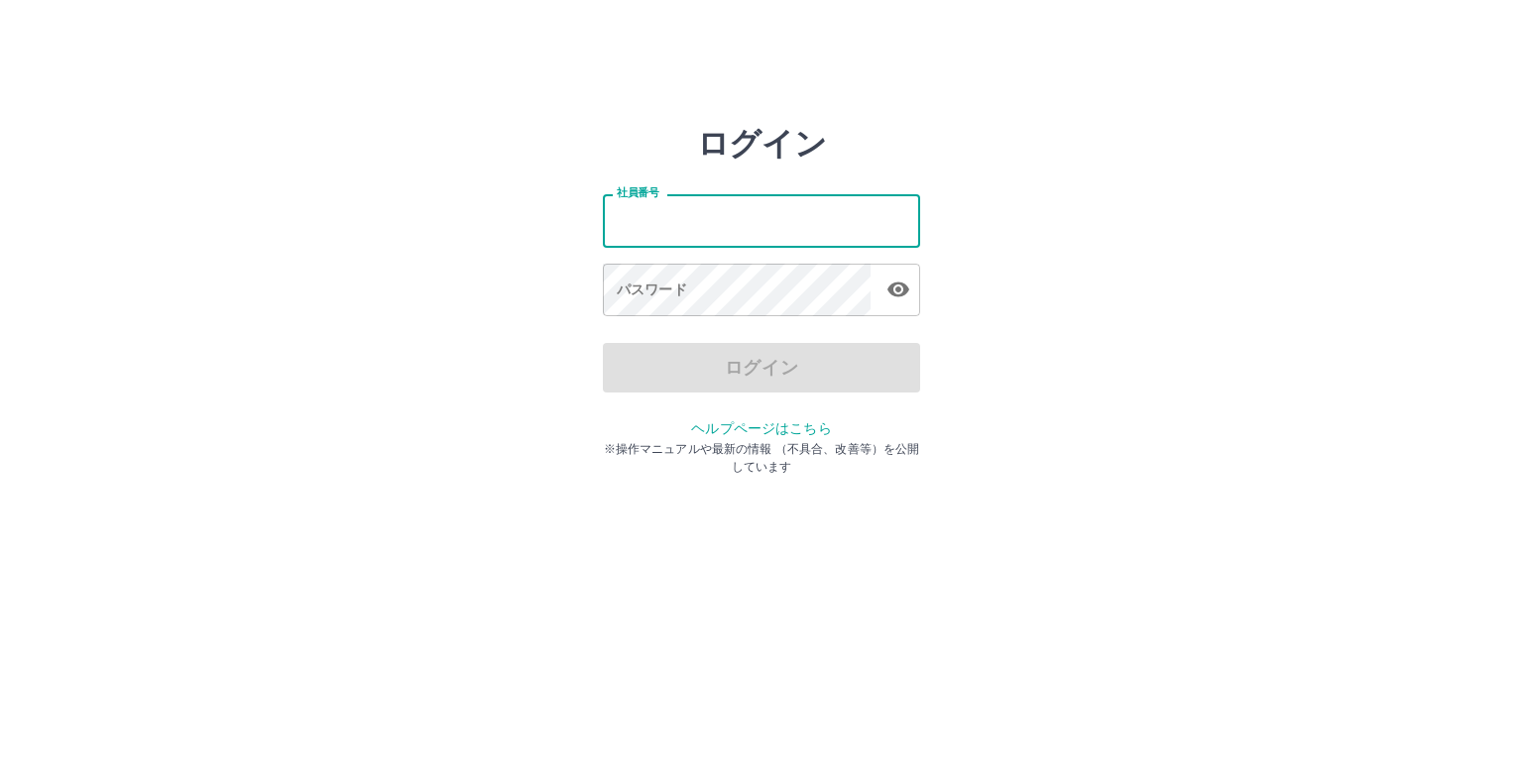 click on "社員番号" at bounding box center (762, 220) 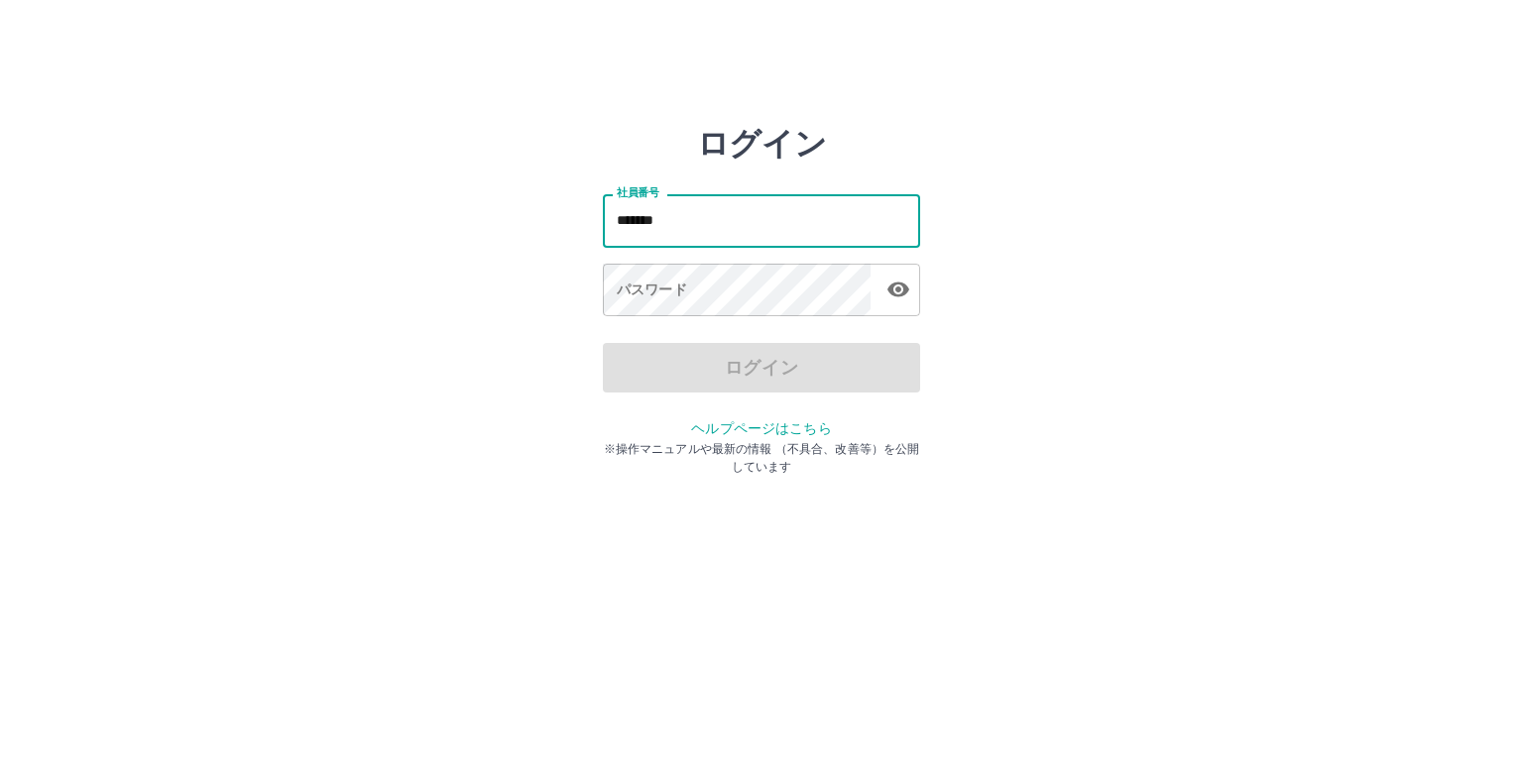 type on "*******" 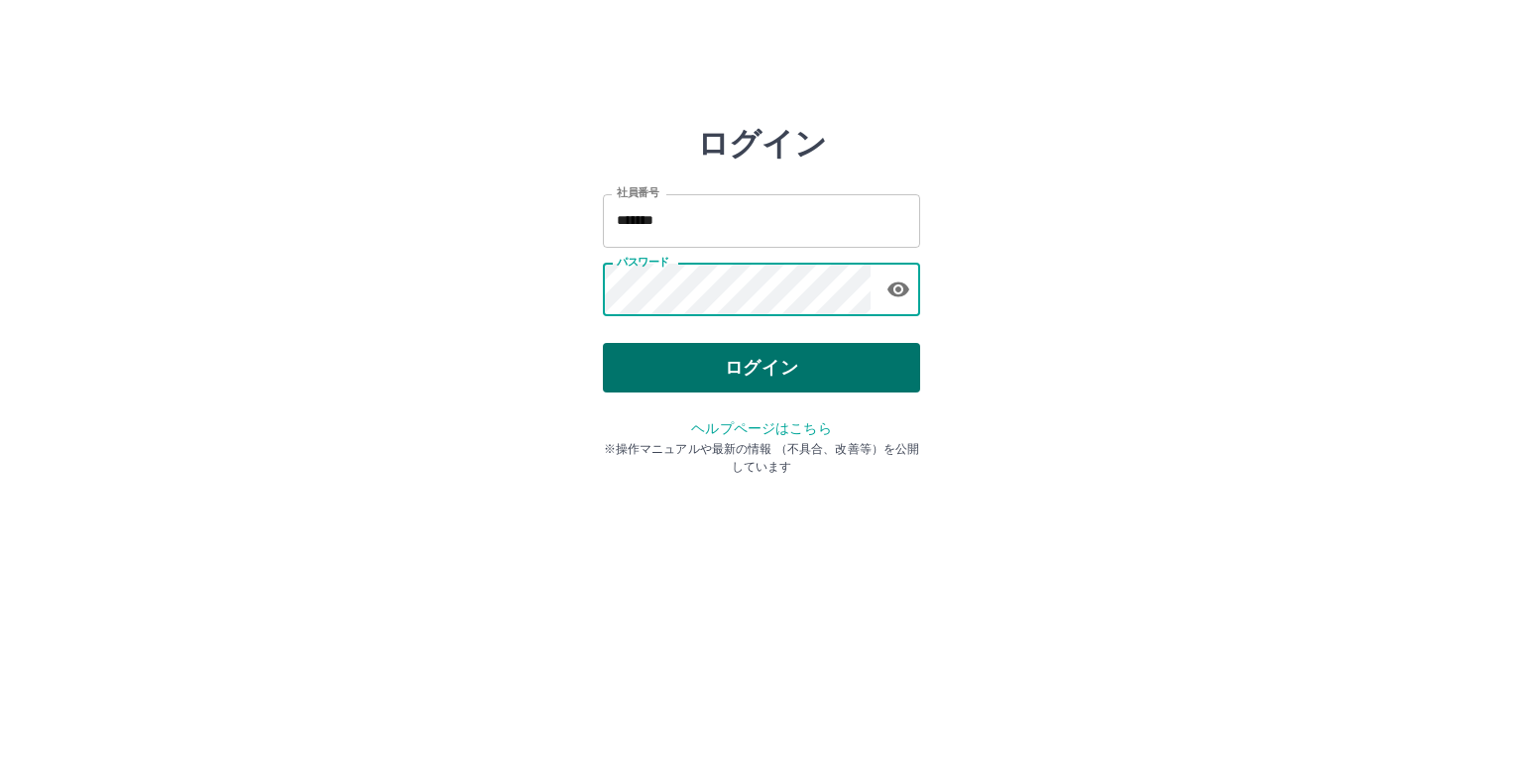 click on "ログイン" at bounding box center (762, 368) 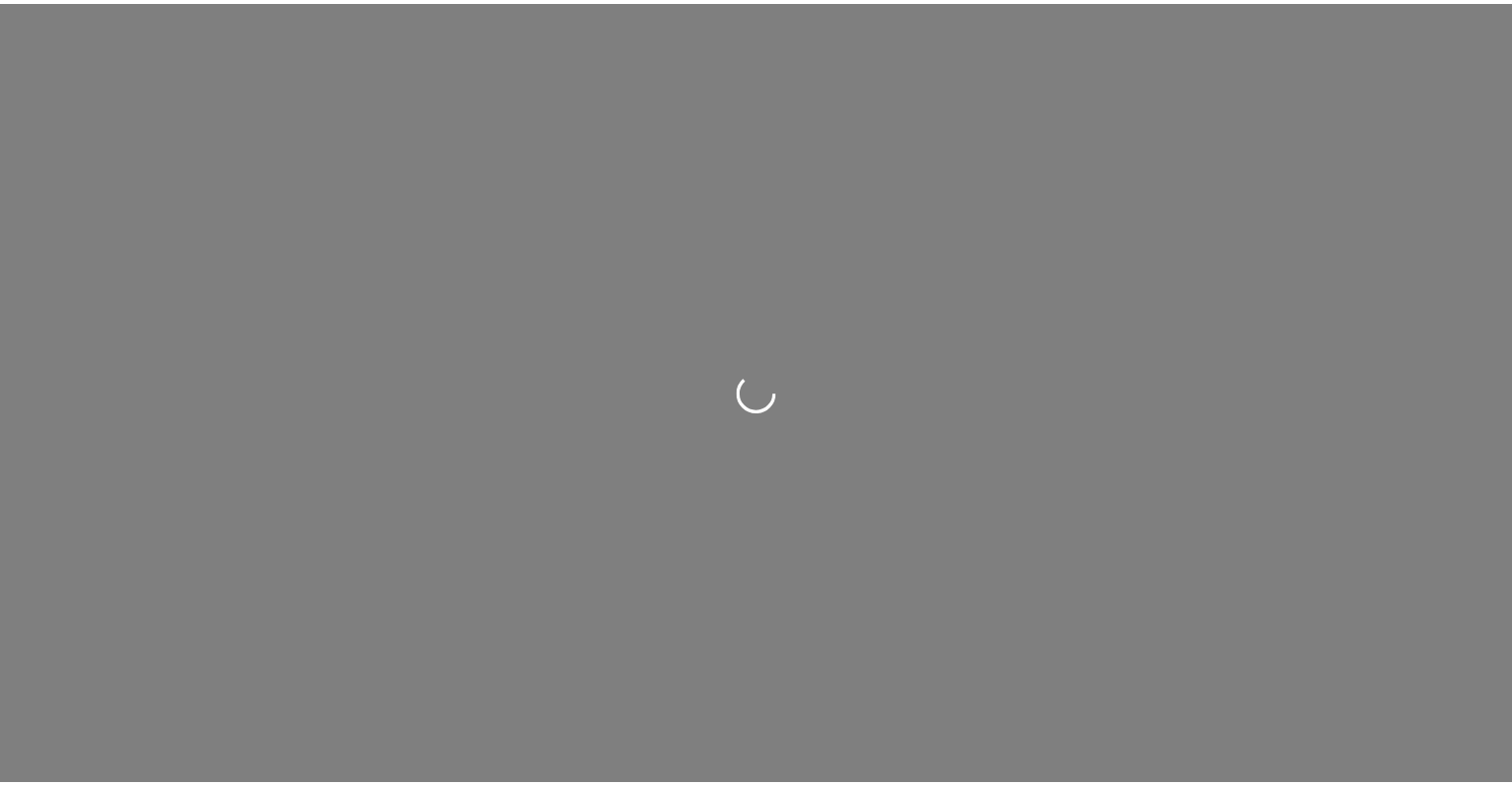 scroll, scrollTop: 0, scrollLeft: 0, axis: both 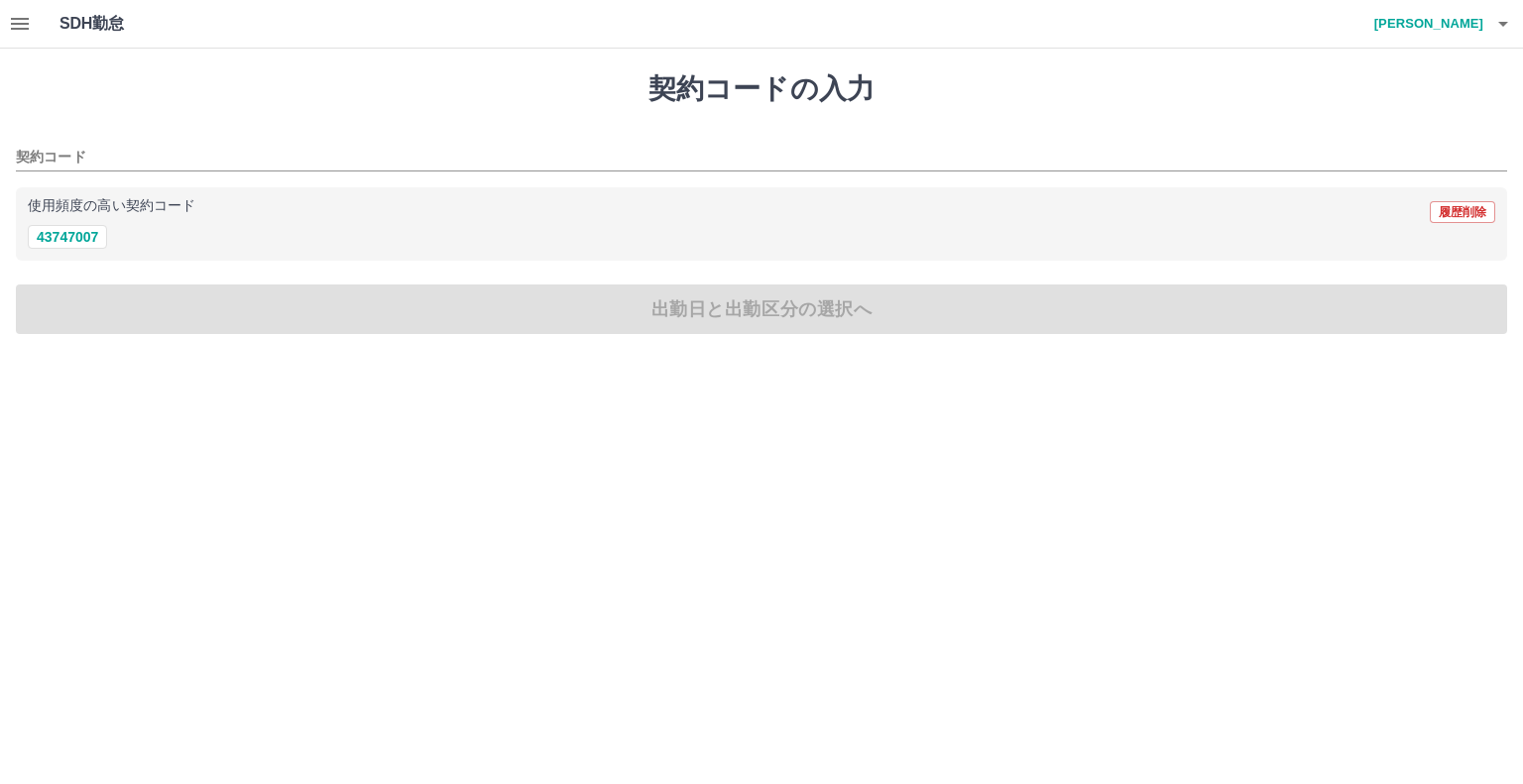 click 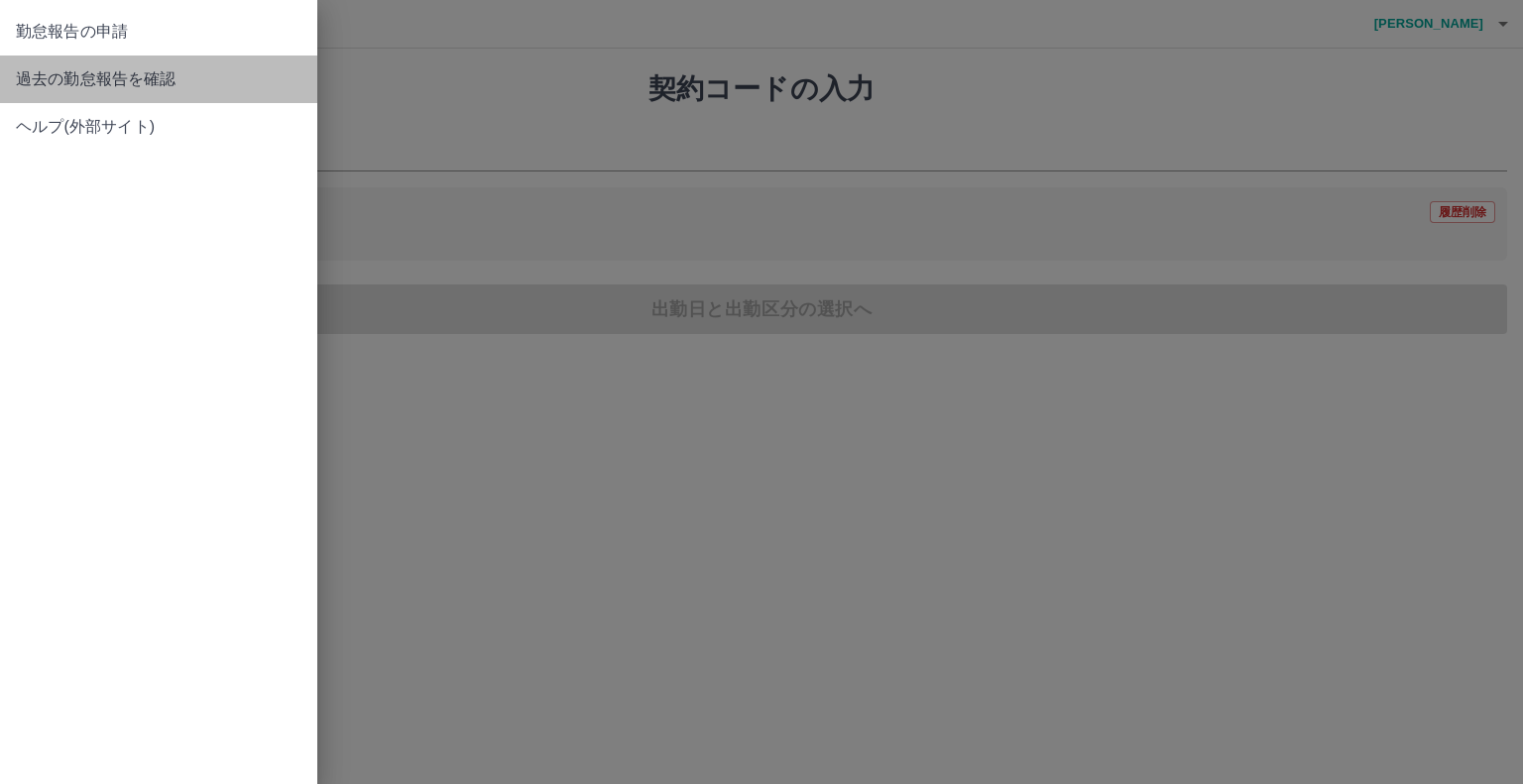 click on "過去の勤怠報告を確認" at bounding box center (159, 79) 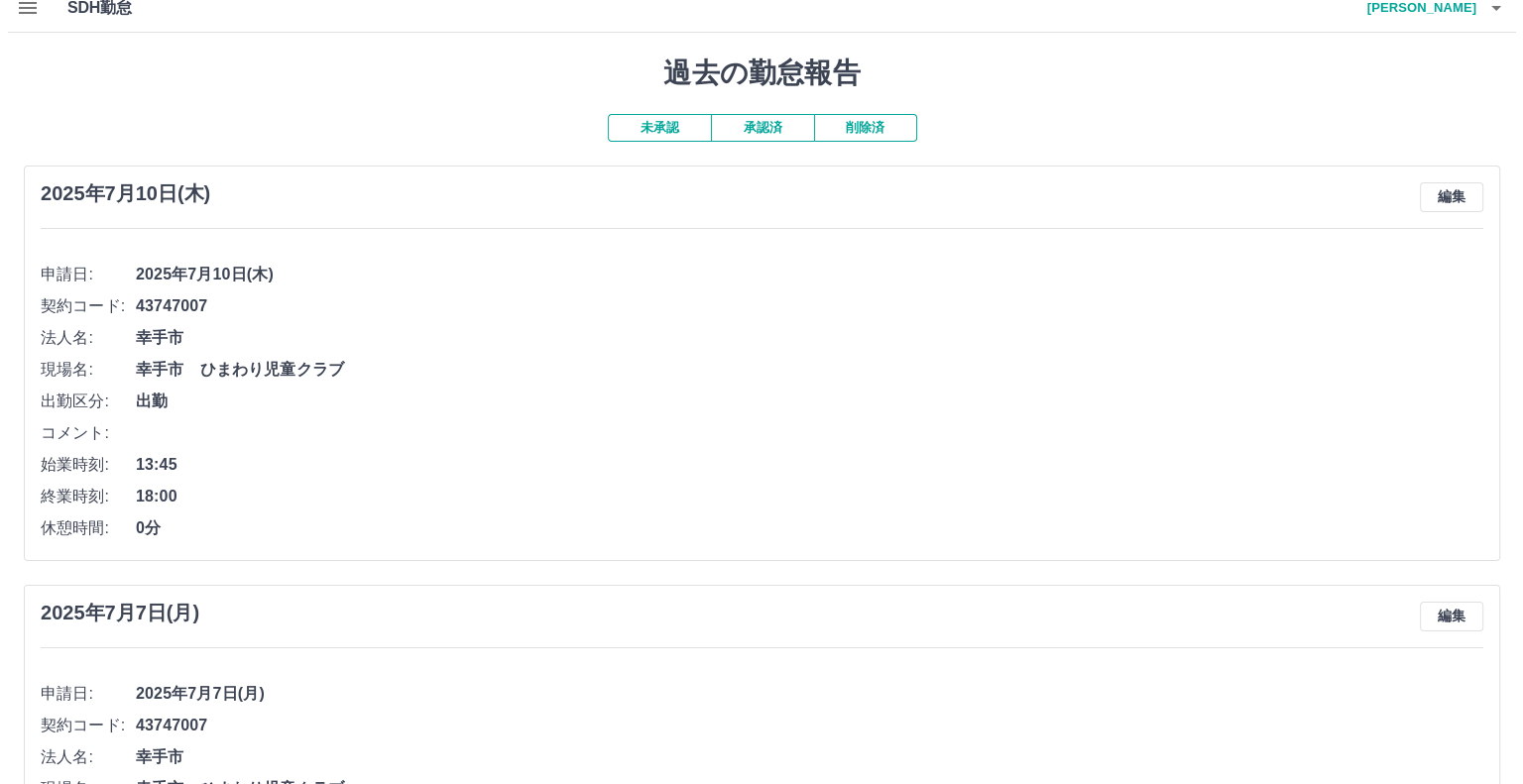 scroll, scrollTop: 0, scrollLeft: 0, axis: both 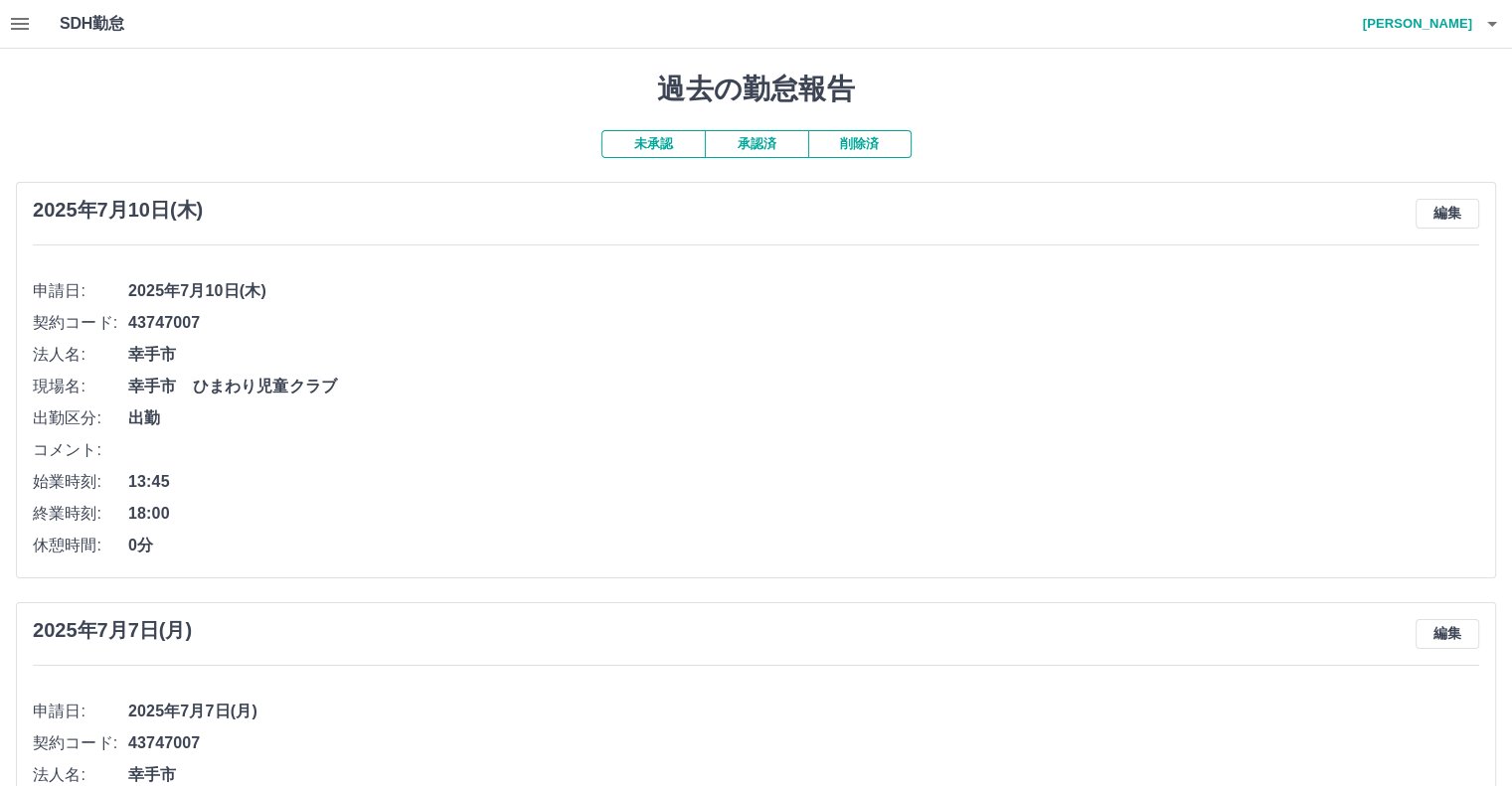 click 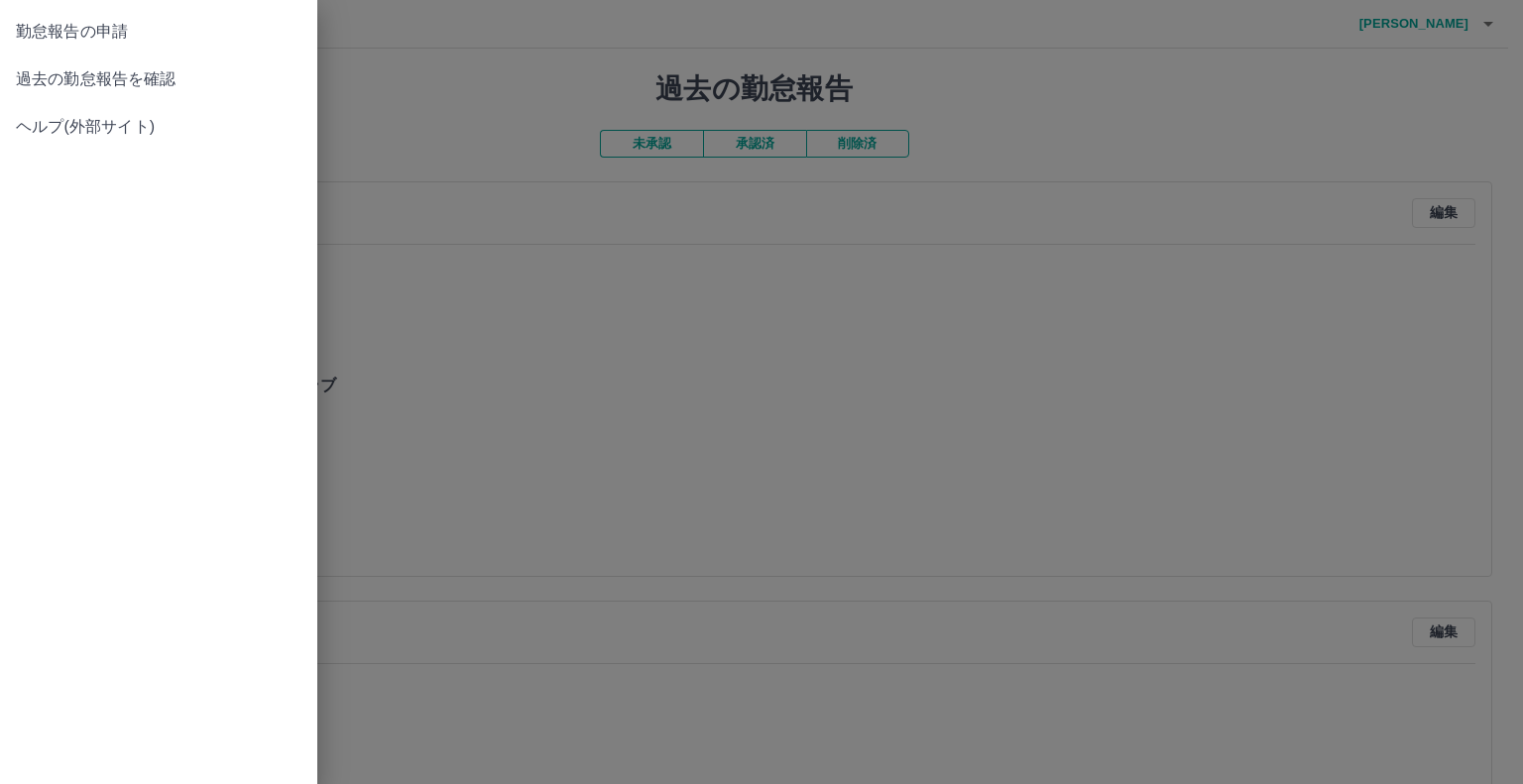 click on "勤怠報告の申請" at bounding box center [159, 32] 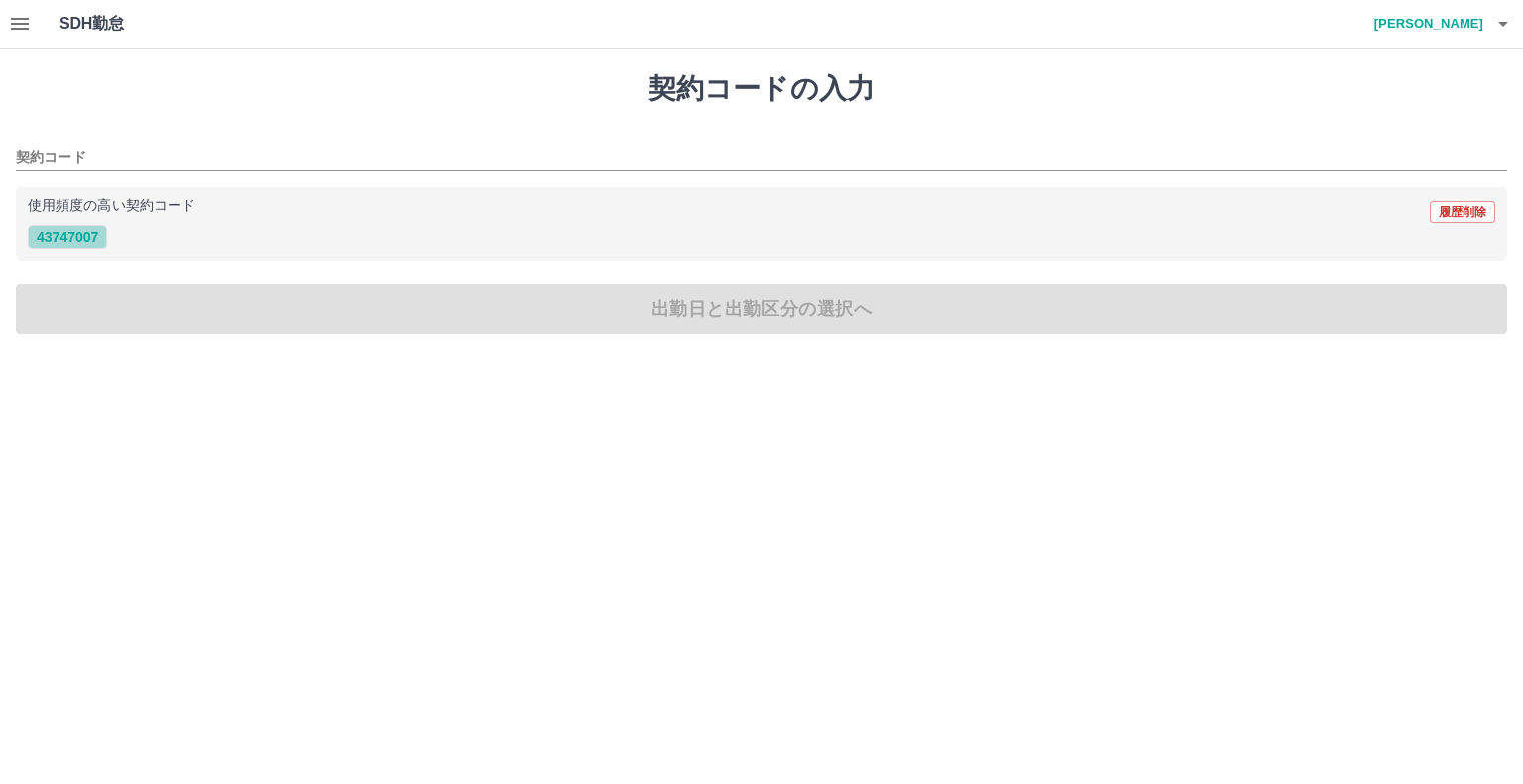 click on "43747007" at bounding box center [67, 237] 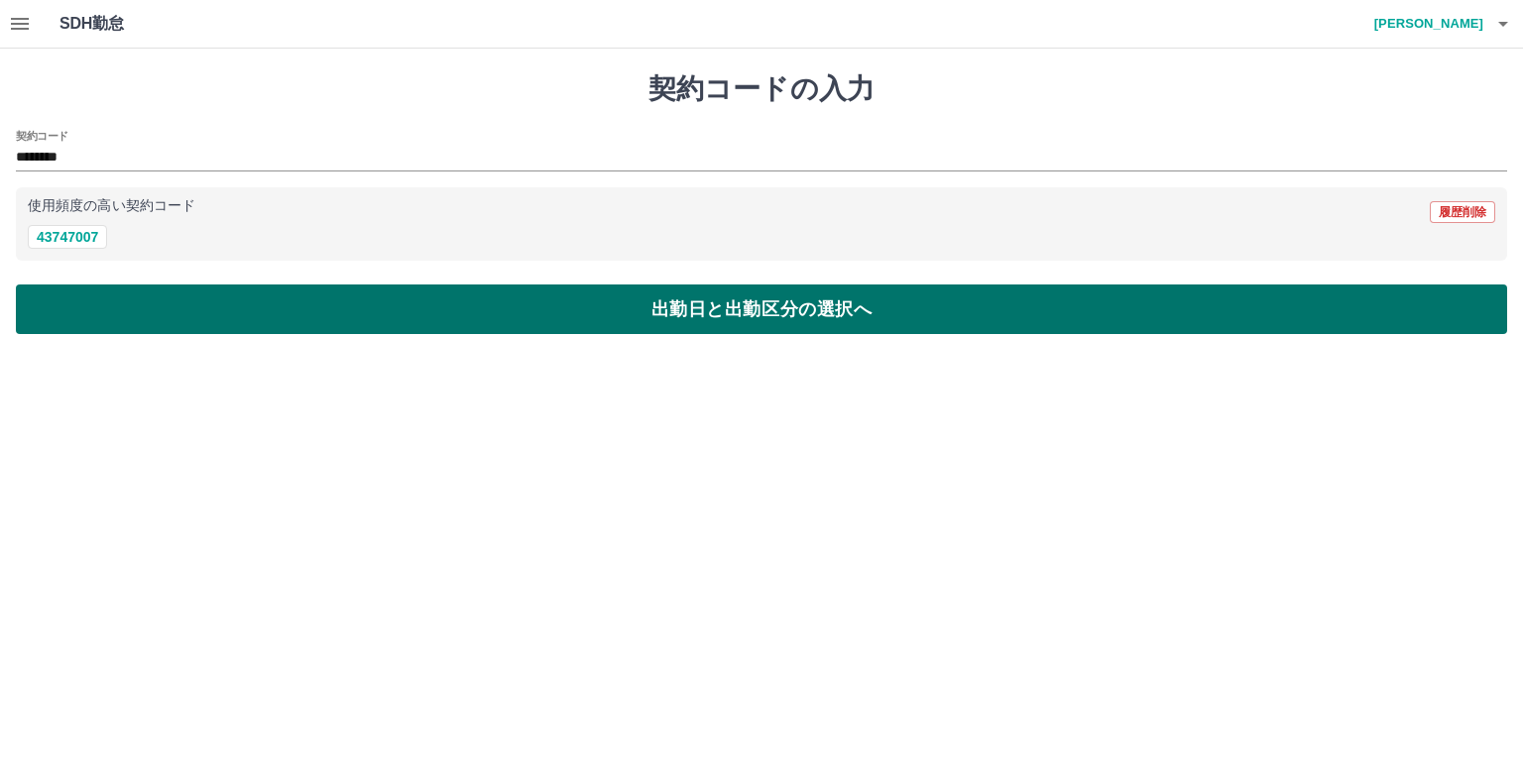 click on "出勤日と出勤区分の選択へ" at bounding box center (762, 309) 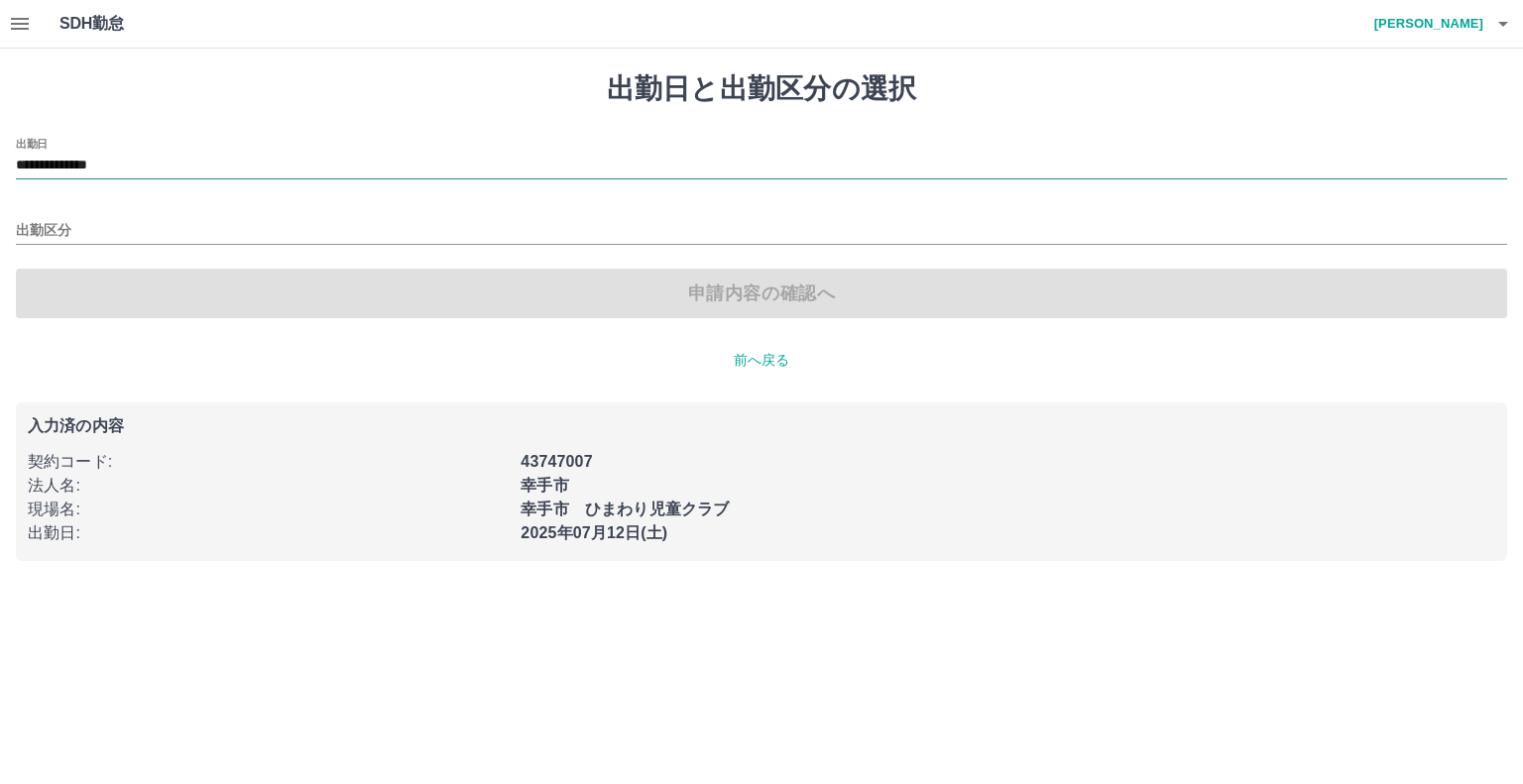 click on "**********" at bounding box center (762, 166) 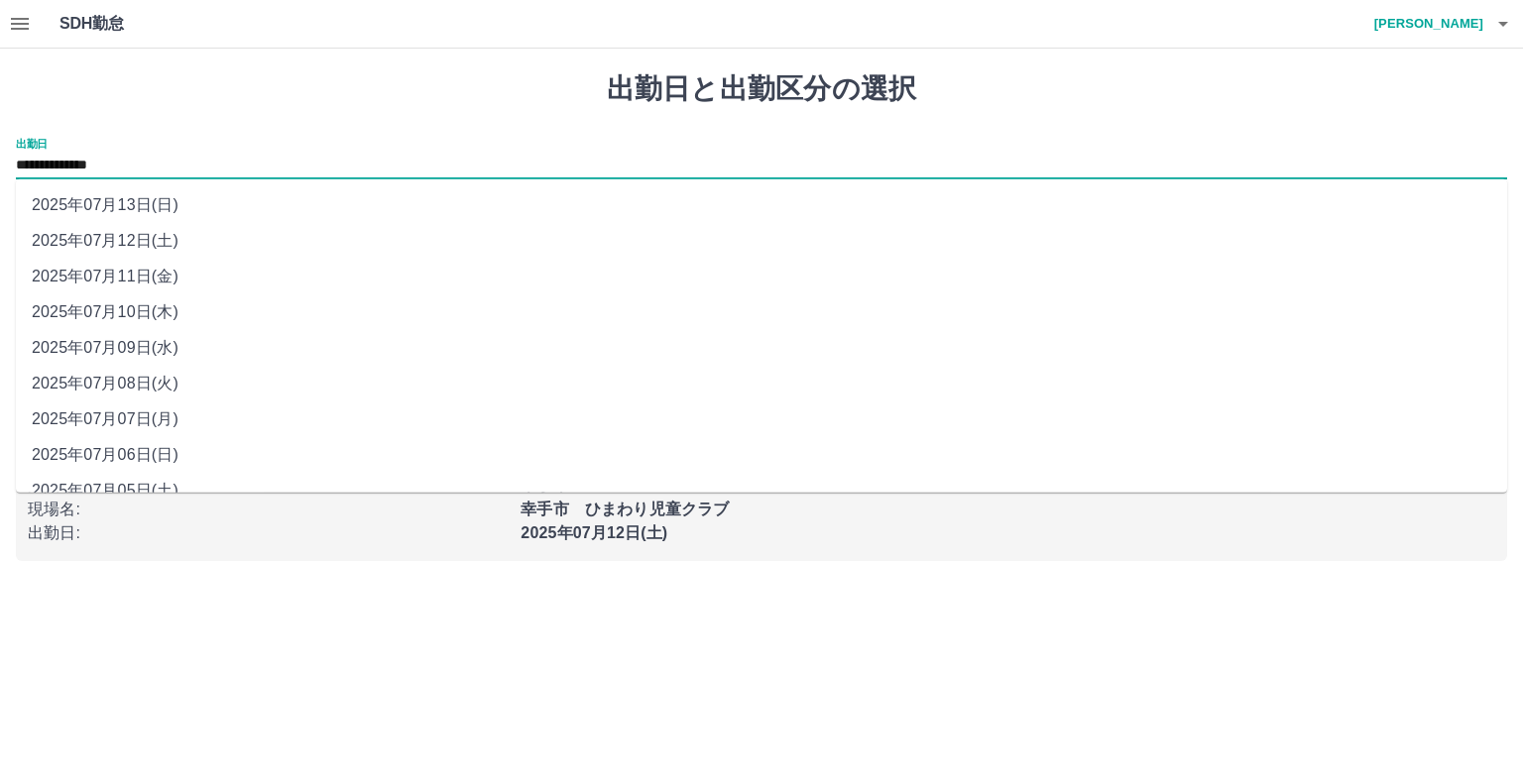 click on "2025年07月08日(火)" at bounding box center [762, 384] 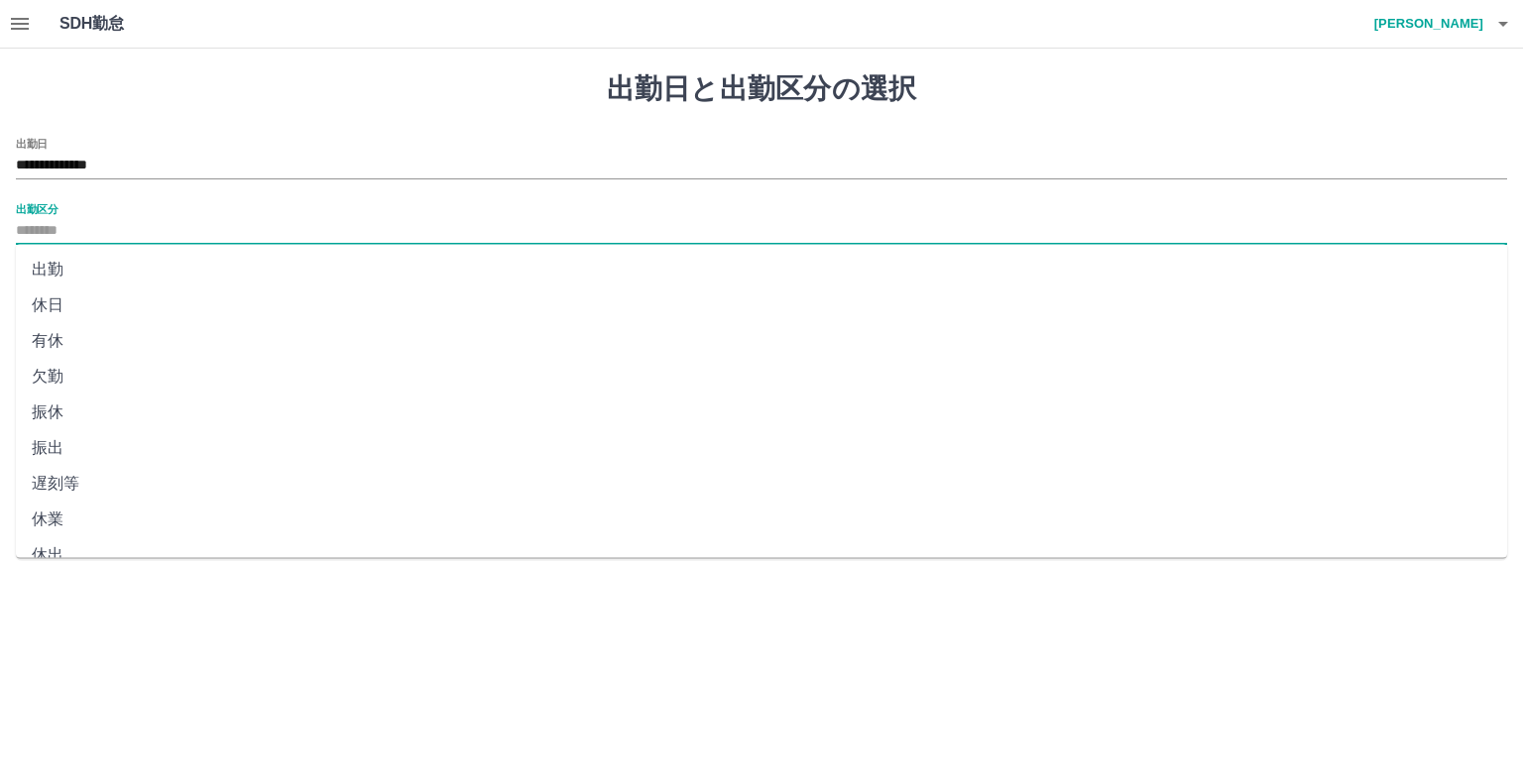 click on "出勤区分" at bounding box center (762, 231) 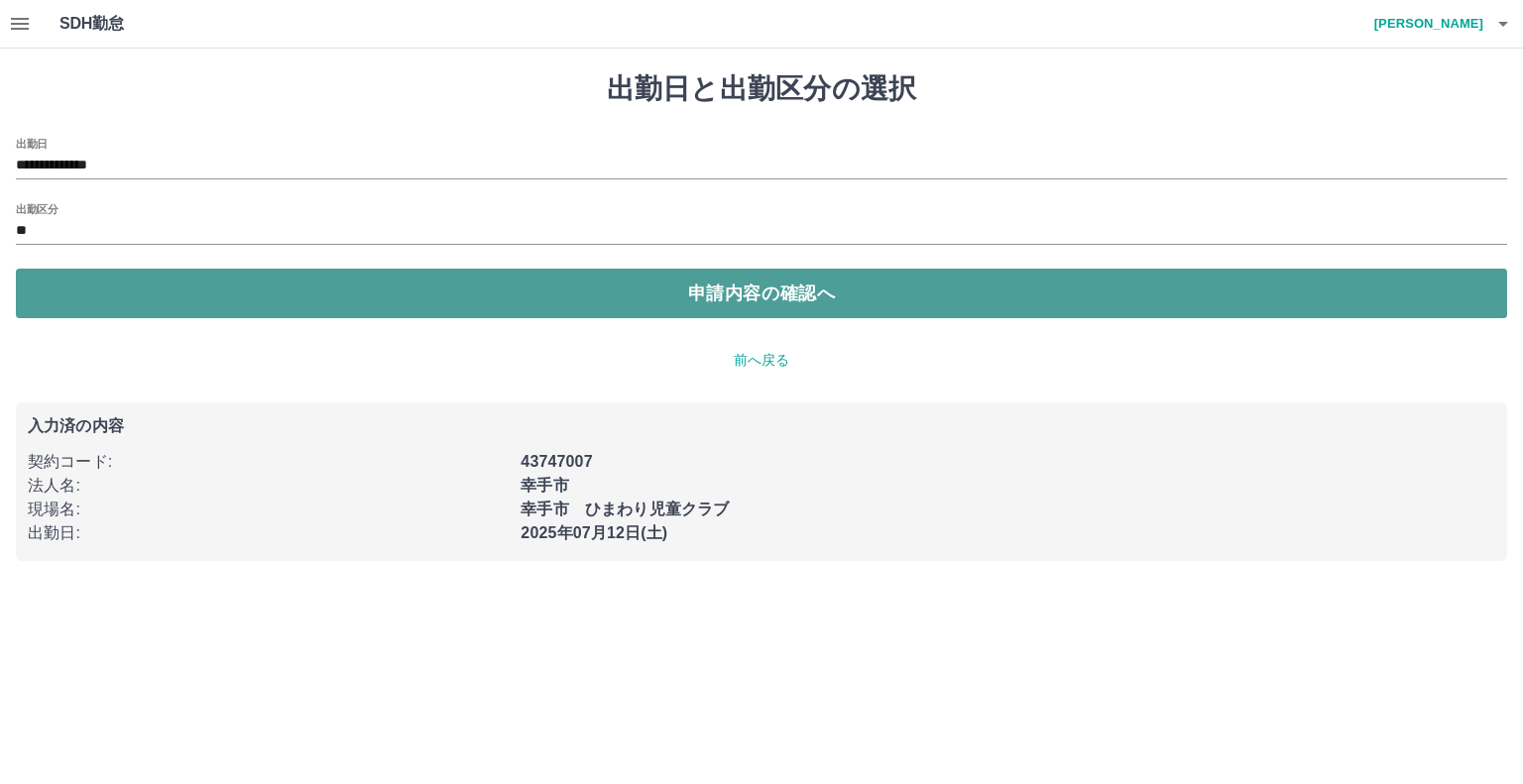 click on "申請内容の確認へ" at bounding box center [762, 293] 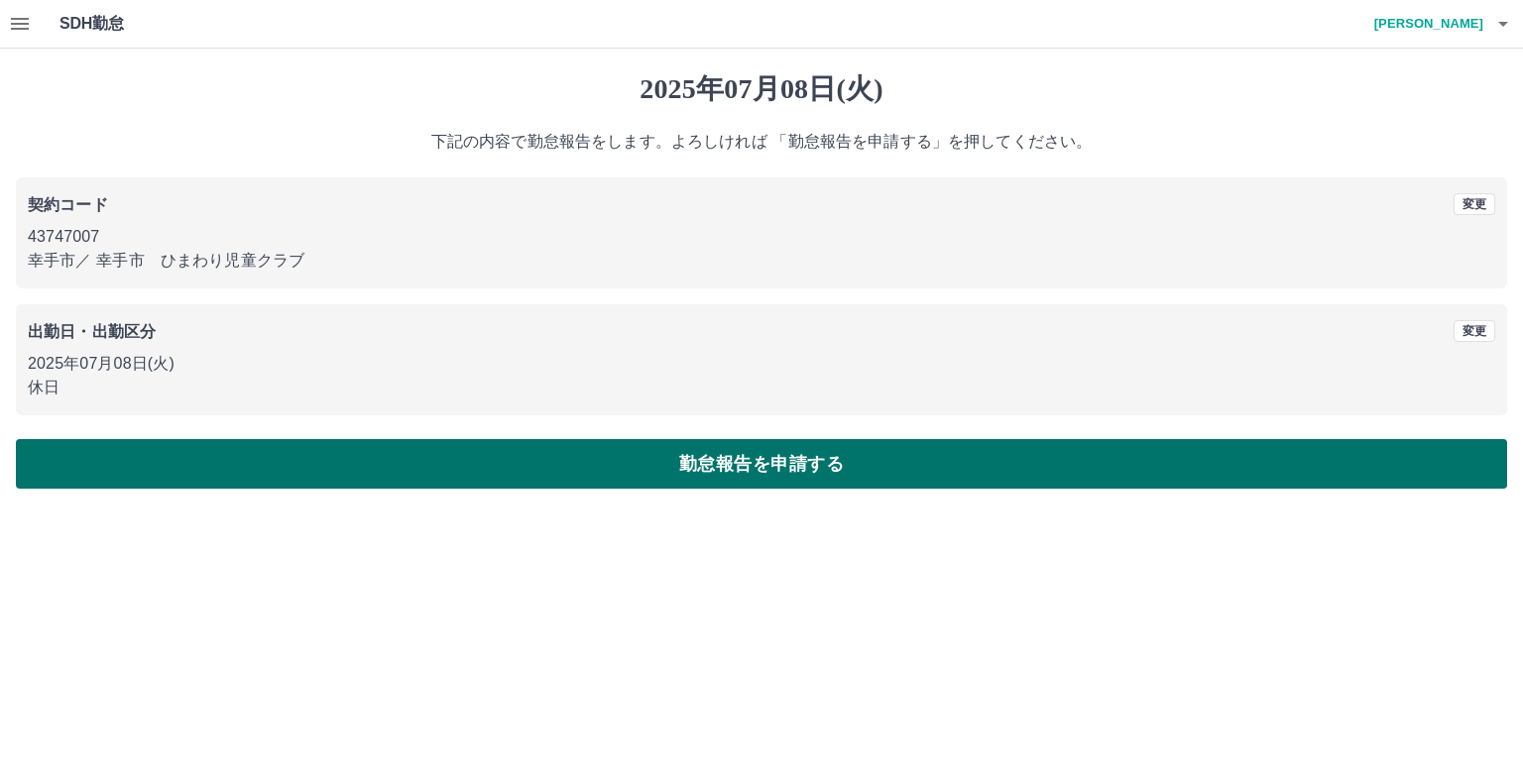 click on "勤怠報告を申請する" at bounding box center (762, 464) 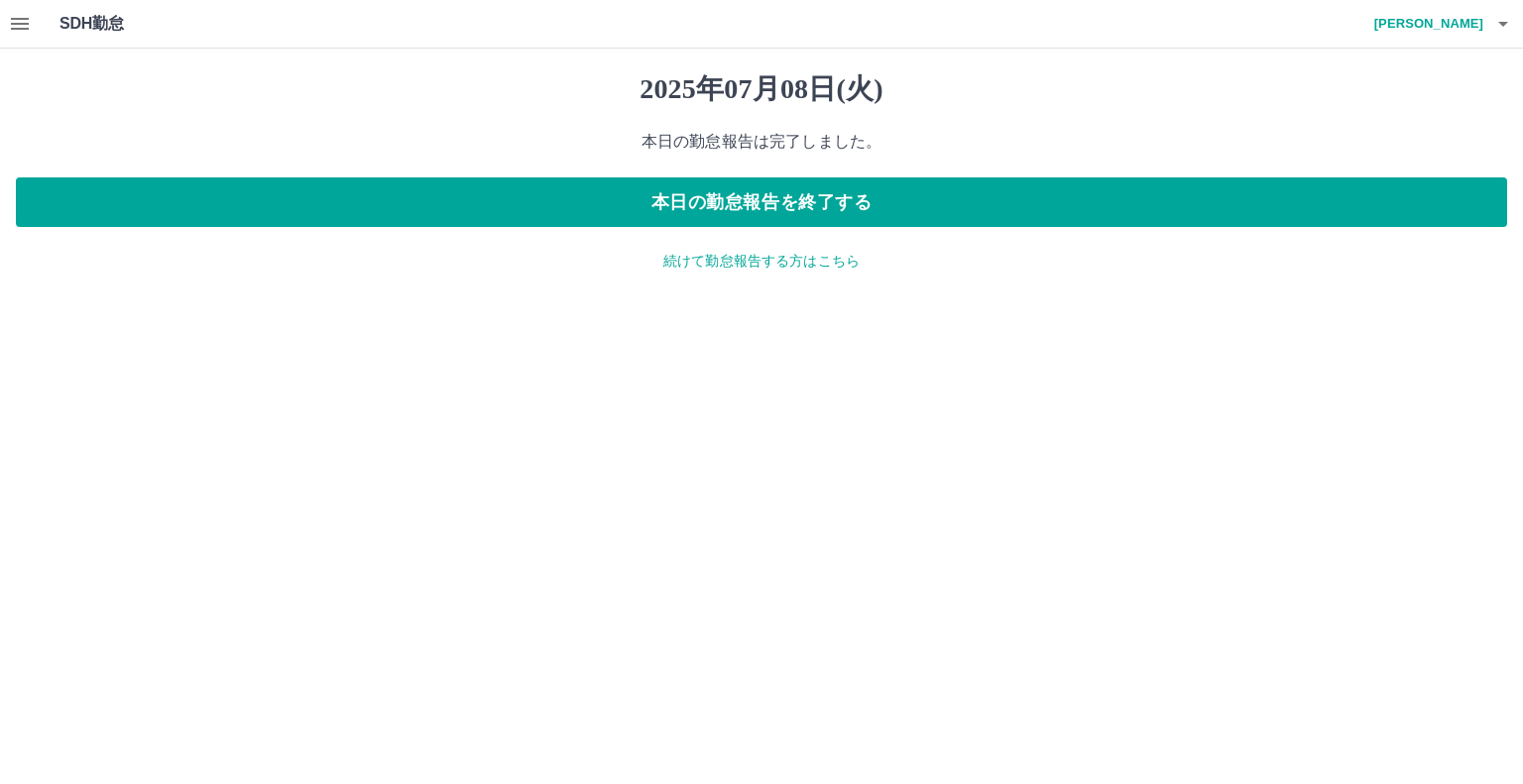 click on "続けて勤怠報告する方はこちら" at bounding box center (762, 261) 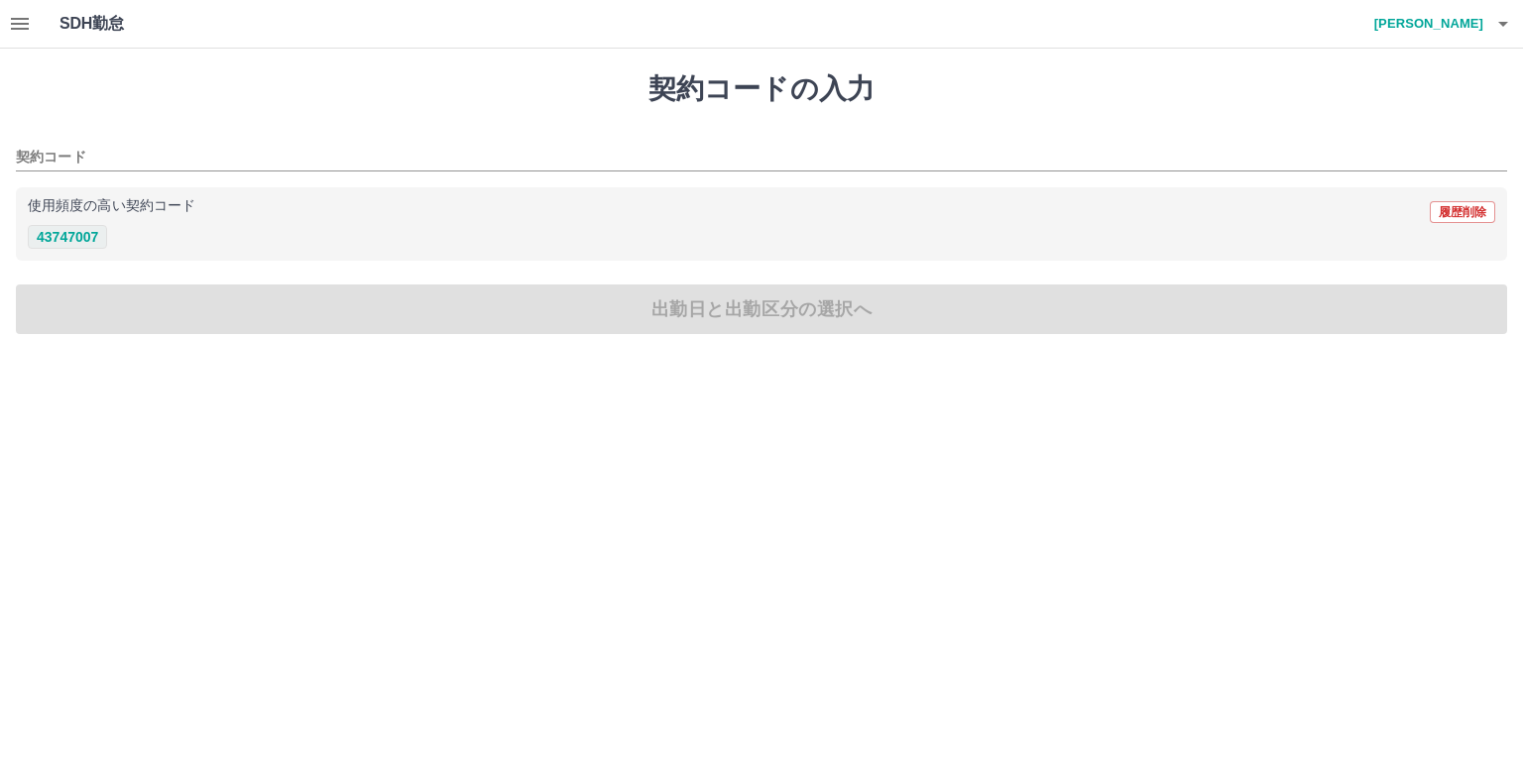 click on "43747007" at bounding box center (67, 237) 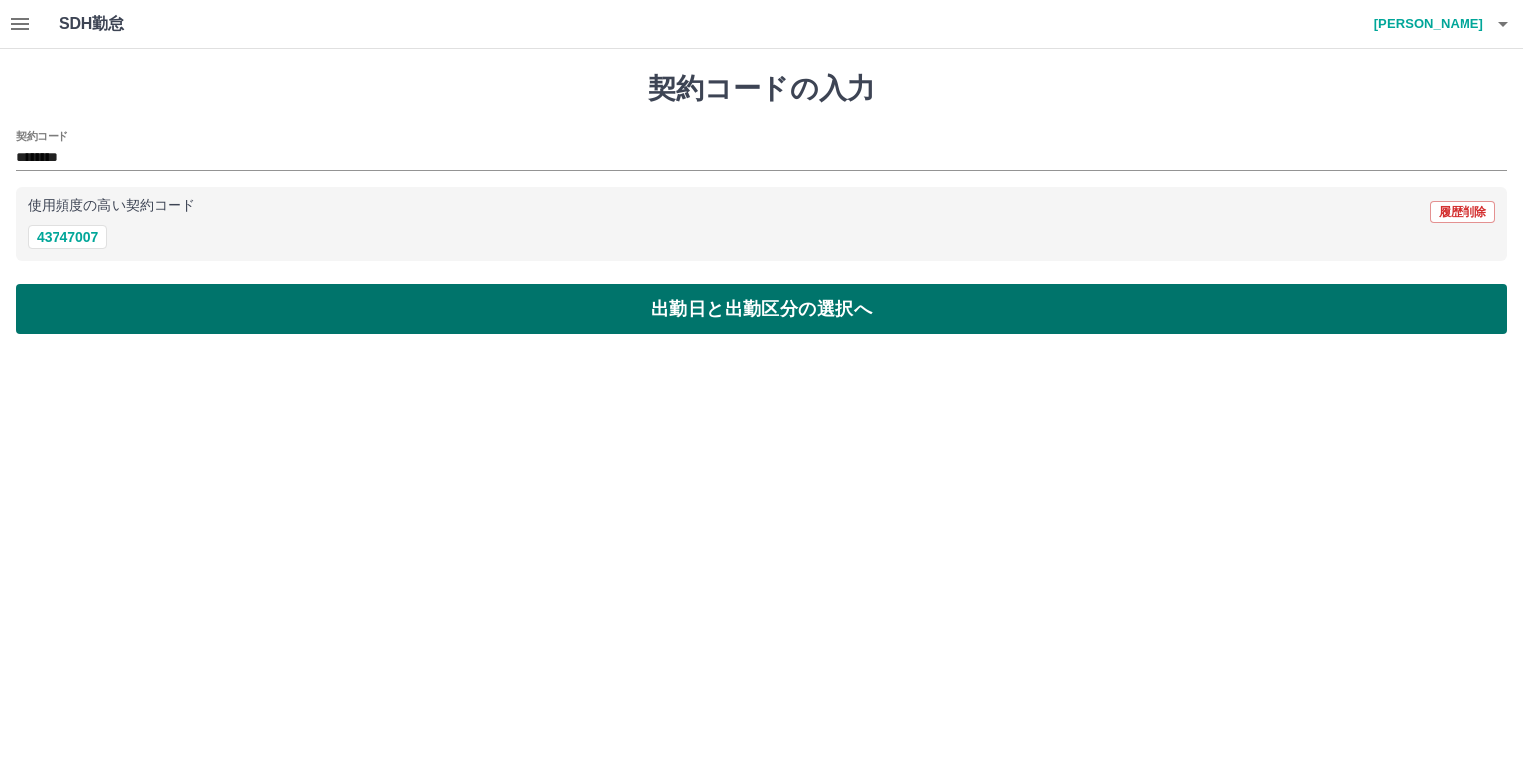 click on "出勤日と出勤区分の選択へ" at bounding box center (762, 309) 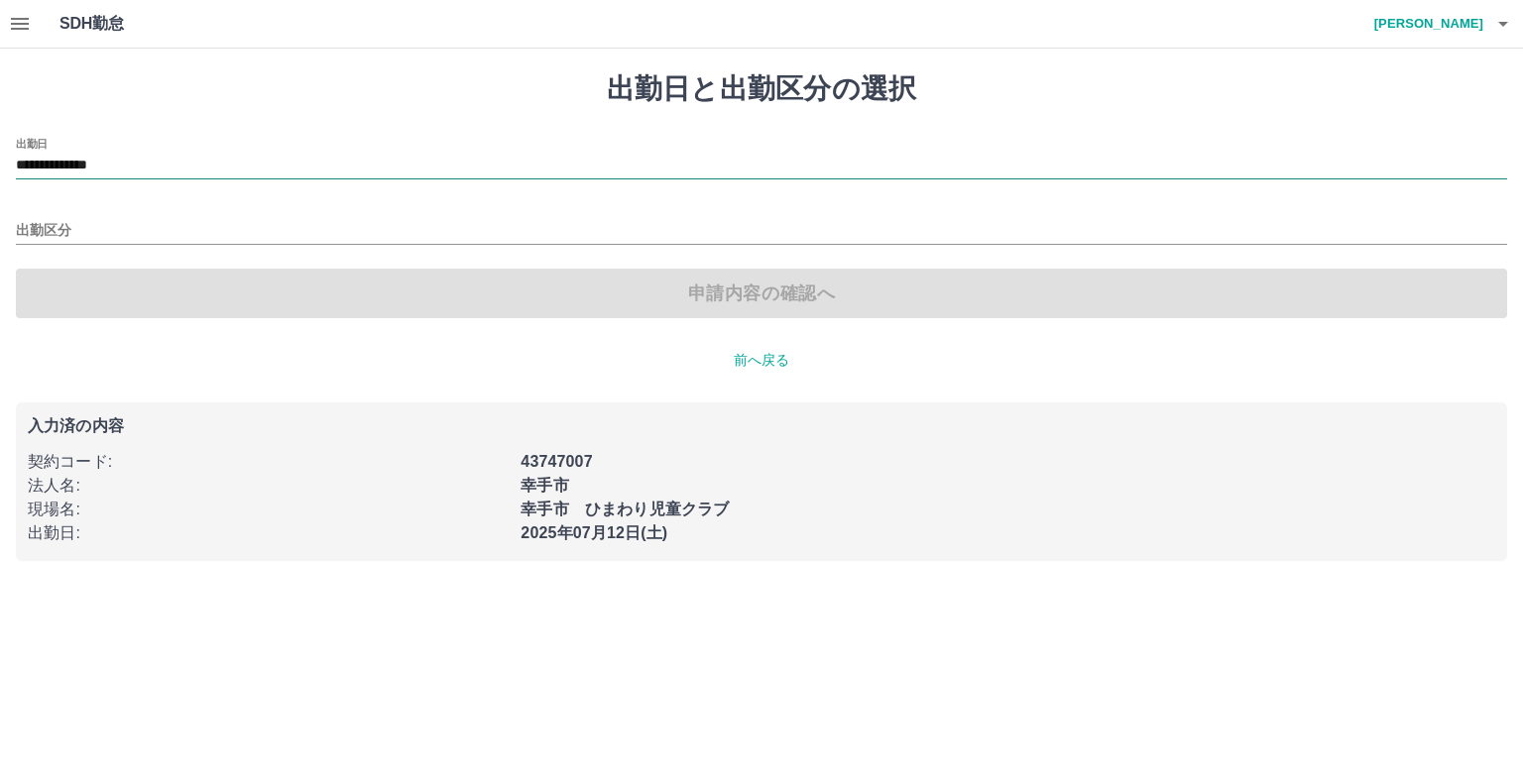 click on "**********" at bounding box center (762, 166) 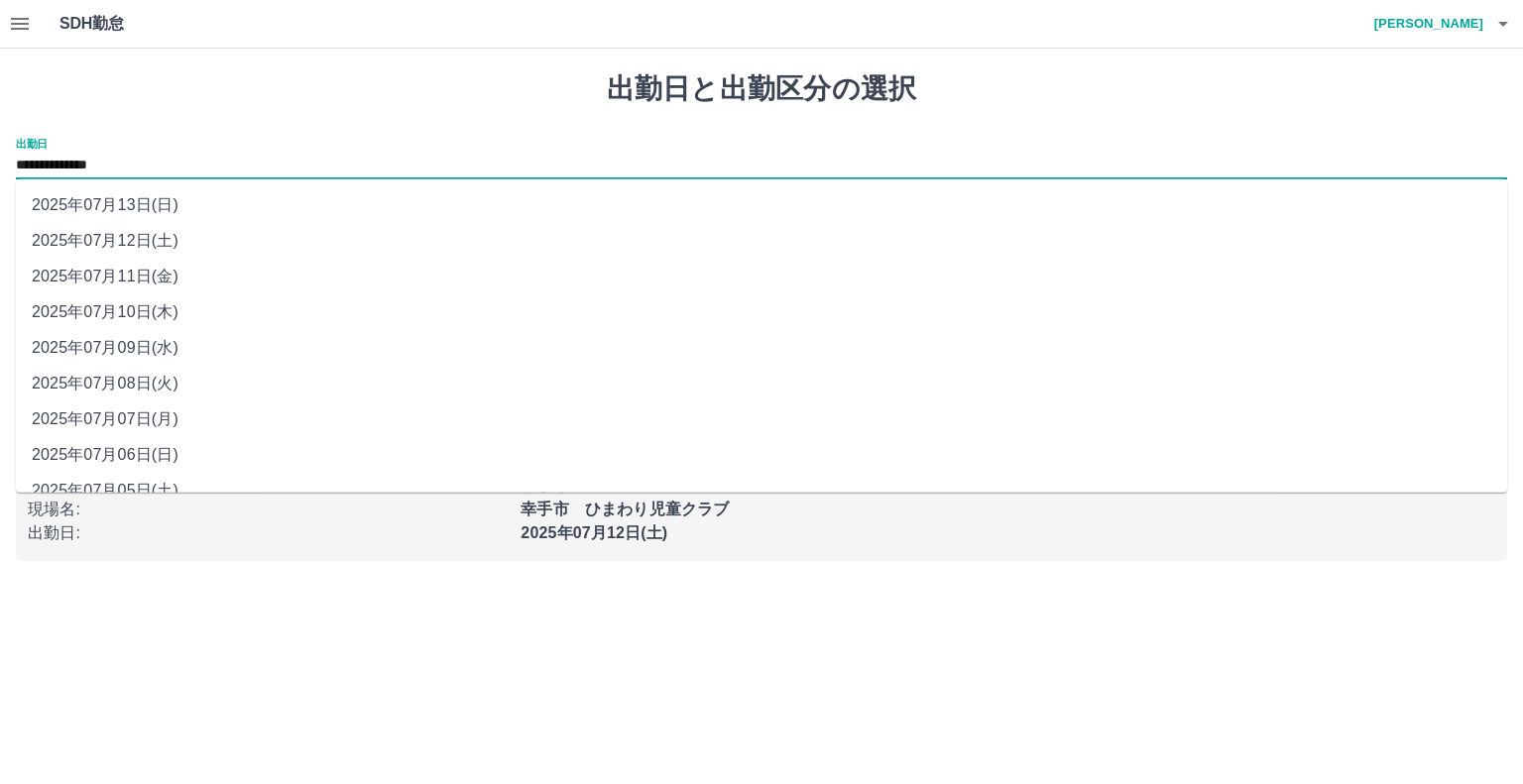 click on "2025年07月09日(水)" at bounding box center [762, 348] 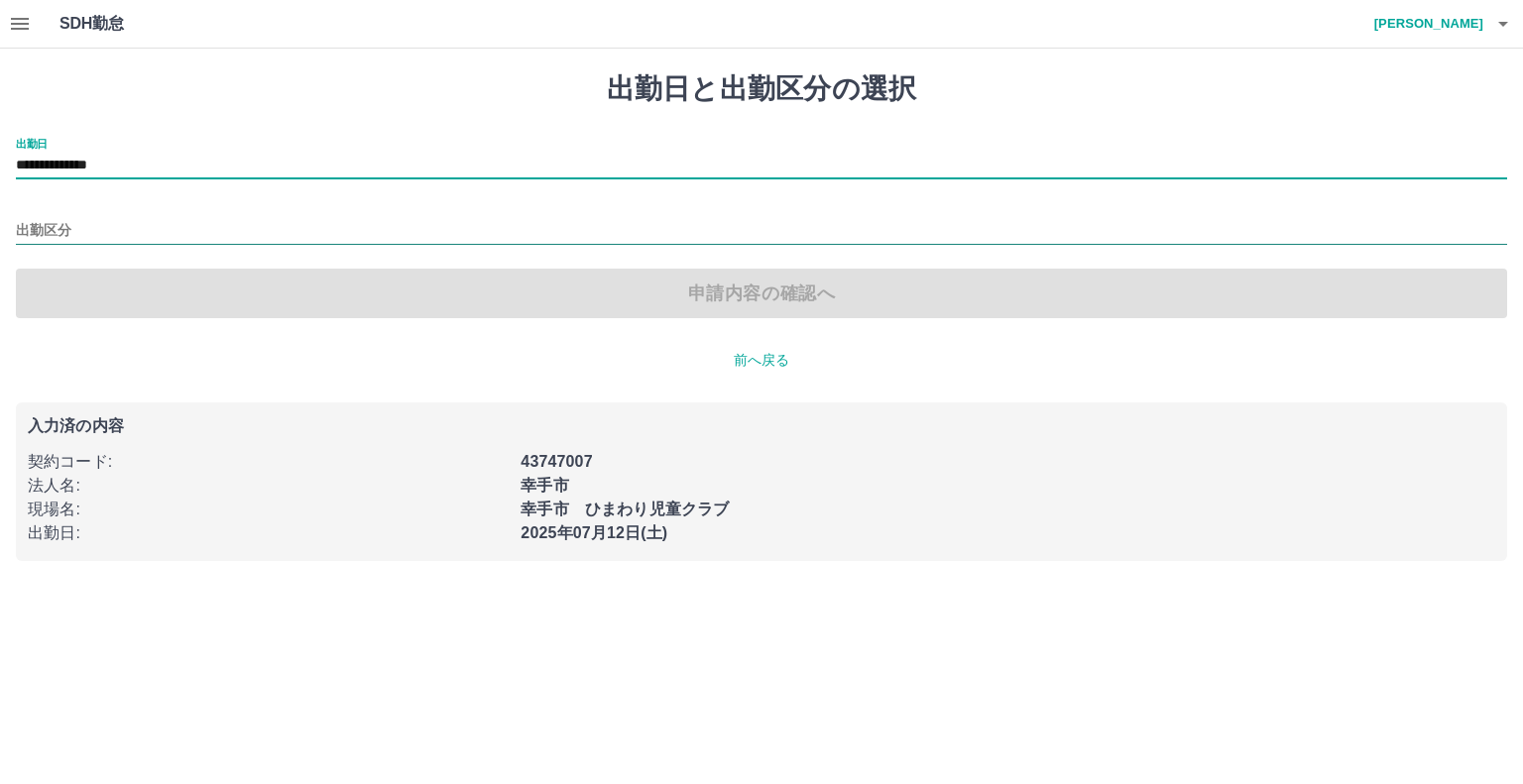 click on "出勤区分" at bounding box center (762, 231) 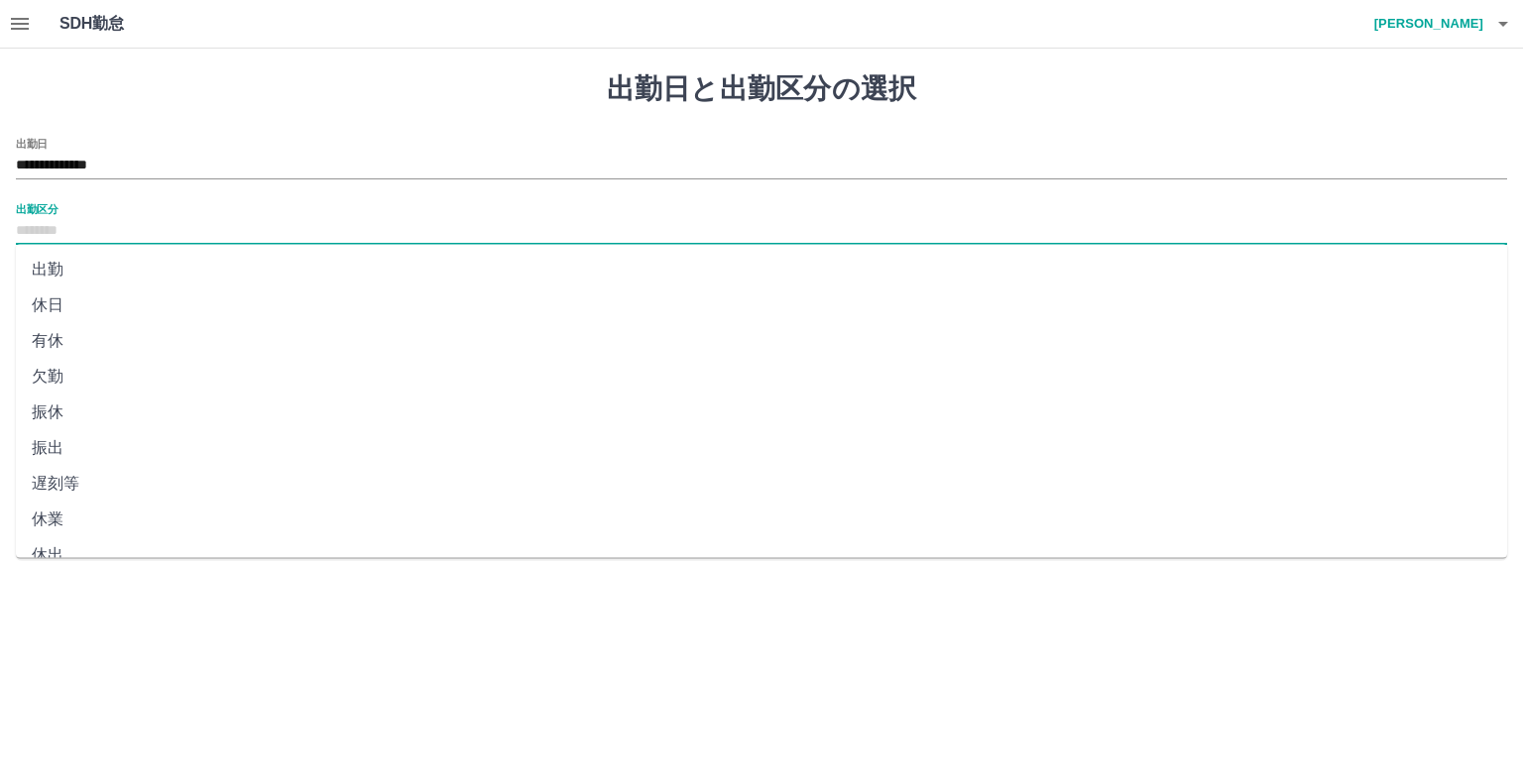 click on "休日" at bounding box center (762, 305) 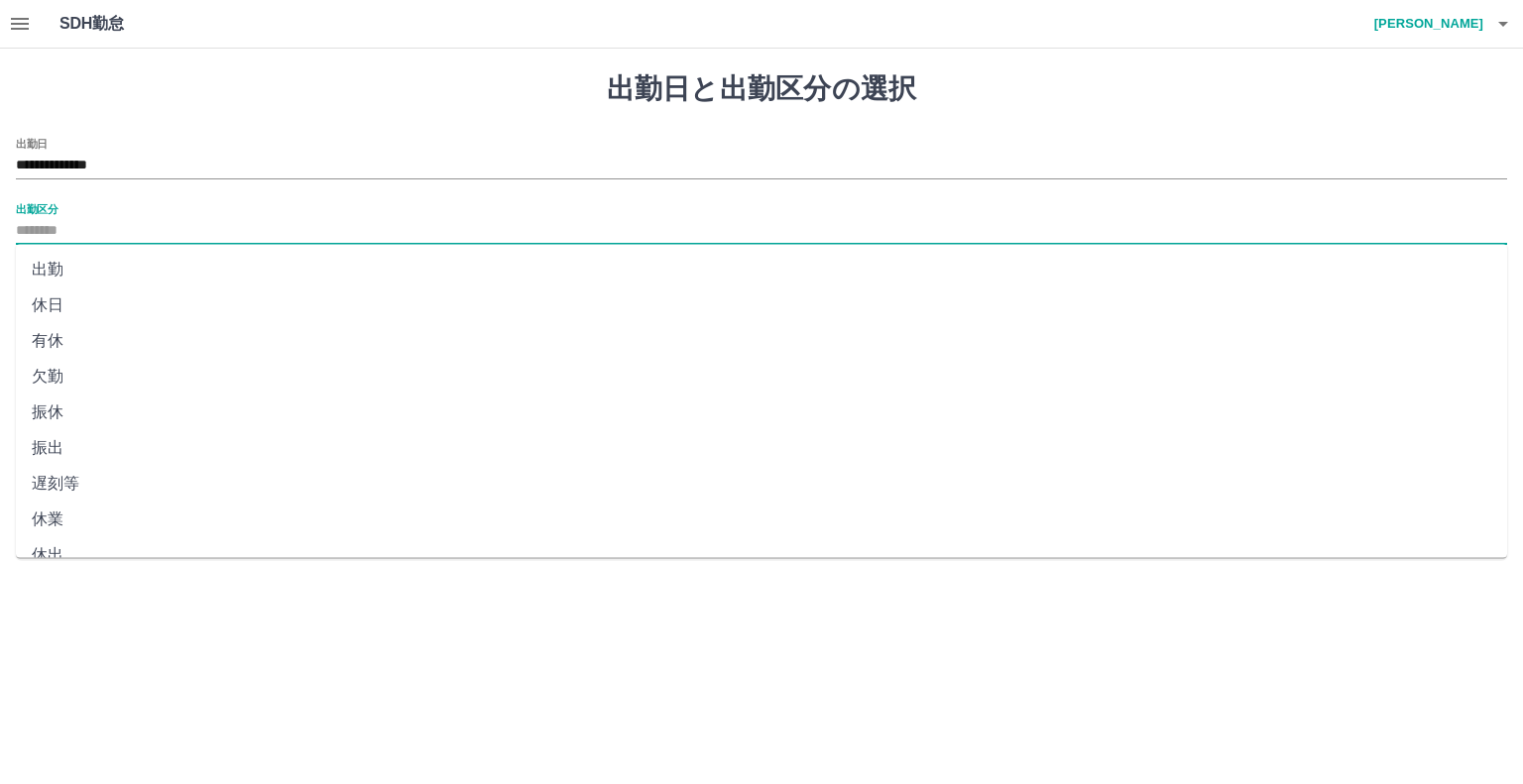 type on "**" 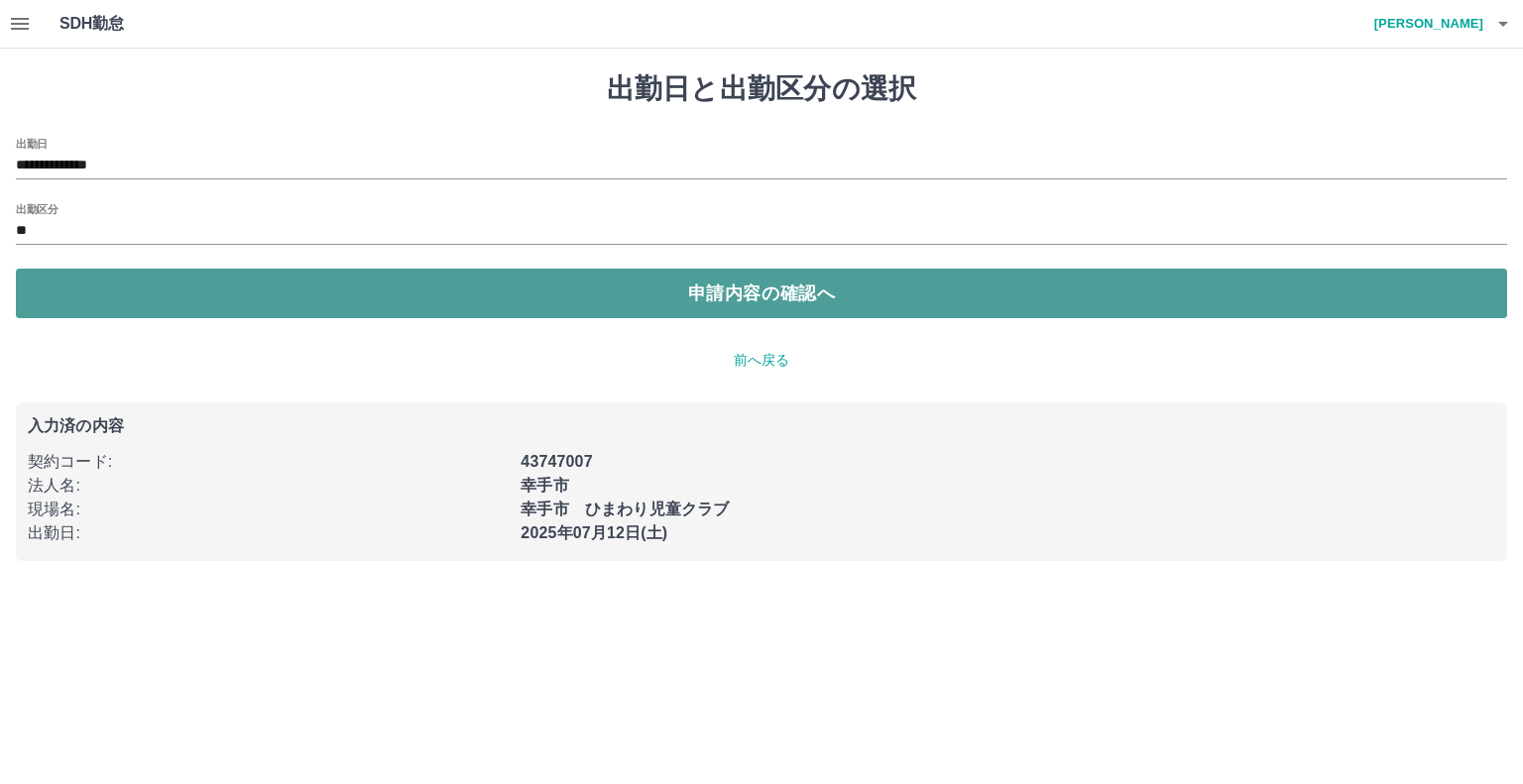 click on "申請内容の確認へ" at bounding box center (762, 293) 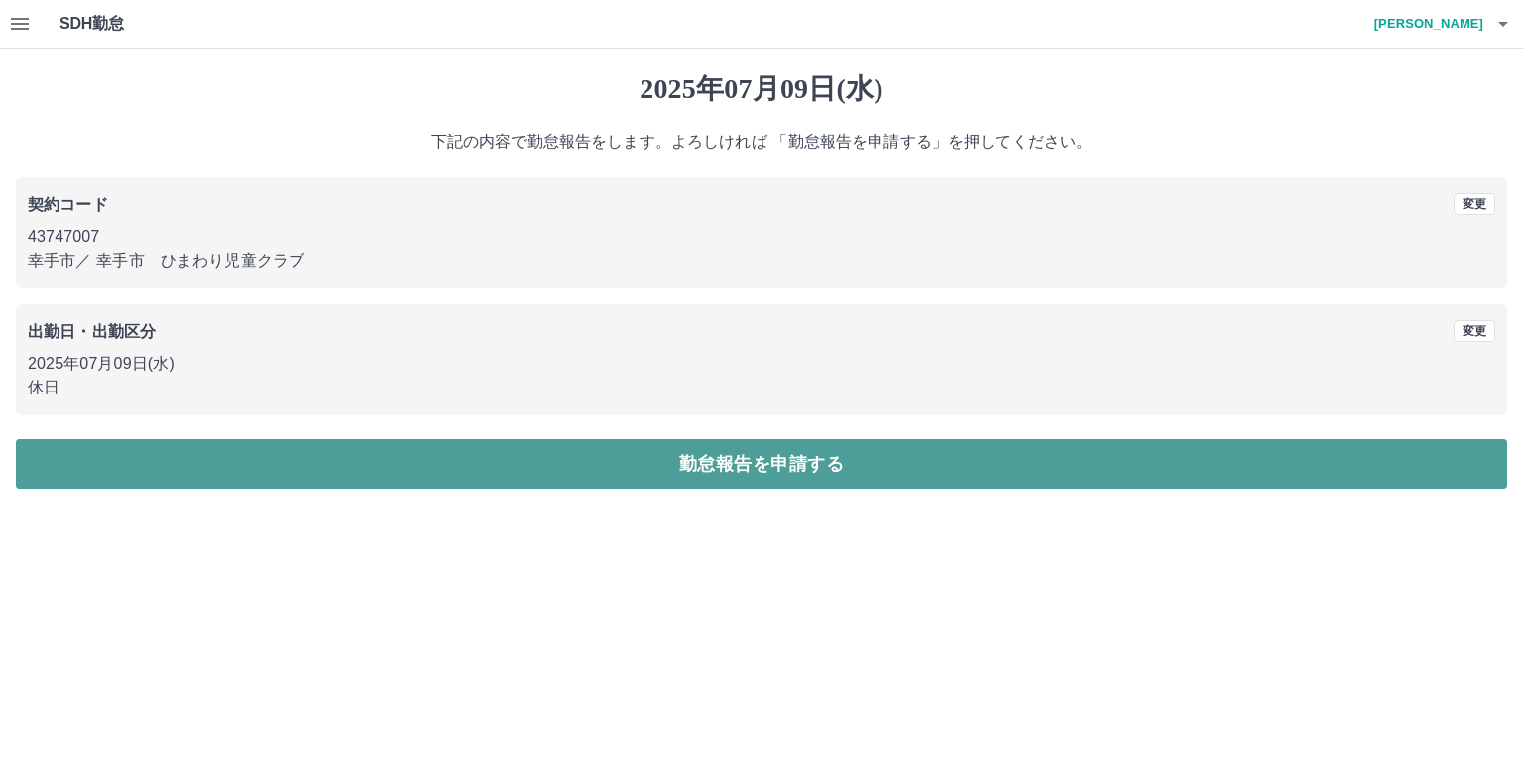 click on "勤怠報告を申請する" at bounding box center (762, 464) 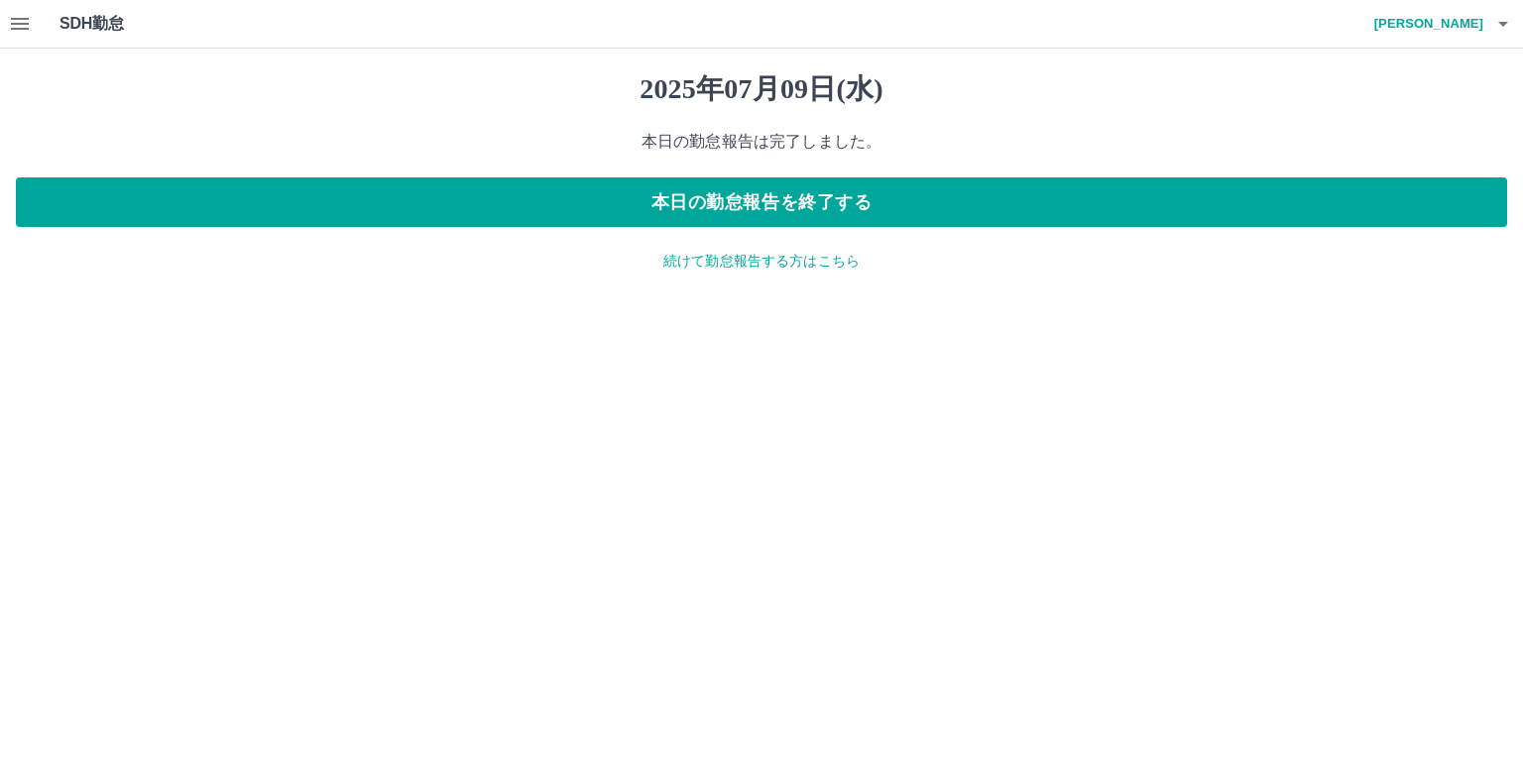 click on "続けて勤怠報告する方はこちら" at bounding box center (762, 261) 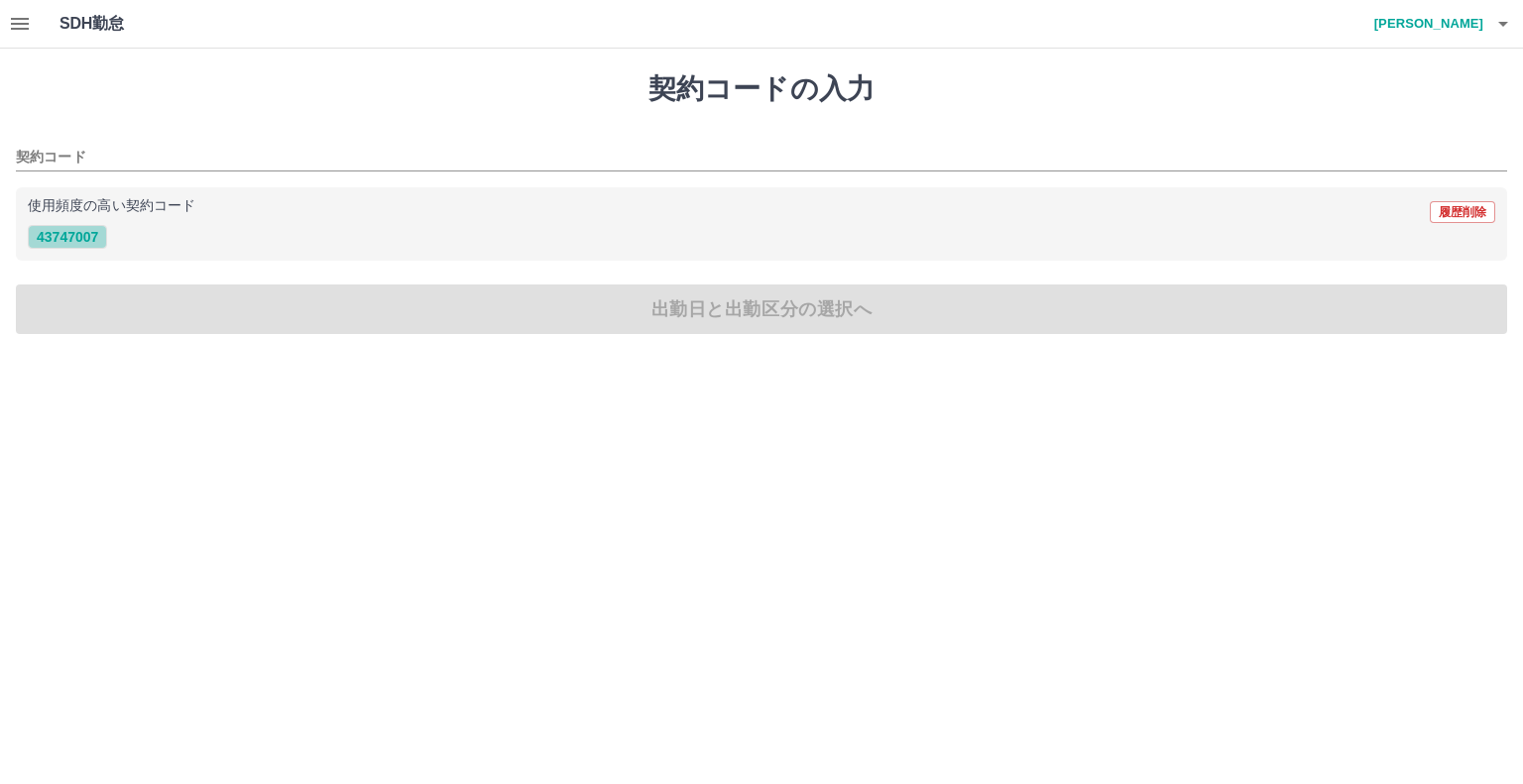 click on "43747007" at bounding box center (67, 237) 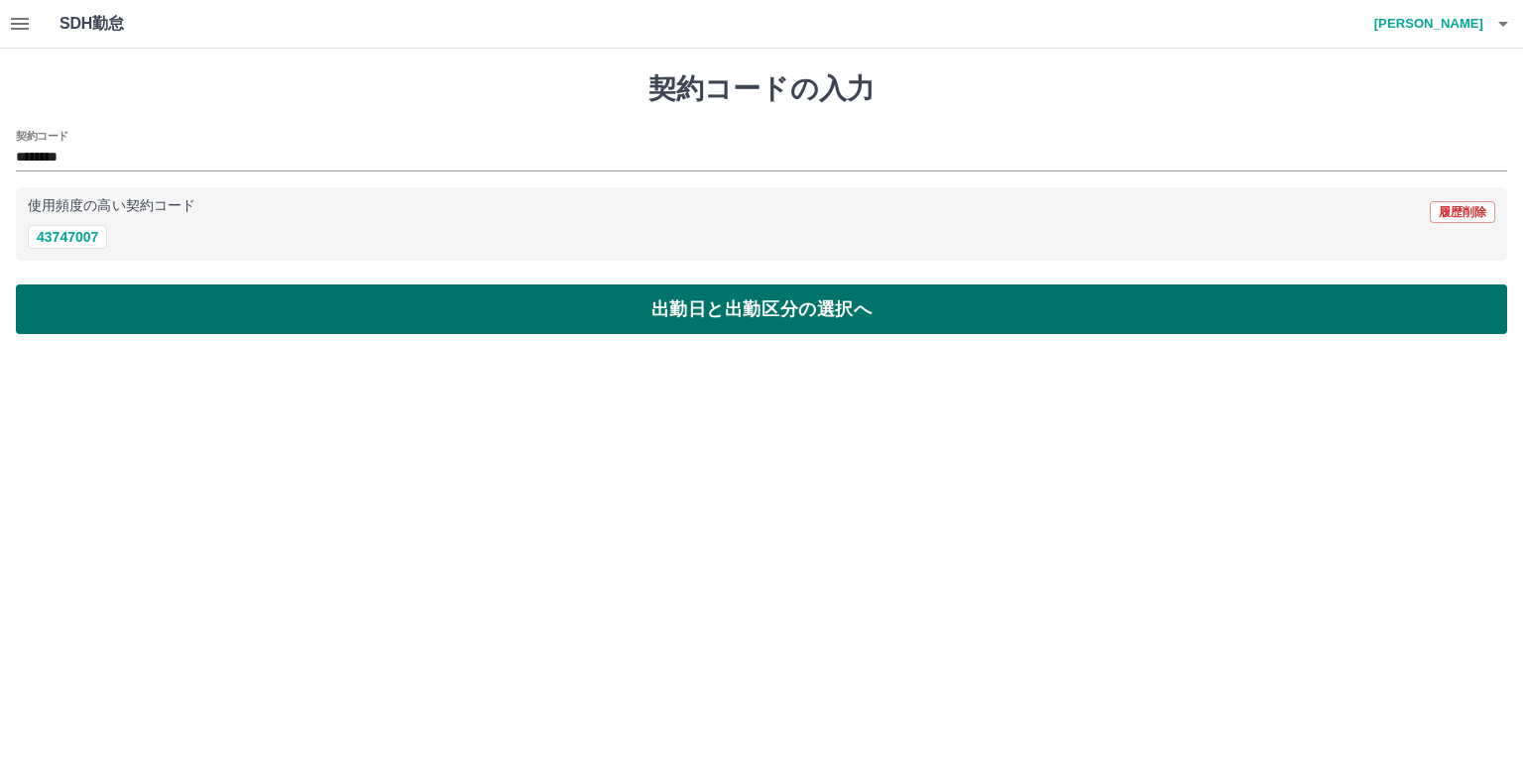 click on "出勤日と出勤区分の選択へ" at bounding box center (762, 309) 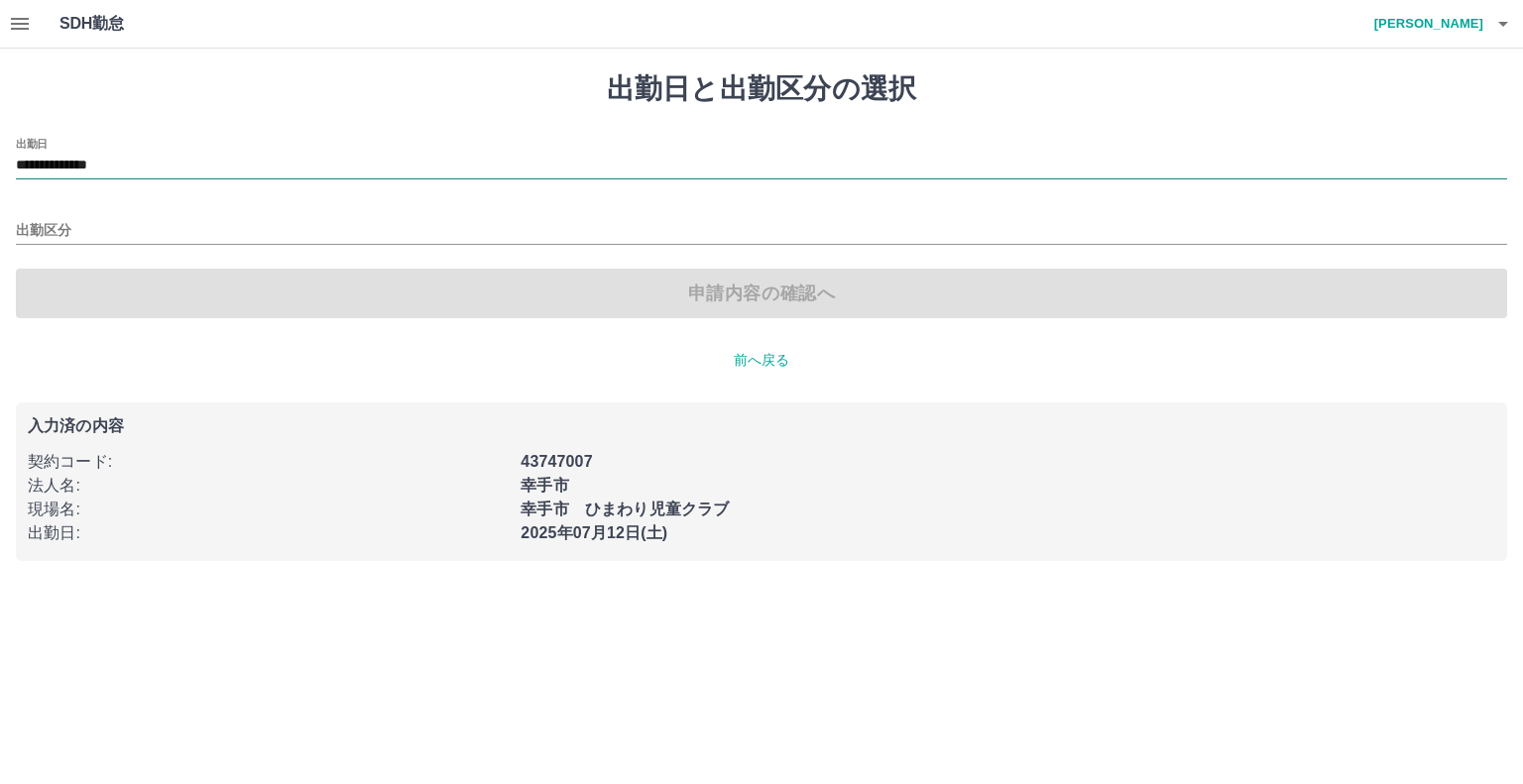click on "**********" at bounding box center (762, 166) 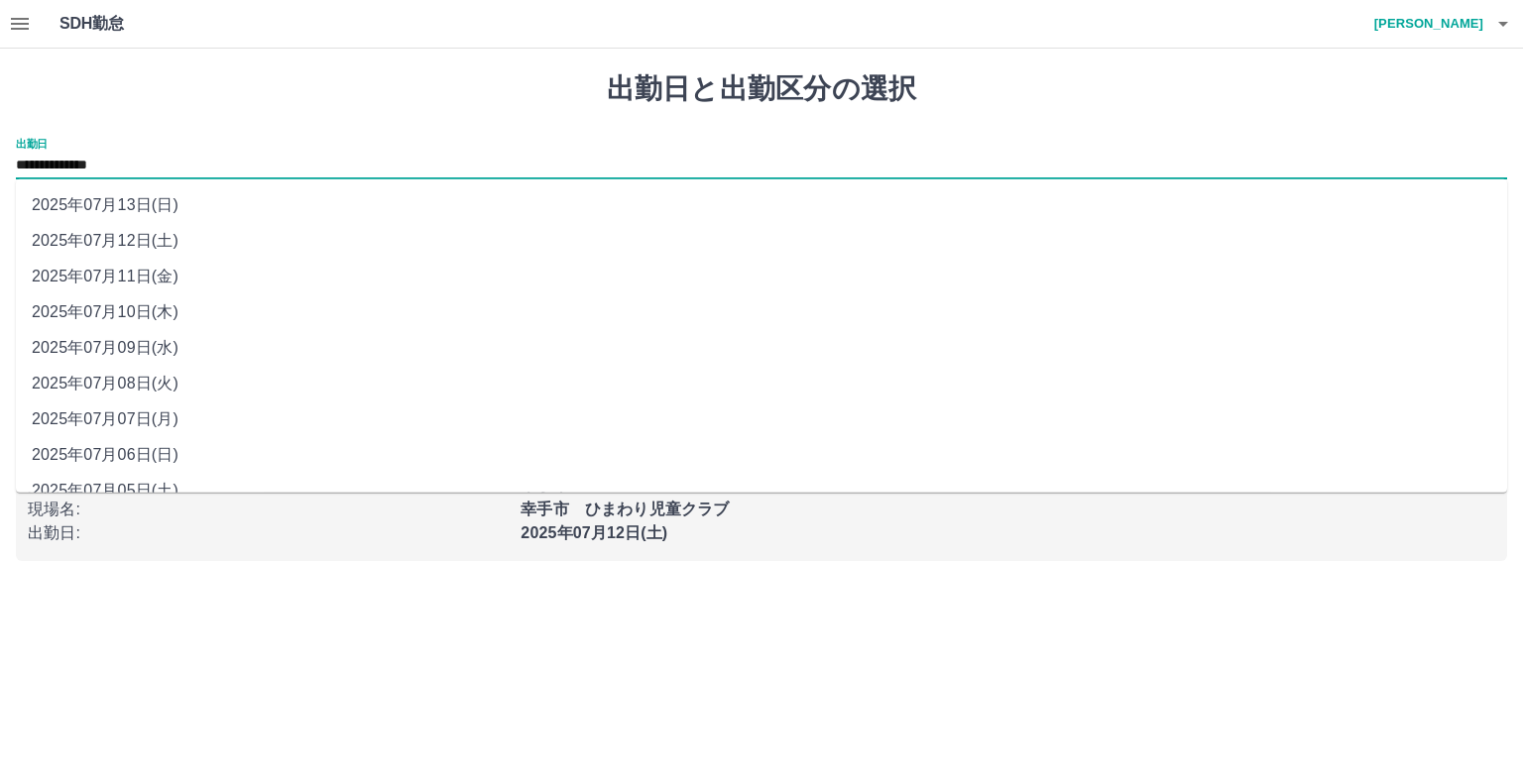 click on "2025年07月11日(金)" at bounding box center (762, 277) 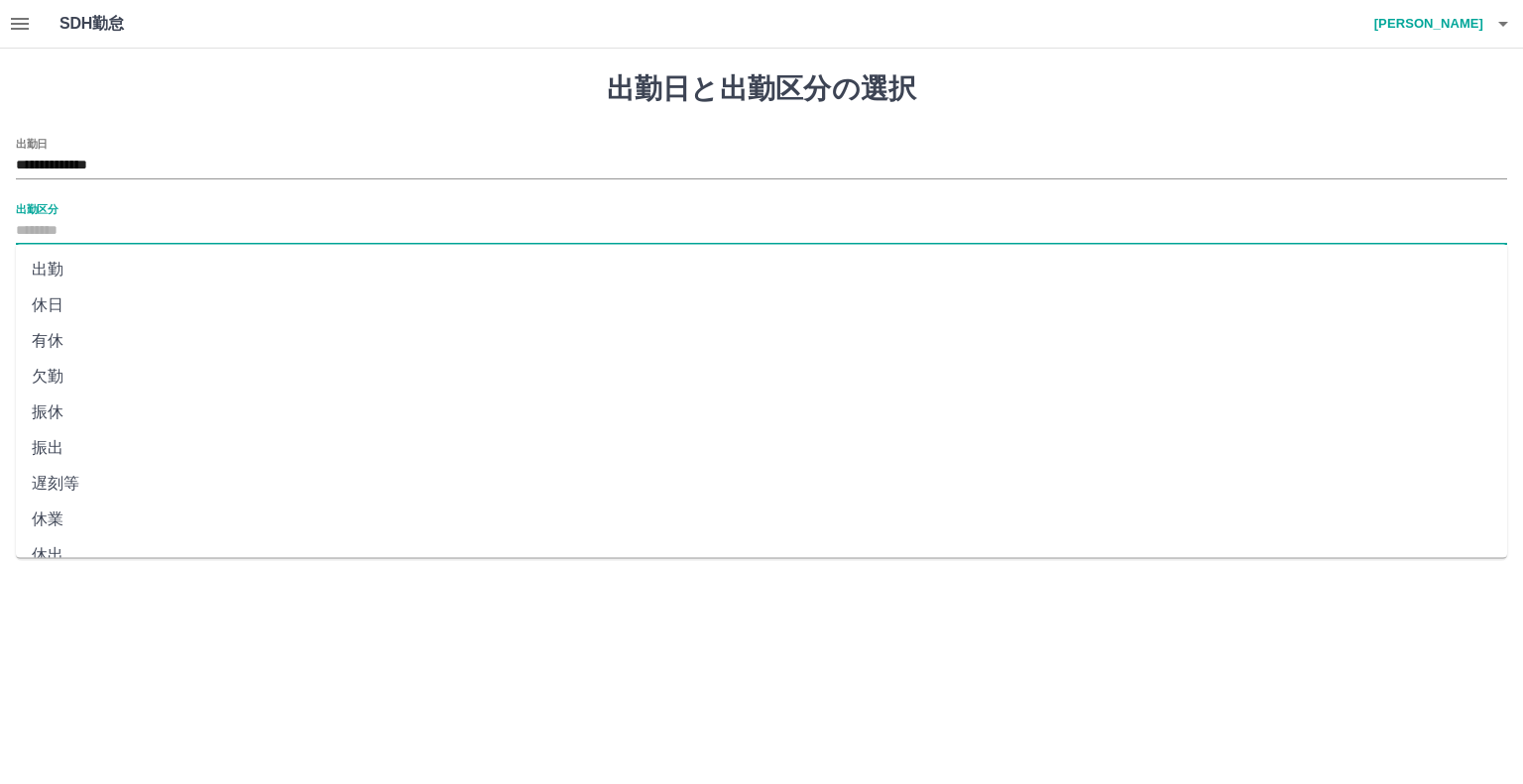 click on "出勤区分" at bounding box center [762, 231] 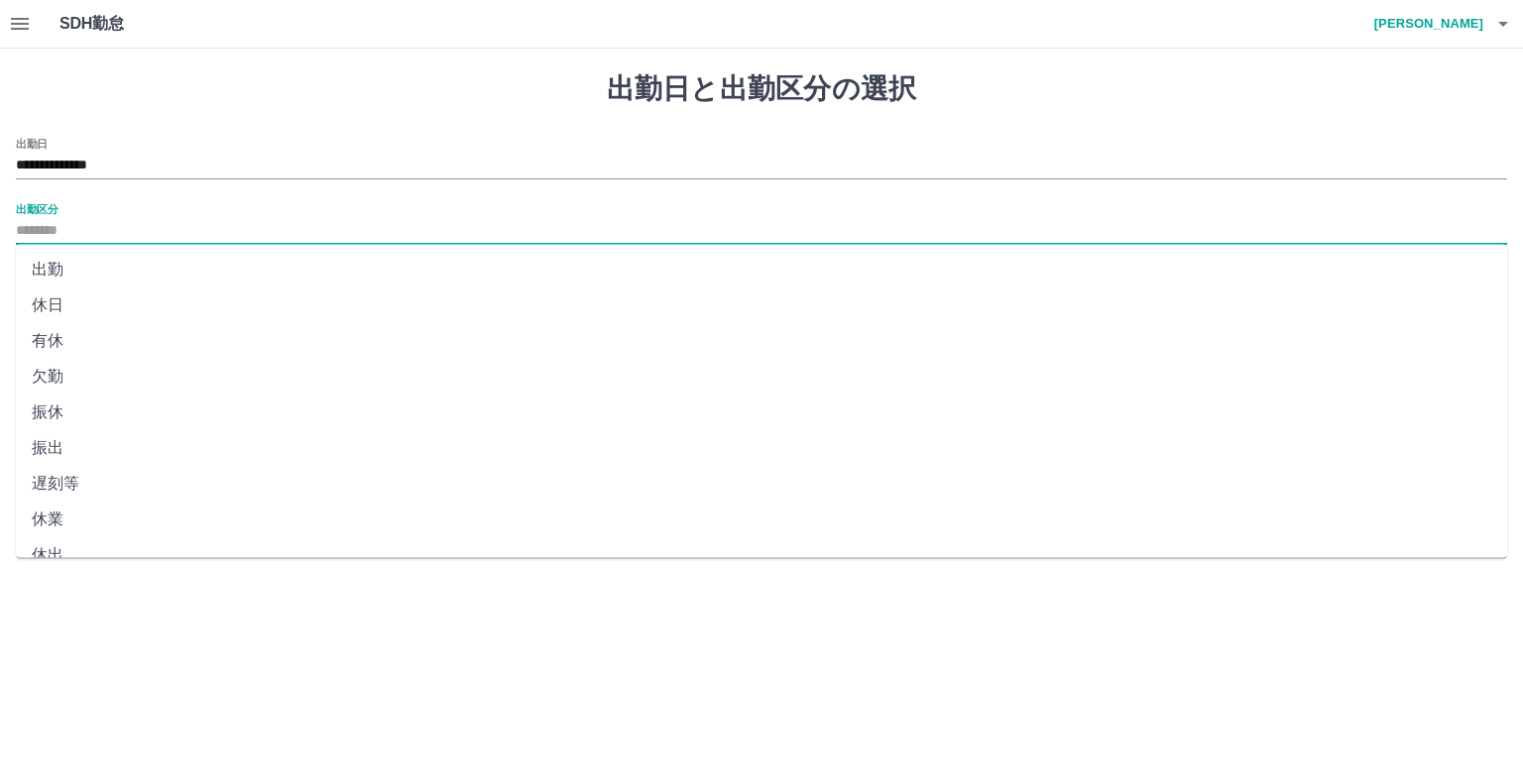 click on "休日" at bounding box center (762, 305) 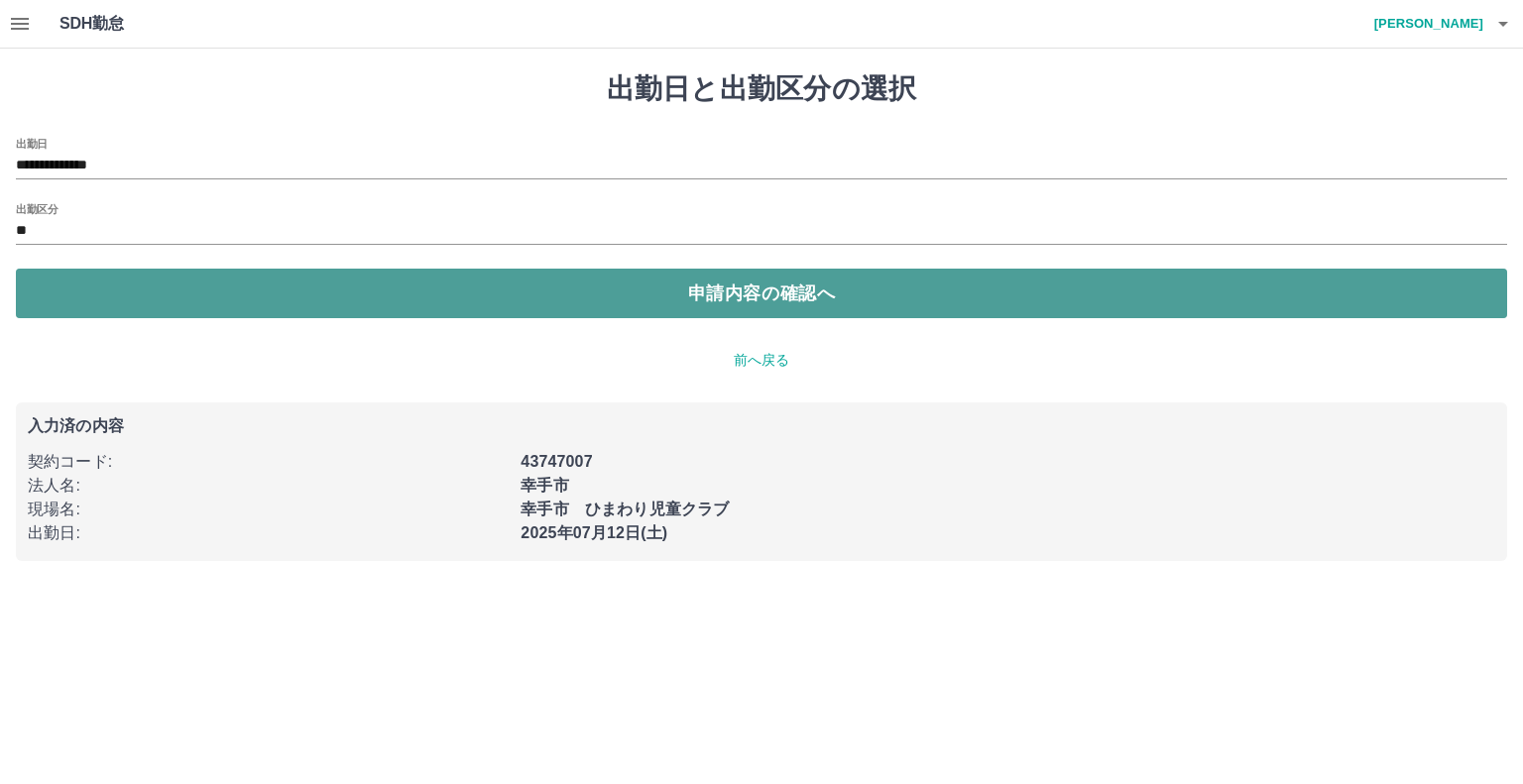 click on "申請内容の確認へ" at bounding box center [762, 293] 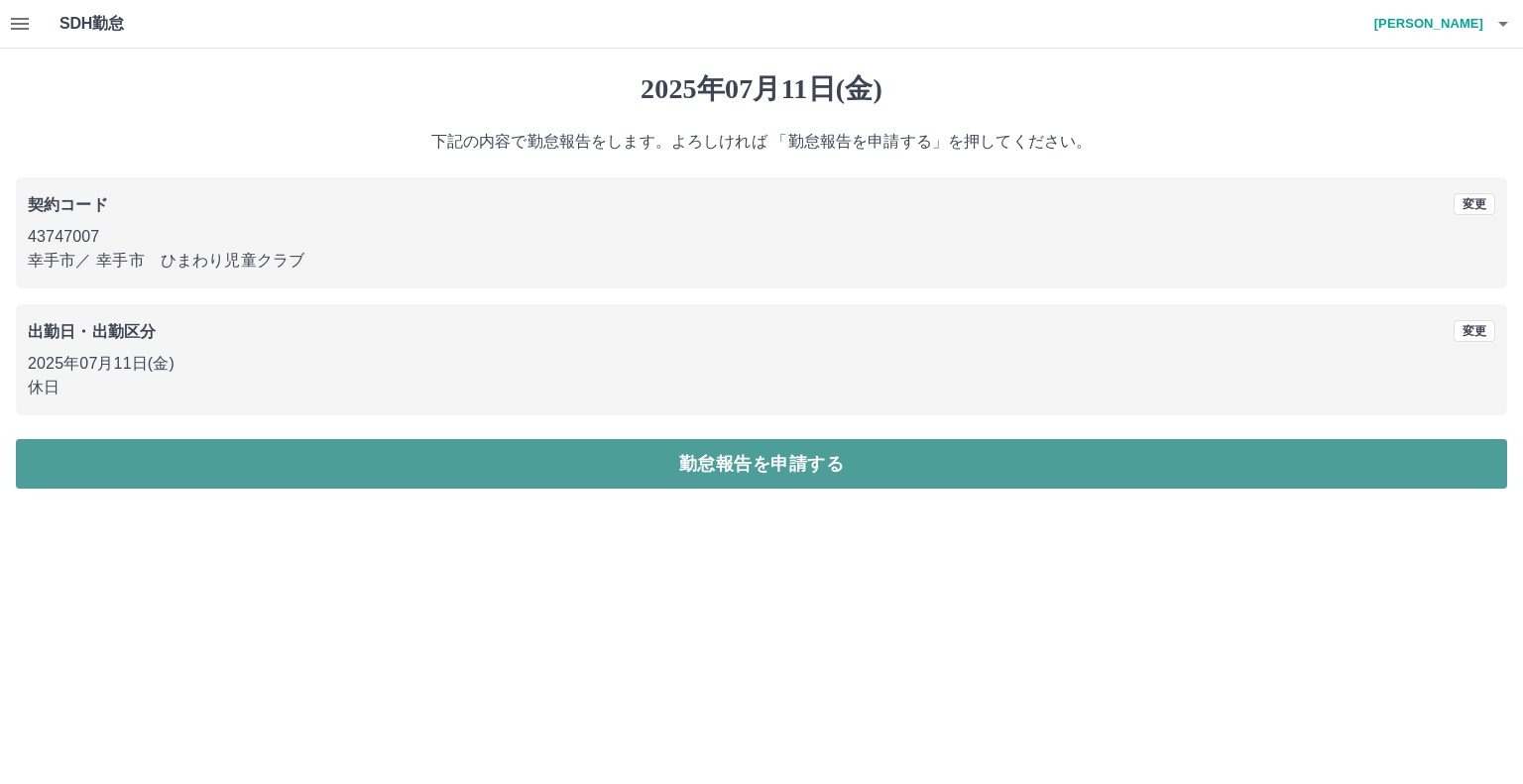 click on "勤怠報告を申請する" at bounding box center [762, 464] 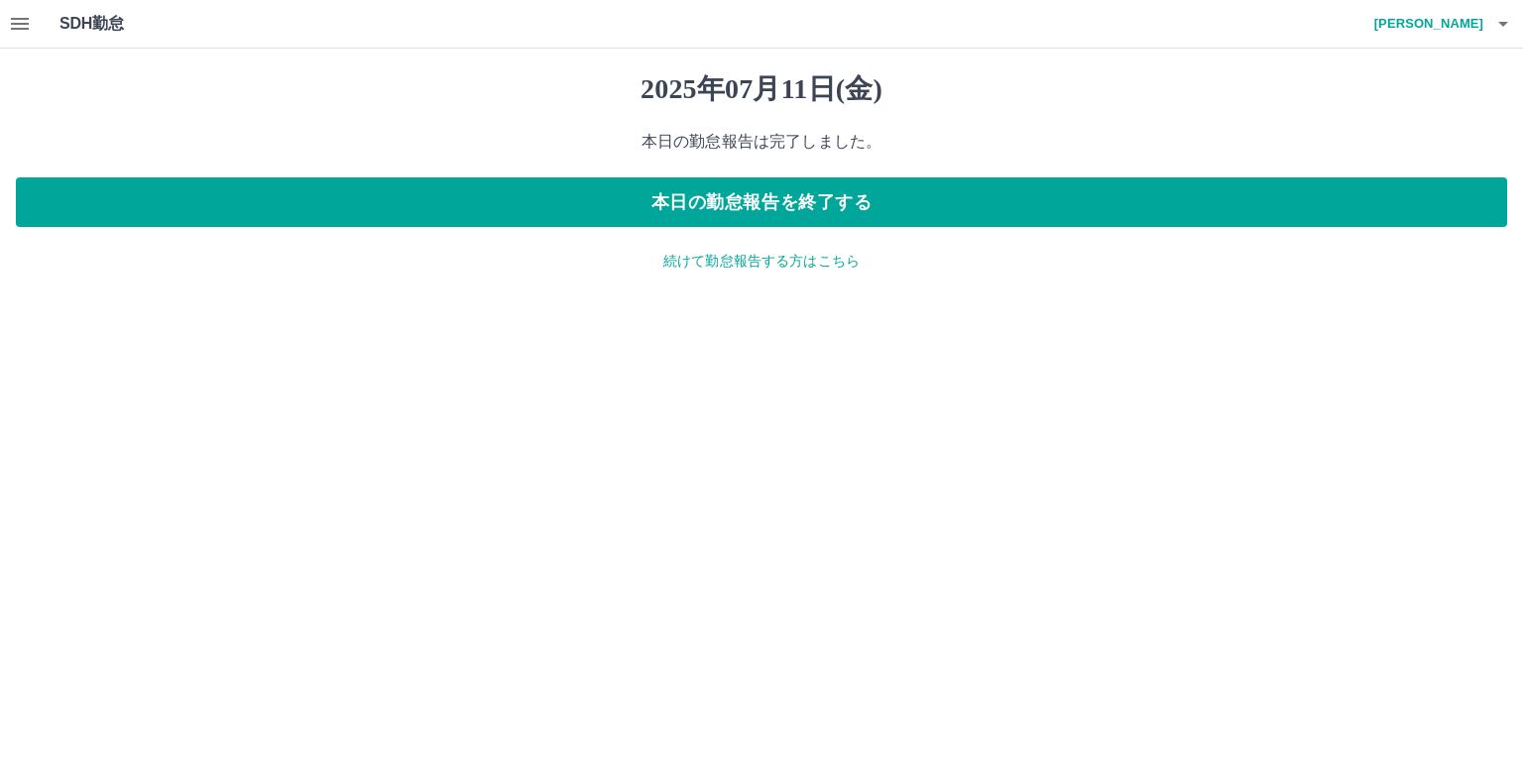 click on "続けて勤怠報告する方はこちら" at bounding box center [762, 261] 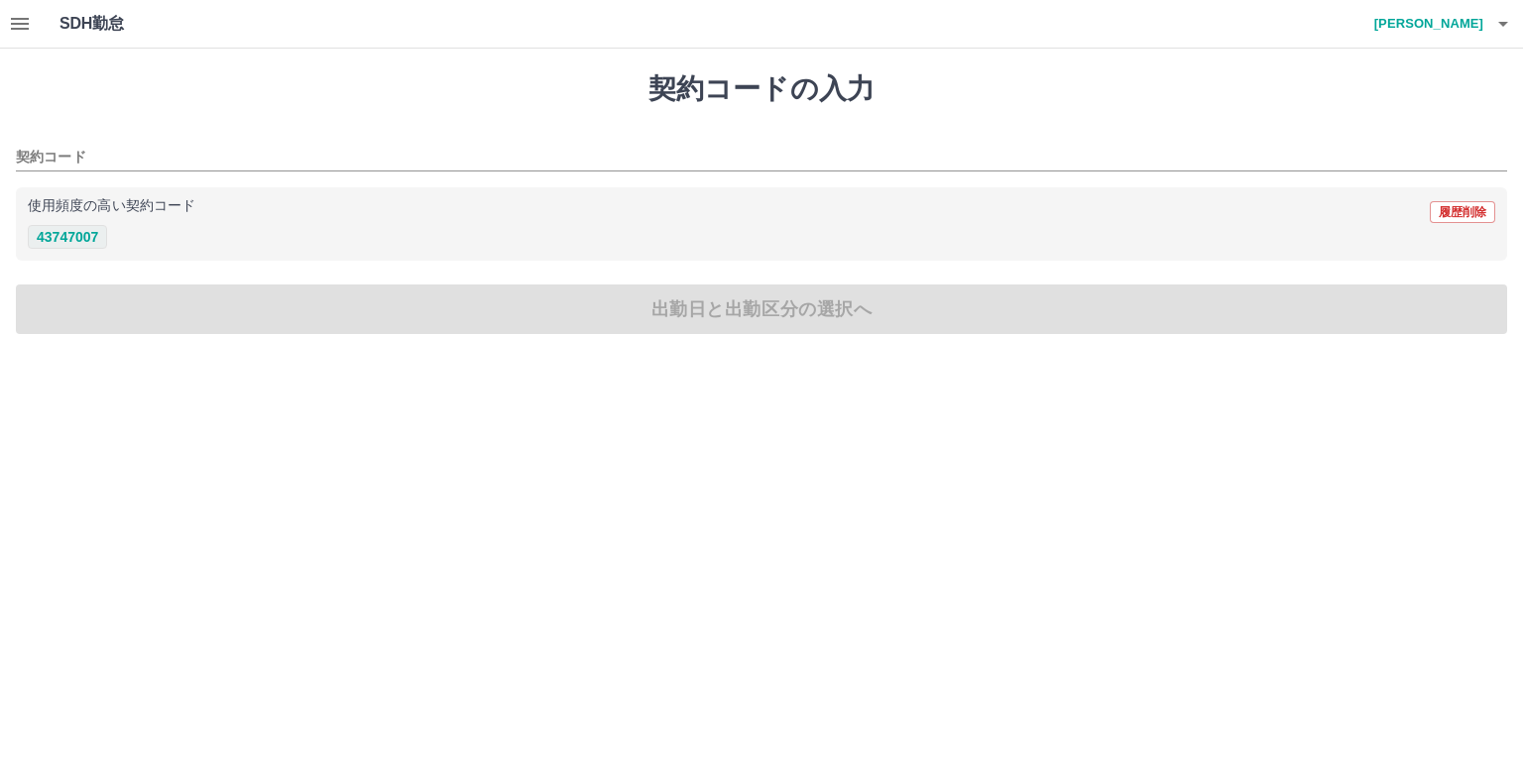 click on "43747007" at bounding box center [67, 237] 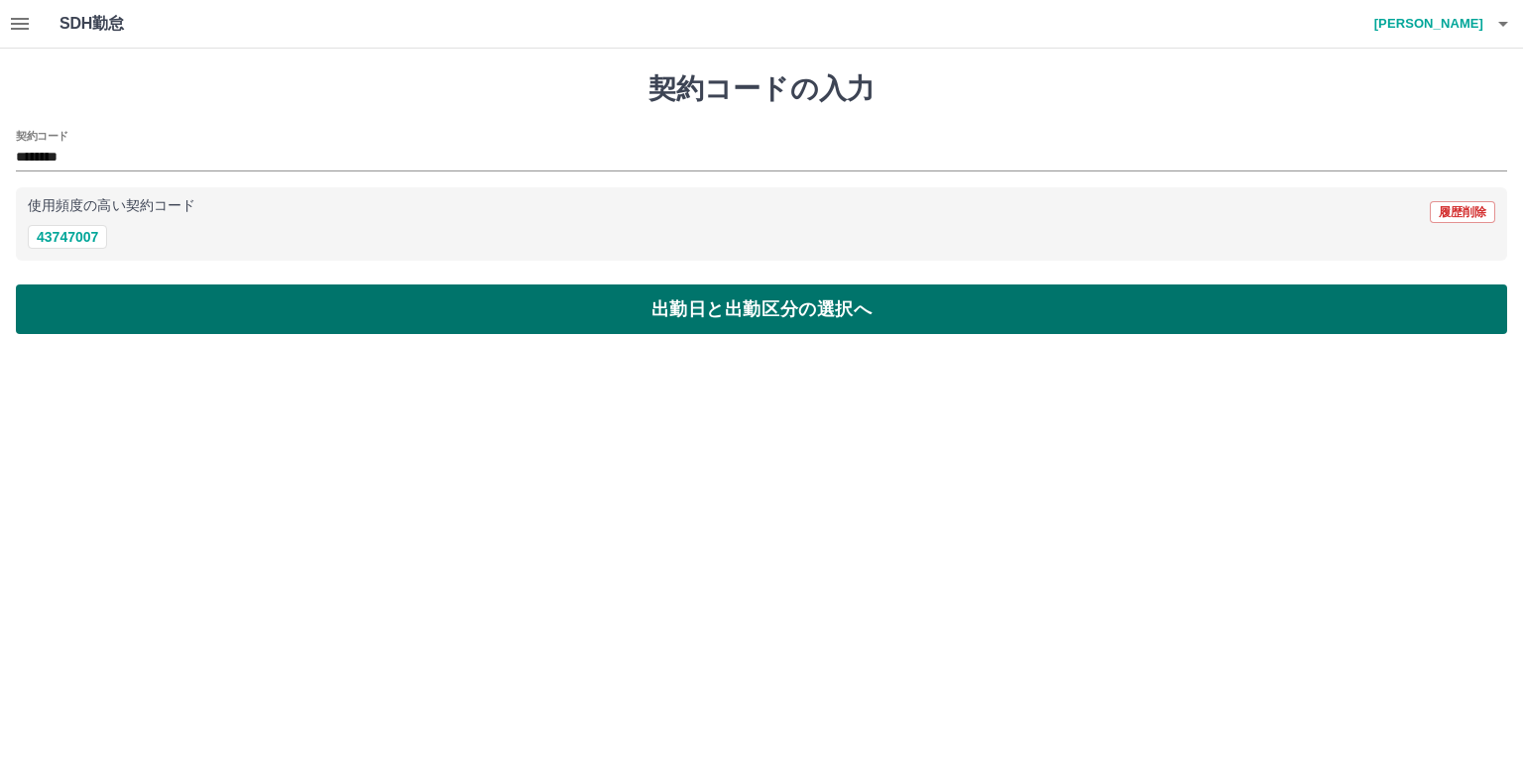 click on "出勤日と出勤区分の選択へ" at bounding box center [762, 309] 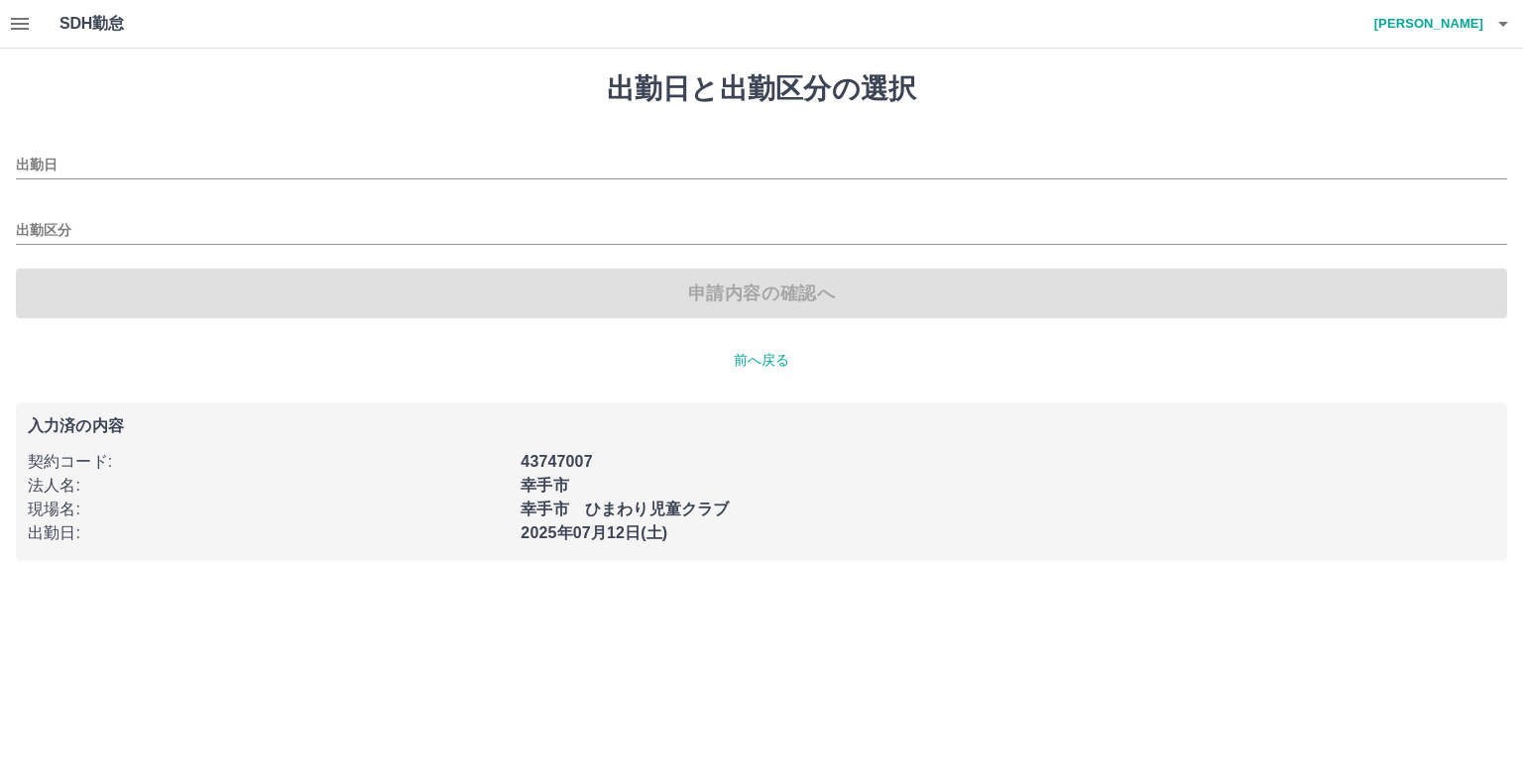 type on "**********" 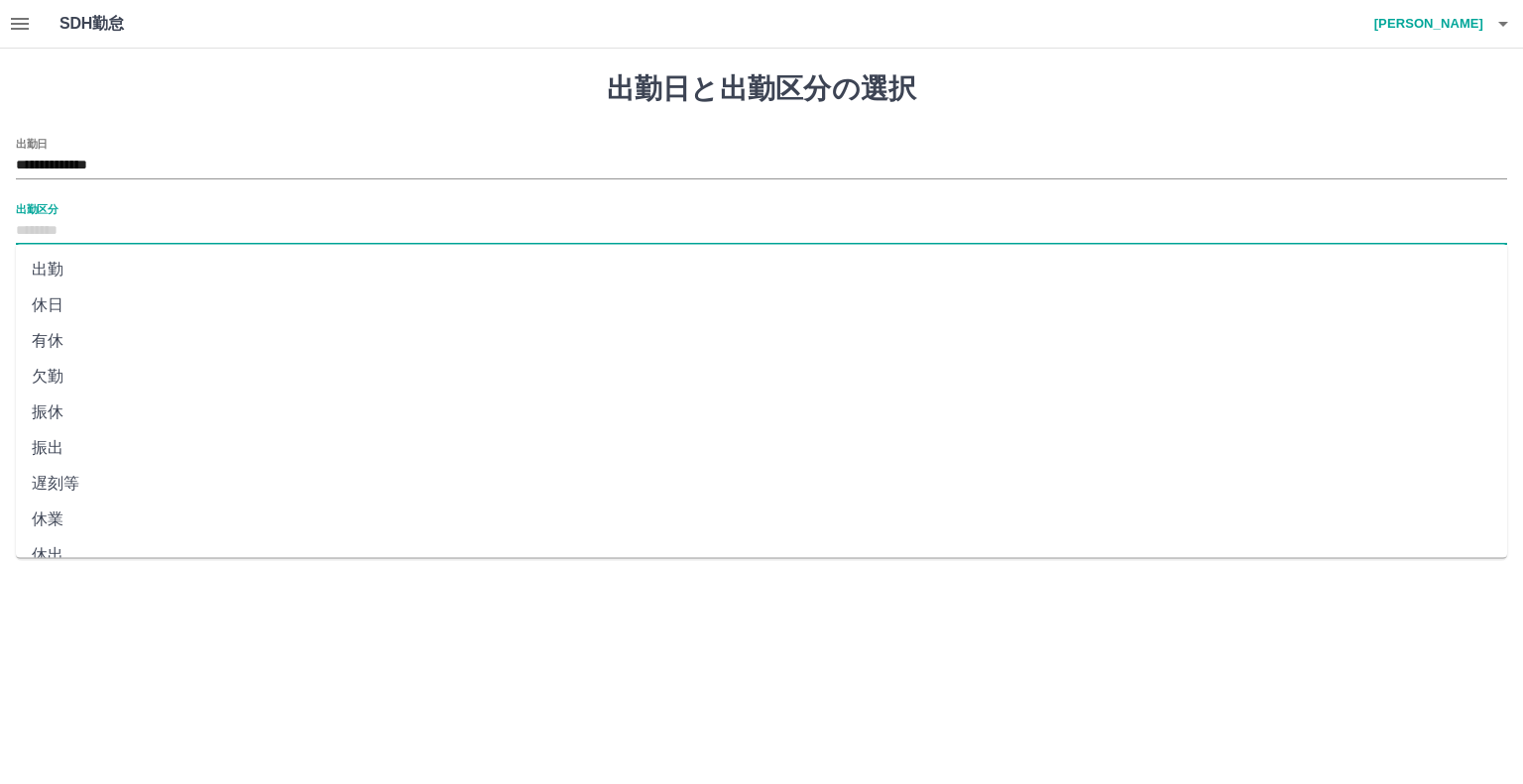 click on "出勤区分" at bounding box center [762, 231] 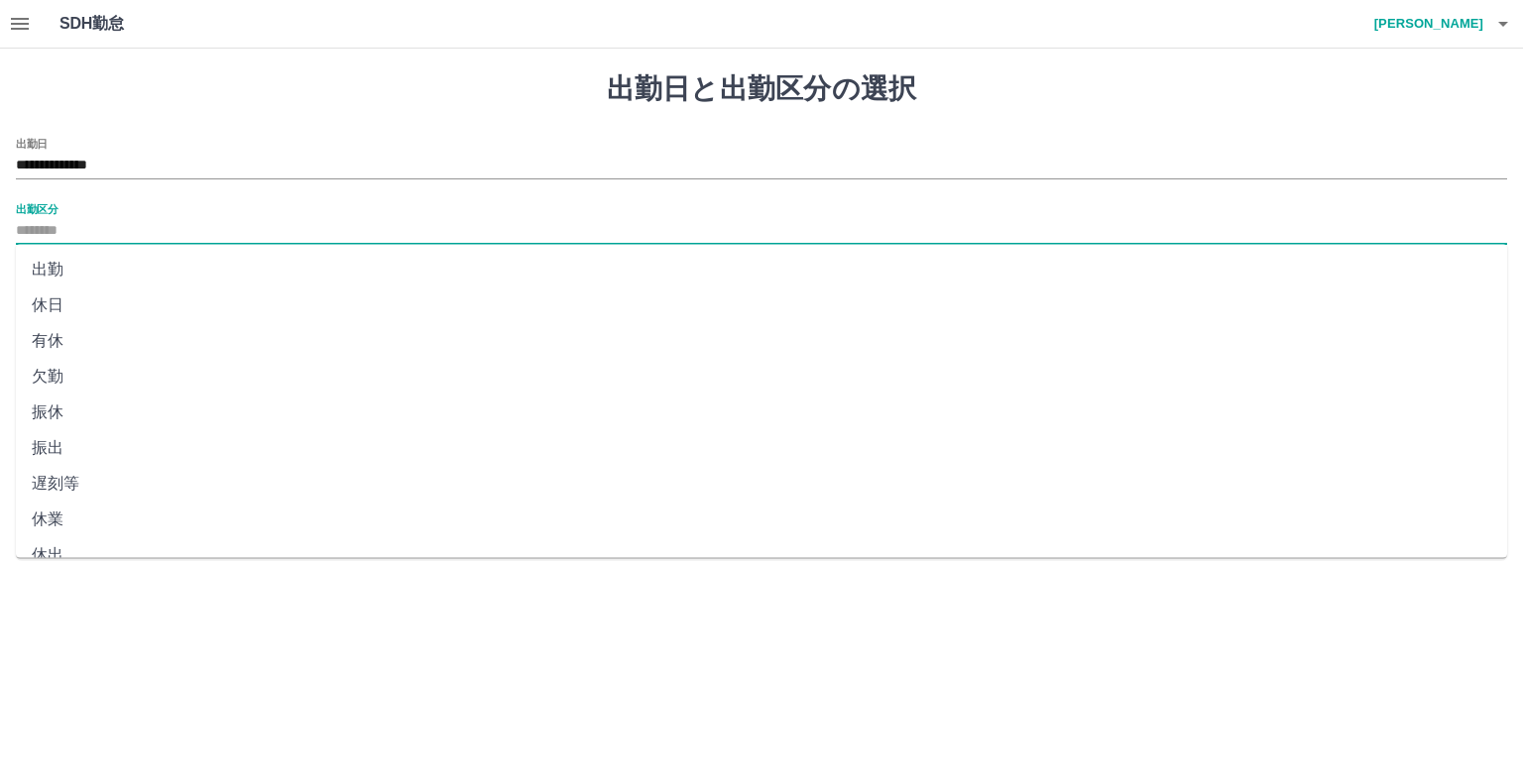 drag, startPoint x: 77, startPoint y: 304, endPoint x: 101, endPoint y: 304, distance: 24 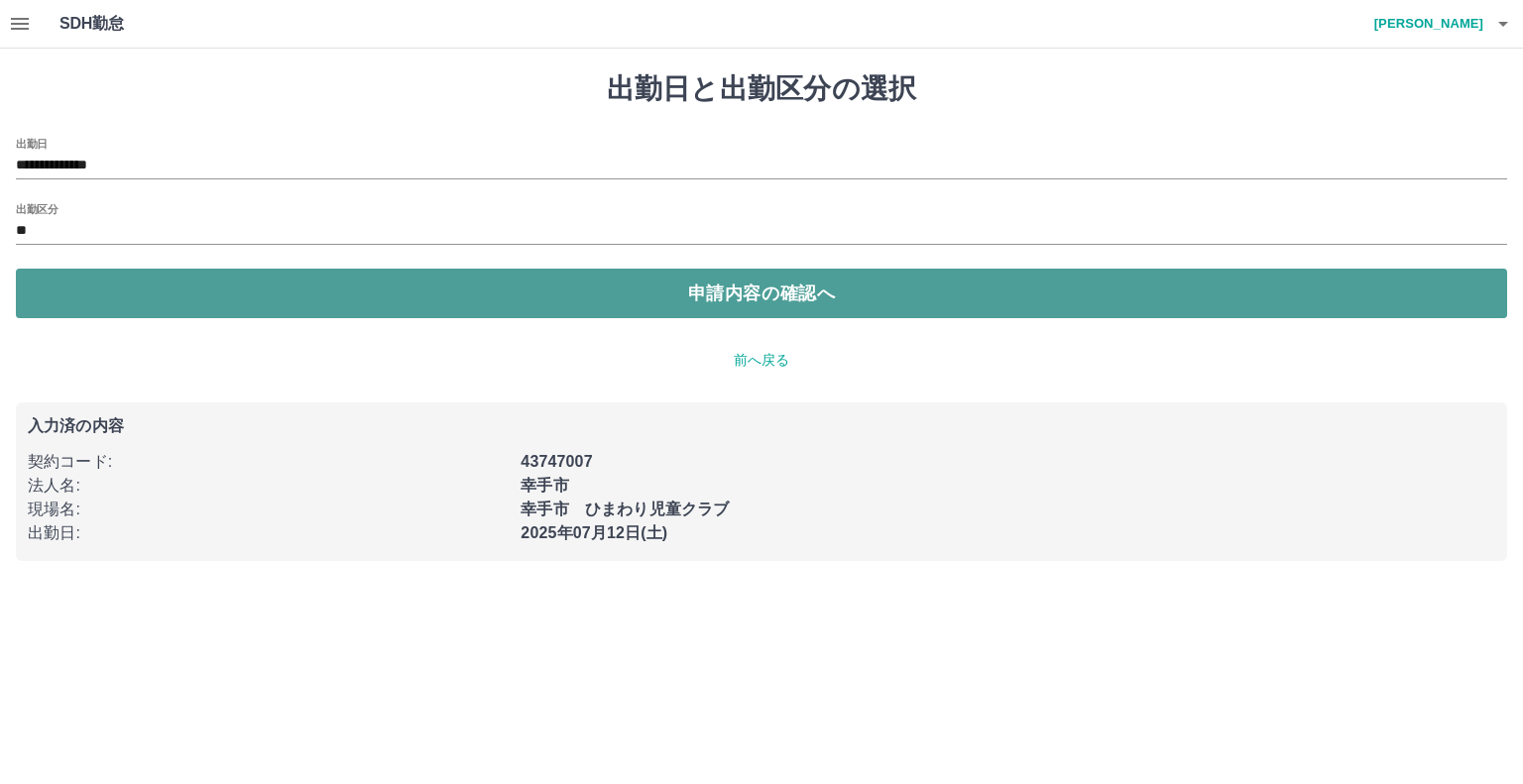 click on "申請内容の確認へ" at bounding box center (762, 293) 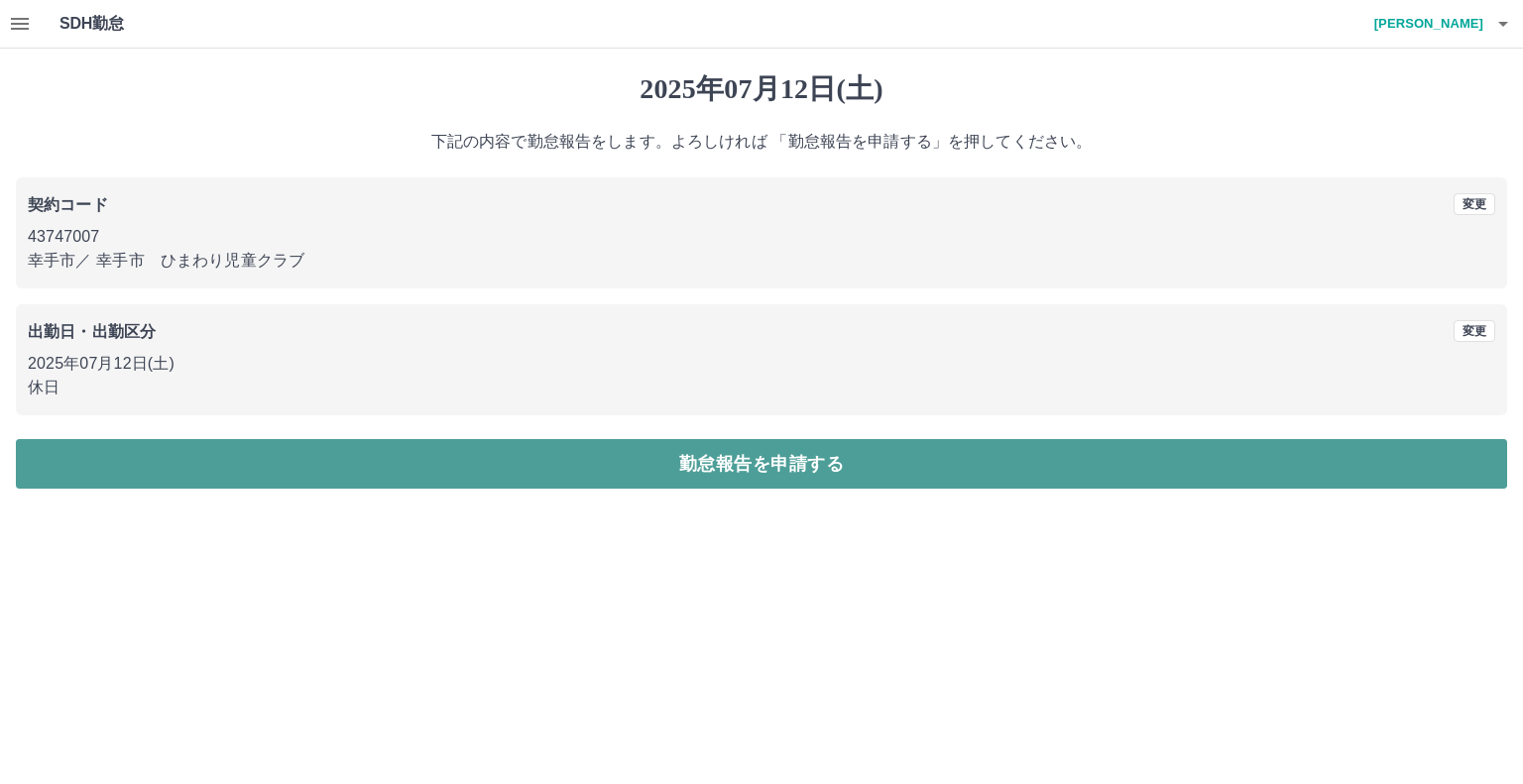 click on "勤怠報告を申請する" at bounding box center (762, 464) 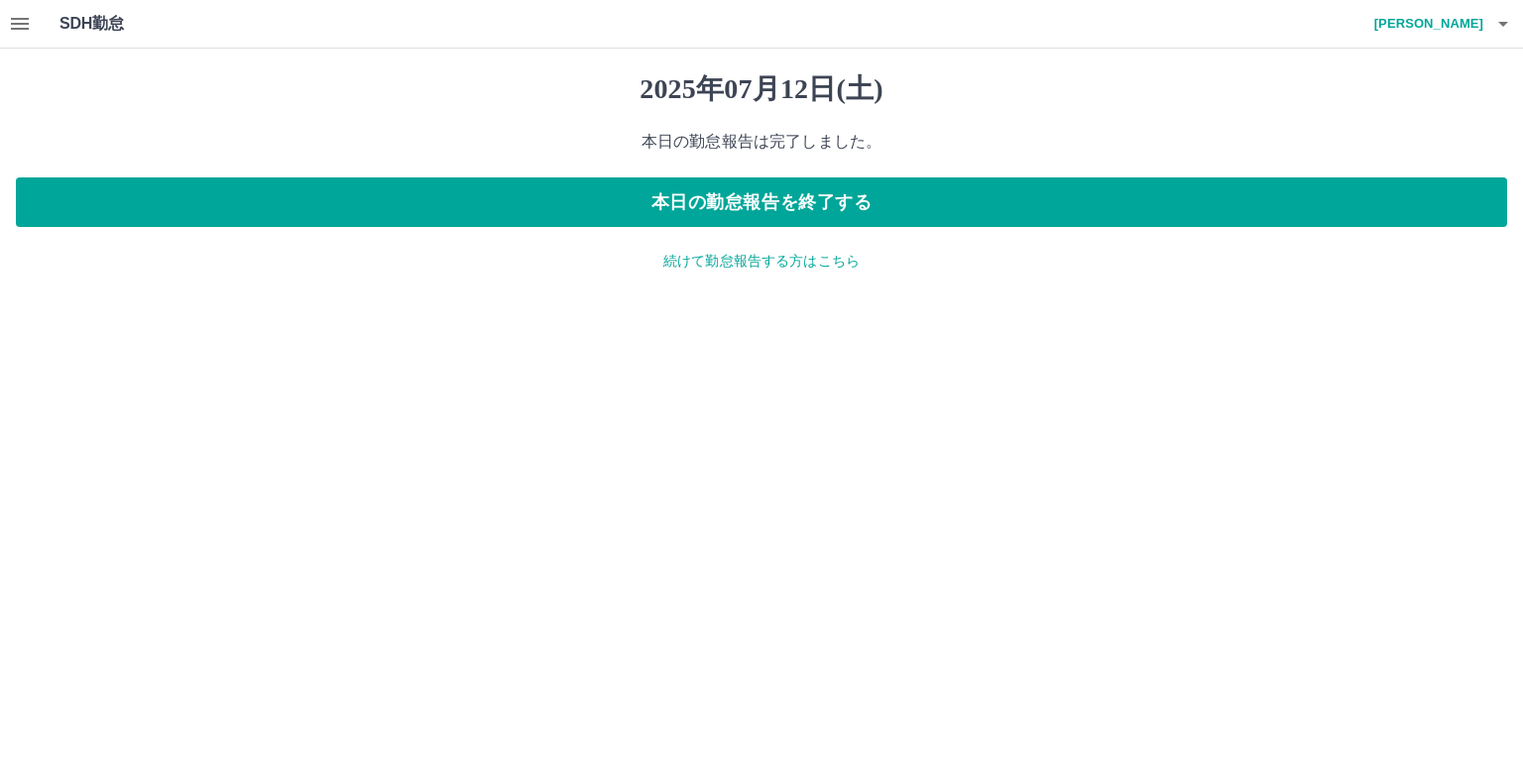 click on "続けて勤怠報告する方はこちら" at bounding box center (762, 261) 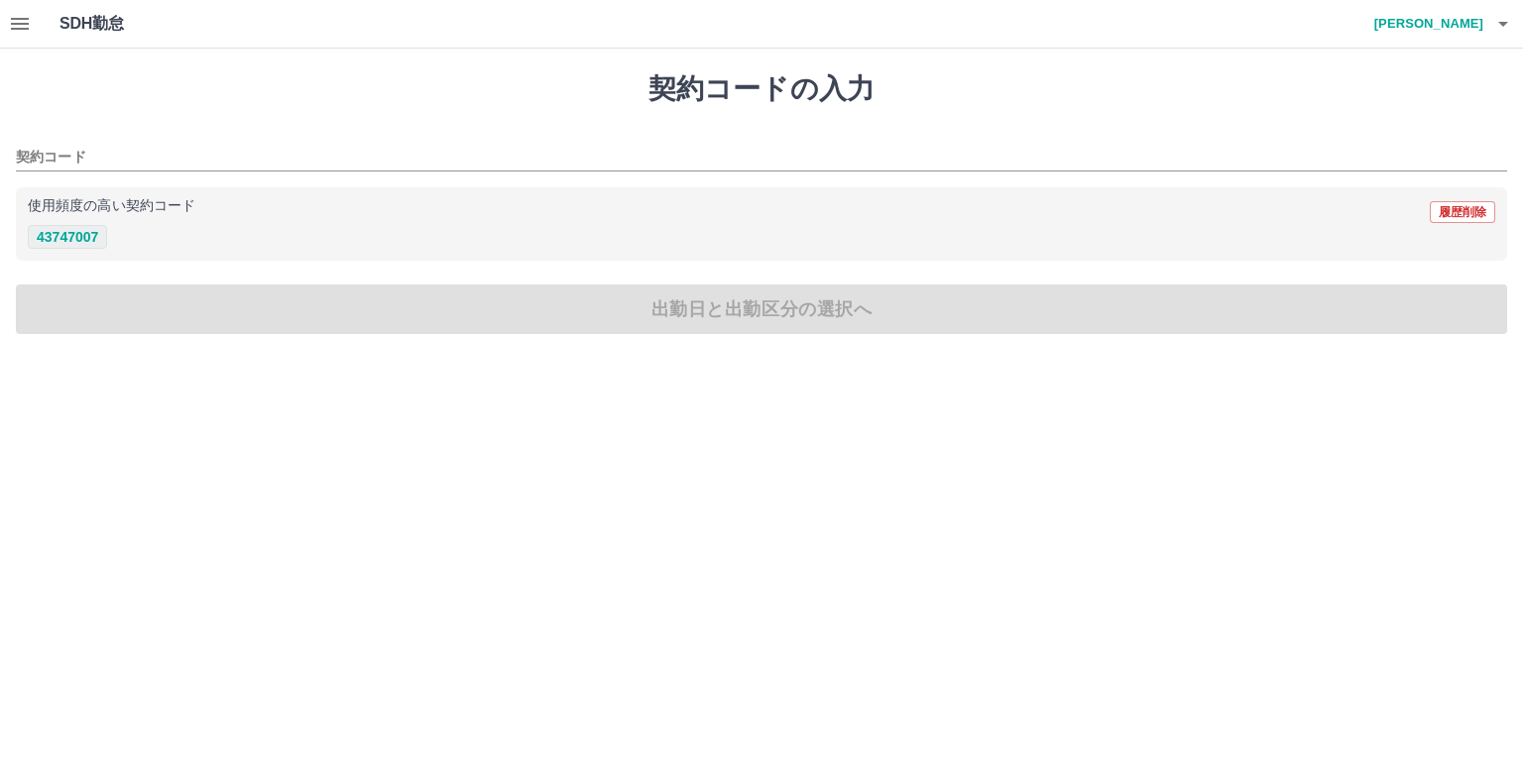 click on "43747007" at bounding box center [67, 237] 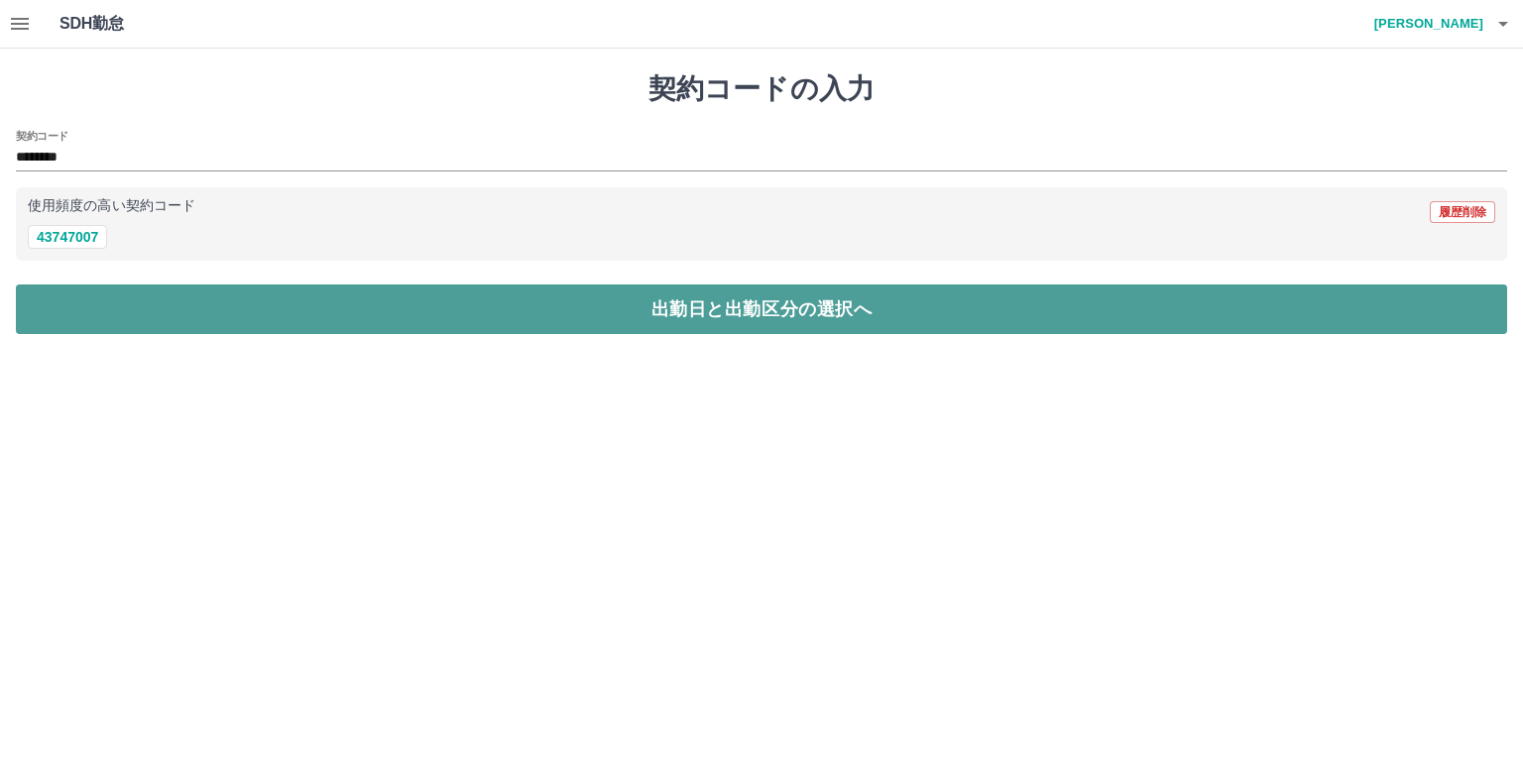 click on "出勤日と出勤区分の選択へ" at bounding box center [762, 309] 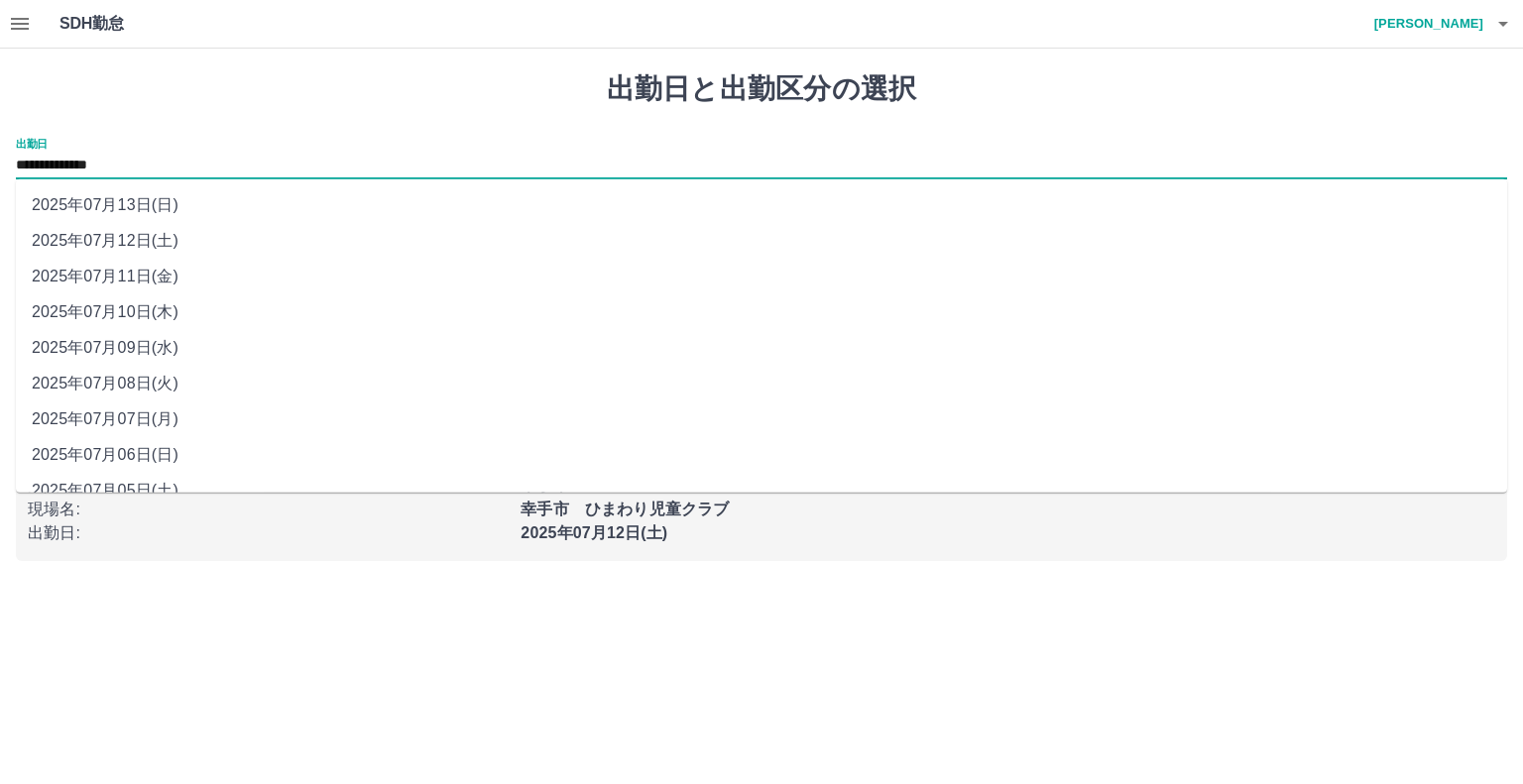 click on "**********" at bounding box center (762, 166) 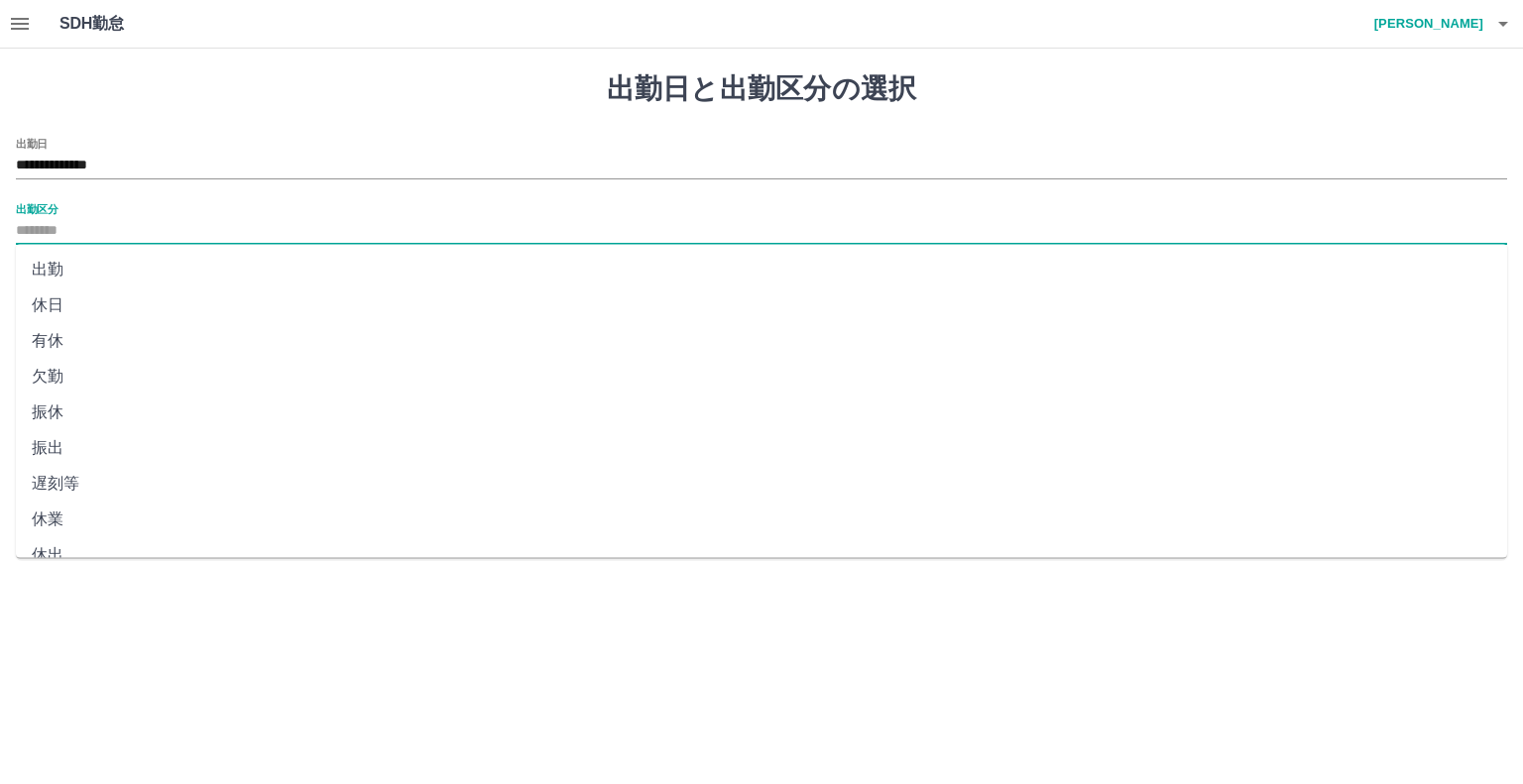 click on "出勤区分" at bounding box center [762, 231] 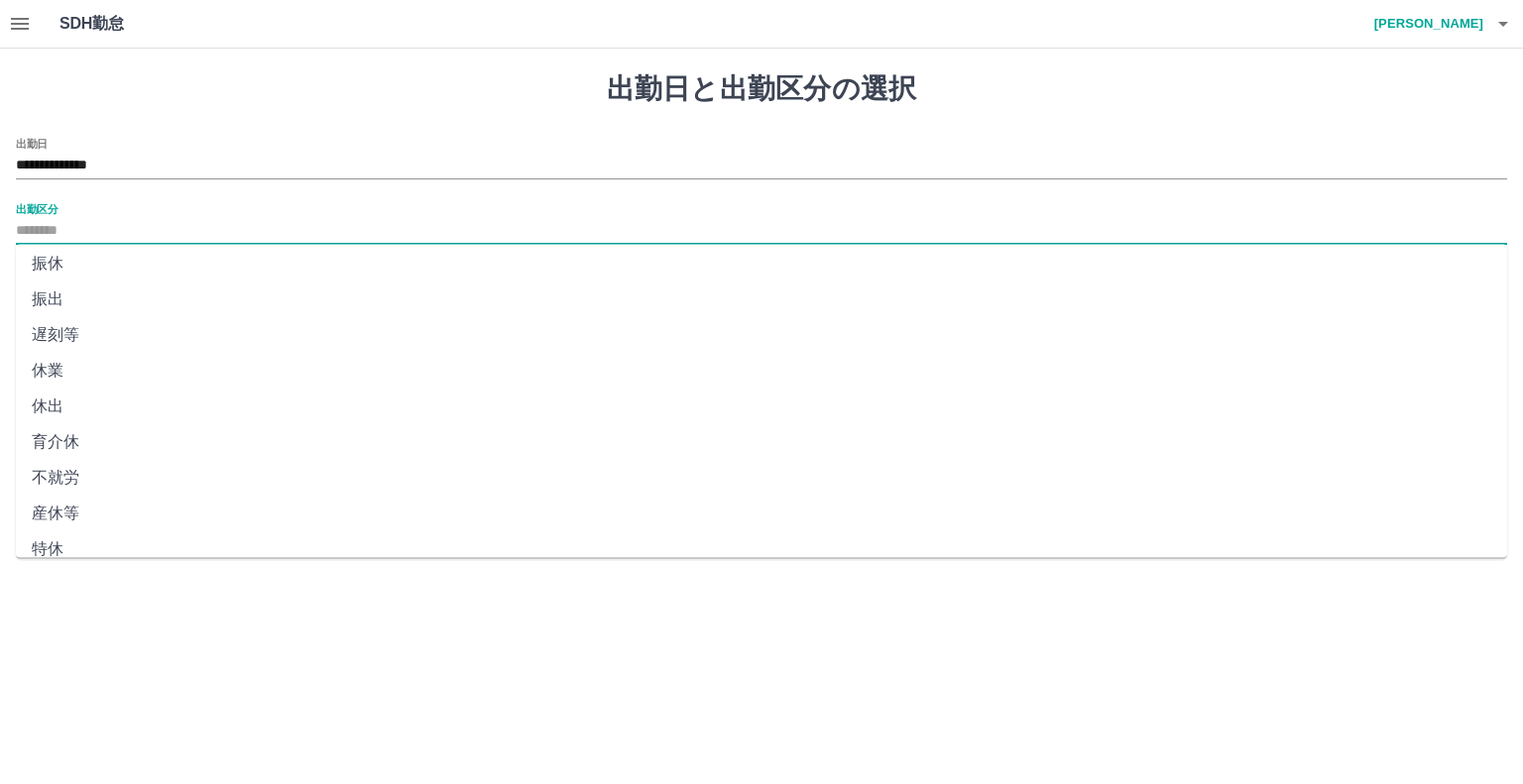 scroll, scrollTop: 344, scrollLeft: 0, axis: vertical 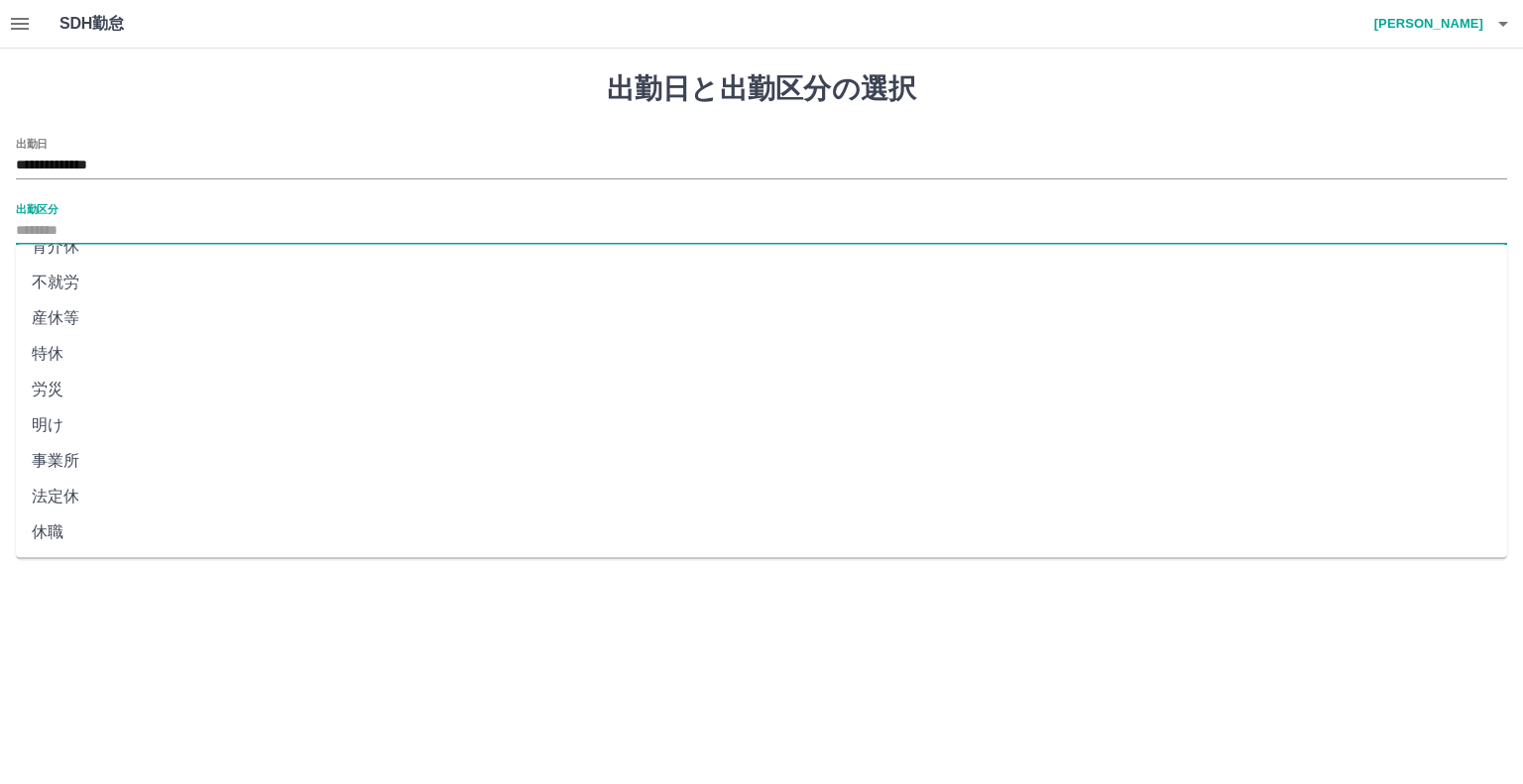 click on "法定休" at bounding box center (762, 497) 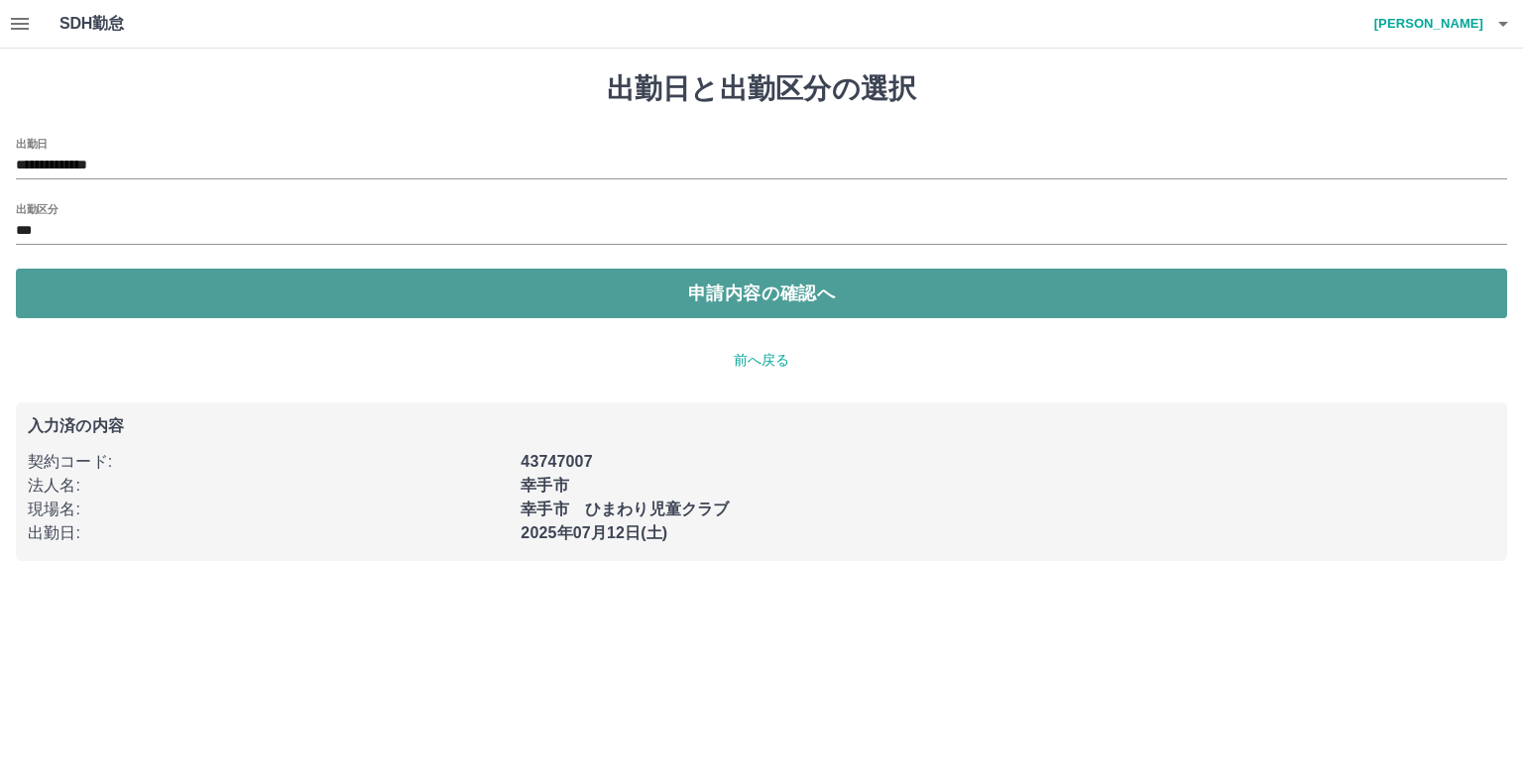 click on "申請内容の確認へ" at bounding box center [762, 293] 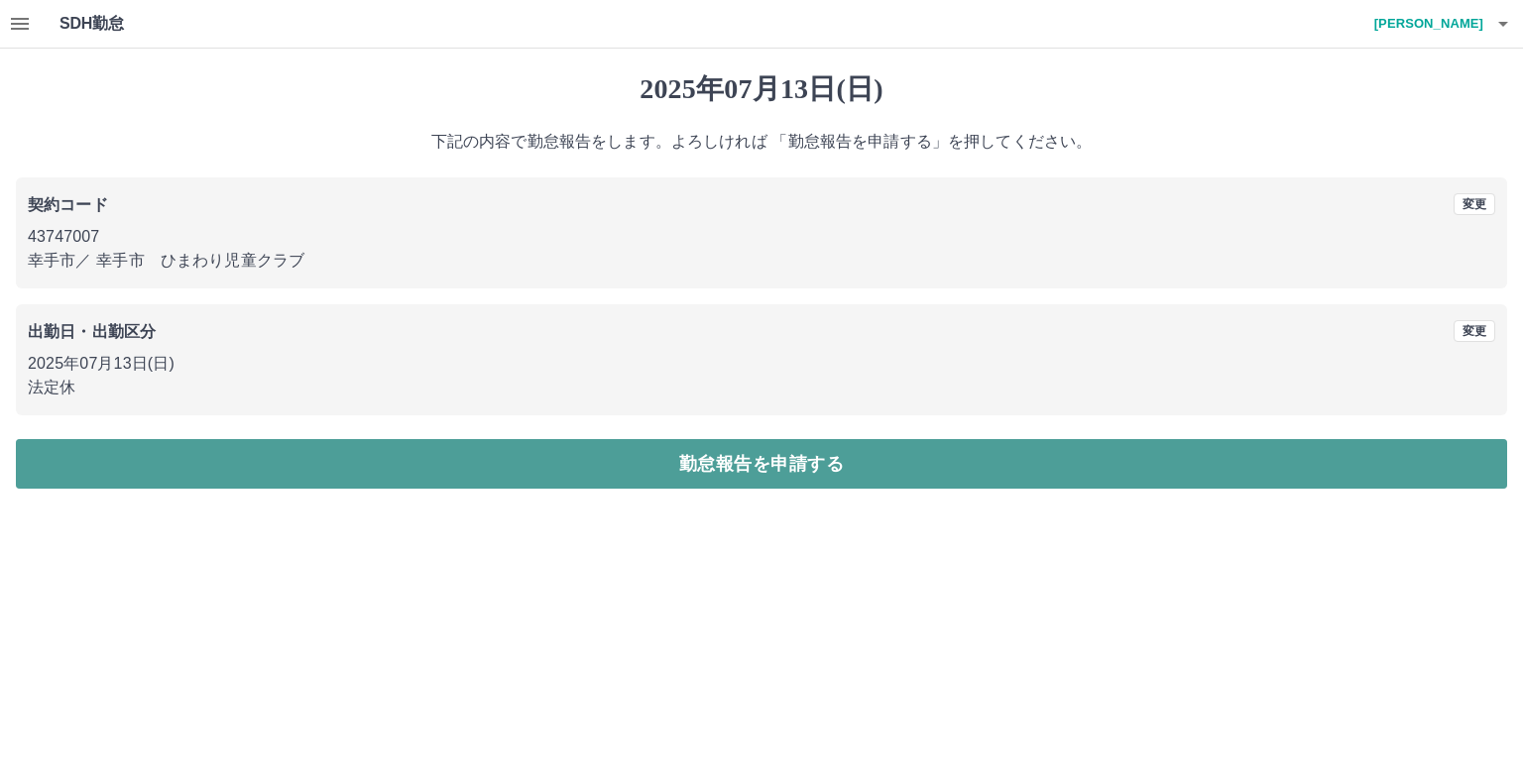 click on "勤怠報告を申請する" at bounding box center [762, 464] 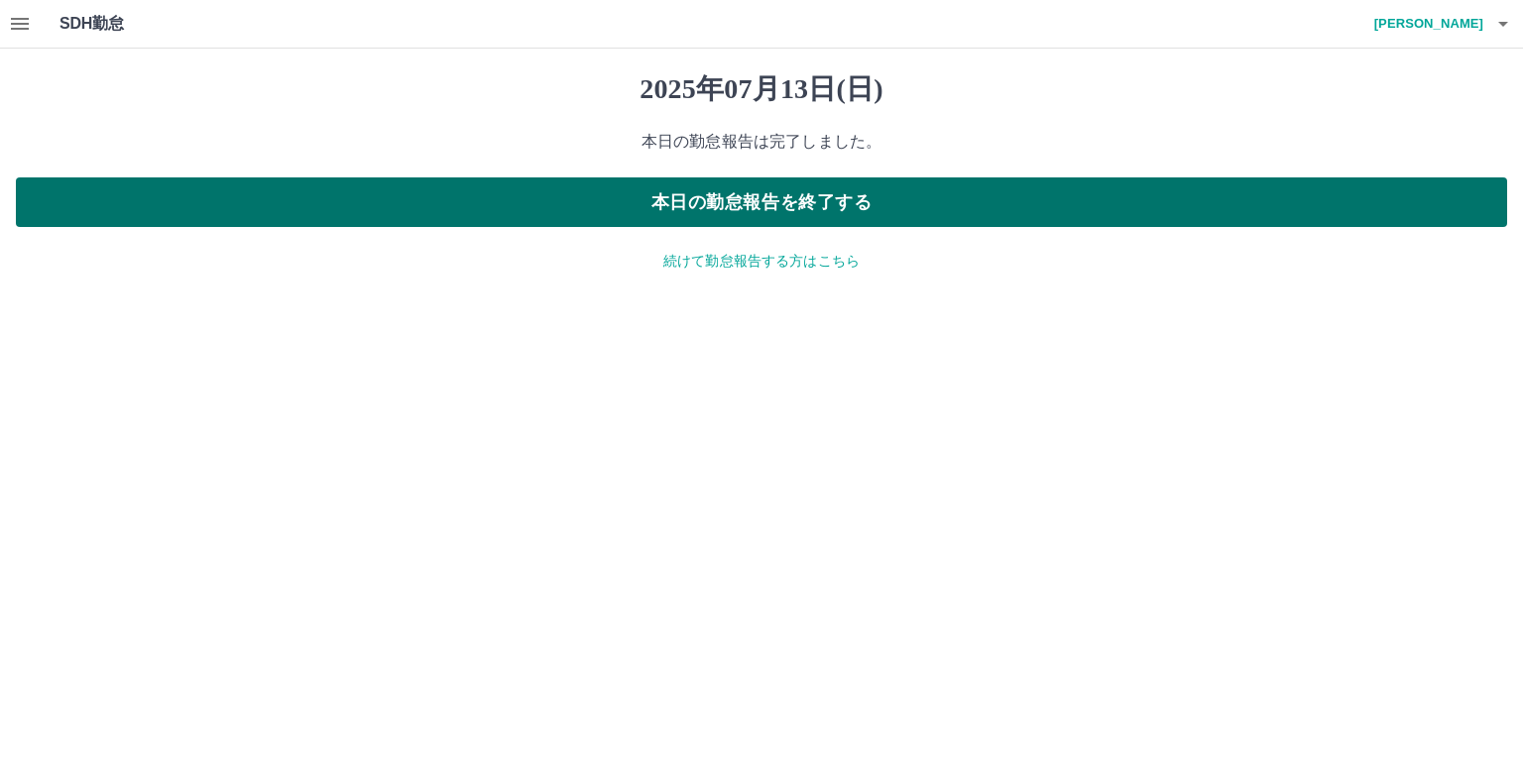 click on "本日の勤怠報告を終了する" at bounding box center (762, 202) 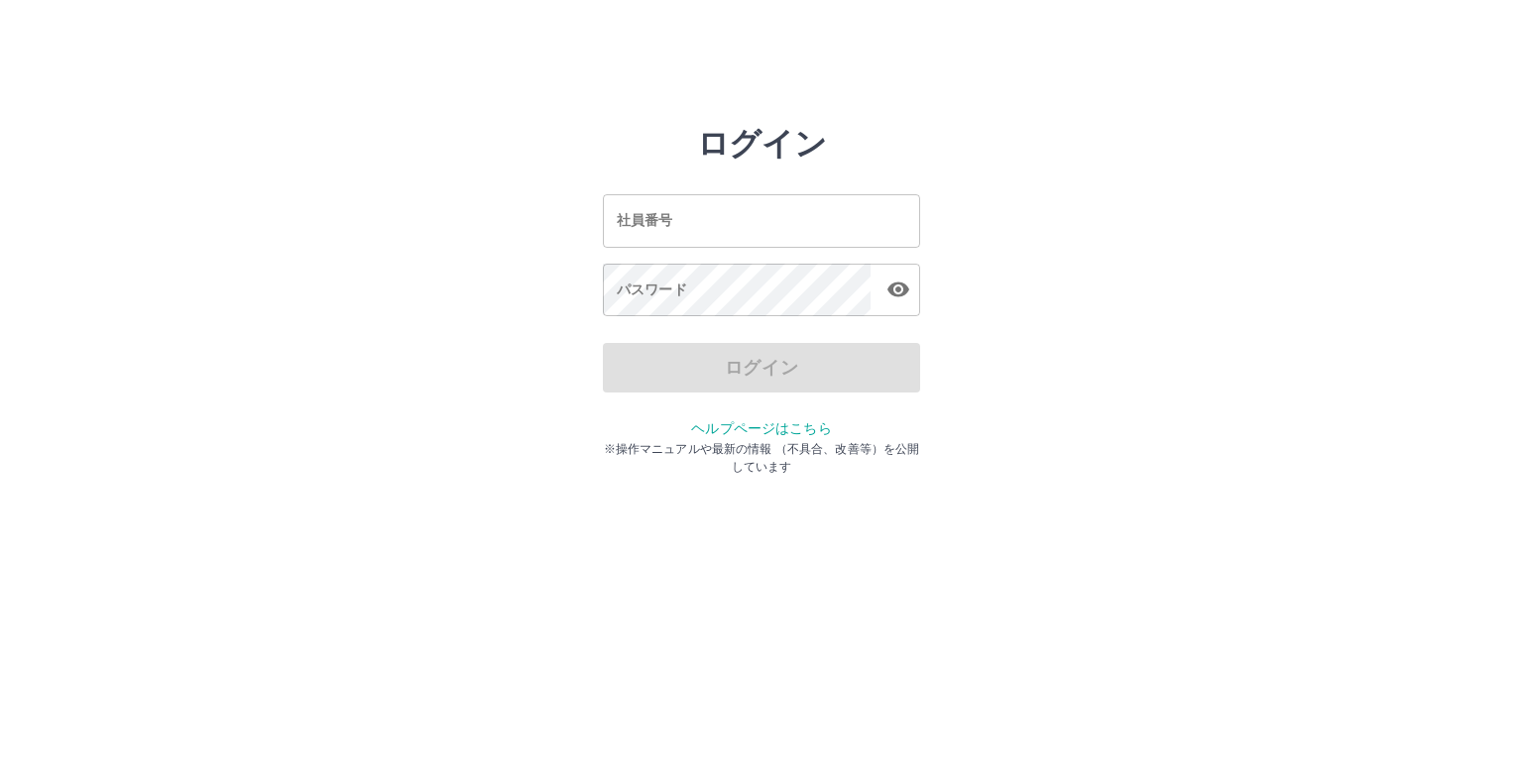 scroll, scrollTop: 0, scrollLeft: 0, axis: both 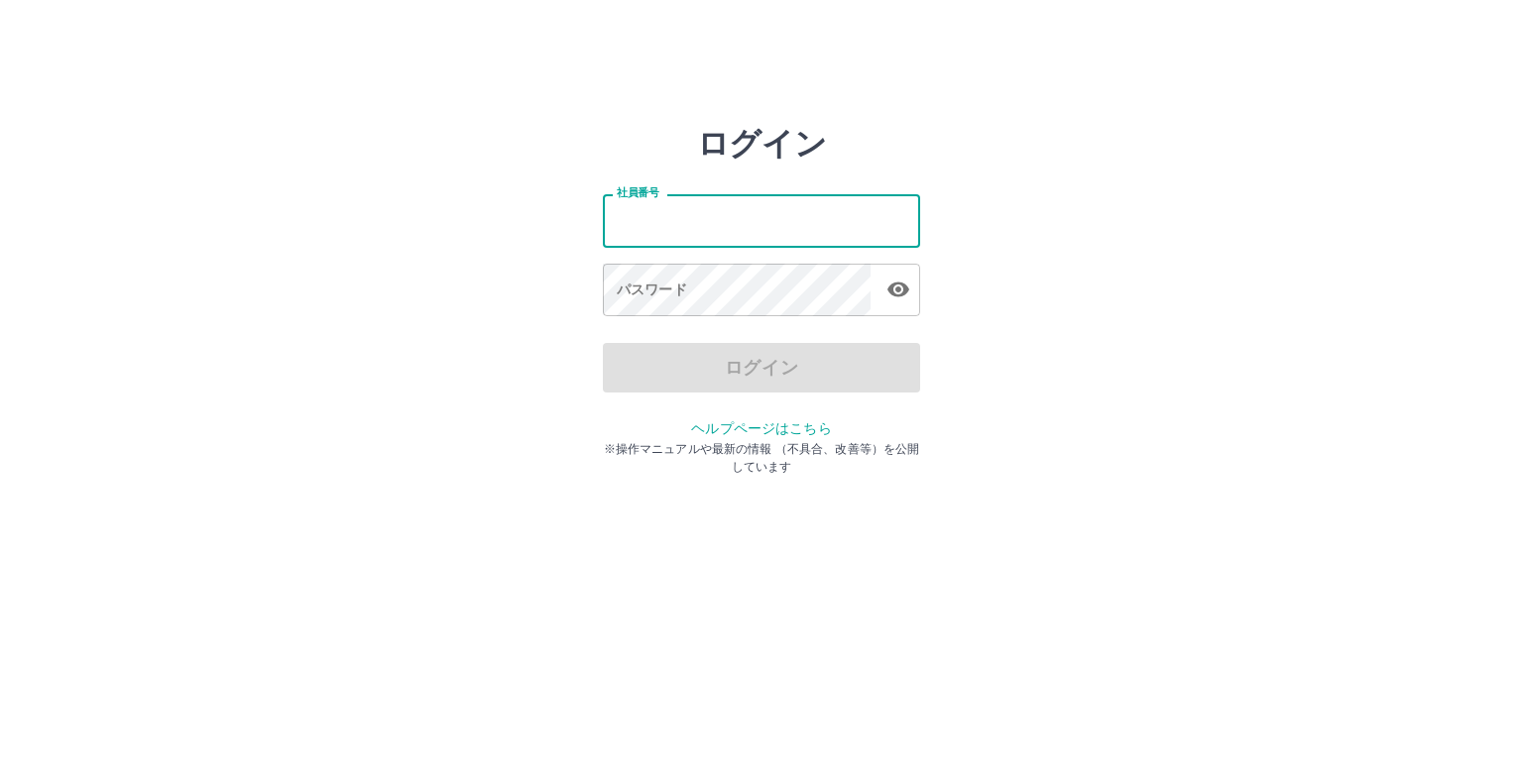 click on "社員番号" at bounding box center [762, 220] 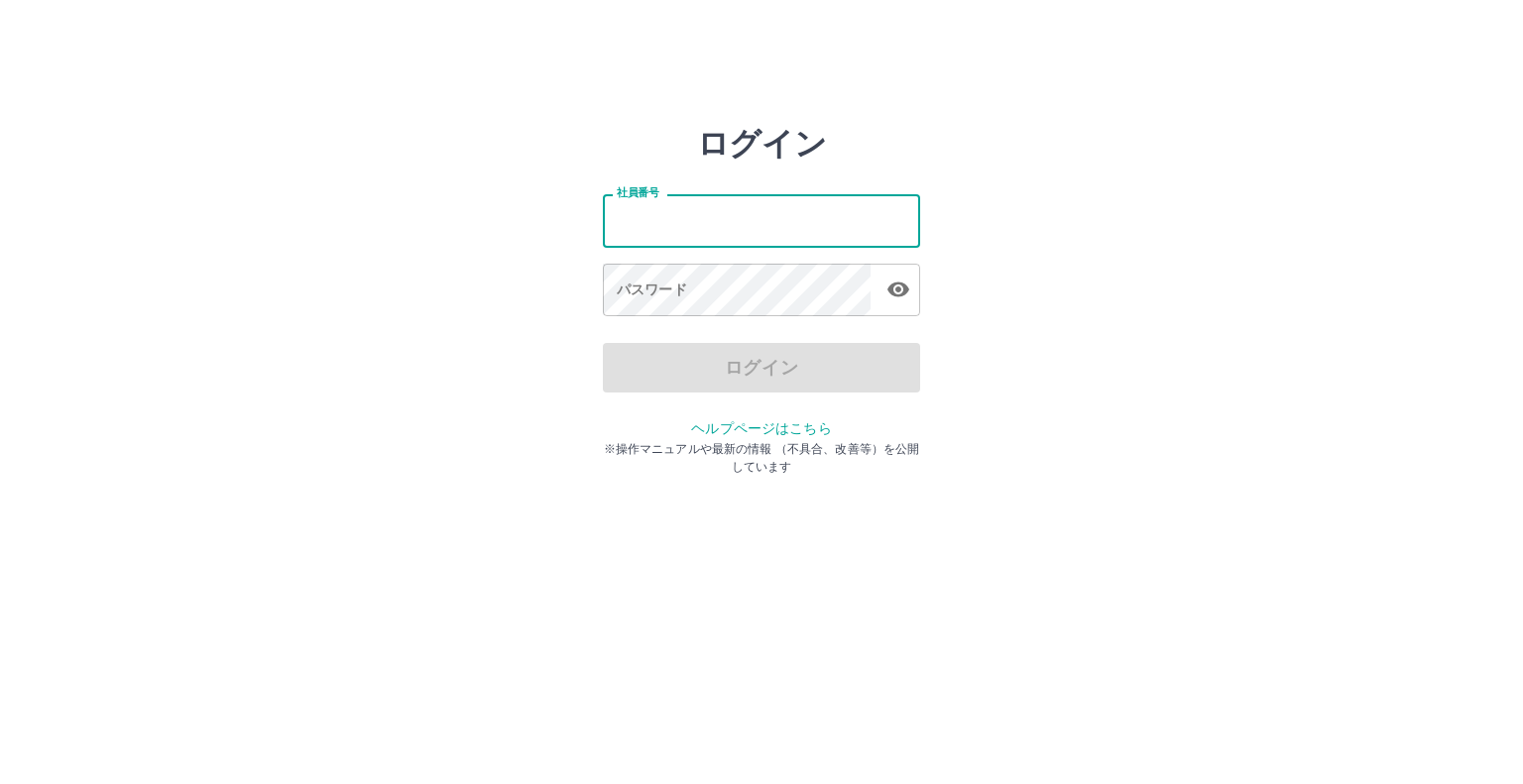 type on "*******" 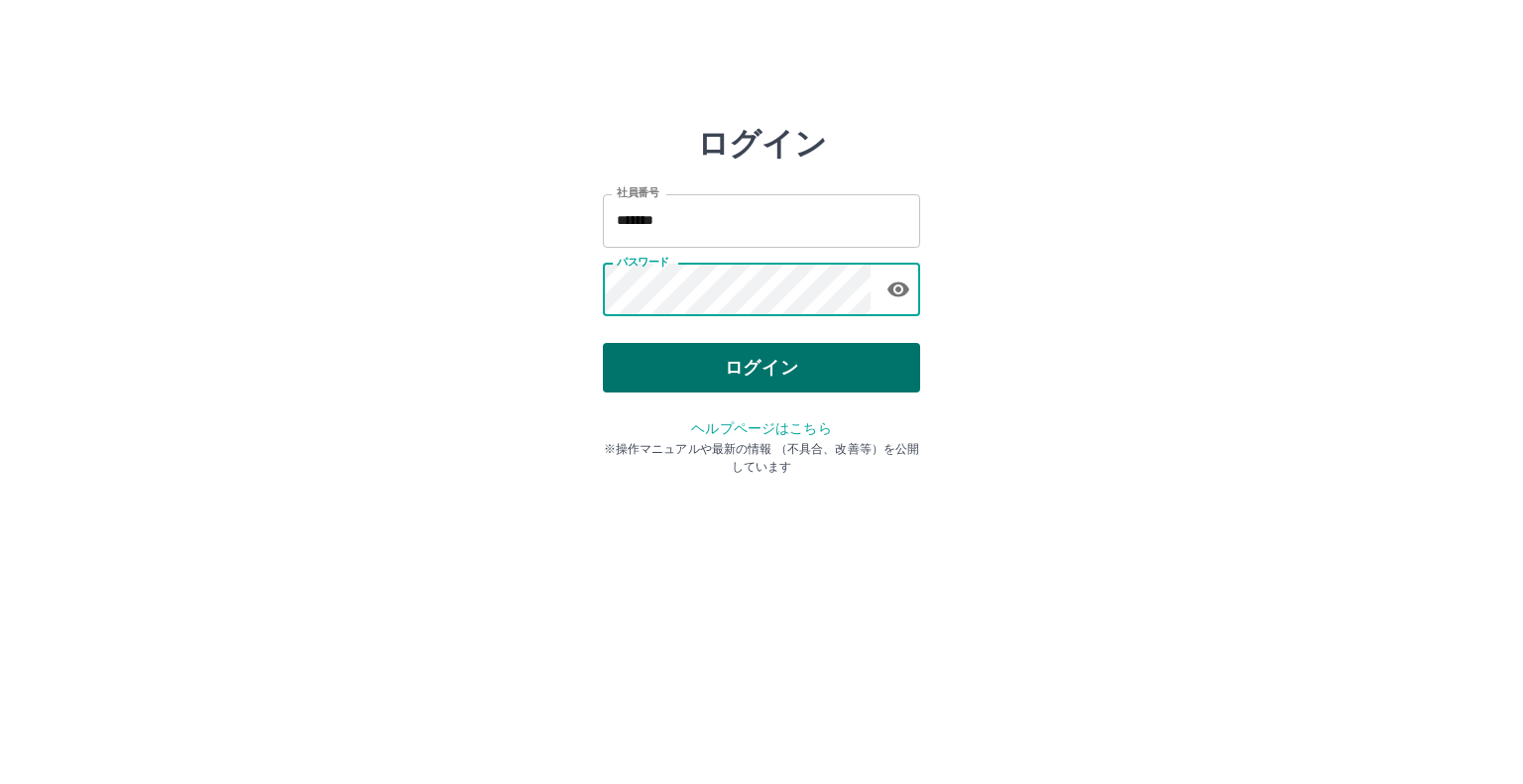click on "ログイン" at bounding box center [762, 368] 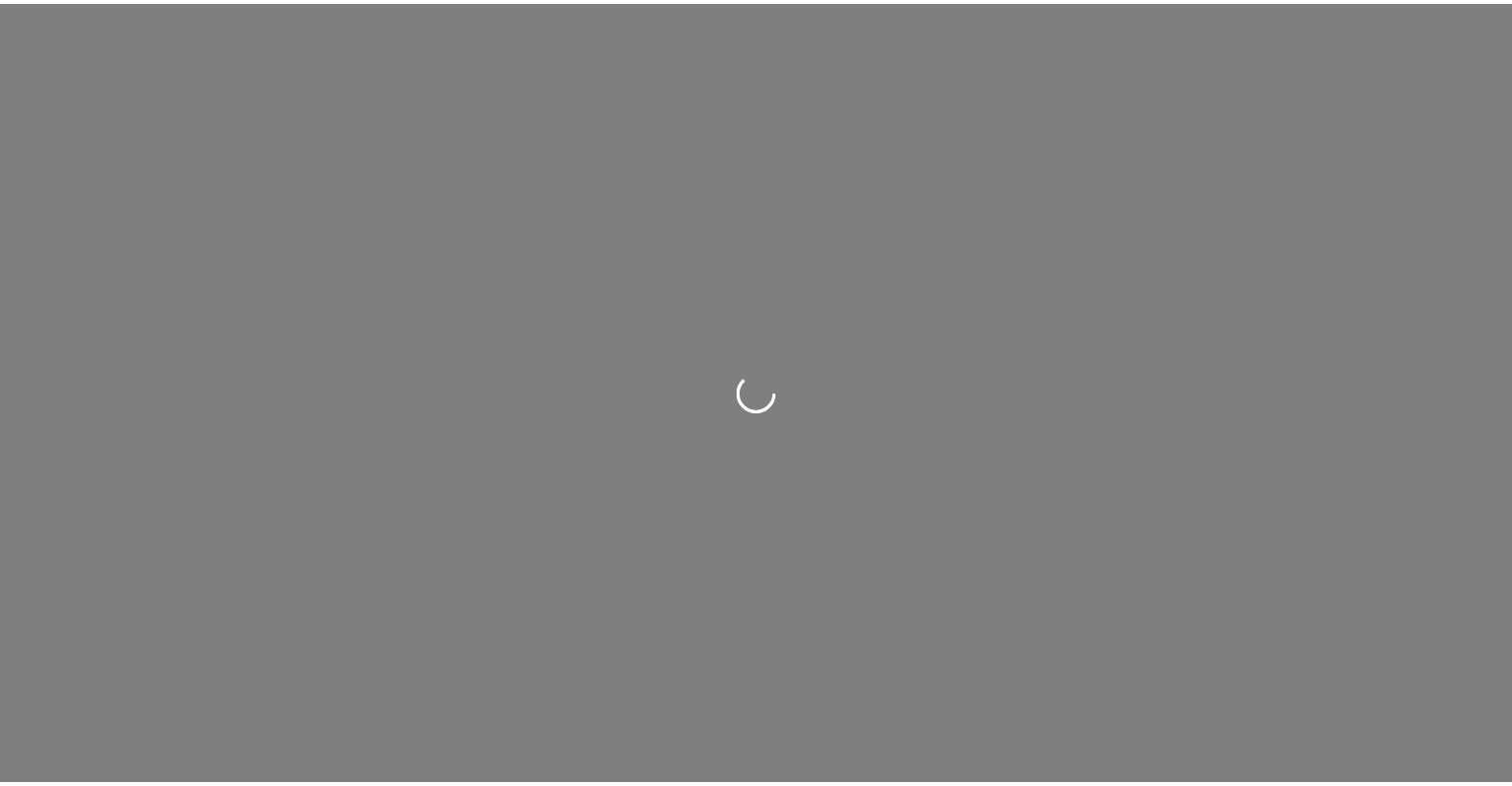 scroll, scrollTop: 0, scrollLeft: 0, axis: both 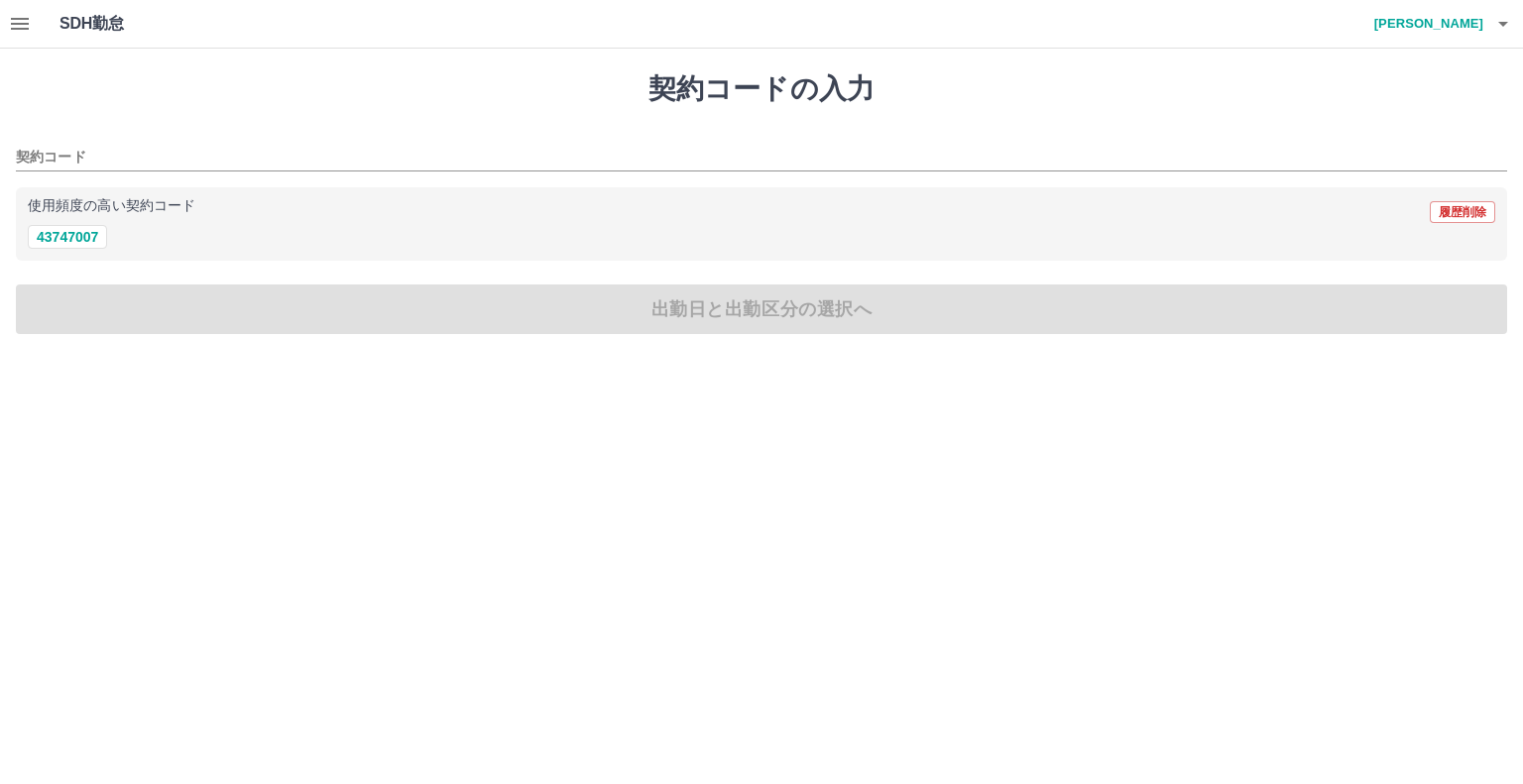 click 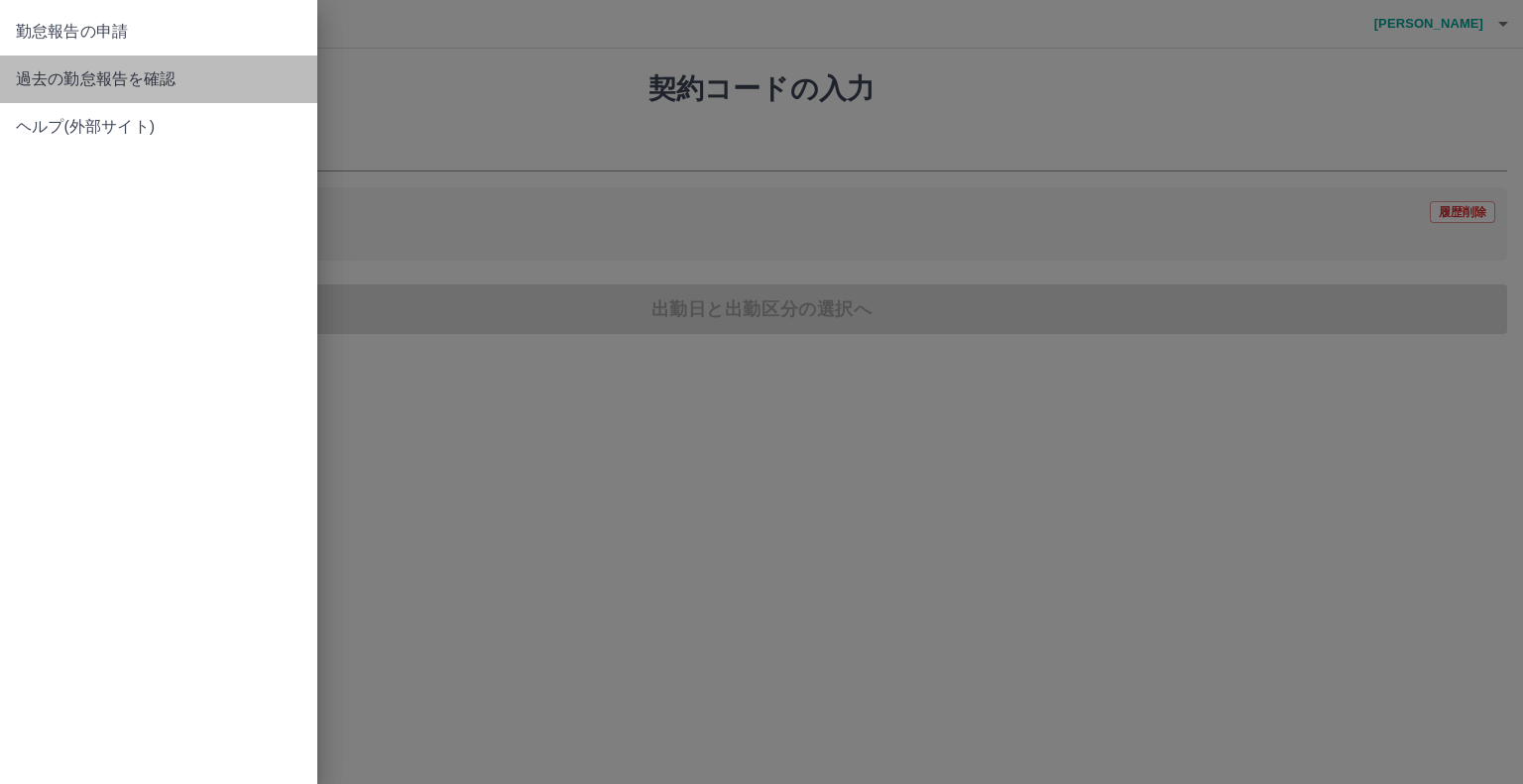 click on "過去の勤怠報告を確認" at bounding box center [159, 79] 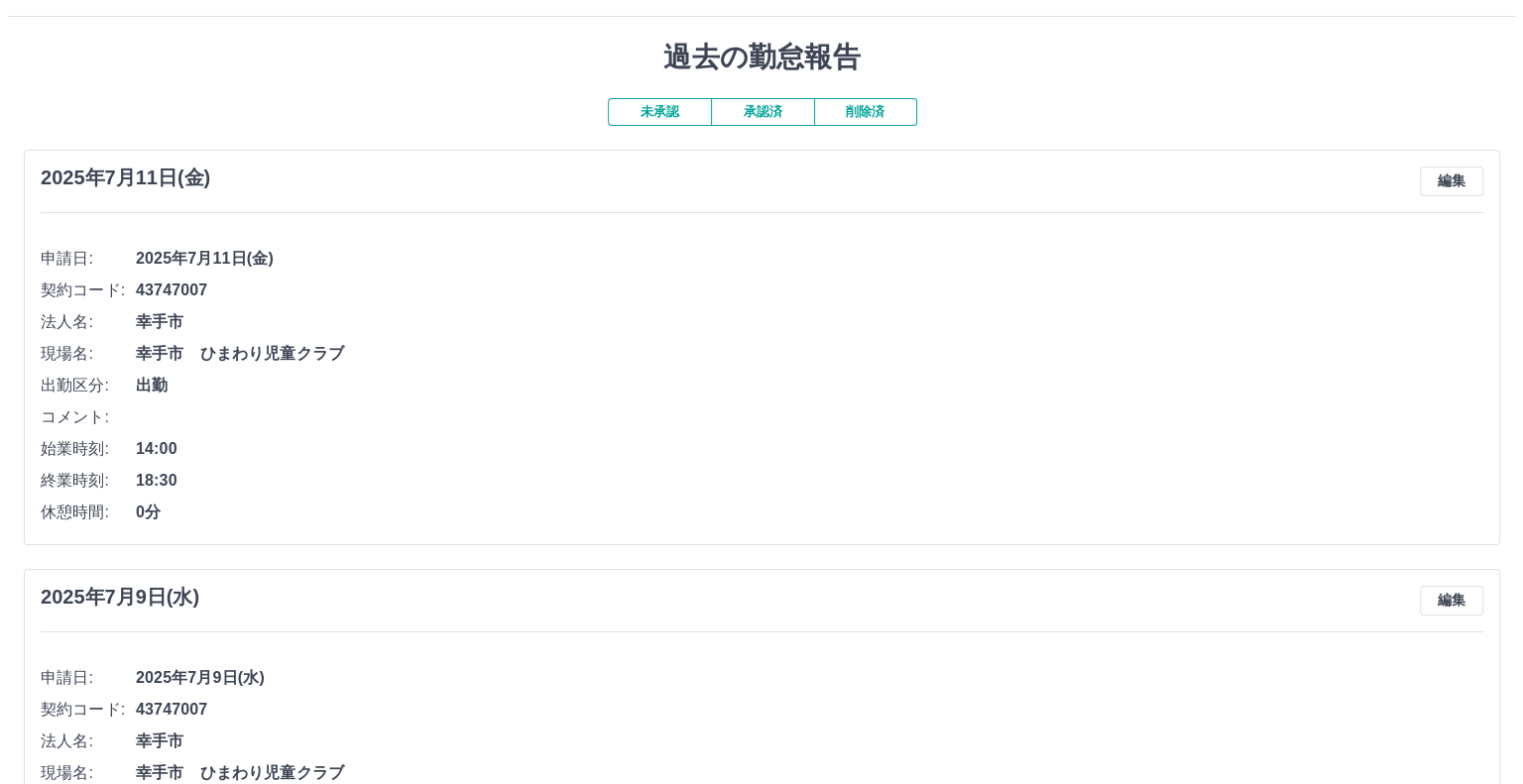 scroll, scrollTop: 0, scrollLeft: 0, axis: both 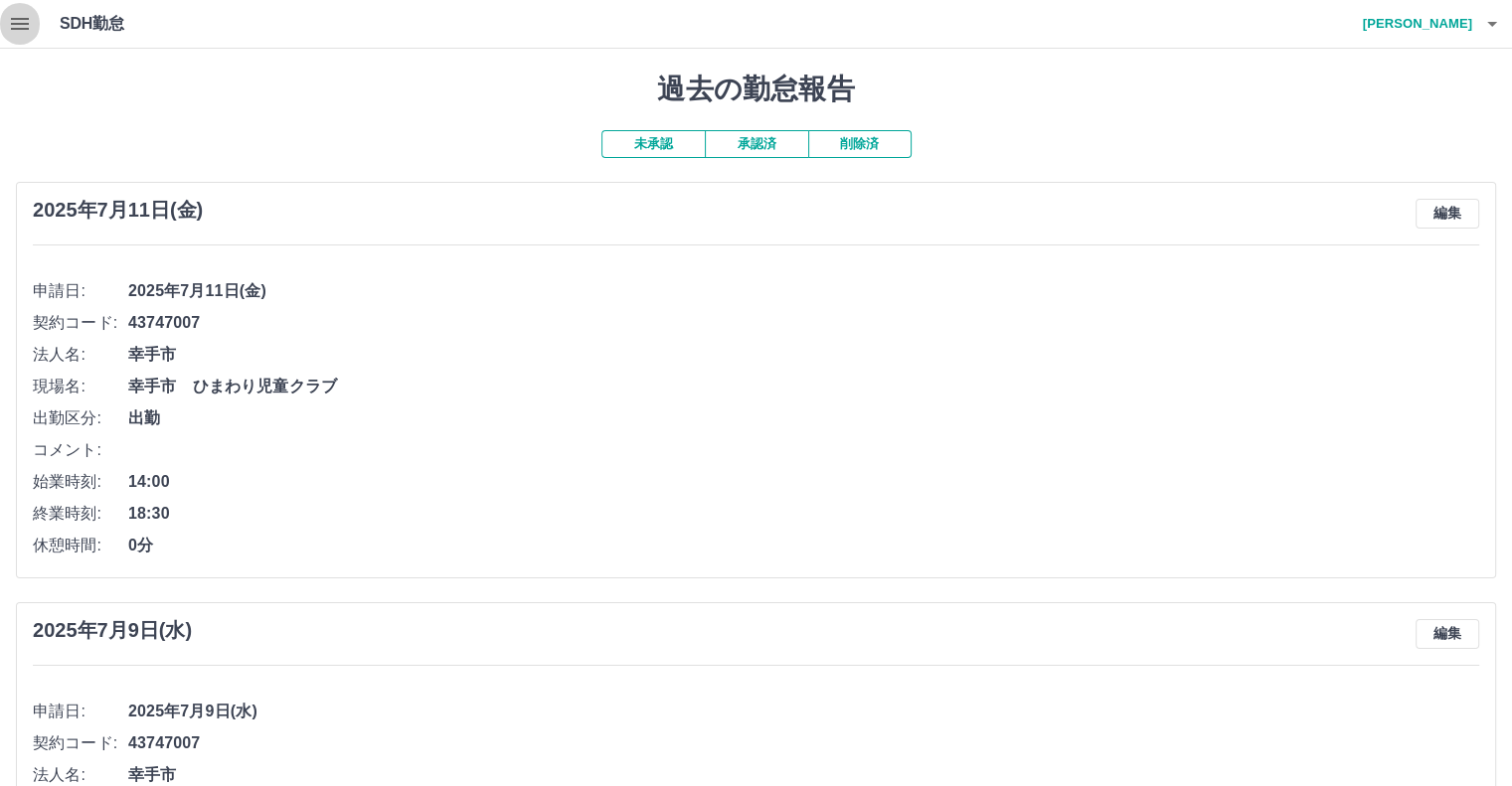 click 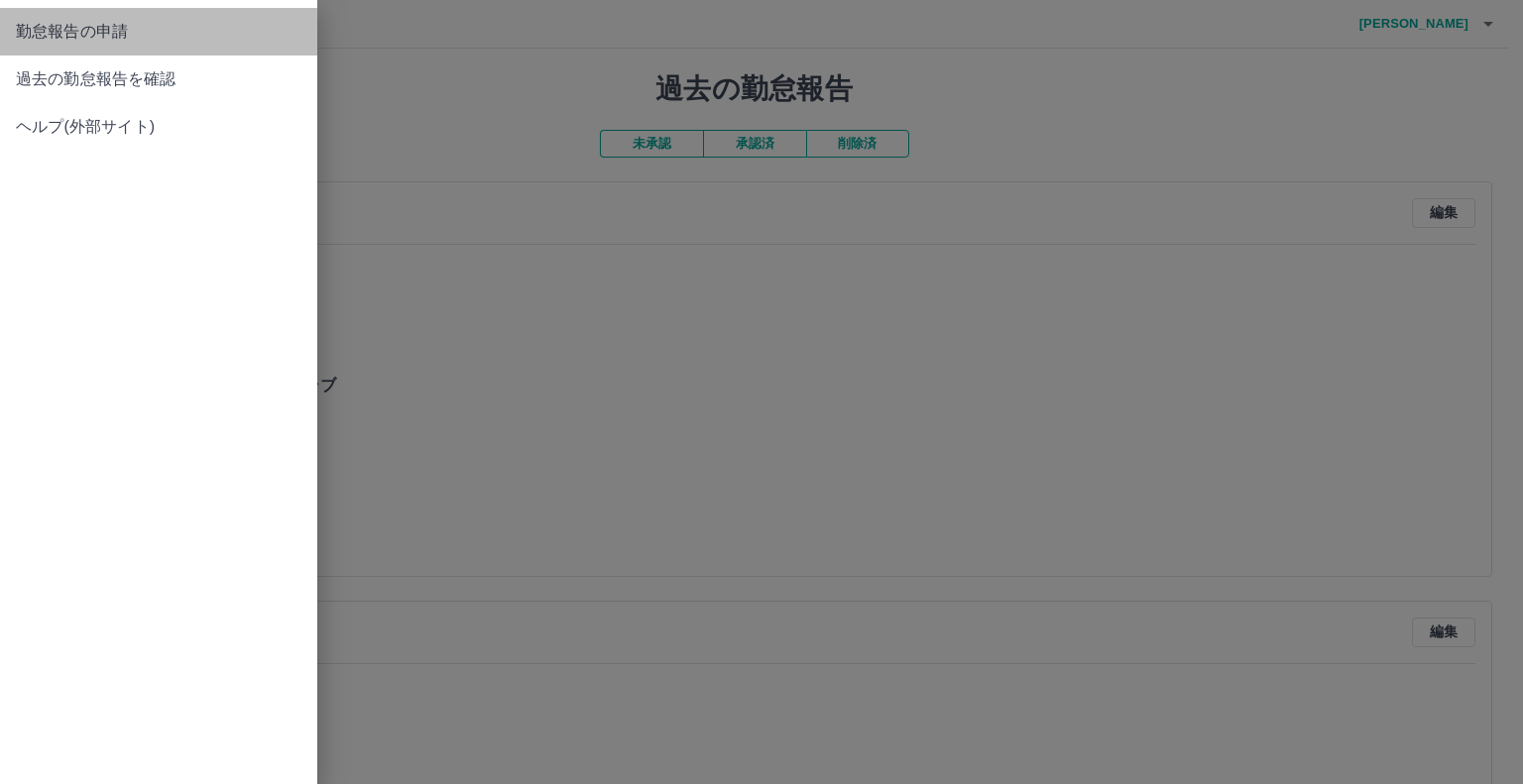 click on "勤怠報告の申請" at bounding box center (159, 32) 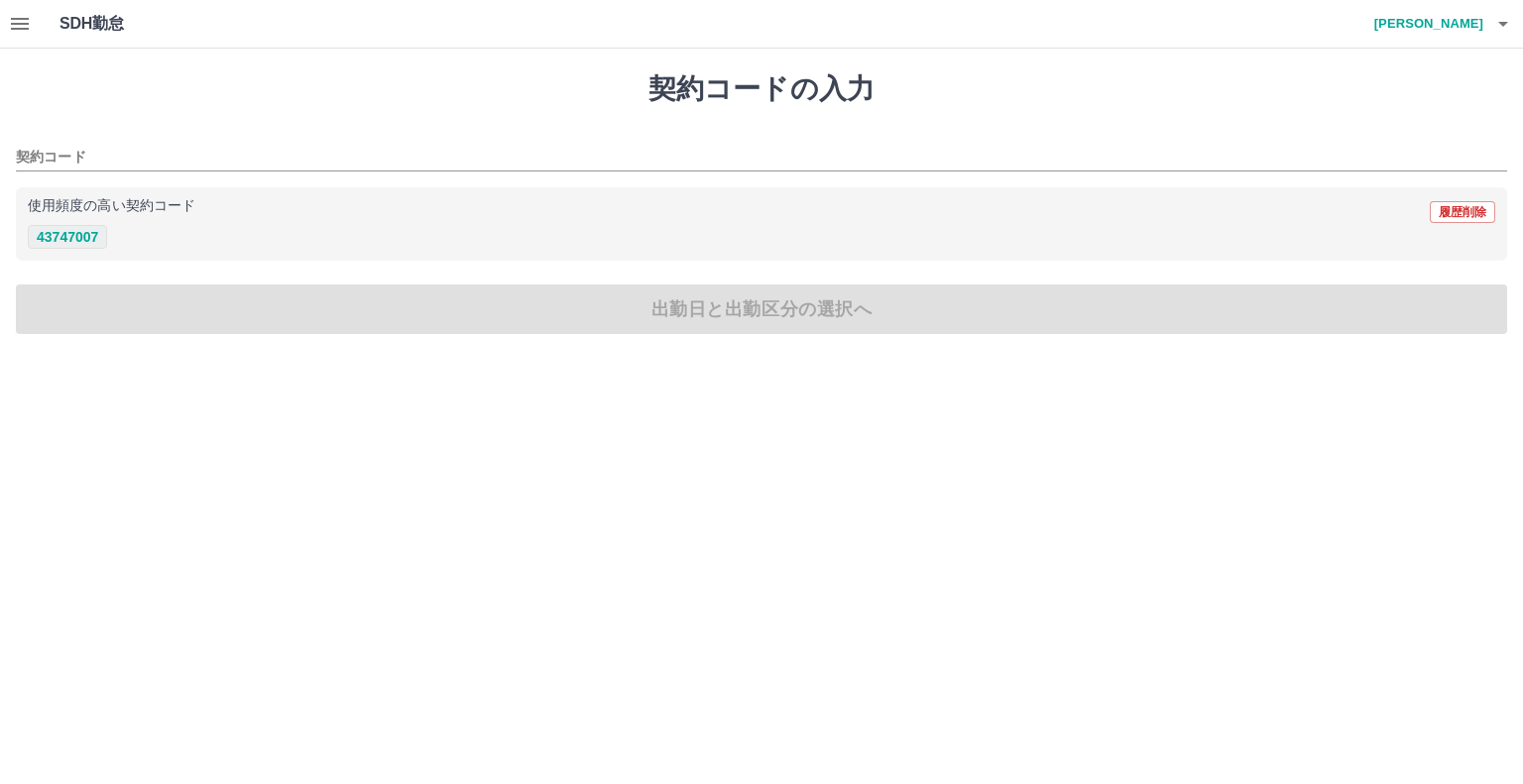 click on "43747007" at bounding box center [67, 237] 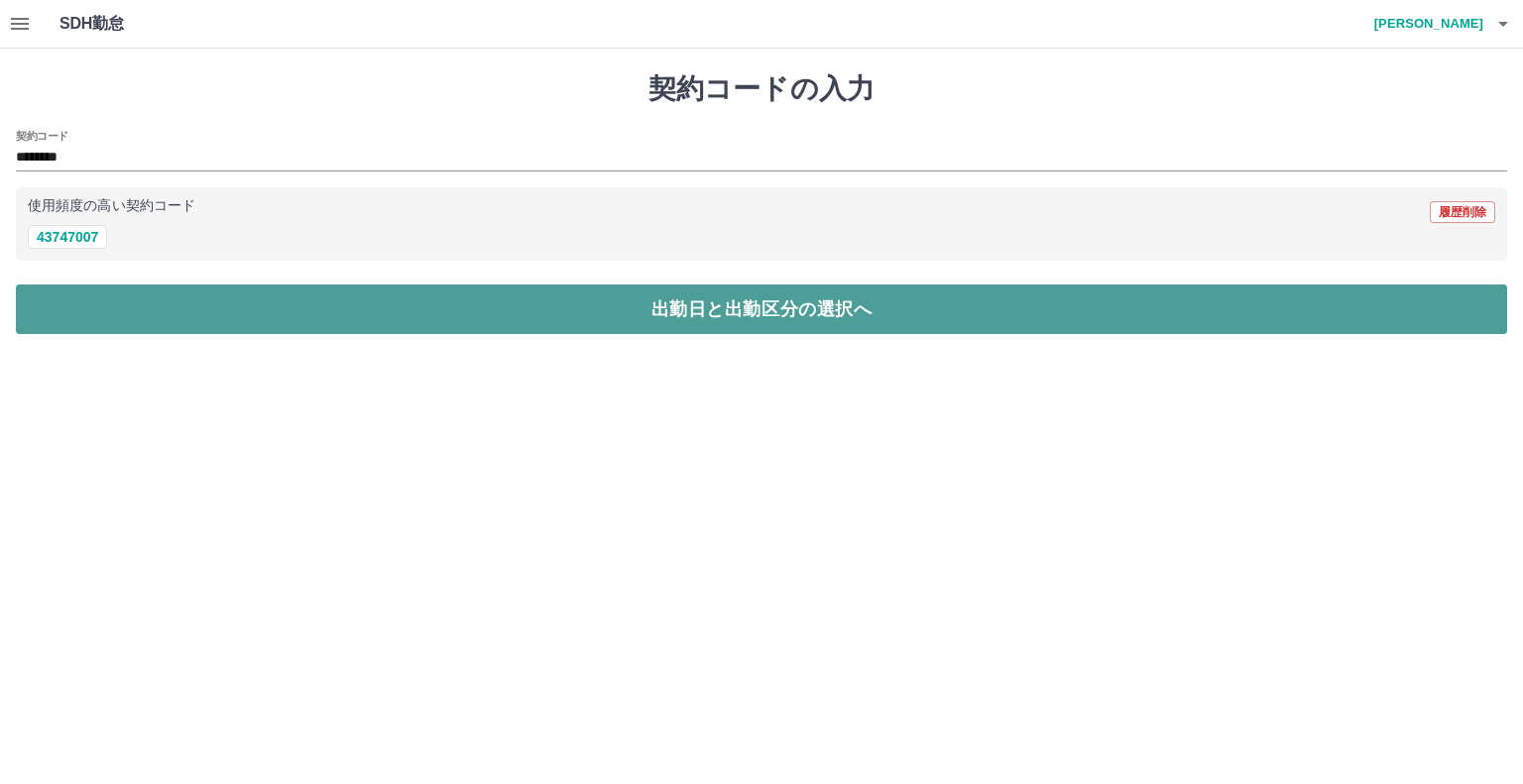click on "出勤日と出勤区分の選択へ" at bounding box center [762, 309] 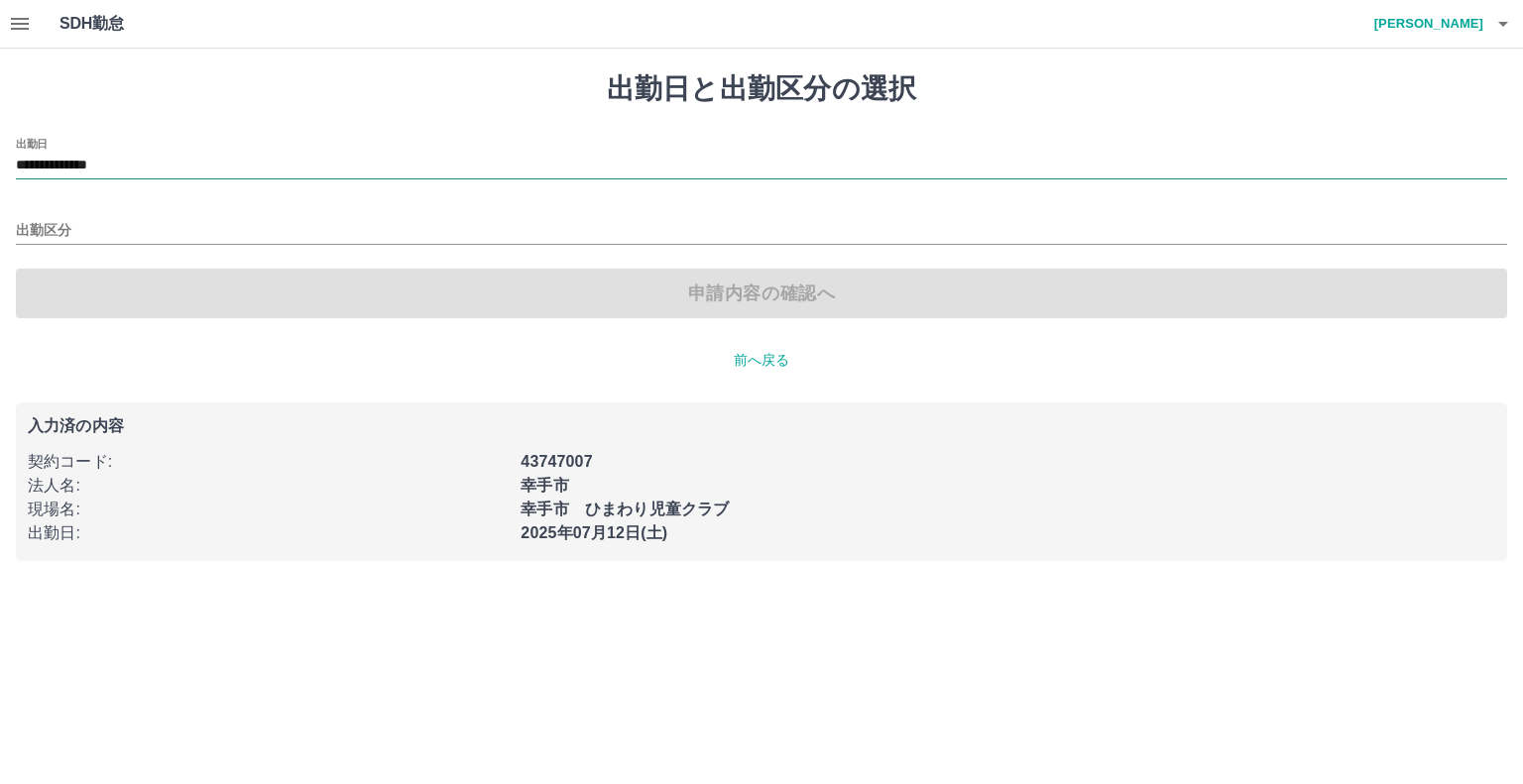 click on "**********" at bounding box center [762, 166] 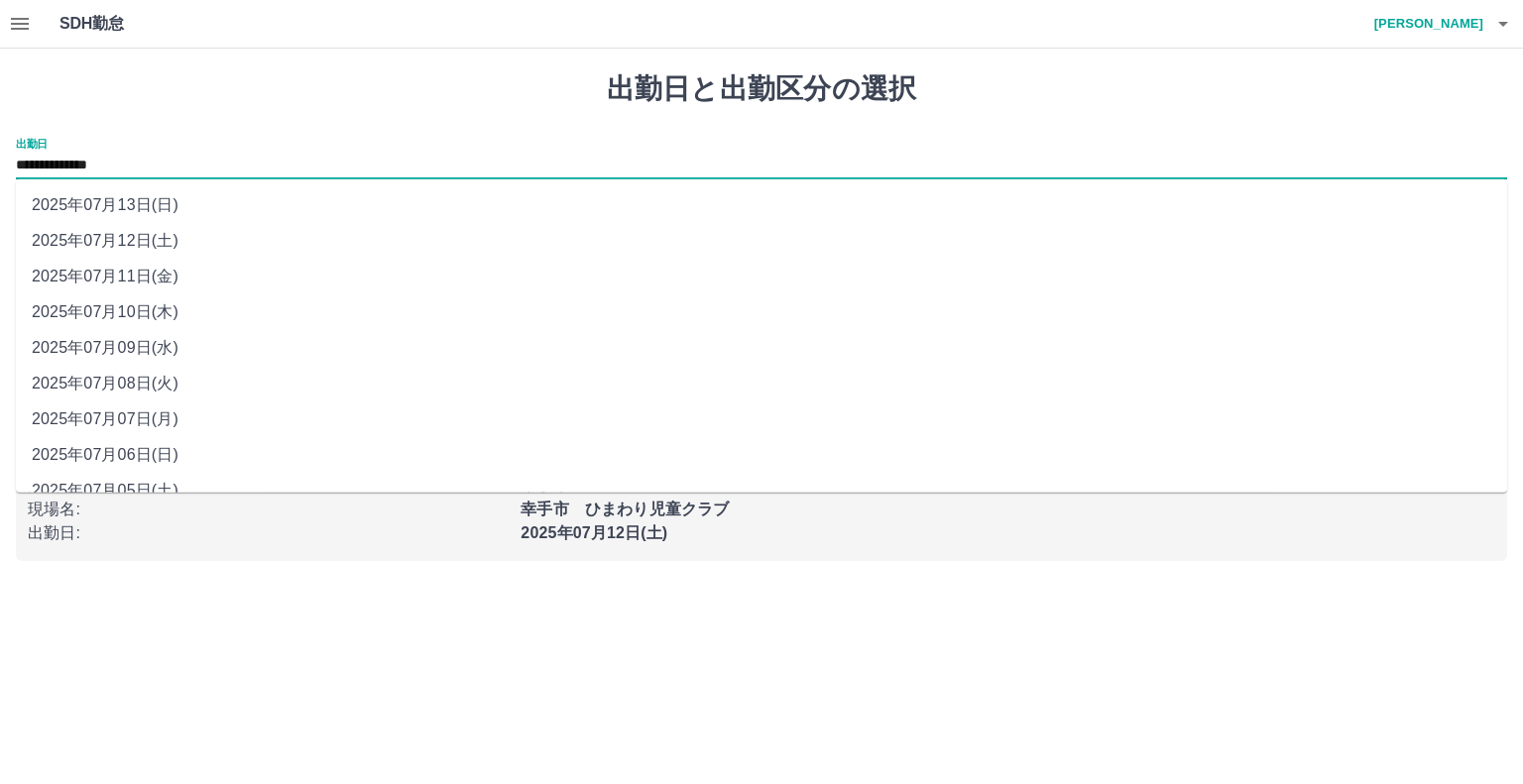 click on "2025年07月08日(火)" at bounding box center [762, 384] 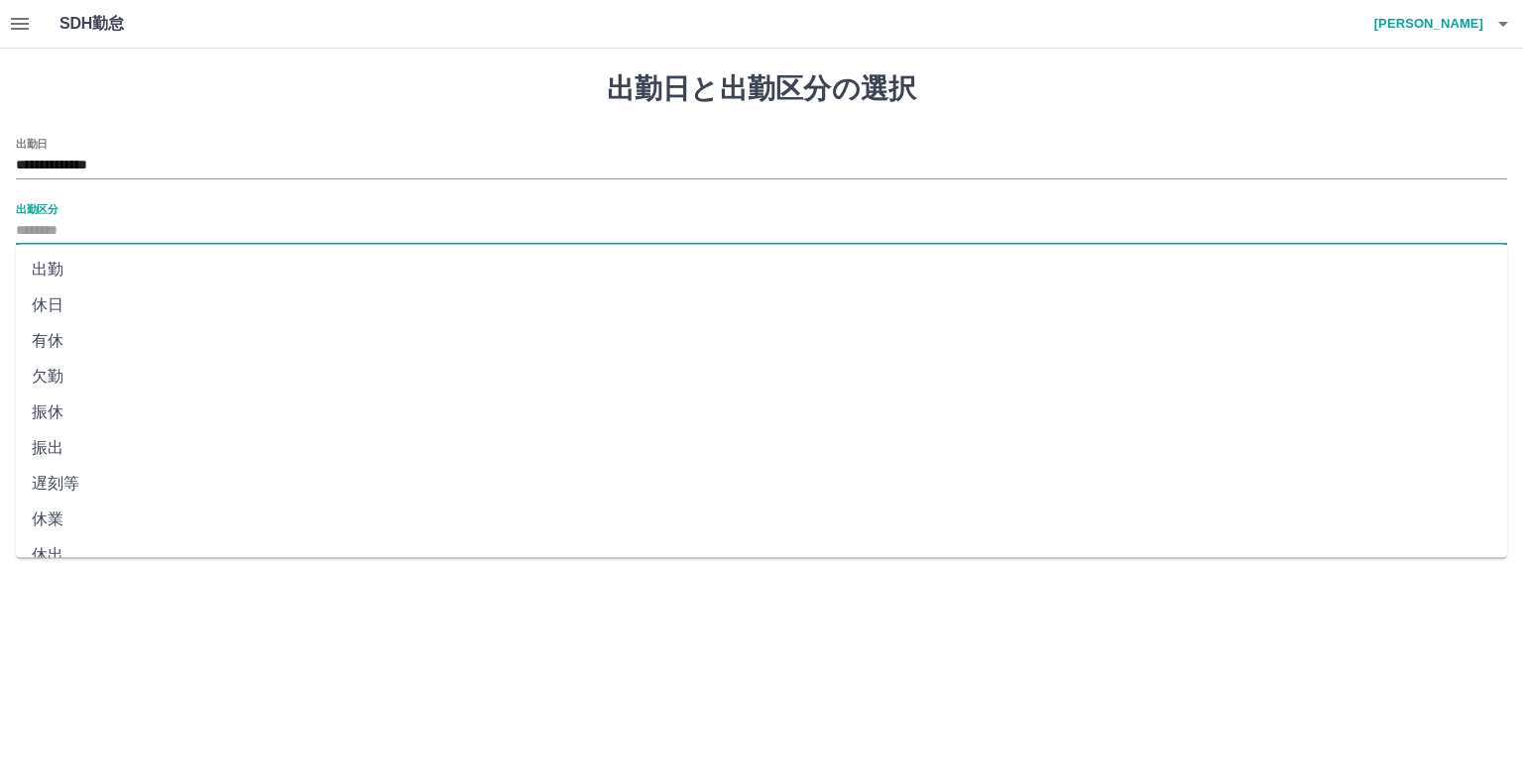 click on "出勤区分" at bounding box center [762, 231] 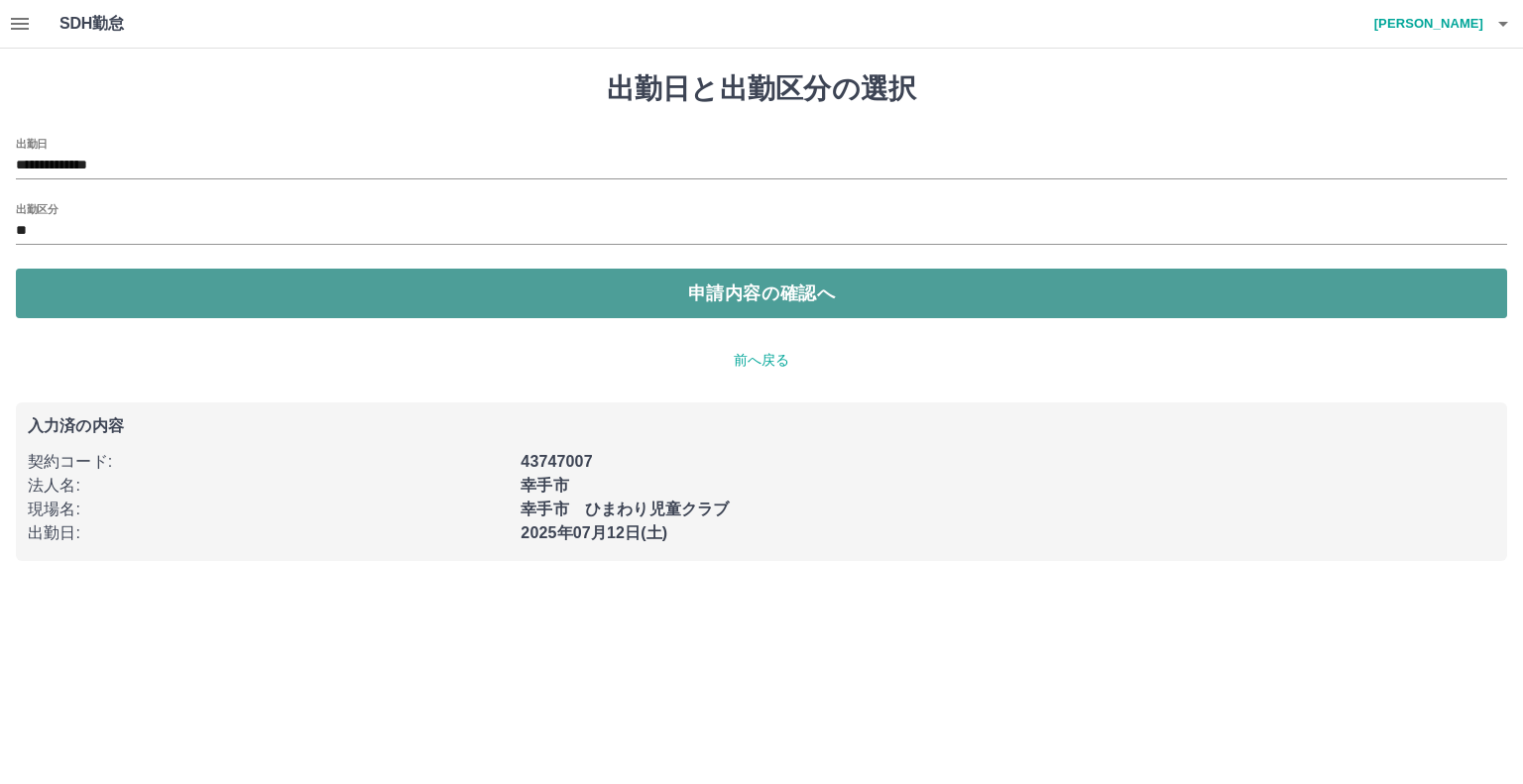 click on "申請内容の確認へ" at bounding box center [762, 293] 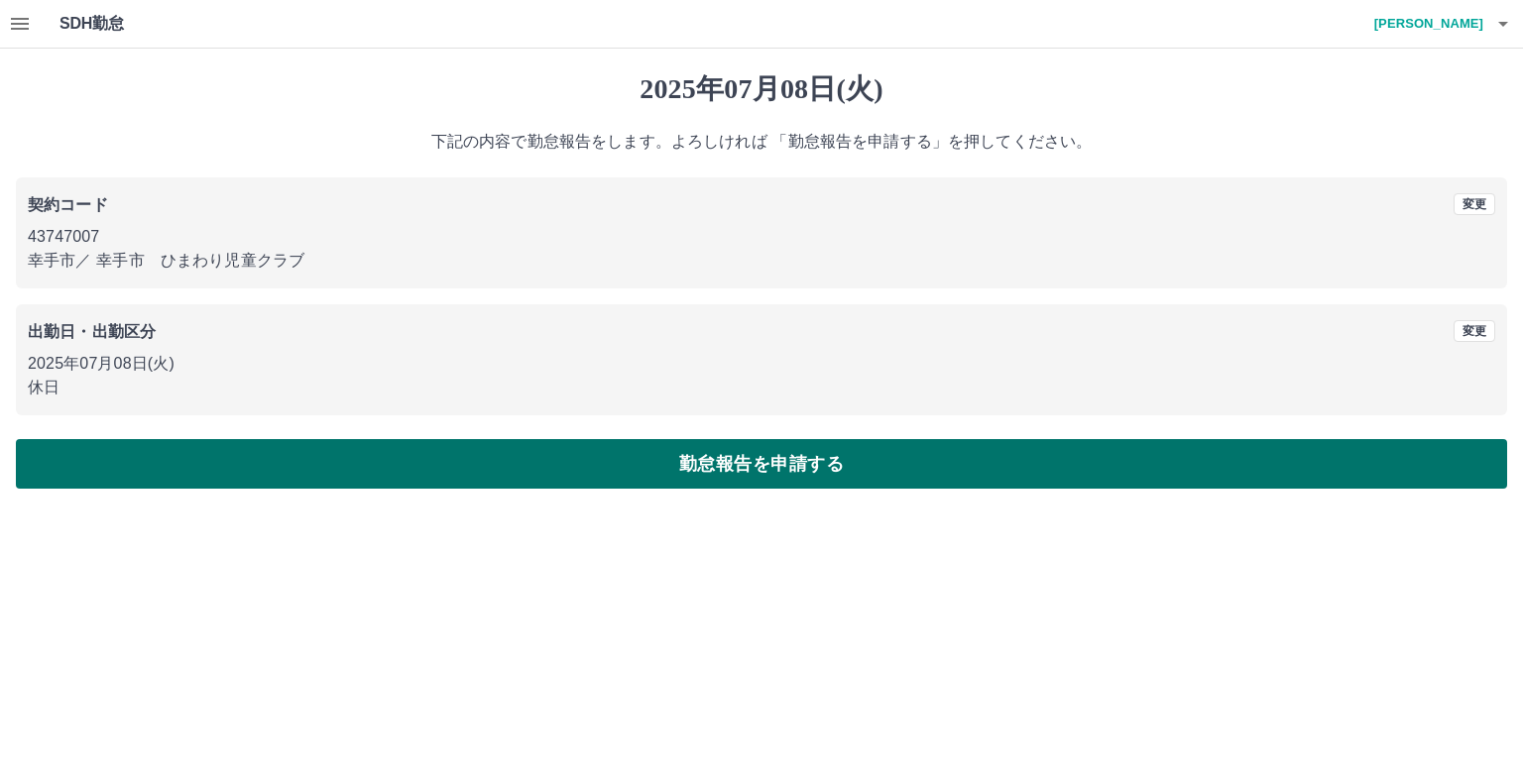 click on "勤怠報告を申請する" at bounding box center (762, 464) 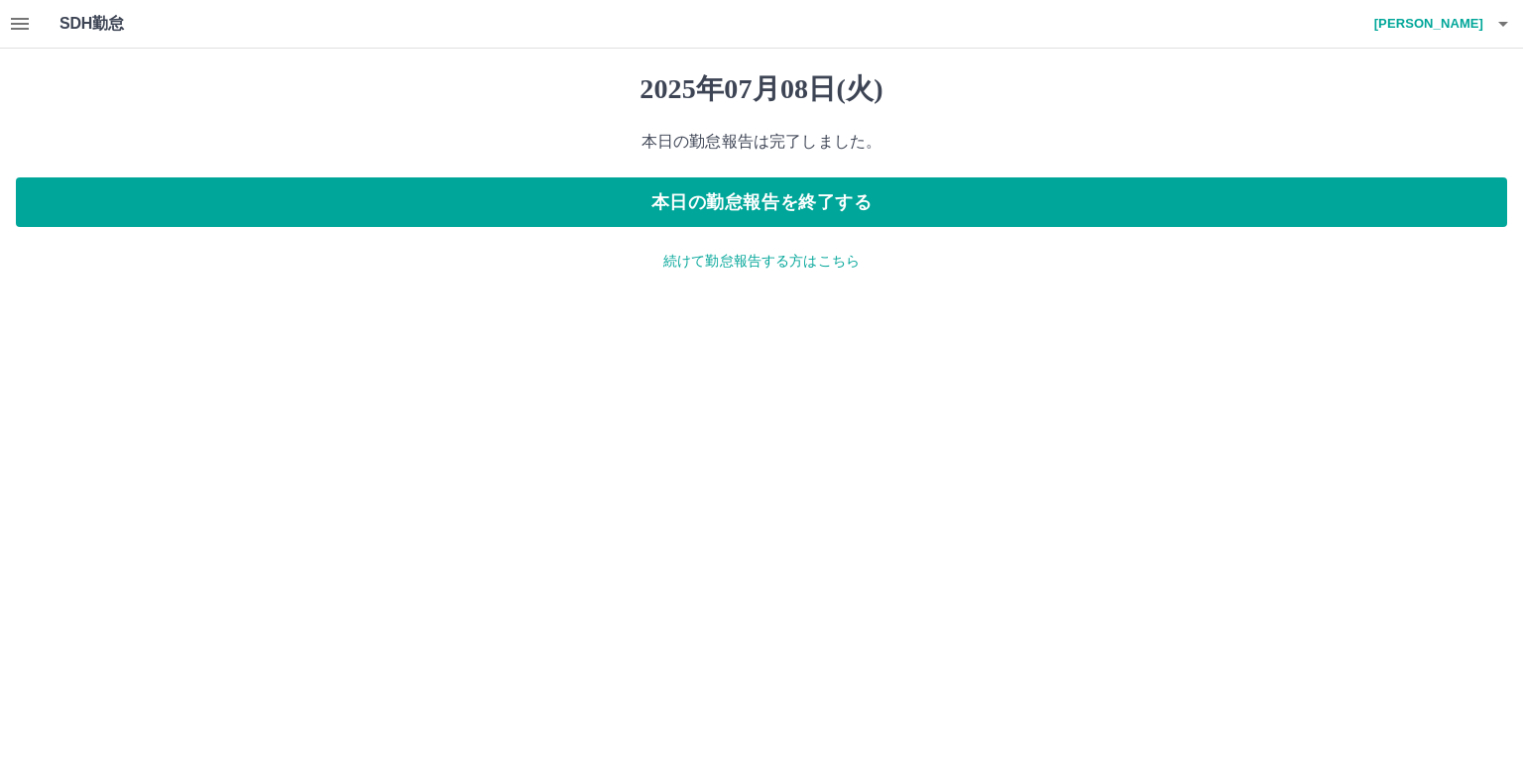click on "続けて勤怠報告する方はこちら" at bounding box center [762, 261] 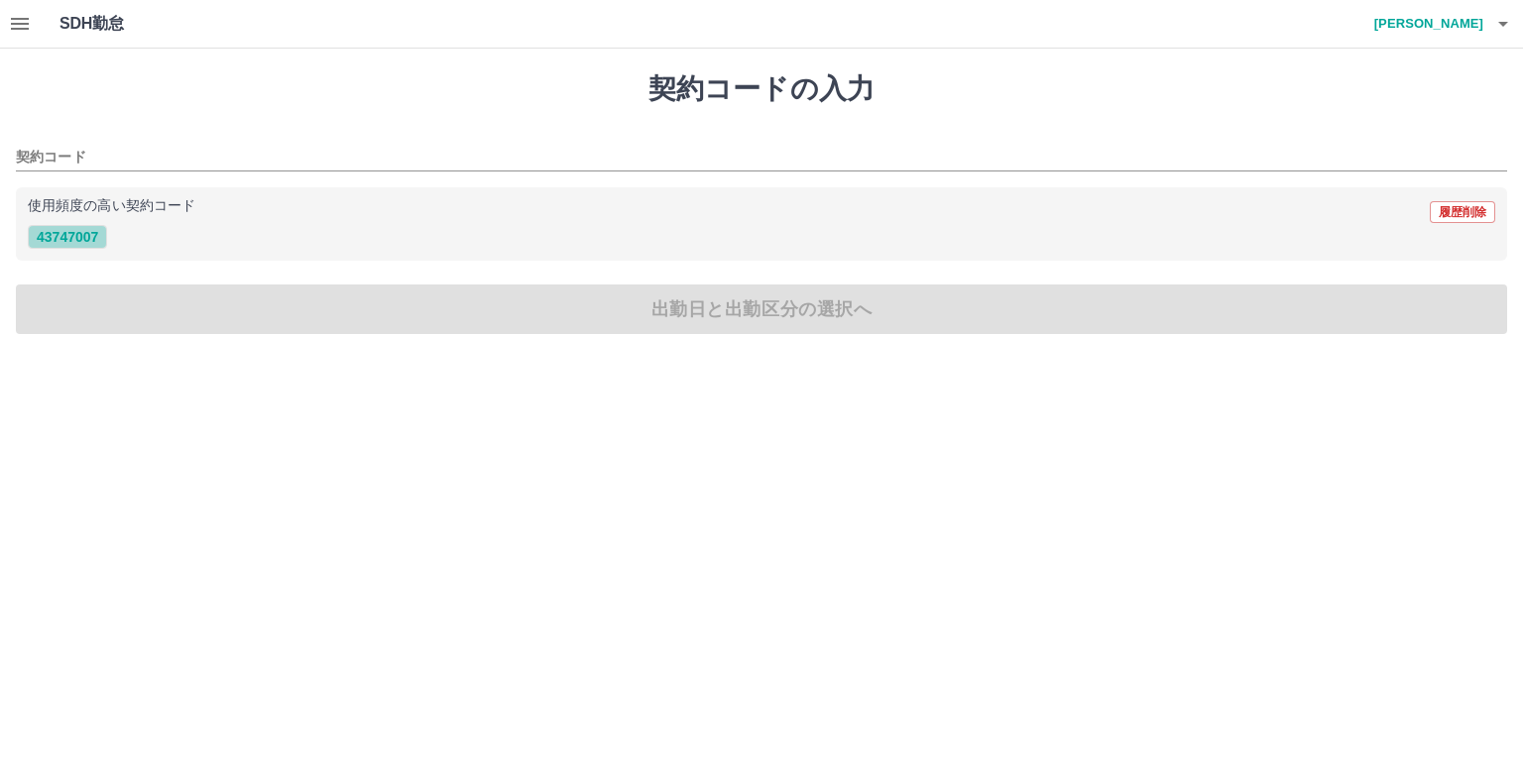 click on "43747007" at bounding box center [67, 237] 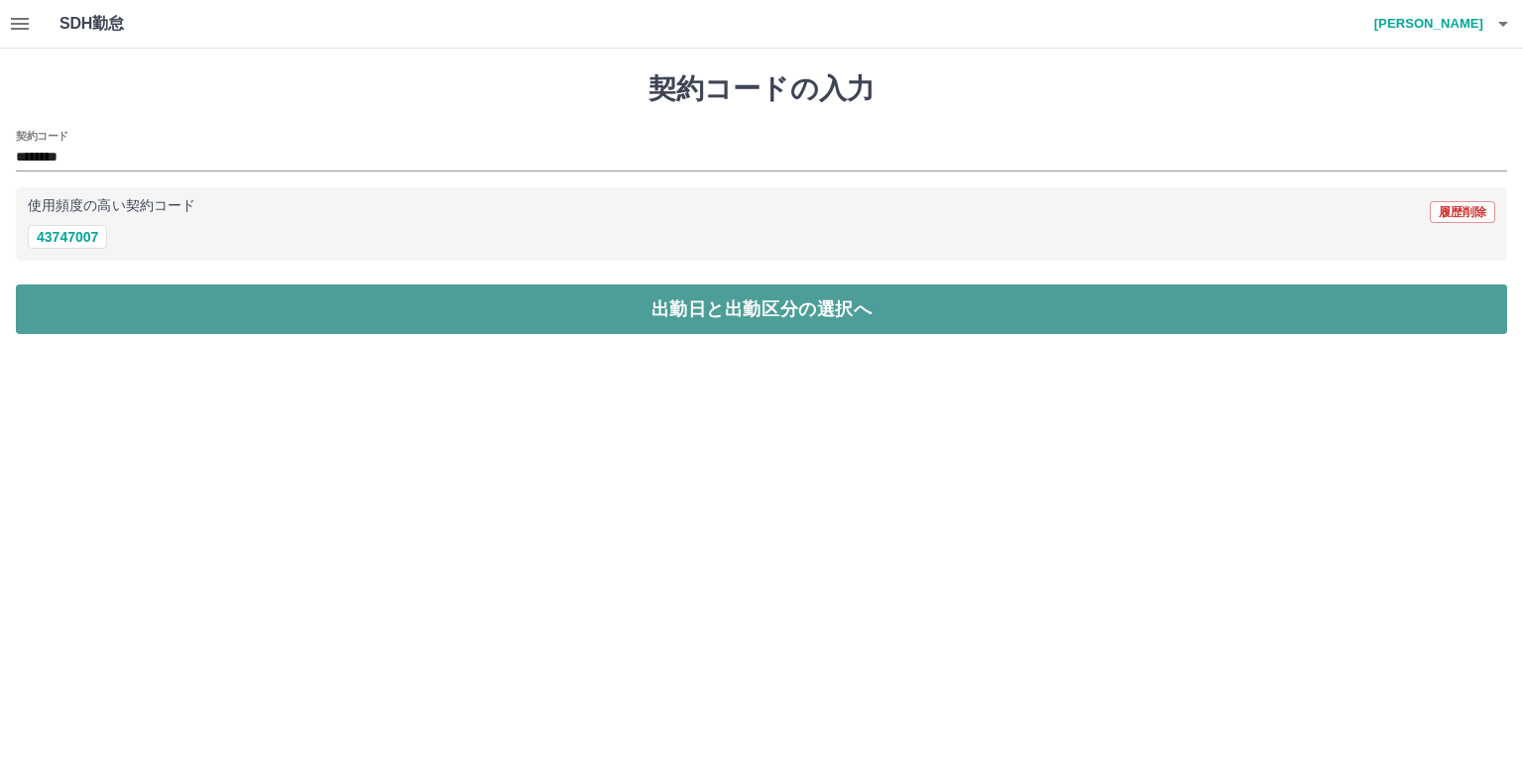 click on "出勤日と出勤区分の選択へ" at bounding box center [762, 309] 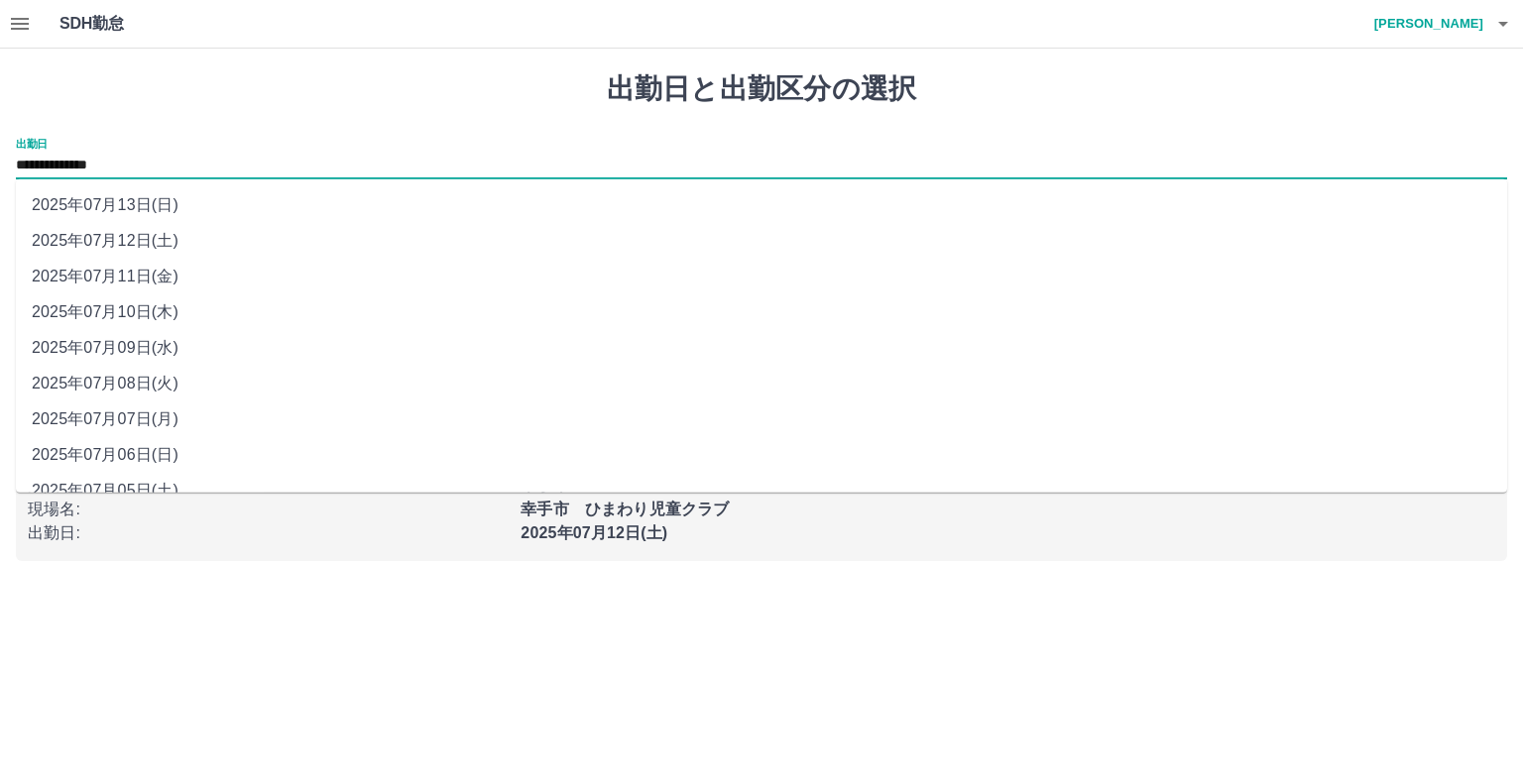 click on "**********" at bounding box center [762, 166] 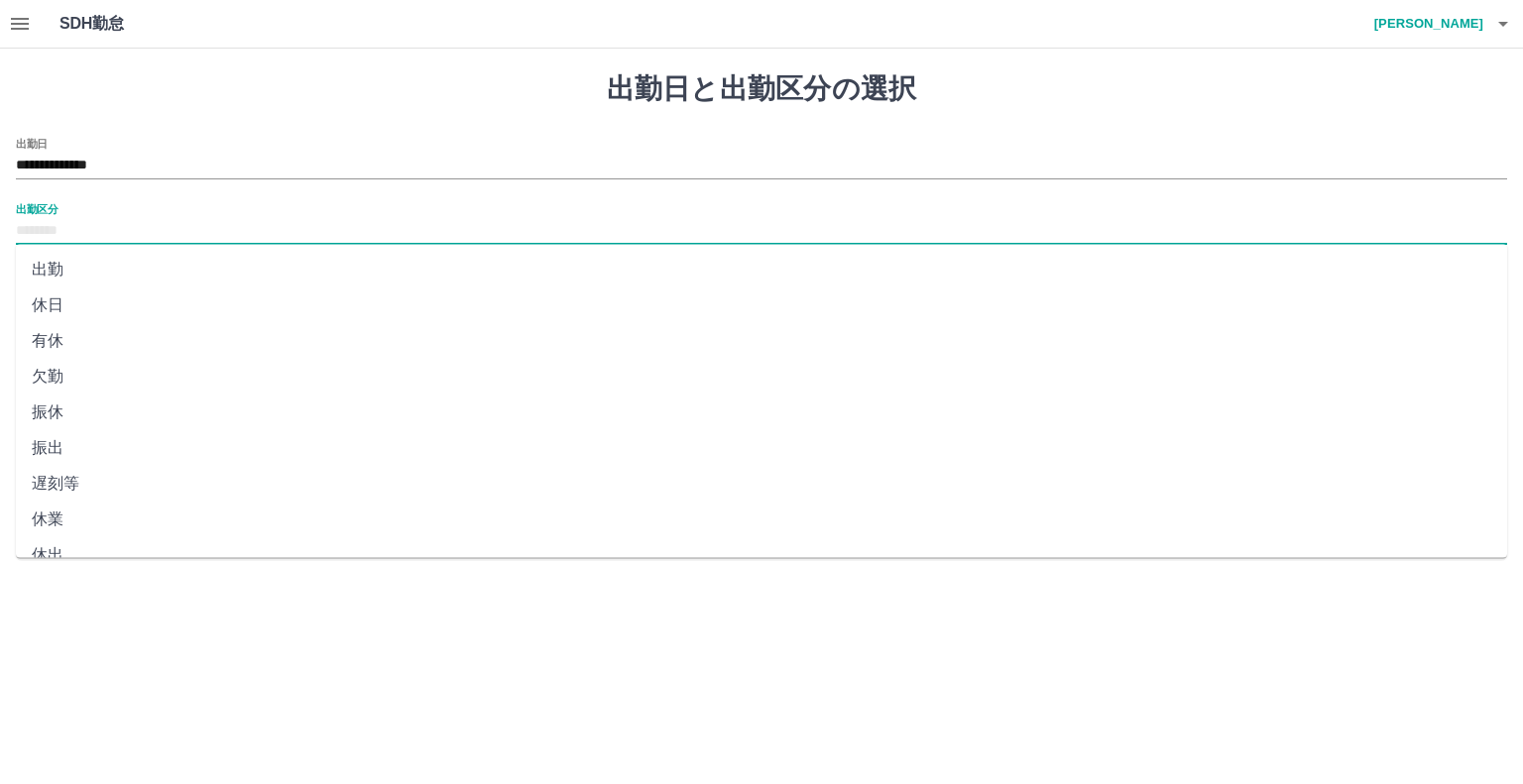 click on "出勤区分" at bounding box center [762, 231] 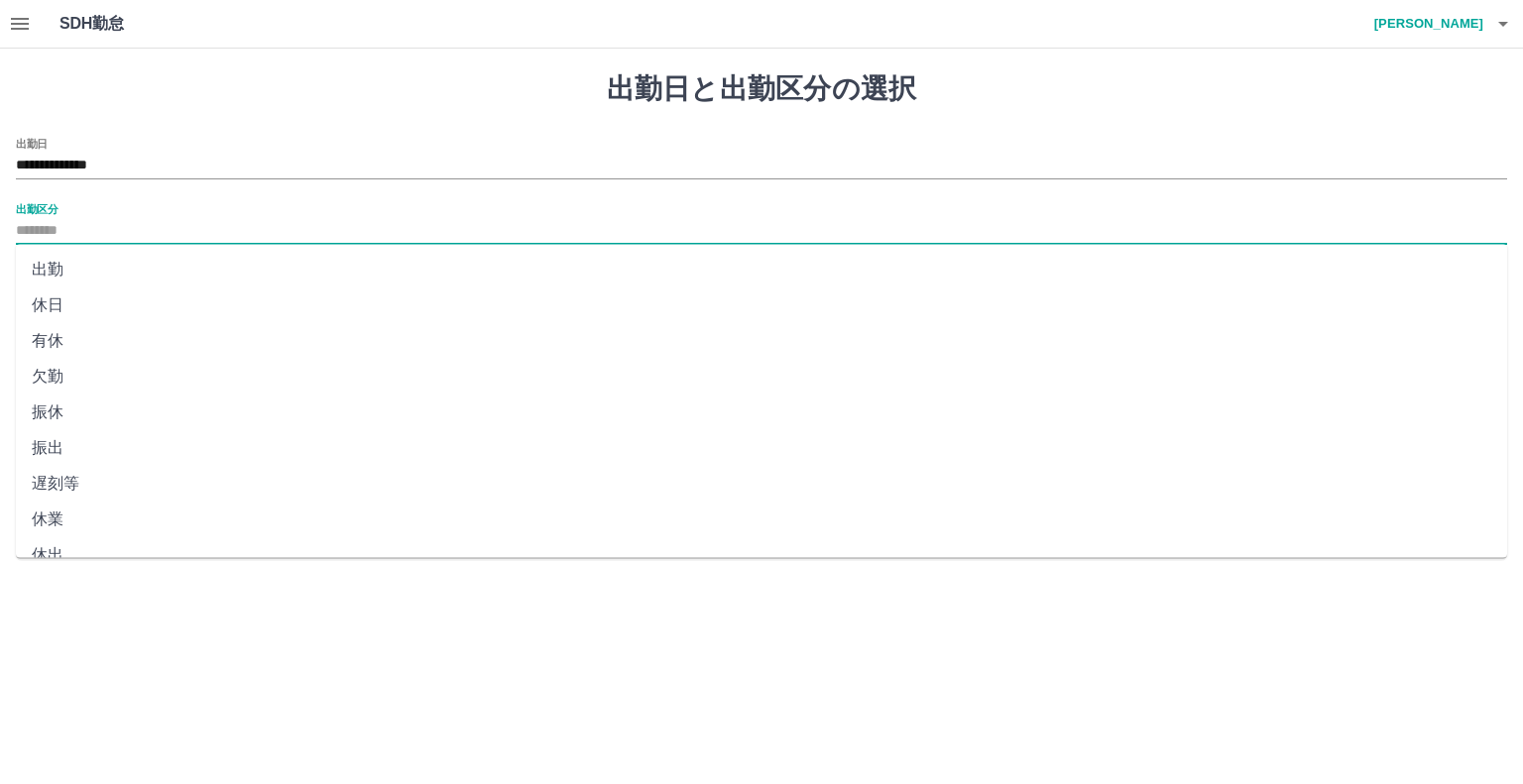 click on "休日" at bounding box center (762, 305) 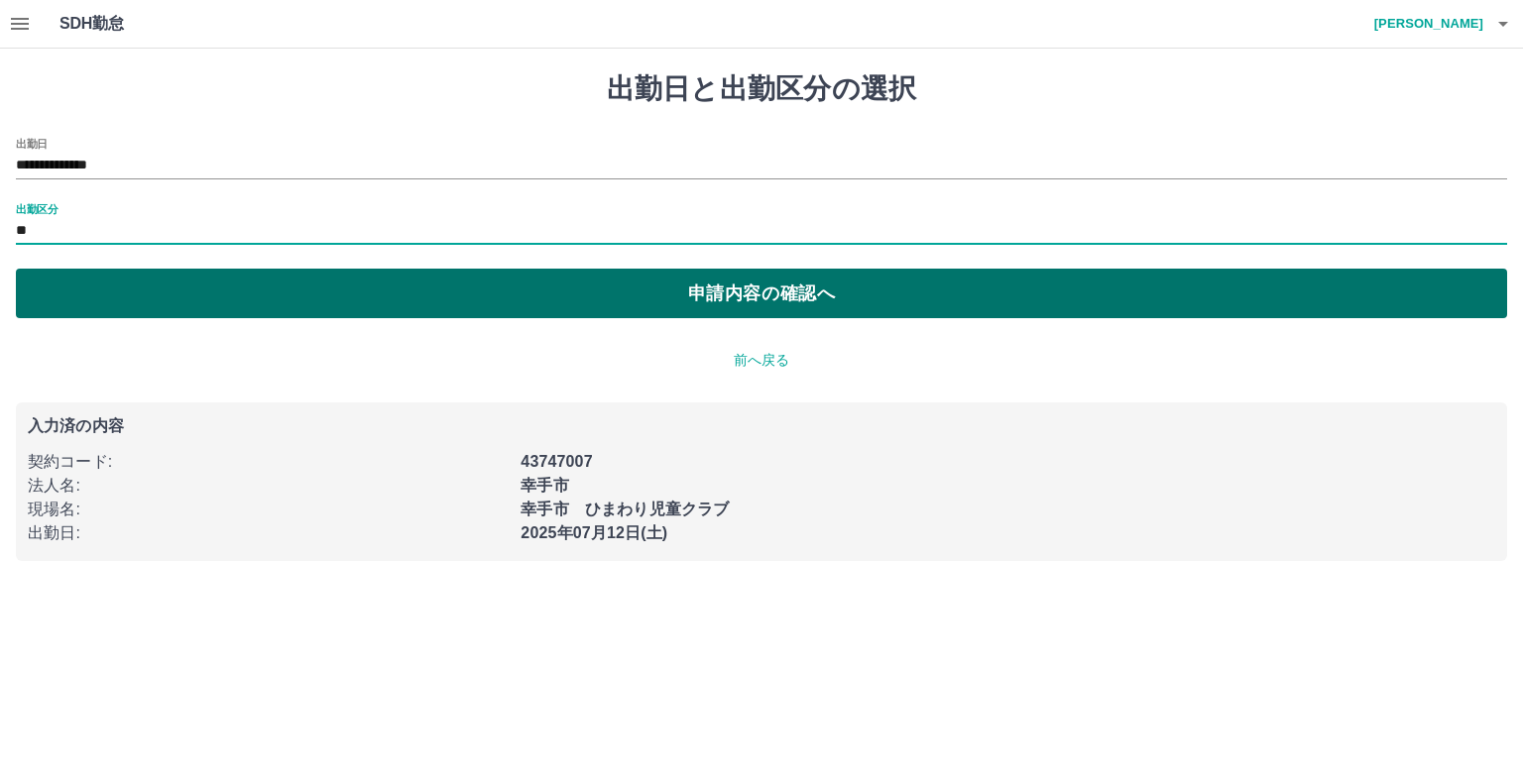 click on "申請内容の確認へ" at bounding box center [762, 293] 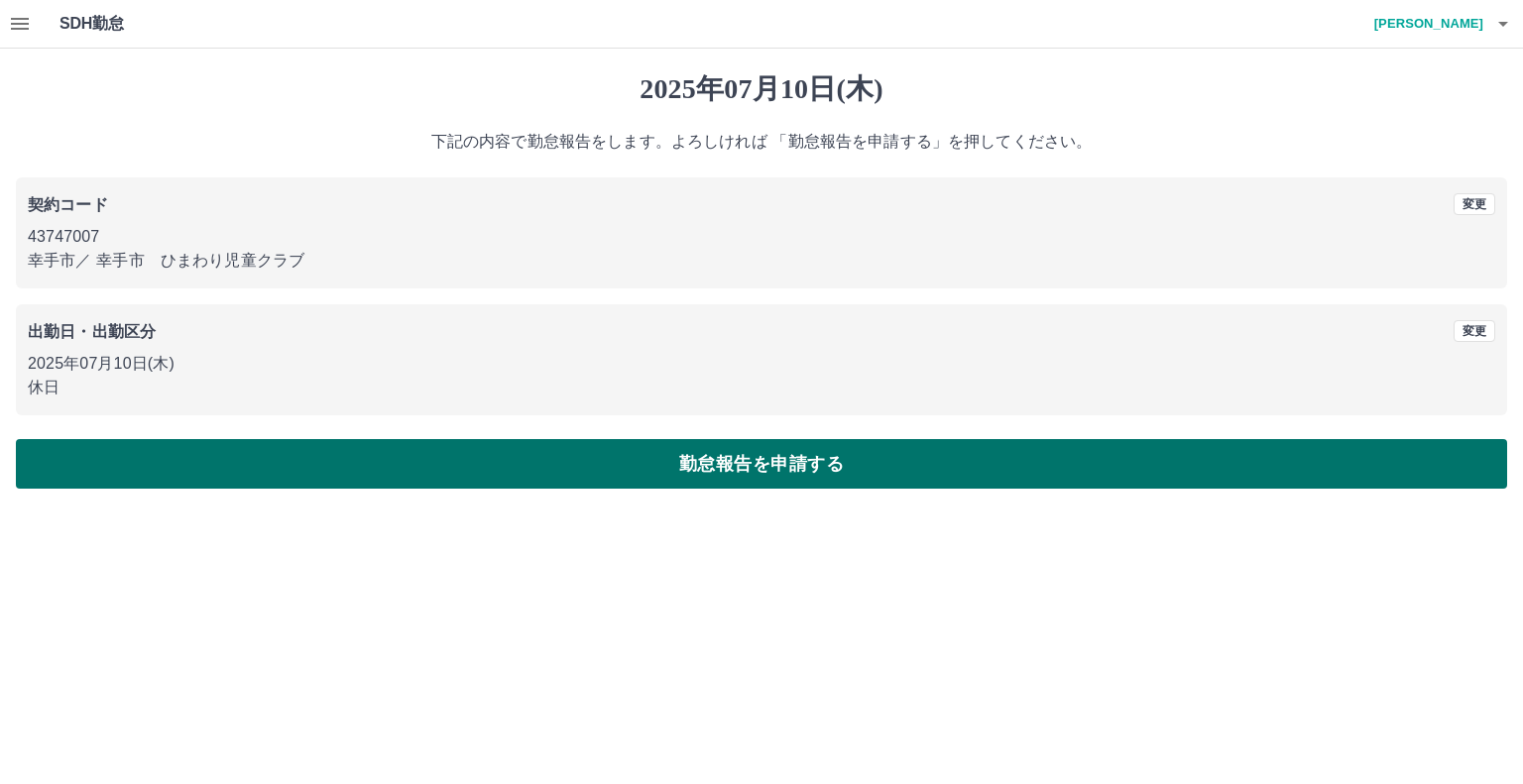 click on "勤怠報告を申請する" at bounding box center (762, 464) 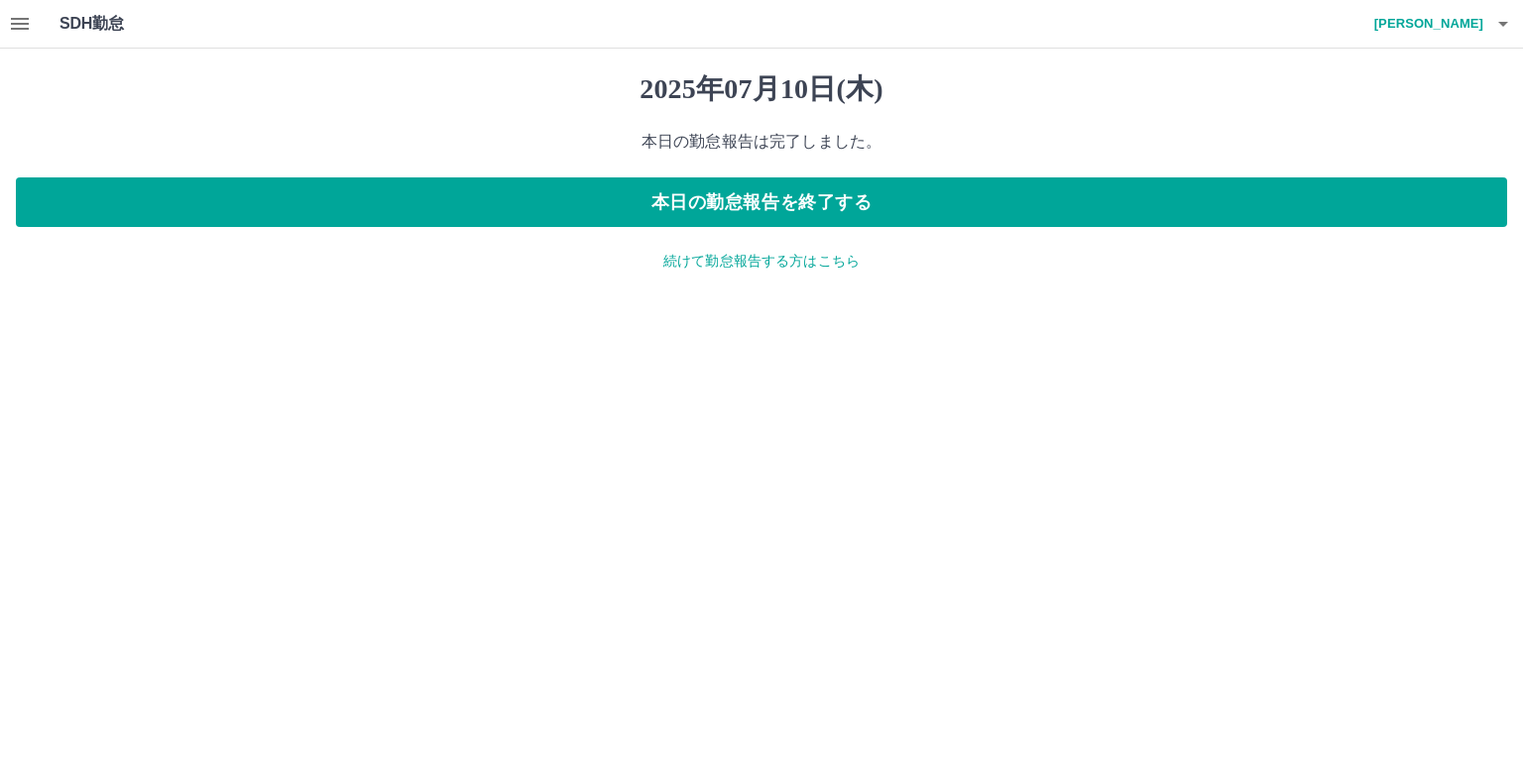 click on "続けて勤怠報告する方はこちら" at bounding box center [762, 261] 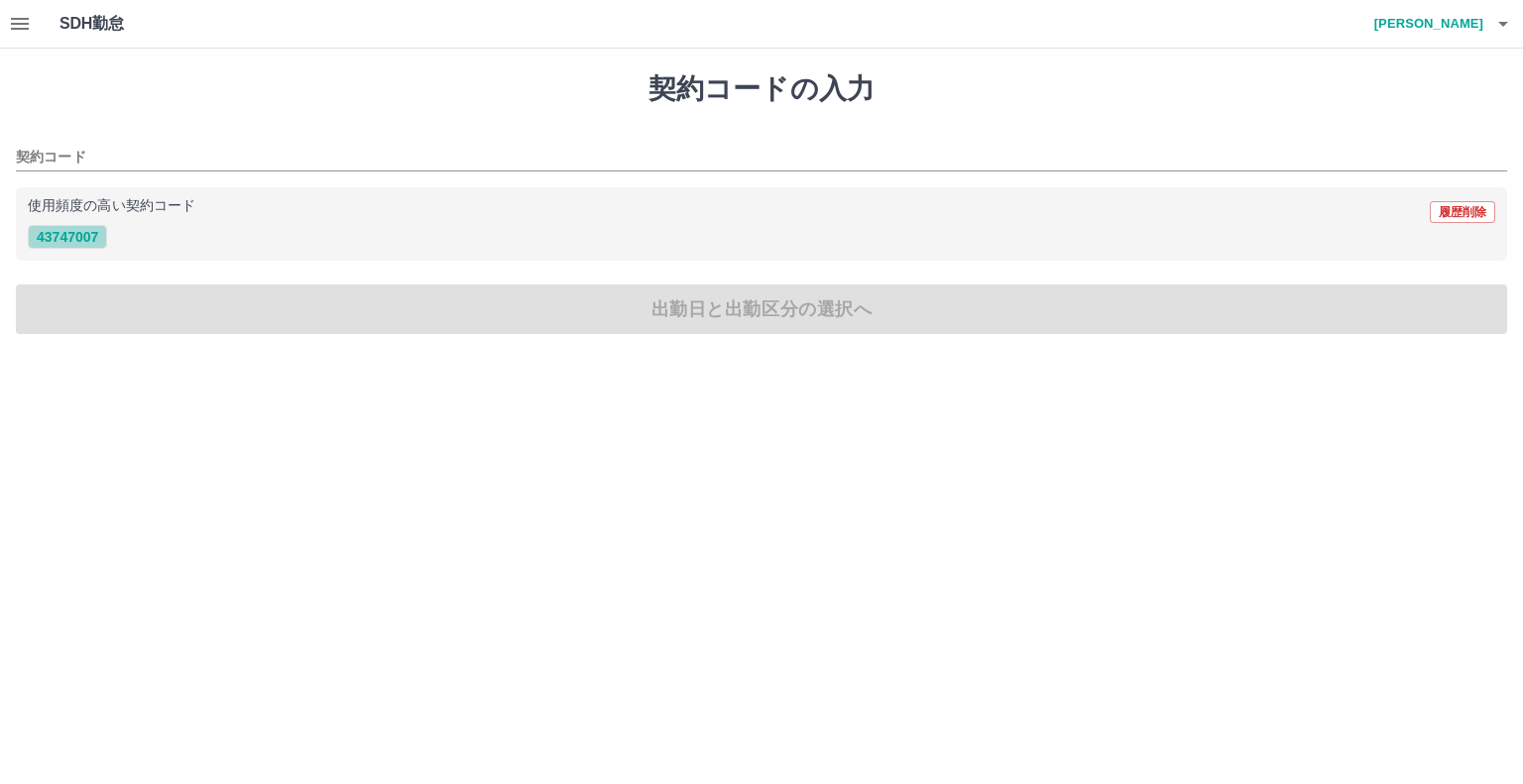 click on "43747007" at bounding box center [67, 237] 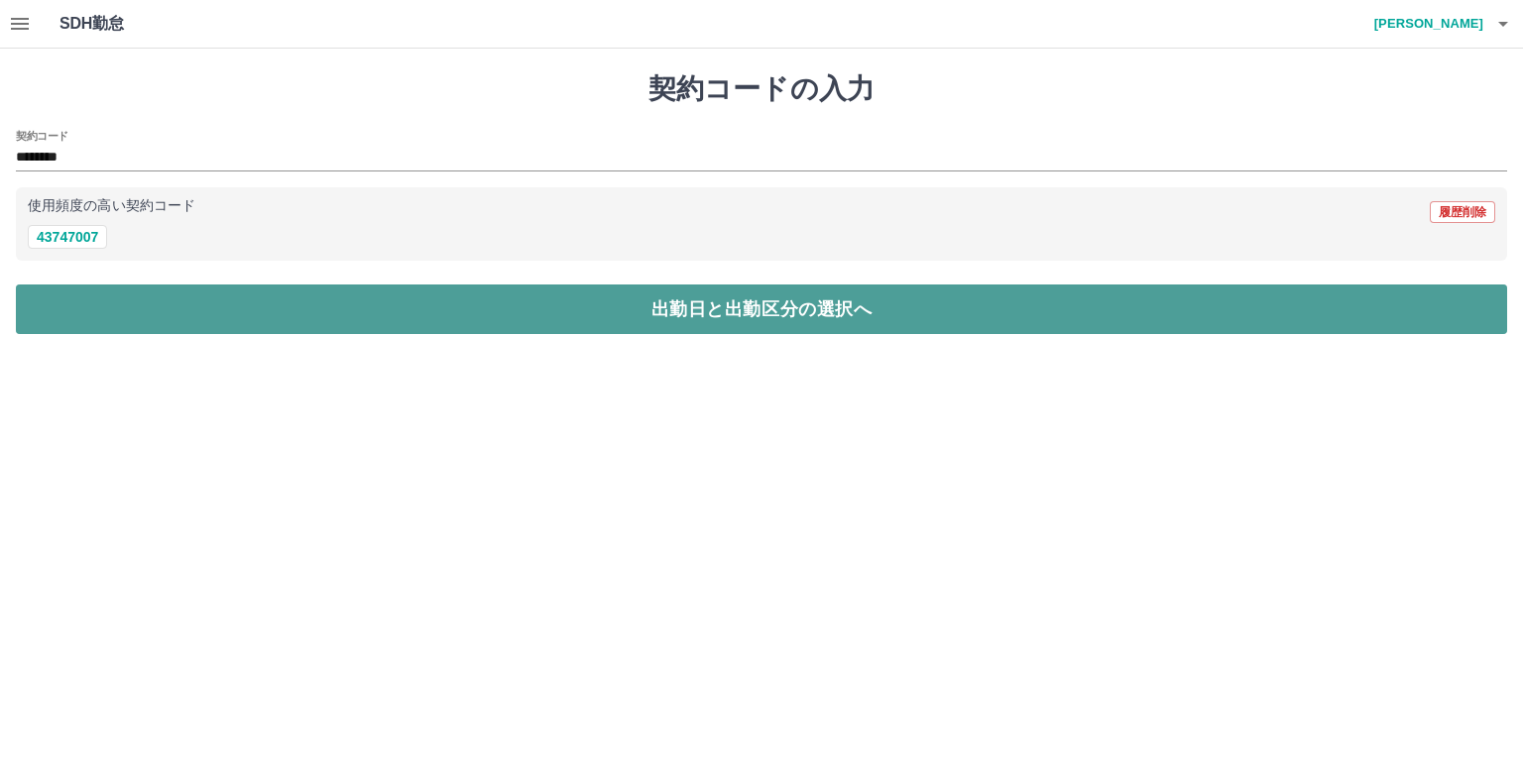 click on "出勤日と出勤区分の選択へ" at bounding box center (762, 309) 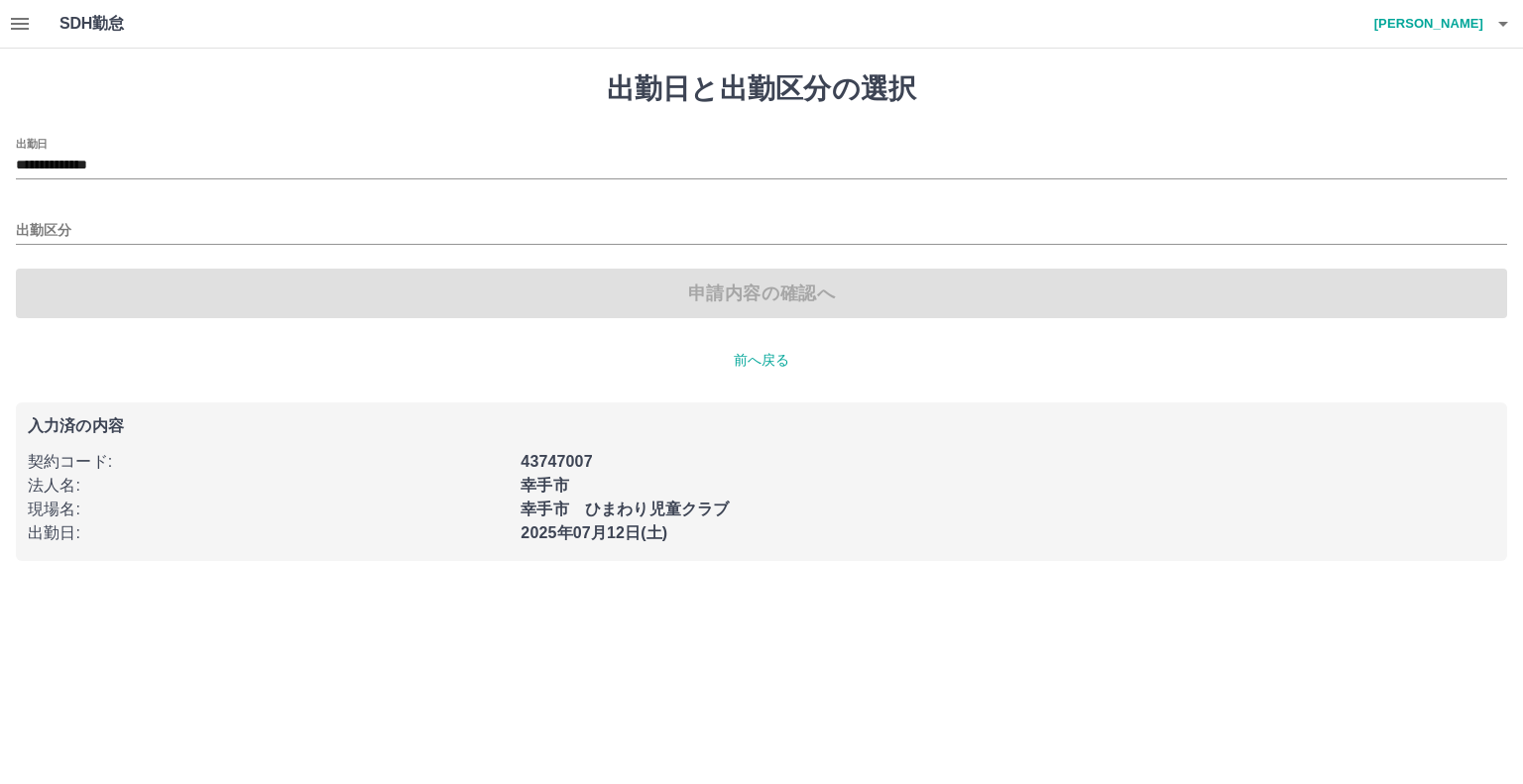 click on "出勤区分" at bounding box center (762, 224) 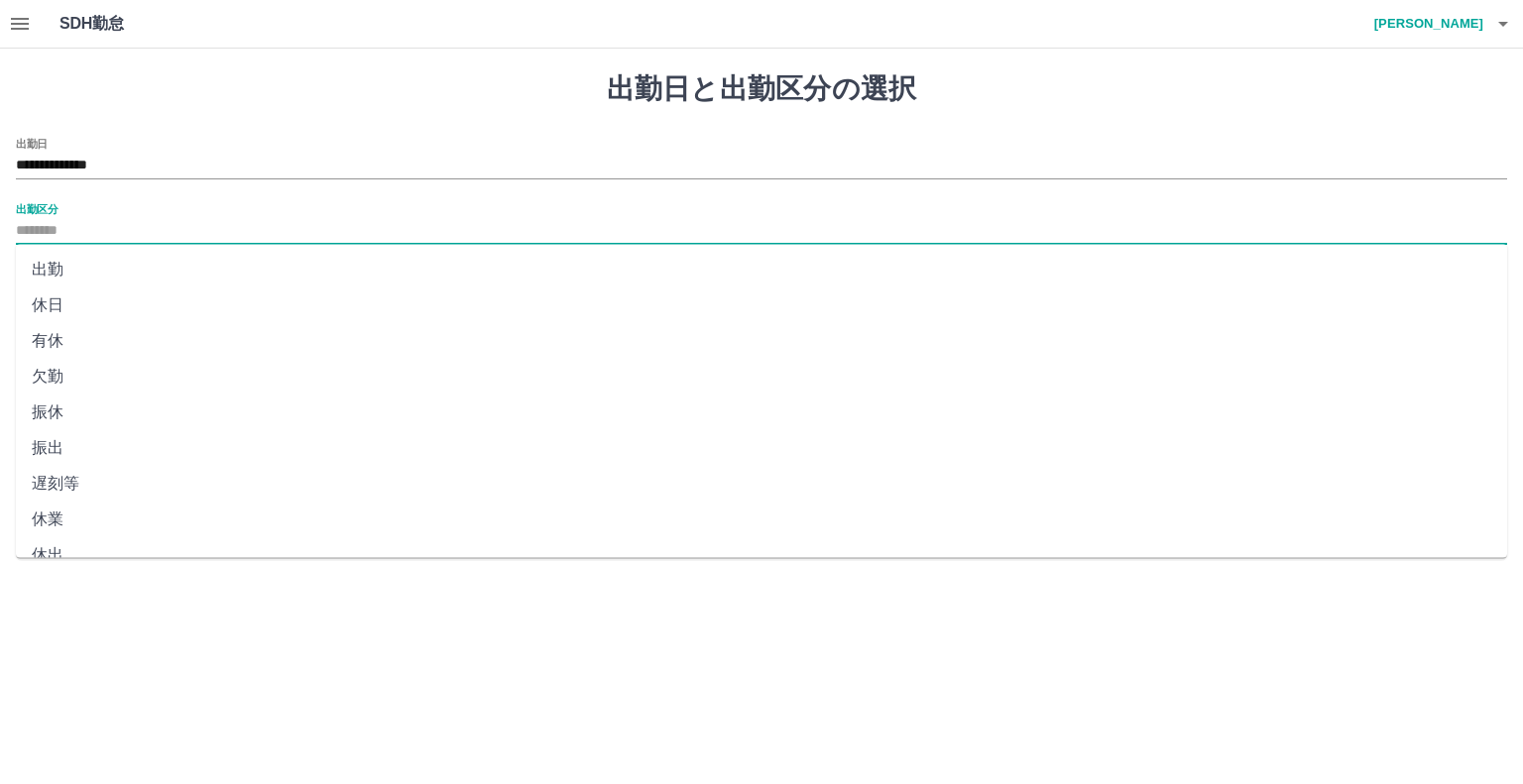 click on "出勤区分" at bounding box center [762, 231] 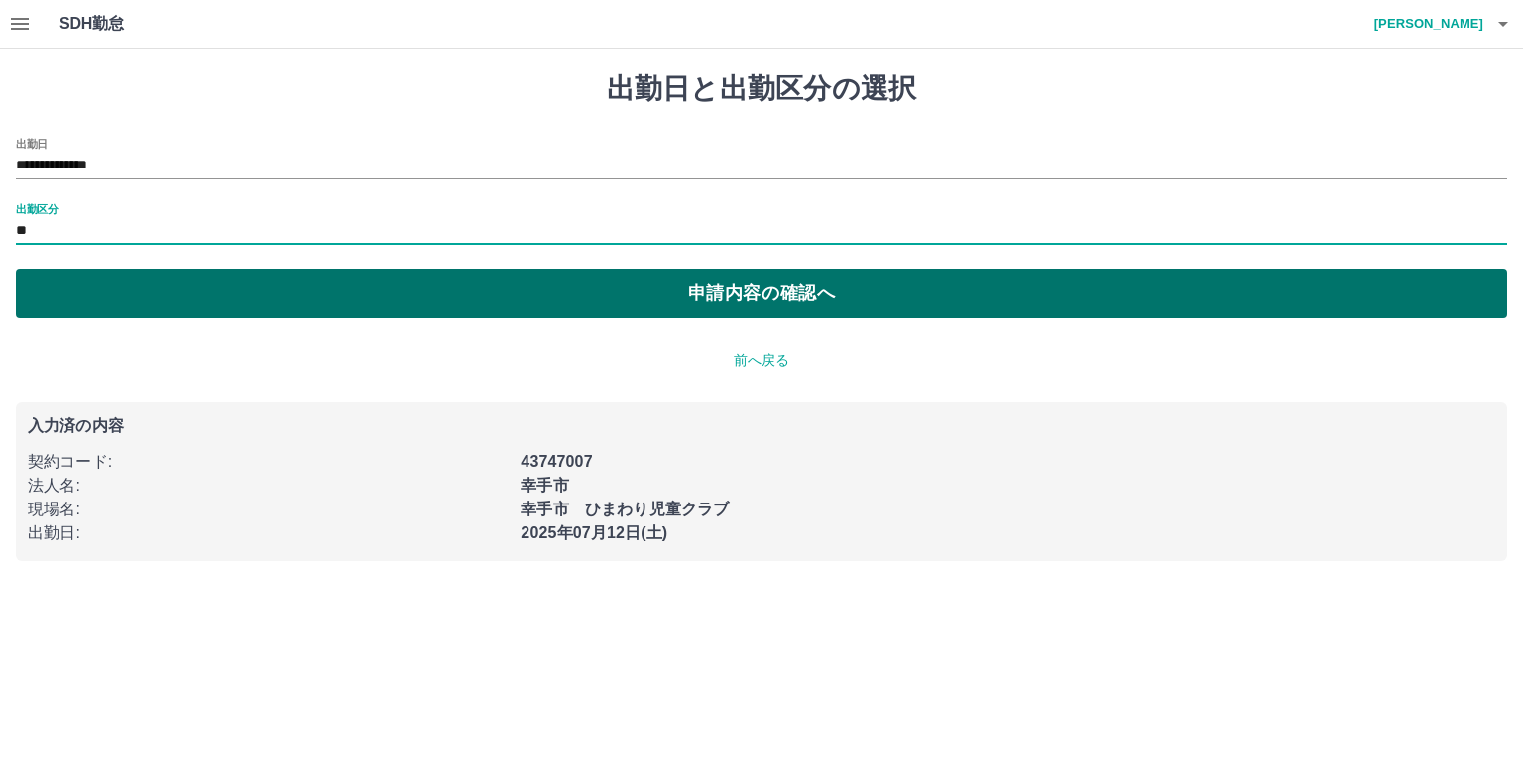 click on "申請内容の確認へ" at bounding box center (762, 293) 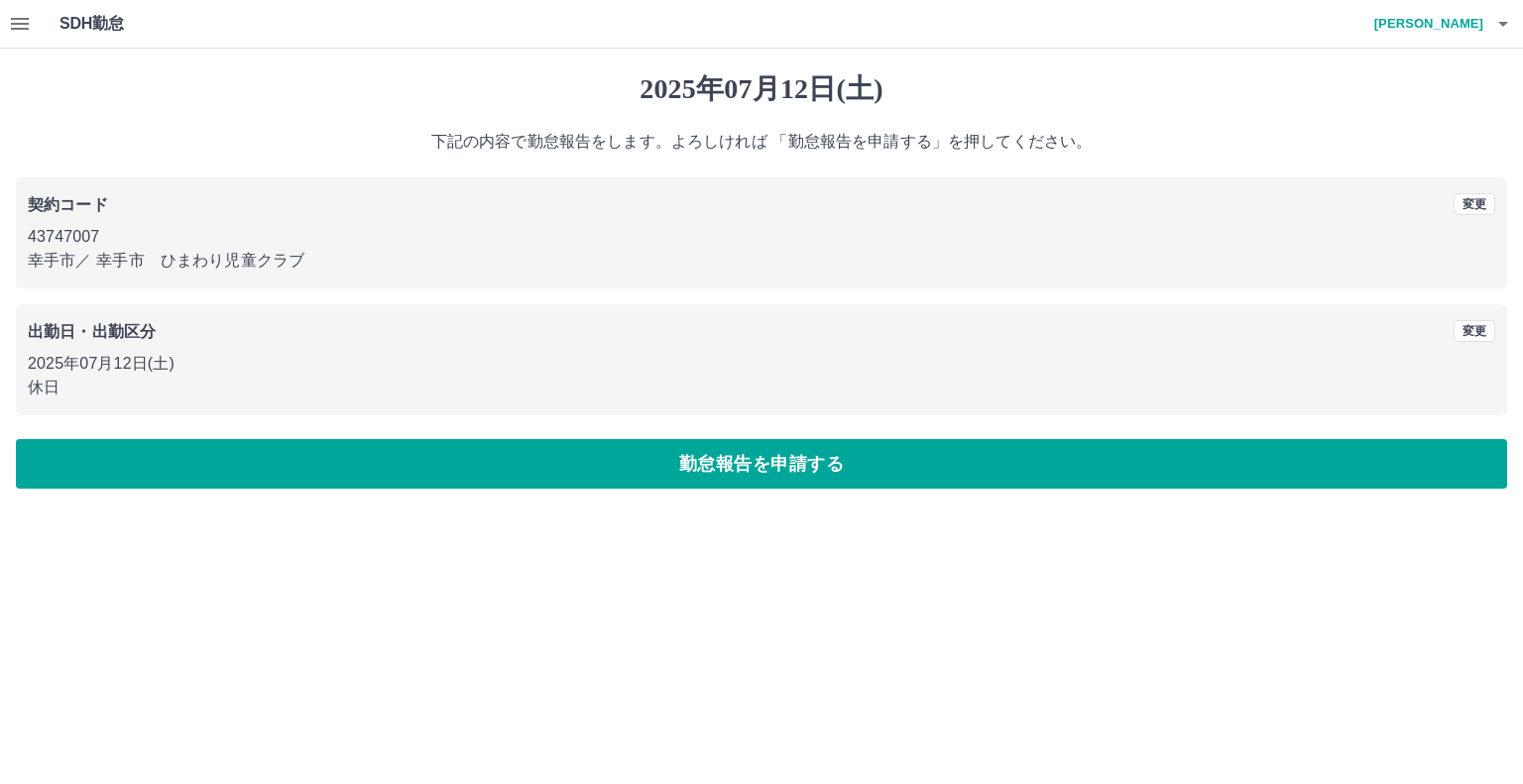 click on "勤怠報告を申請する" at bounding box center [762, 464] 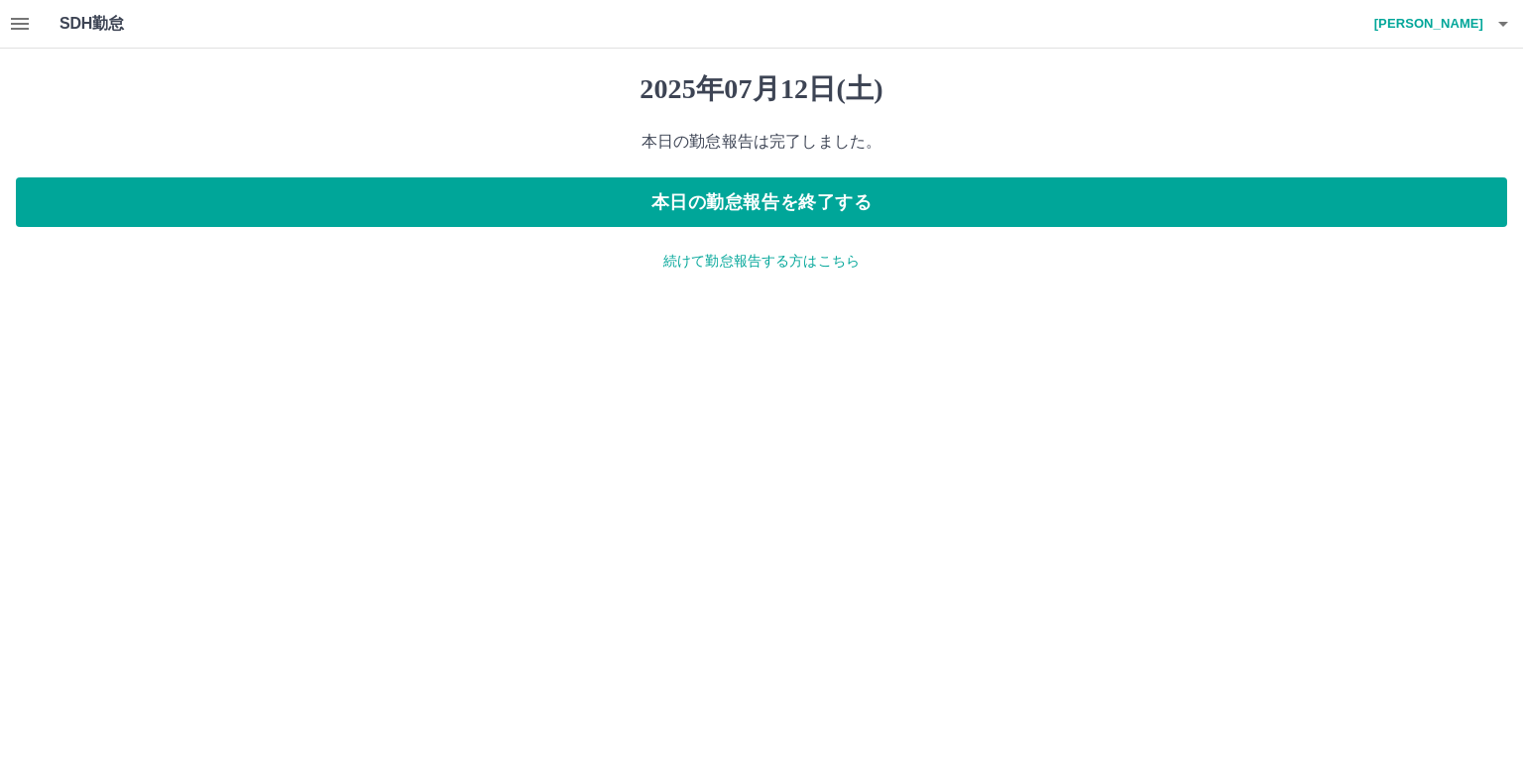 click on "続けて勤怠報告する方はこちら" at bounding box center (762, 261) 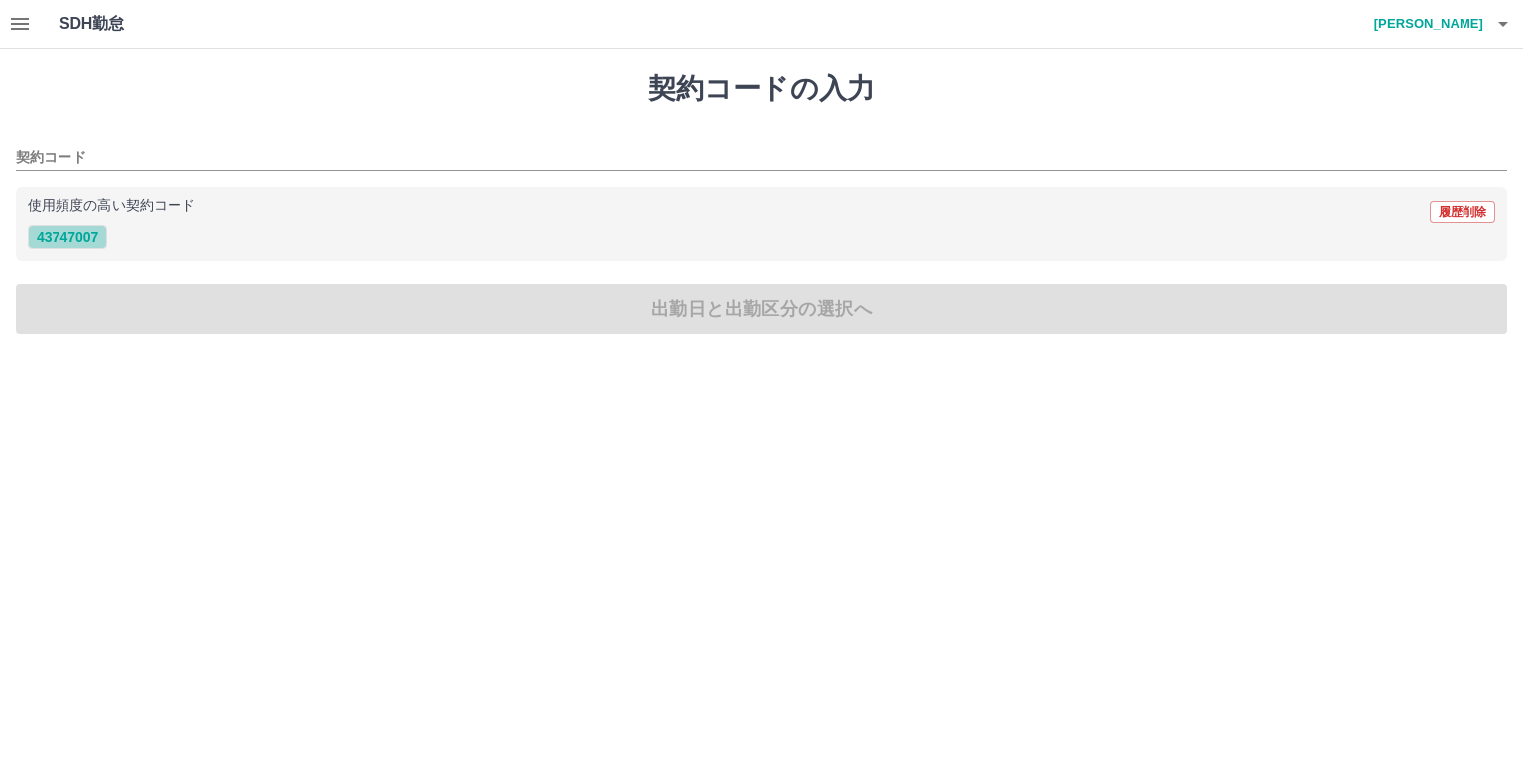click on "43747007" at bounding box center [67, 237] 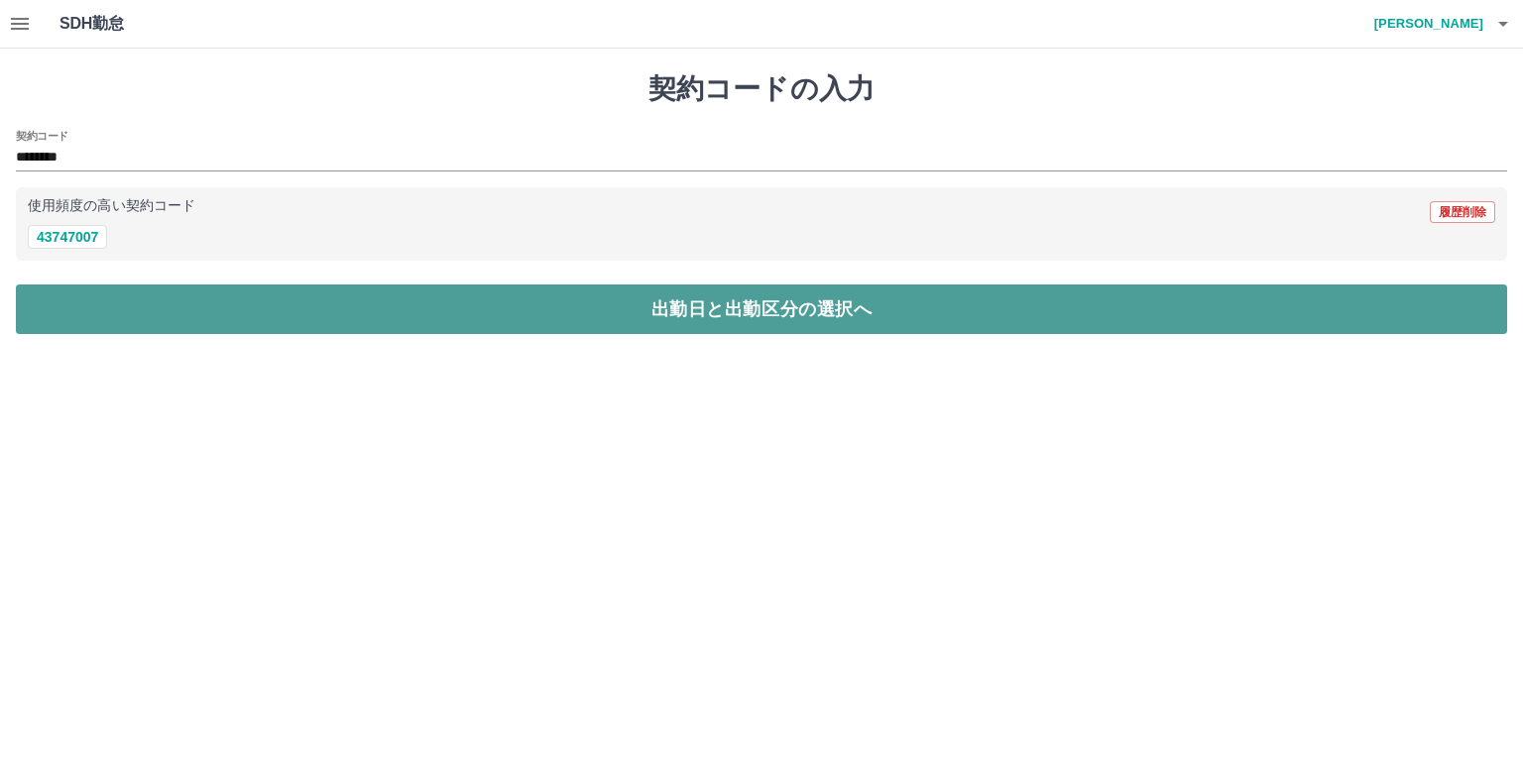 click on "出勤日と出勤区分の選択へ" at bounding box center [762, 309] 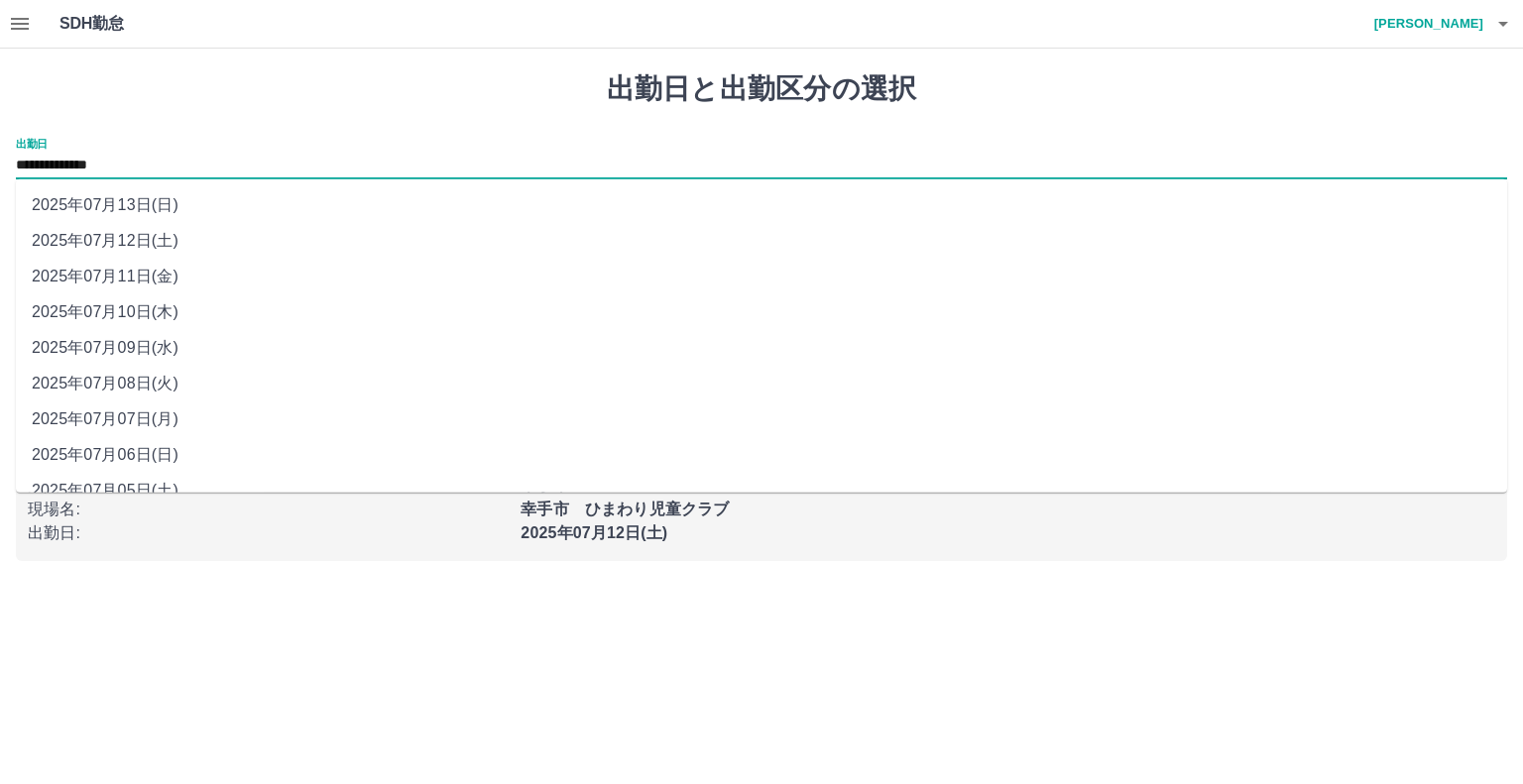 click on "**********" at bounding box center (762, 166) 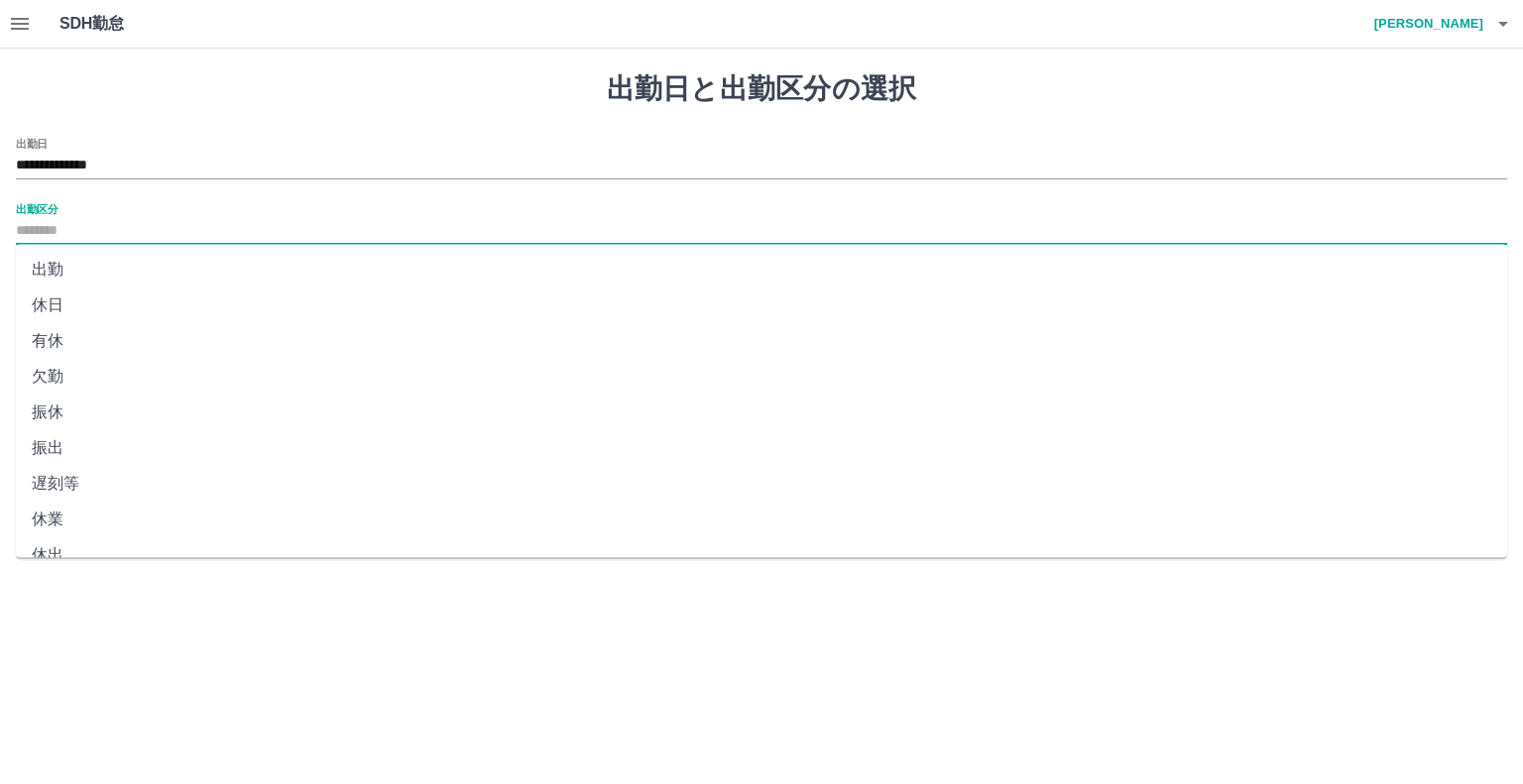 click on "出勤区分" at bounding box center (762, 231) 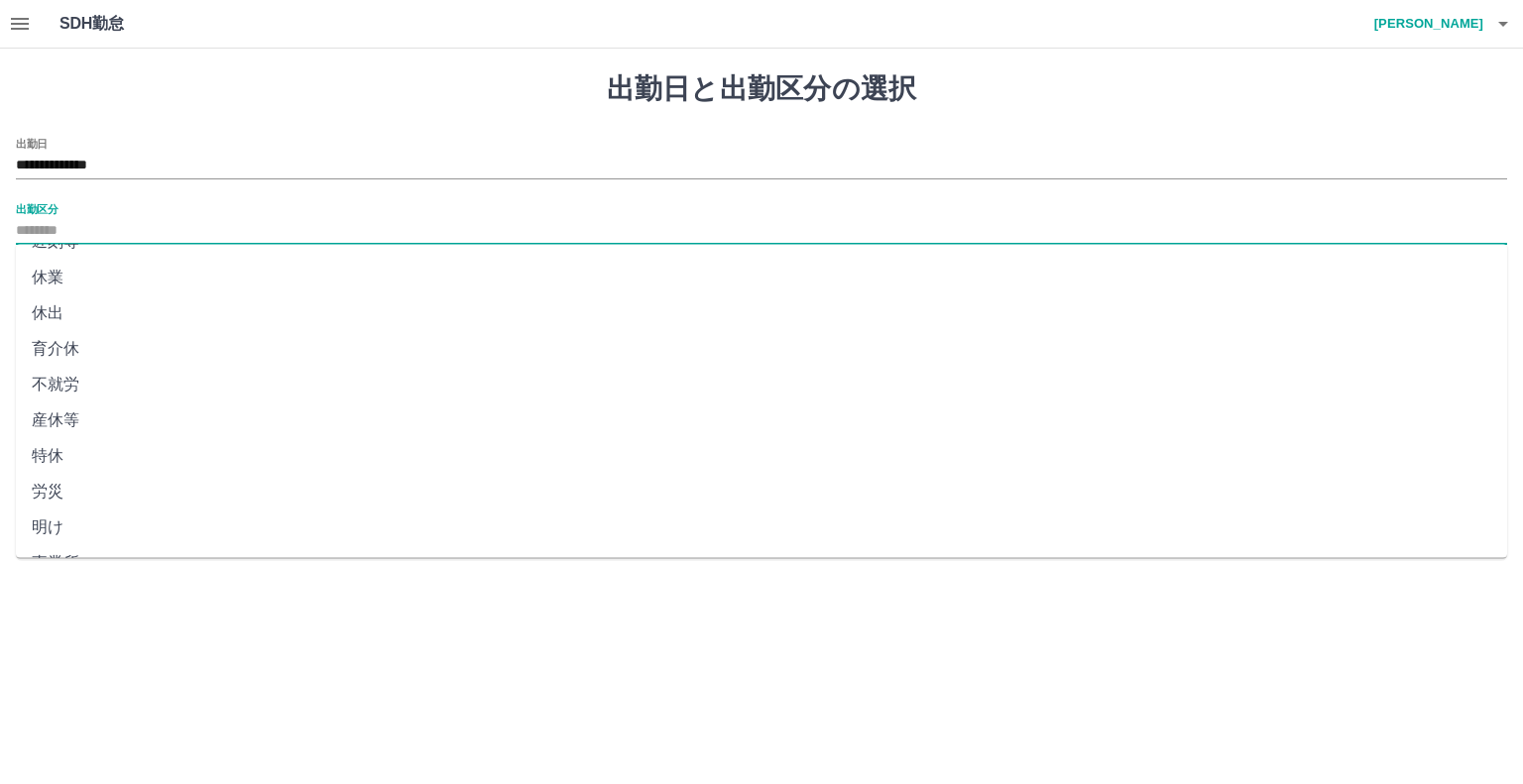 scroll, scrollTop: 344, scrollLeft: 0, axis: vertical 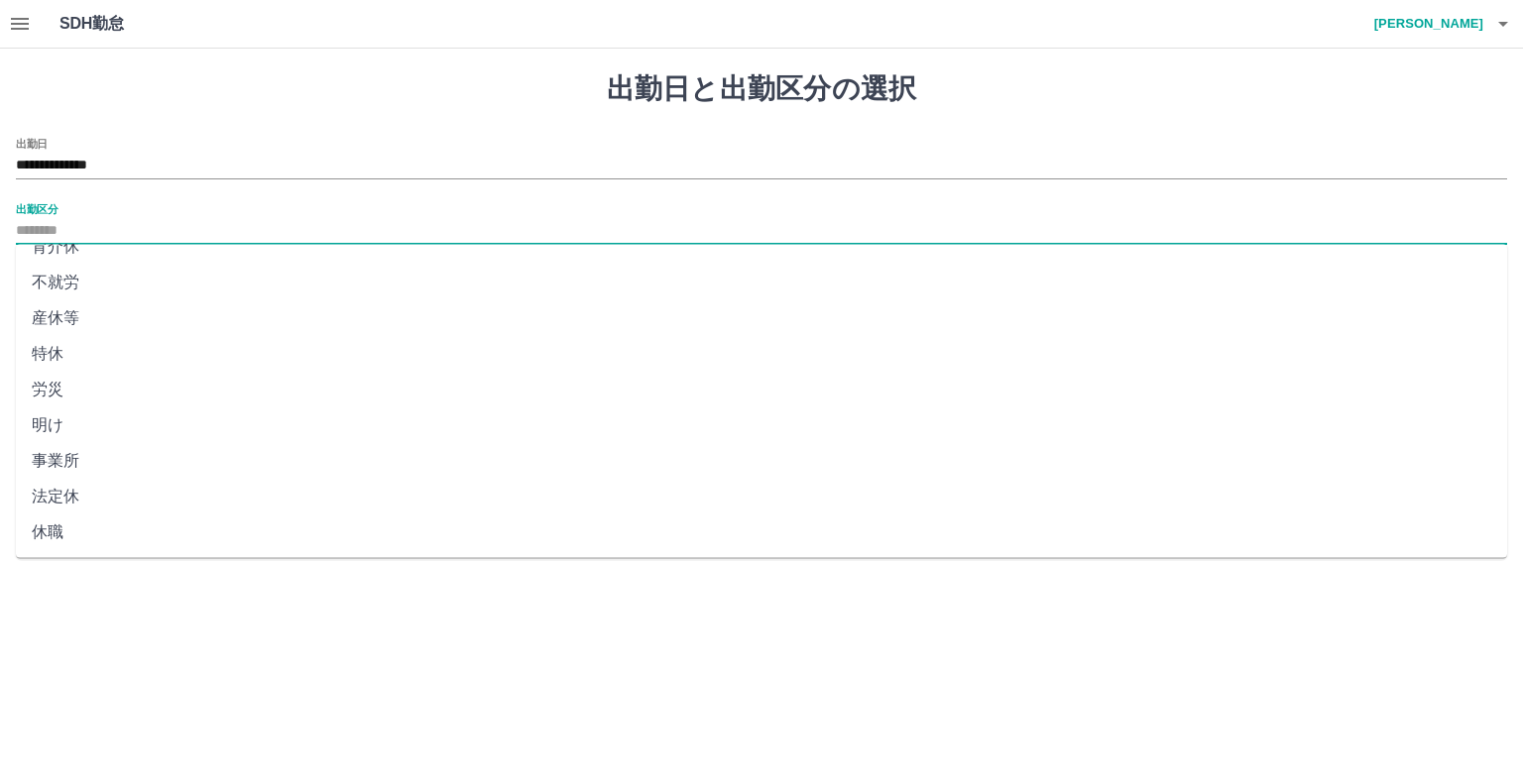 click on "法定休" at bounding box center [762, 497] 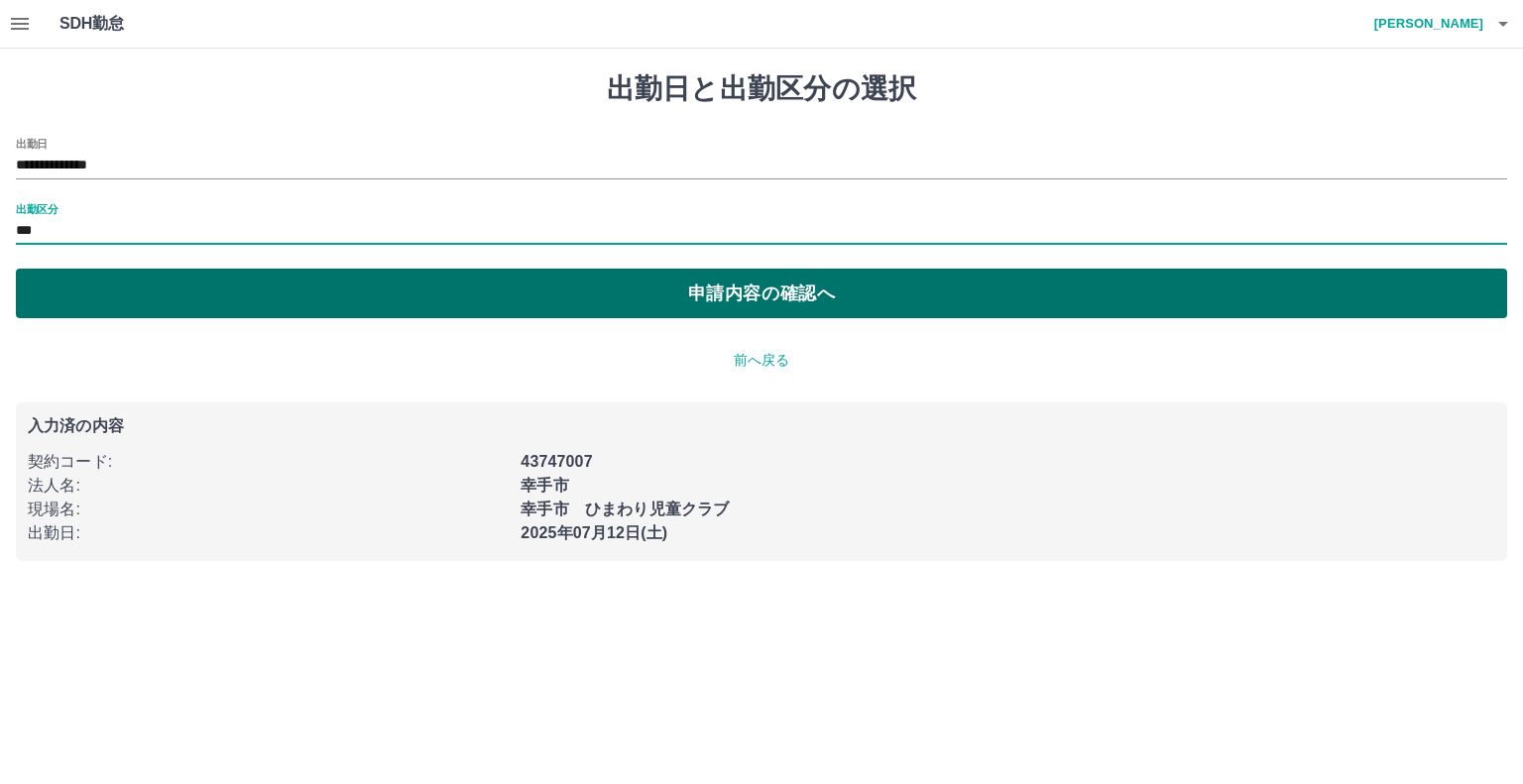 click on "申請内容の確認へ" at bounding box center (762, 293) 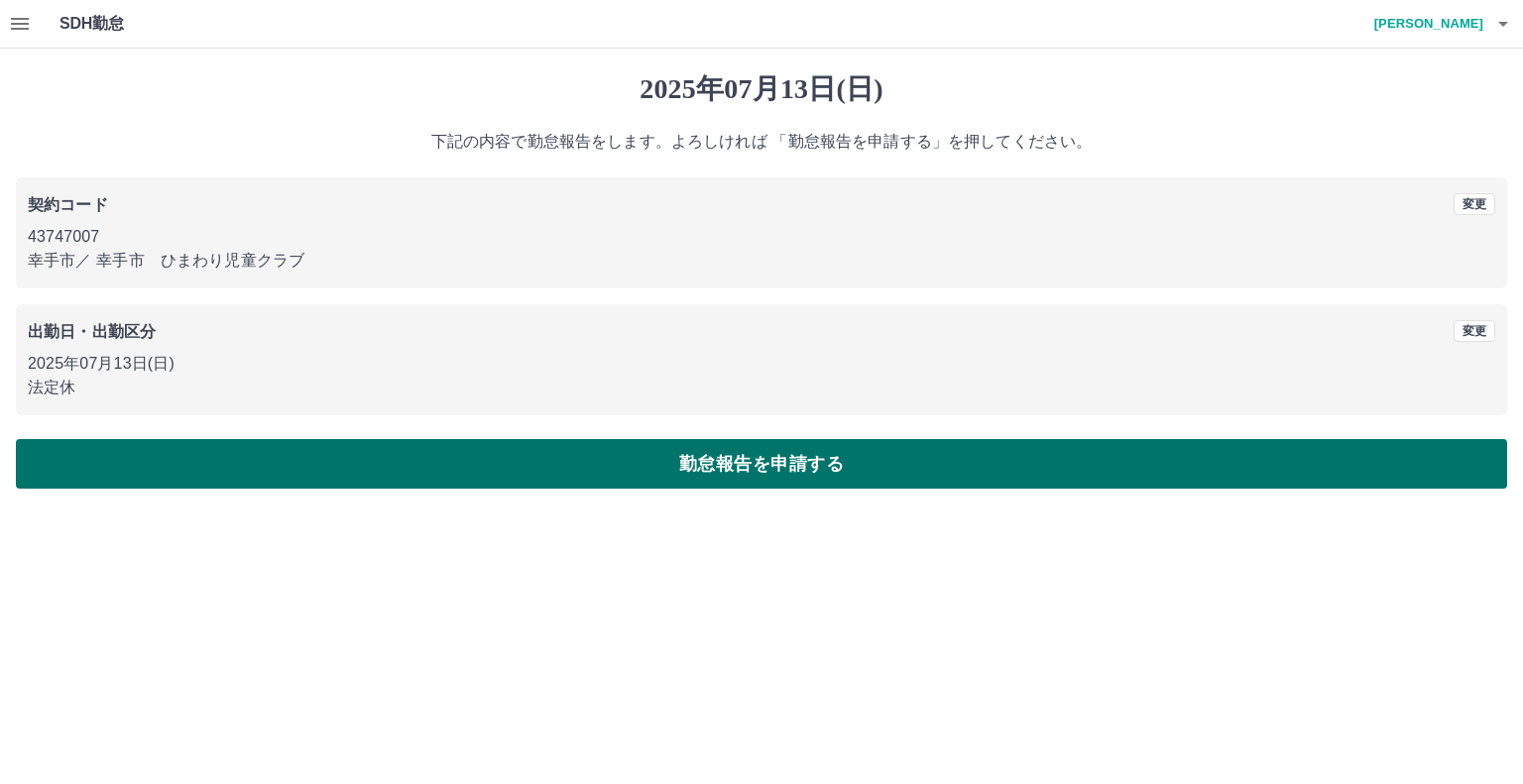click on "勤怠報告を申請する" at bounding box center [762, 464] 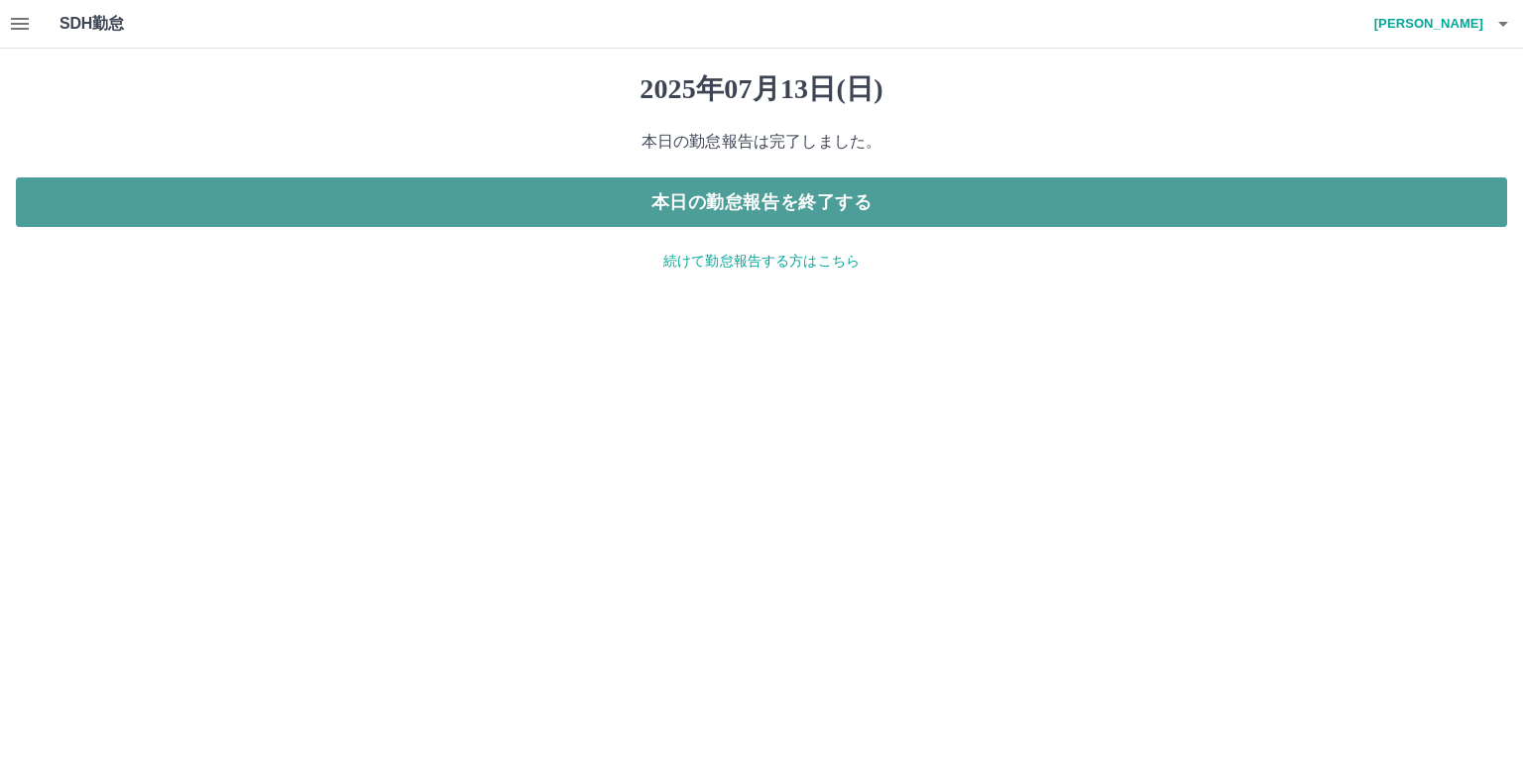 click on "本日の勤怠報告を終了する" at bounding box center [762, 202] 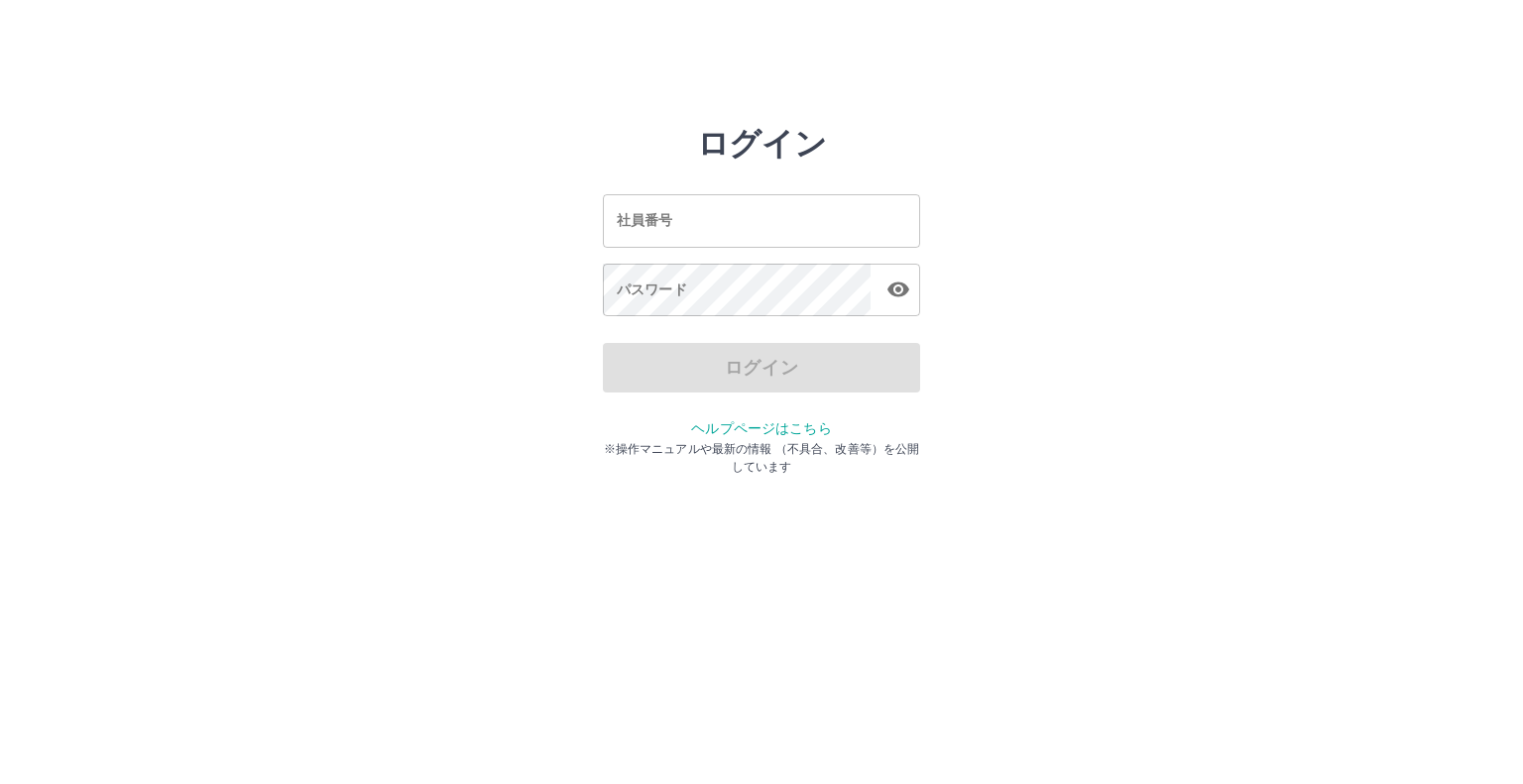 scroll, scrollTop: 0, scrollLeft: 0, axis: both 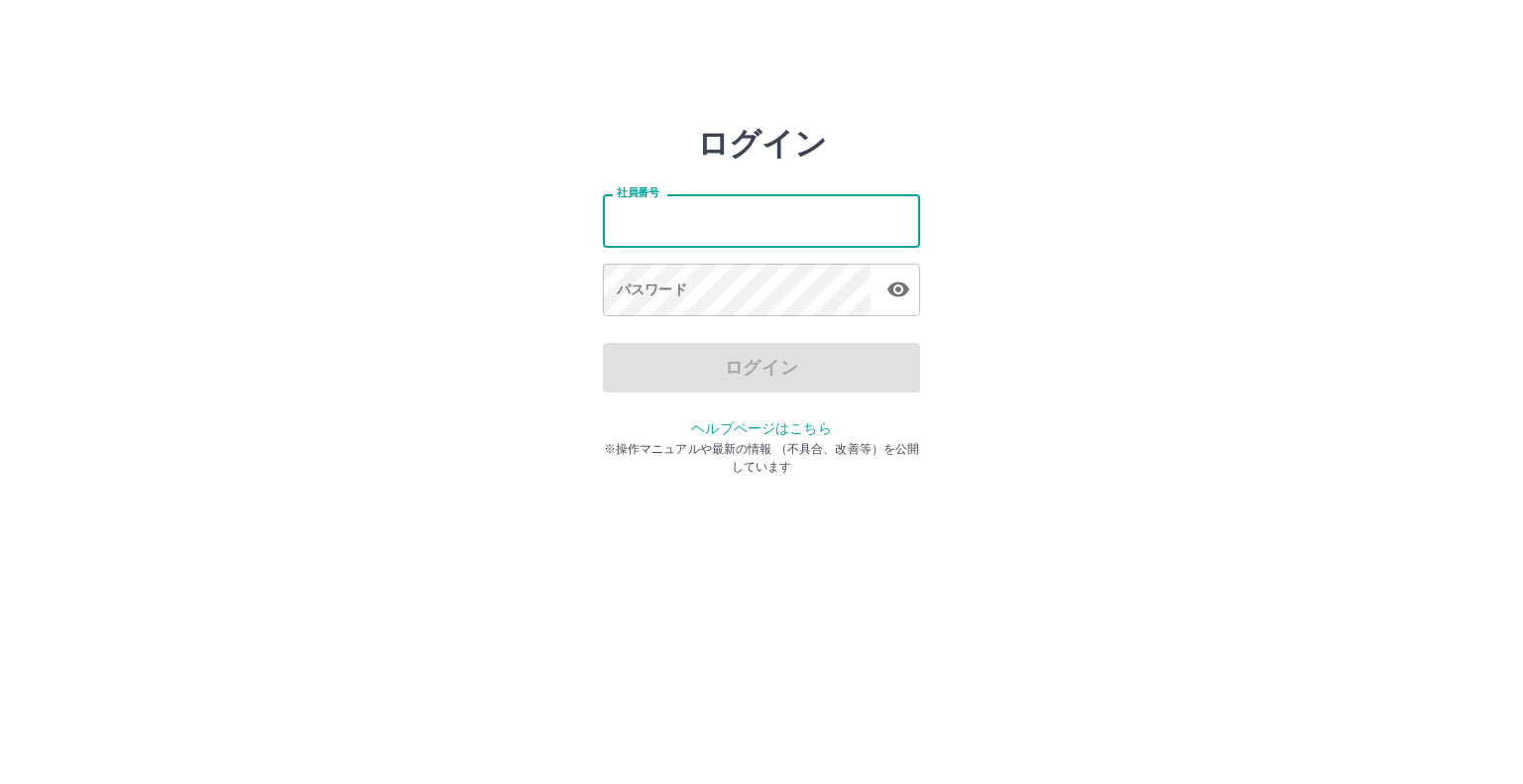 click on "社員番号" at bounding box center (762, 220) 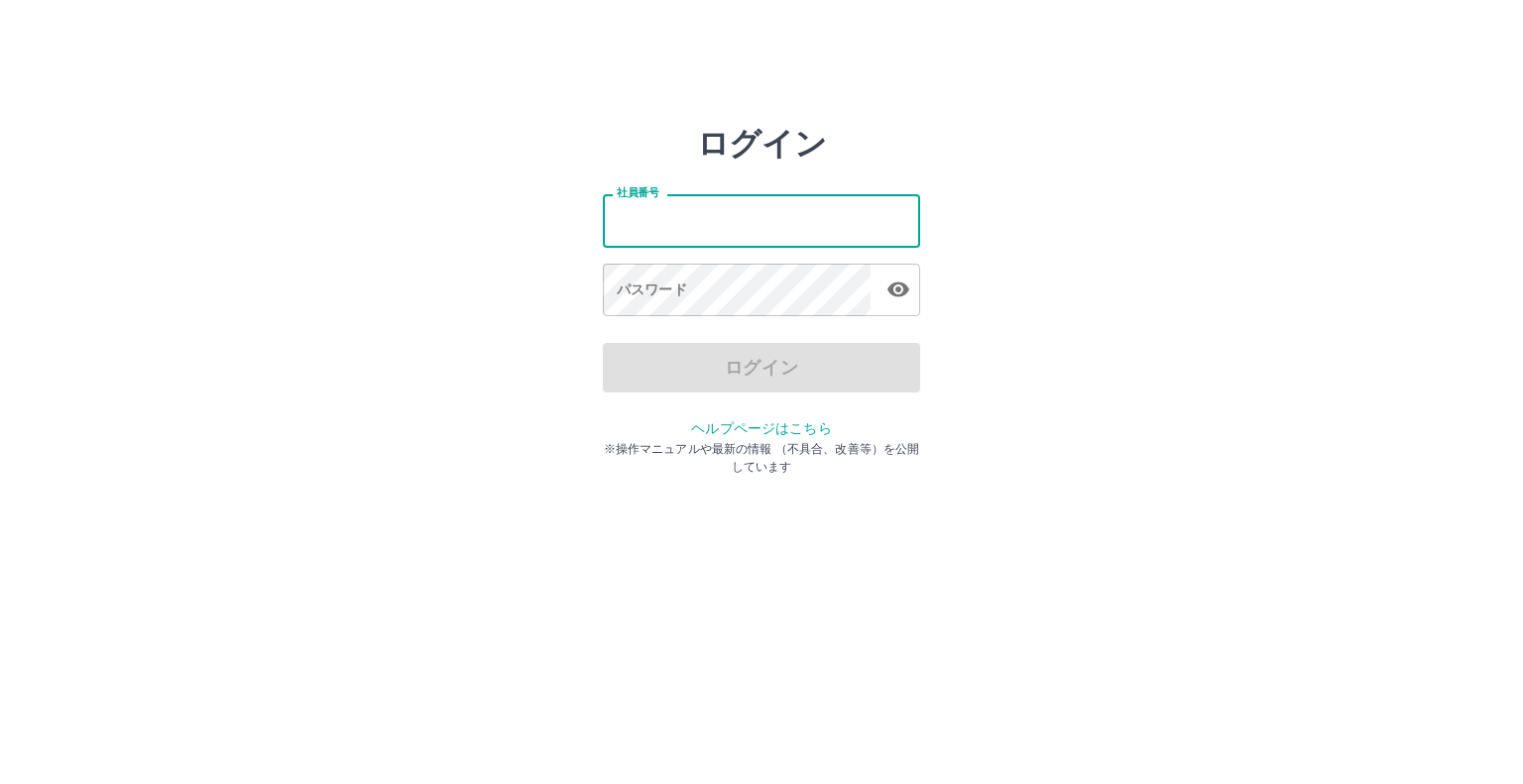 type on "*******" 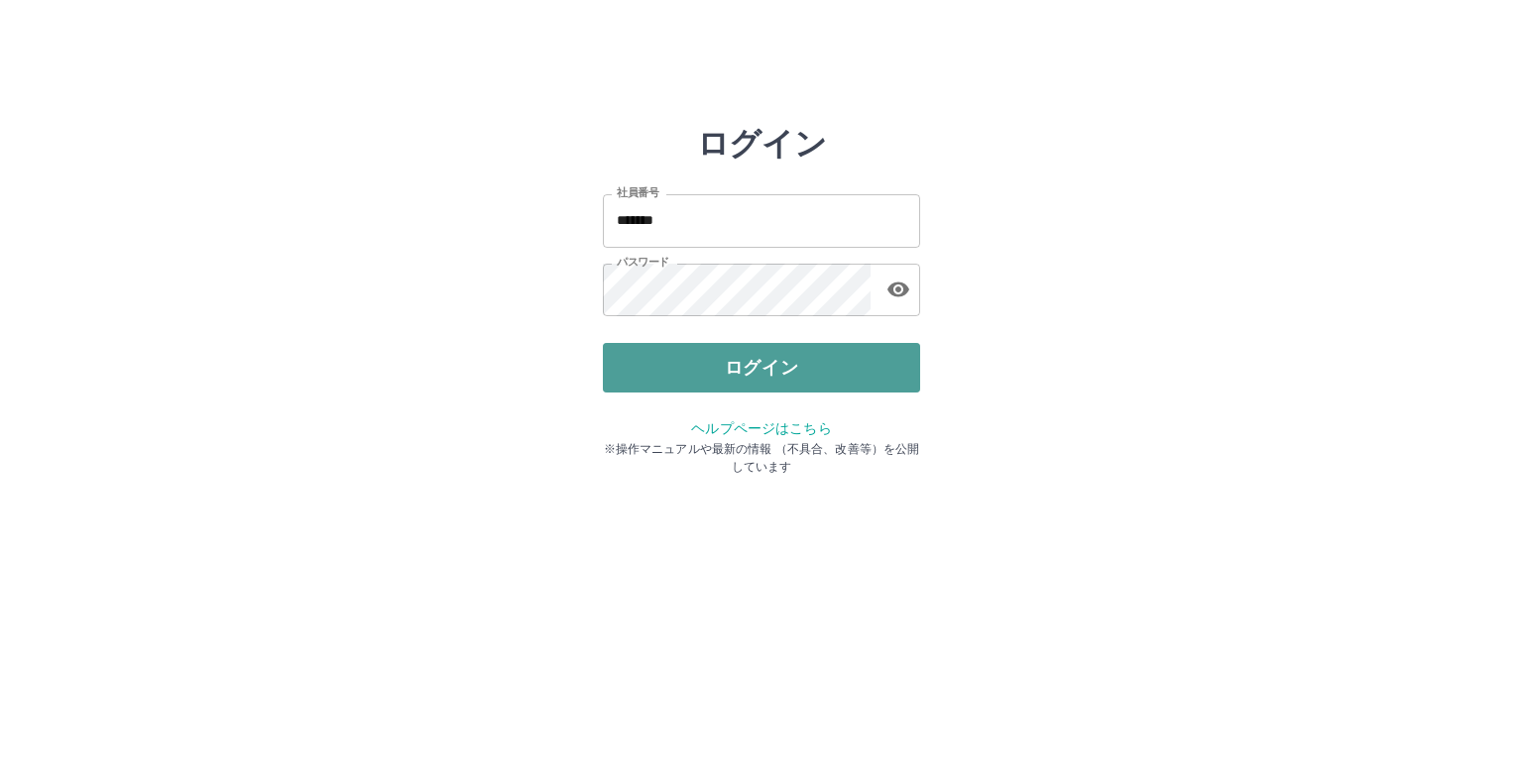 click on "ログイン" at bounding box center [762, 368] 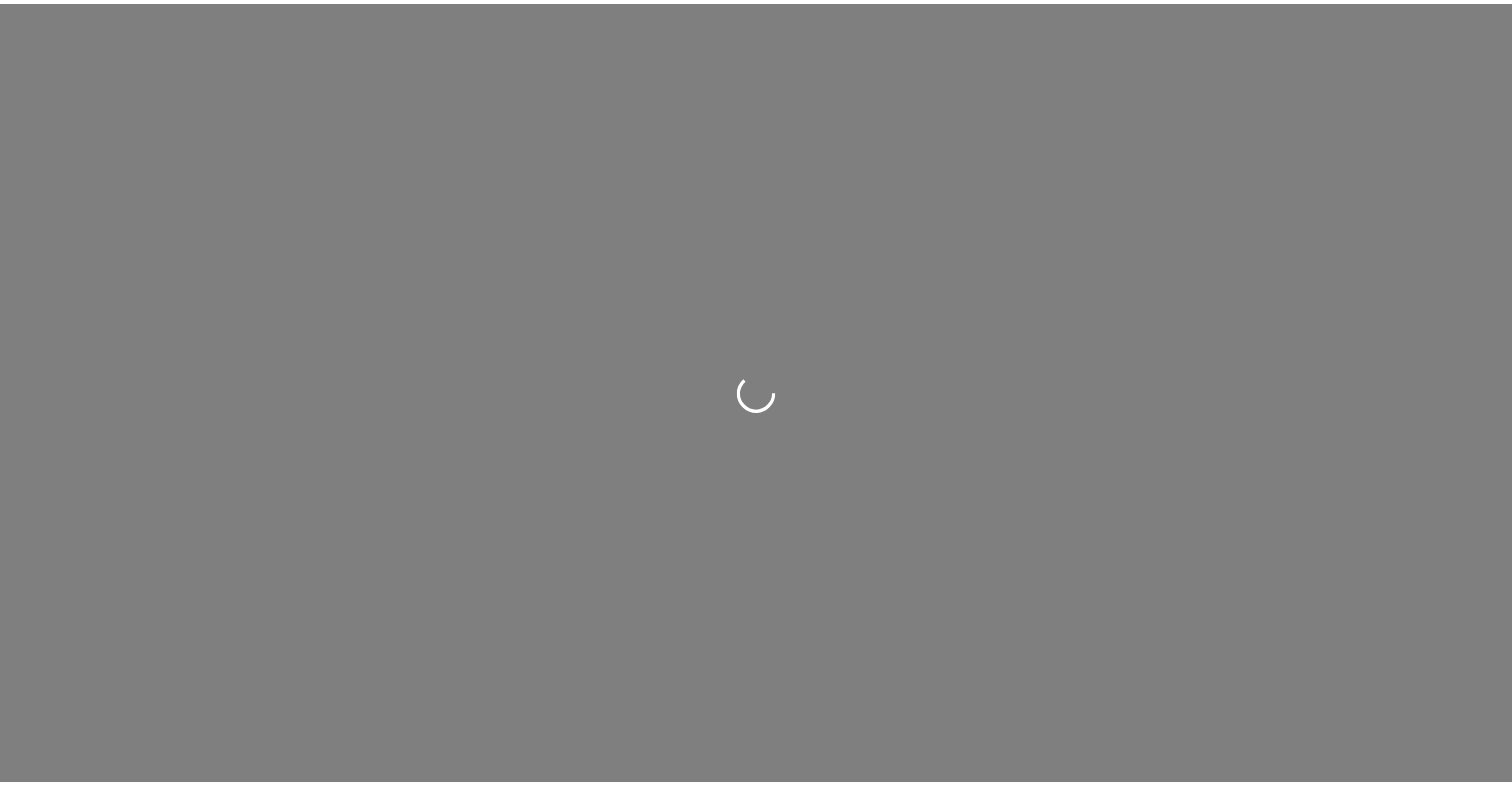 scroll, scrollTop: 0, scrollLeft: 0, axis: both 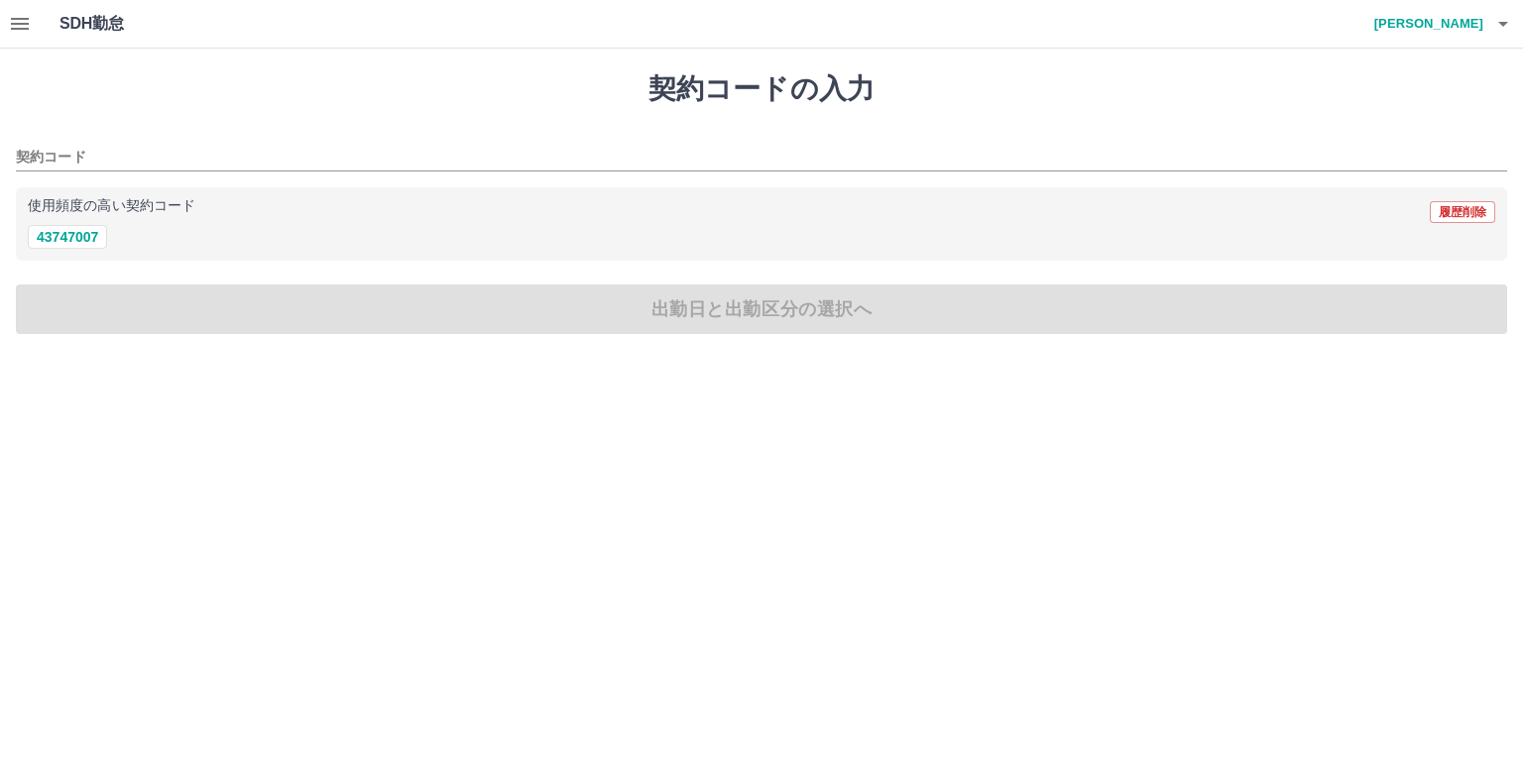 click 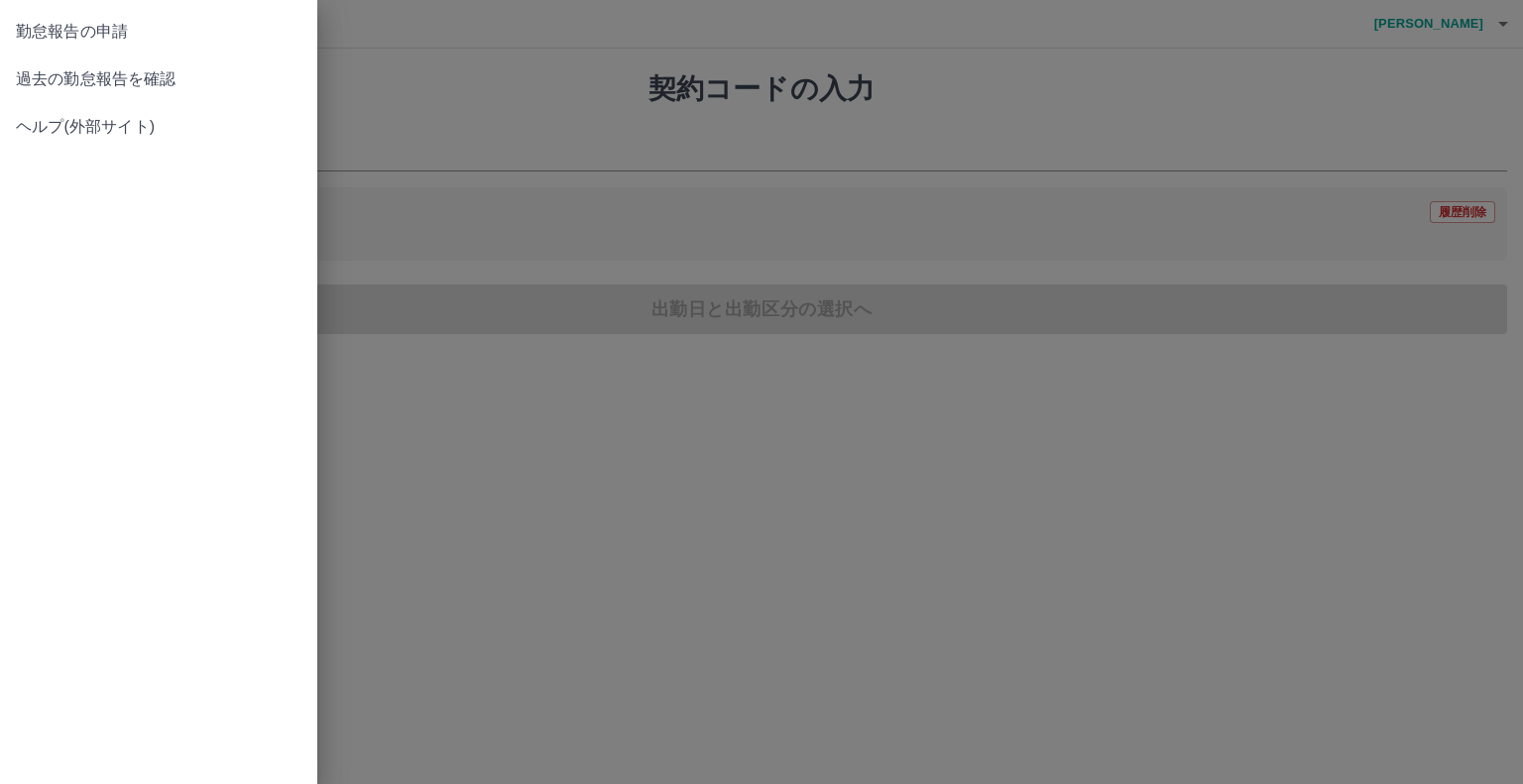 click on "過去の勤怠報告を確認" at bounding box center (159, 79) 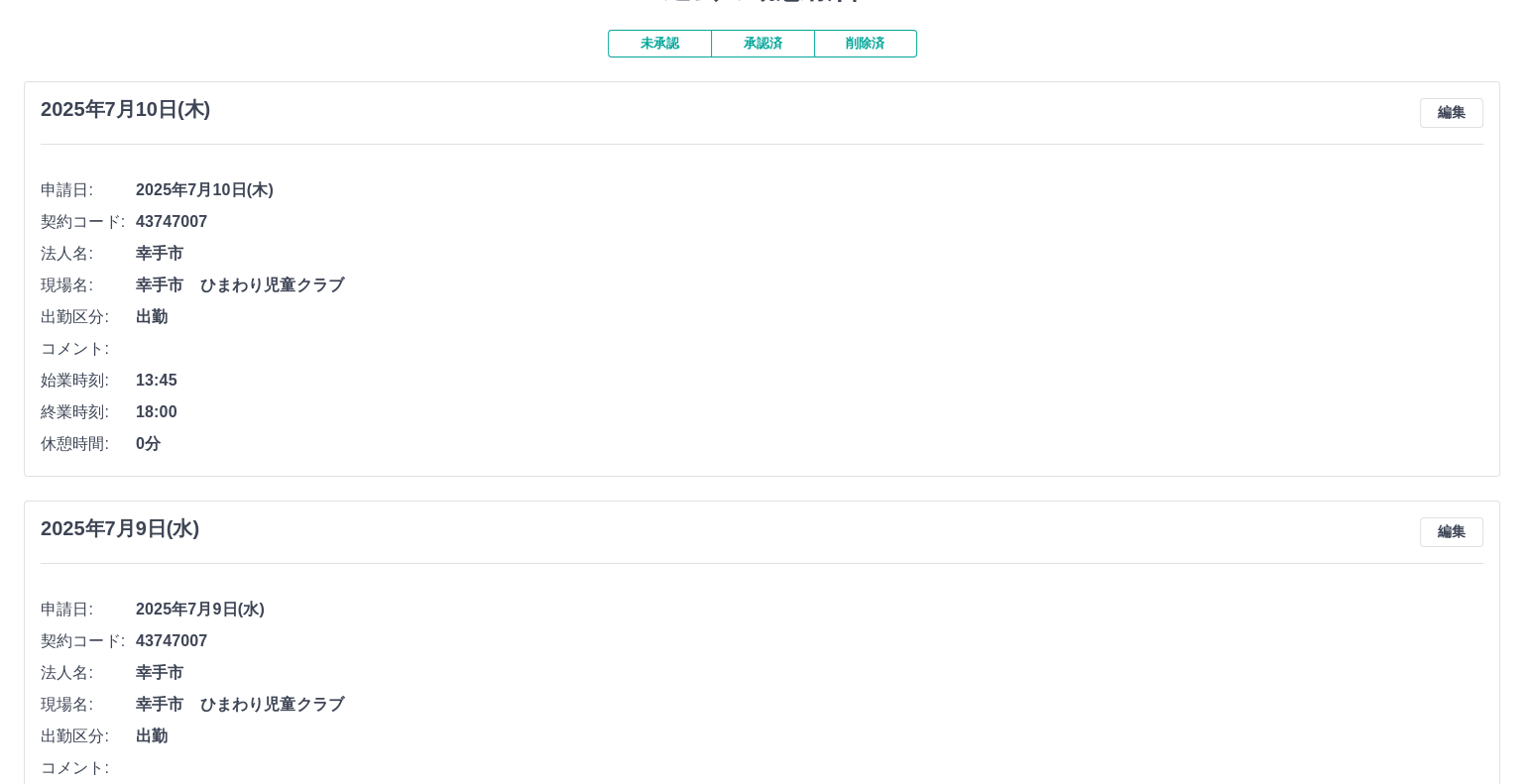 scroll, scrollTop: 0, scrollLeft: 0, axis: both 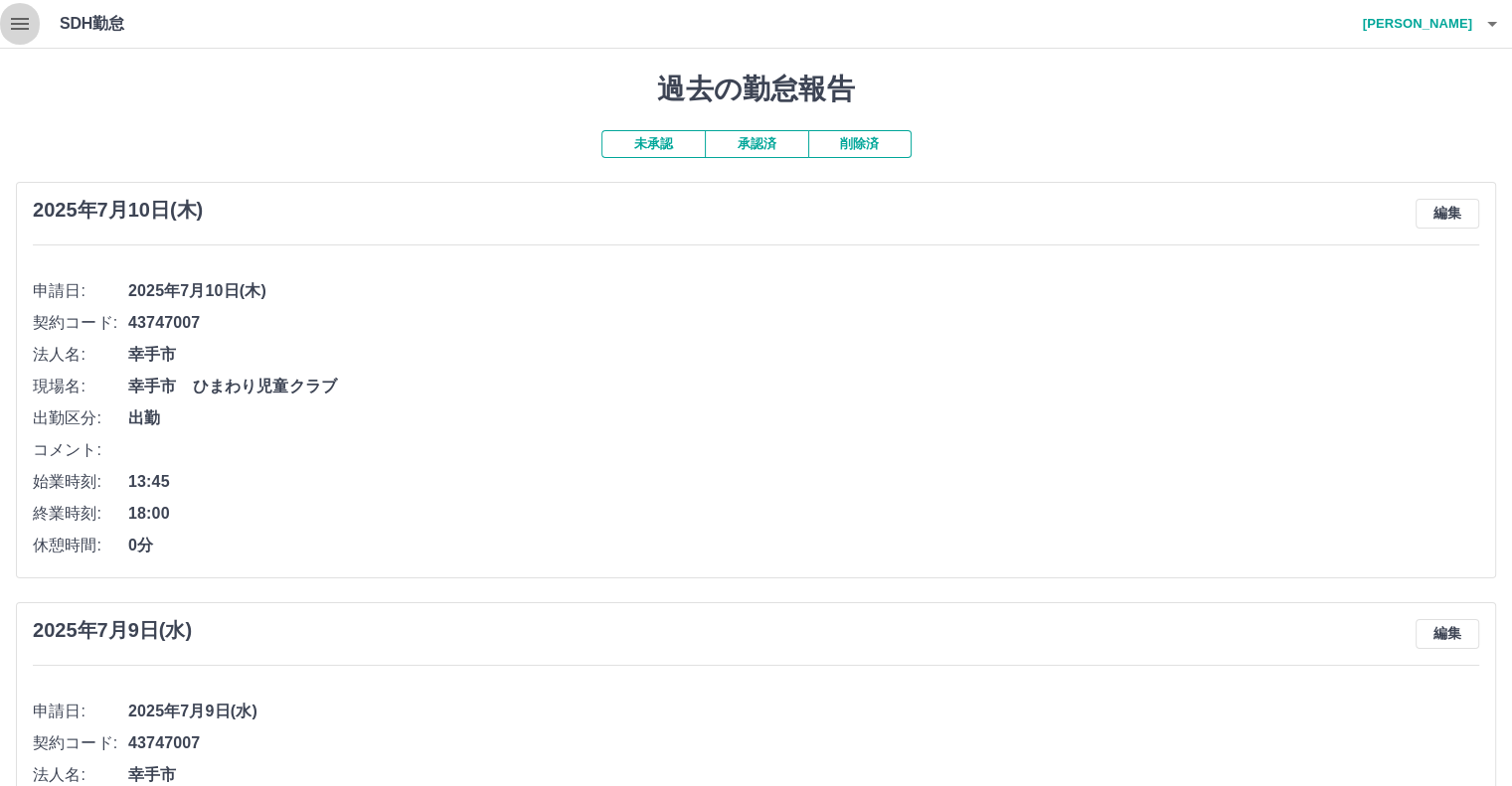 click 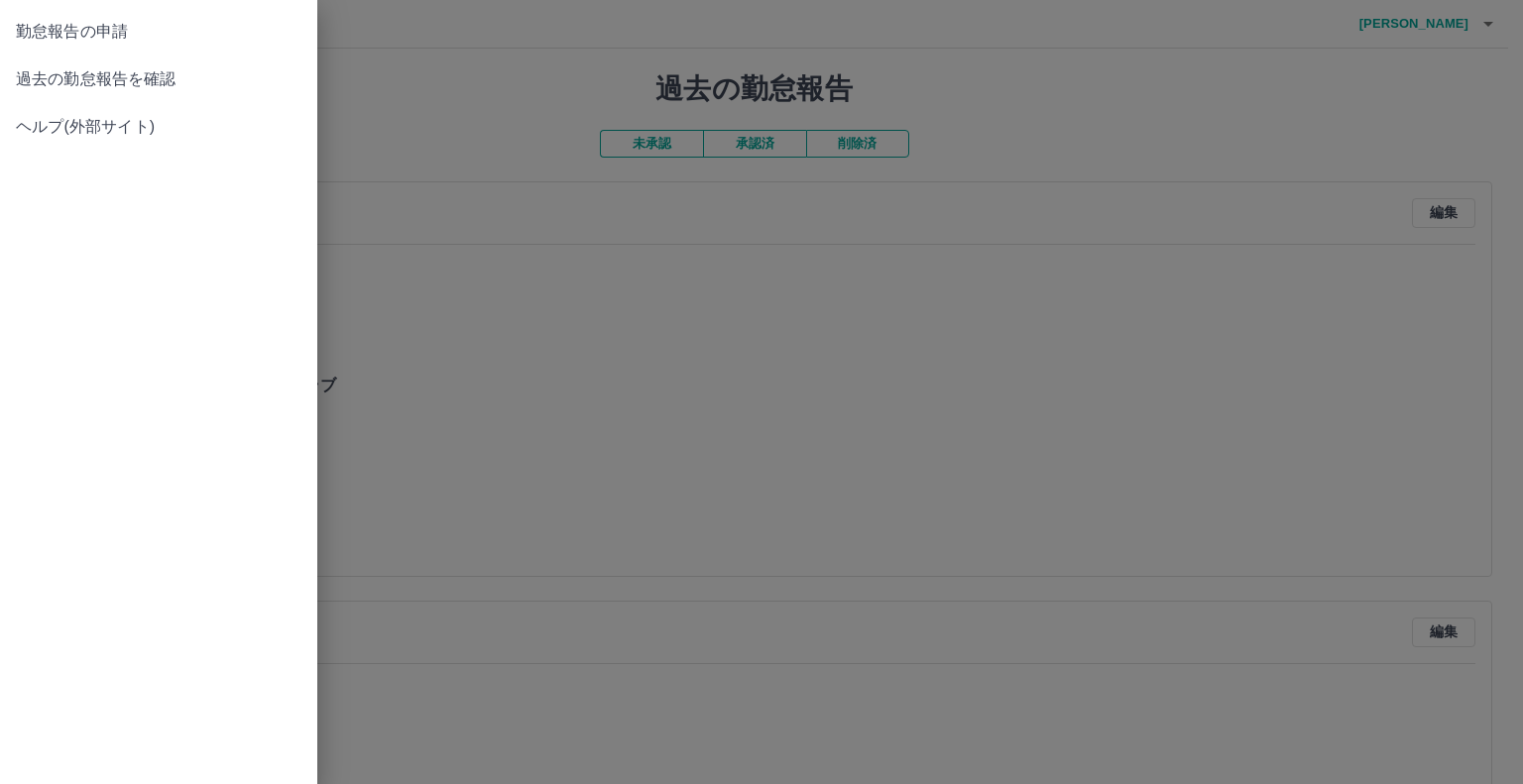 click on "勤怠報告の申請" at bounding box center [159, 32] 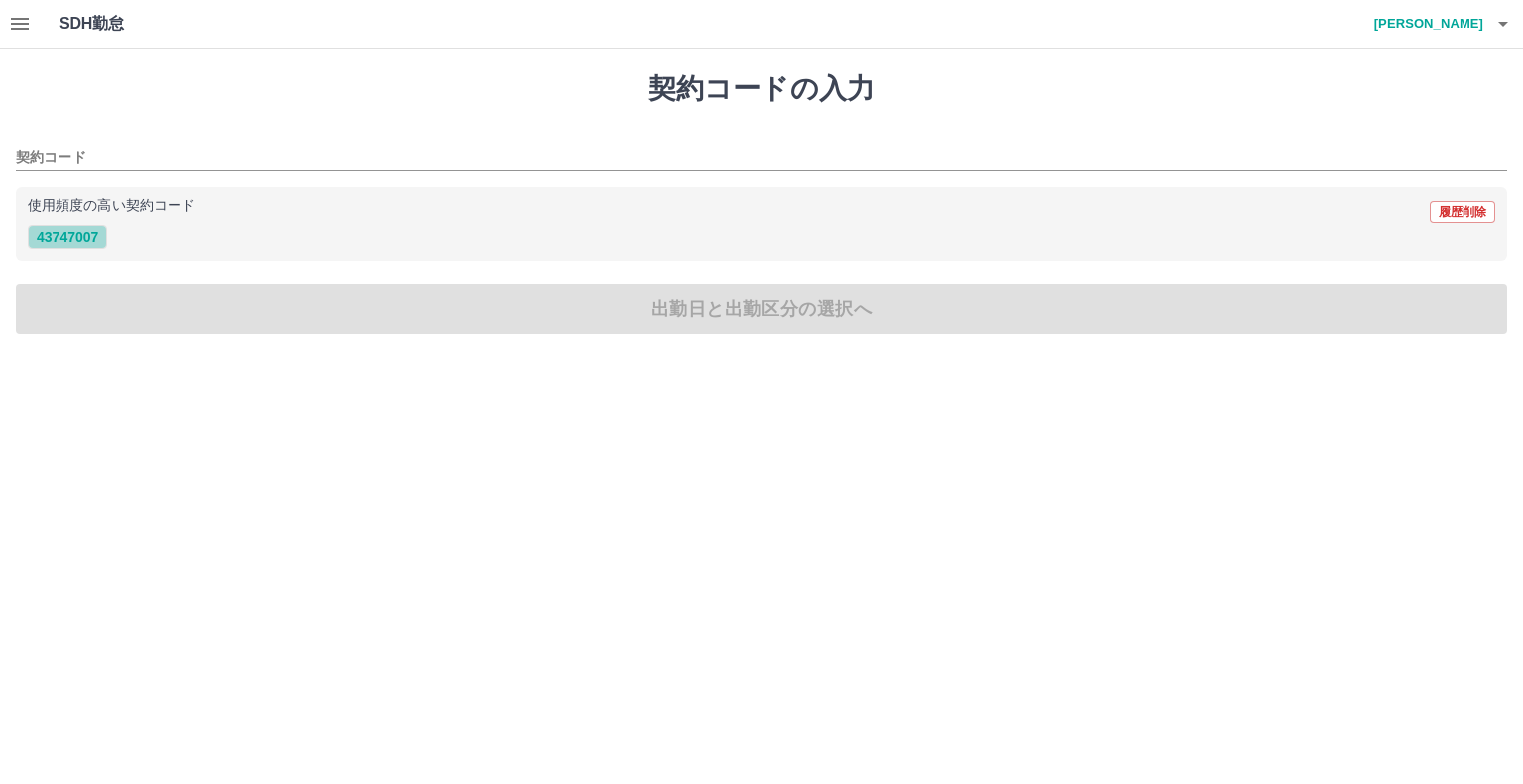 click on "43747007" at bounding box center (67, 237) 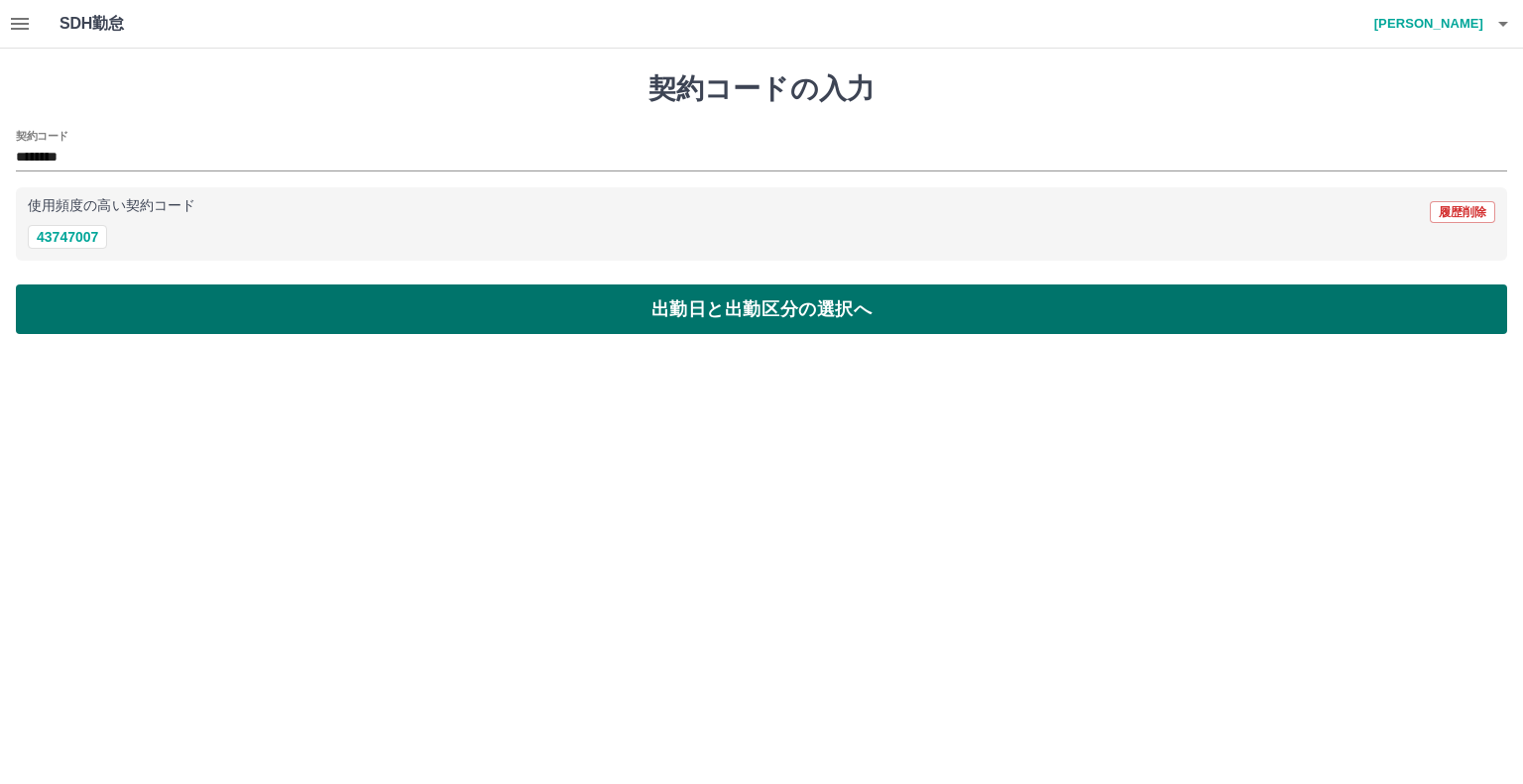 click on "出勤日と出勤区分の選択へ" at bounding box center (762, 309) 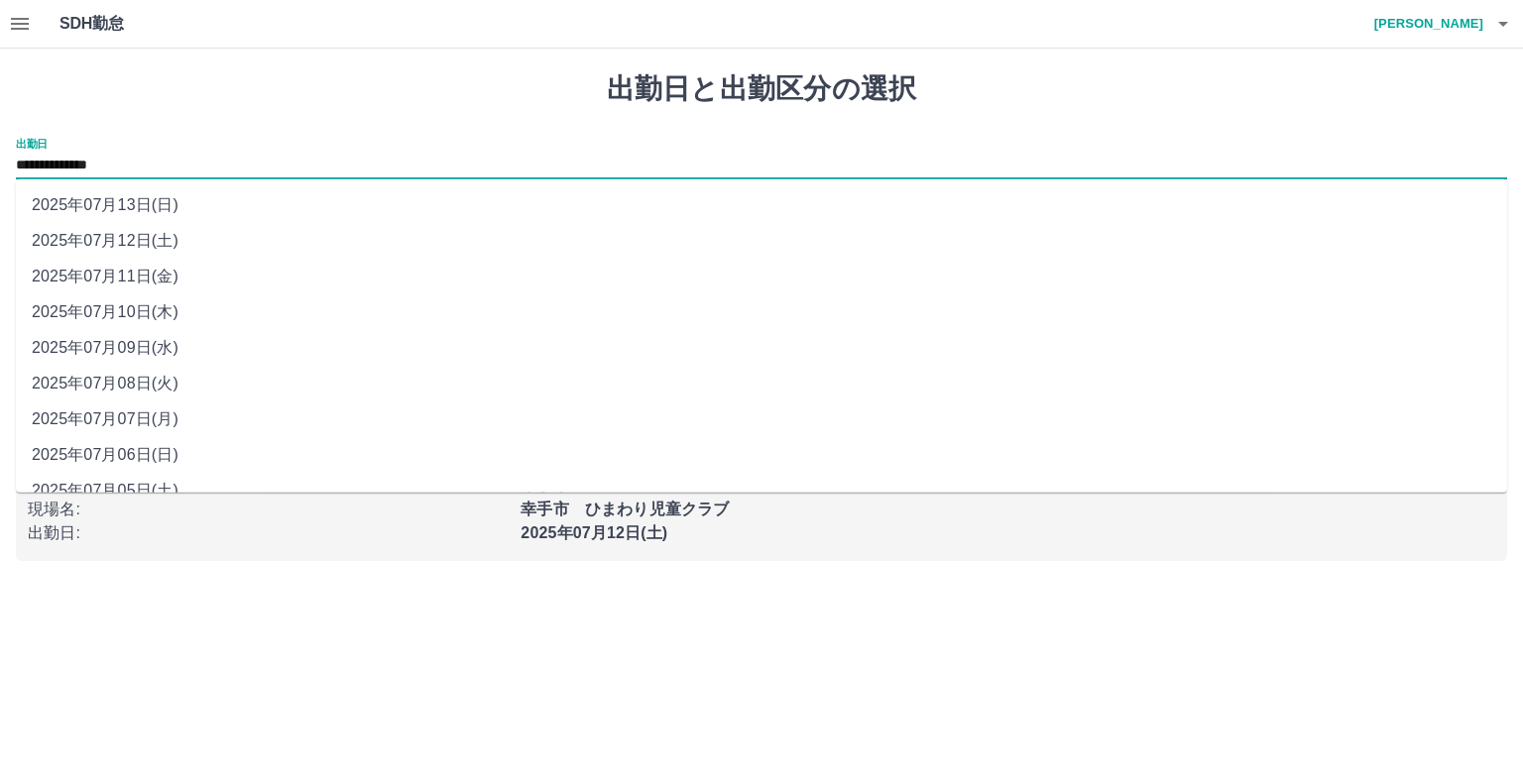 click on "**********" at bounding box center (762, 166) 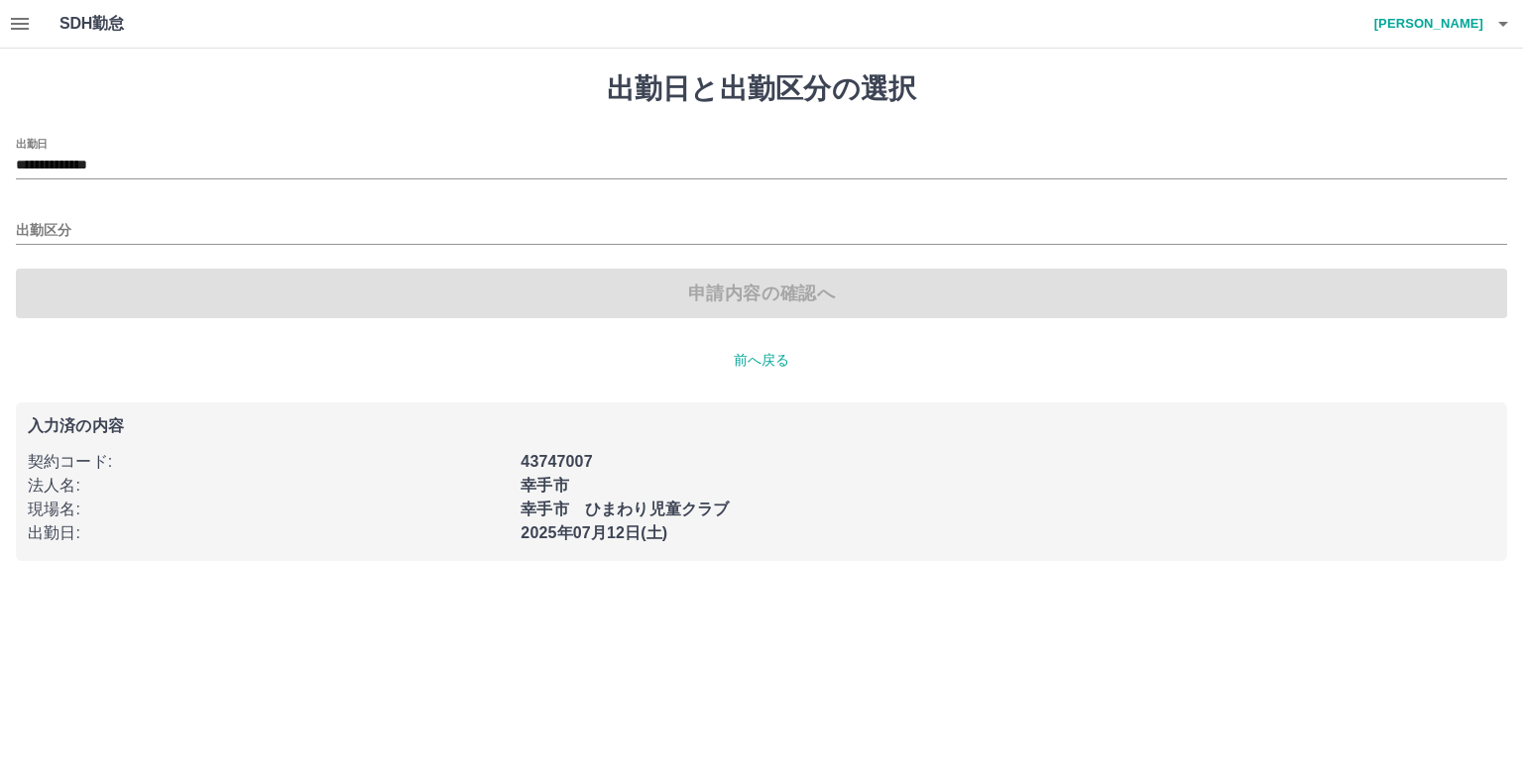 drag, startPoint x: 539, startPoint y: 678, endPoint x: 362, endPoint y: 533, distance: 228.80996 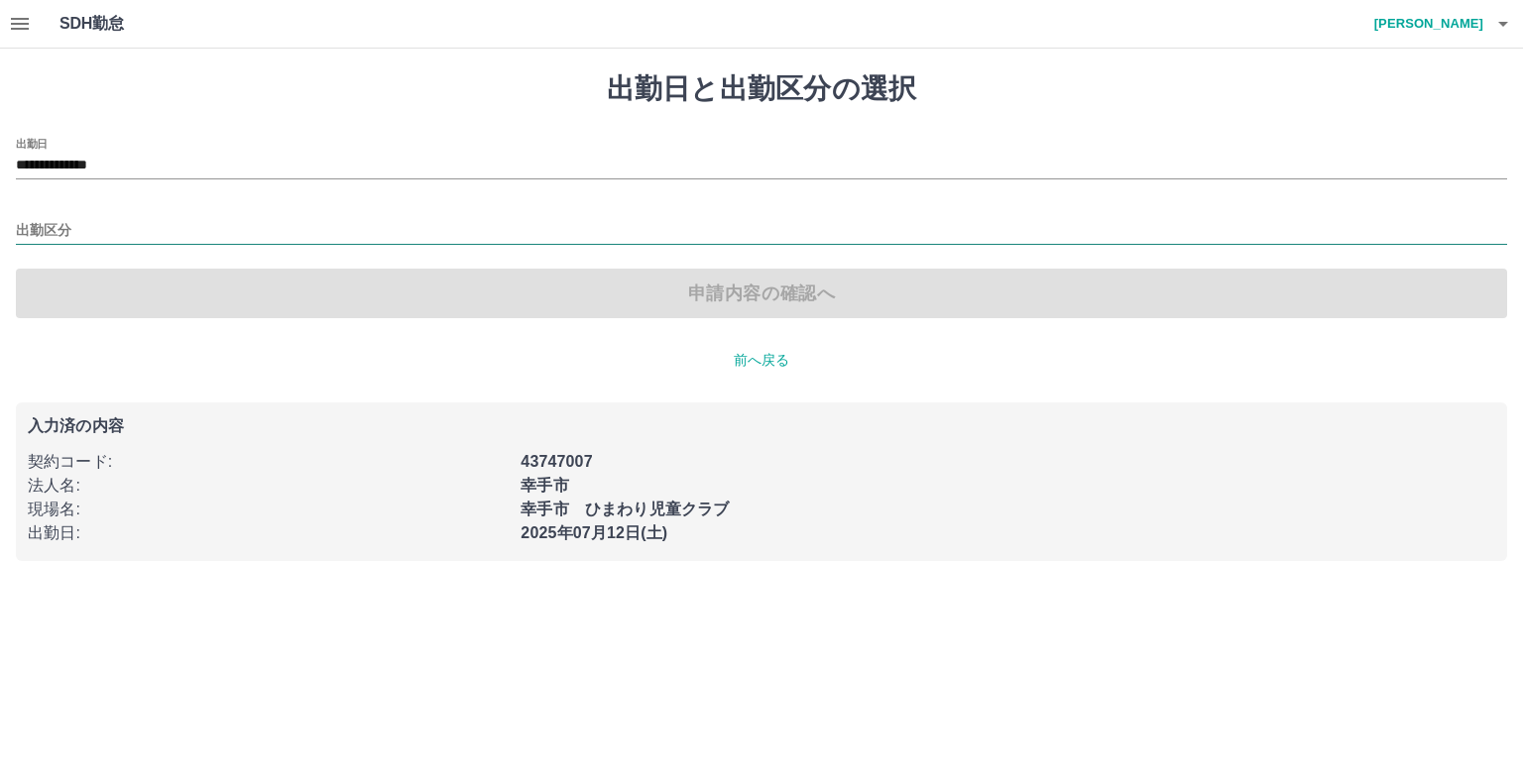 click on "出勤区分" at bounding box center (762, 231) 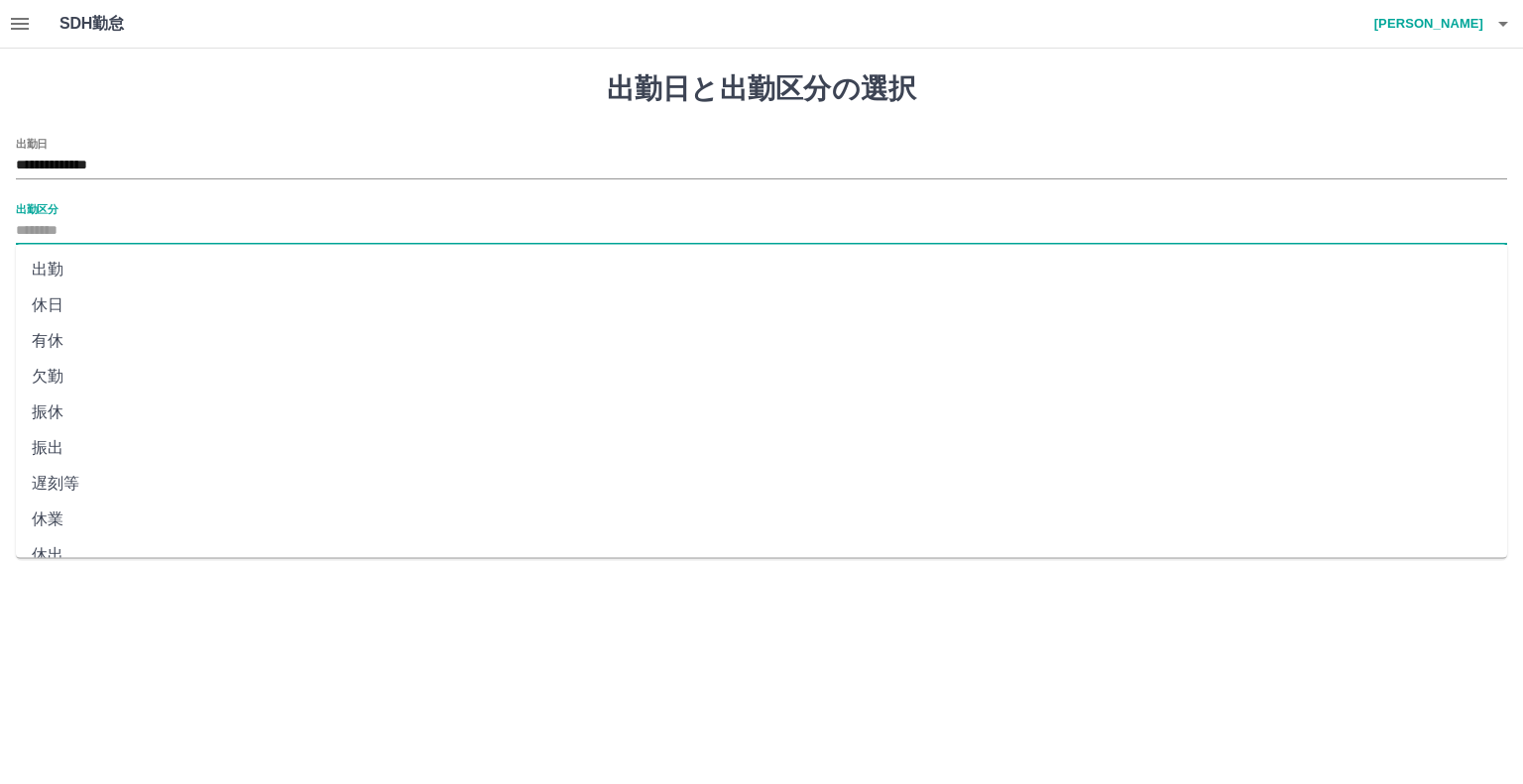 click on "休日" at bounding box center (762, 305) 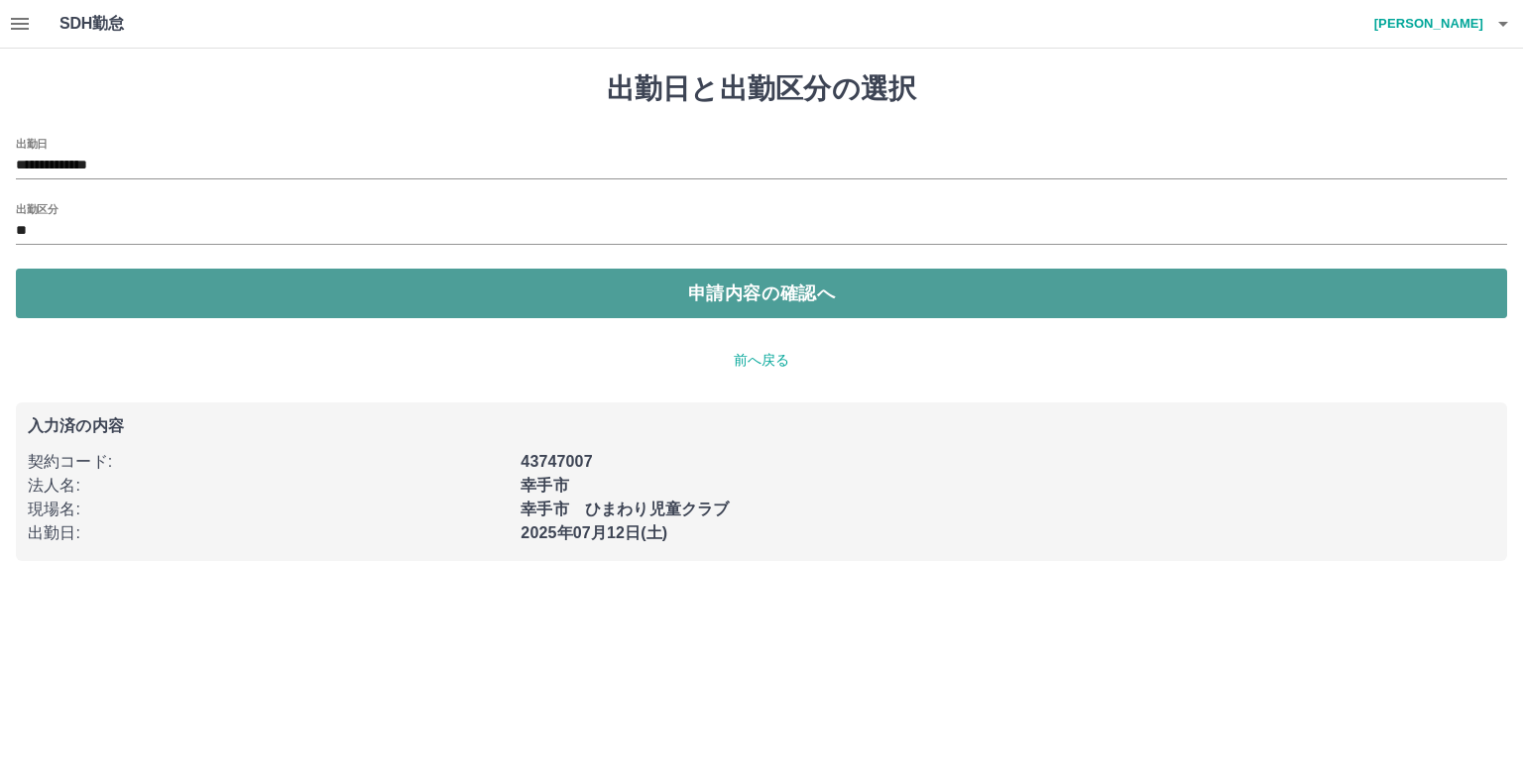 click on "申請内容の確認へ" at bounding box center (762, 293) 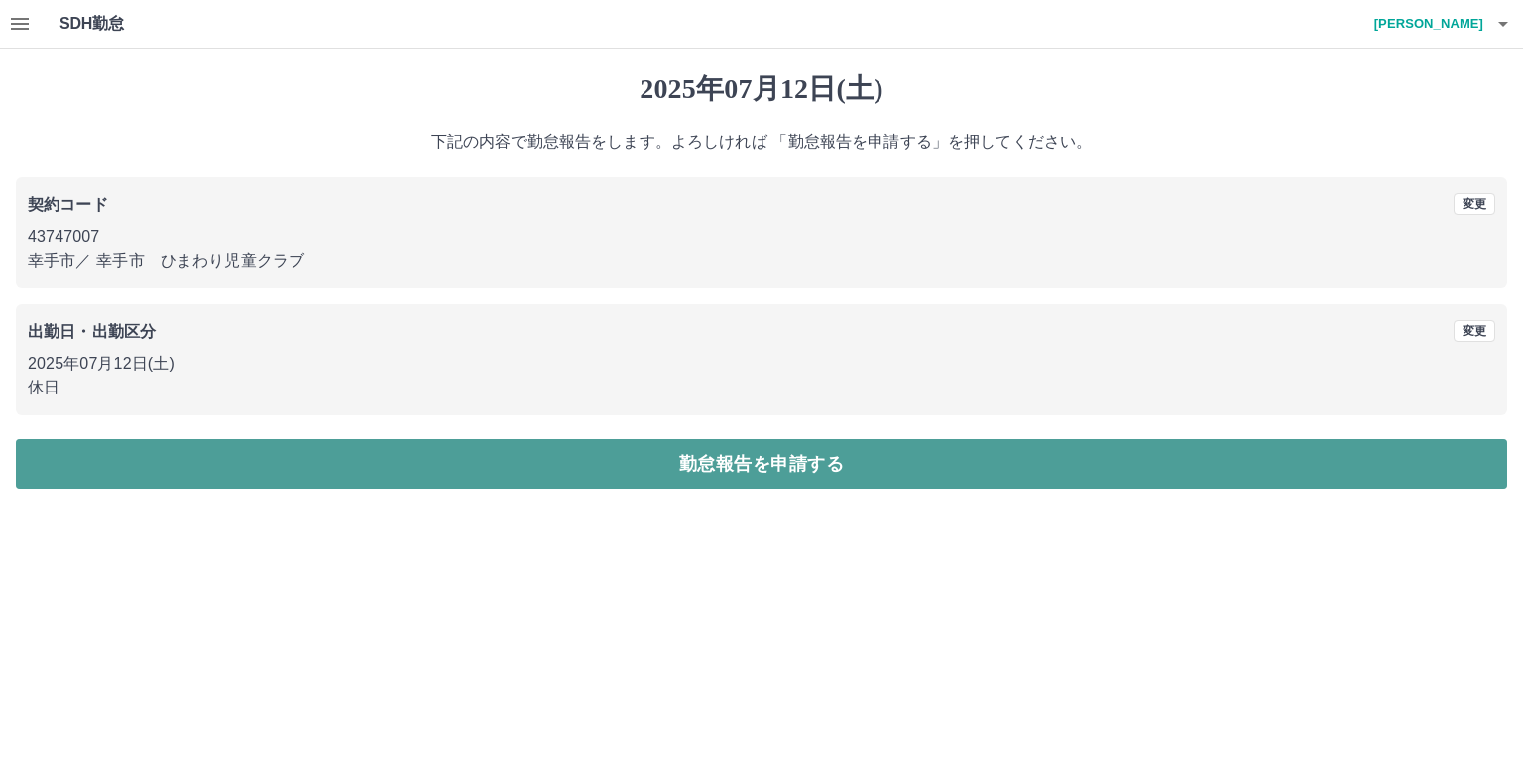 click on "勤怠報告を申請する" at bounding box center (762, 464) 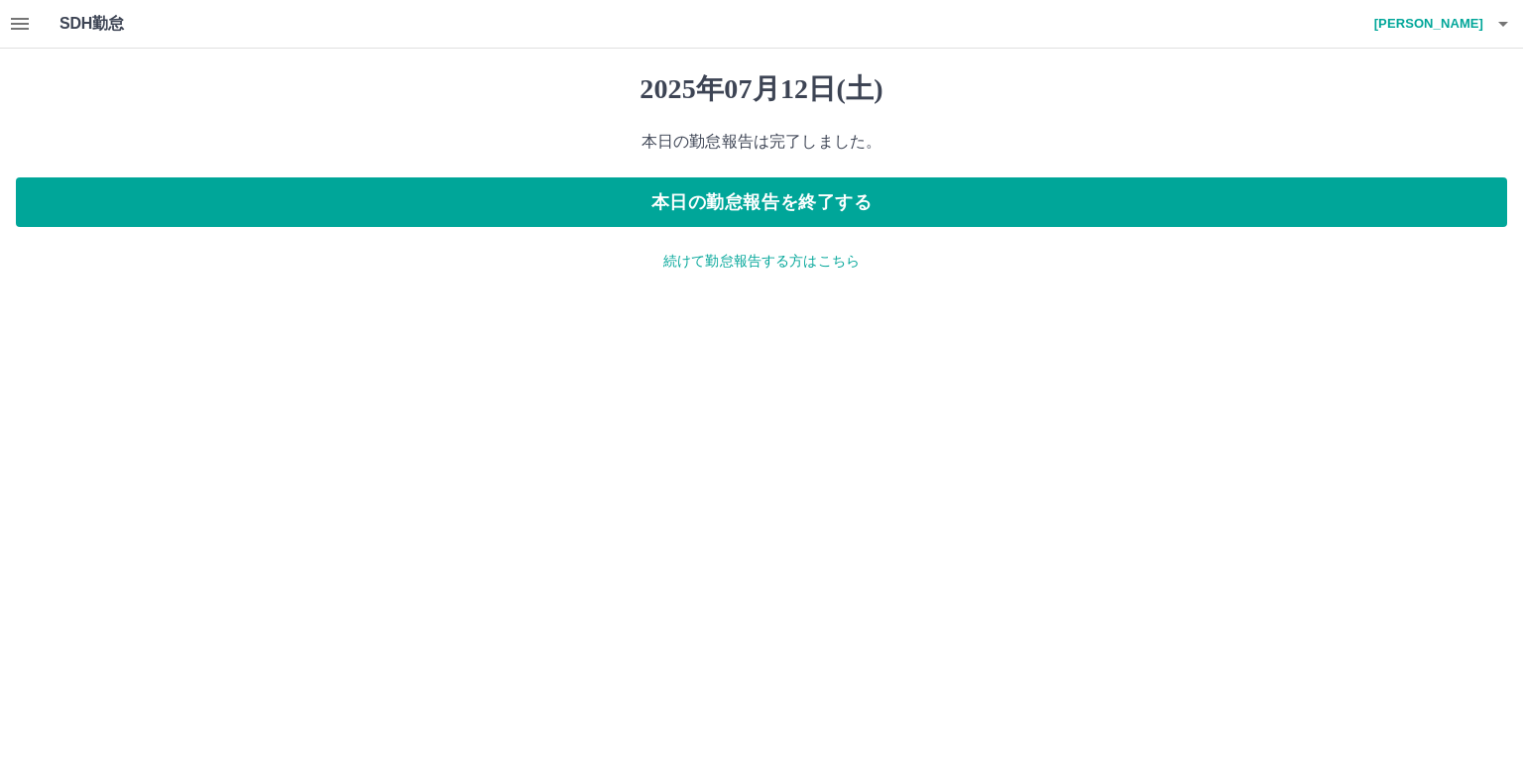 click on "続けて勤怠報告する方はこちら" at bounding box center (762, 261) 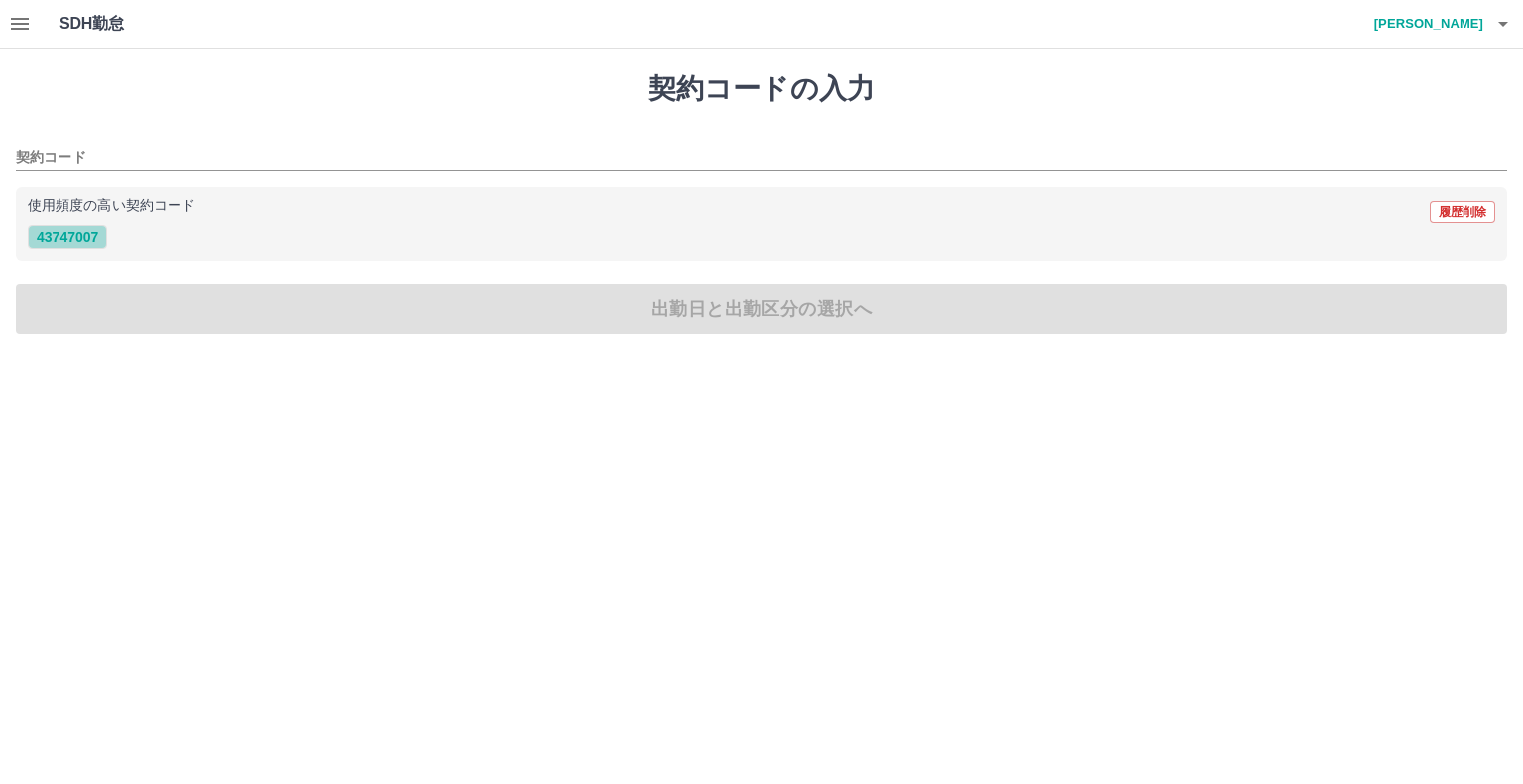click on "43747007" at bounding box center (67, 237) 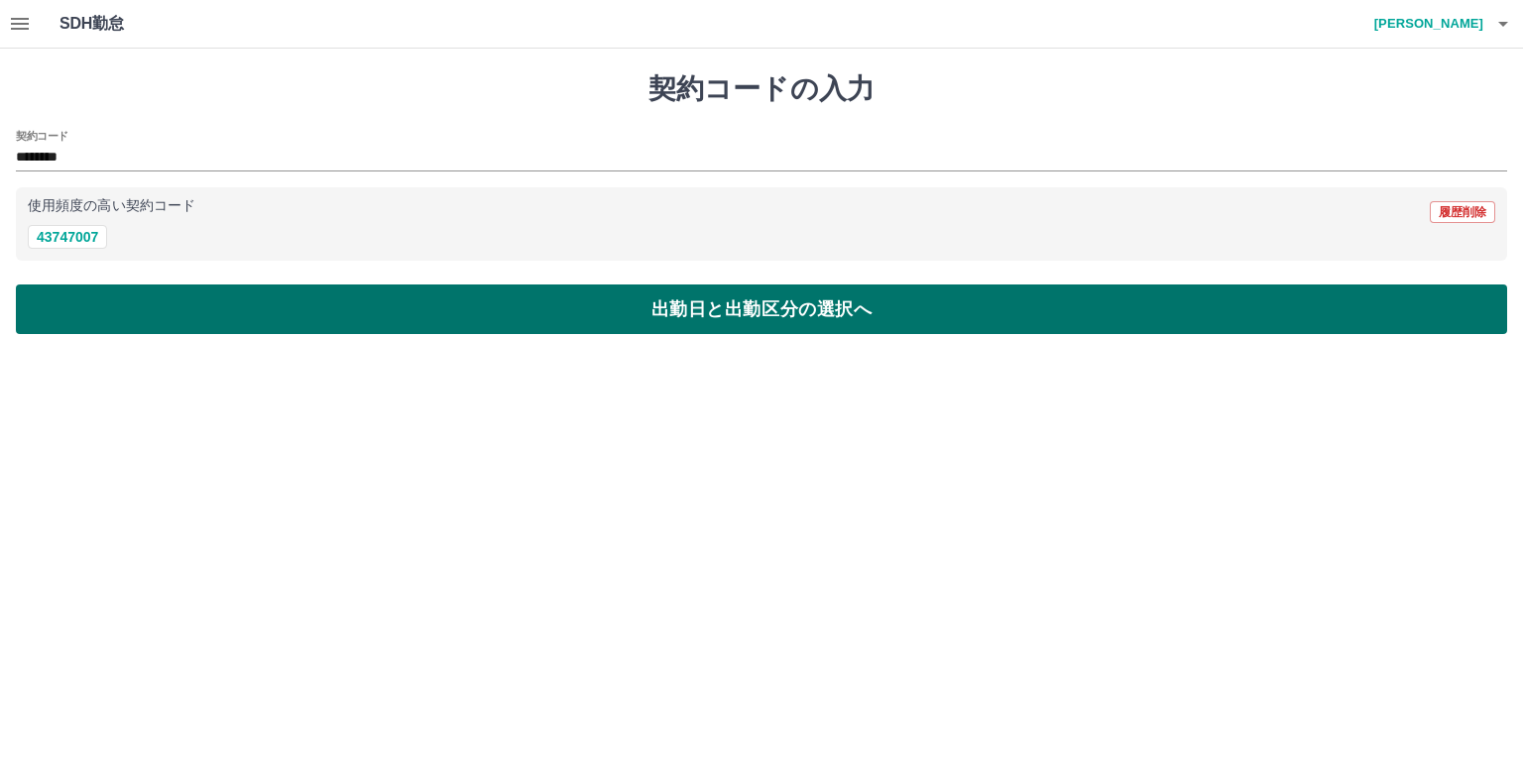 click on "出勤日と出勤区分の選択へ" at bounding box center (762, 309) 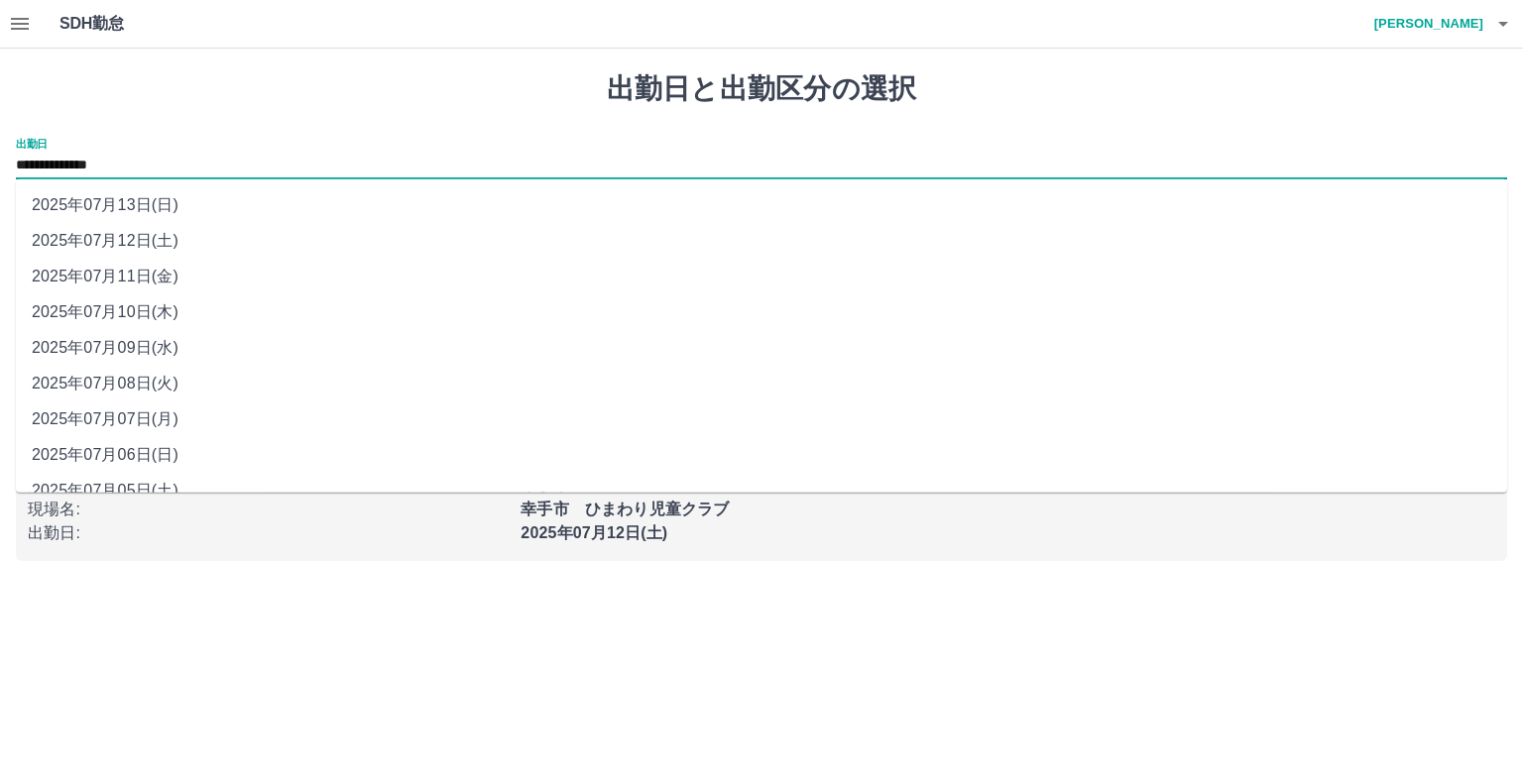 click on "**********" at bounding box center [762, 166] 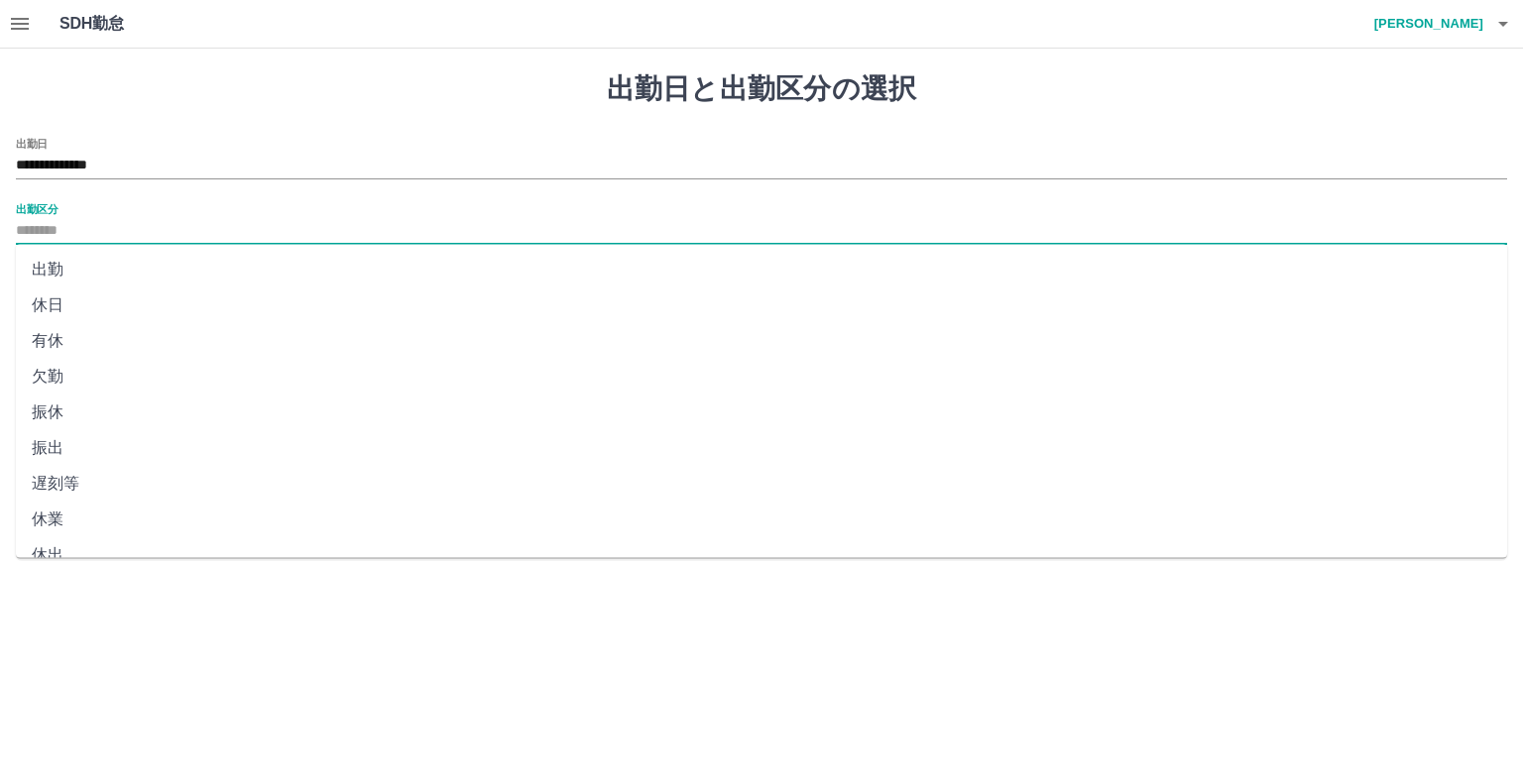 click on "出勤区分" at bounding box center [762, 231] 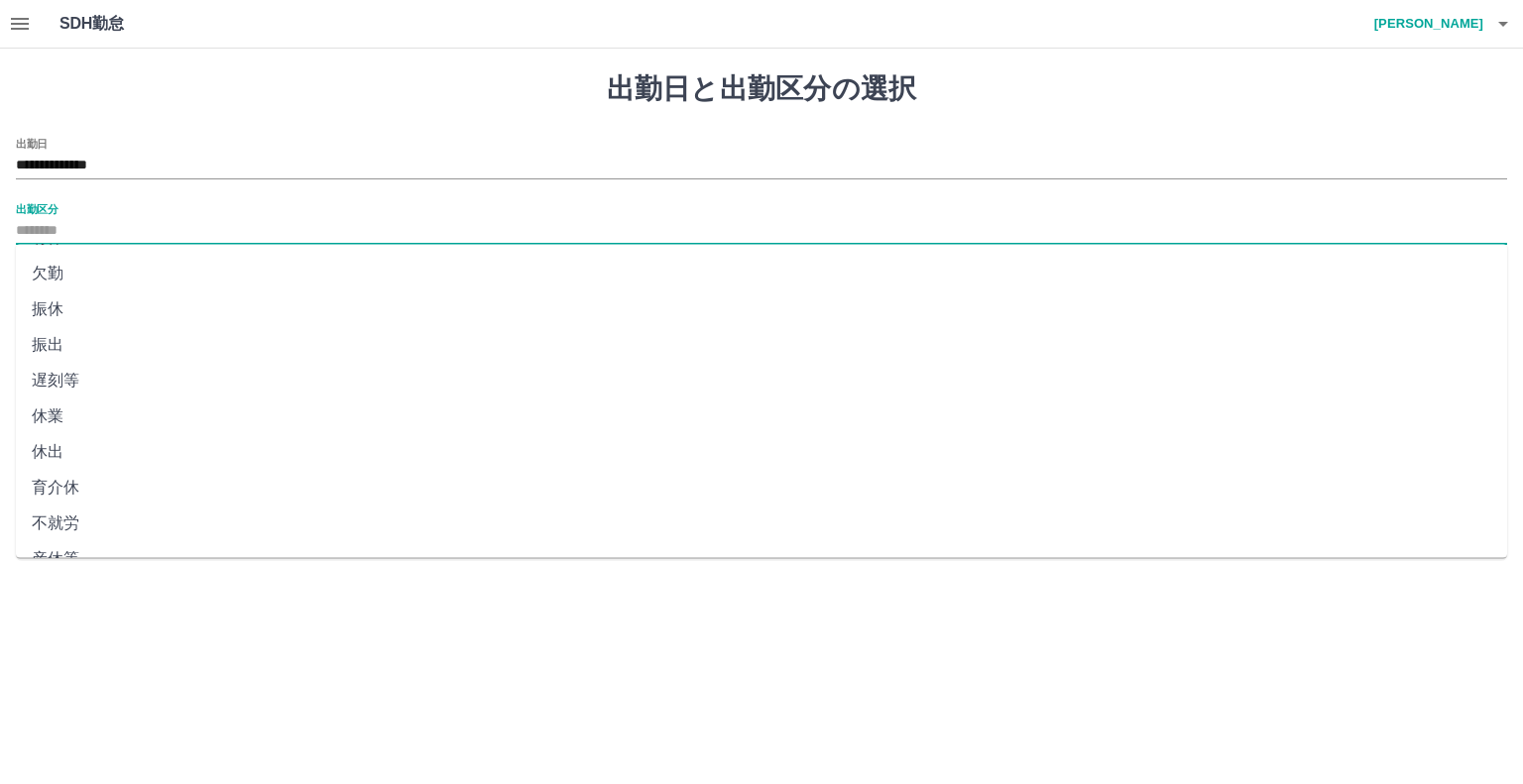 scroll, scrollTop: 344, scrollLeft: 0, axis: vertical 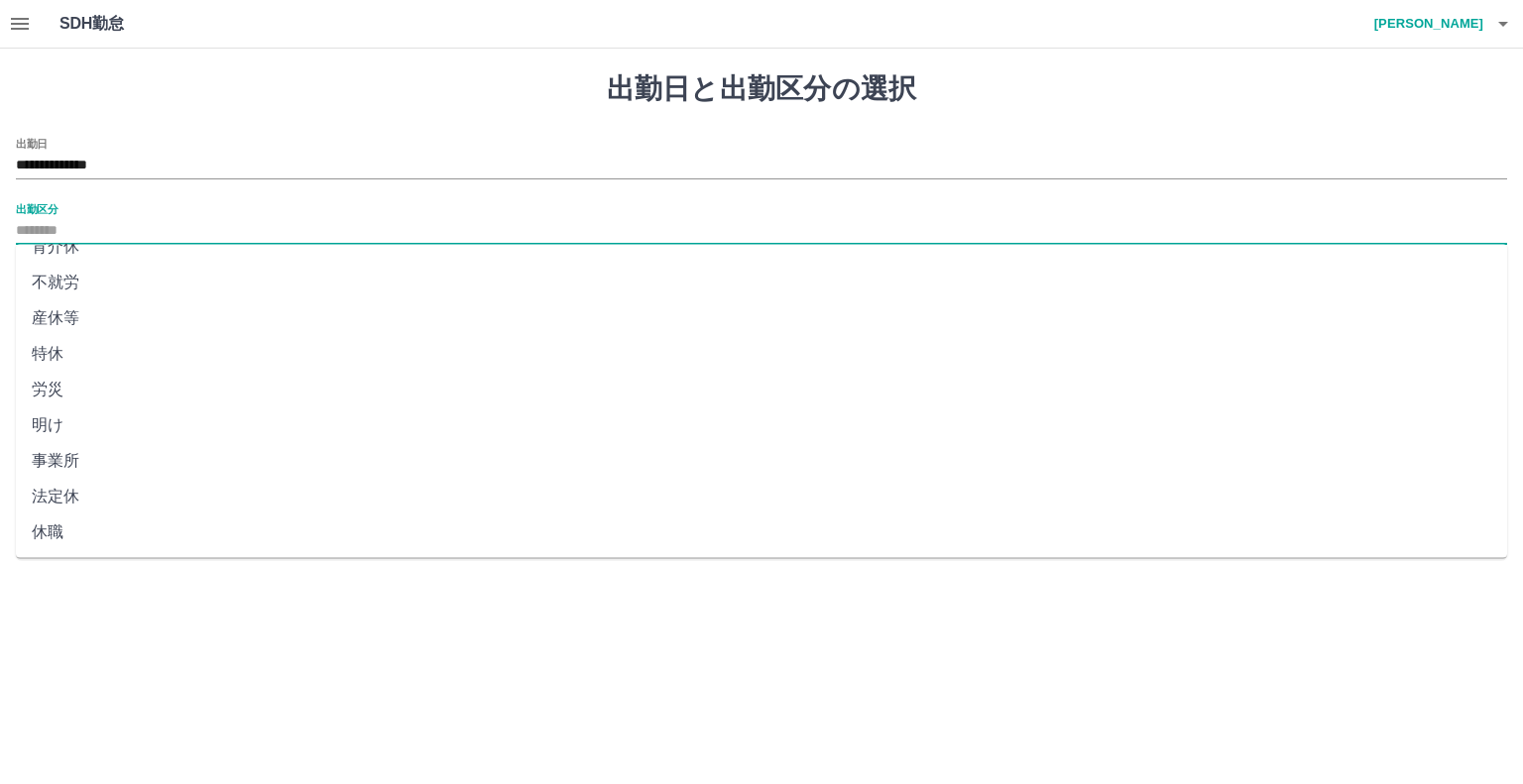 click on "法定休" at bounding box center (762, 497) 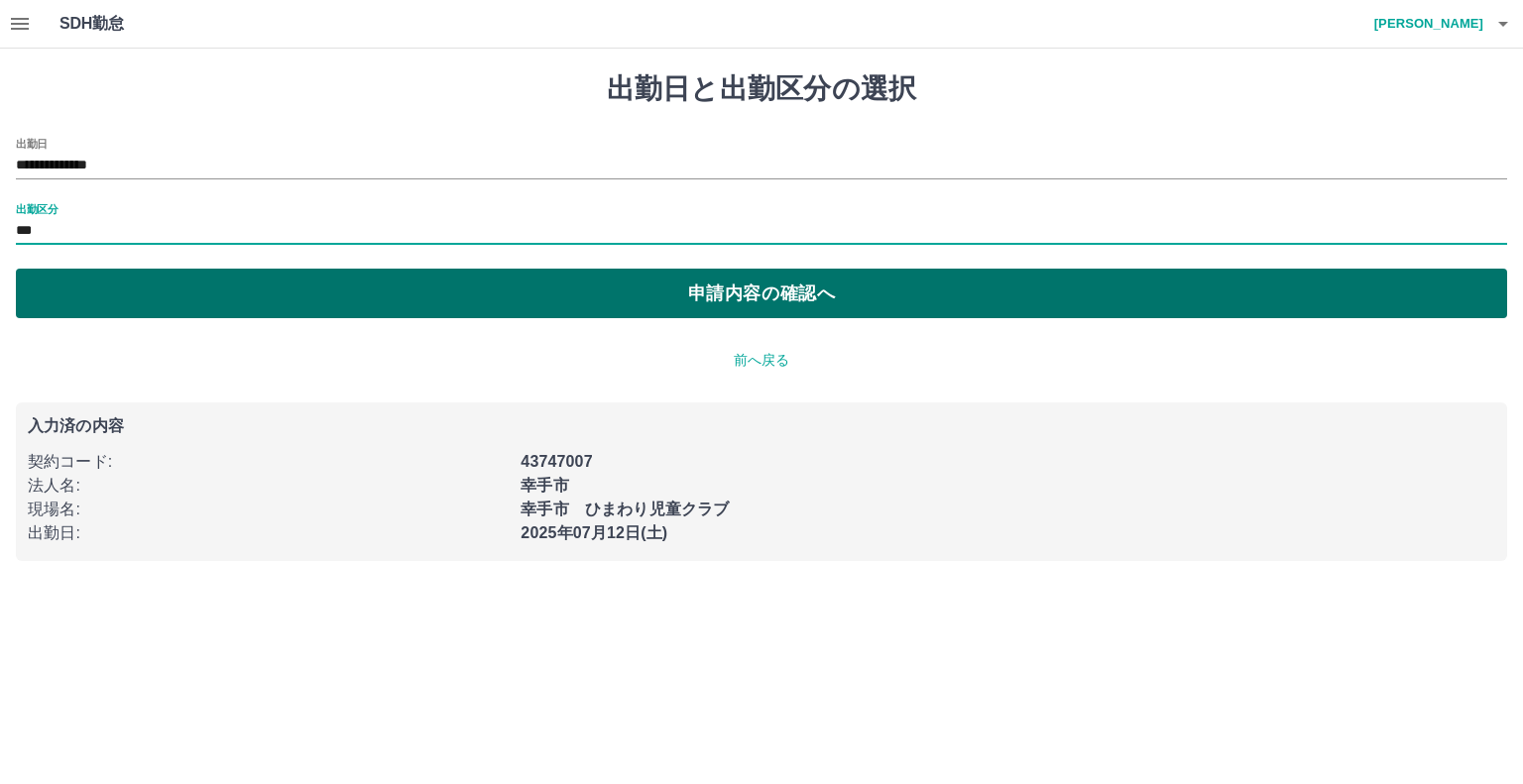 click on "申請内容の確認へ" at bounding box center [762, 293] 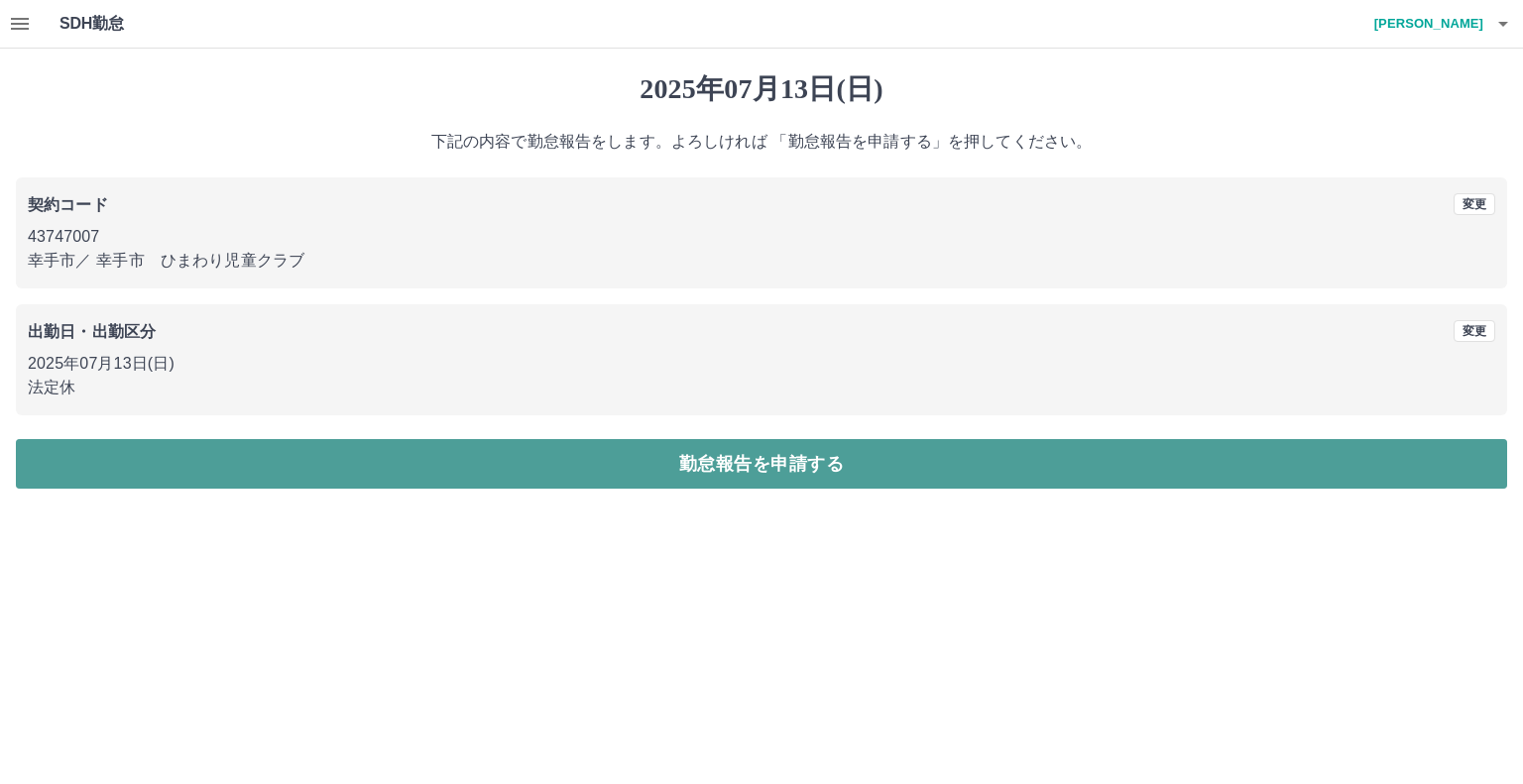 click on "勤怠報告を申請する" at bounding box center (762, 464) 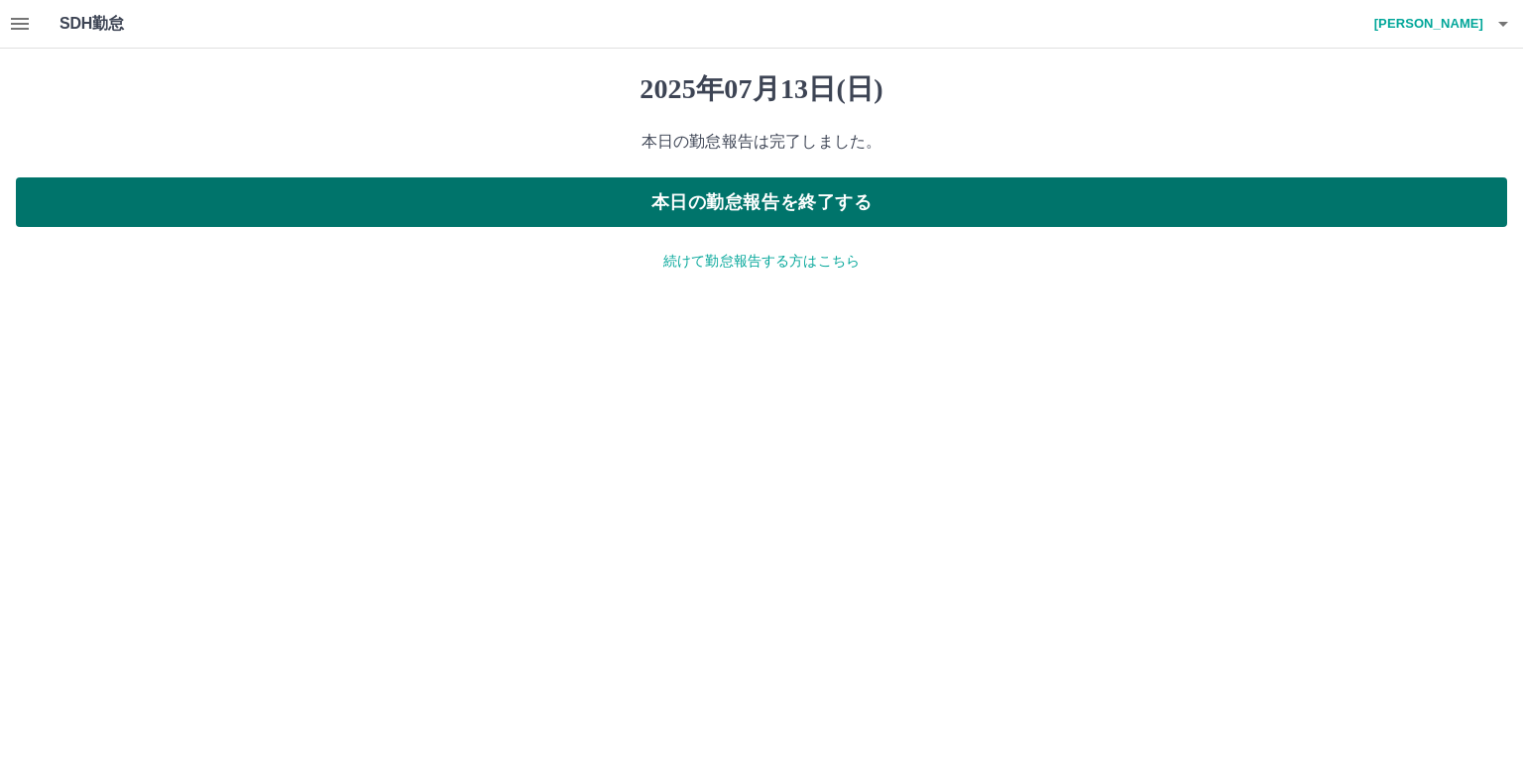click on "本日の勤怠報告を終了する" at bounding box center (762, 202) 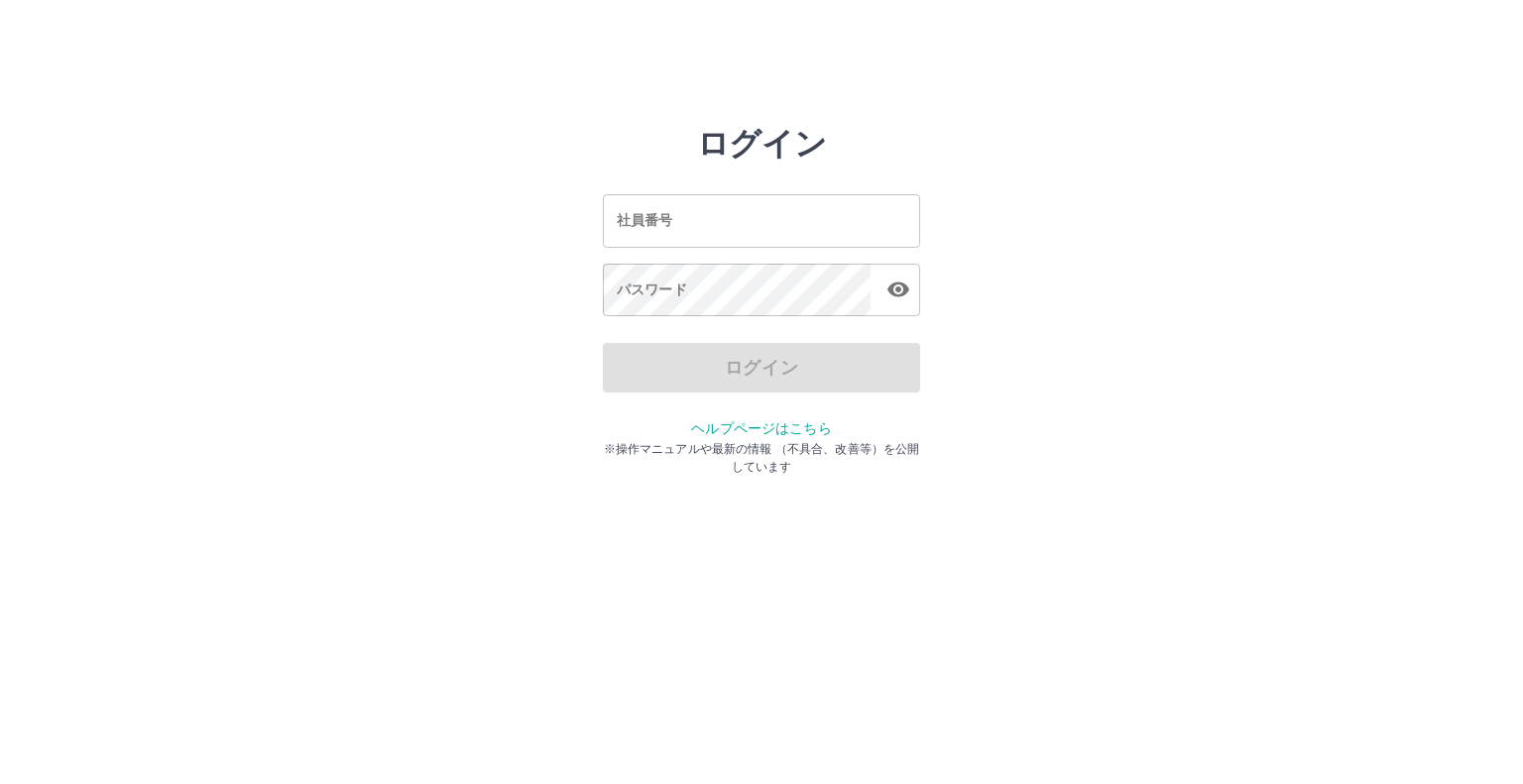scroll, scrollTop: 0, scrollLeft: 0, axis: both 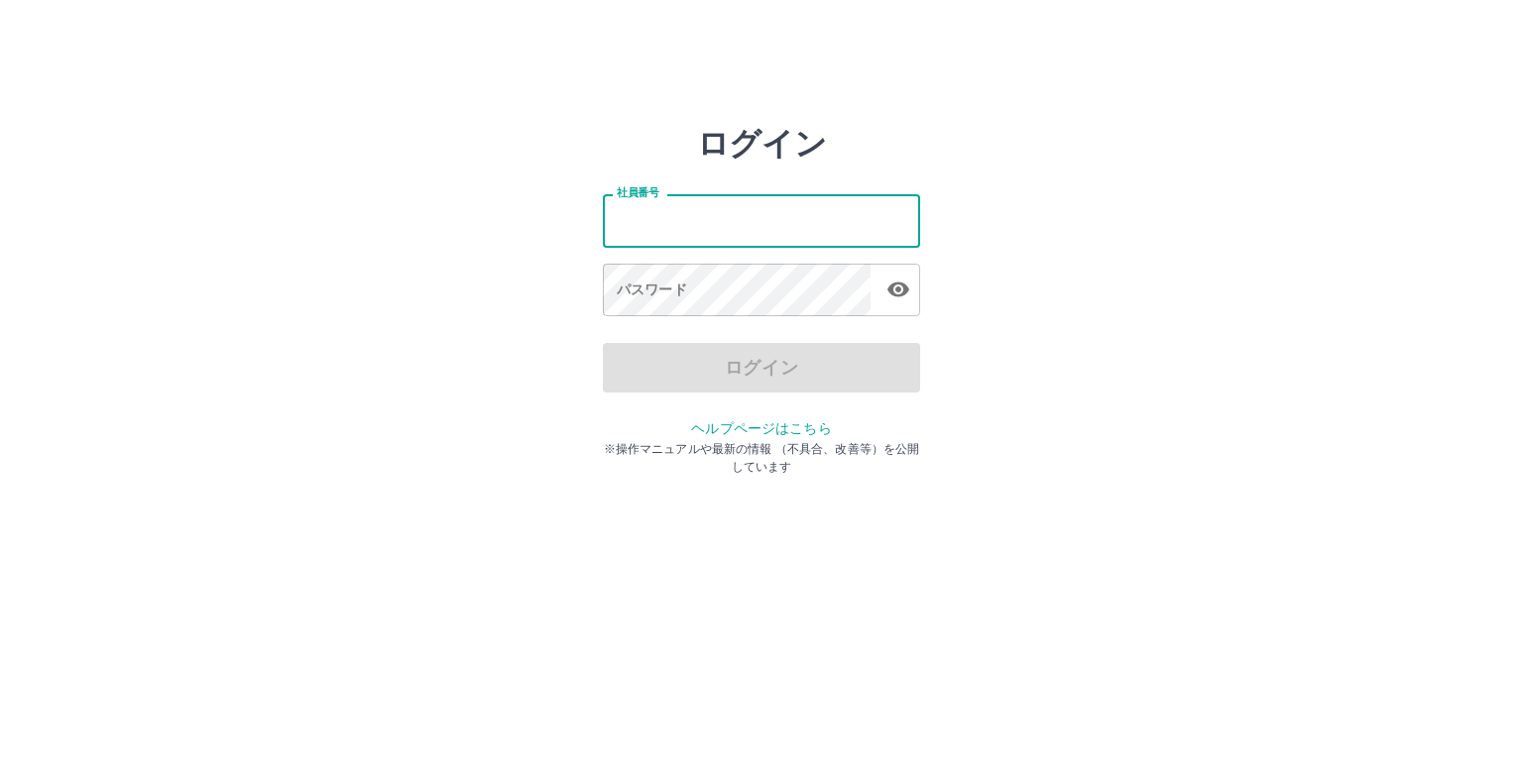 click on "社員番号" at bounding box center (762, 220) 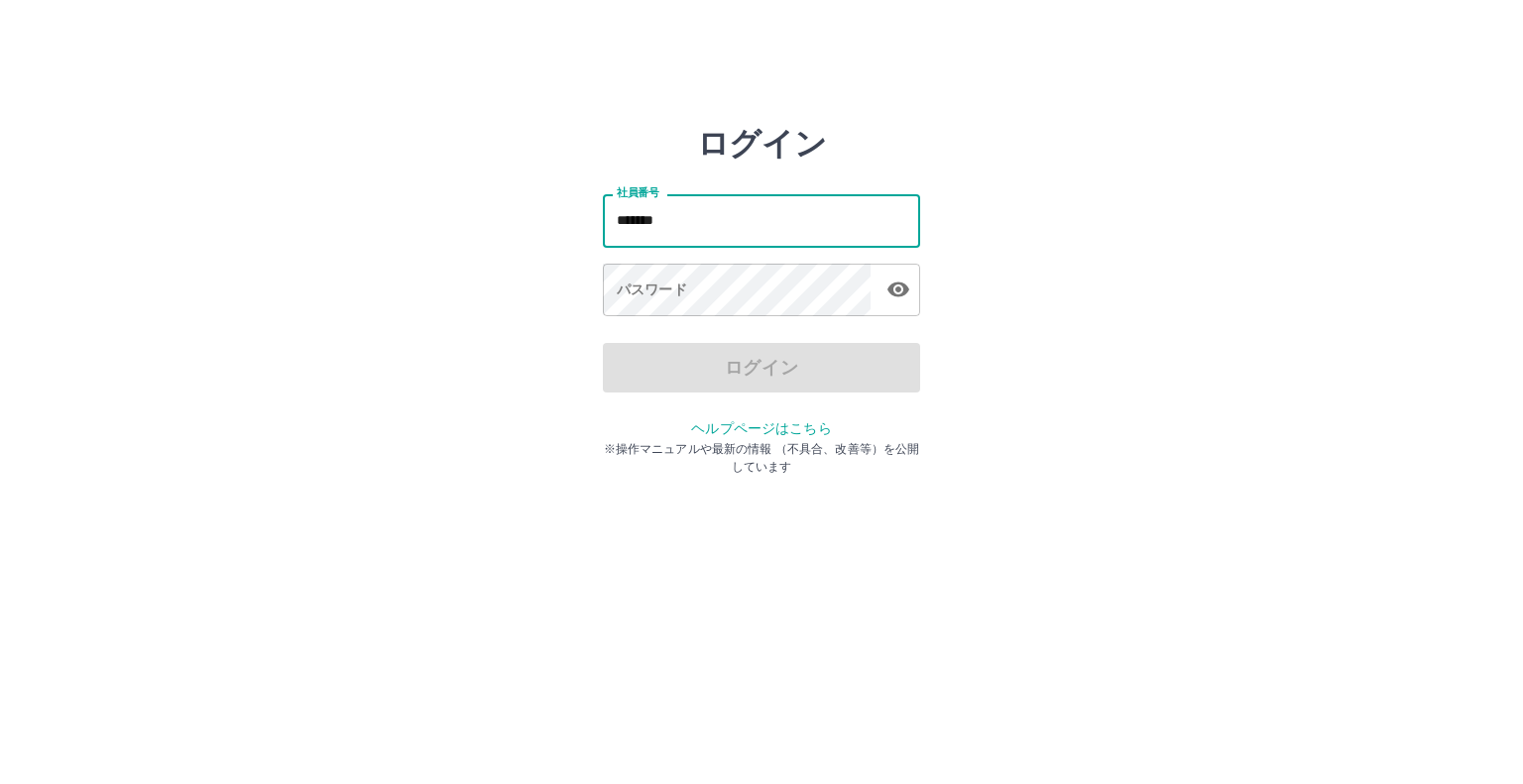 type on "*******" 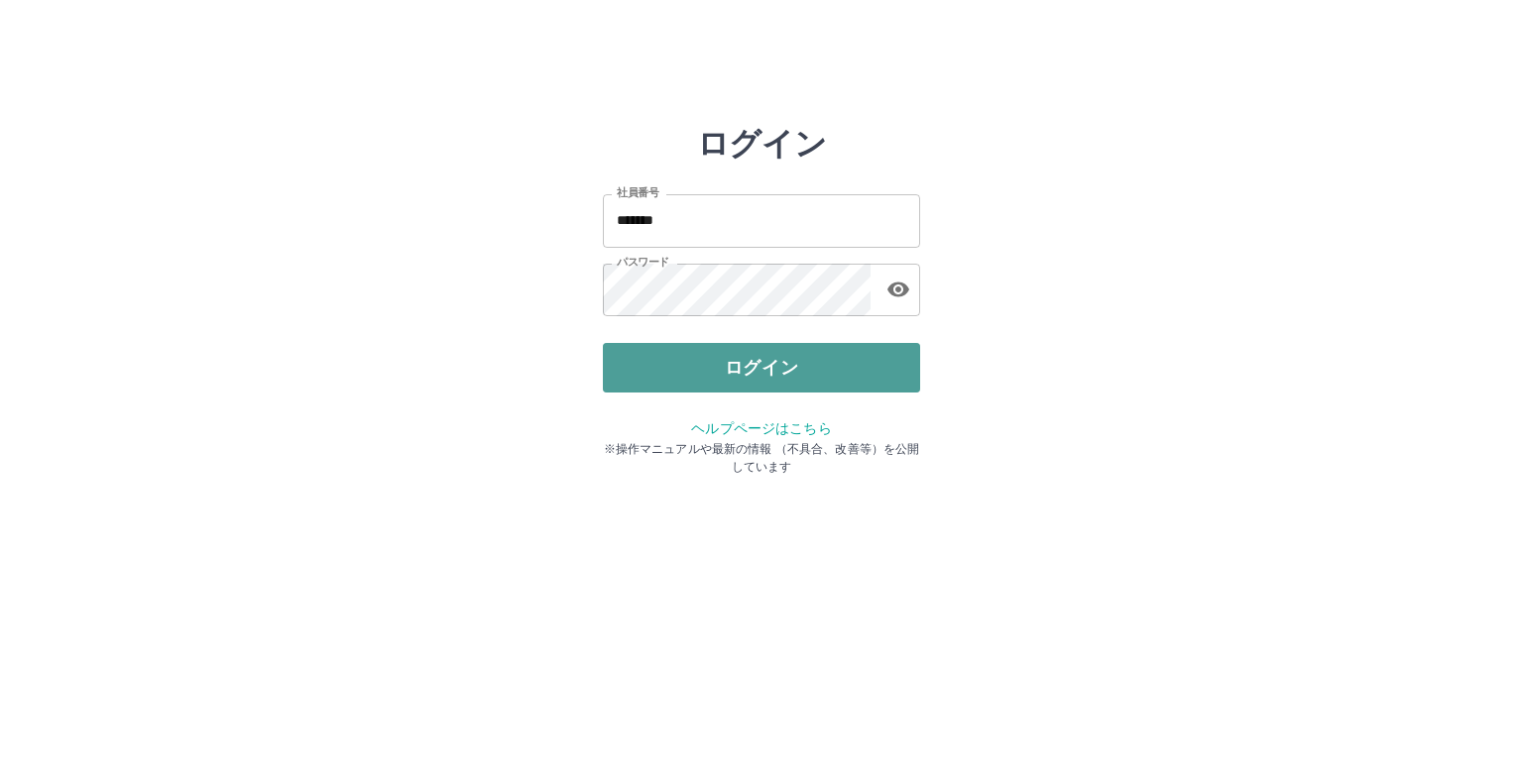 click on "ログイン" at bounding box center [762, 368] 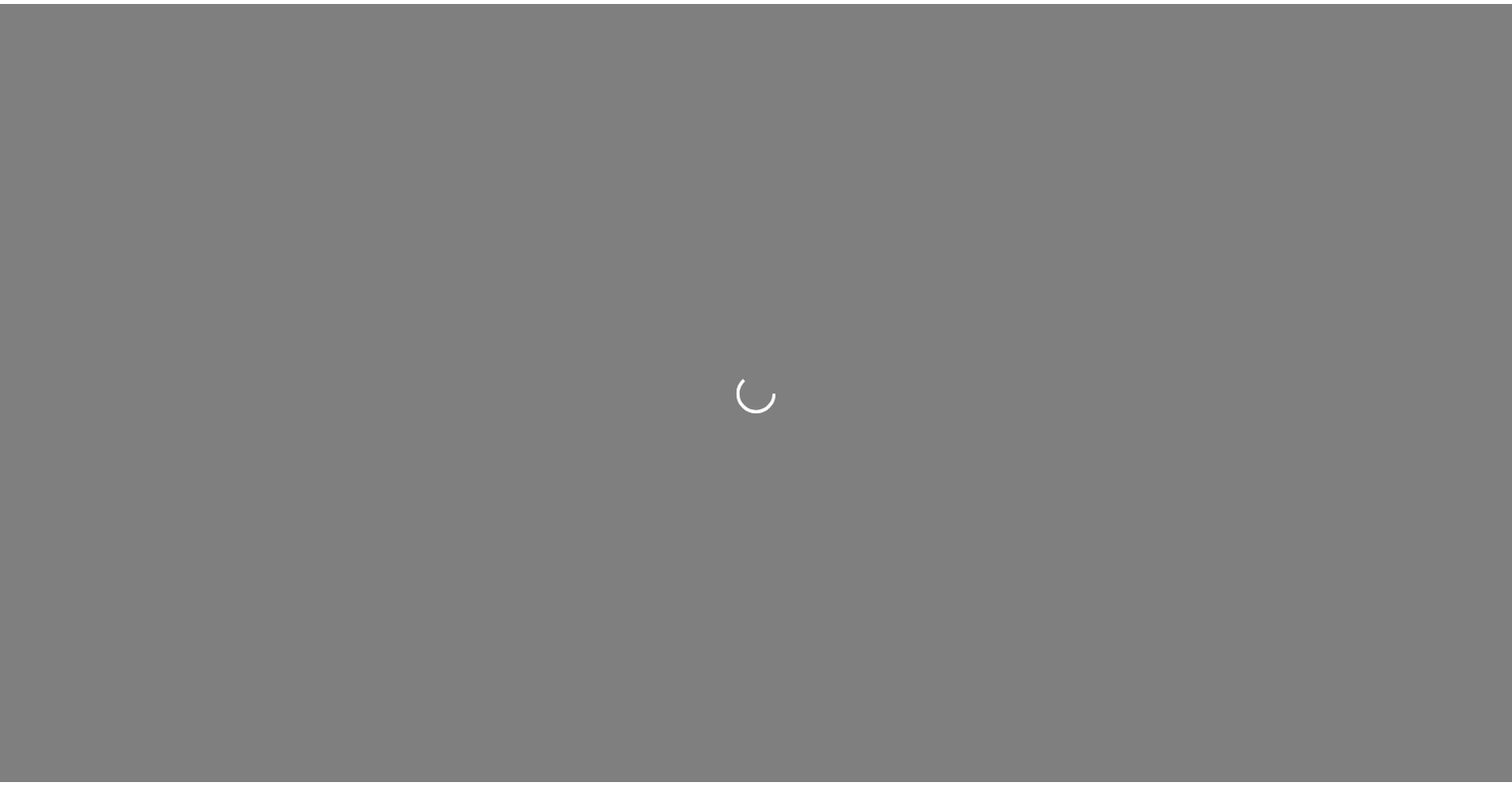scroll, scrollTop: 0, scrollLeft: 0, axis: both 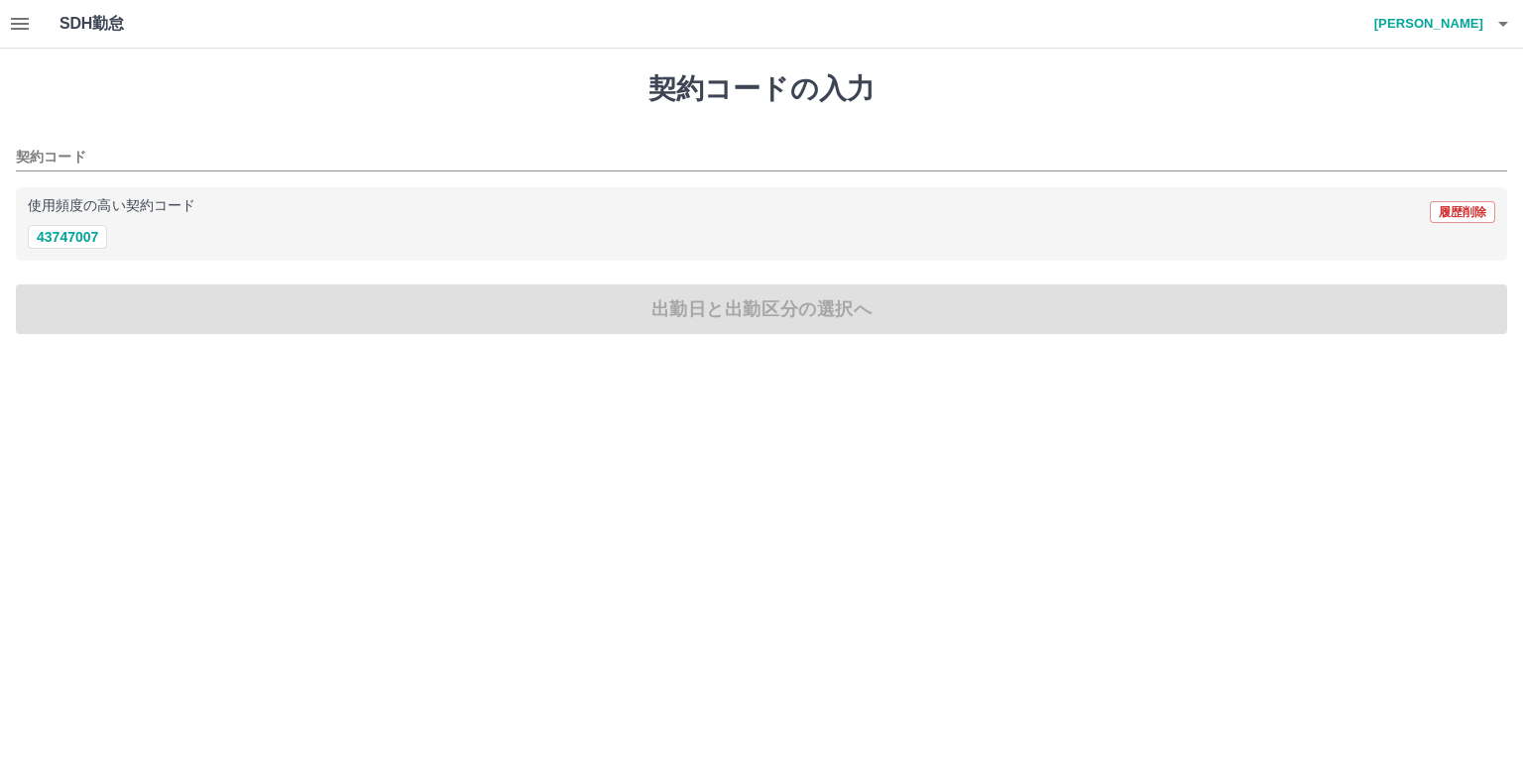click 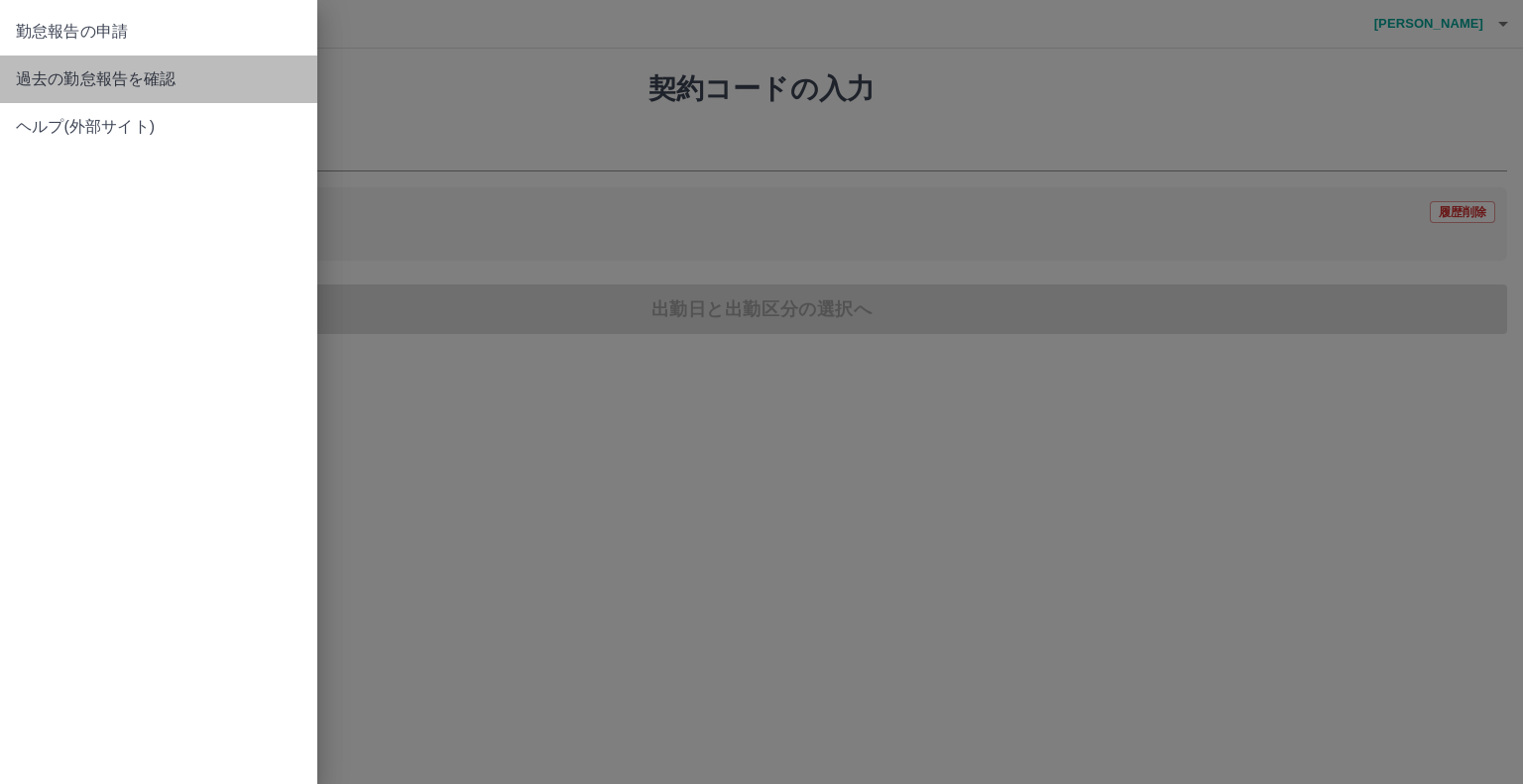 click on "過去の勤怠報告を確認" at bounding box center (159, 79) 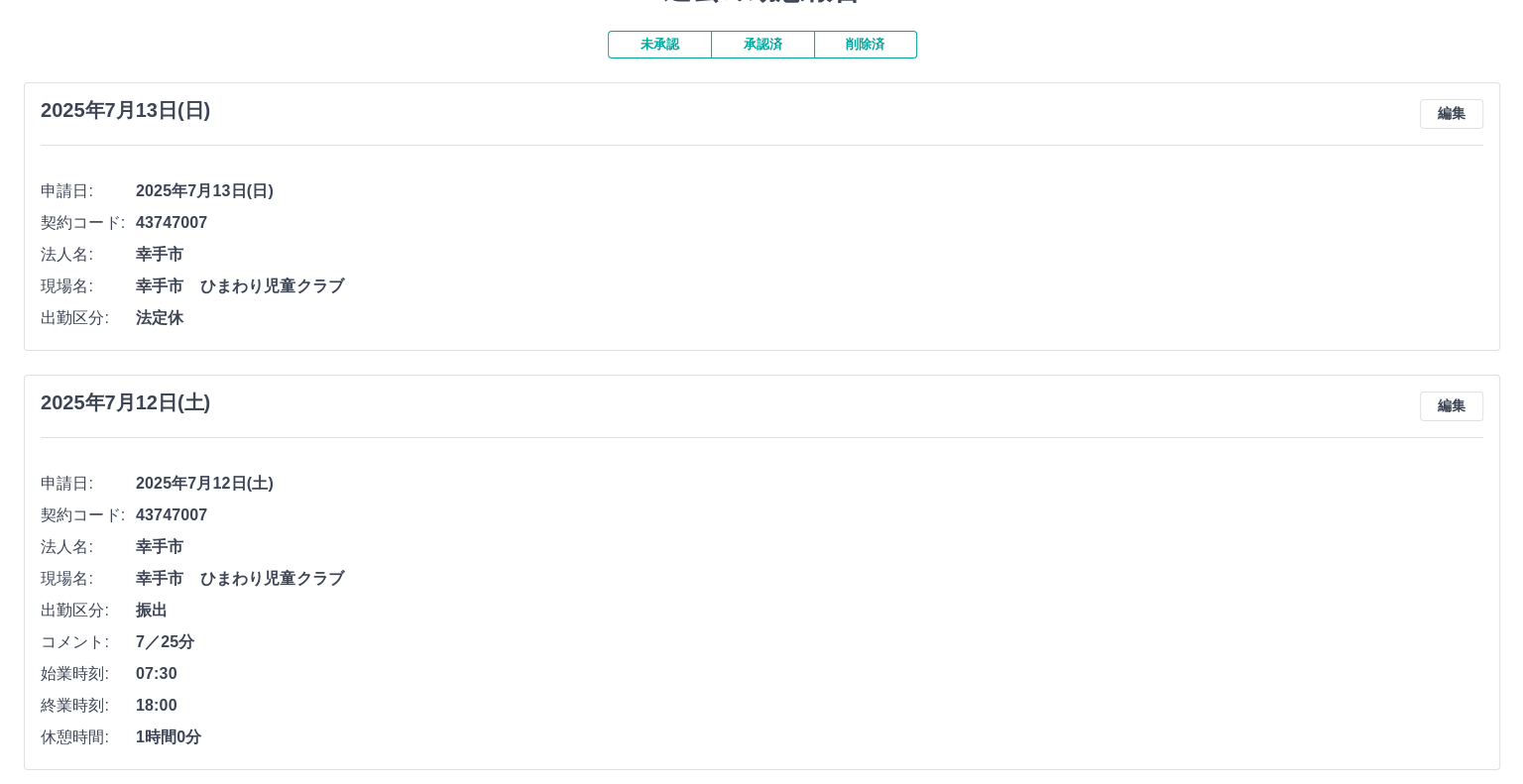 scroll, scrollTop: 0, scrollLeft: 0, axis: both 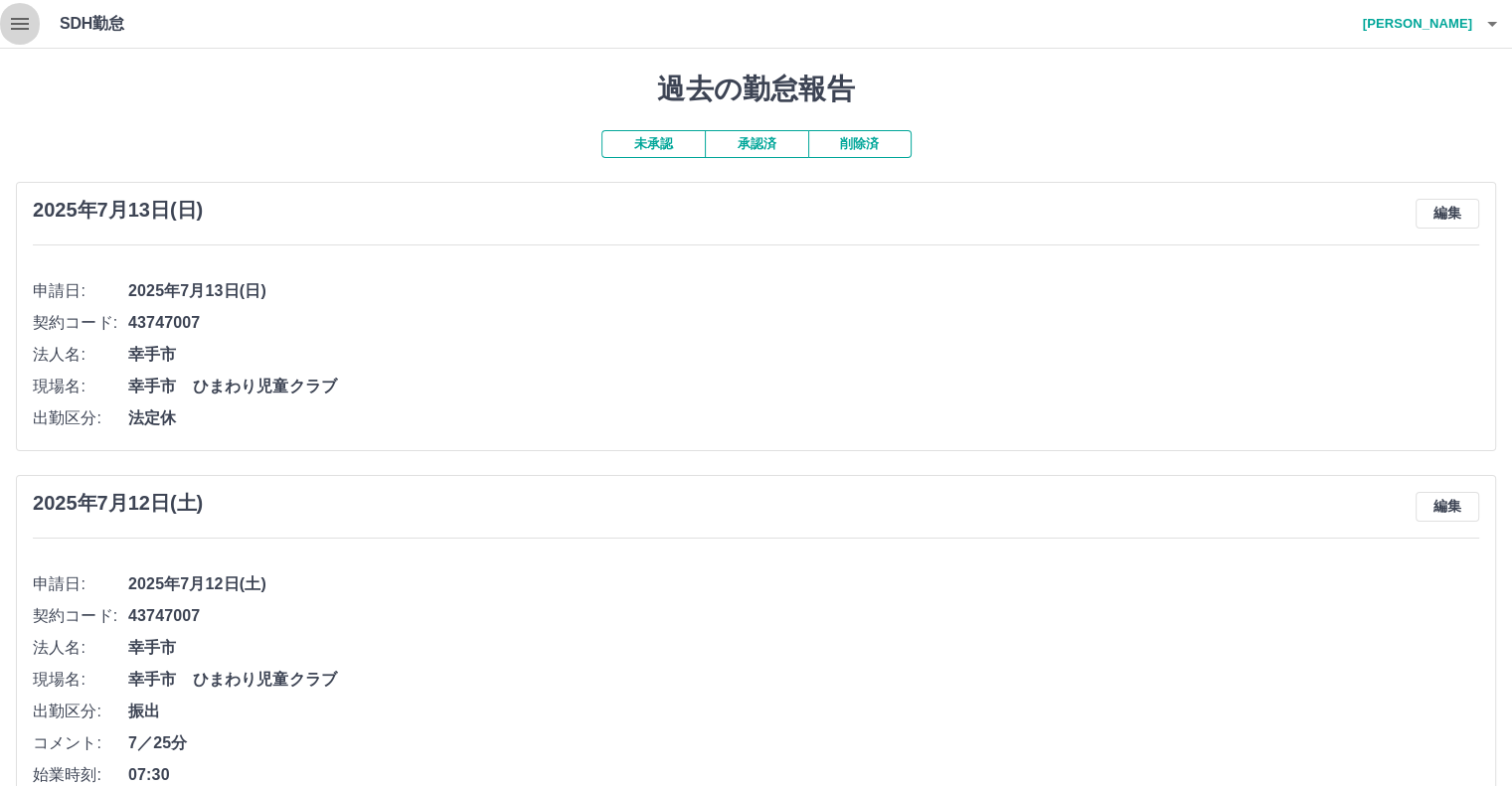 click 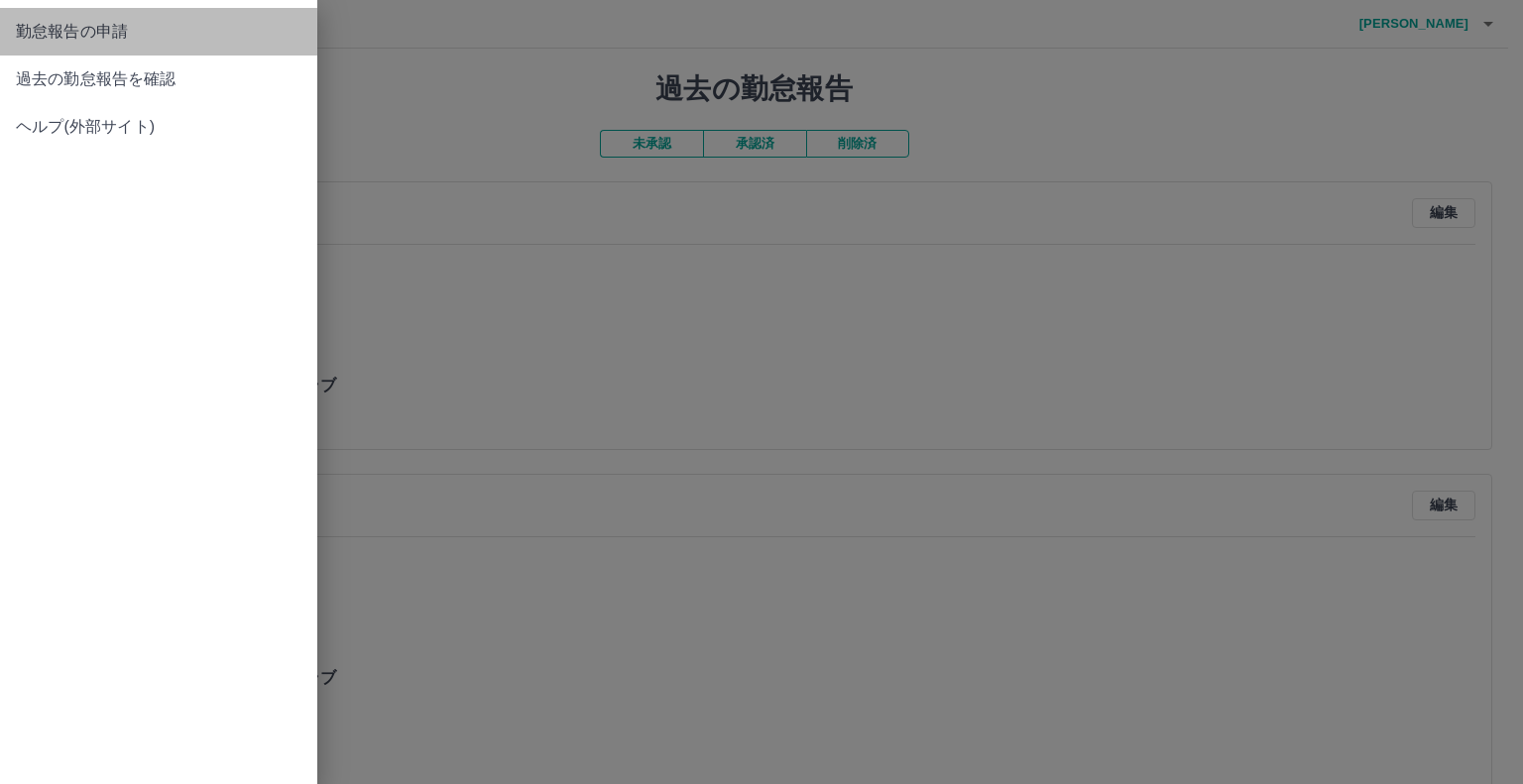 click on "勤怠報告の申請" at bounding box center (159, 32) 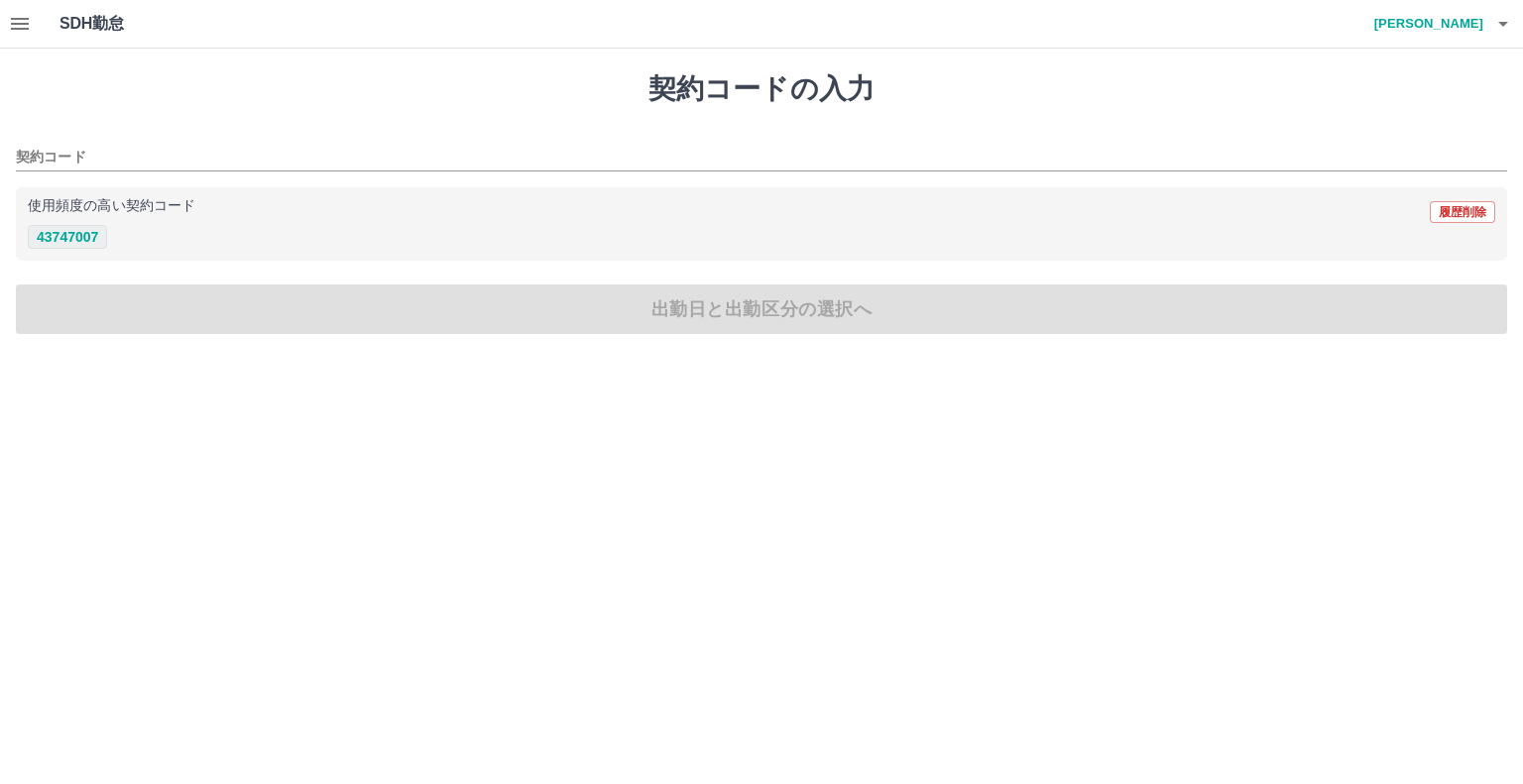 click on "43747007" at bounding box center (67, 237) 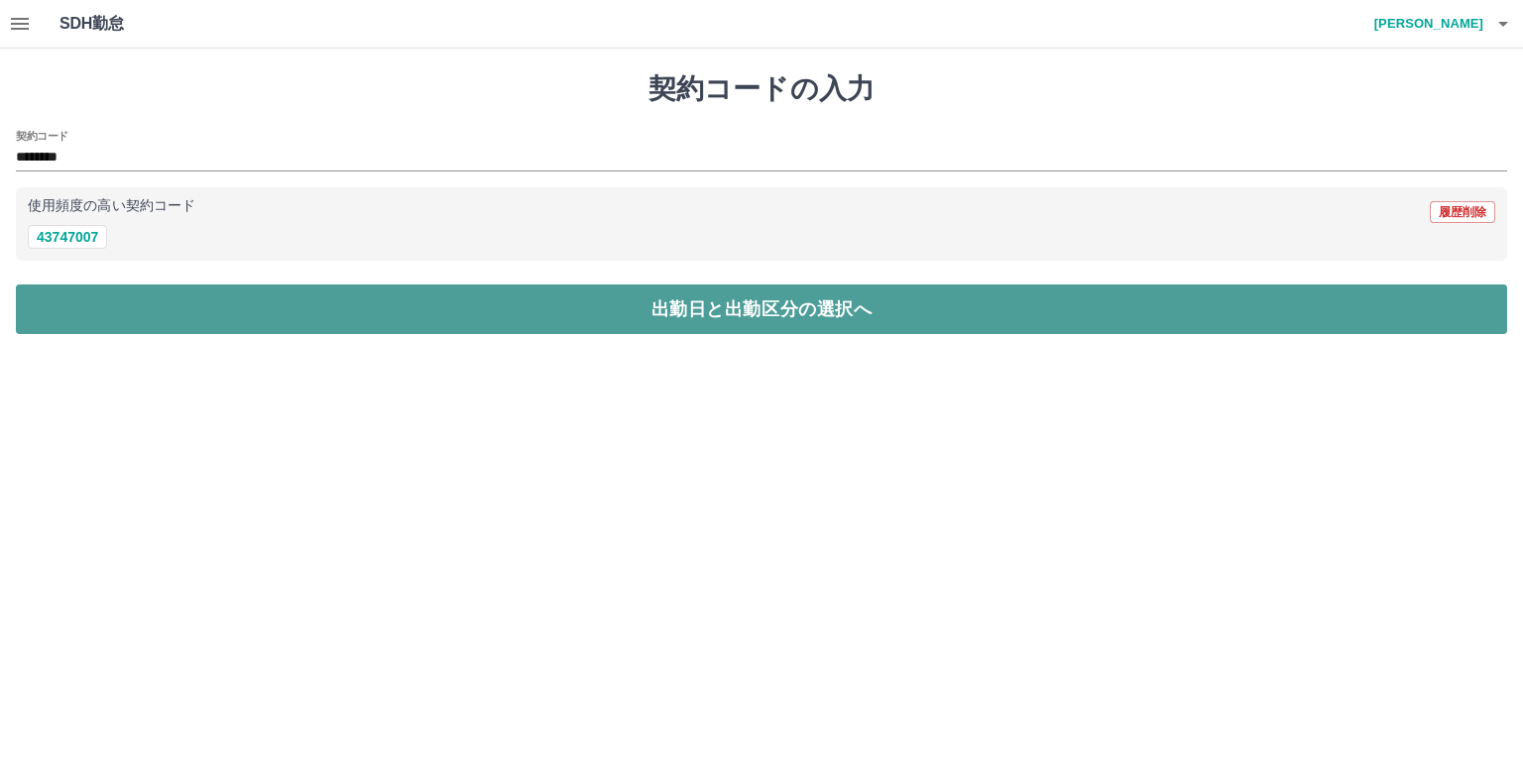 click on "出勤日と出勤区分の選択へ" at bounding box center (762, 309) 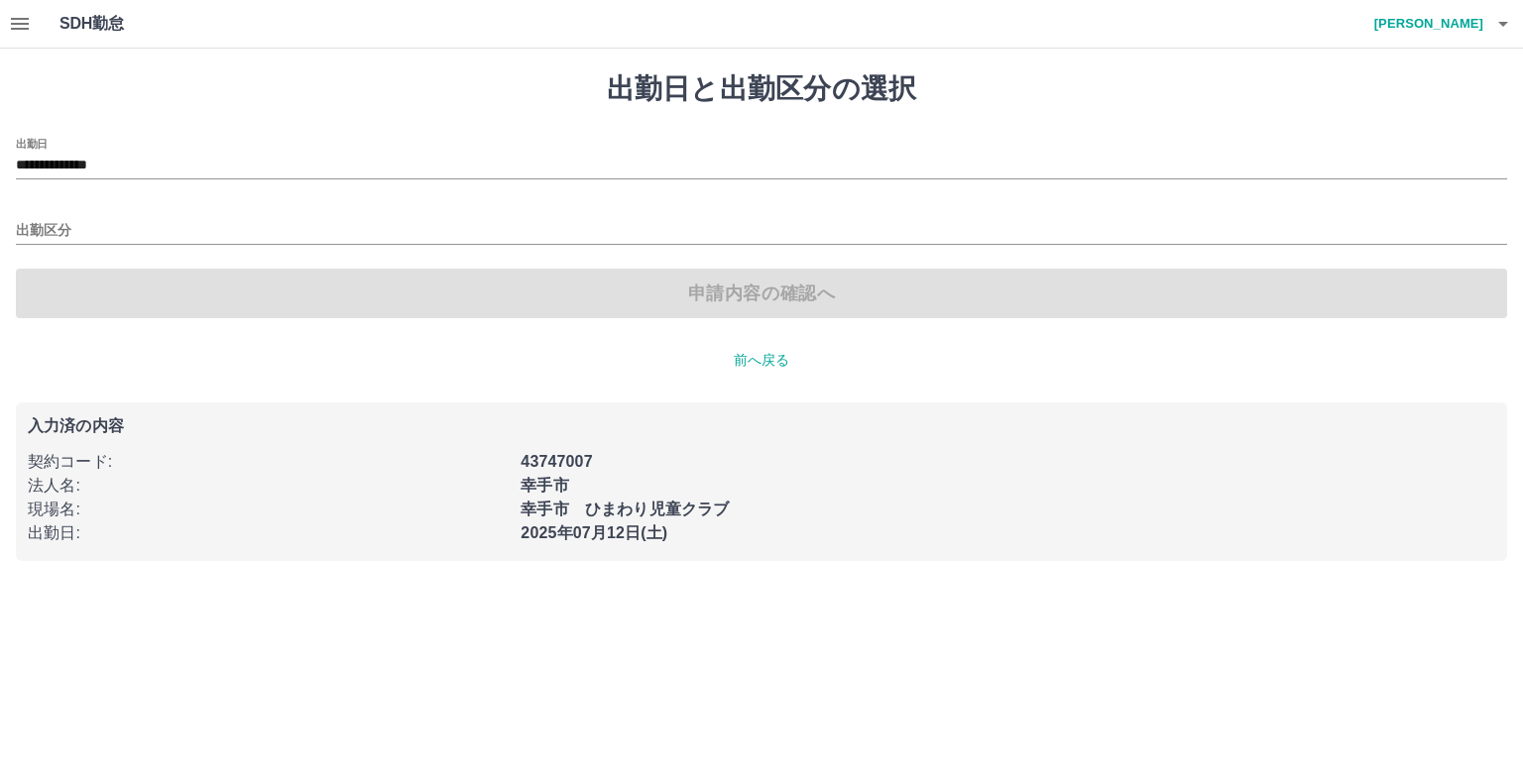 click on "**********" at bounding box center [762, 159] 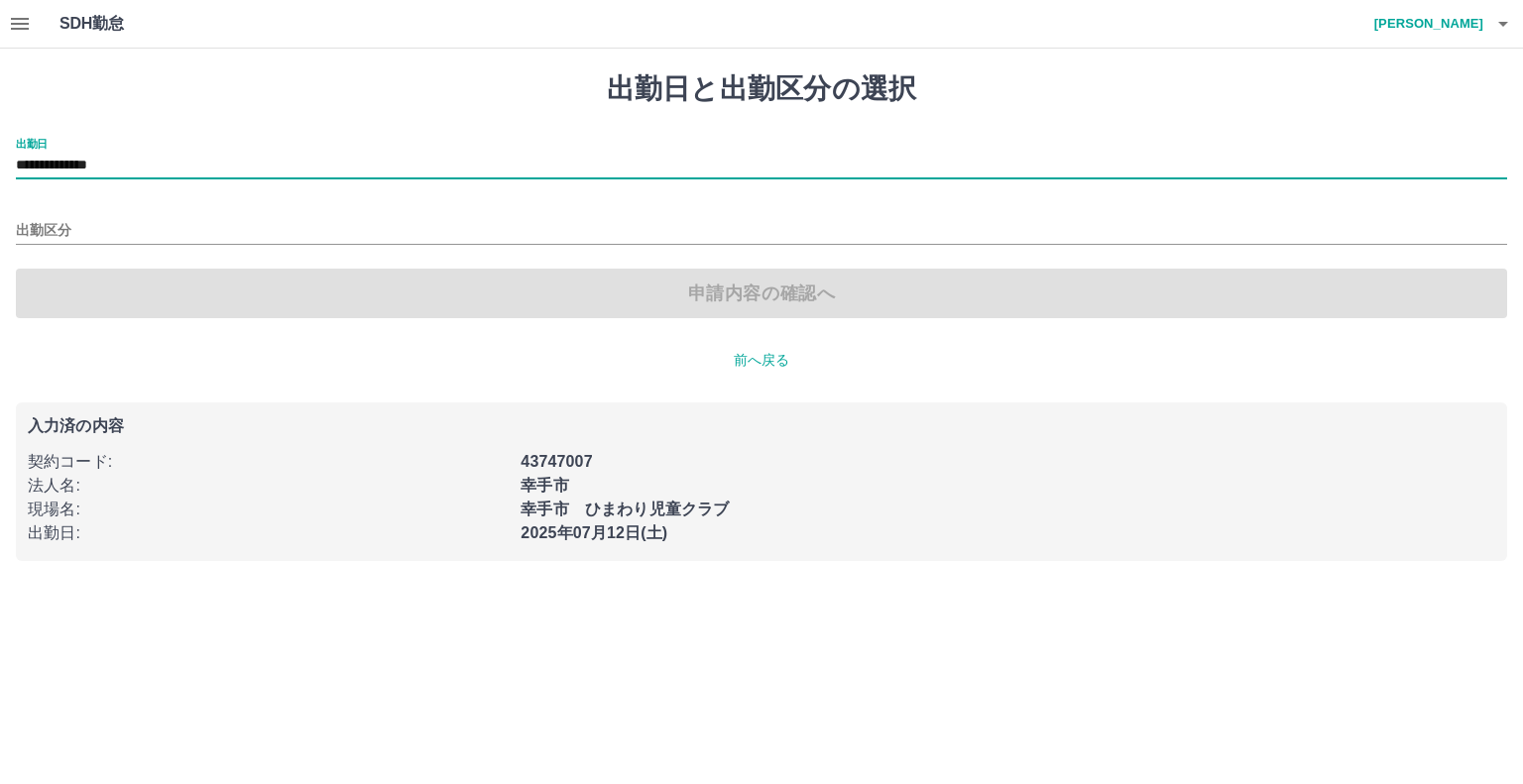 click on "**********" at bounding box center (762, 166) 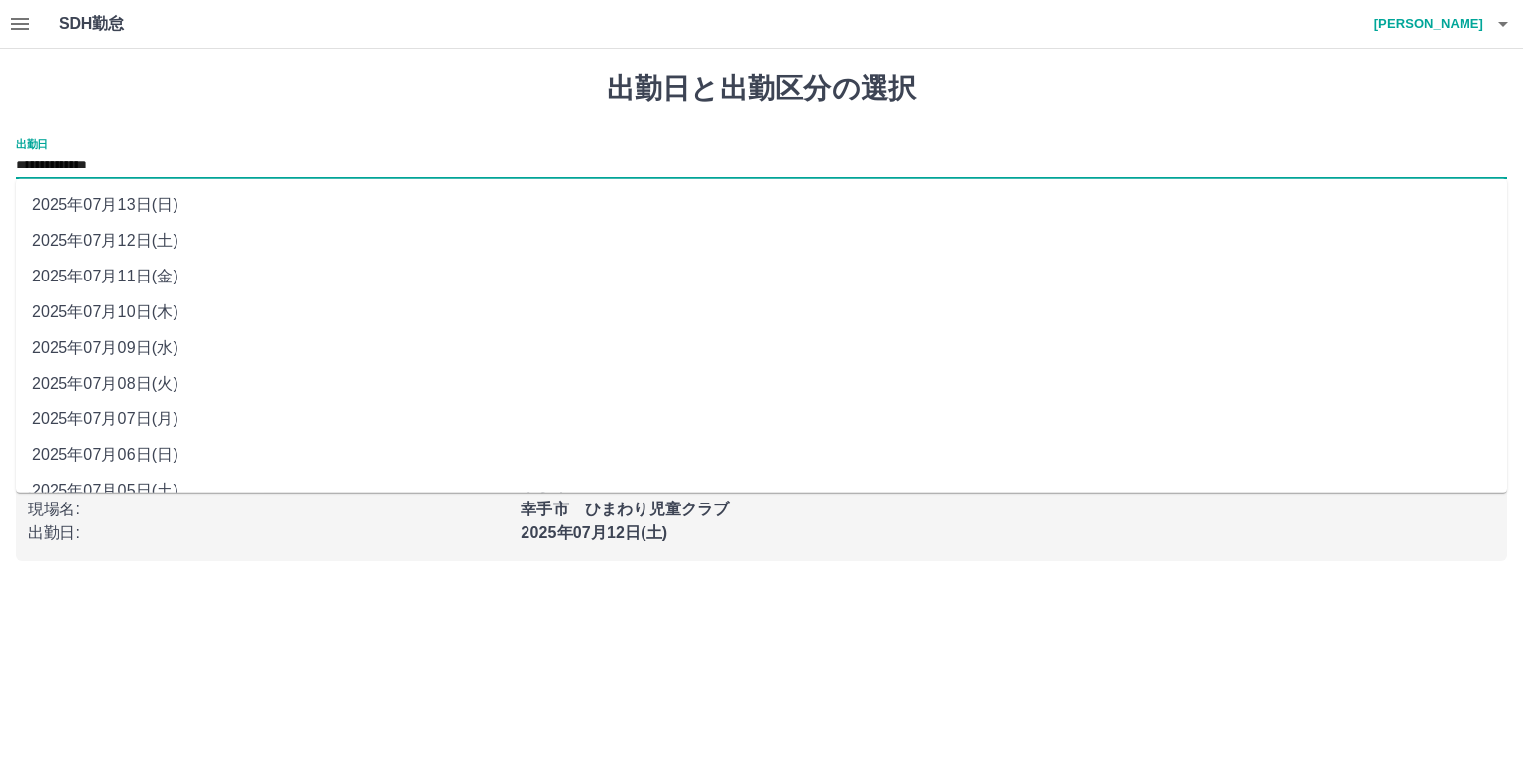 click on "2025年07月11日(金)" at bounding box center [762, 277] 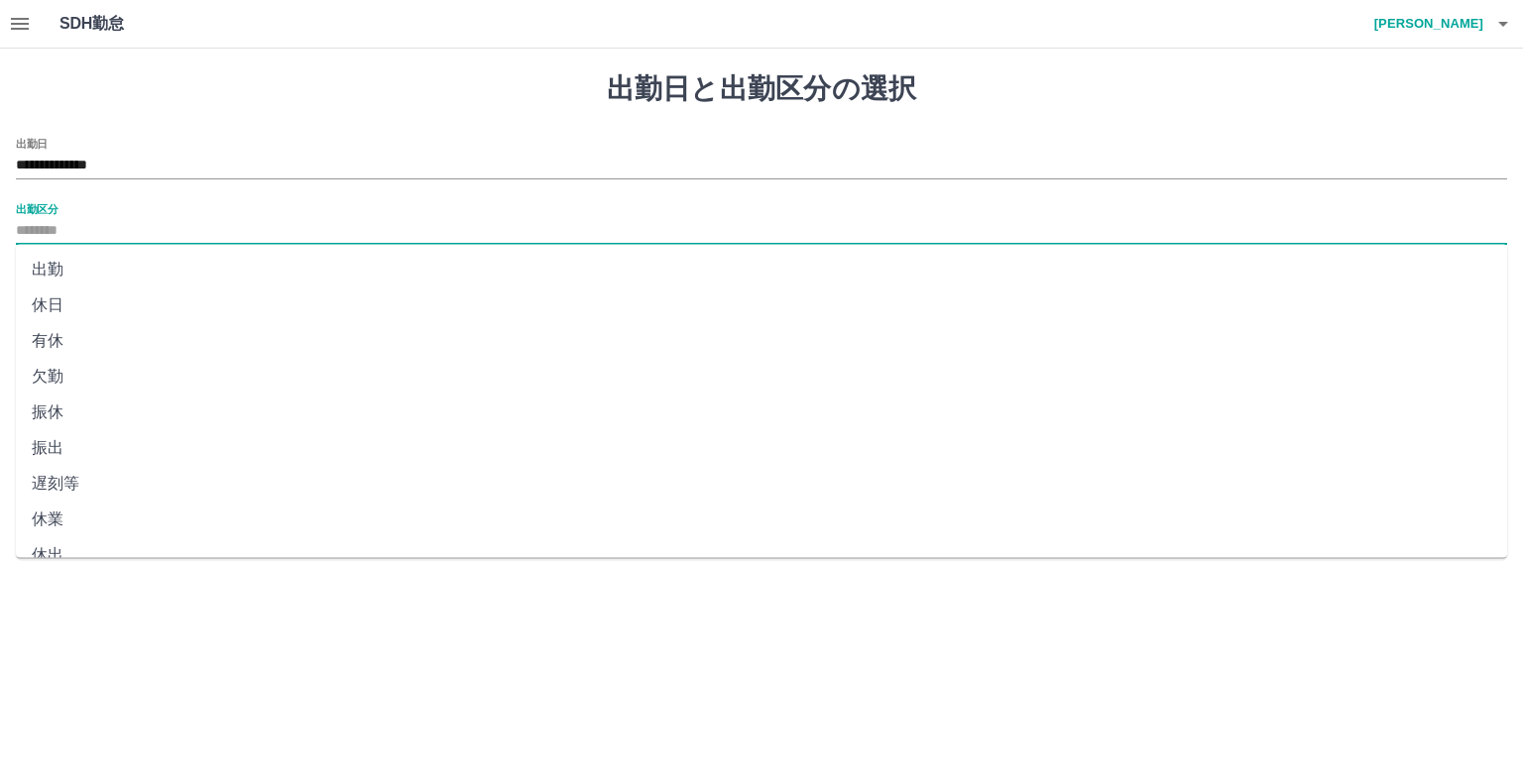 click on "出勤区分" at bounding box center (762, 231) 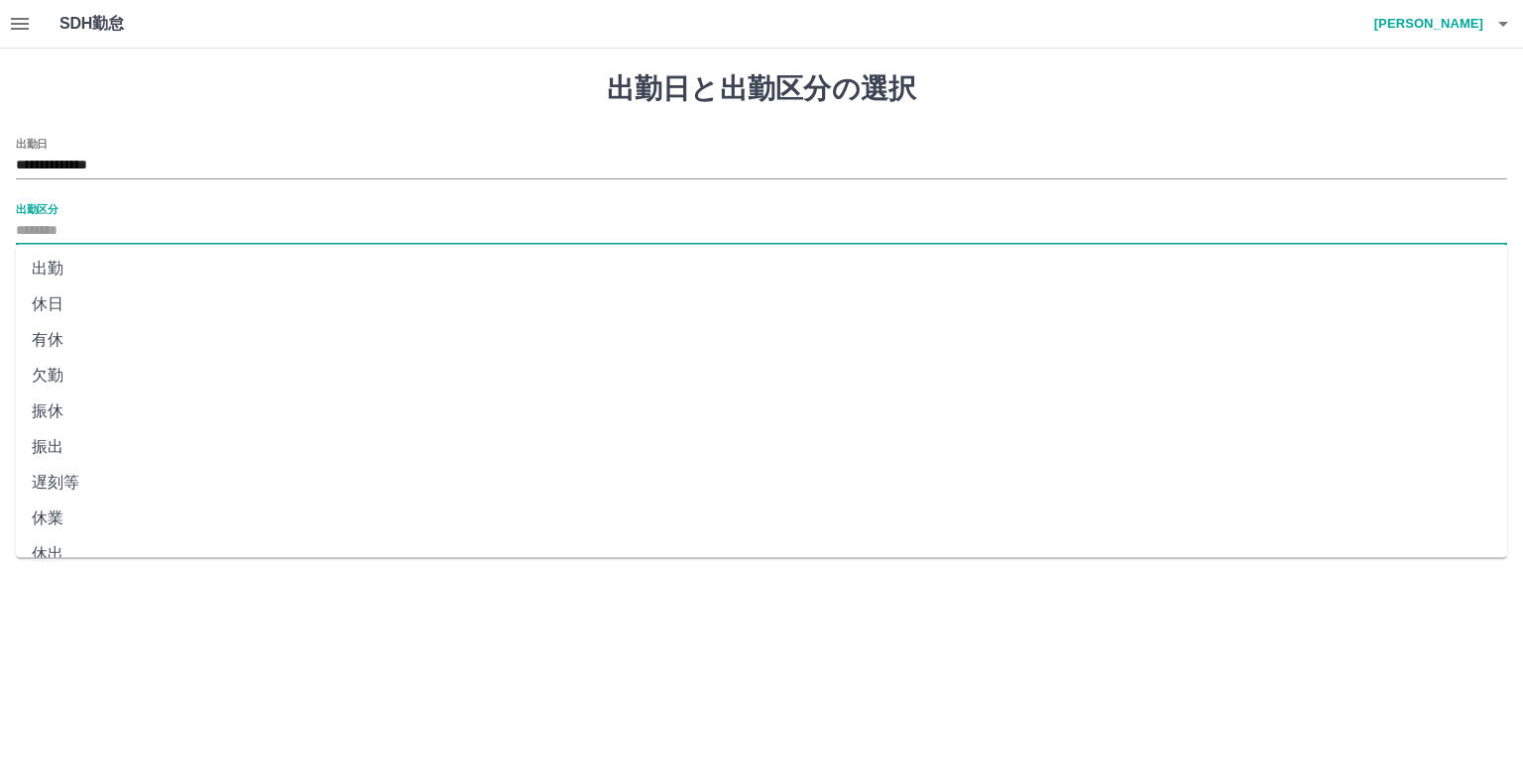 scroll, scrollTop: 0, scrollLeft: 0, axis: both 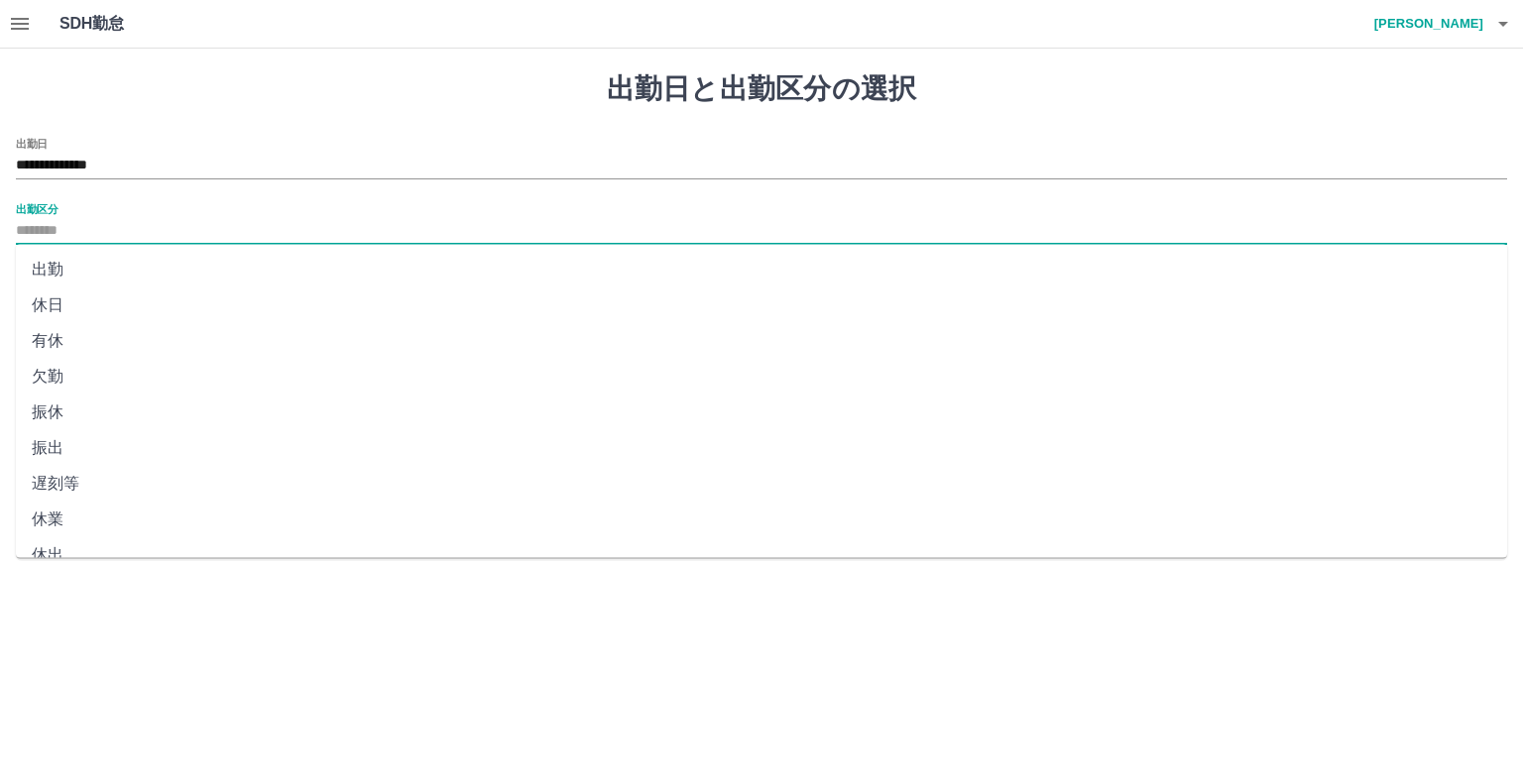click on "振休" at bounding box center [762, 412] 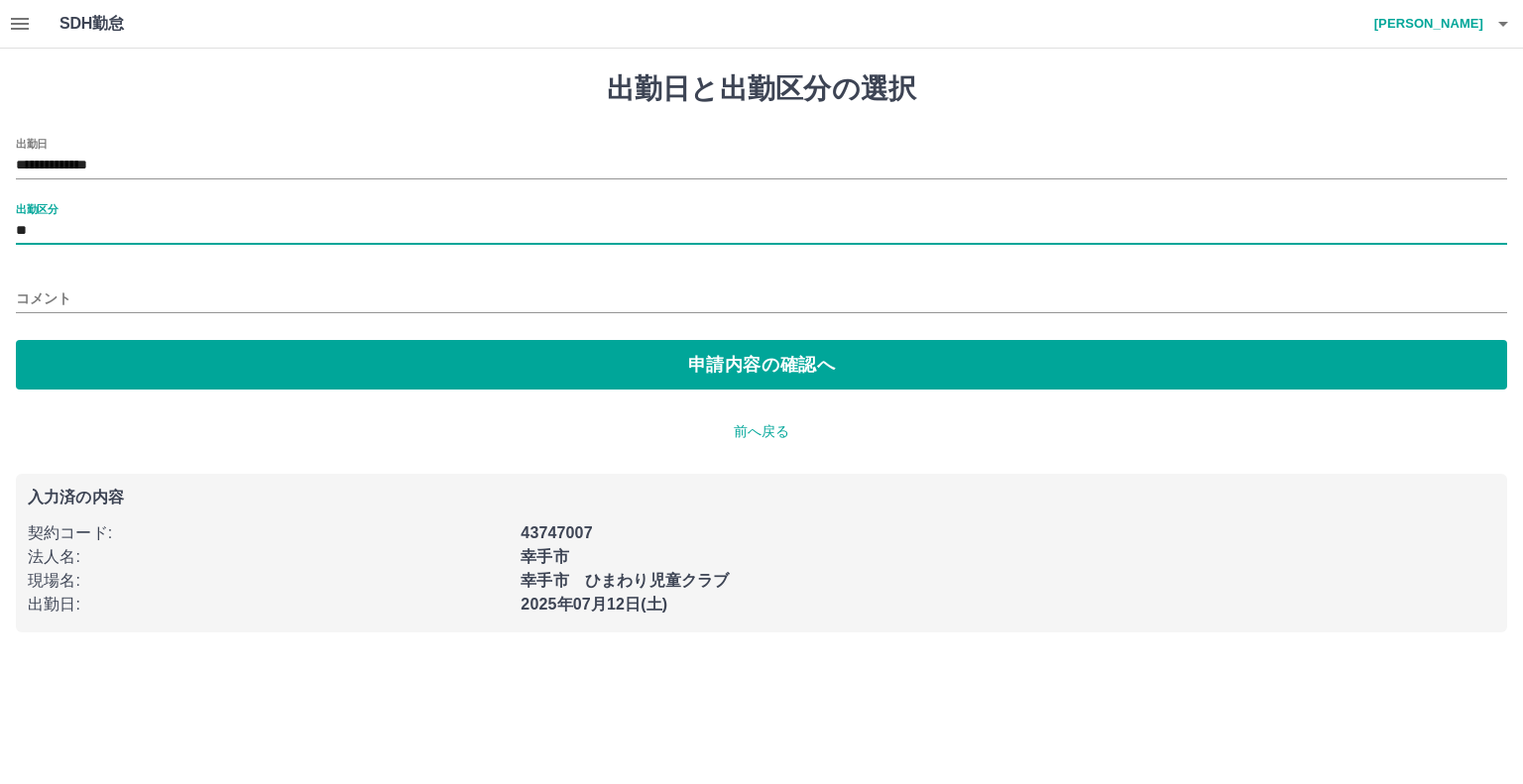 click on "コメント" at bounding box center (762, 298) 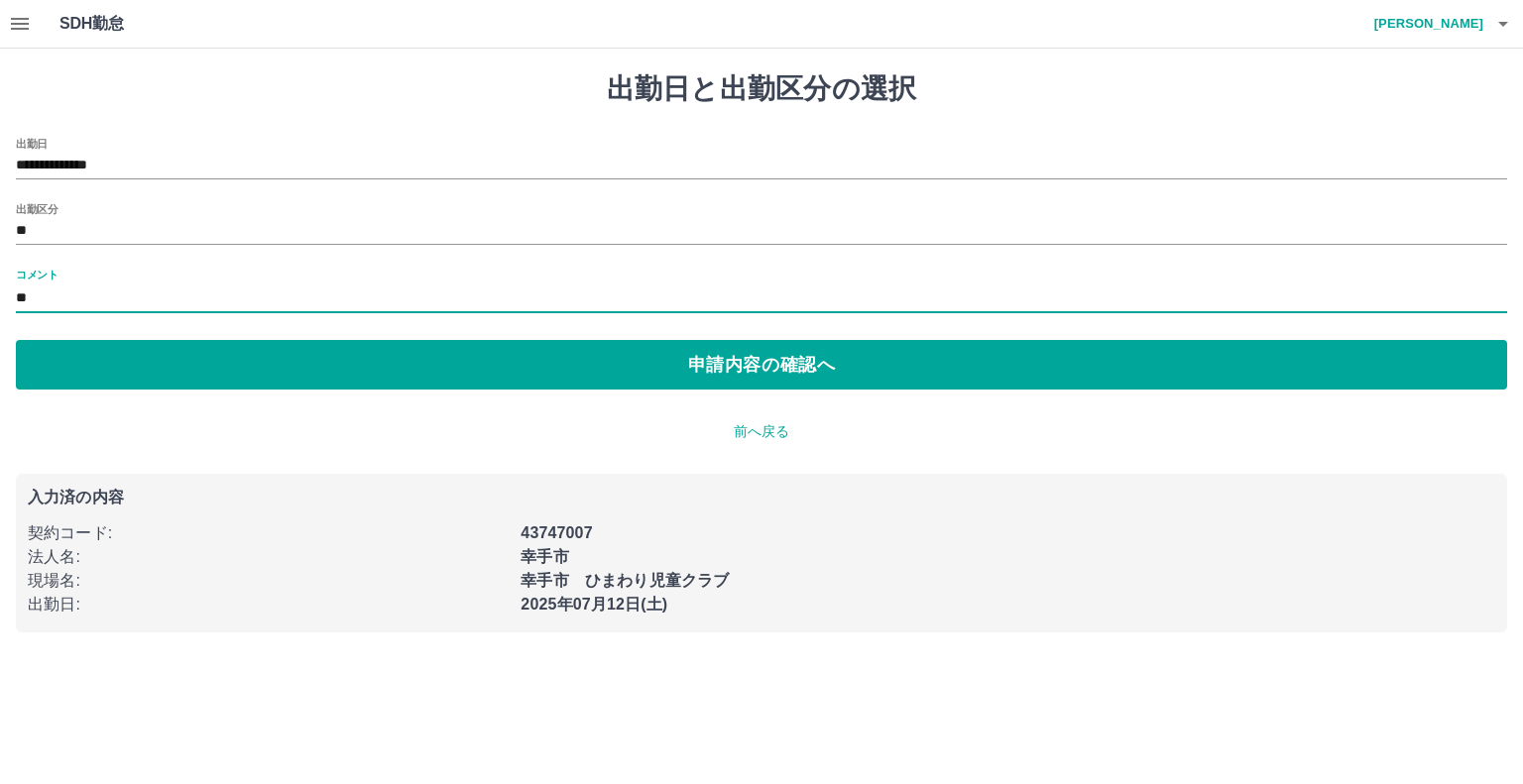 type on "*" 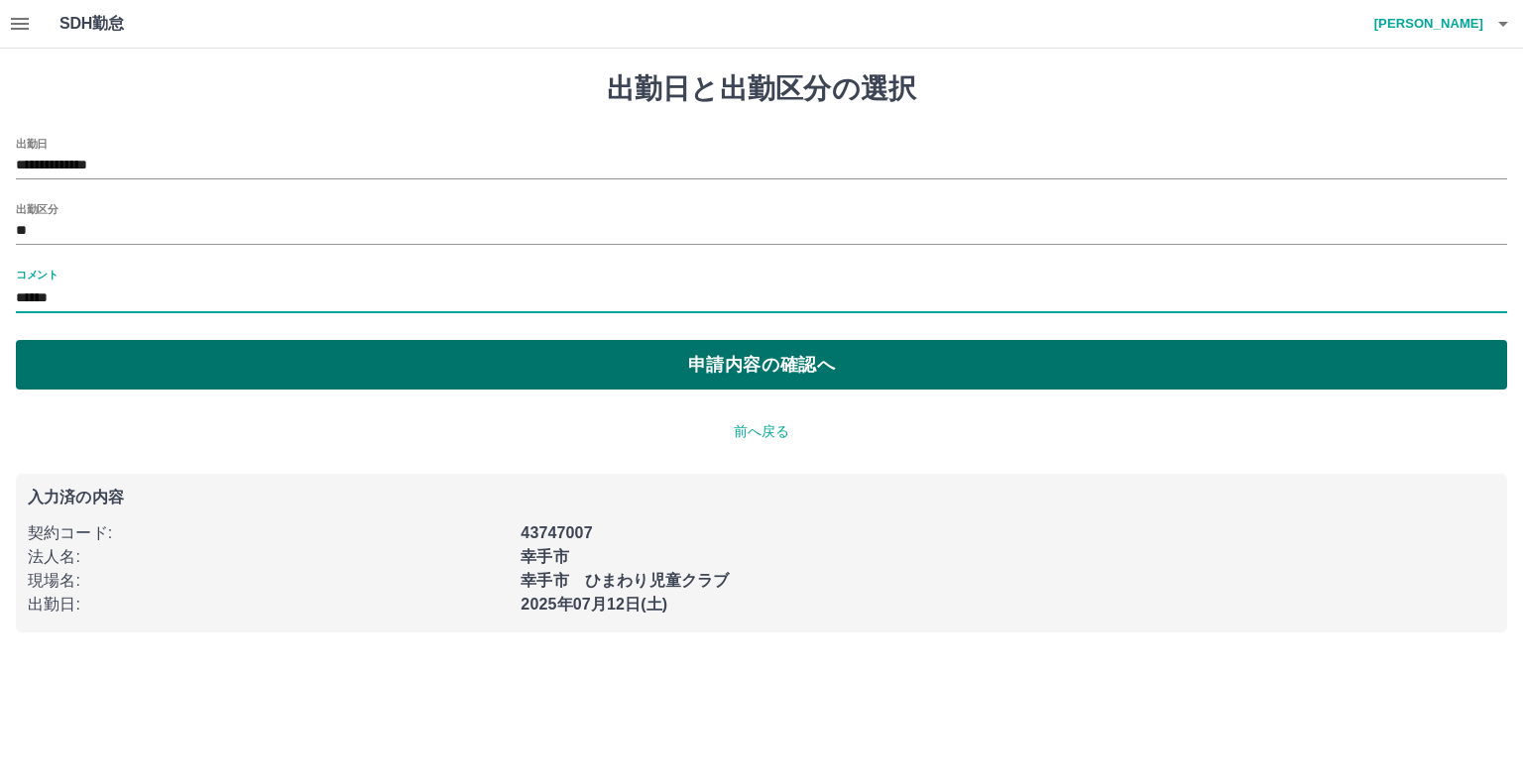 type on "******" 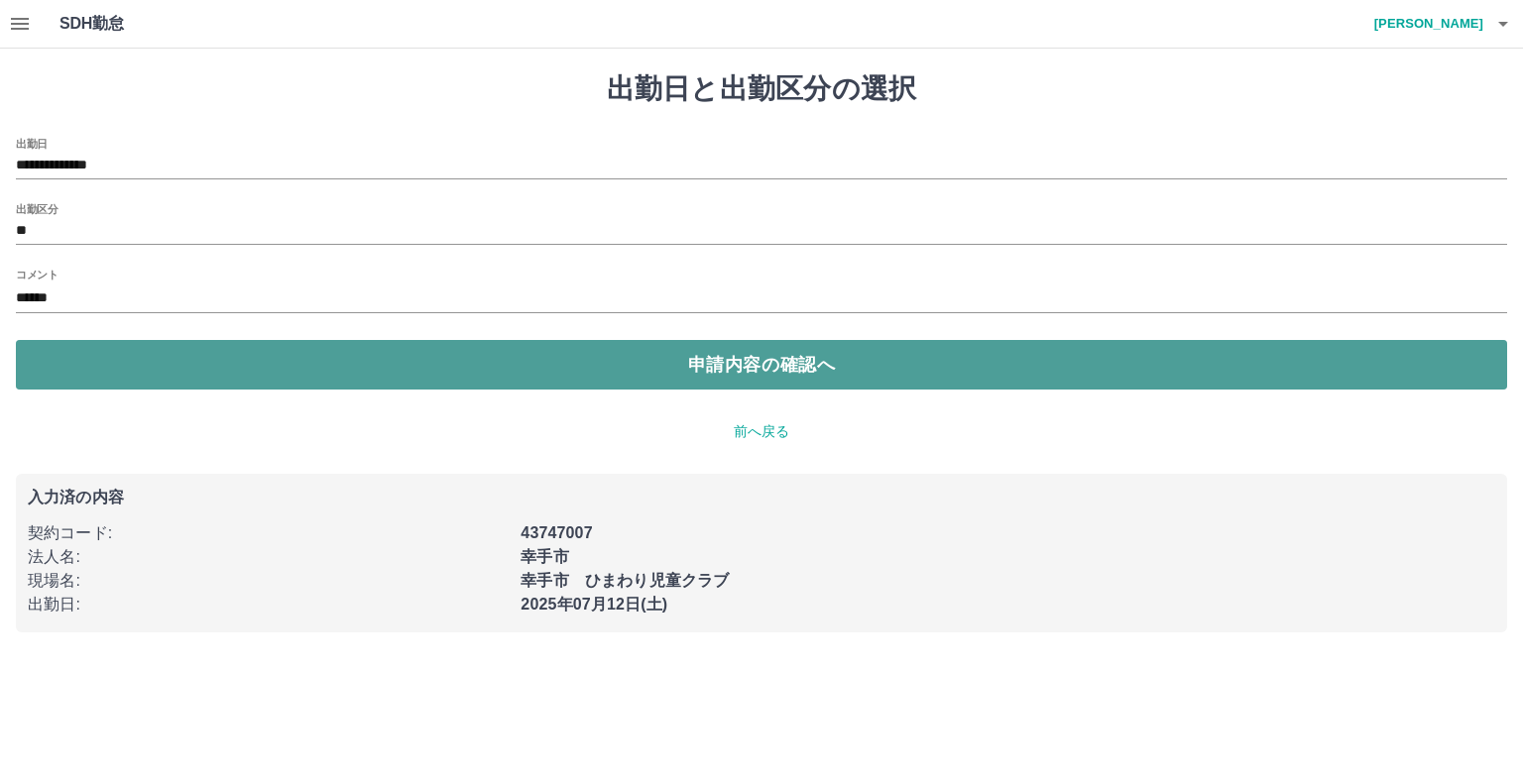 click on "申請内容の確認へ" at bounding box center [762, 365] 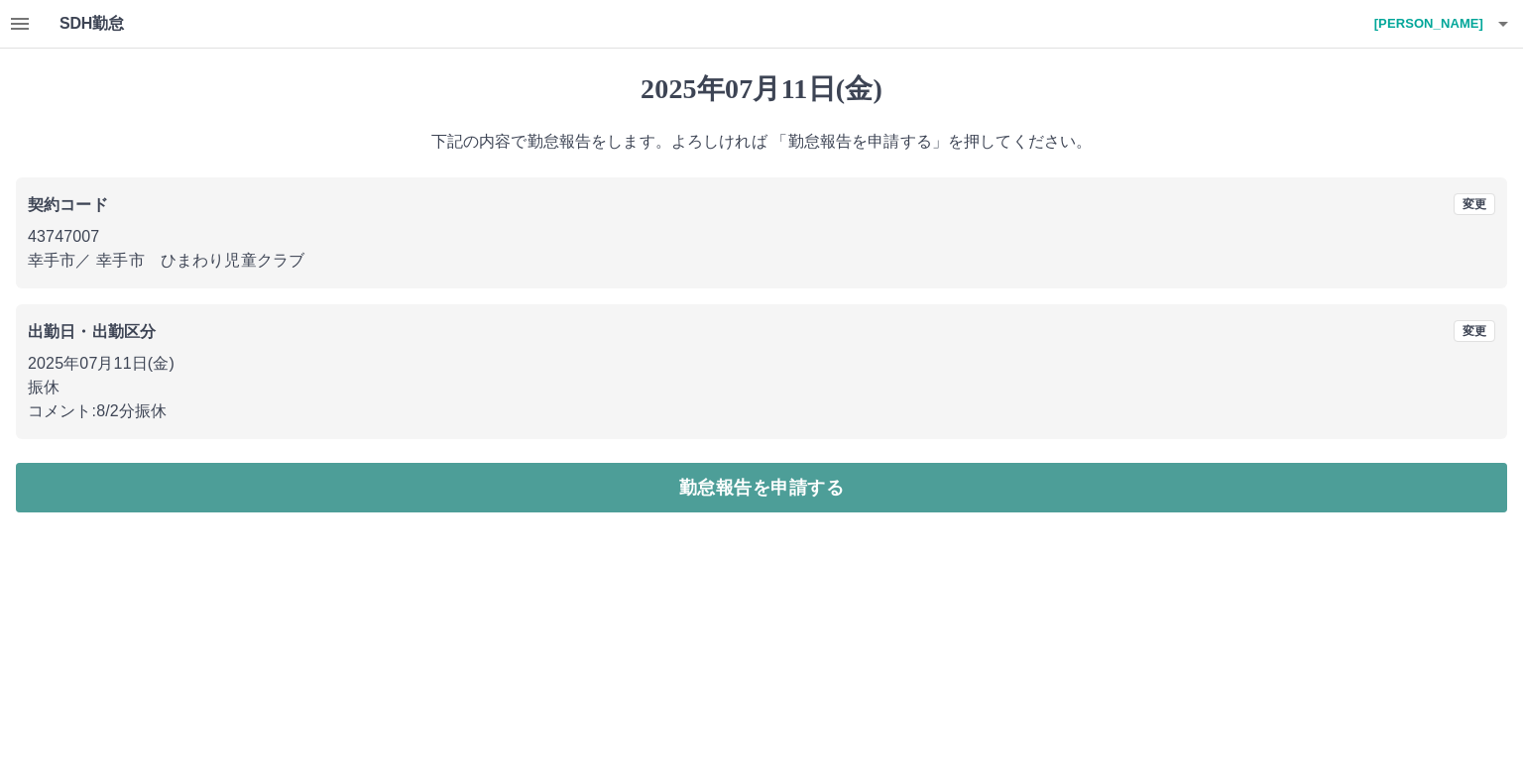 click on "勤怠報告を申請する" at bounding box center [762, 488] 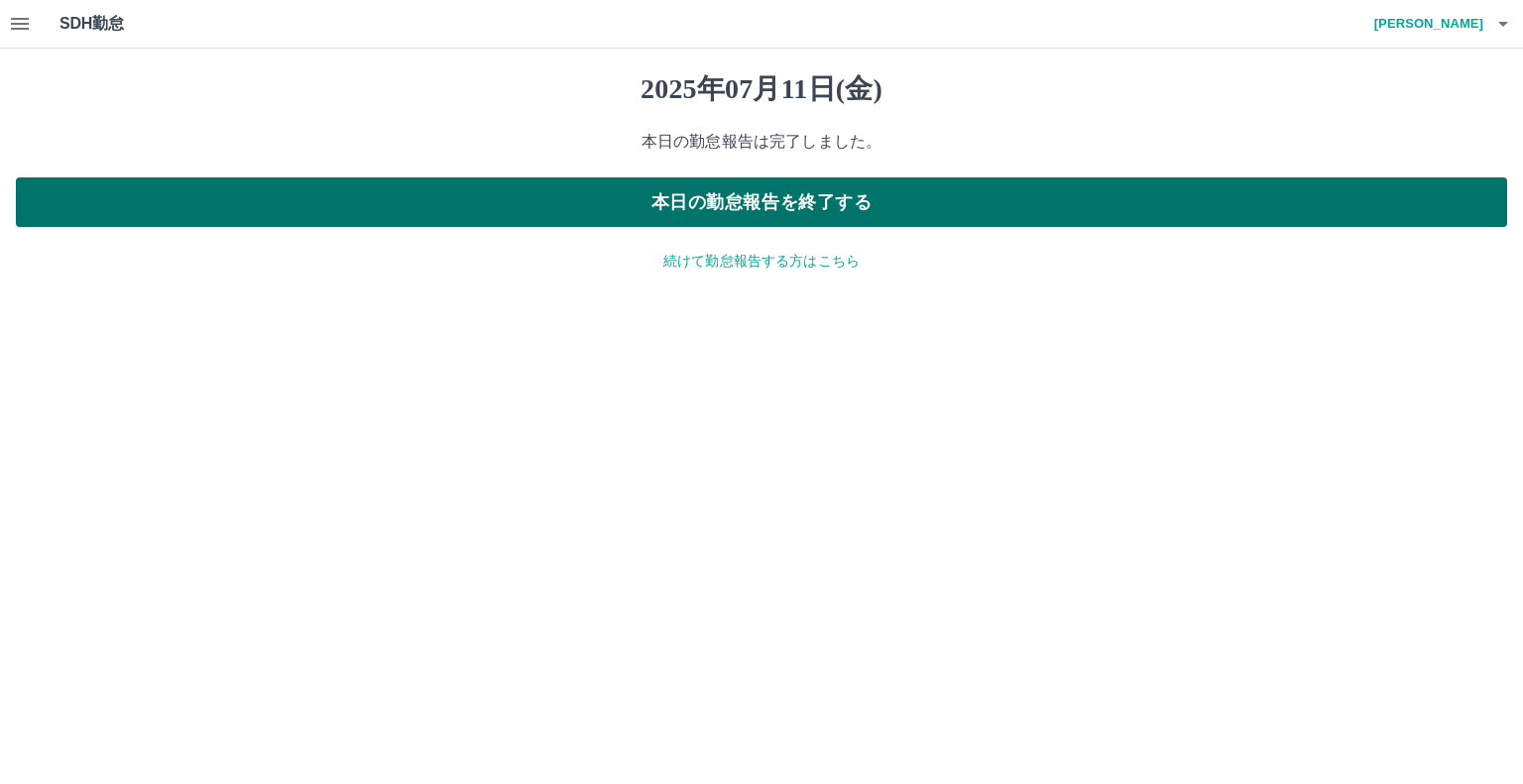 click on "本日の勤怠報告を終了する" at bounding box center [762, 202] 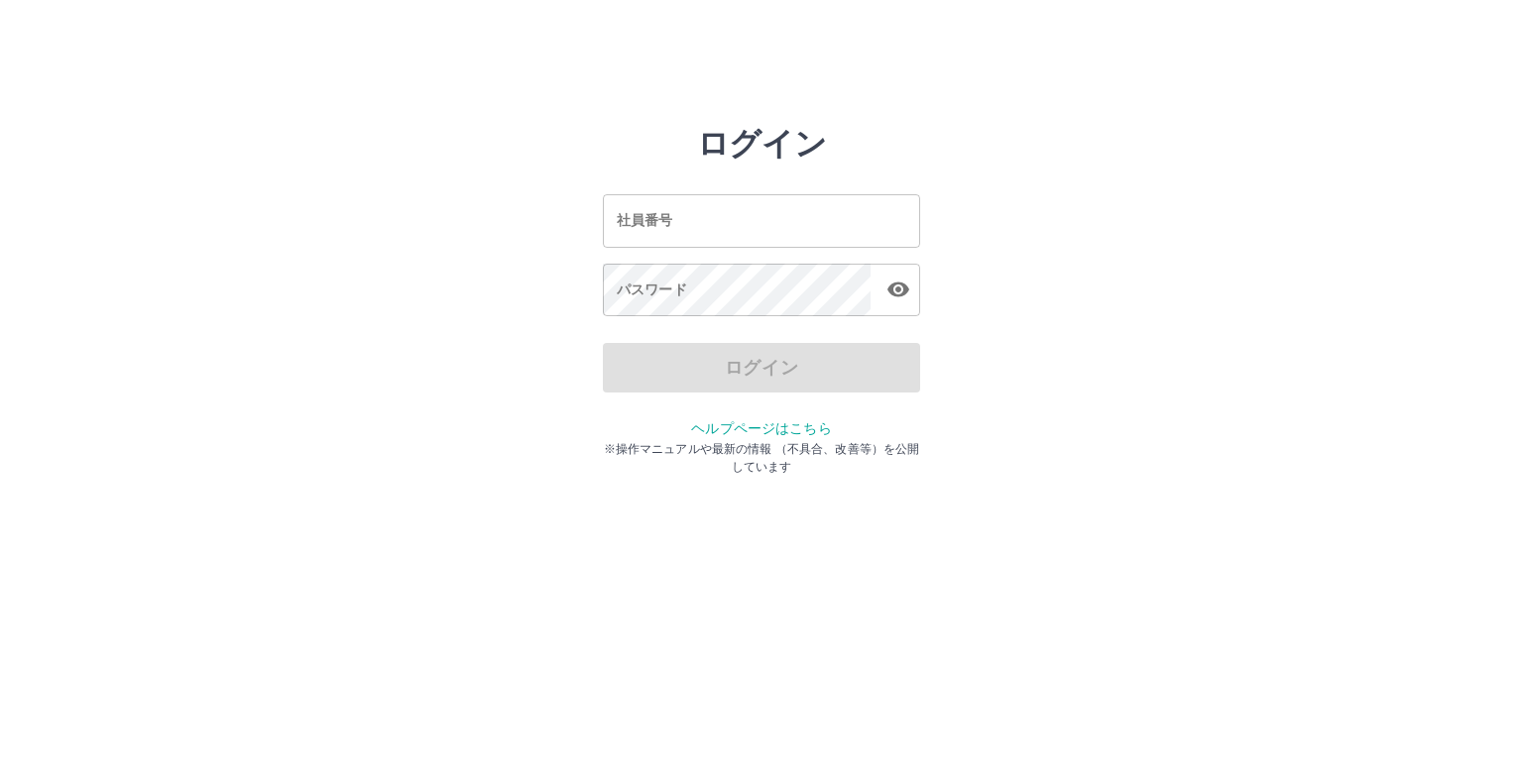 scroll, scrollTop: 0, scrollLeft: 0, axis: both 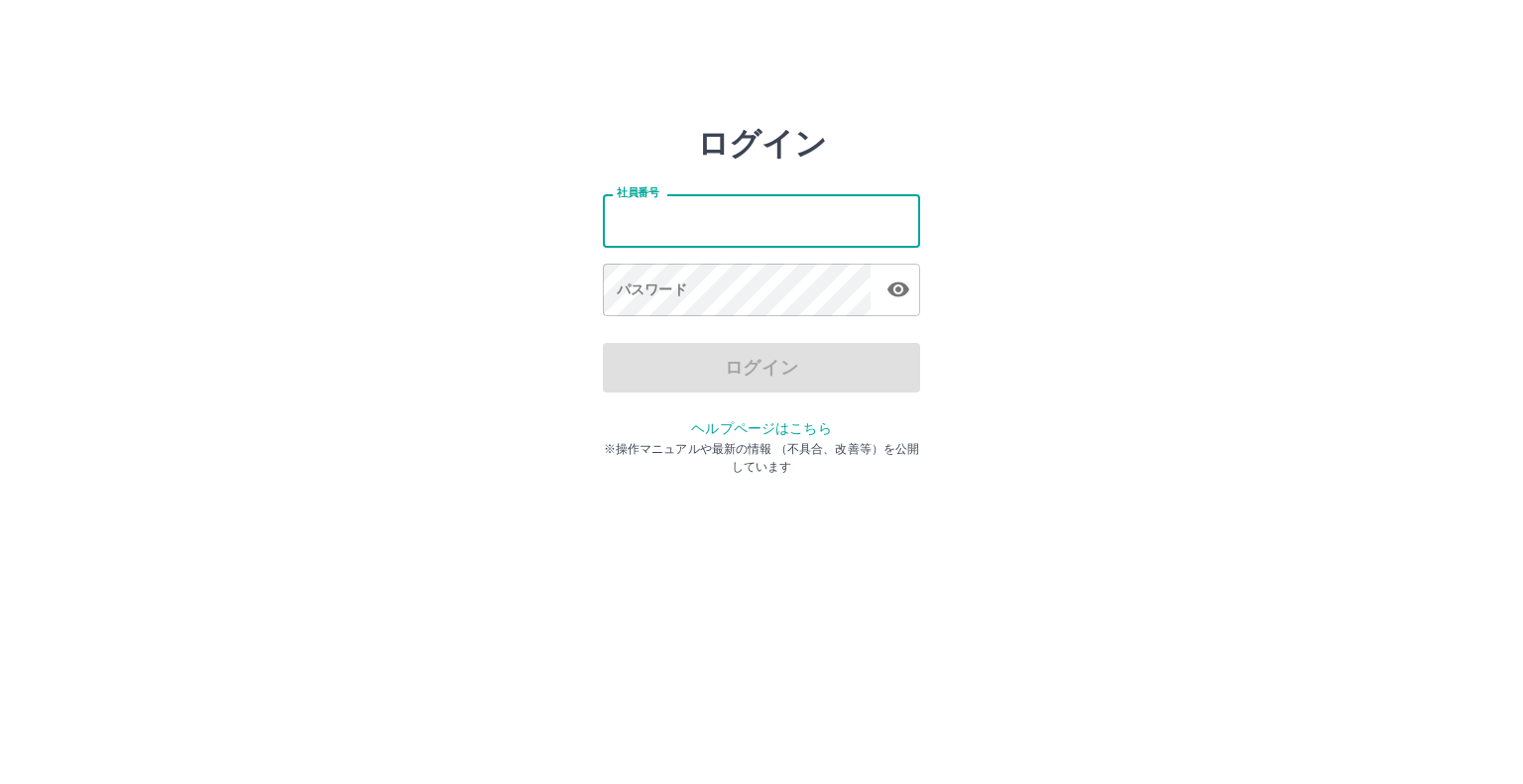 click on "社員番号" at bounding box center (762, 220) 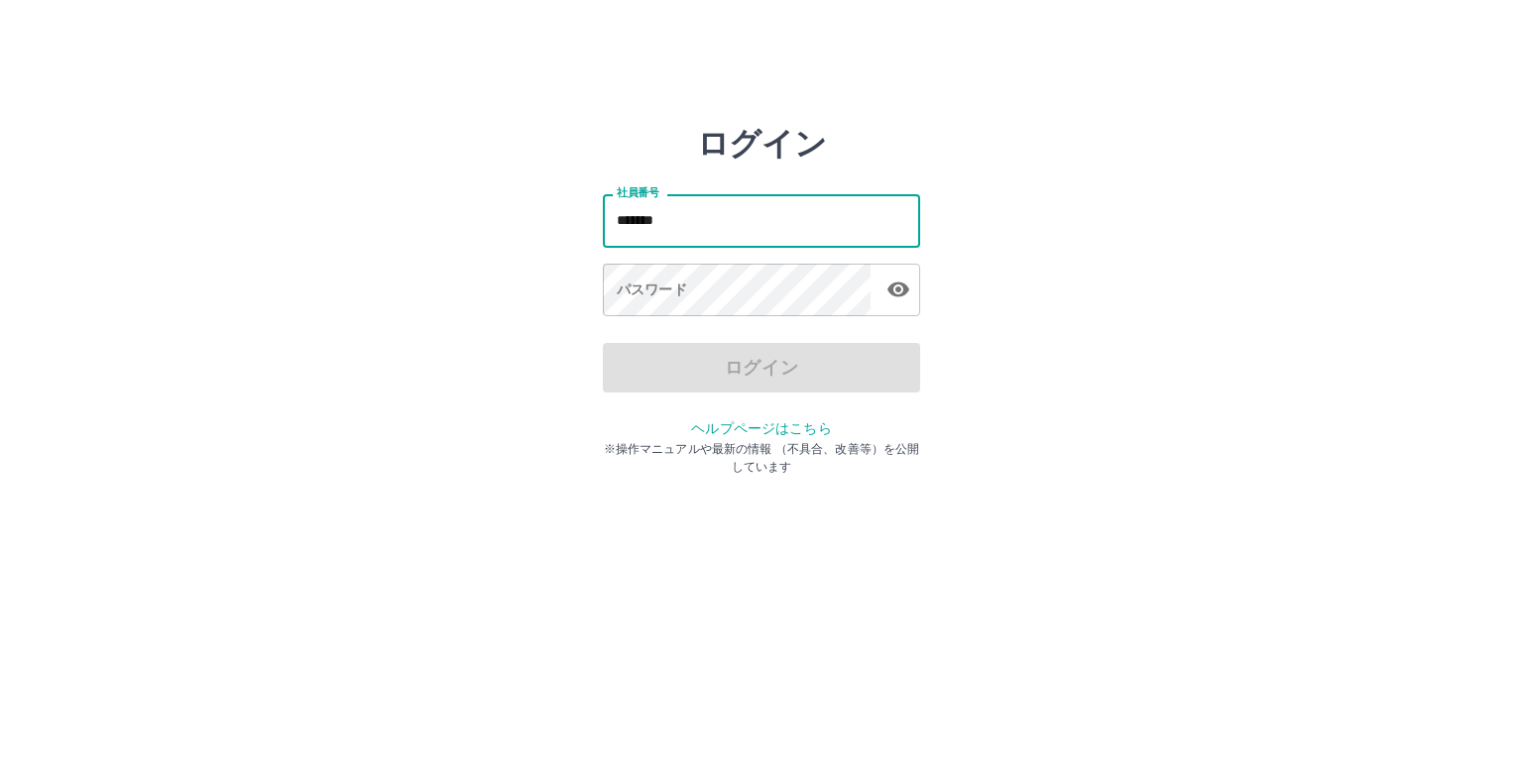 type on "*******" 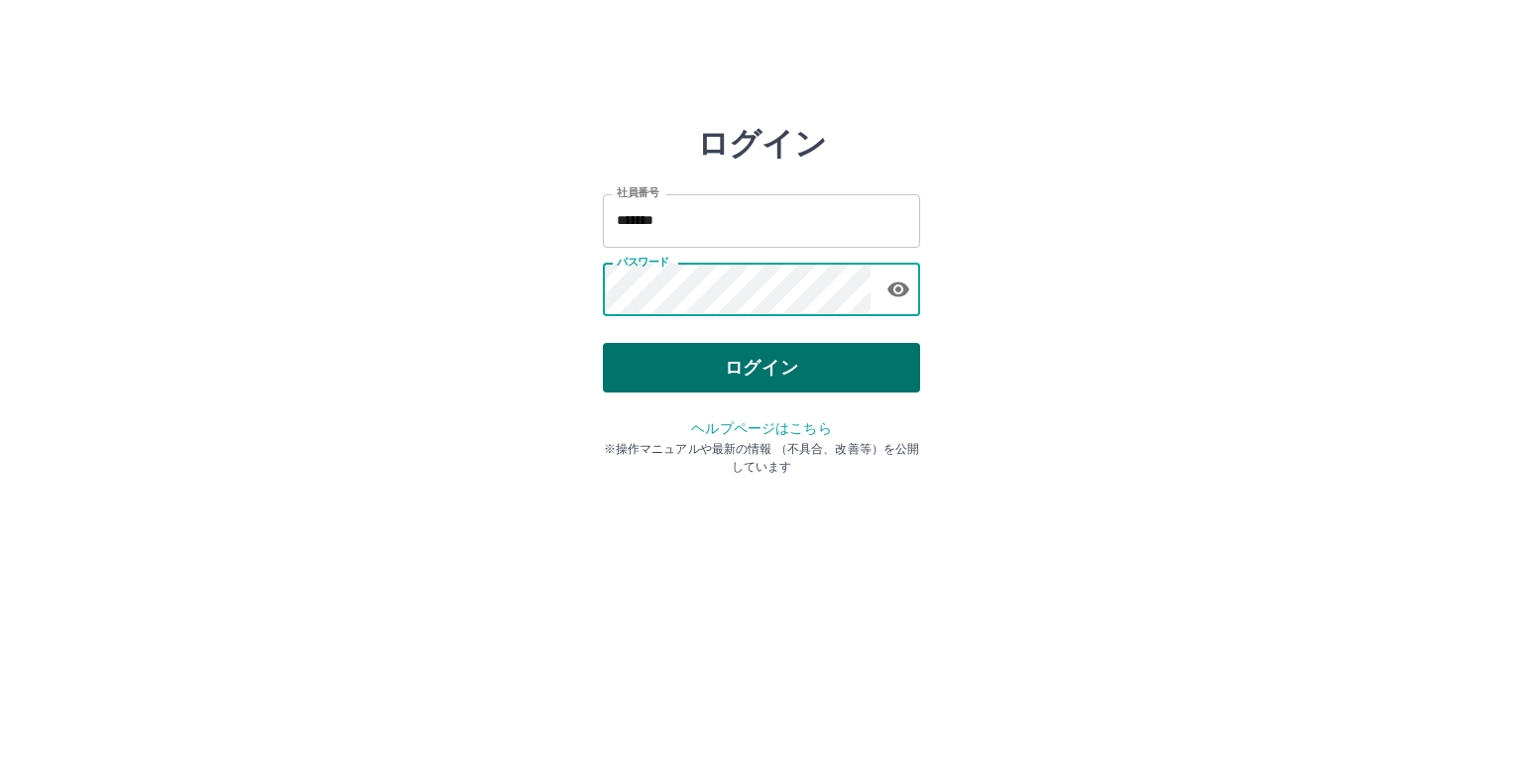click on "ログイン" at bounding box center [762, 368] 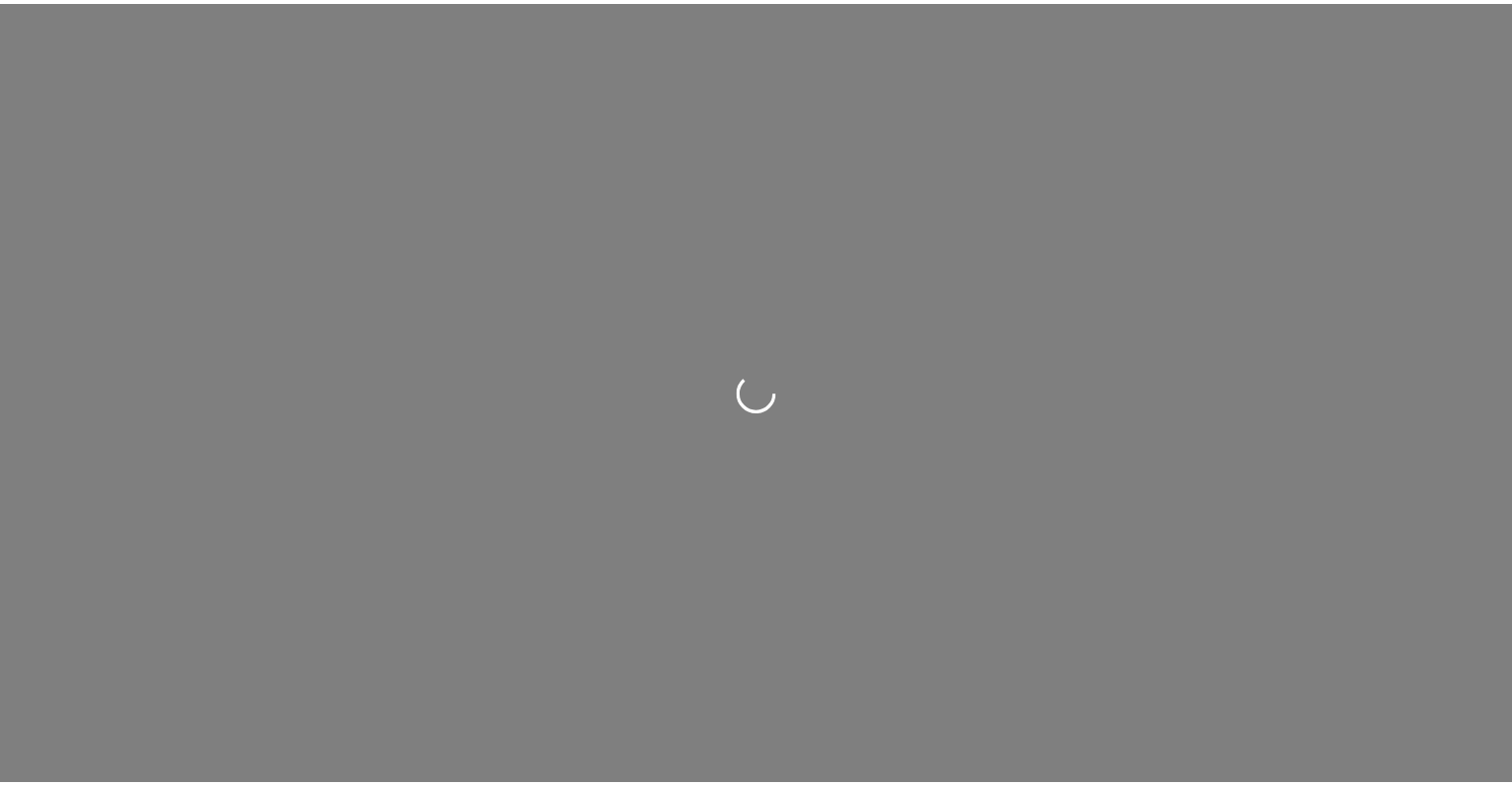 scroll, scrollTop: 0, scrollLeft: 0, axis: both 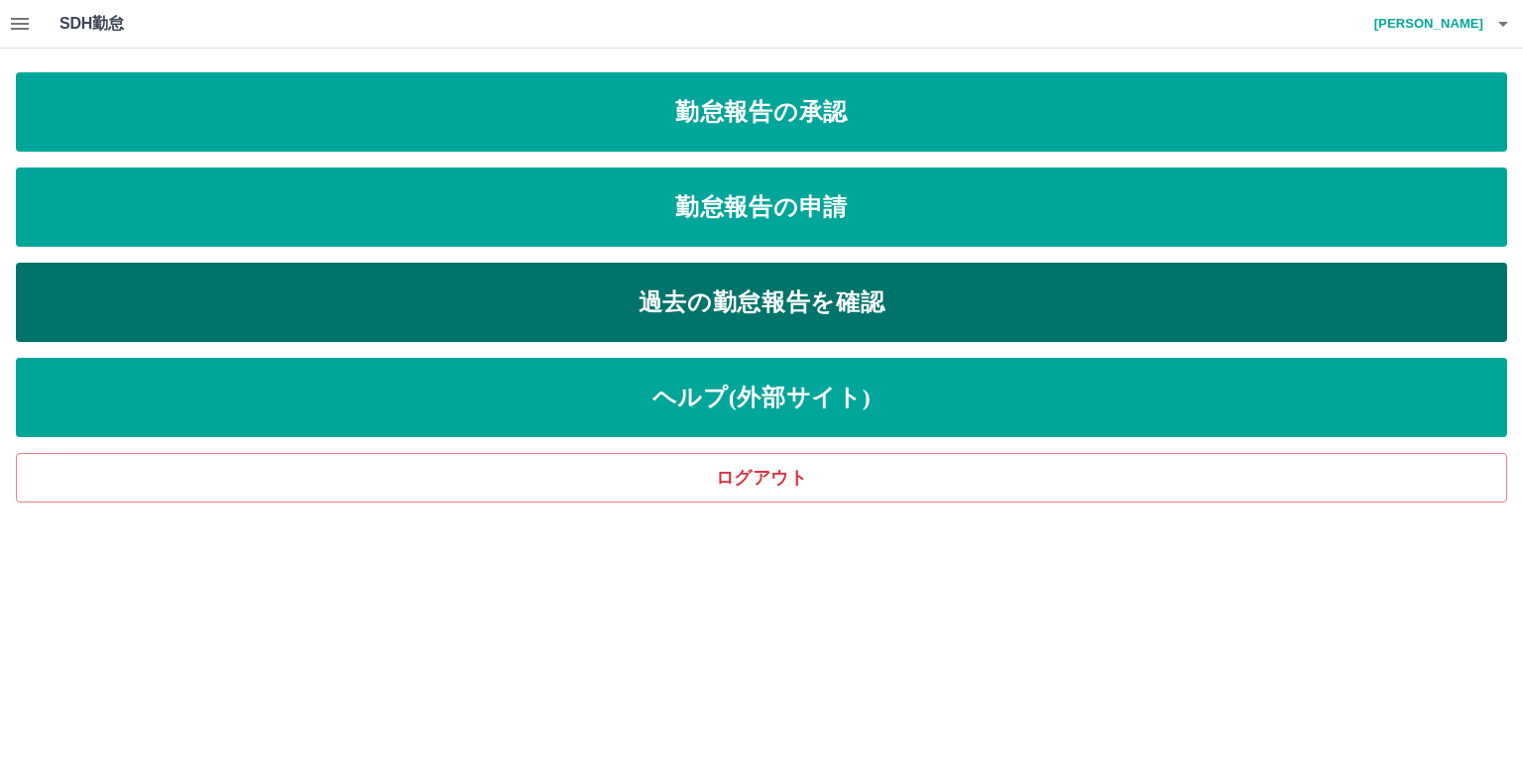 click on "過去の勤怠報告を確認" at bounding box center [762, 302] 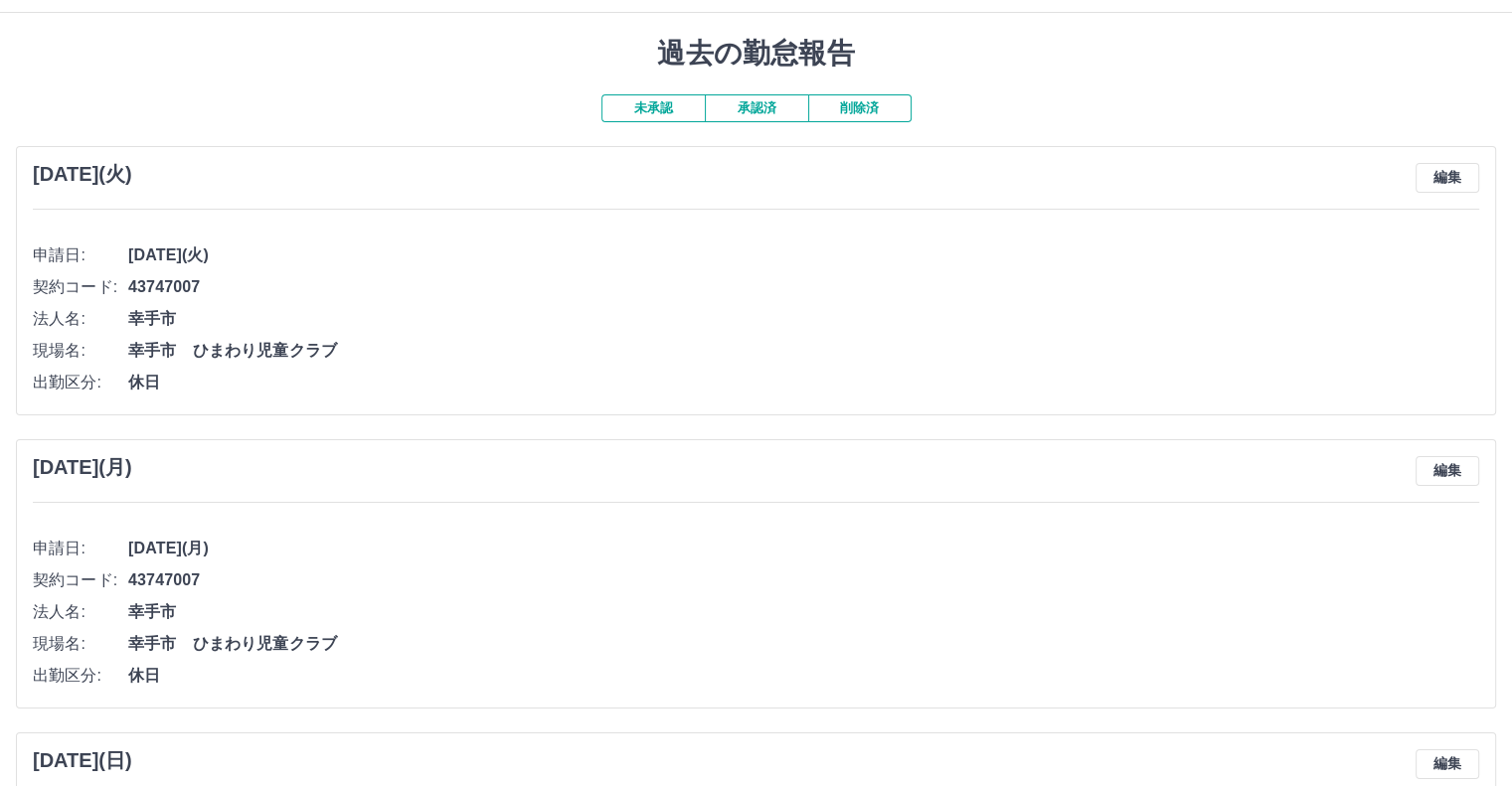 scroll, scrollTop: 0, scrollLeft: 0, axis: both 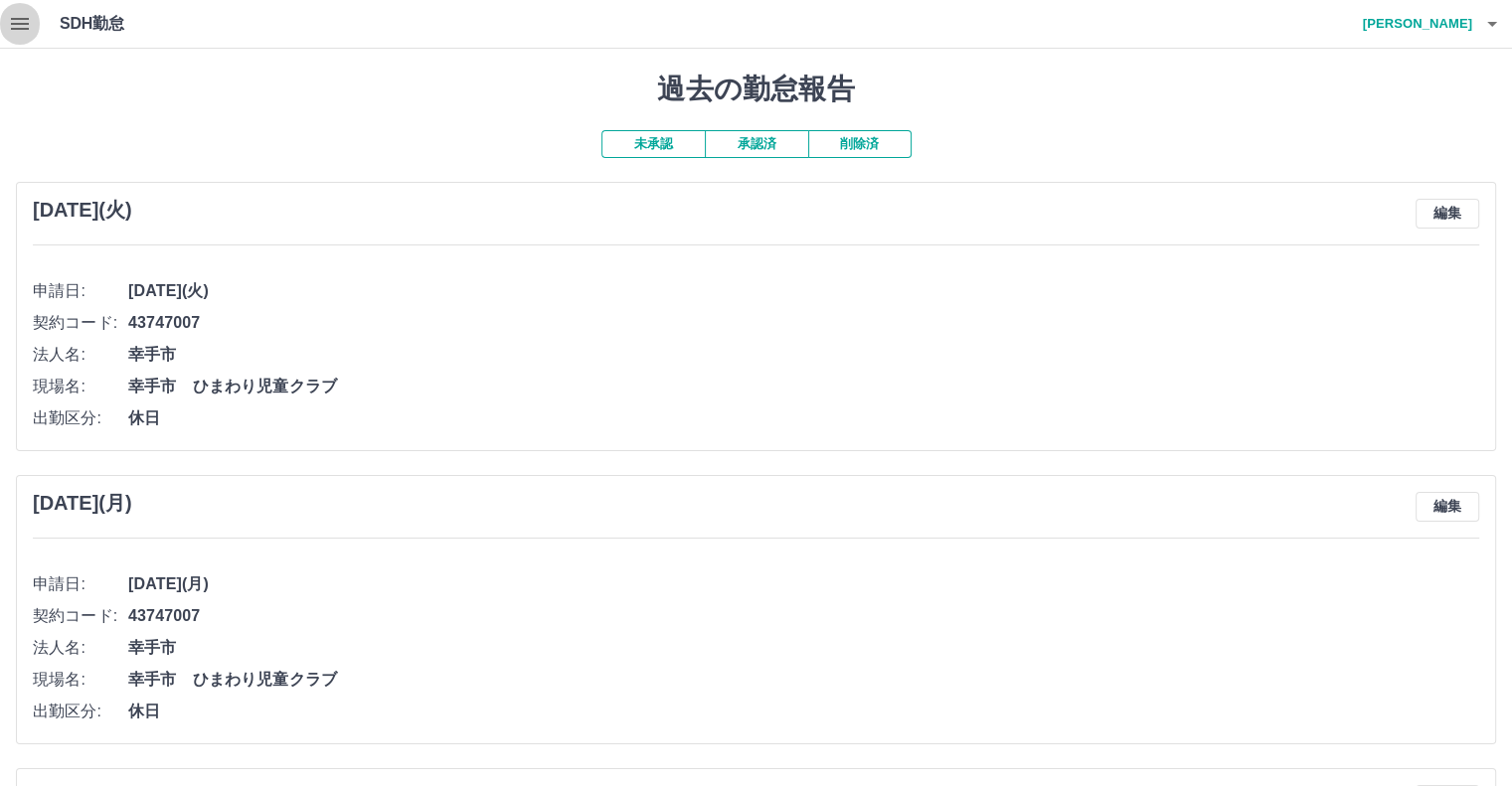 click 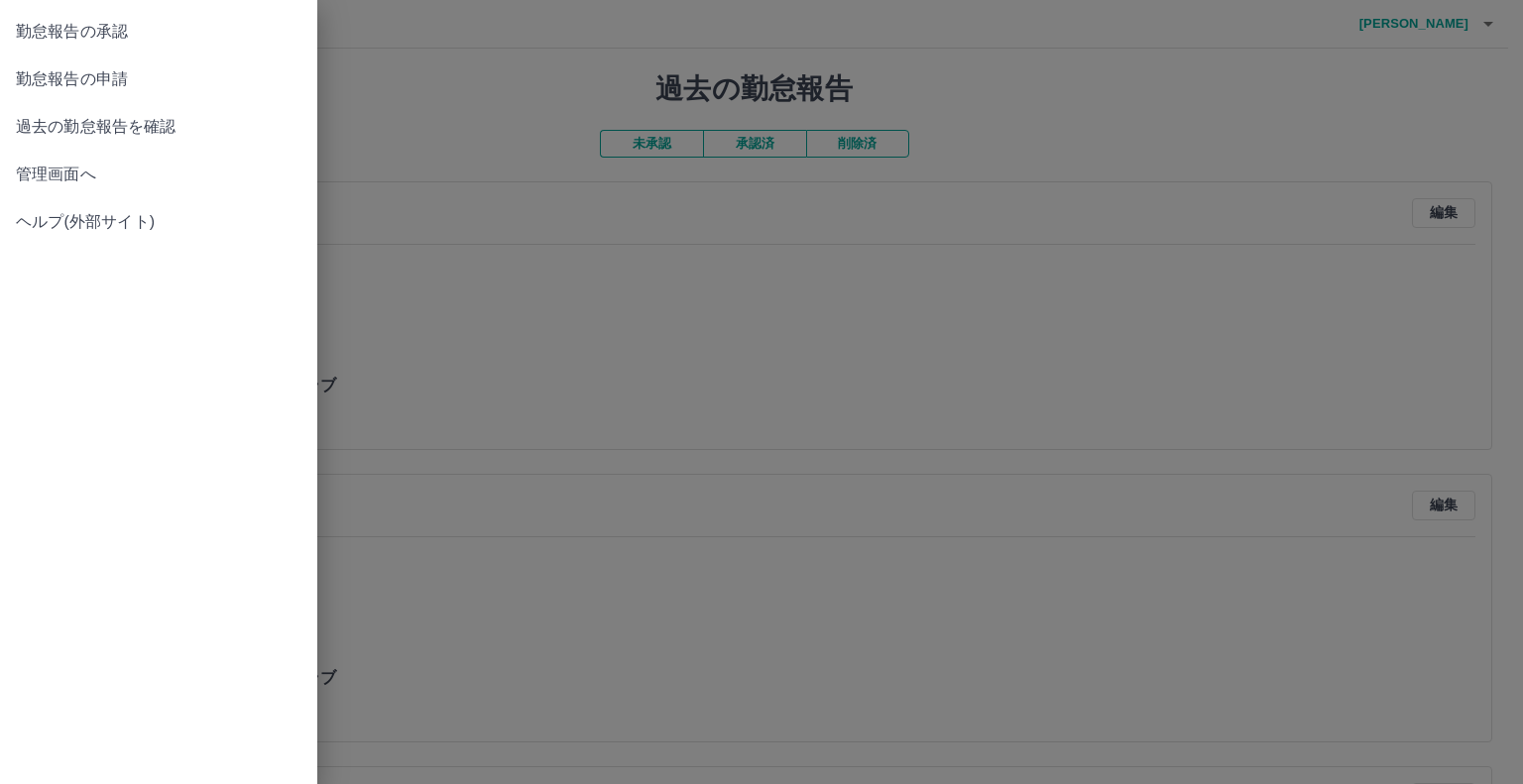 click on "勤怠報告の承認" at bounding box center (159, 32) 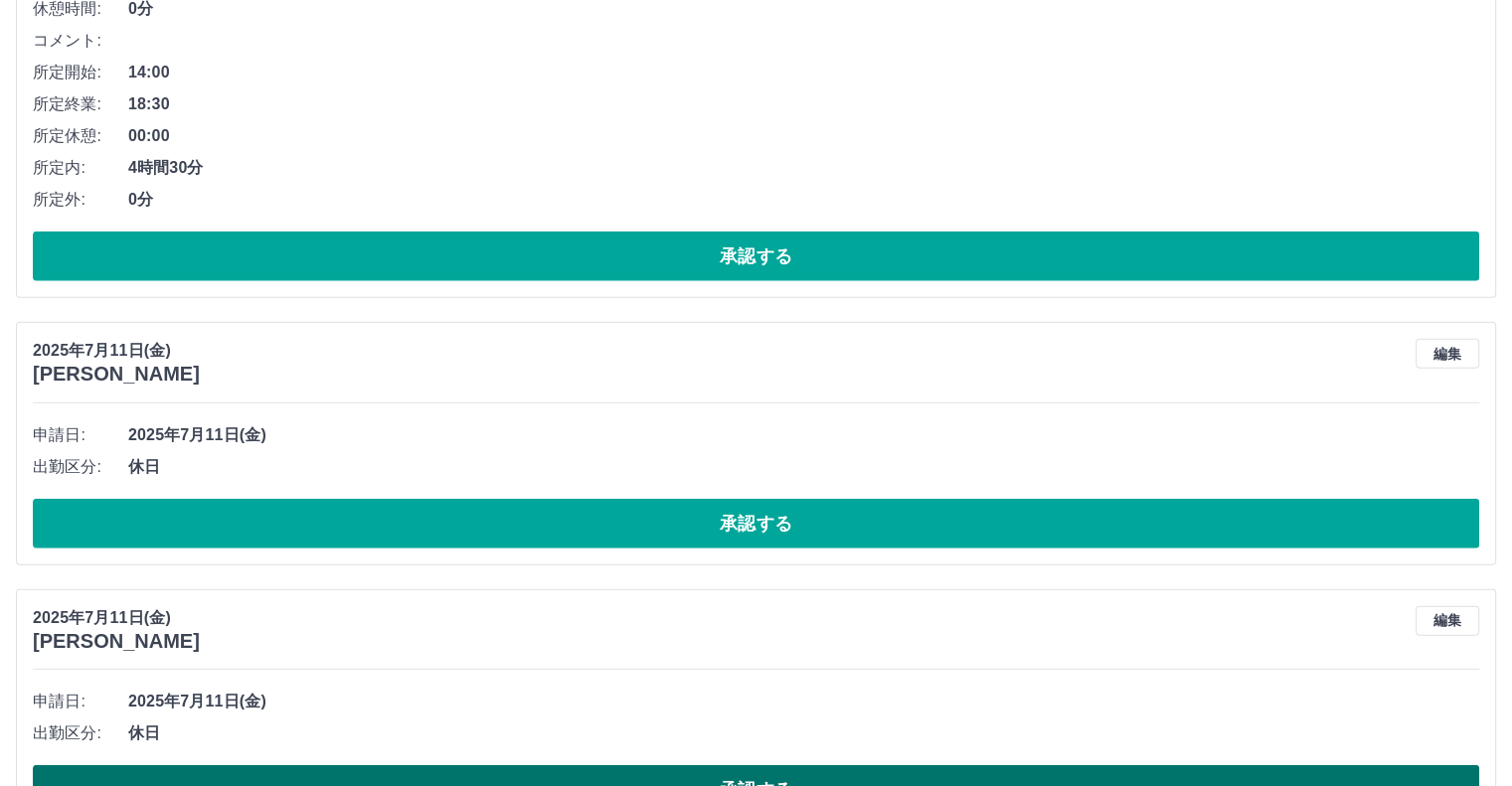scroll, scrollTop: 5167, scrollLeft: 0, axis: vertical 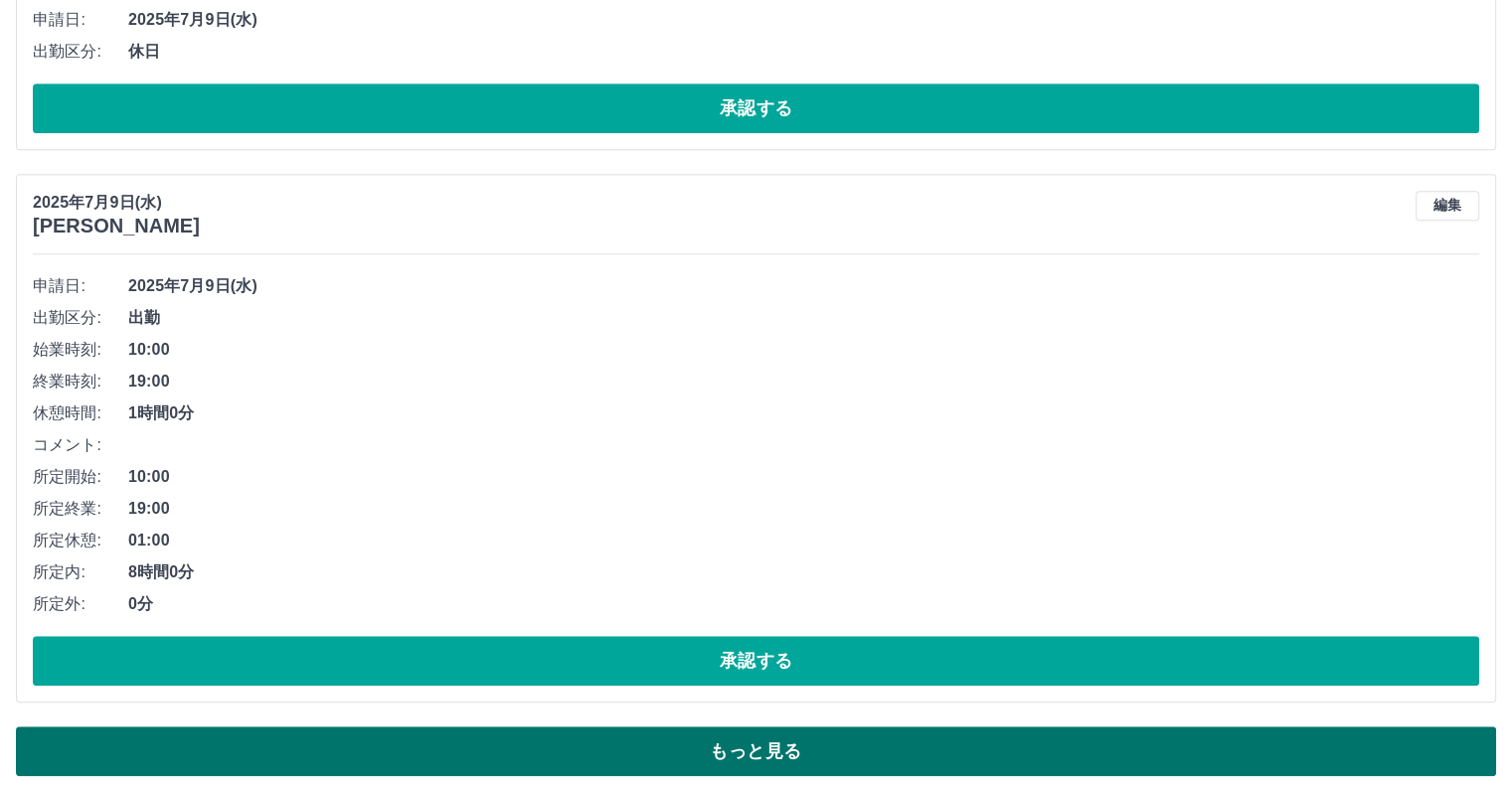 click on "もっと見る" at bounding box center [756, 751] 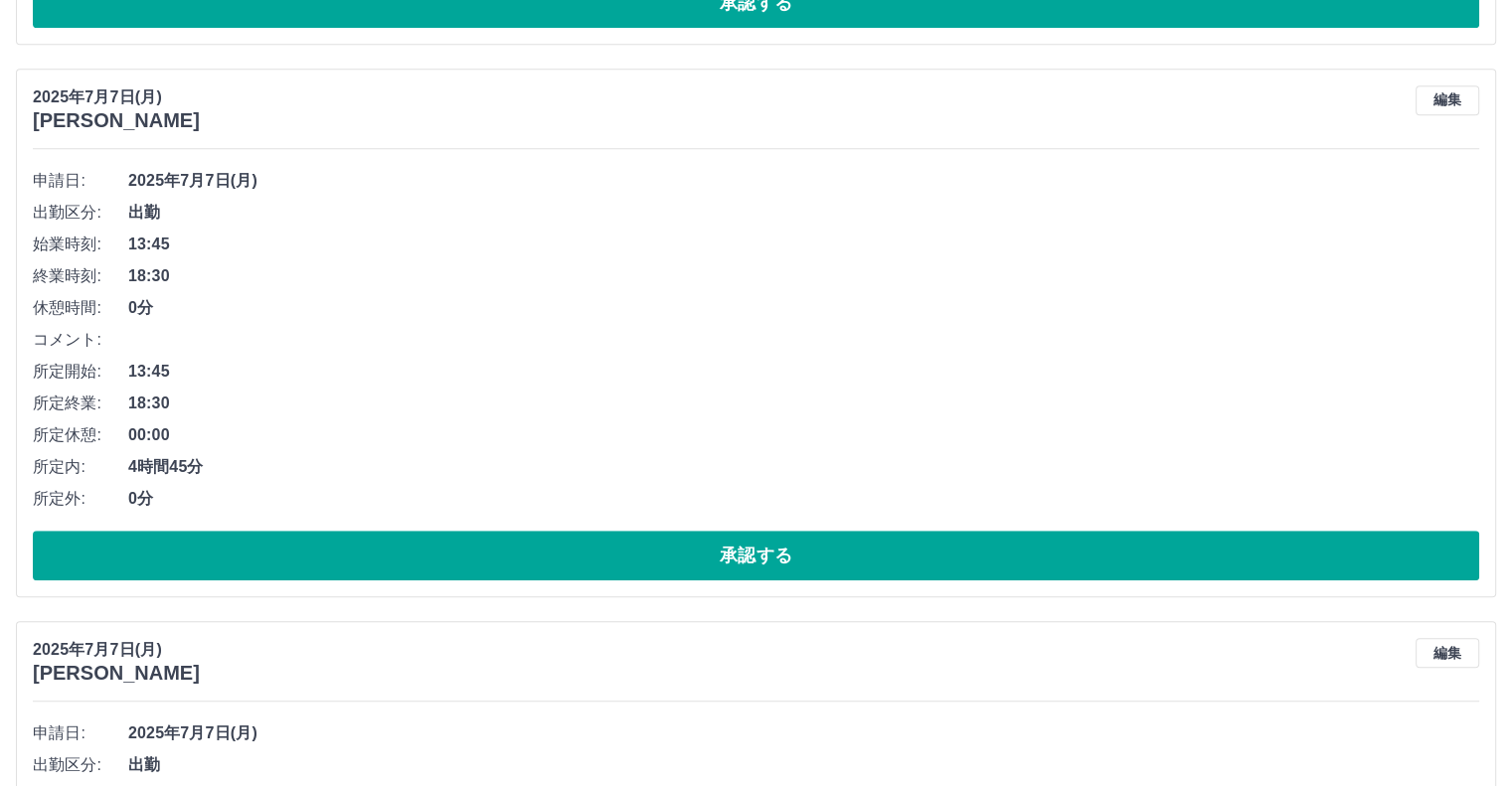 scroll, scrollTop: 16844, scrollLeft: 0, axis: vertical 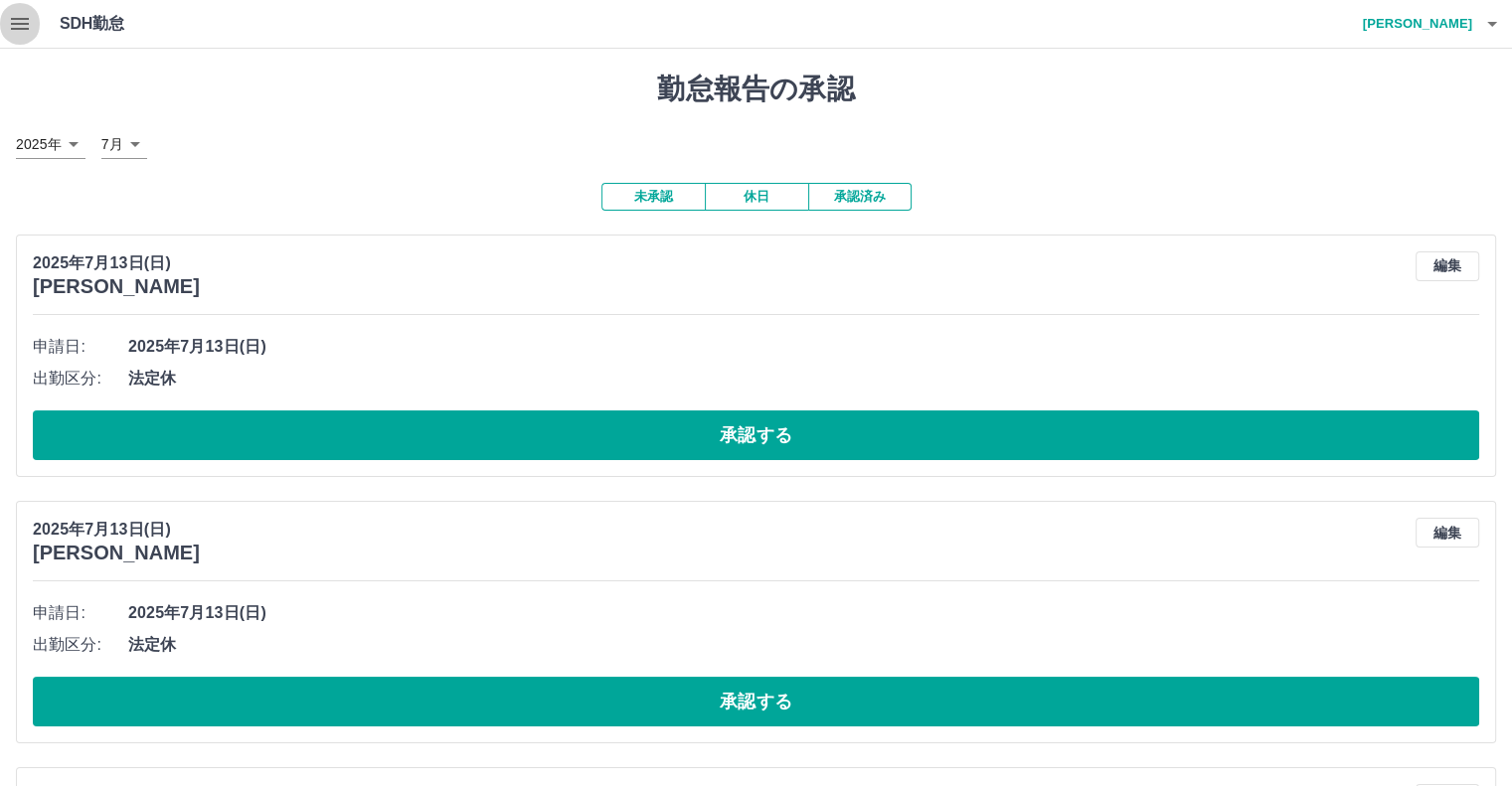click 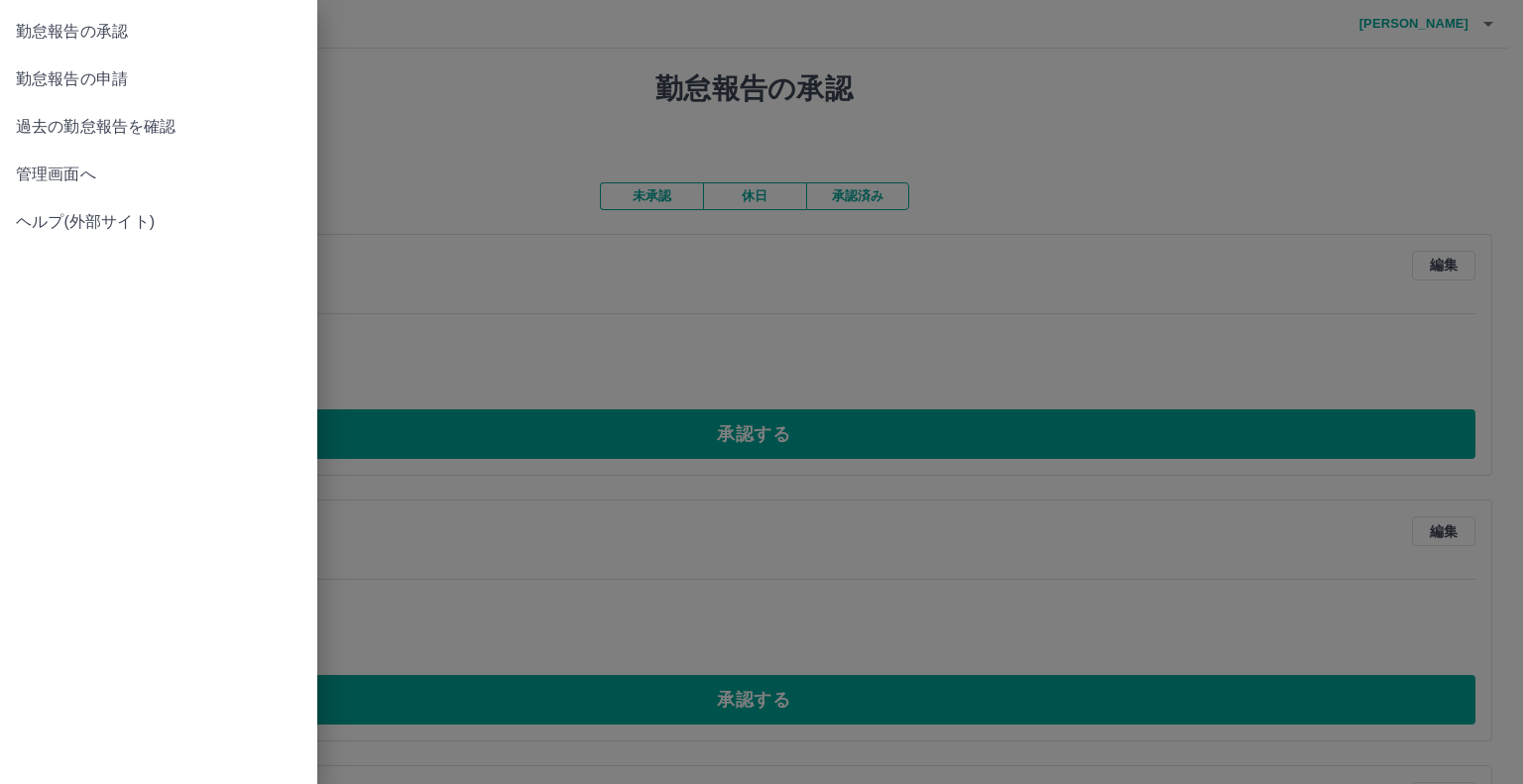 click on "勤怠報告の申請" at bounding box center [159, 79] 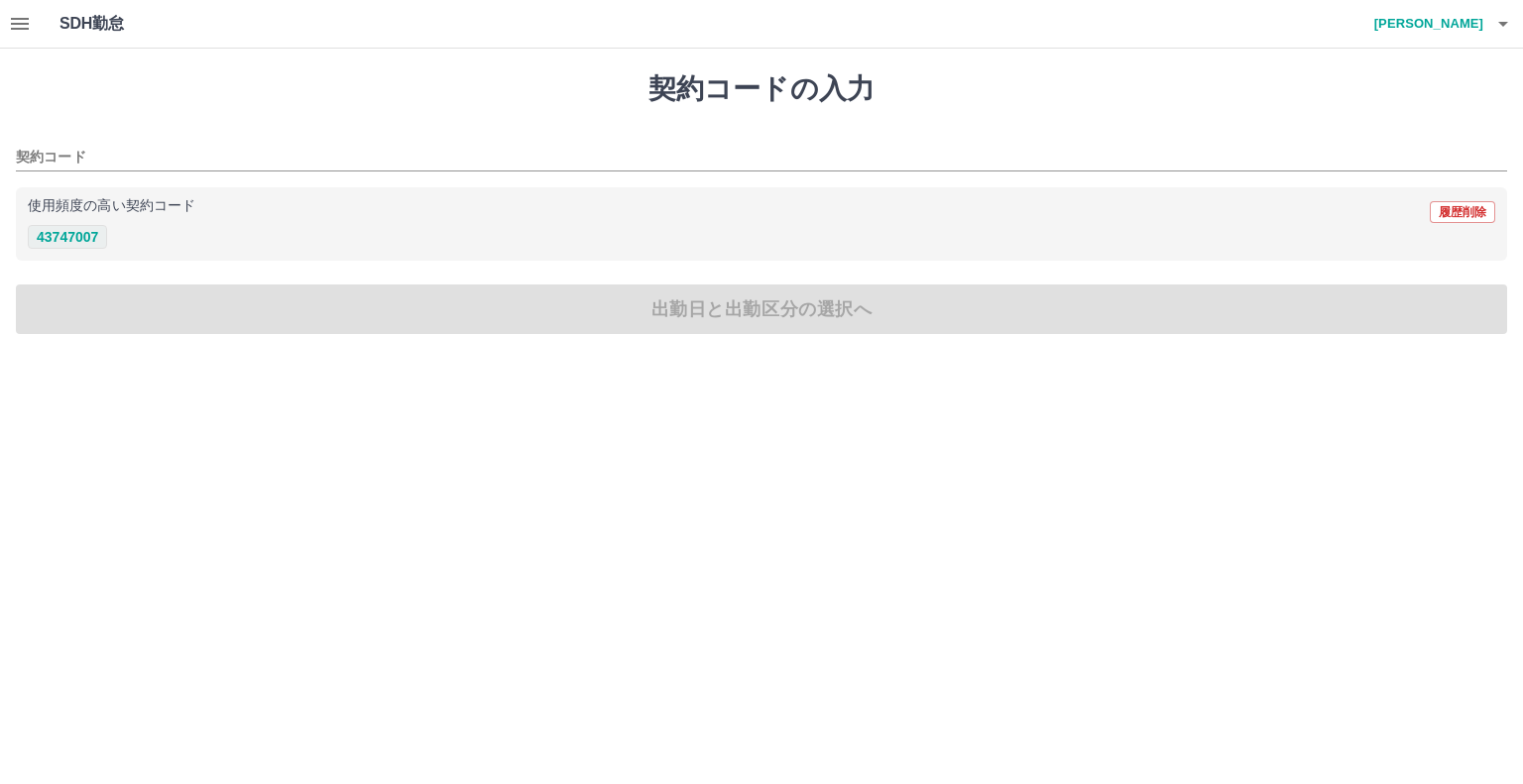 click on "43747007" at bounding box center [67, 237] 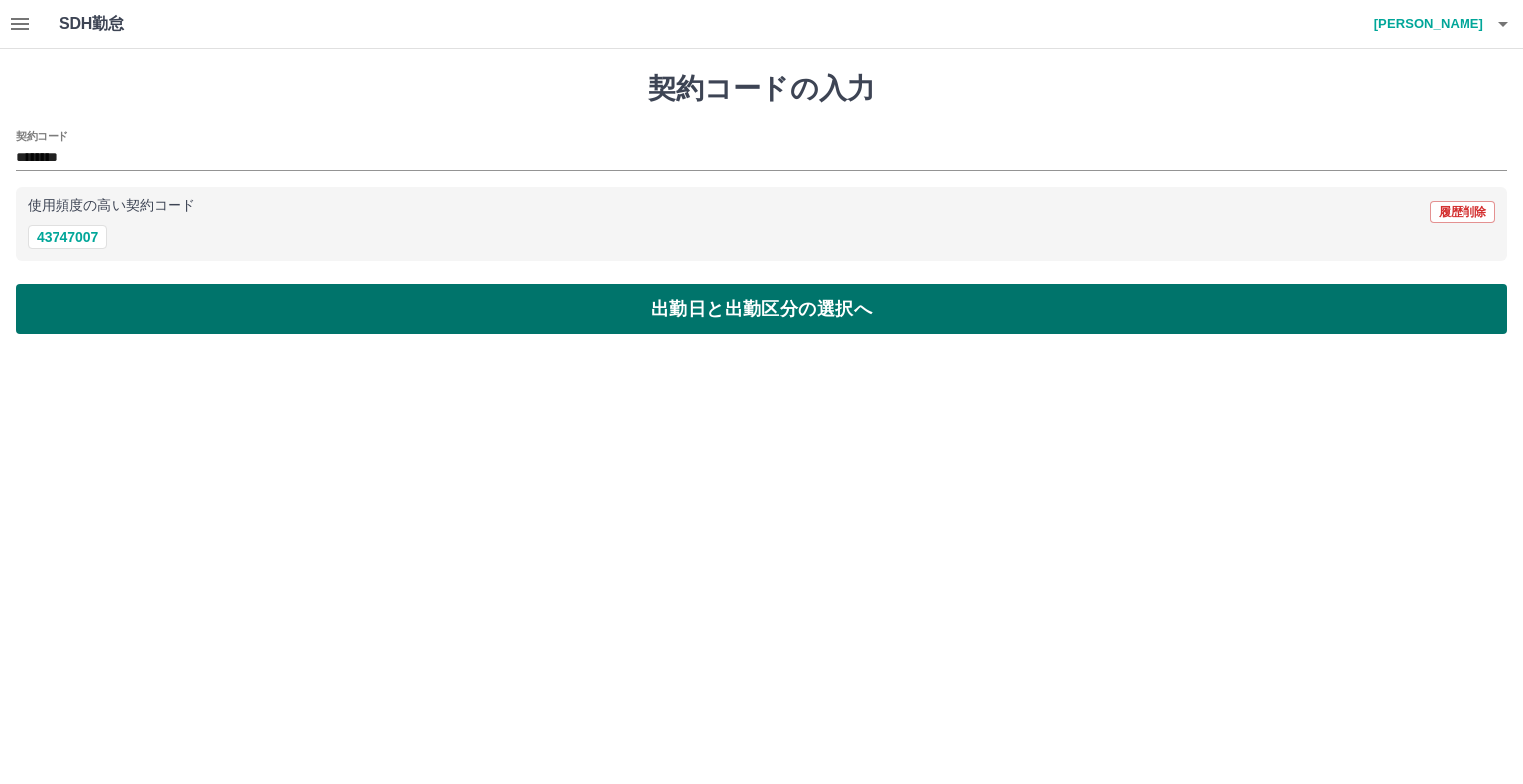 click on "出勤日と出勤区分の選択へ" at bounding box center (762, 309) 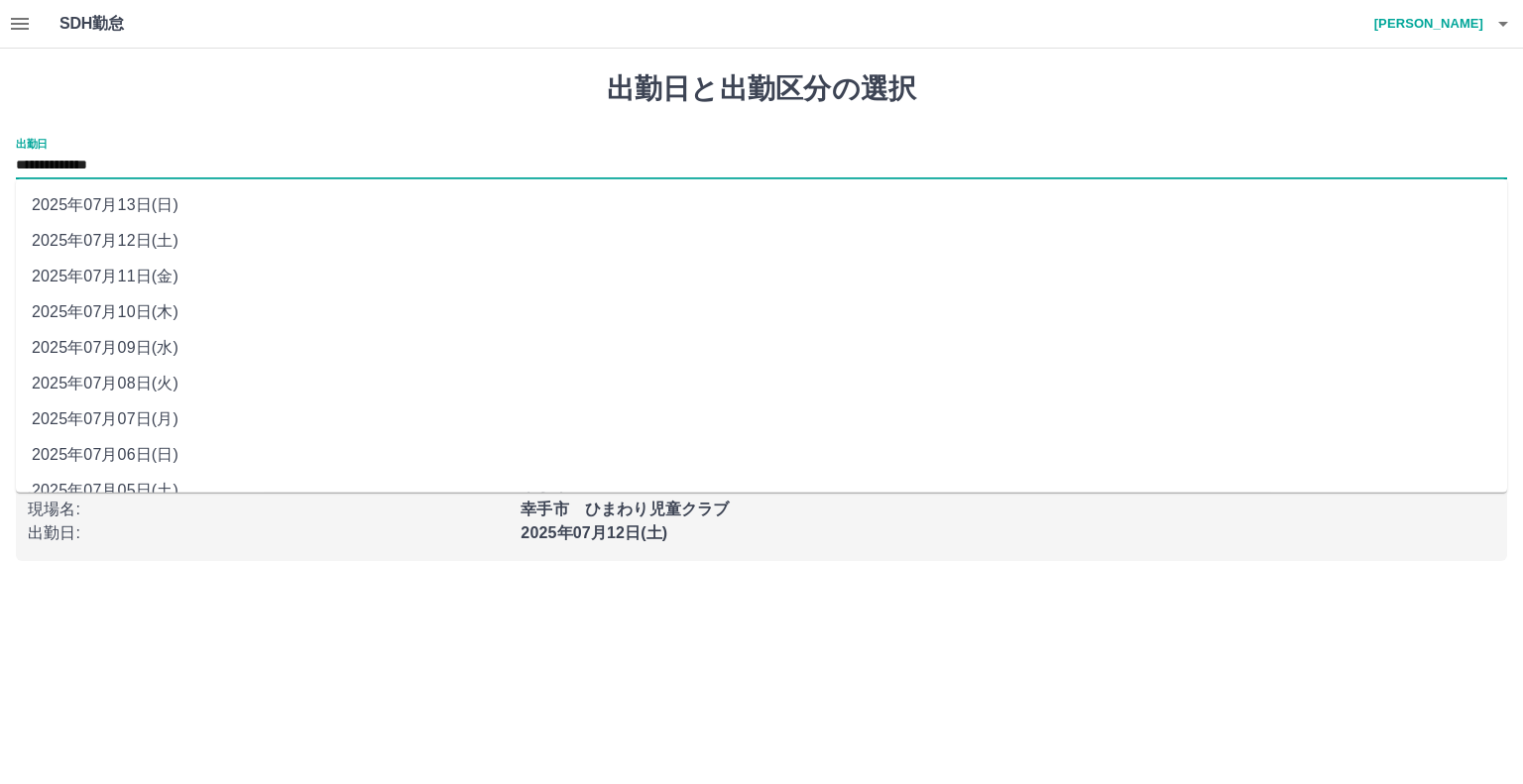click on "**********" at bounding box center (762, 166) 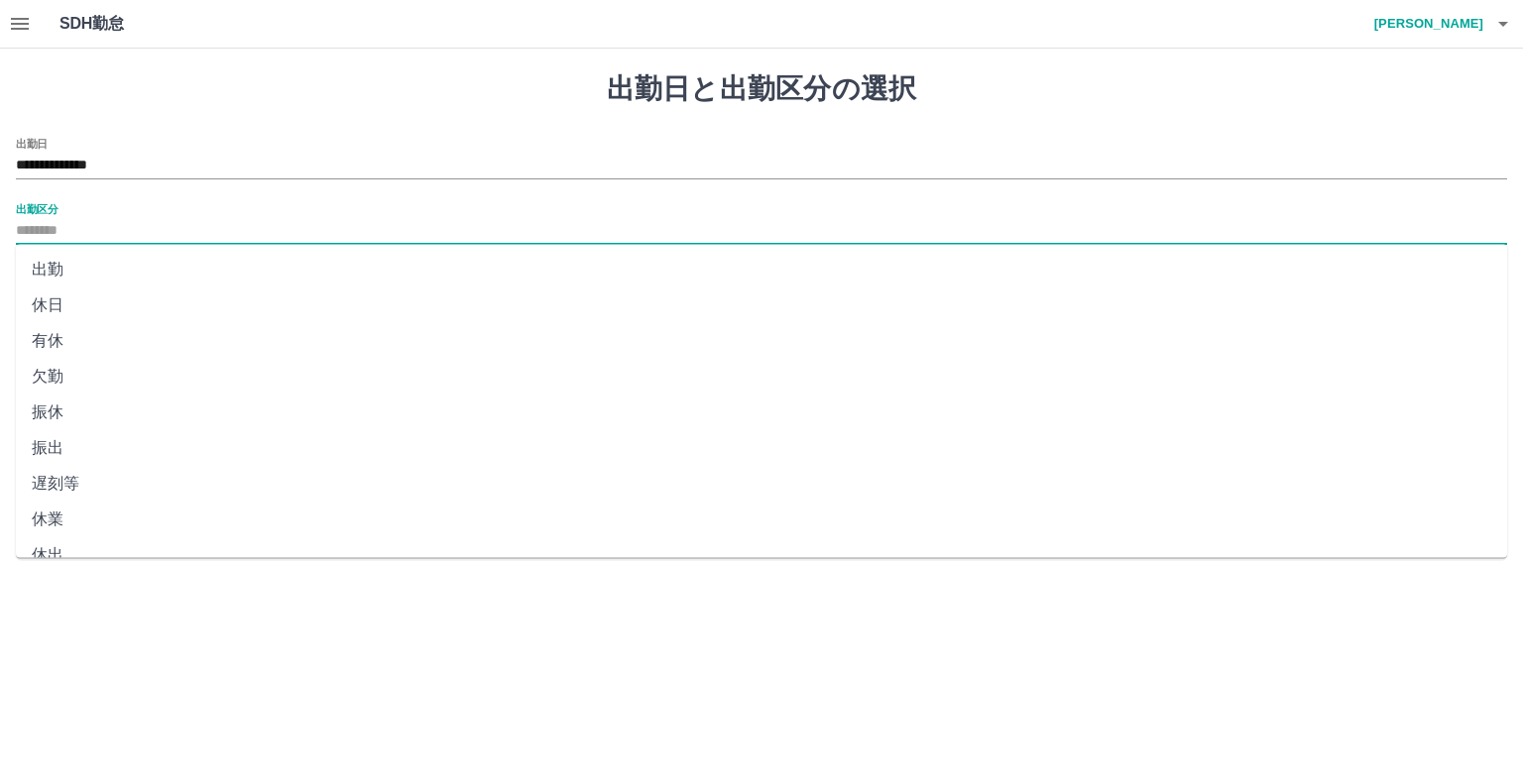 click on "出勤区分" at bounding box center (762, 231) 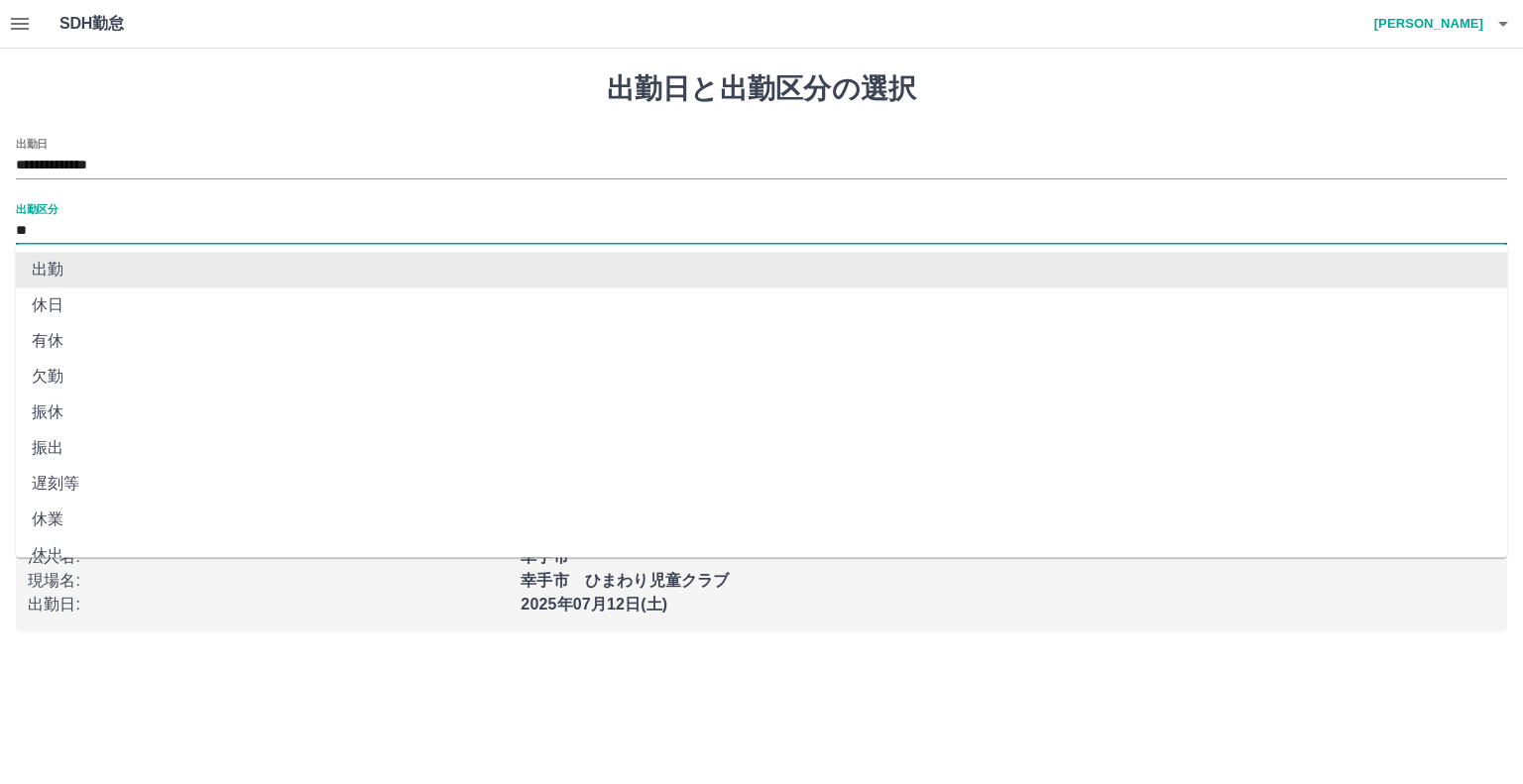 click on "**" at bounding box center (762, 231) 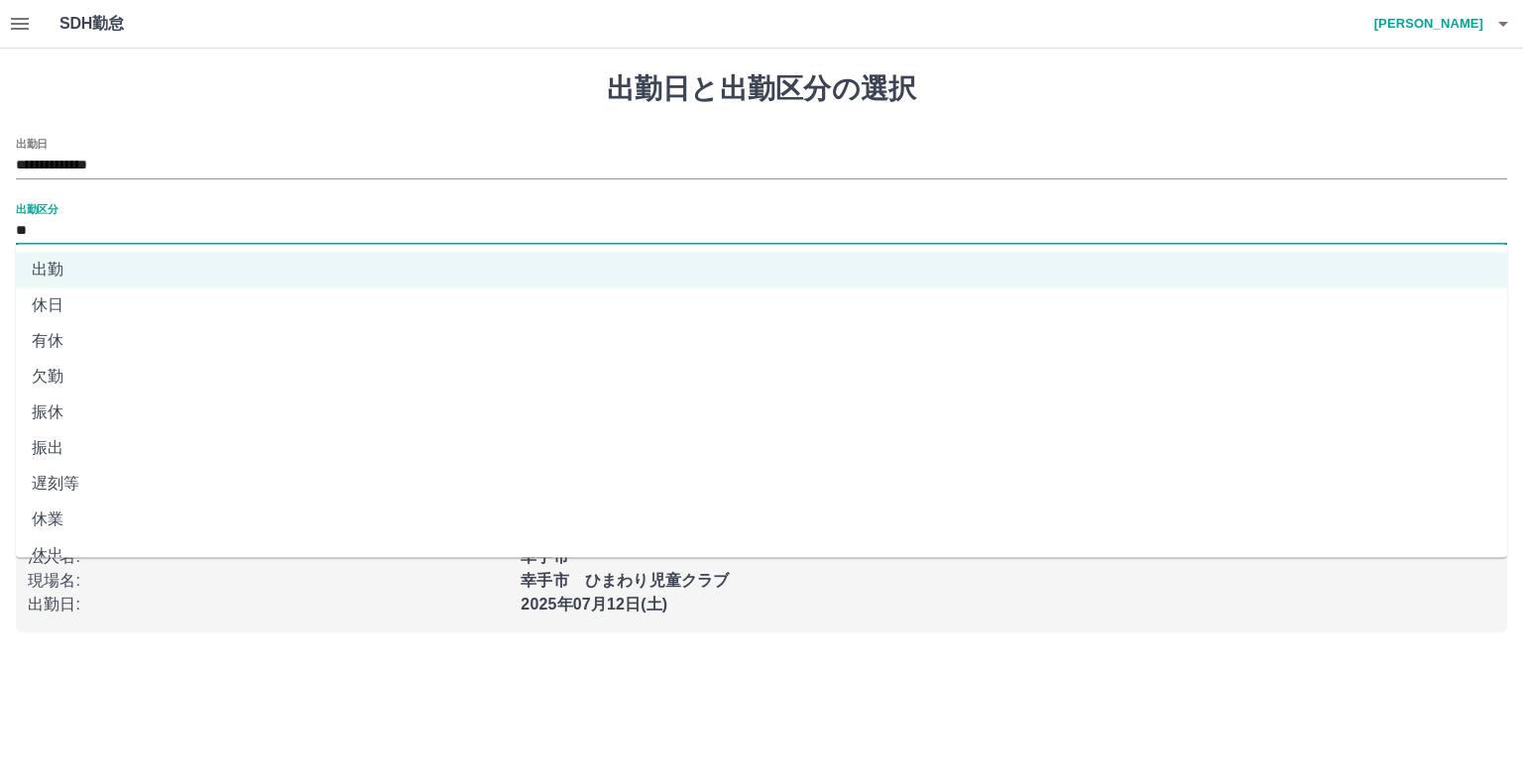 click on "振休" at bounding box center [762, 412] 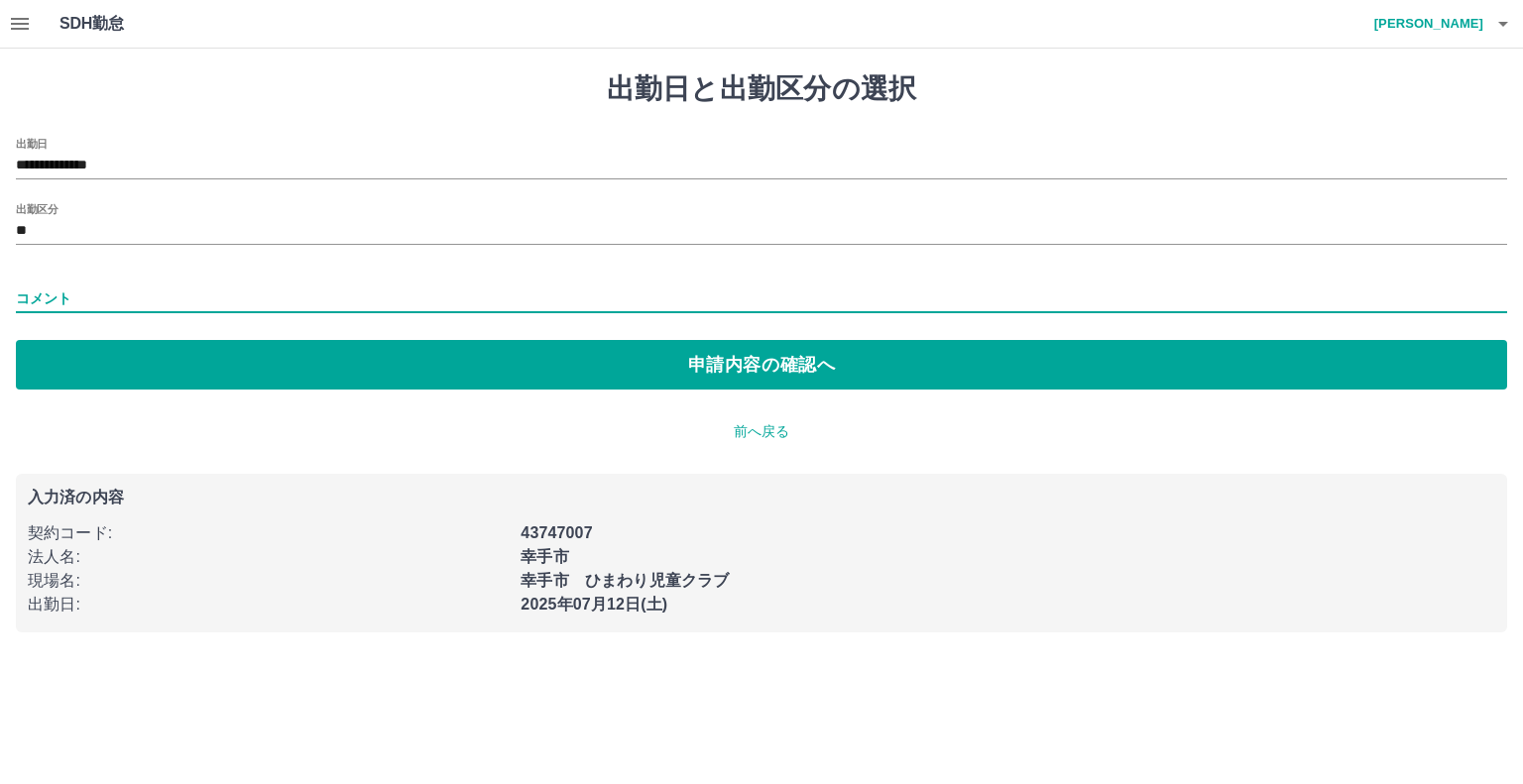 click on "コメント" at bounding box center (762, 298) 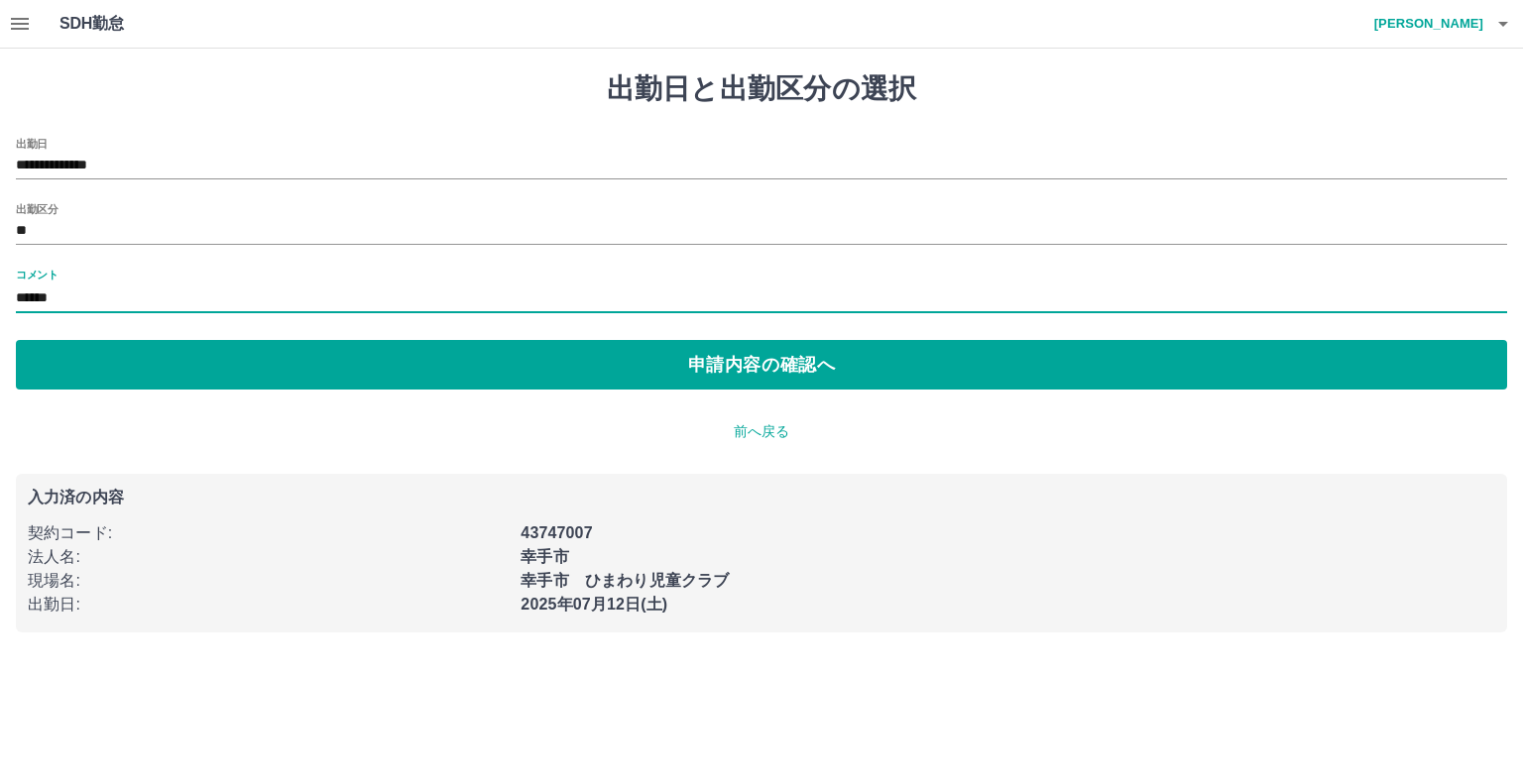 click on "******" at bounding box center (762, 298) 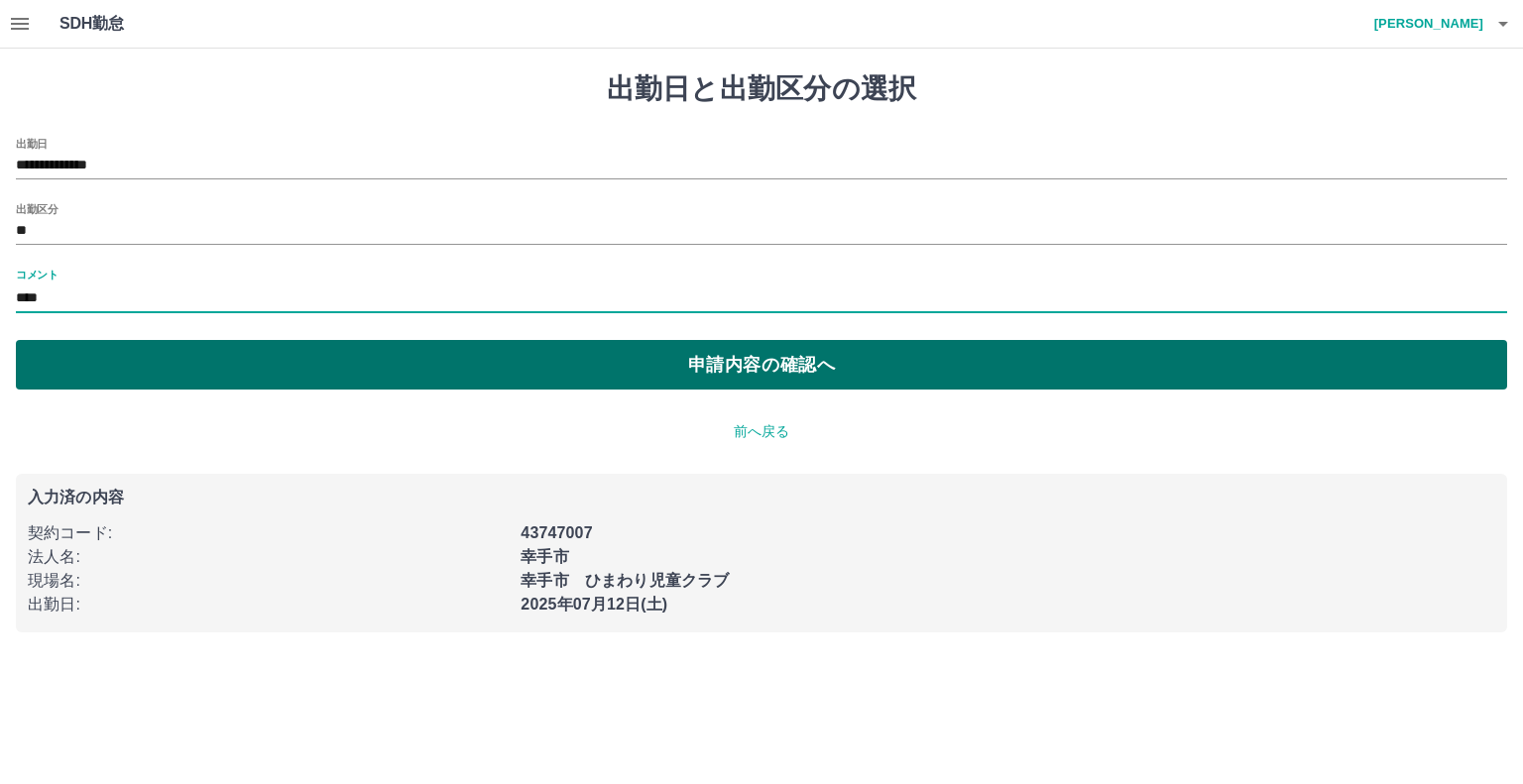 type on "****" 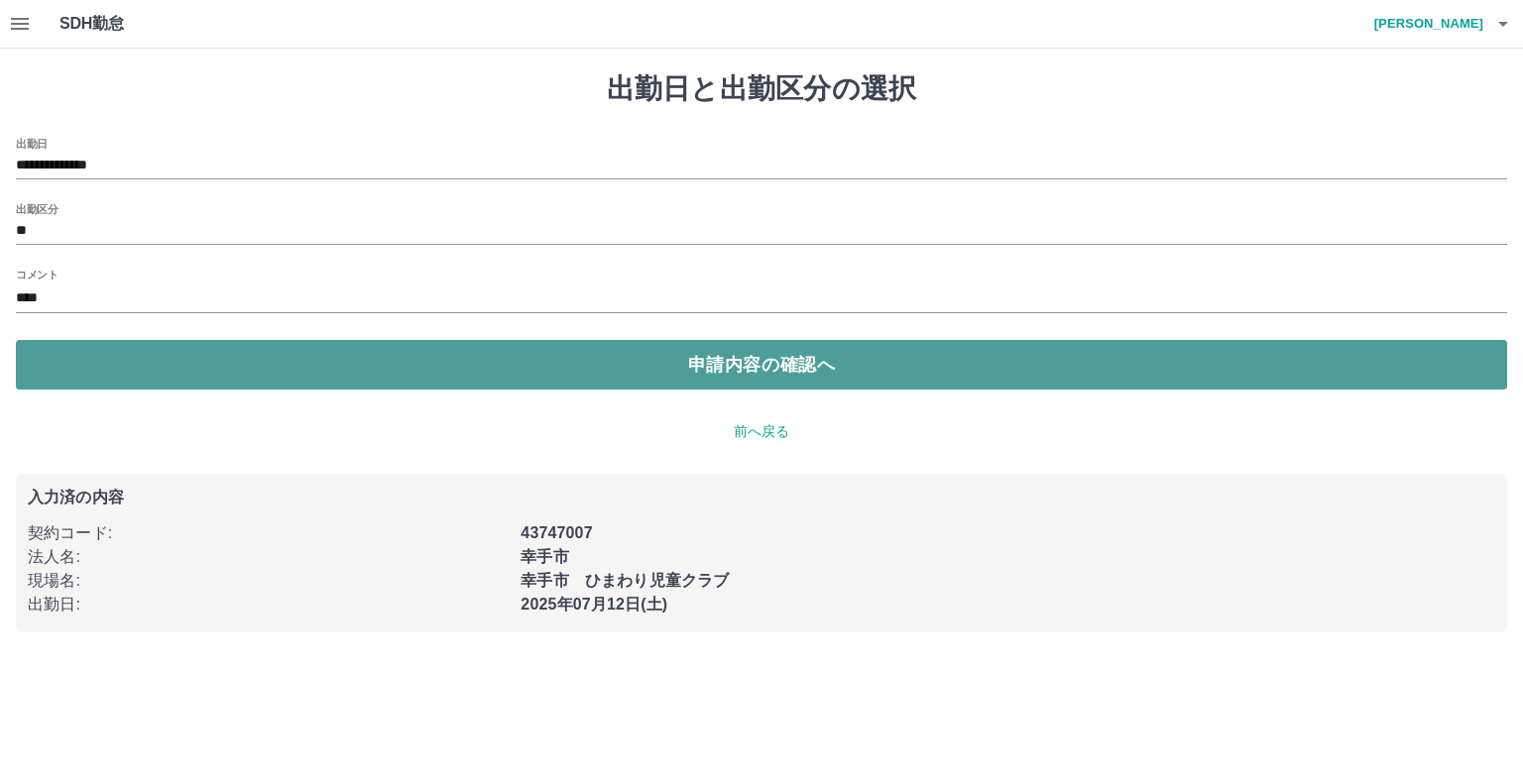 click on "申請内容の確認へ" at bounding box center (762, 365) 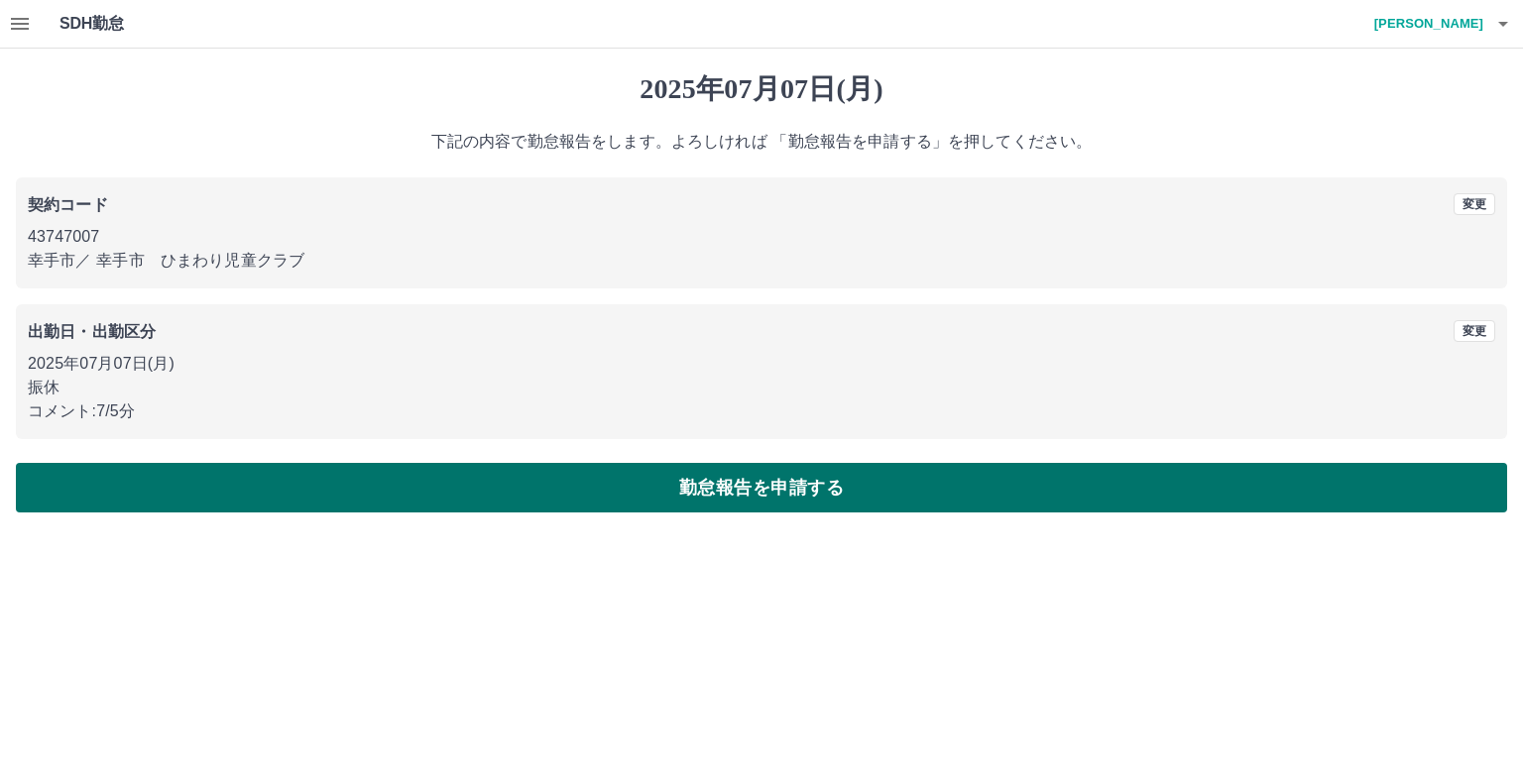 click on "勤怠報告を申請する" at bounding box center (762, 488) 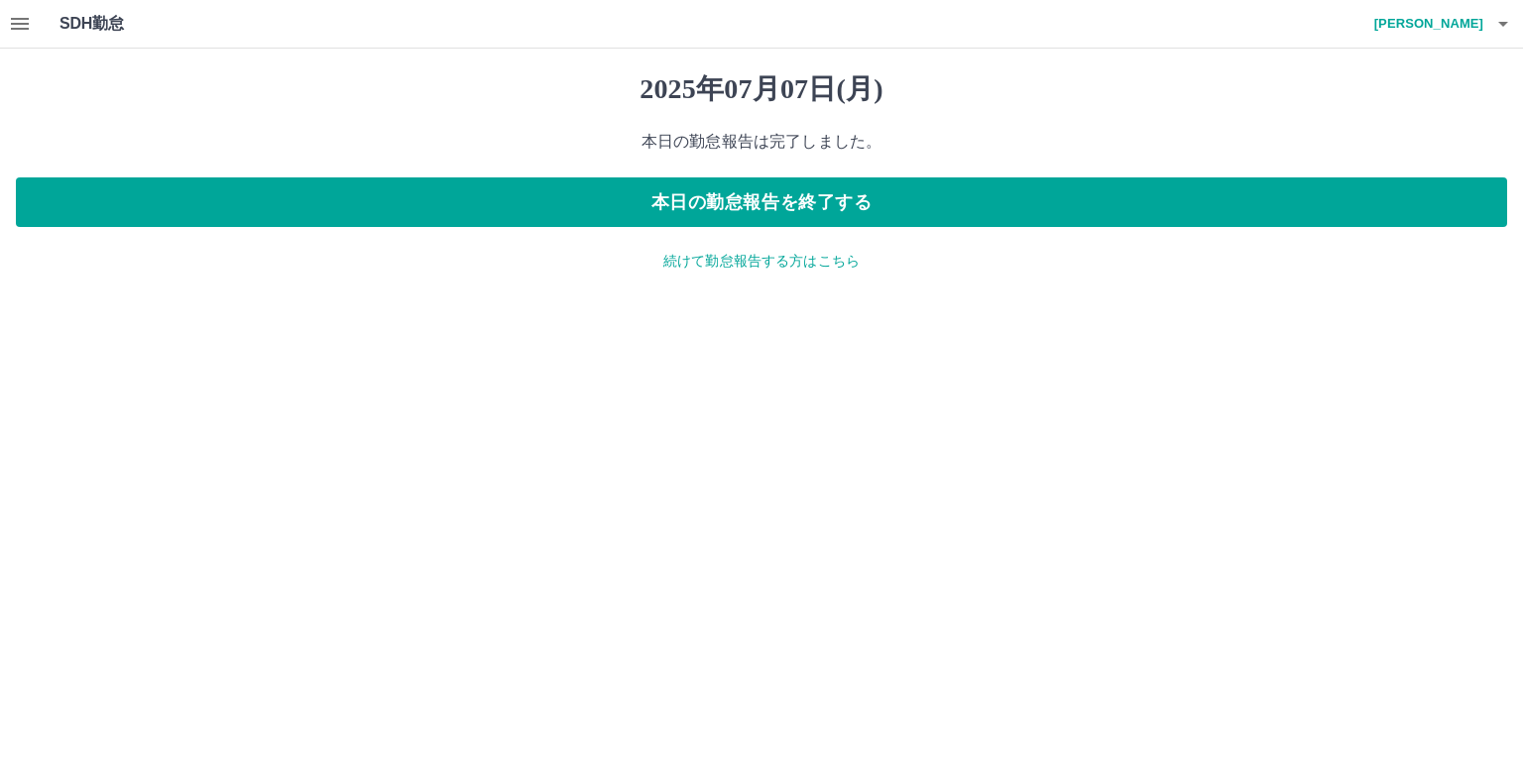 click on "続けて勤怠報告する方はこちら" at bounding box center [762, 261] 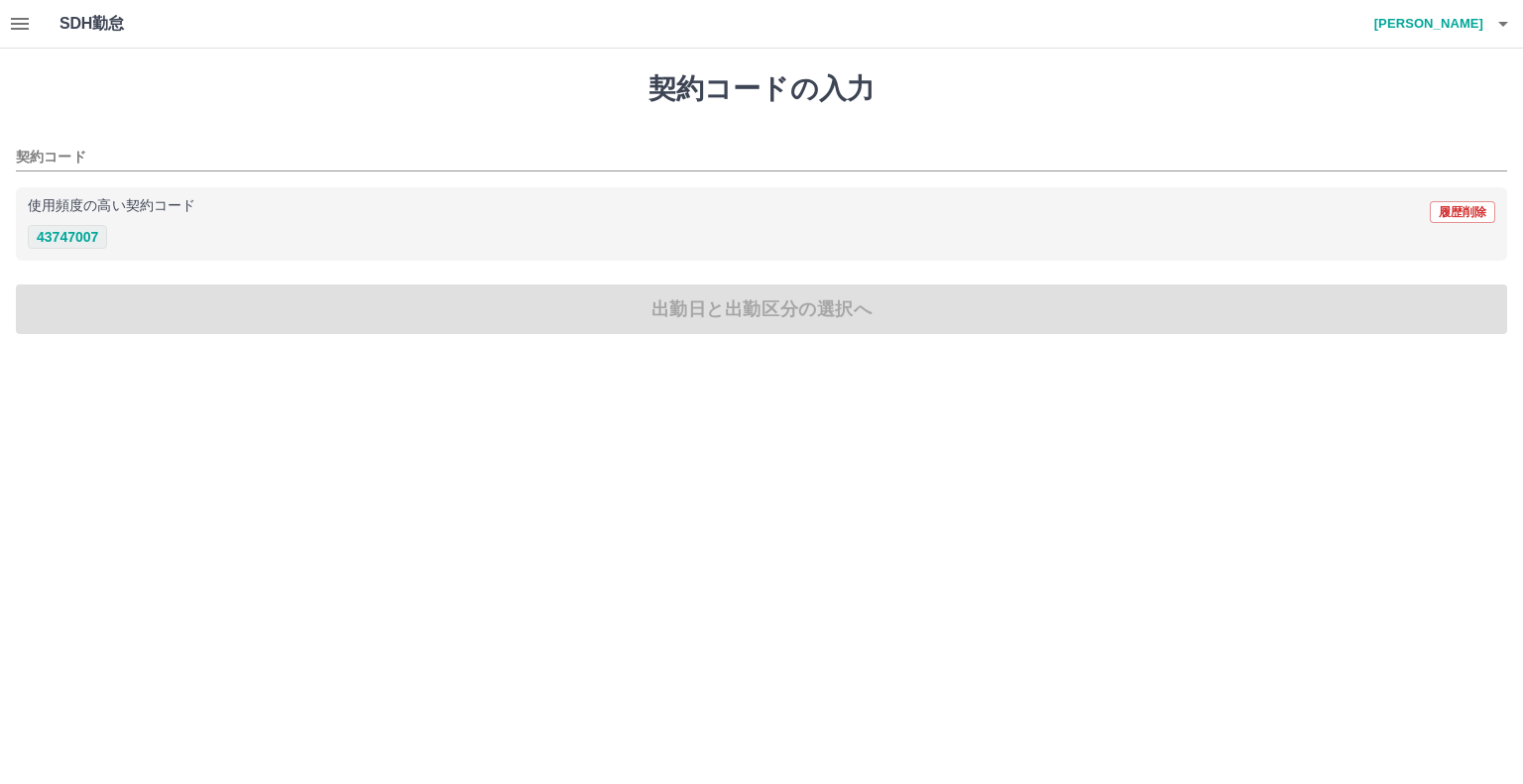 click on "43747007" at bounding box center [67, 237] 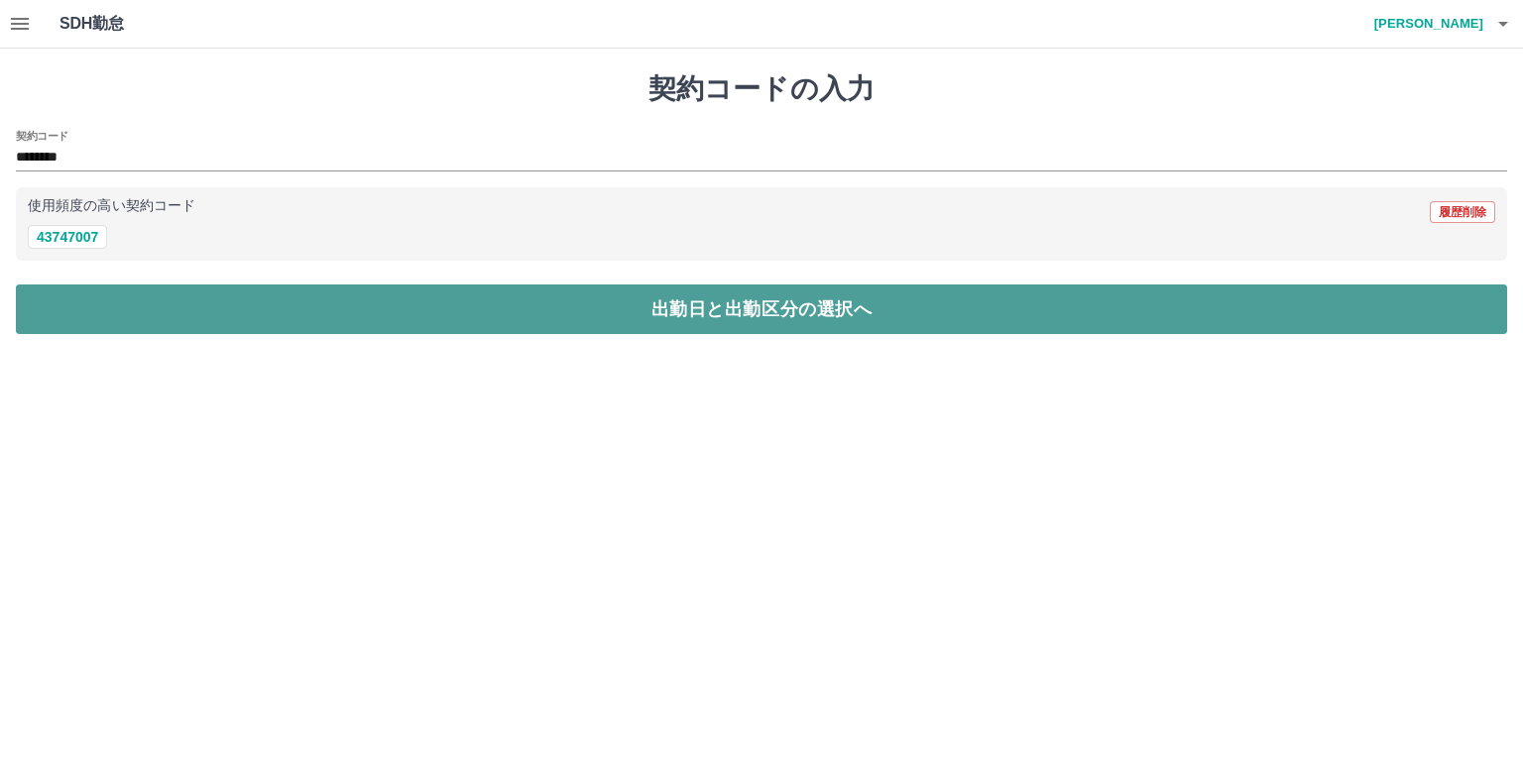 click on "出勤日と出勤区分の選択へ" at bounding box center (762, 309) 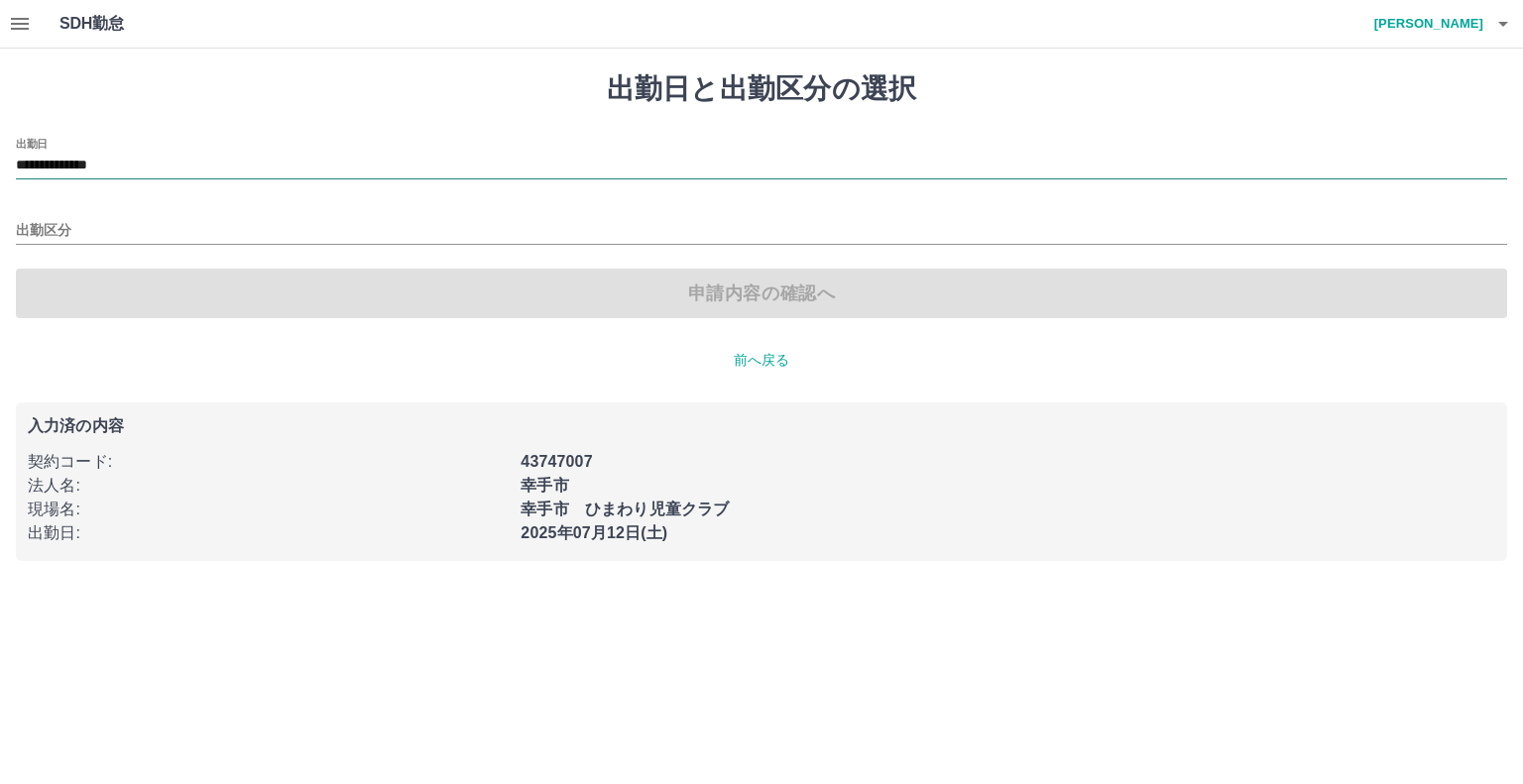 click on "**********" at bounding box center (762, 166) 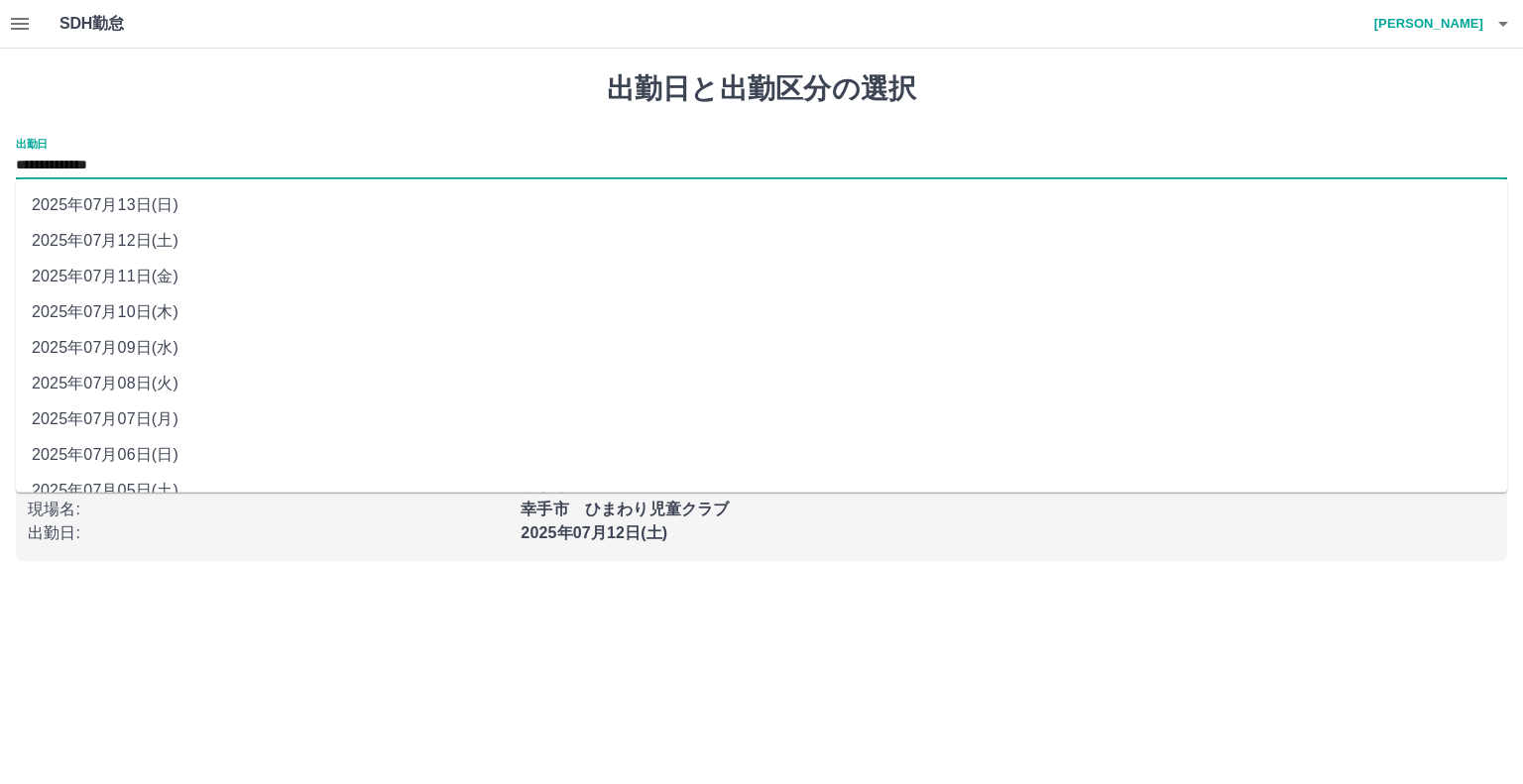 click on "2025年07月08日(火)" at bounding box center (762, 384) 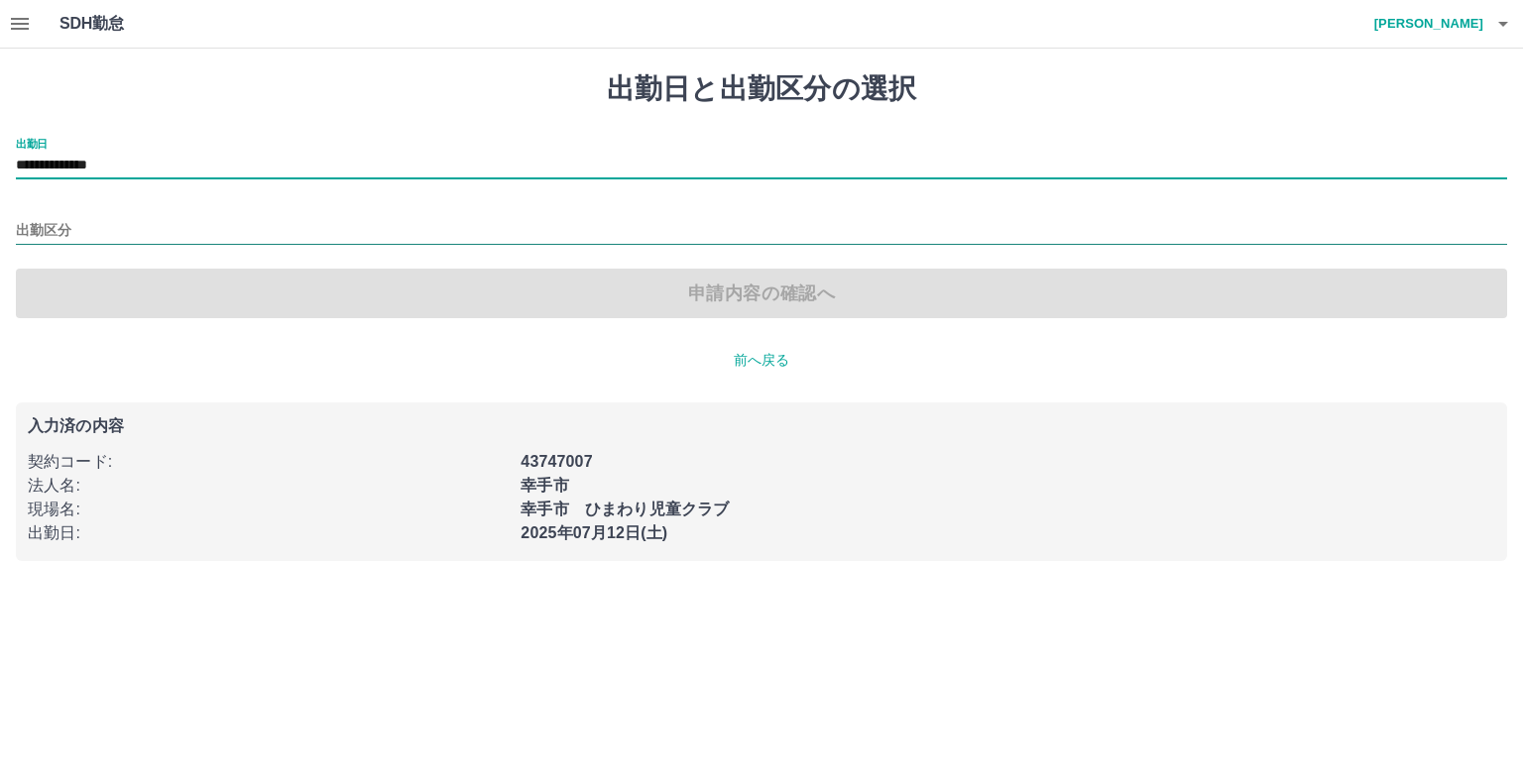 click on "出勤区分" at bounding box center [762, 231] 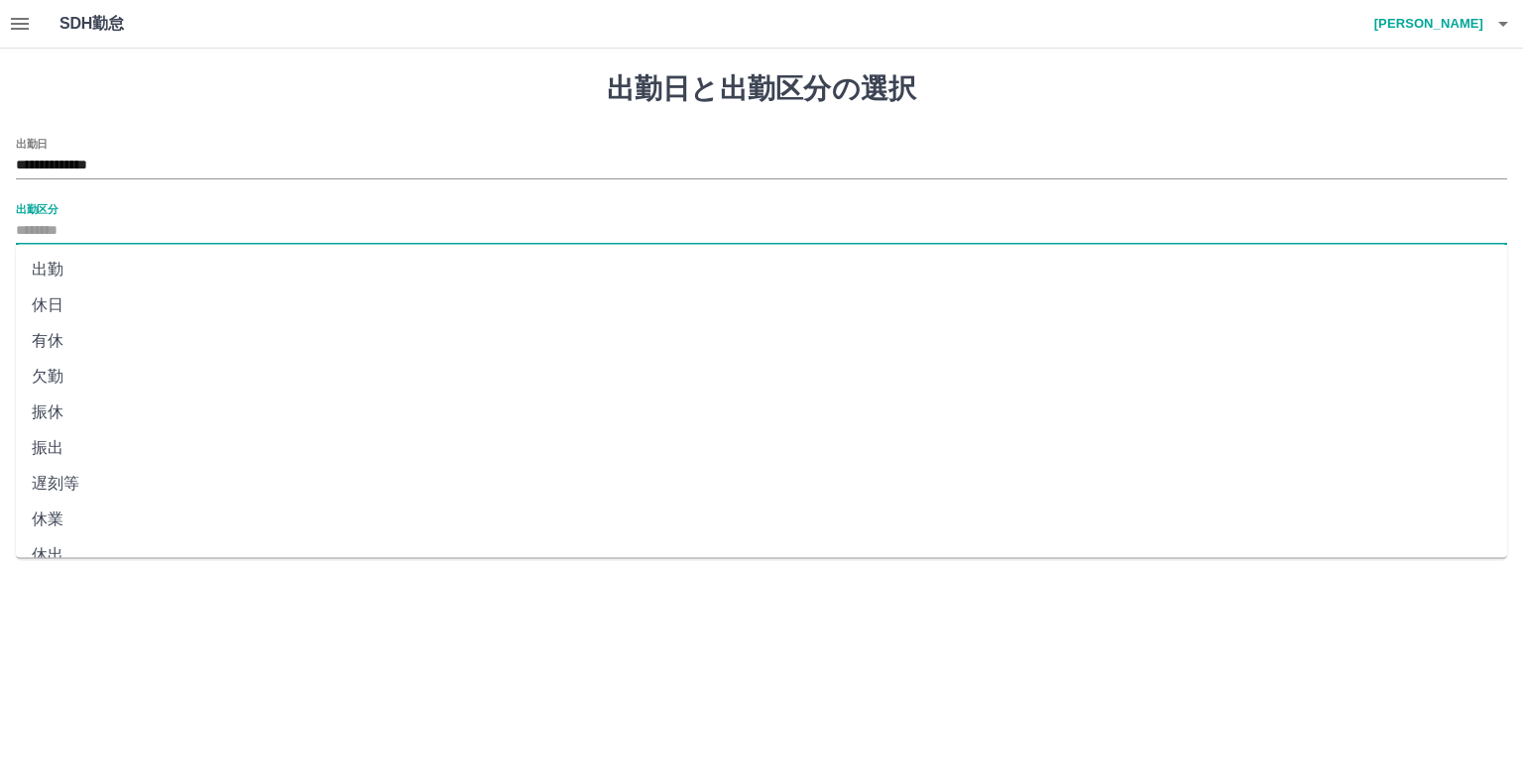 click on "出勤" at bounding box center (762, 270) 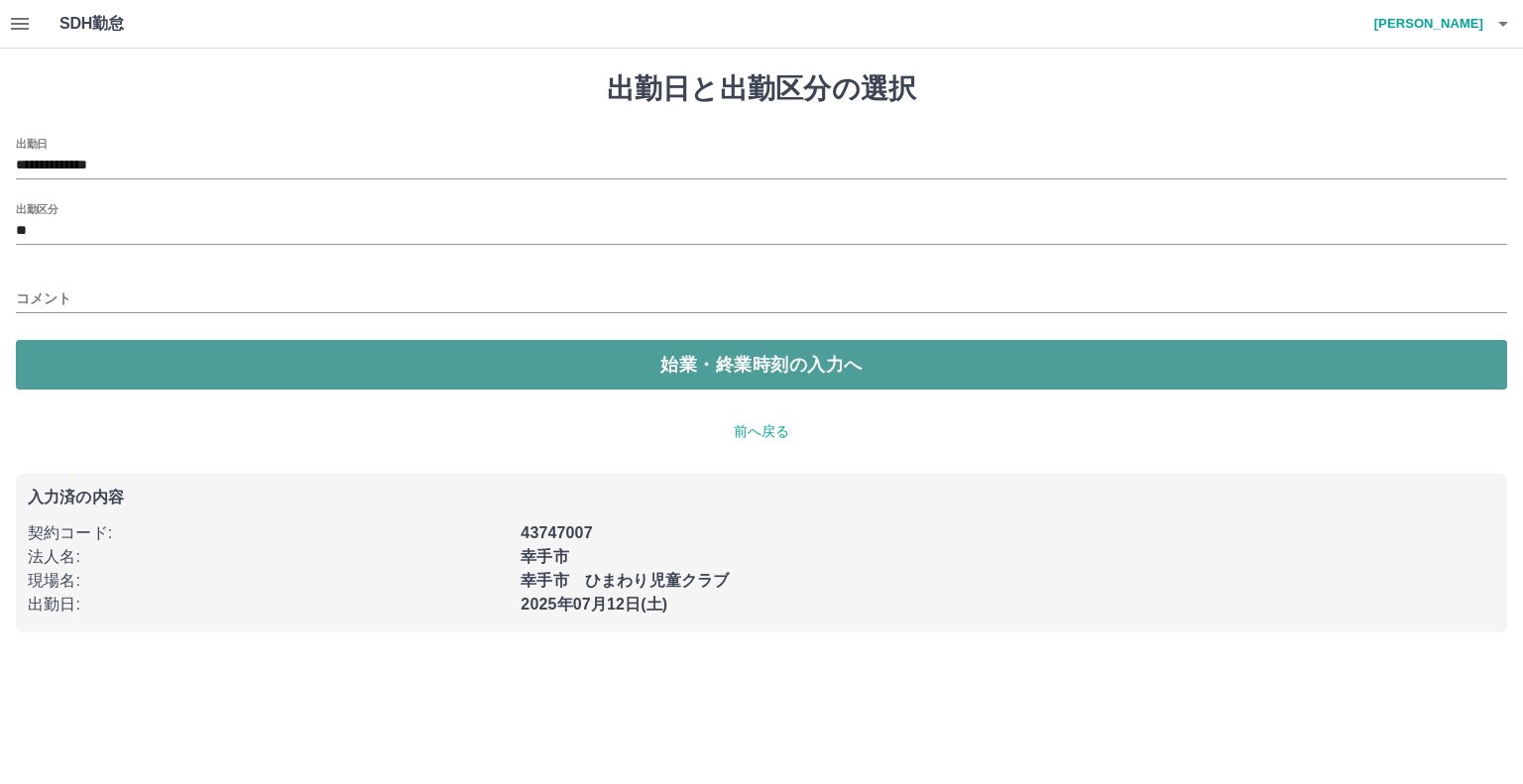 click on "始業・終業時刻の入力へ" at bounding box center [762, 365] 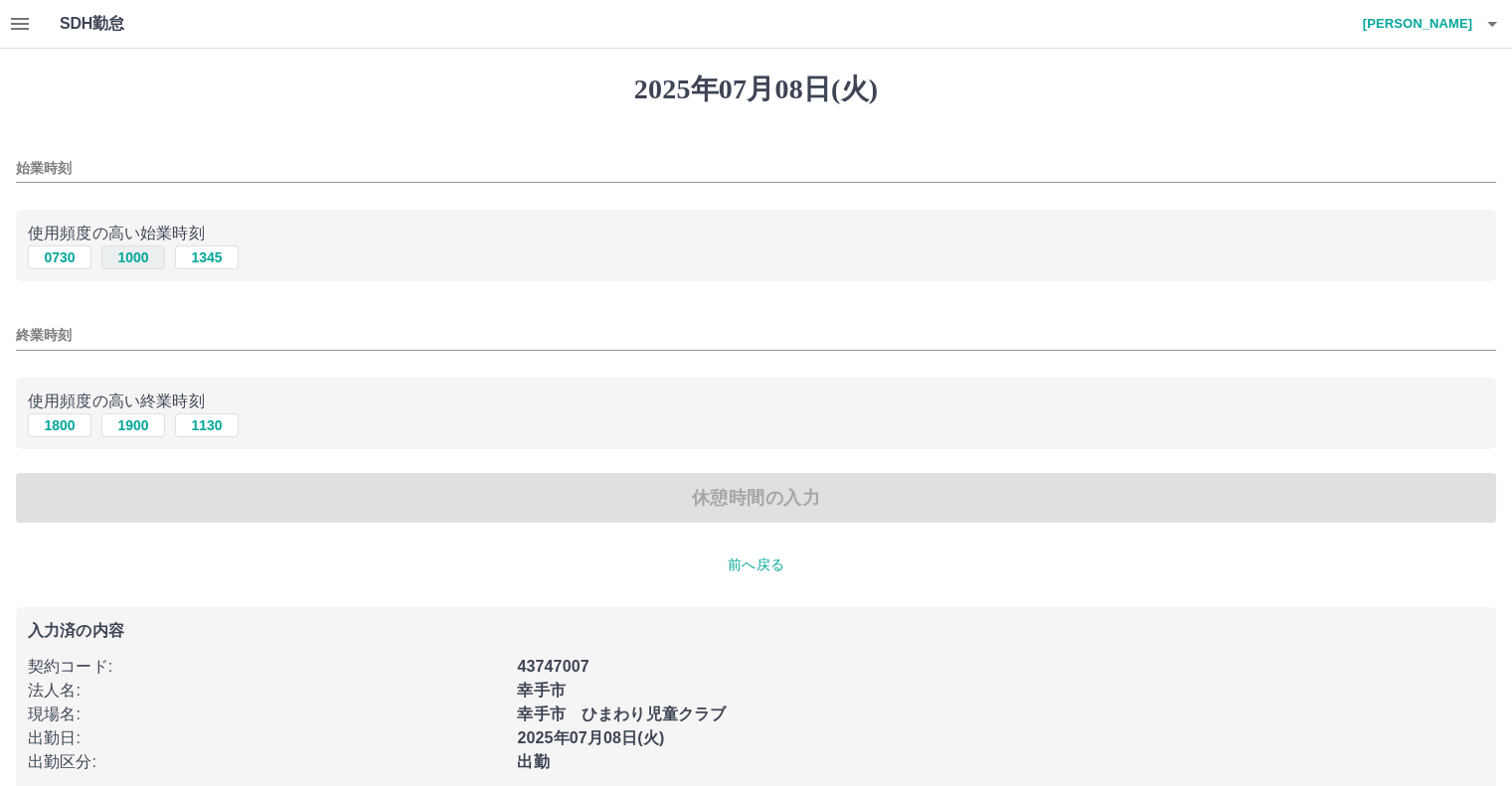 click on "1000" at bounding box center (133, 257) 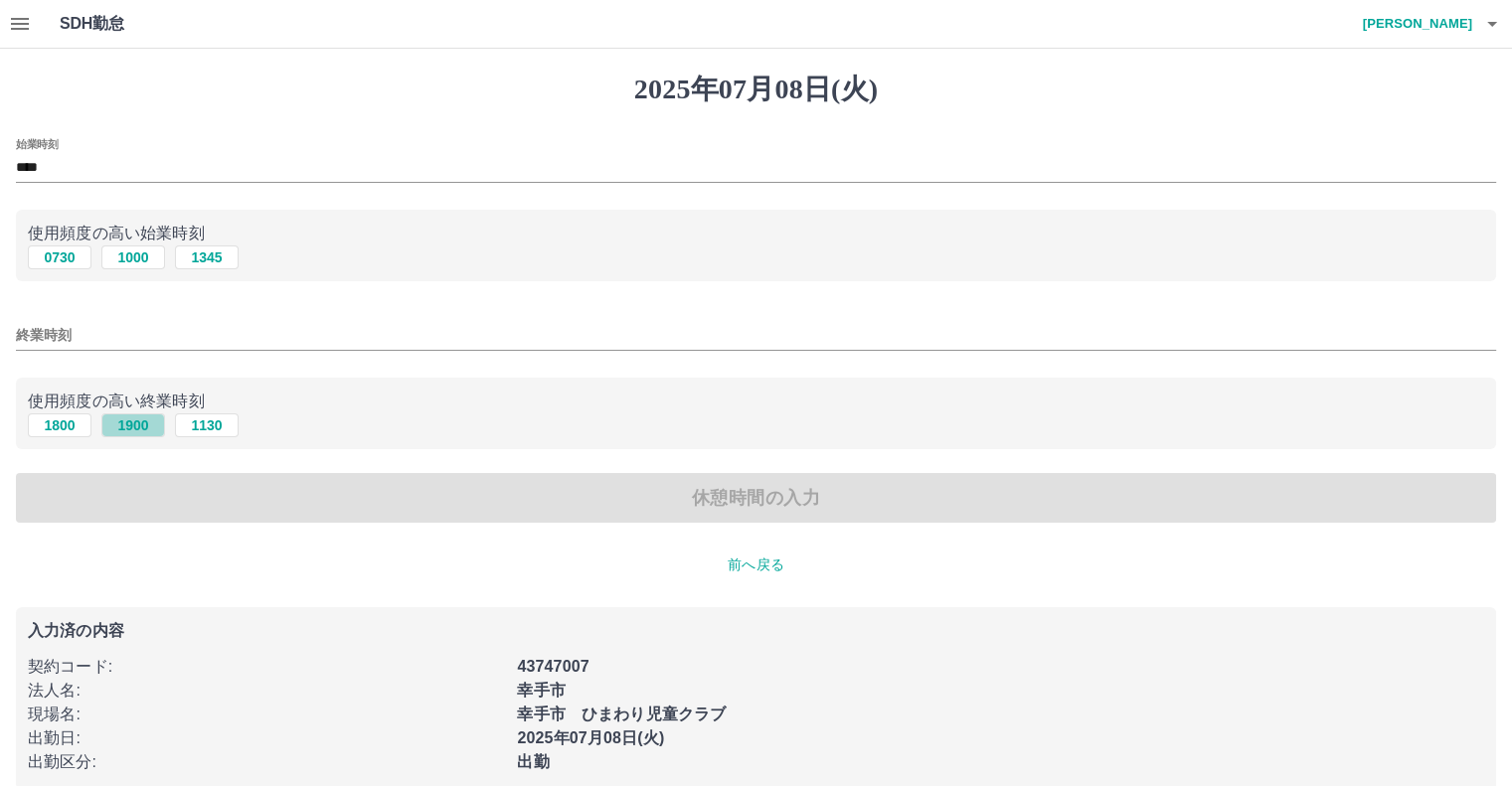 click on "1900" at bounding box center (133, 425) 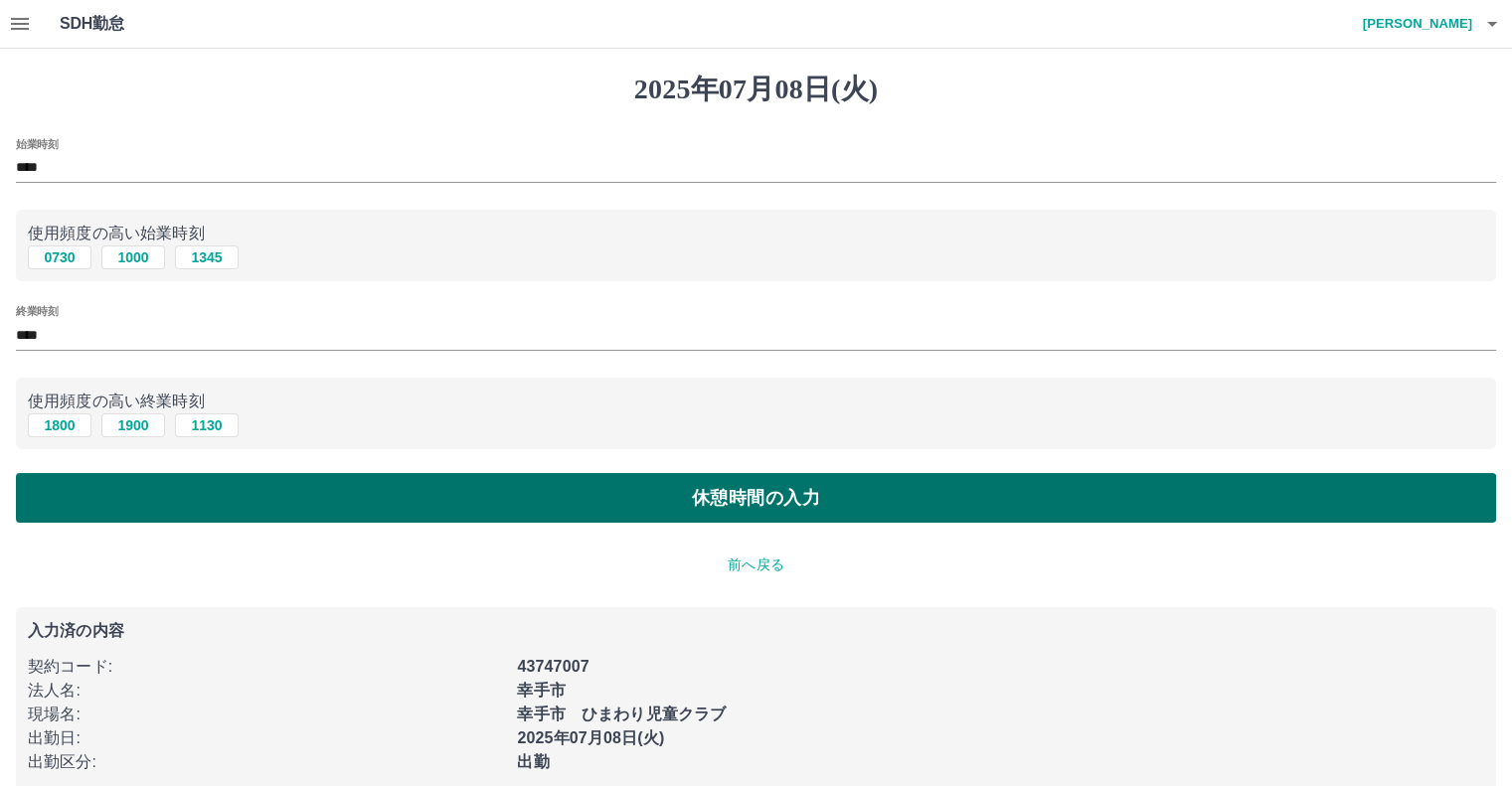 click on "休憩時間の入力" at bounding box center (756, 498) 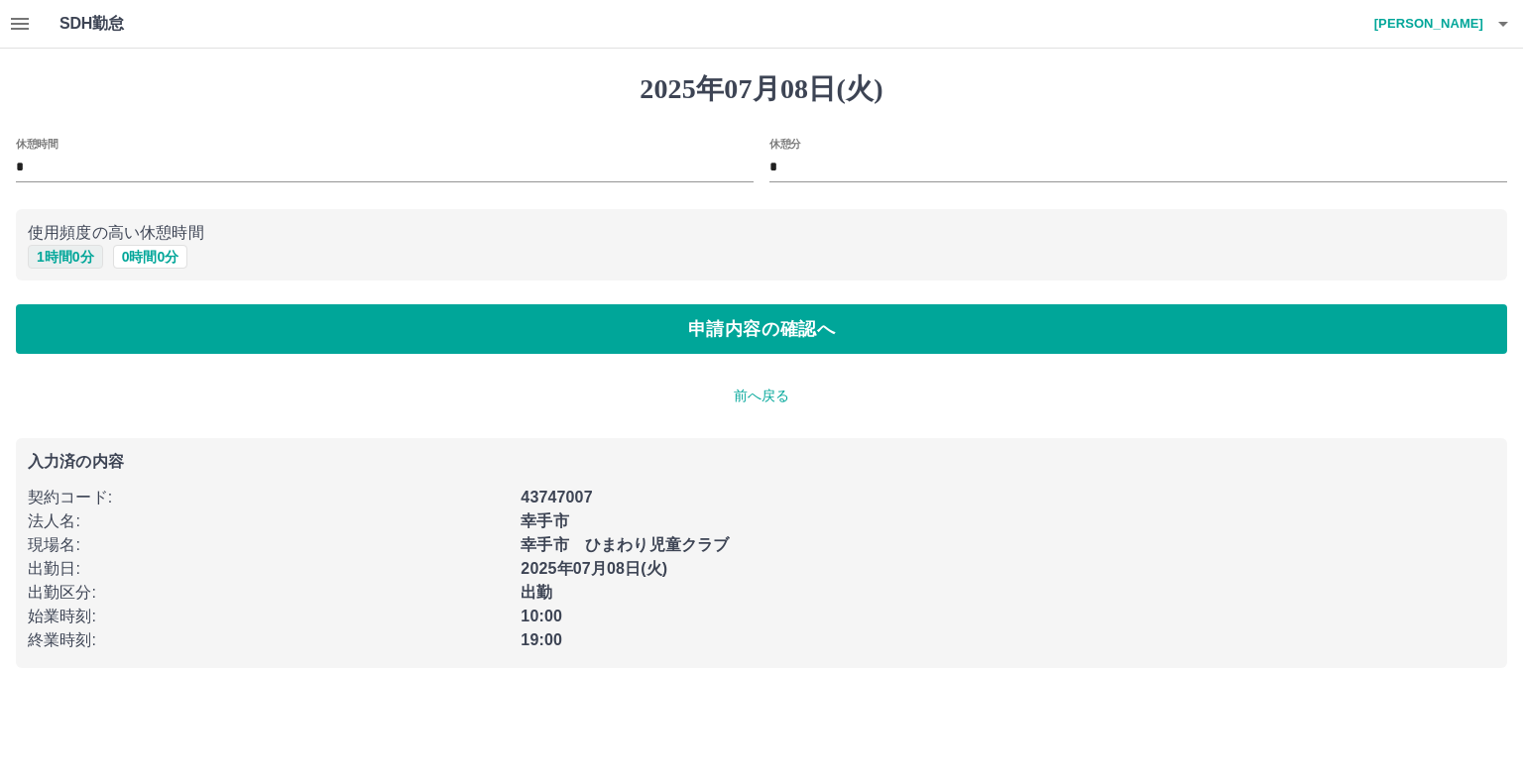 click on "1 時間 0 分" at bounding box center (65, 257) 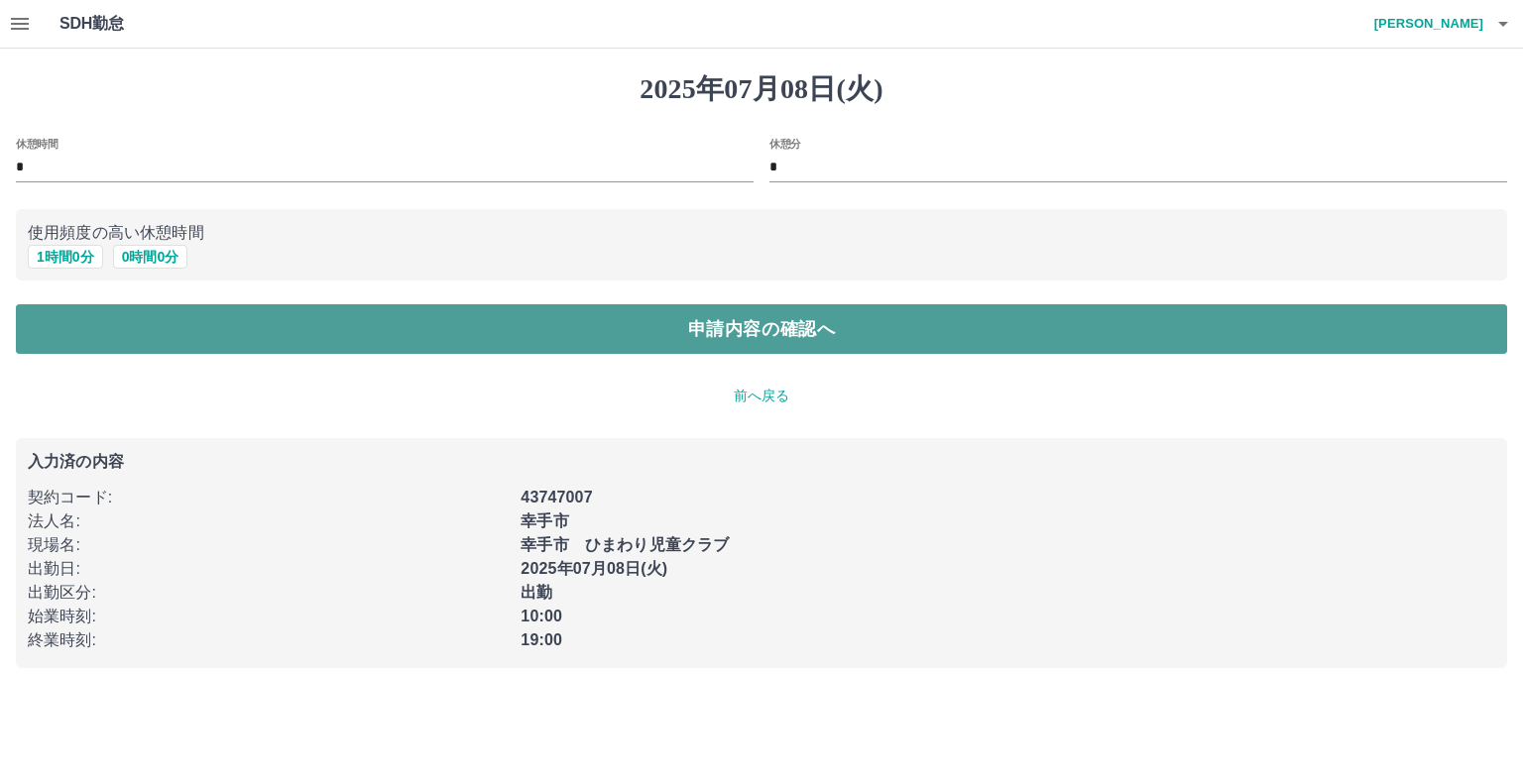 click on "申請内容の確認へ" at bounding box center (762, 329) 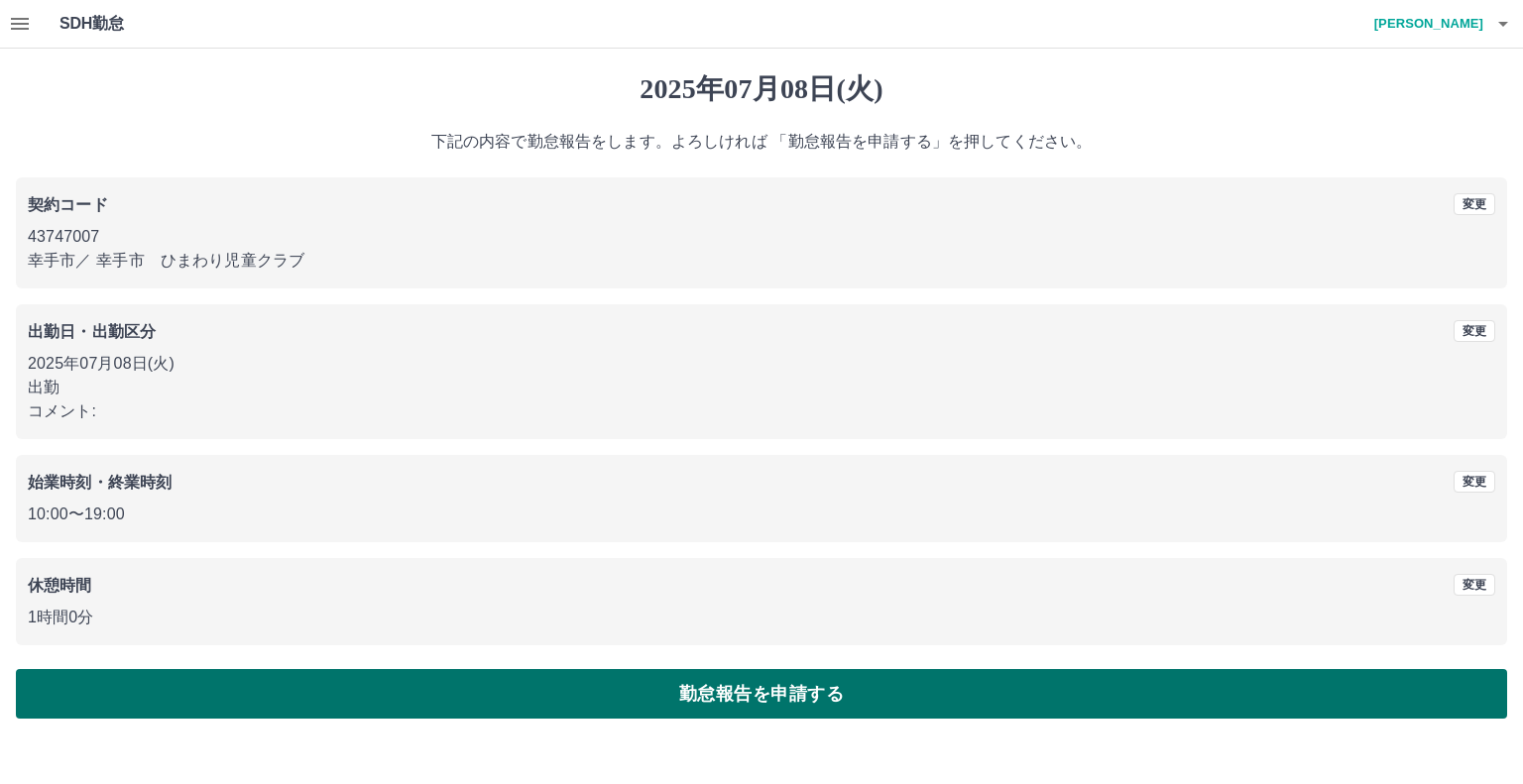 click on "勤怠報告を申請する" at bounding box center (762, 694) 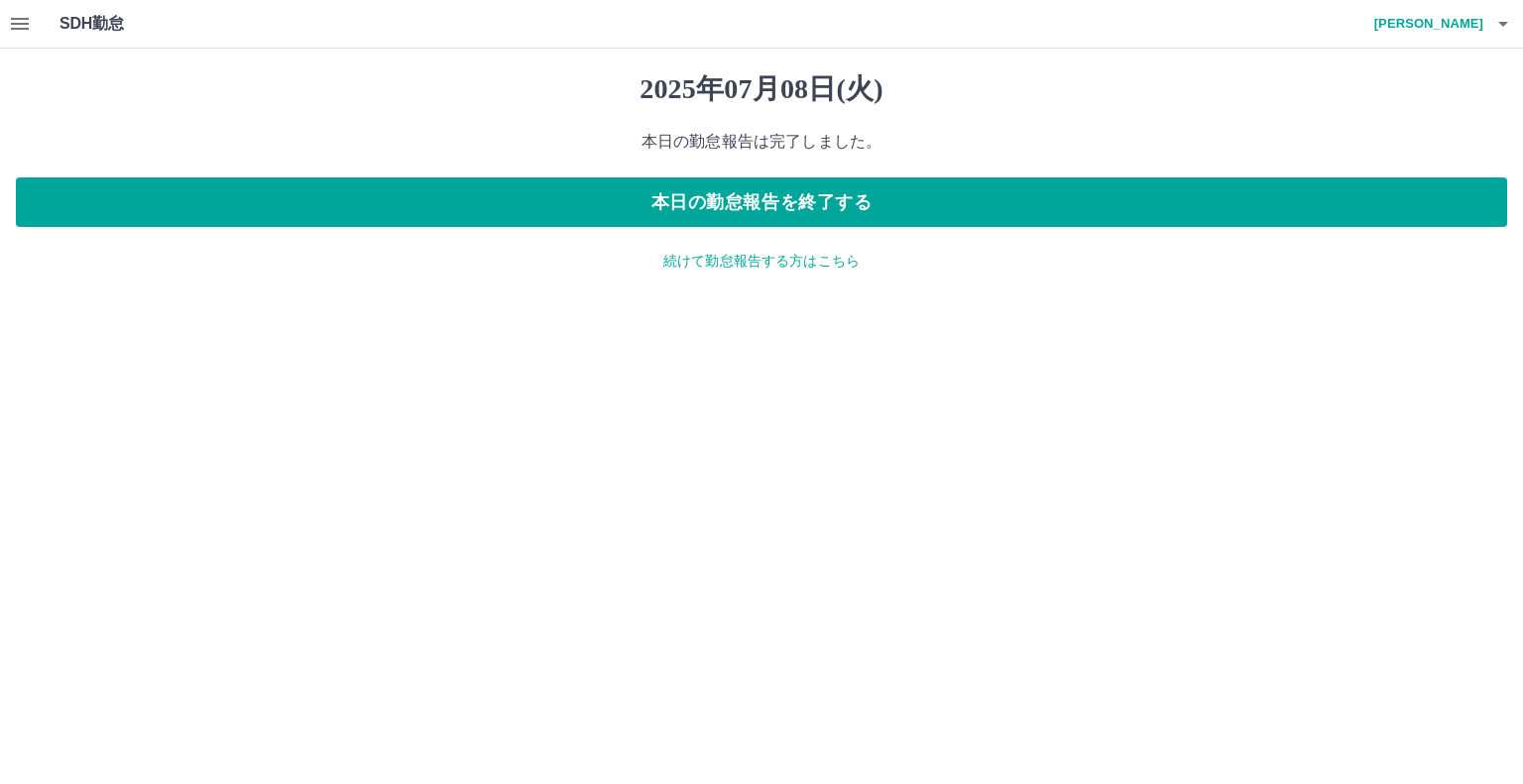 click on "続けて勤怠報告する方はこちら" at bounding box center [762, 261] 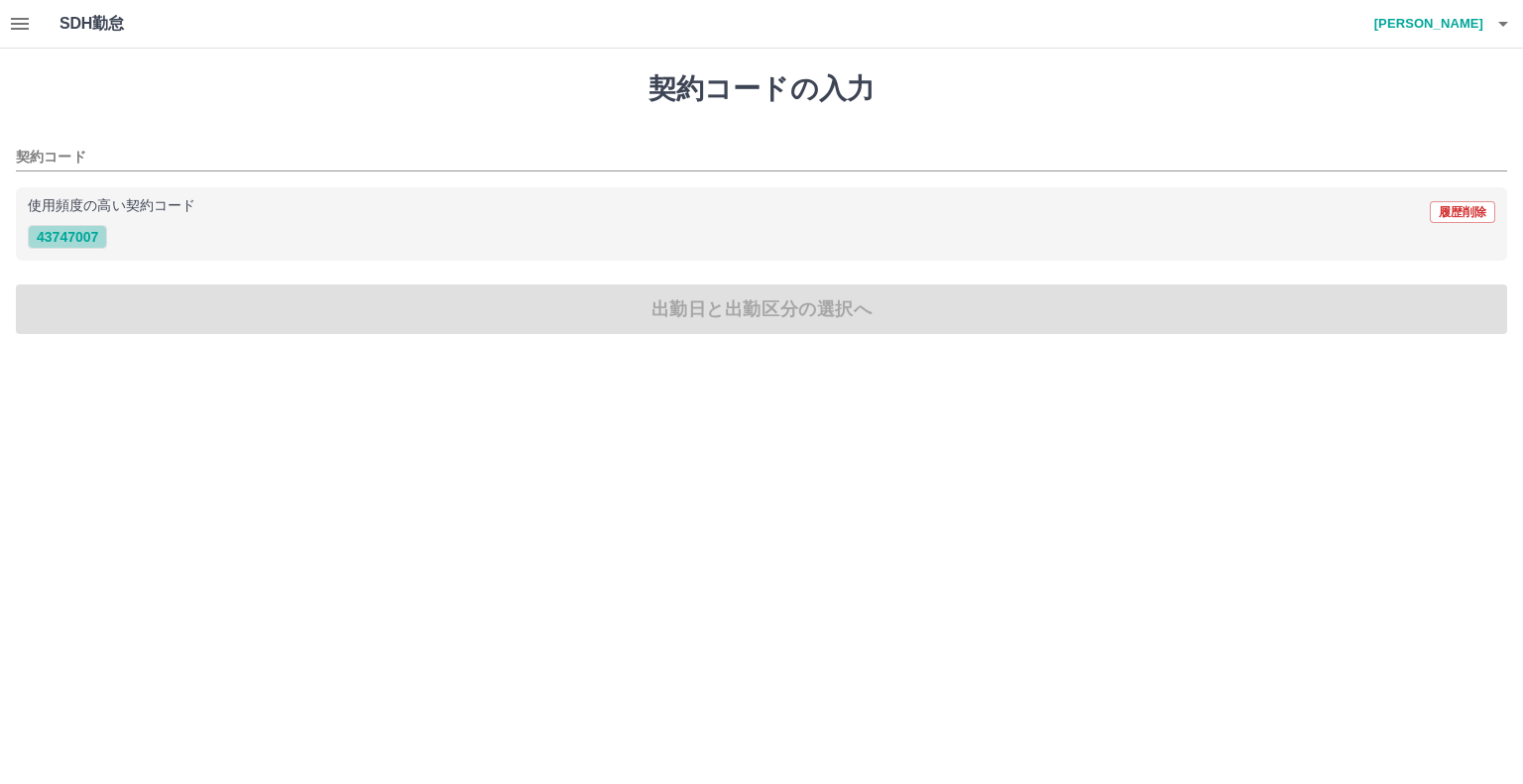 click on "43747007" at bounding box center [67, 237] 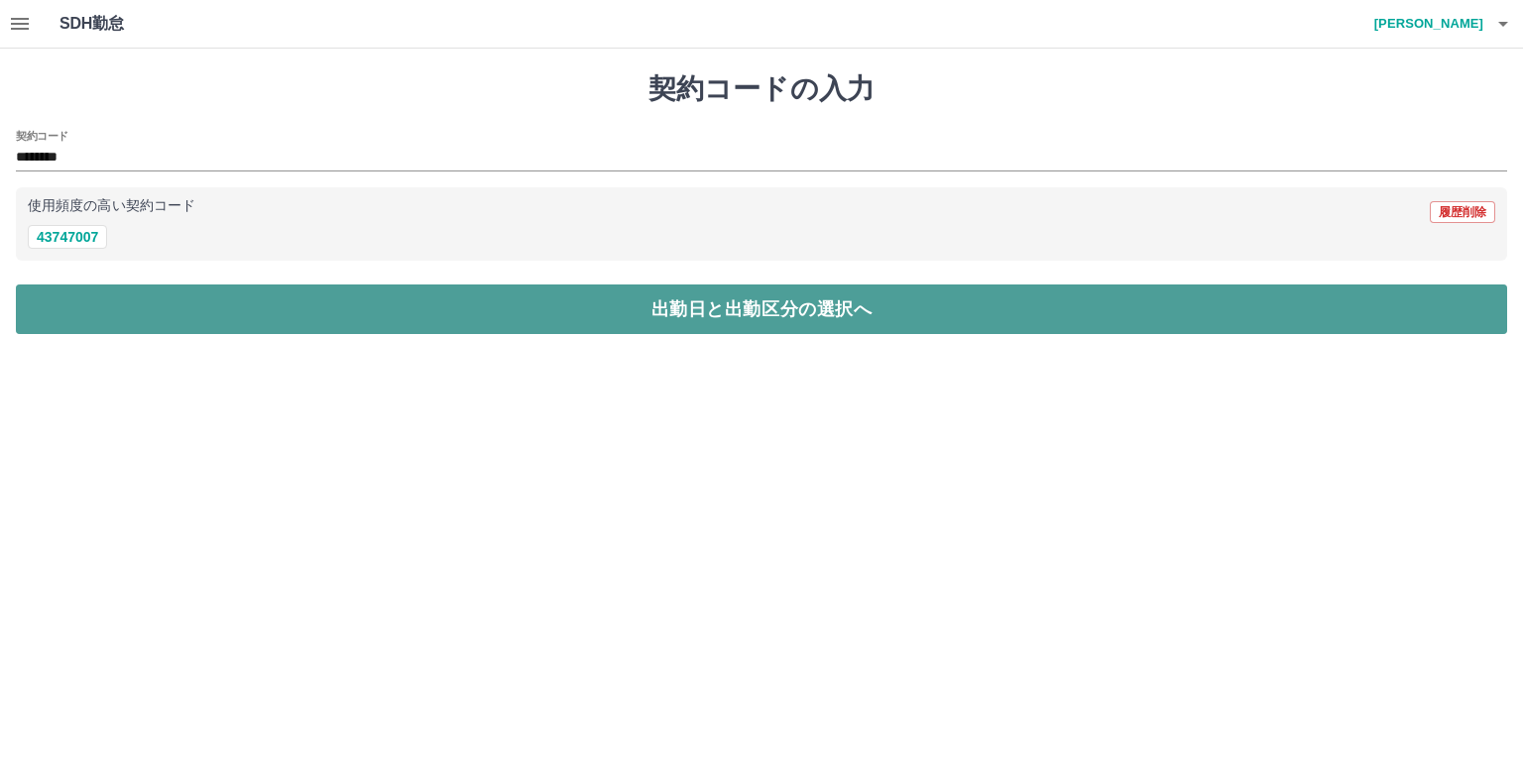 click on "出勤日と出勤区分の選択へ" at bounding box center (762, 309) 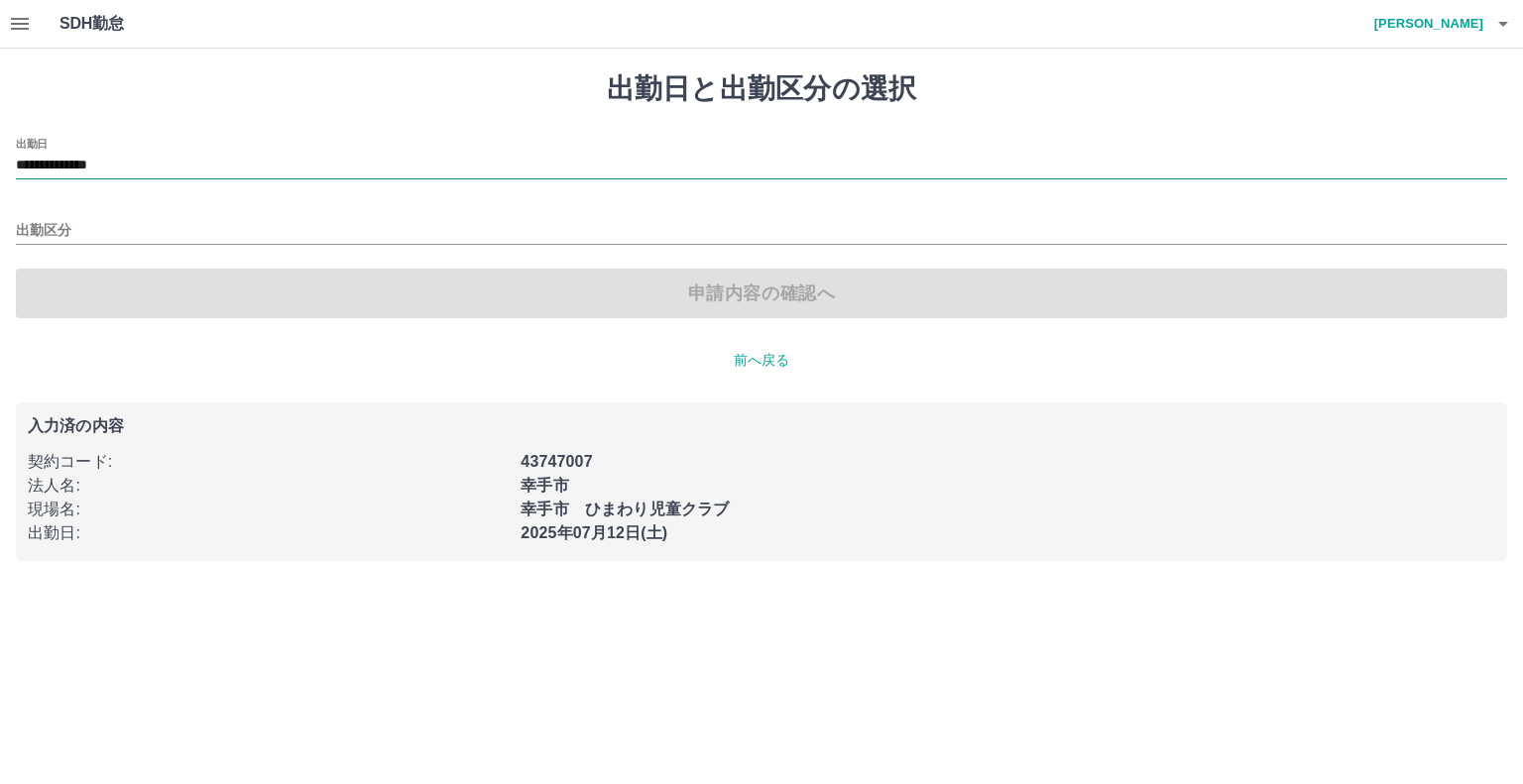 click on "**********" at bounding box center [762, 166] 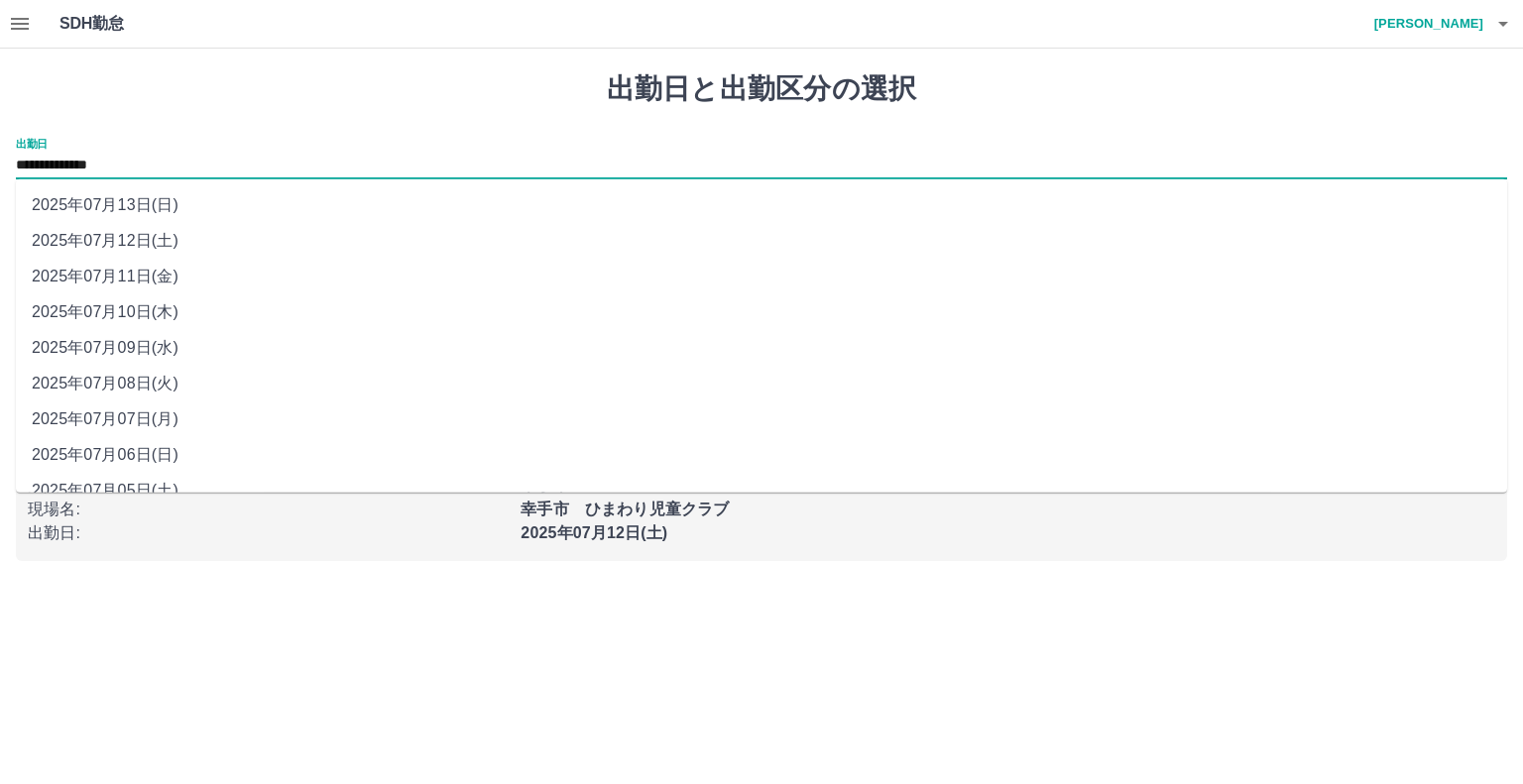 click on "2025年07月09日(水)" at bounding box center [762, 348] 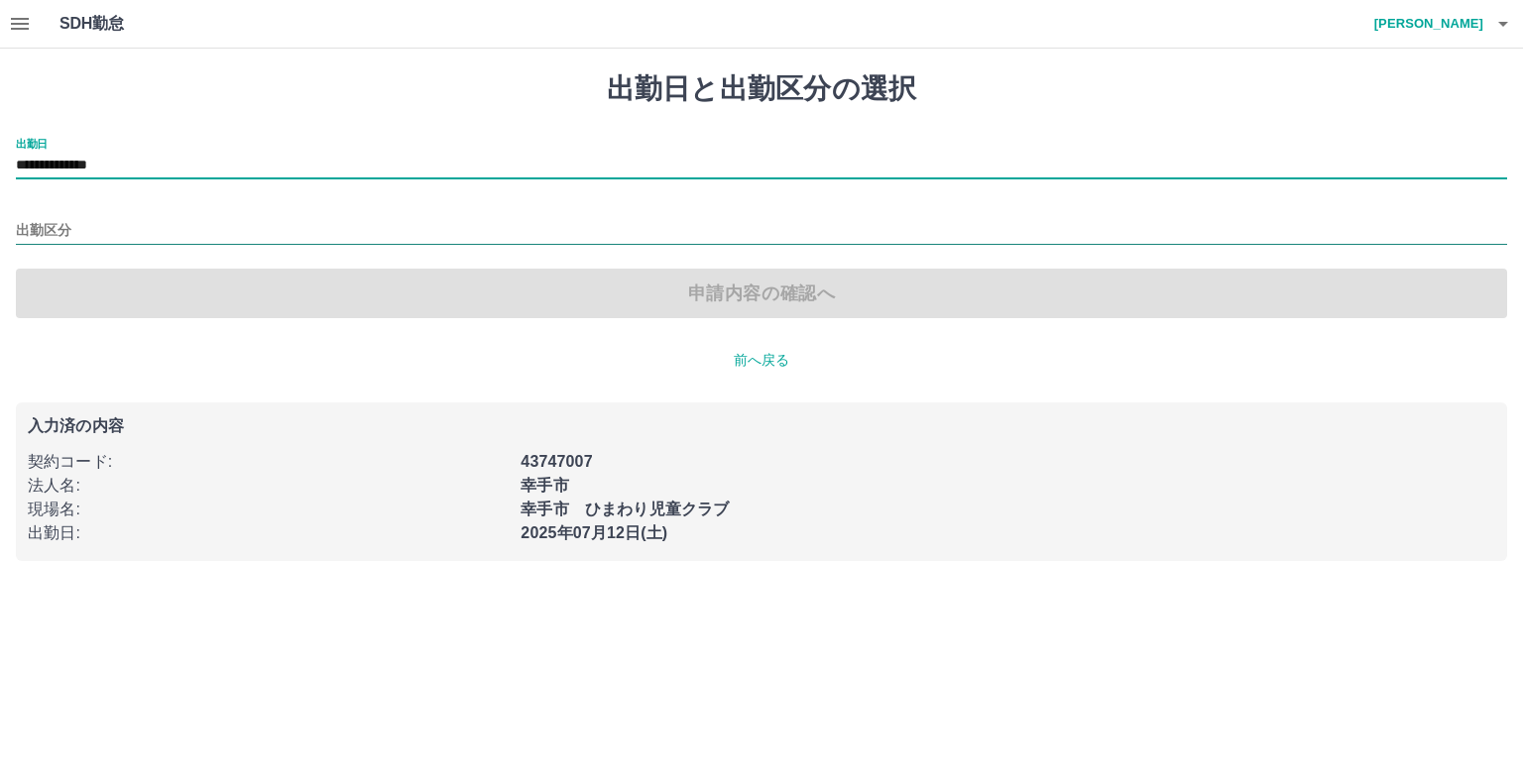 click on "出勤区分" at bounding box center [762, 231] 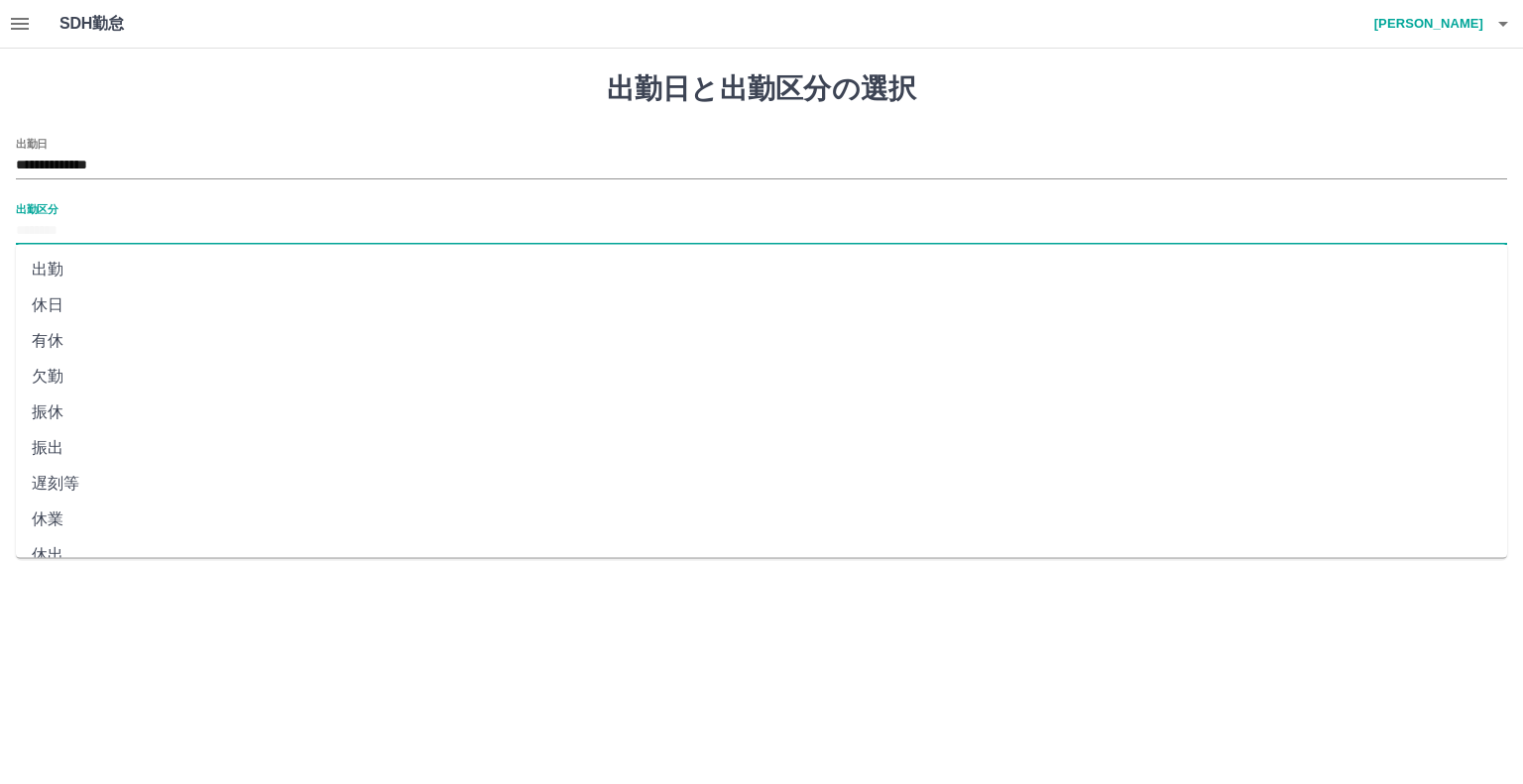 click on "出勤" at bounding box center (762, 270) 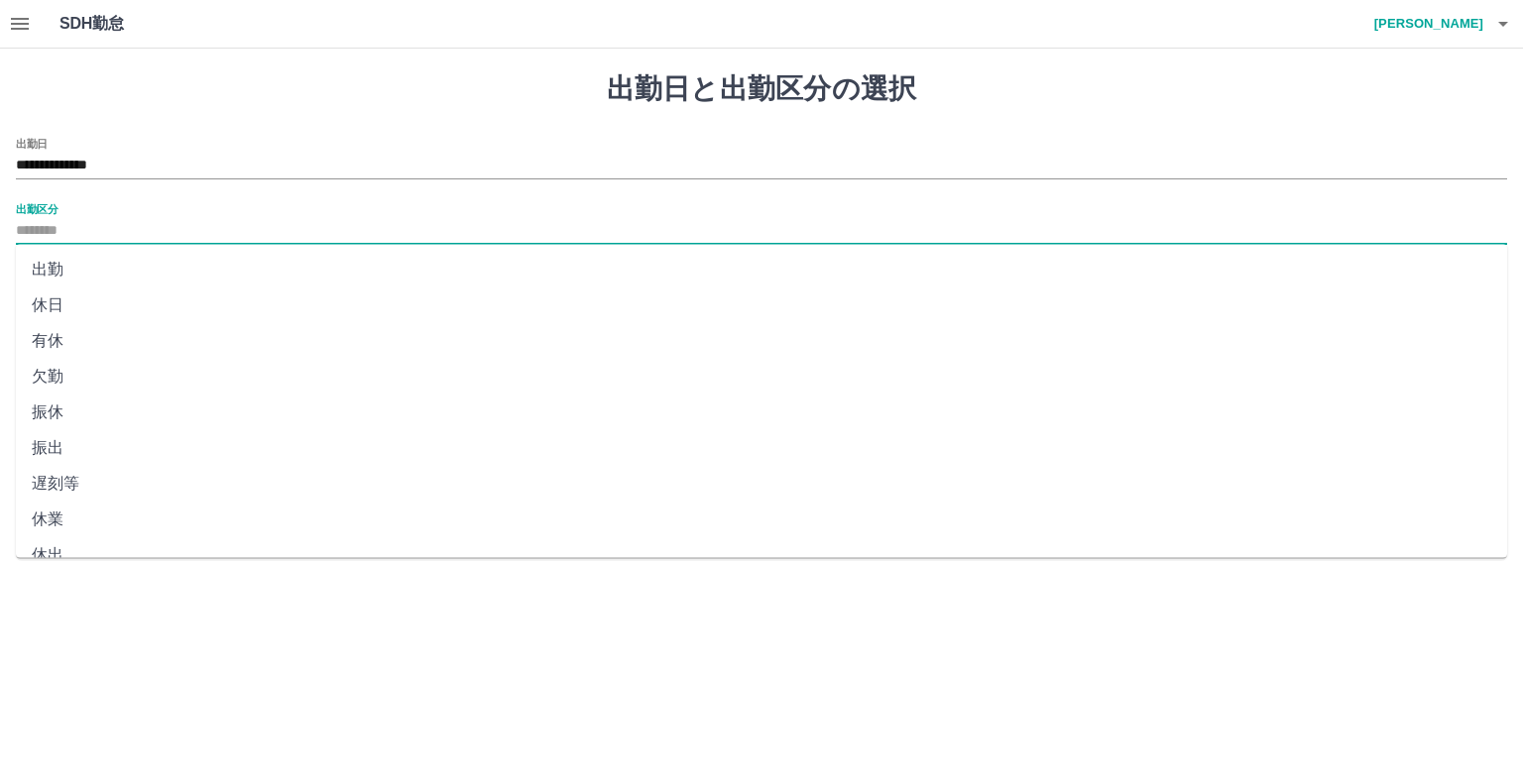 type on "**" 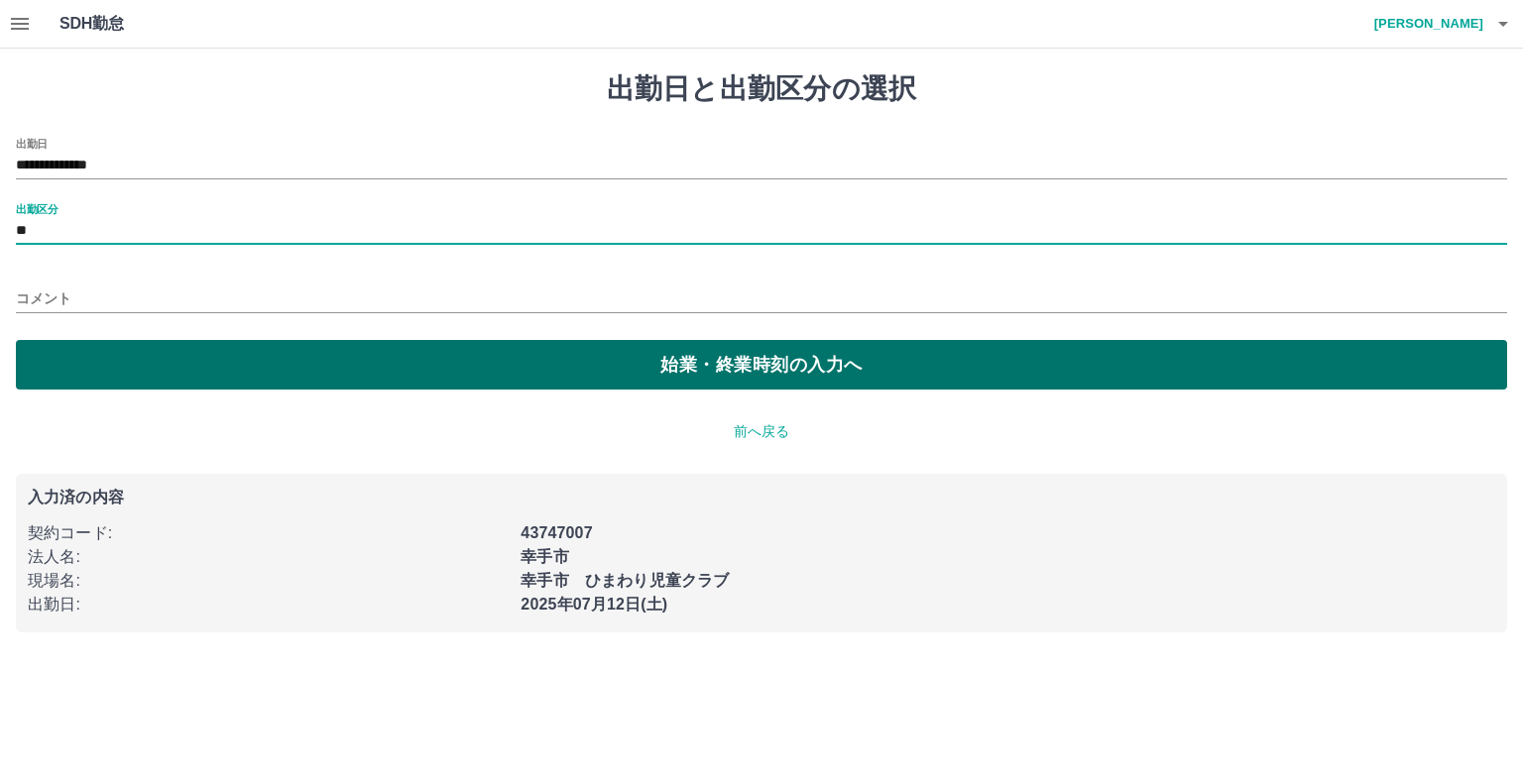 click on "始業・終業時刻の入力へ" at bounding box center [762, 365] 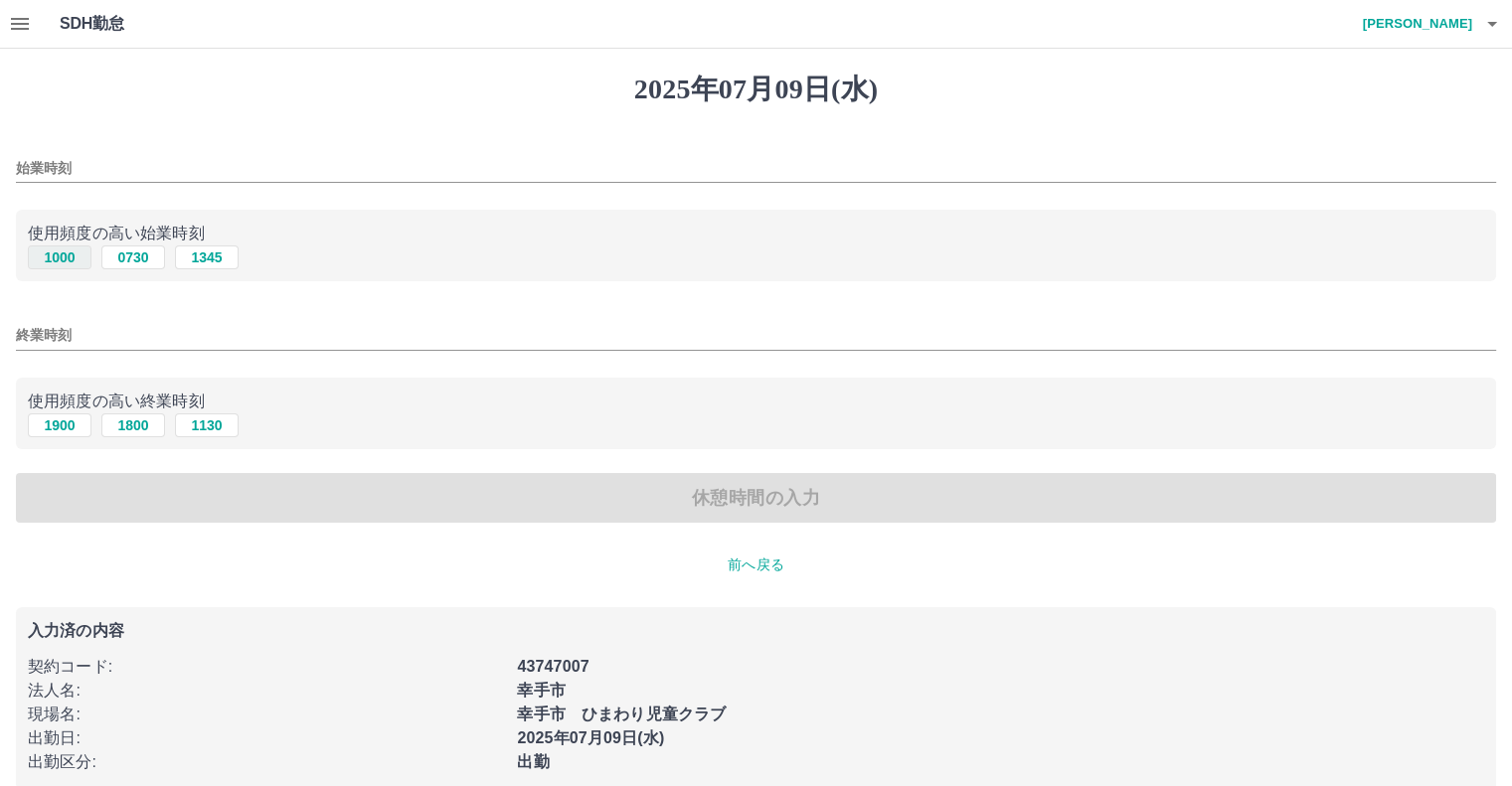 click on "1000" at bounding box center [60, 257] 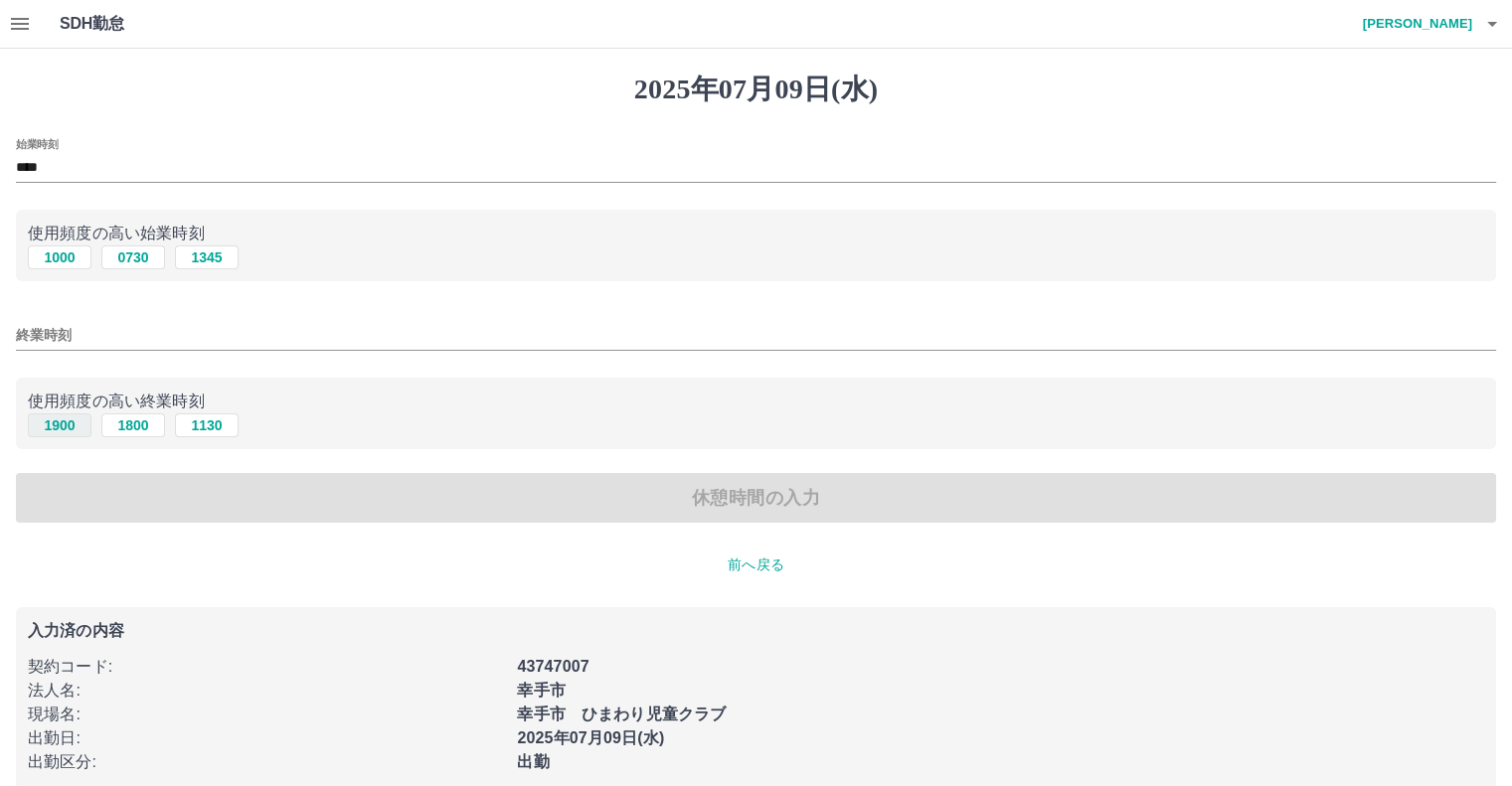 click on "1900" at bounding box center [60, 425] 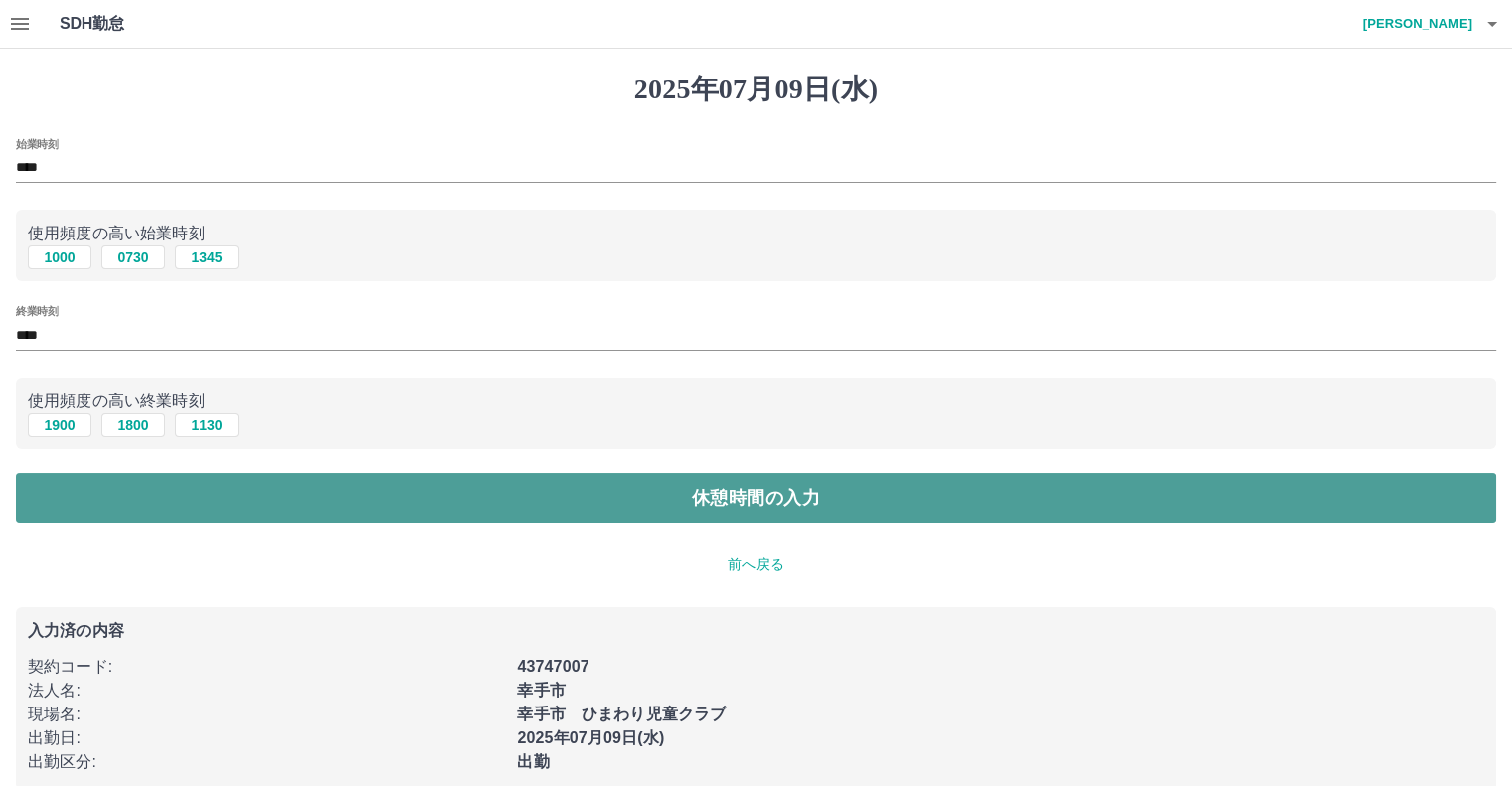 click on "休憩時間の入力" at bounding box center [756, 498] 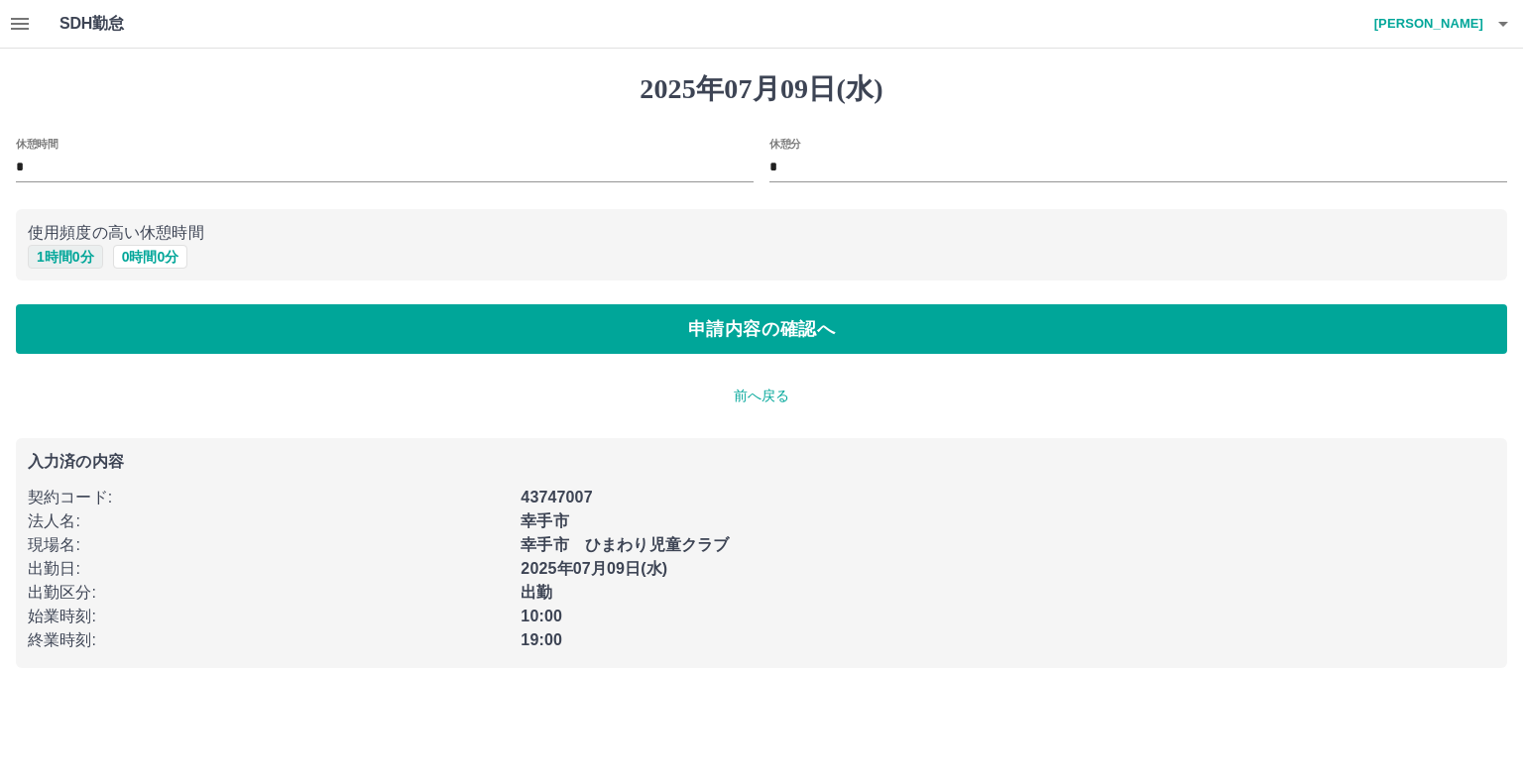 click on "1 時間 0 分" at bounding box center [65, 257] 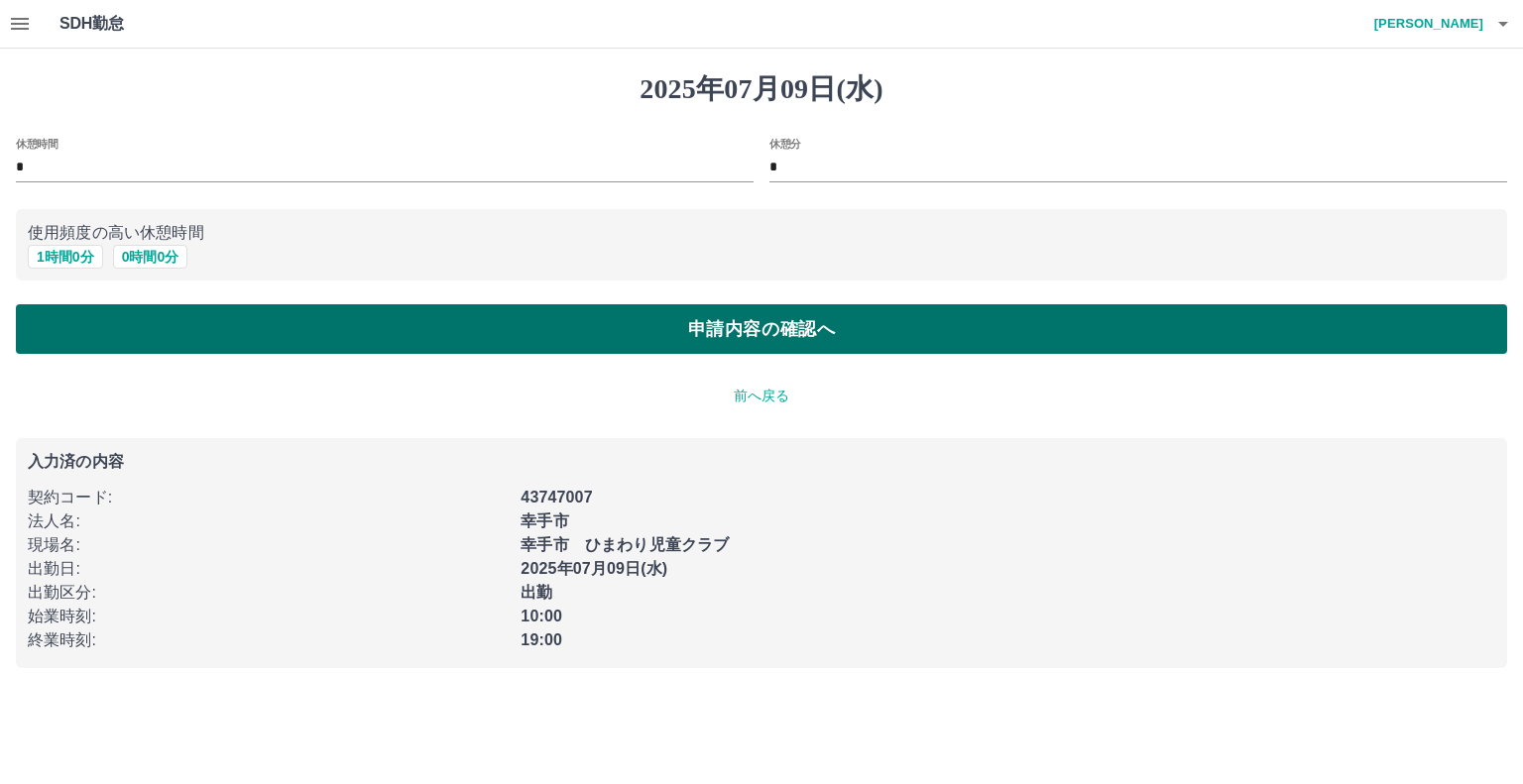 click on "申請内容の確認へ" at bounding box center [762, 329] 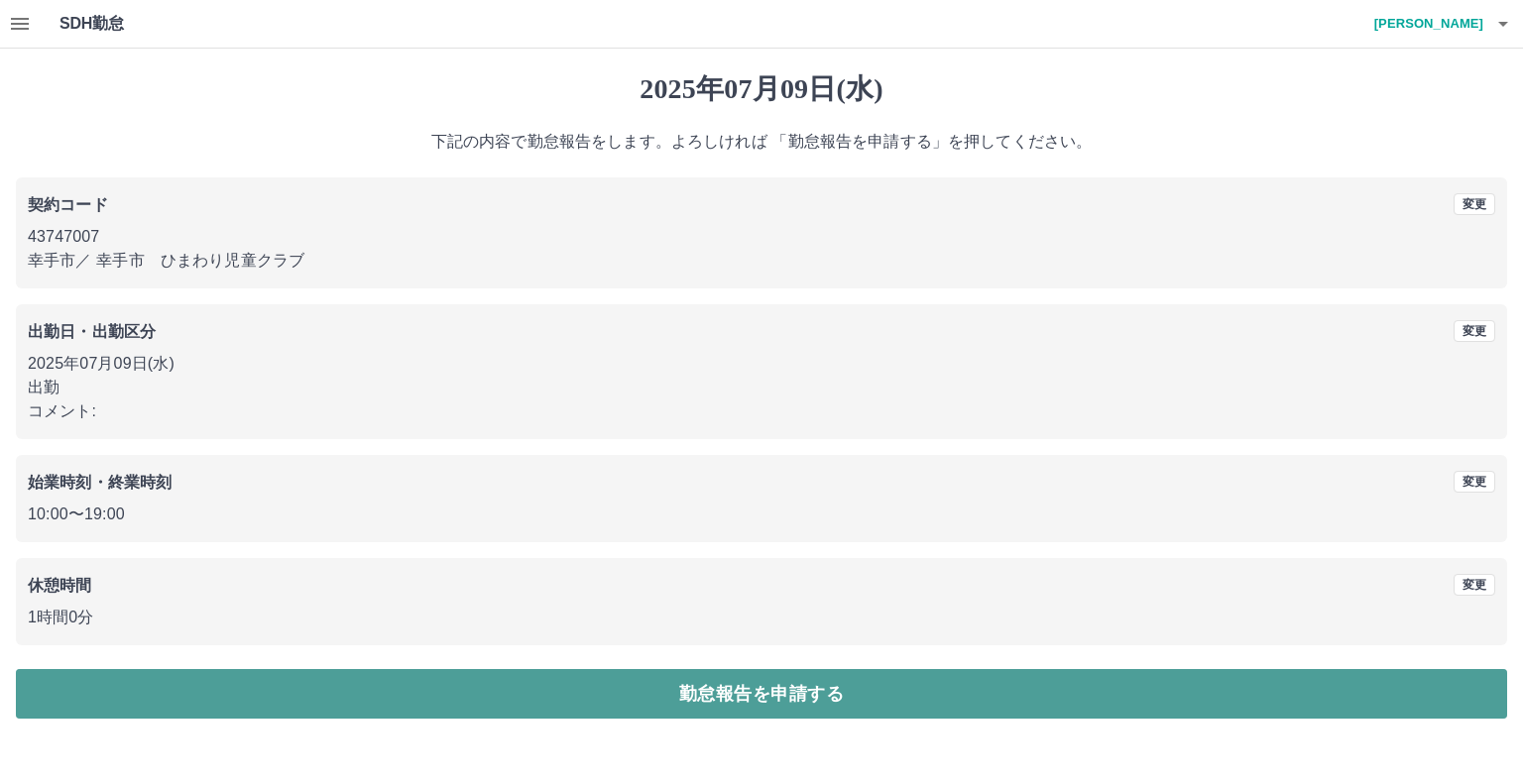 click on "勤怠報告を申請する" at bounding box center [762, 694] 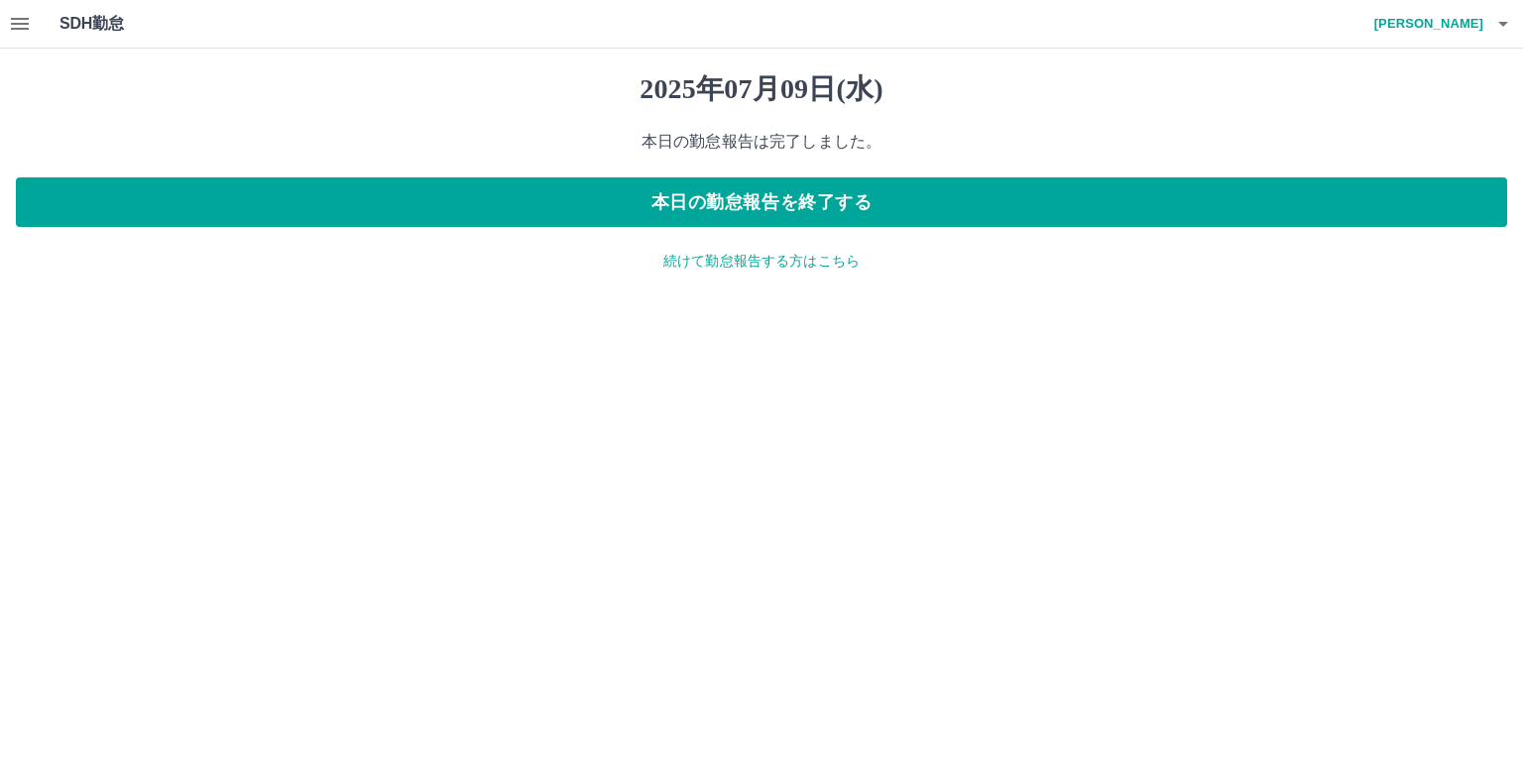 click on "続けて勤怠報告する方はこちら" at bounding box center (762, 261) 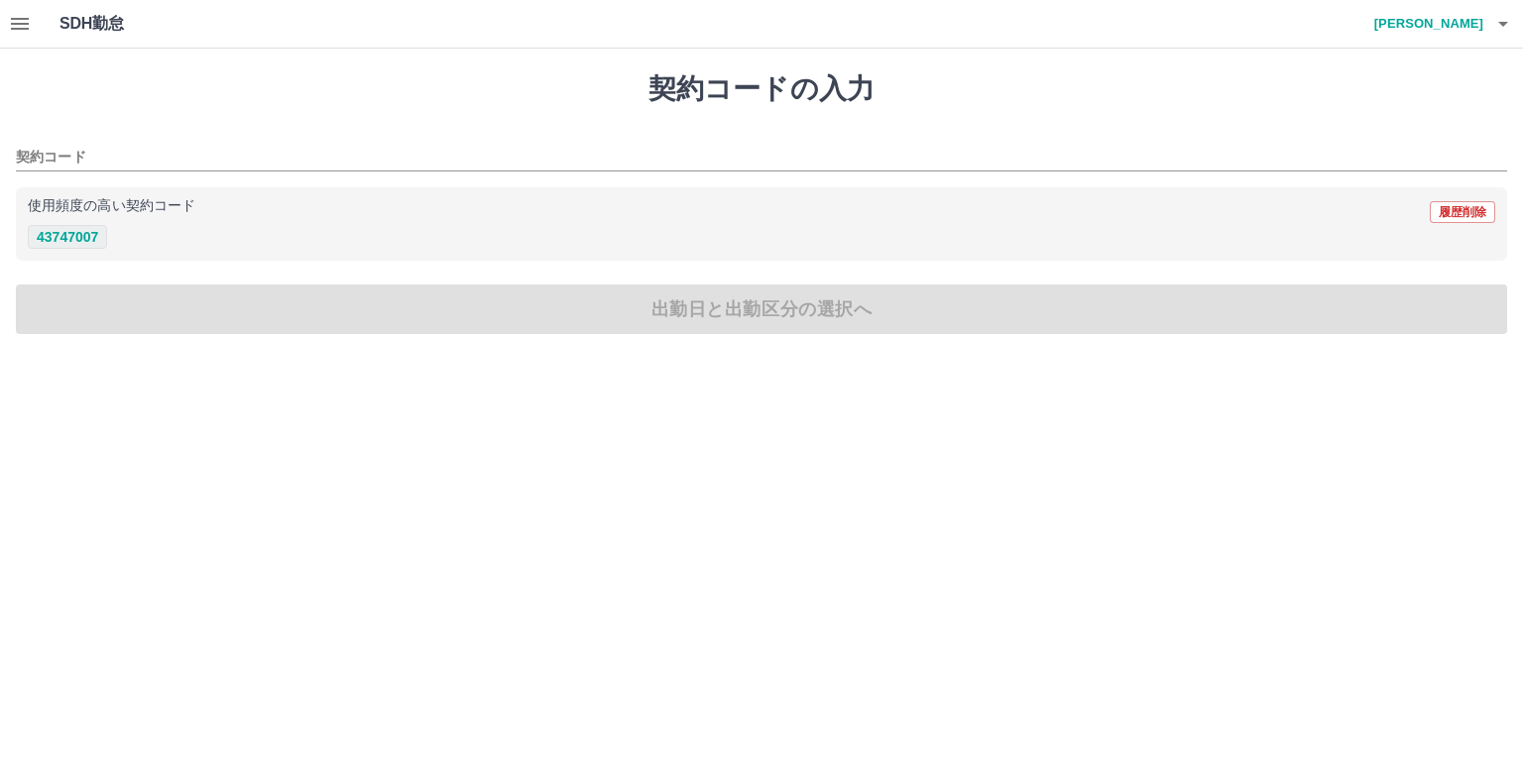 click on "43747007" at bounding box center (67, 237) 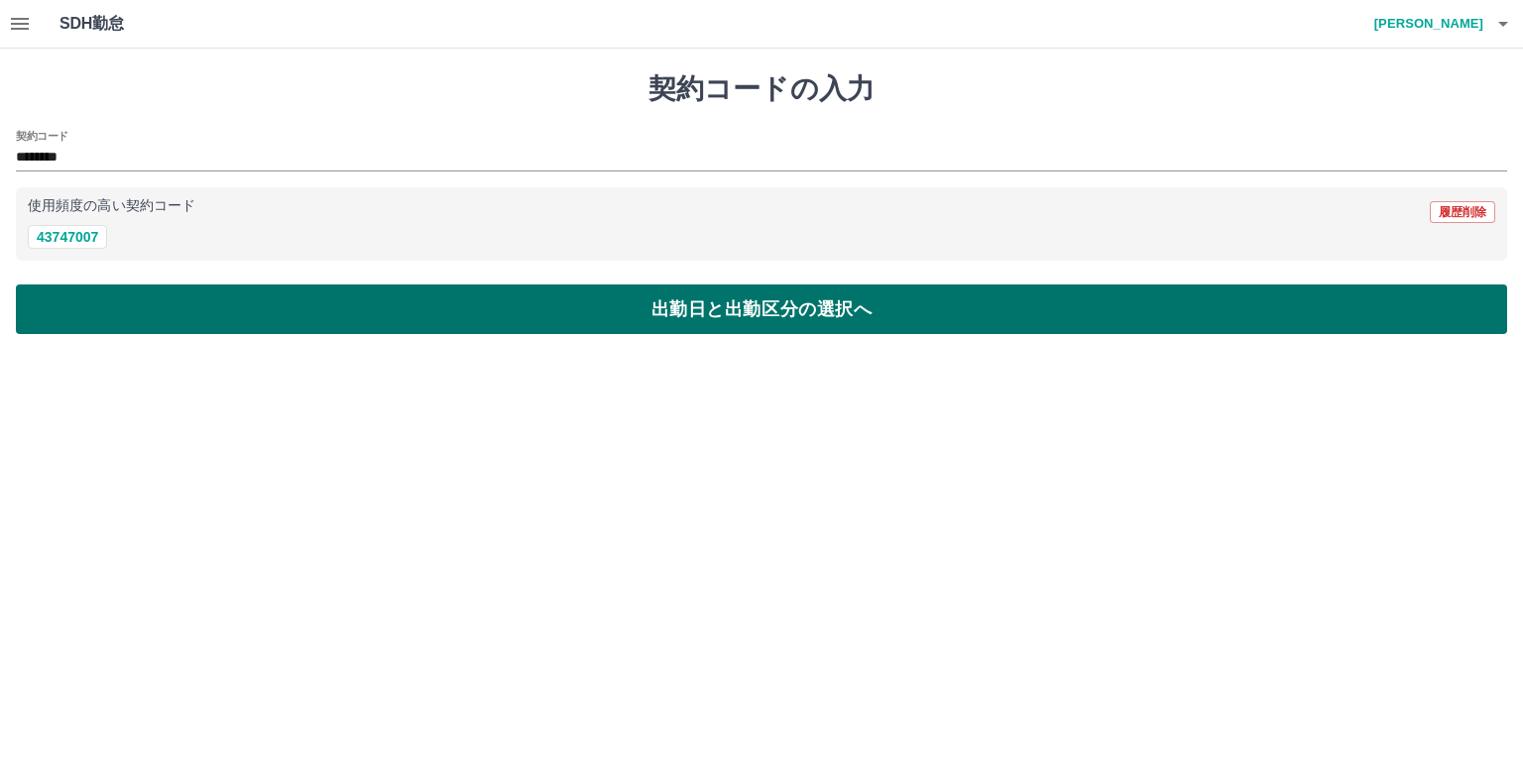 click on "出勤日と出勤区分の選択へ" at bounding box center (762, 309) 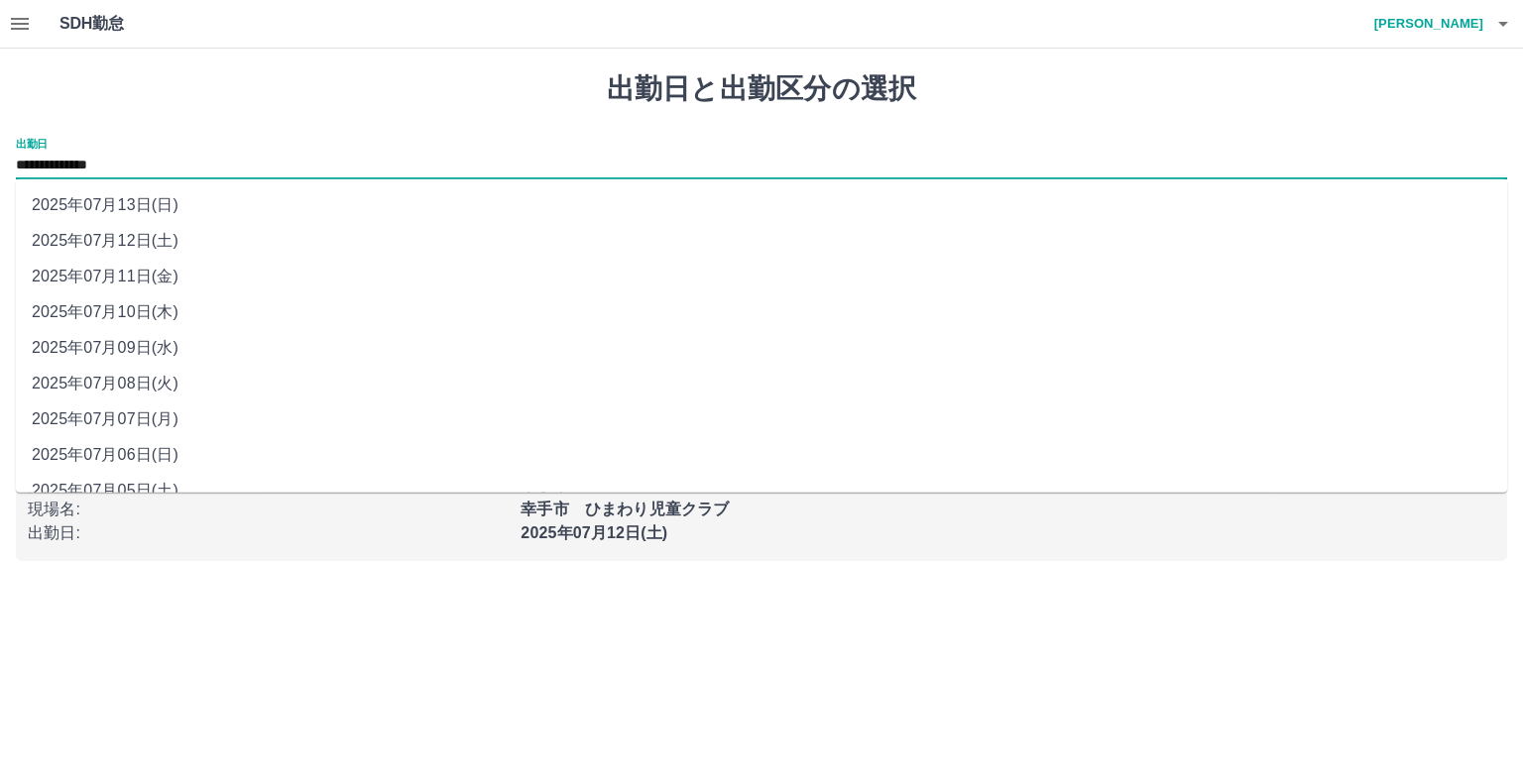 click on "**********" at bounding box center (762, 166) 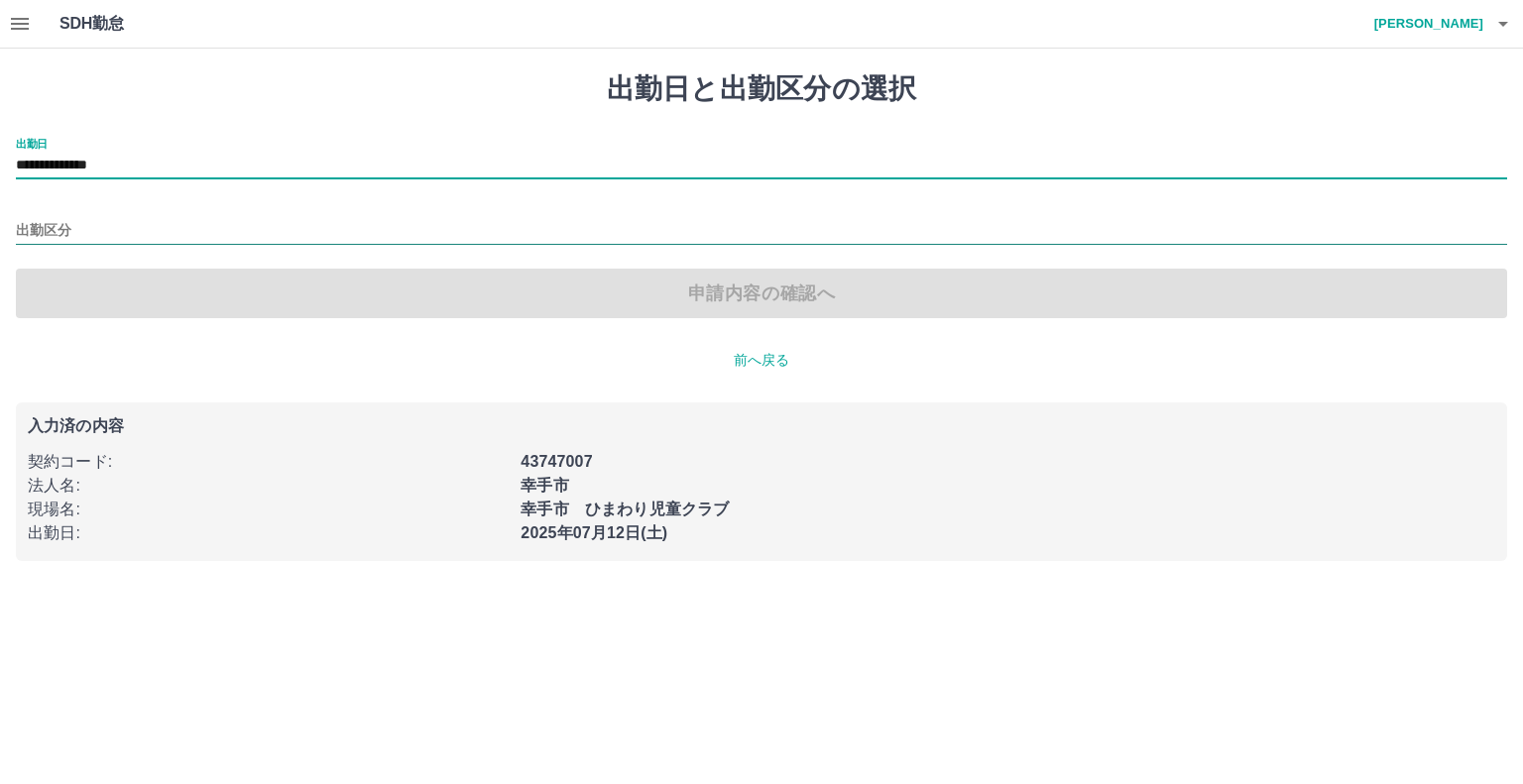 click on "出勤区分" at bounding box center [762, 231] 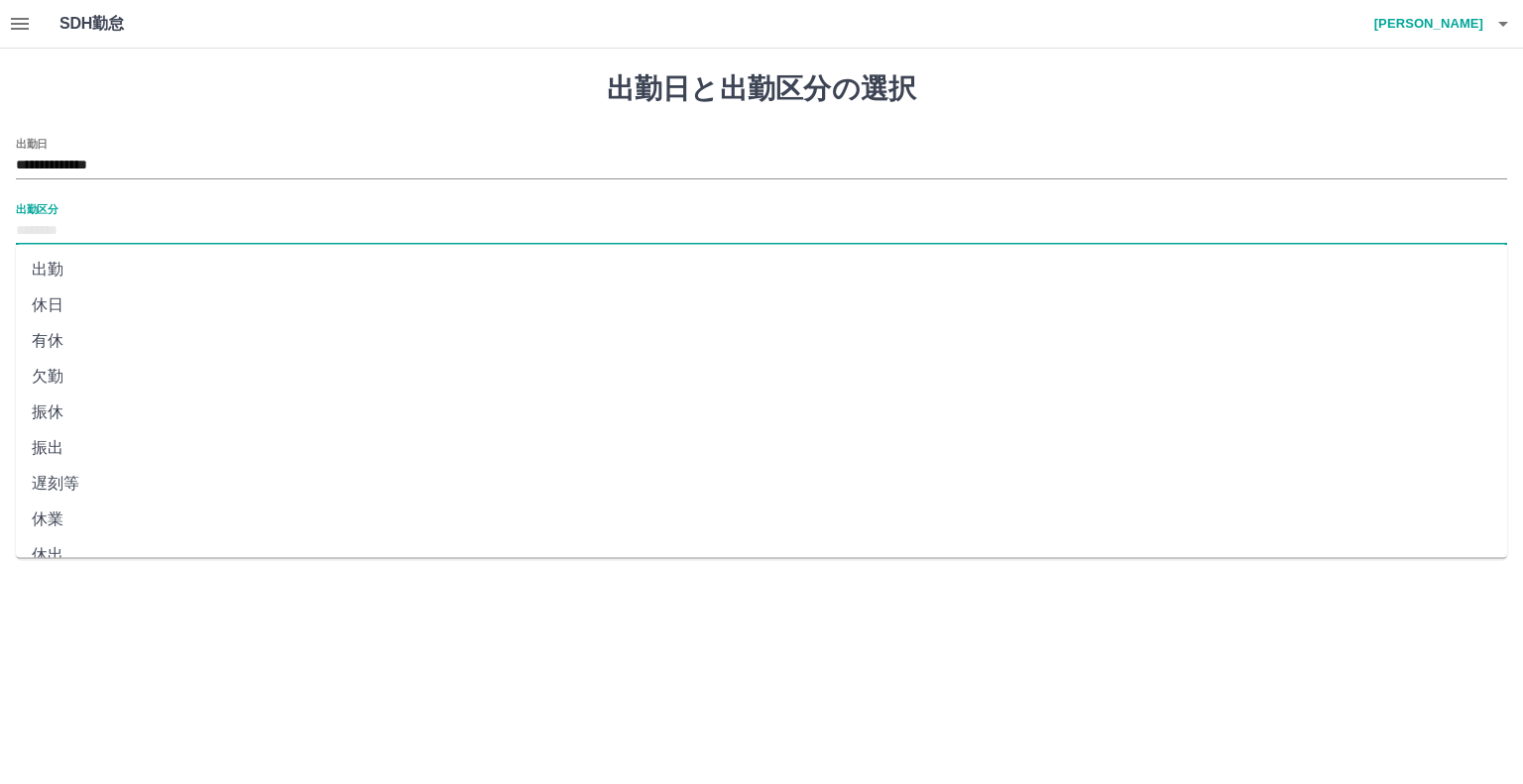 click on "出勤" at bounding box center [762, 270] 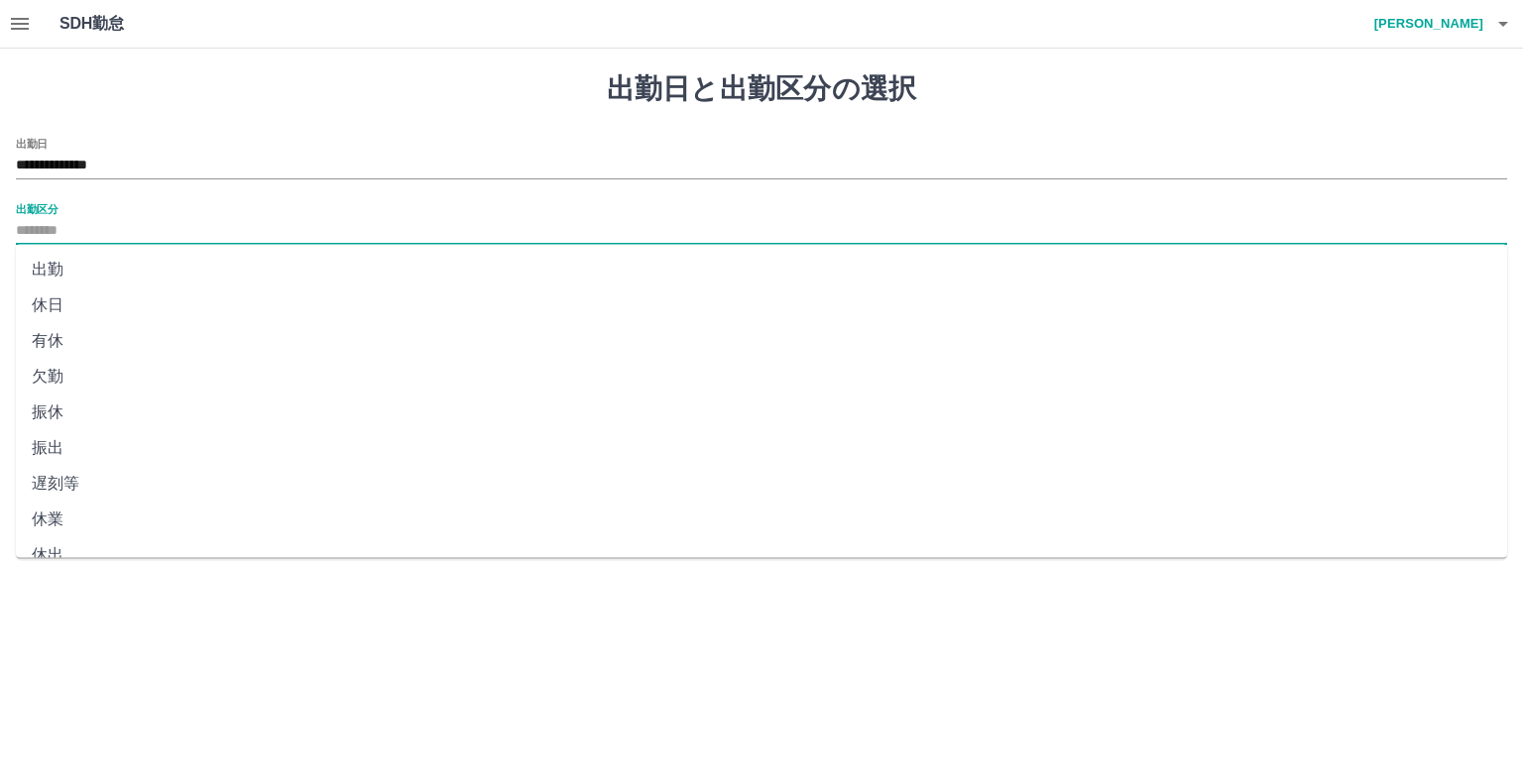 type on "**" 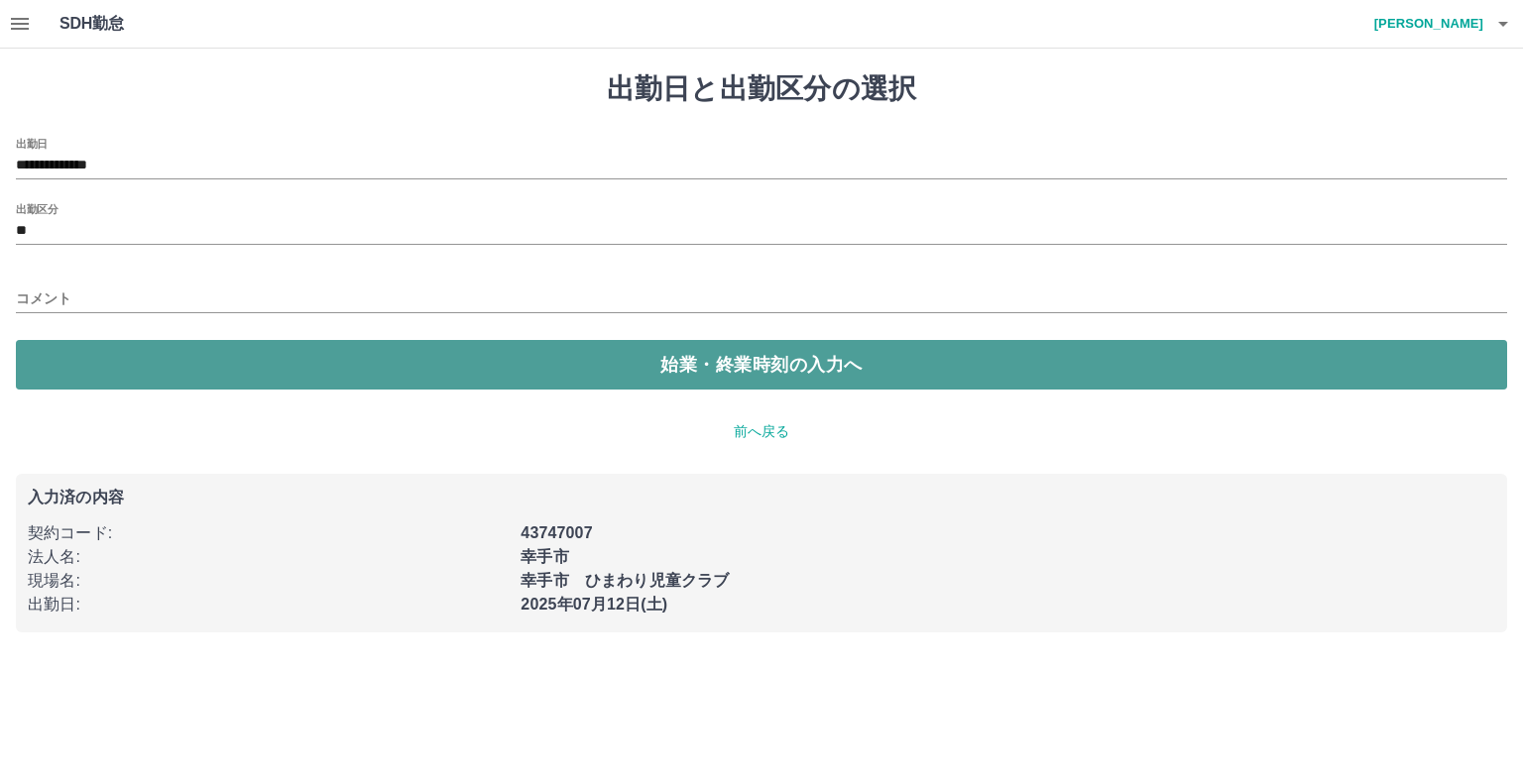 click on "始業・終業時刻の入力へ" at bounding box center (762, 365) 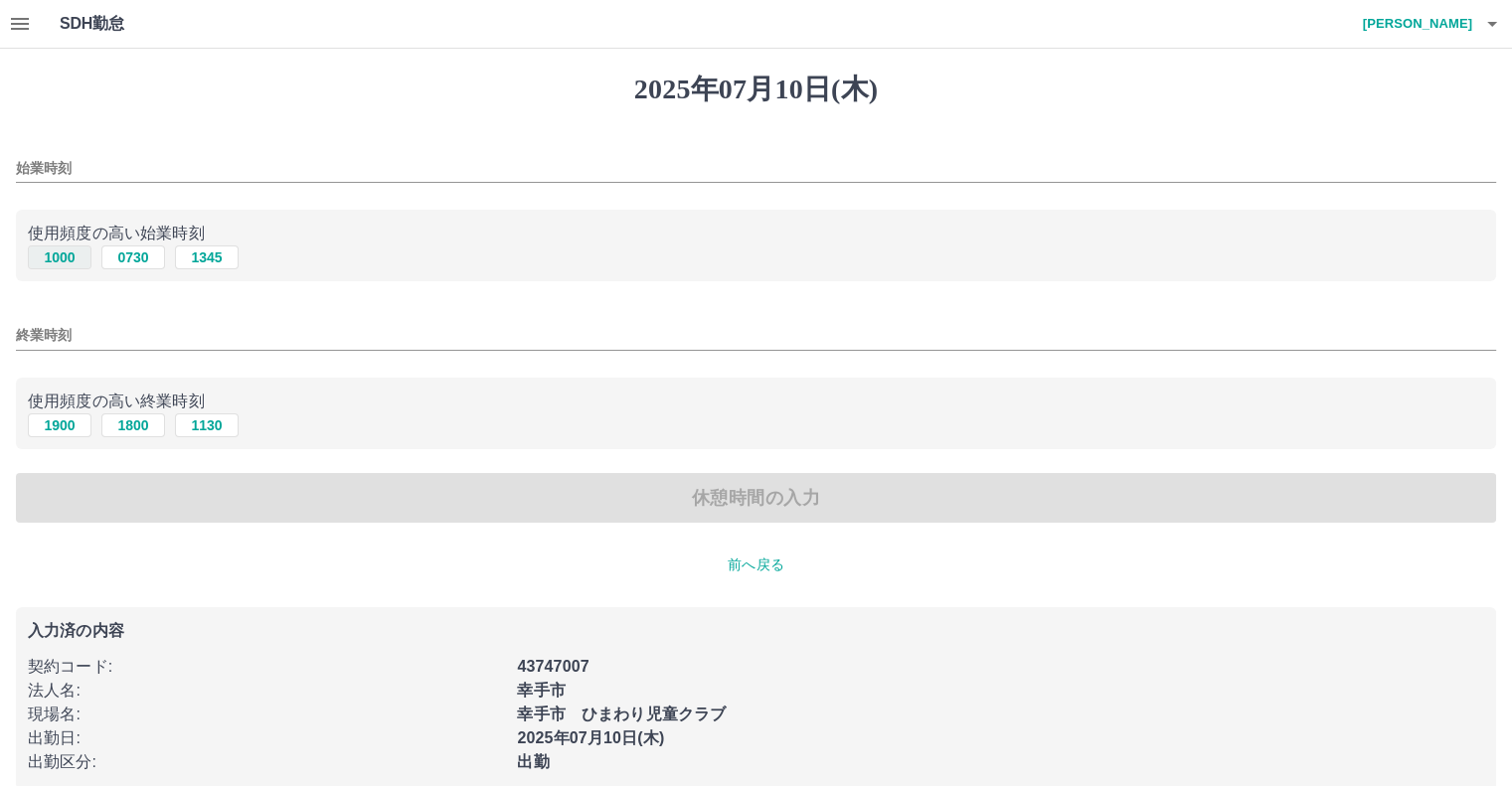 click on "1000" at bounding box center [60, 257] 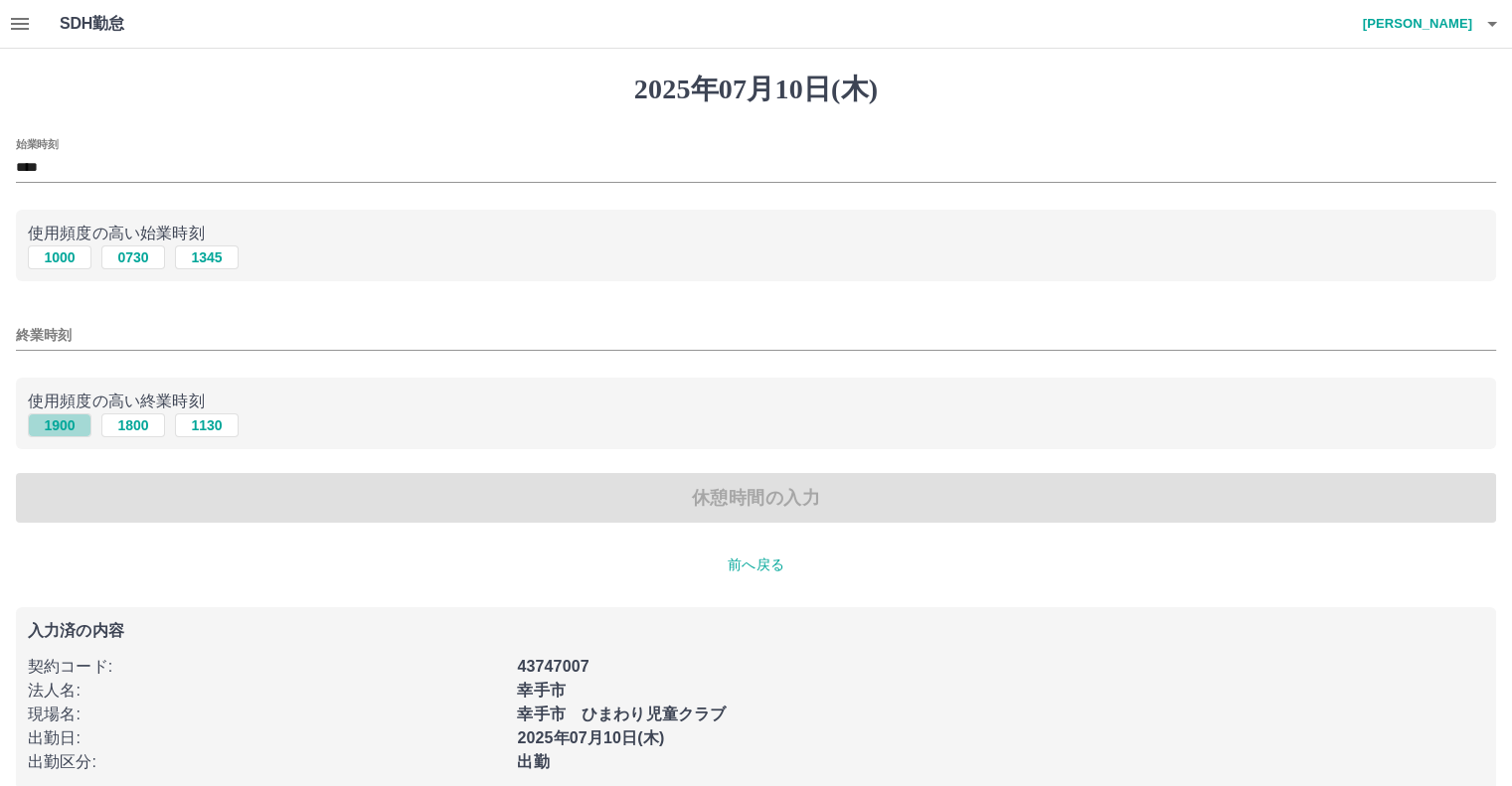 click on "1900" at bounding box center [60, 425] 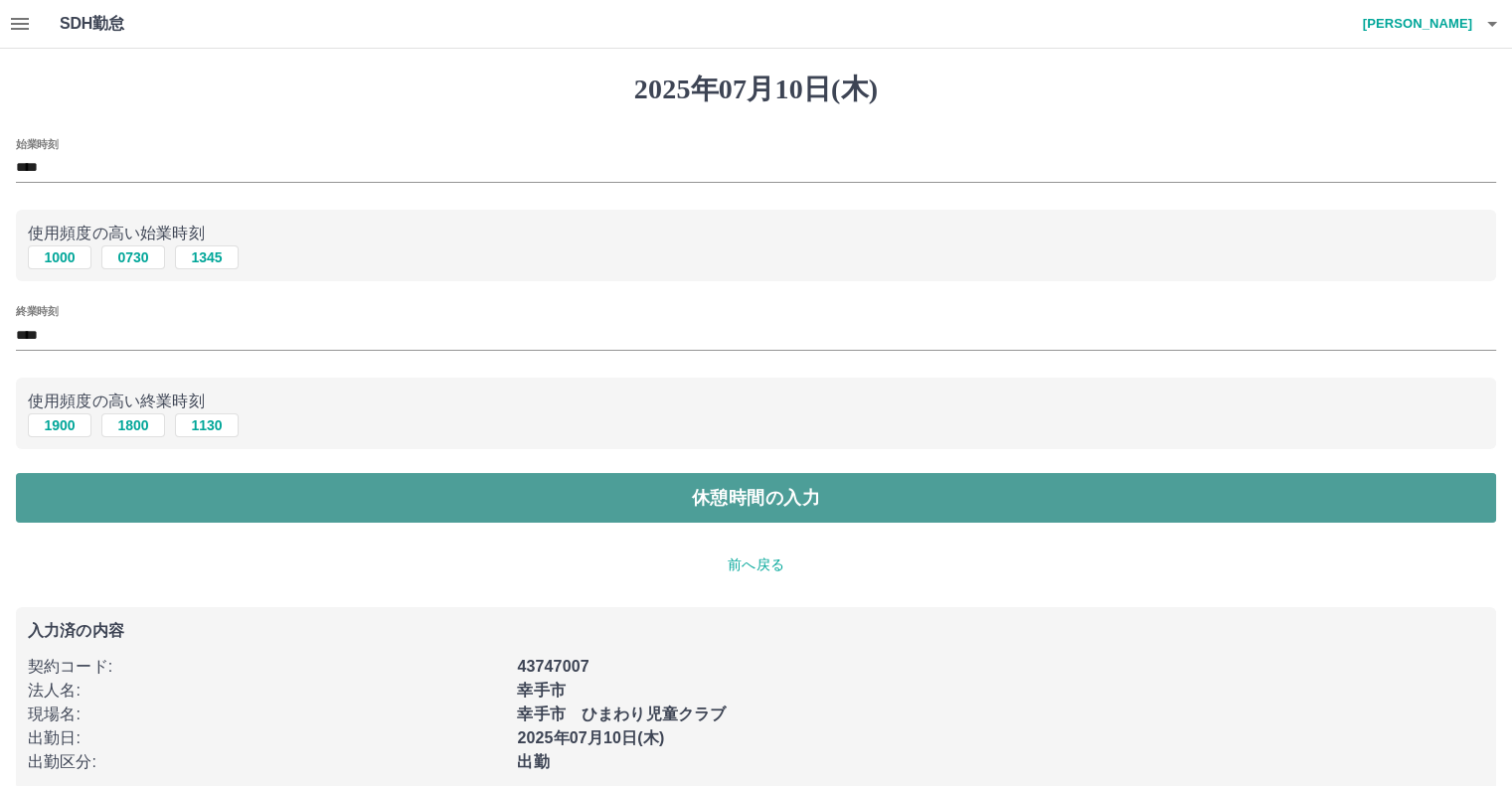 click on "休憩時間の入力" at bounding box center (756, 498) 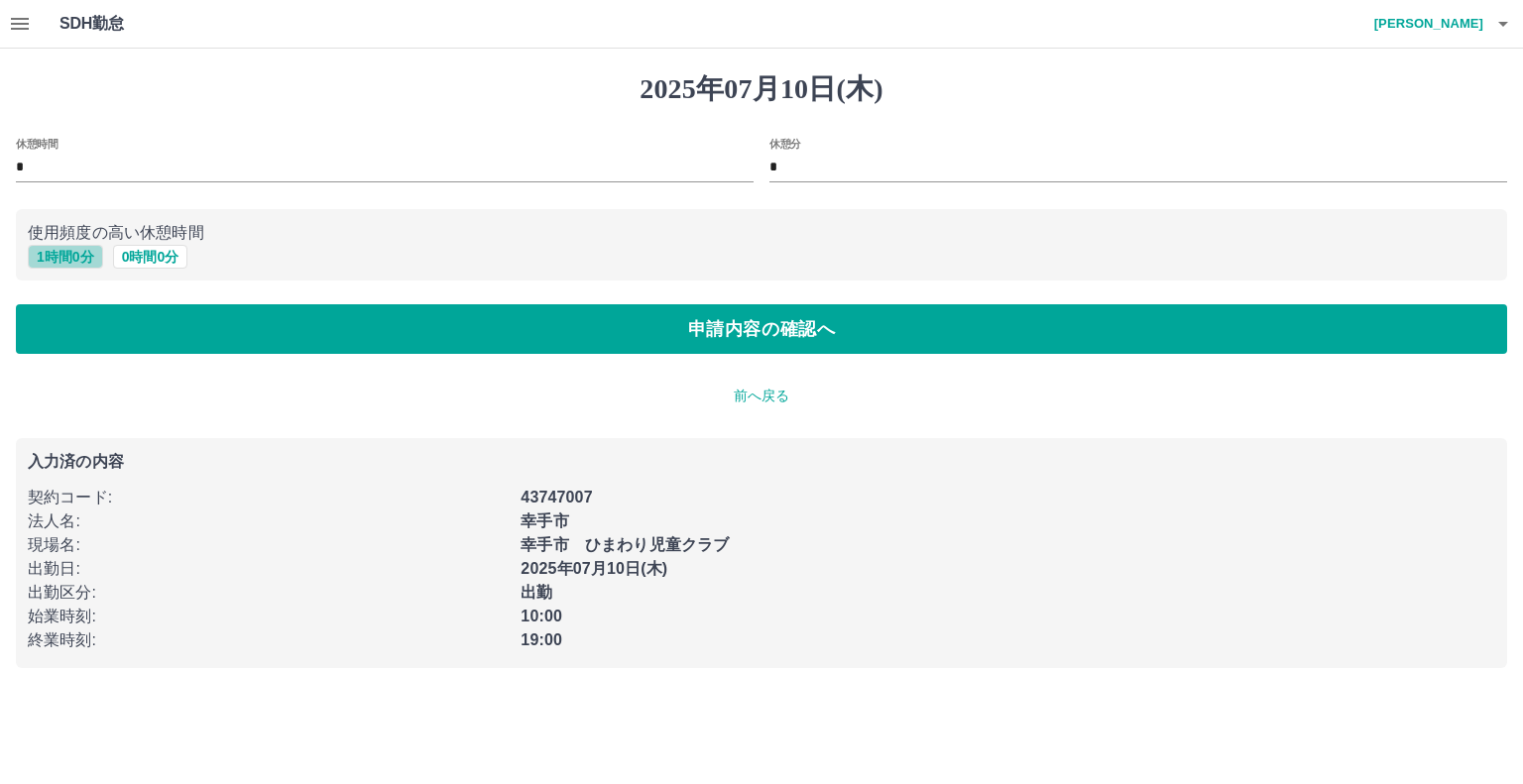click on "1 時間 0 分" at bounding box center (65, 257) 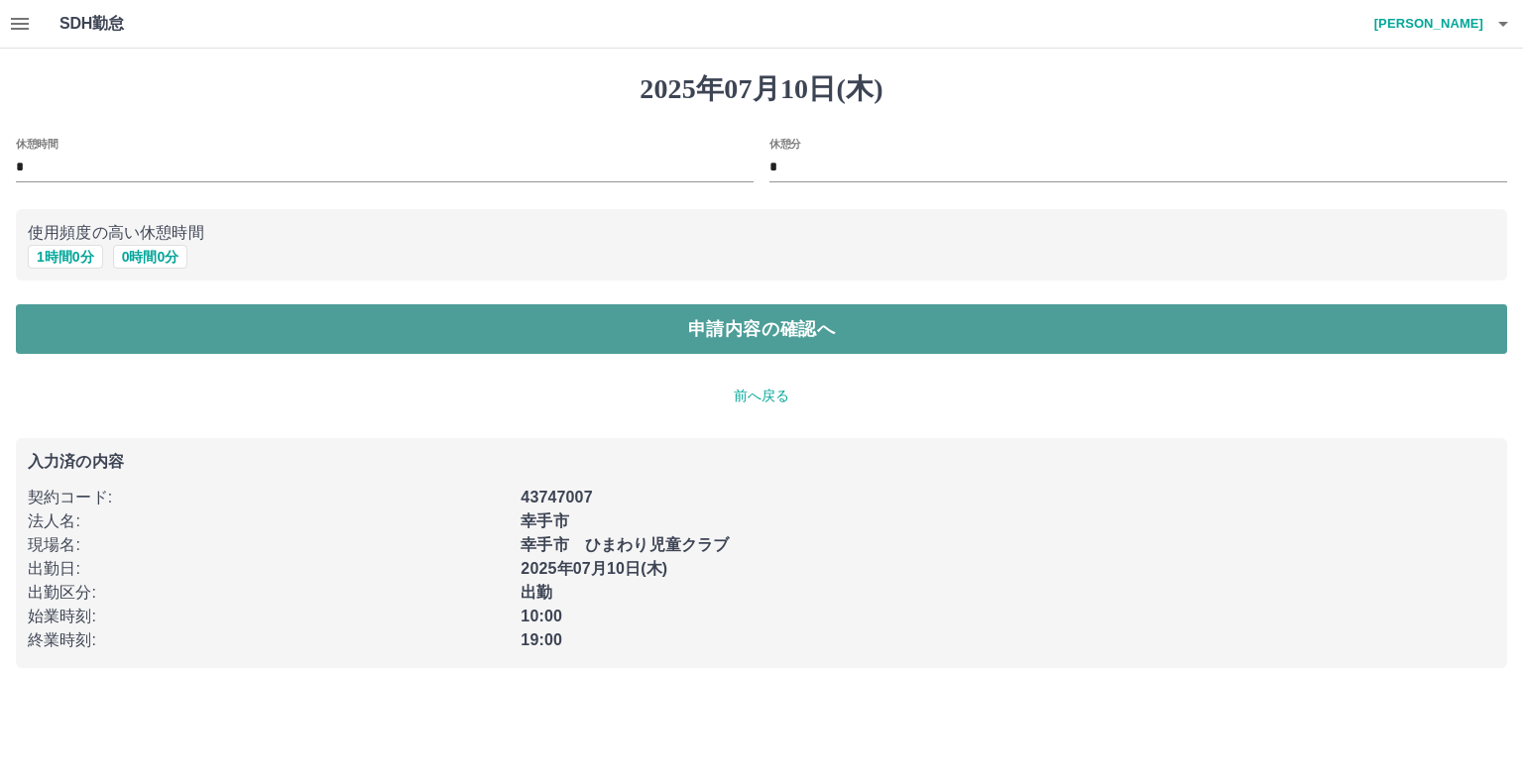 click on "申請内容の確認へ" at bounding box center (762, 329) 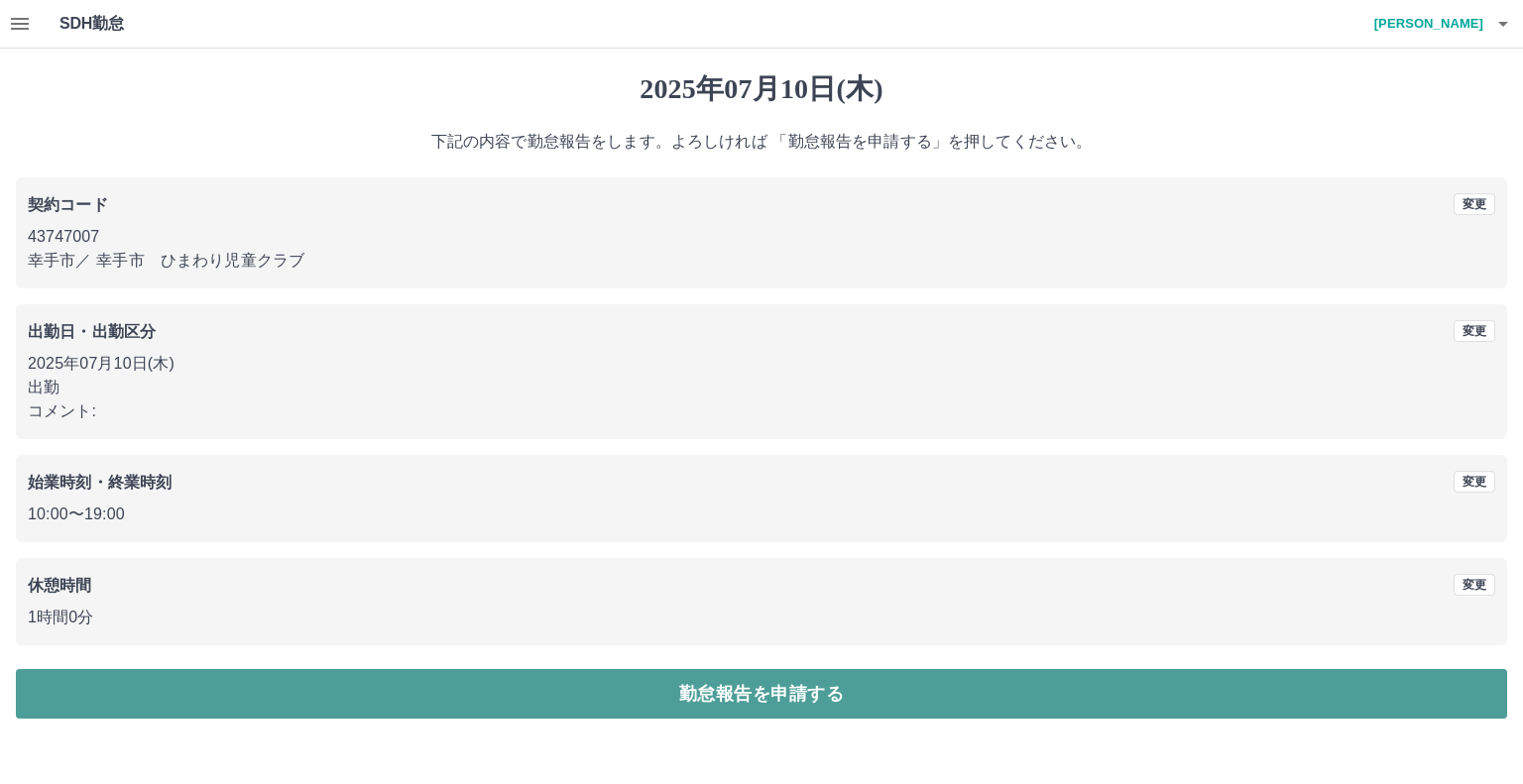 click on "勤怠報告を申請する" at bounding box center [762, 694] 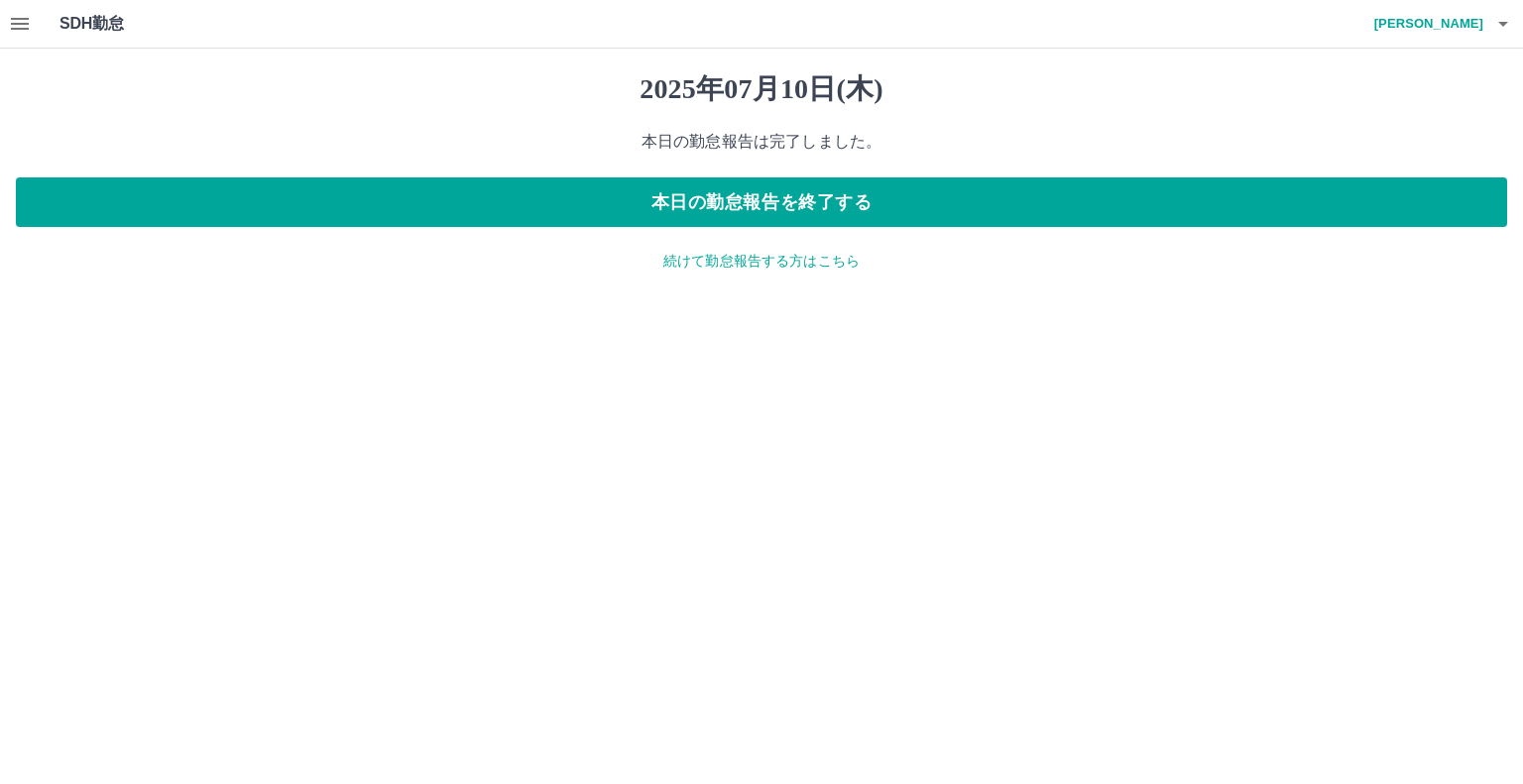 click on "続けて勤怠報告する方はこちら" at bounding box center [762, 261] 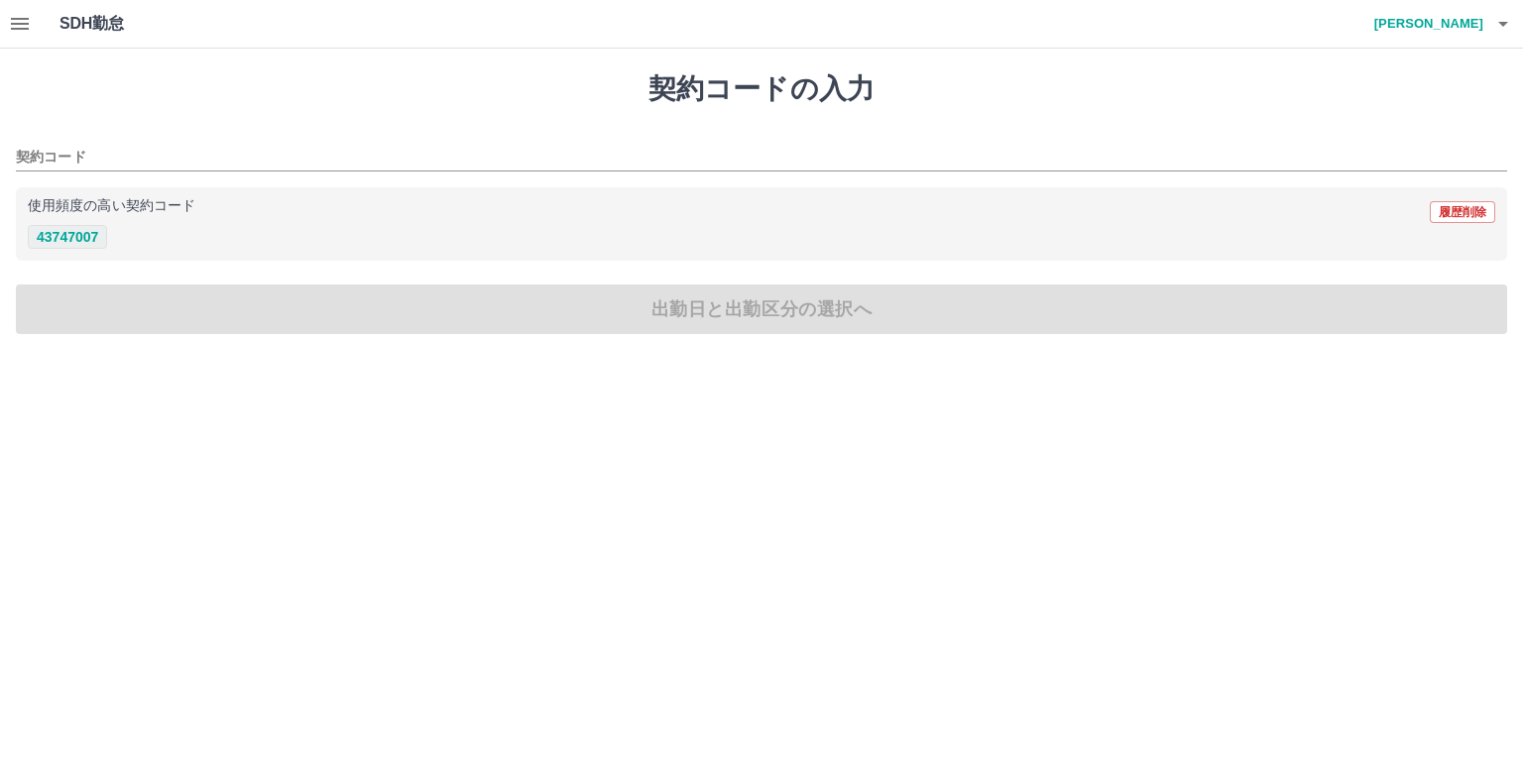 click on "43747007" at bounding box center [67, 237] 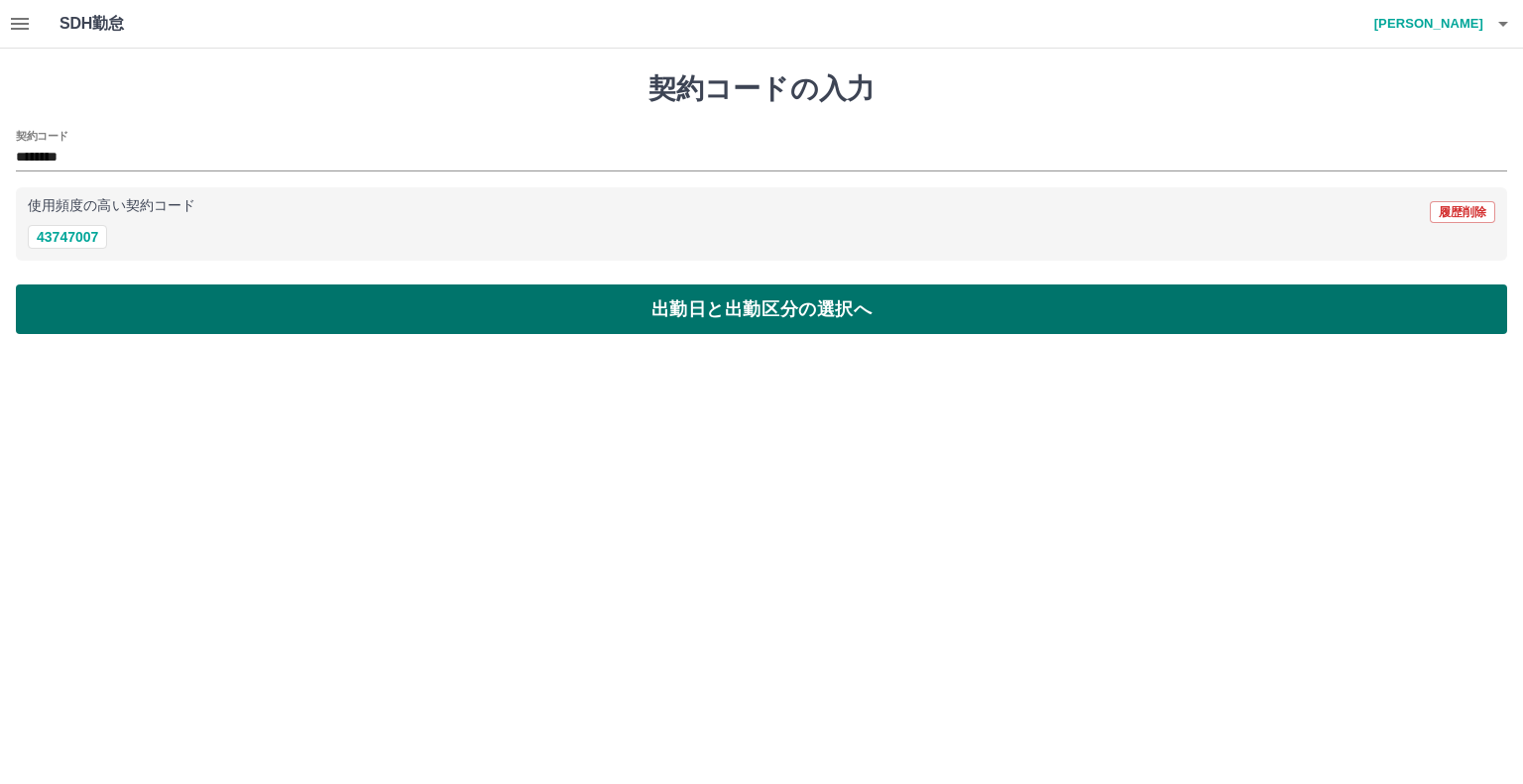 click on "出勤日と出勤区分の選択へ" at bounding box center [762, 309] 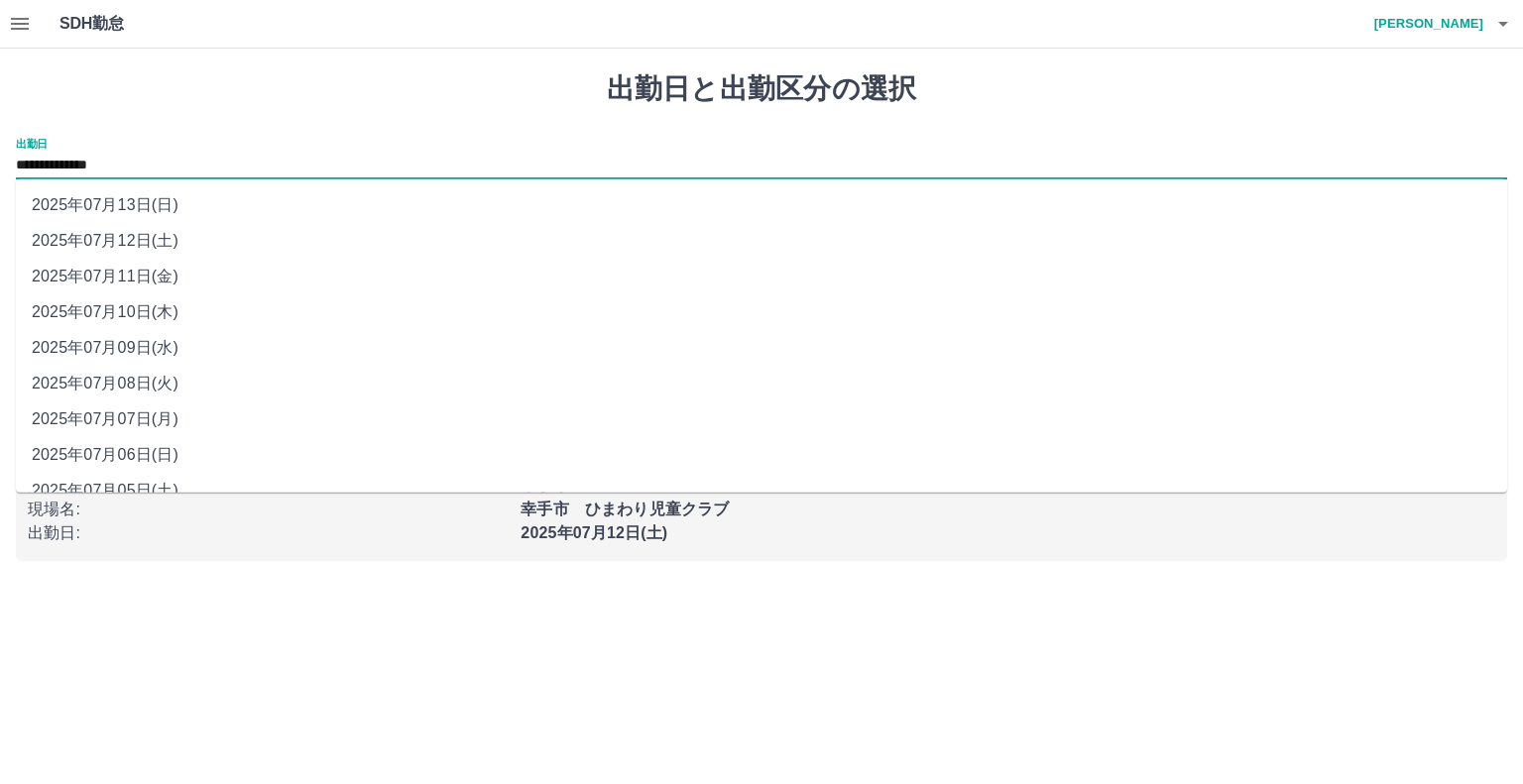 click on "**********" at bounding box center [762, 166] 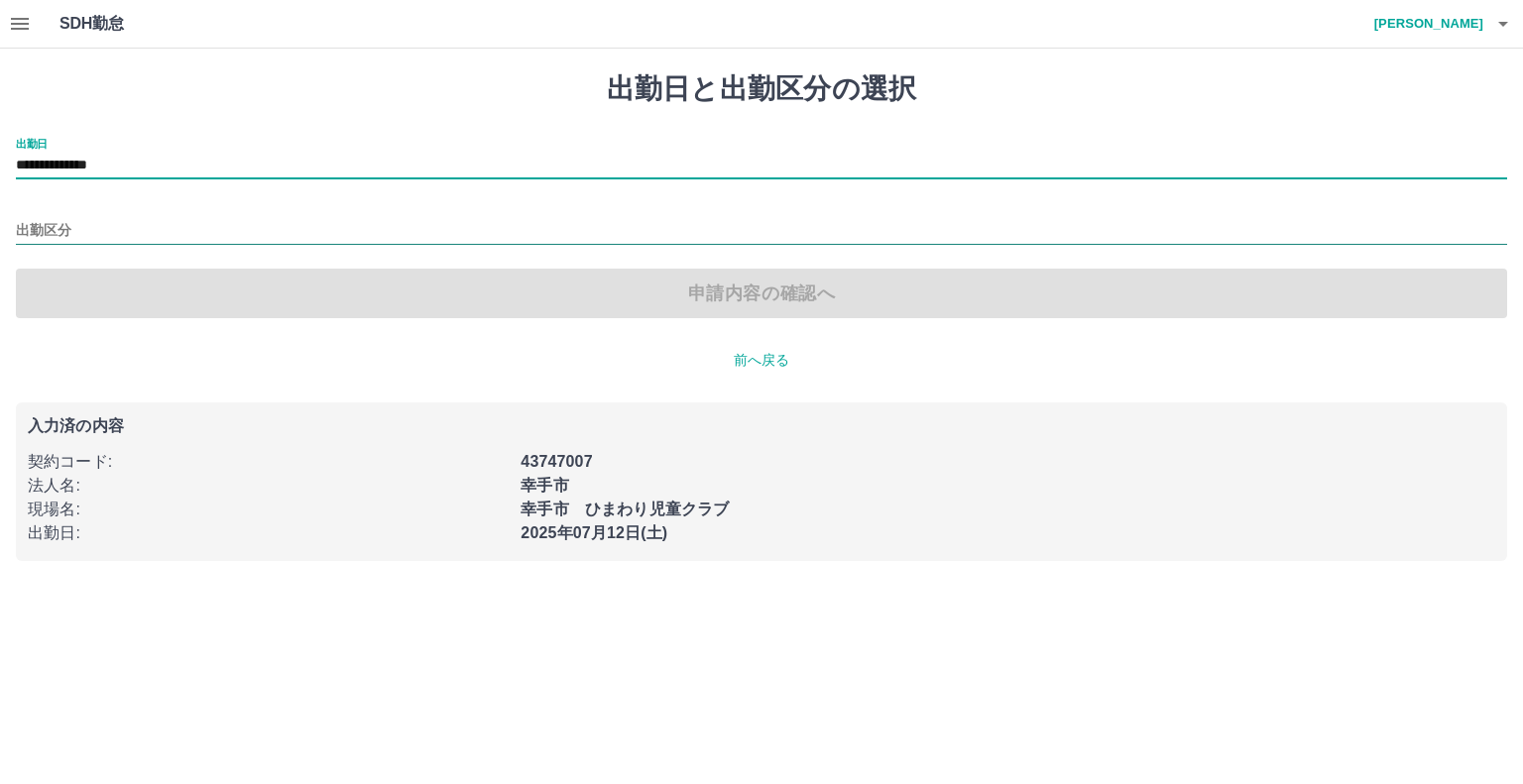 click on "出勤区分" at bounding box center (762, 231) 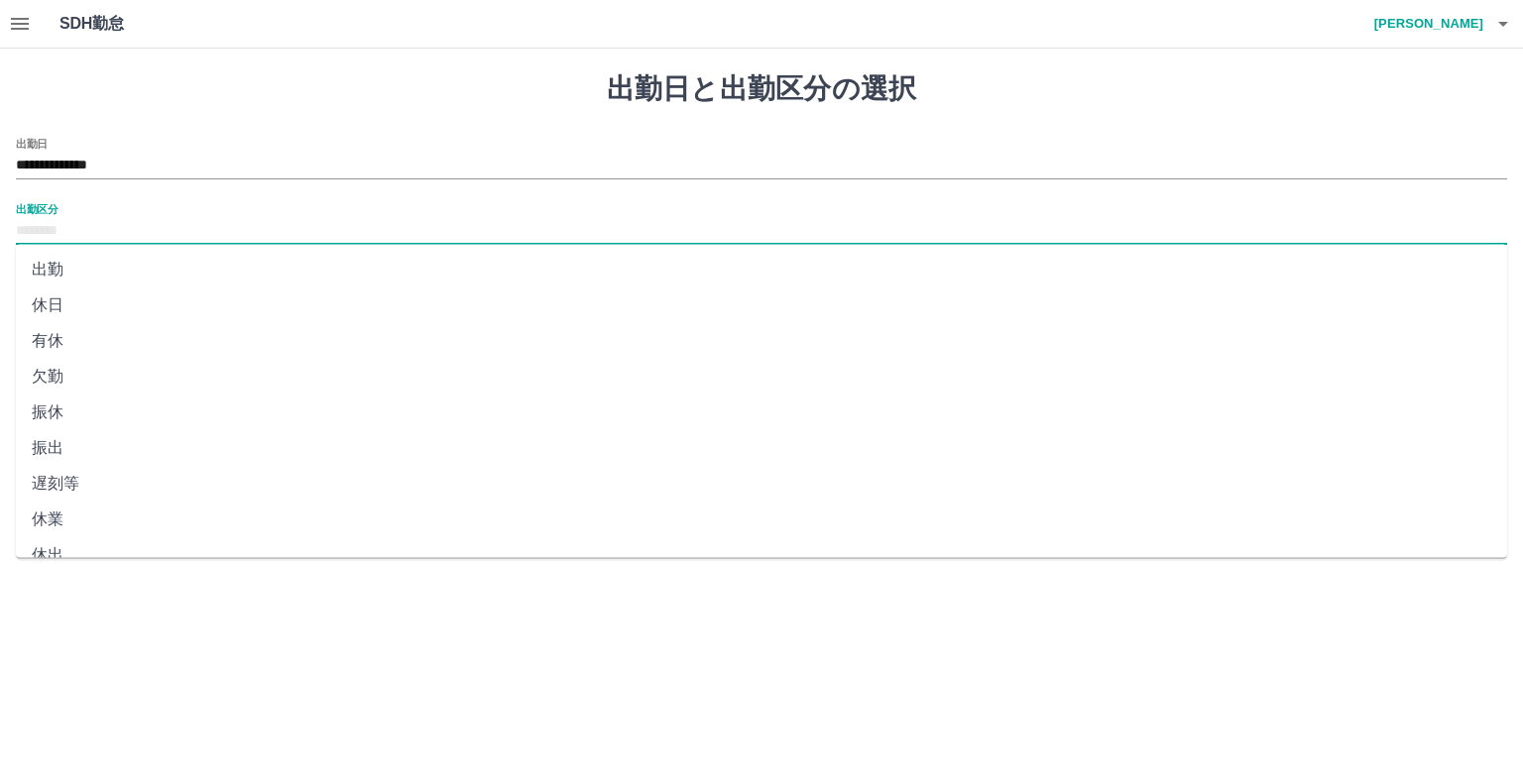 click on "出勤" at bounding box center [762, 270] 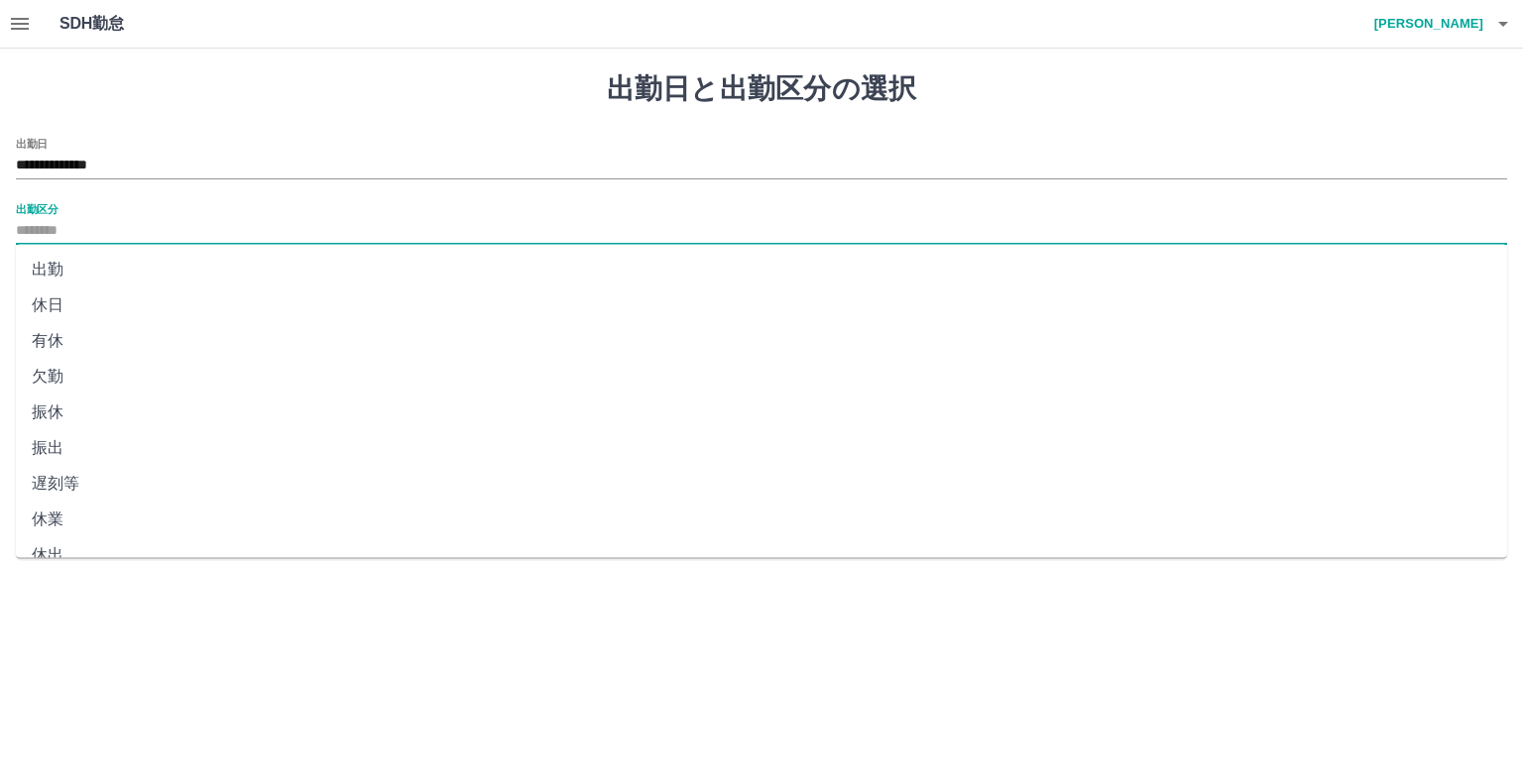 type on "**" 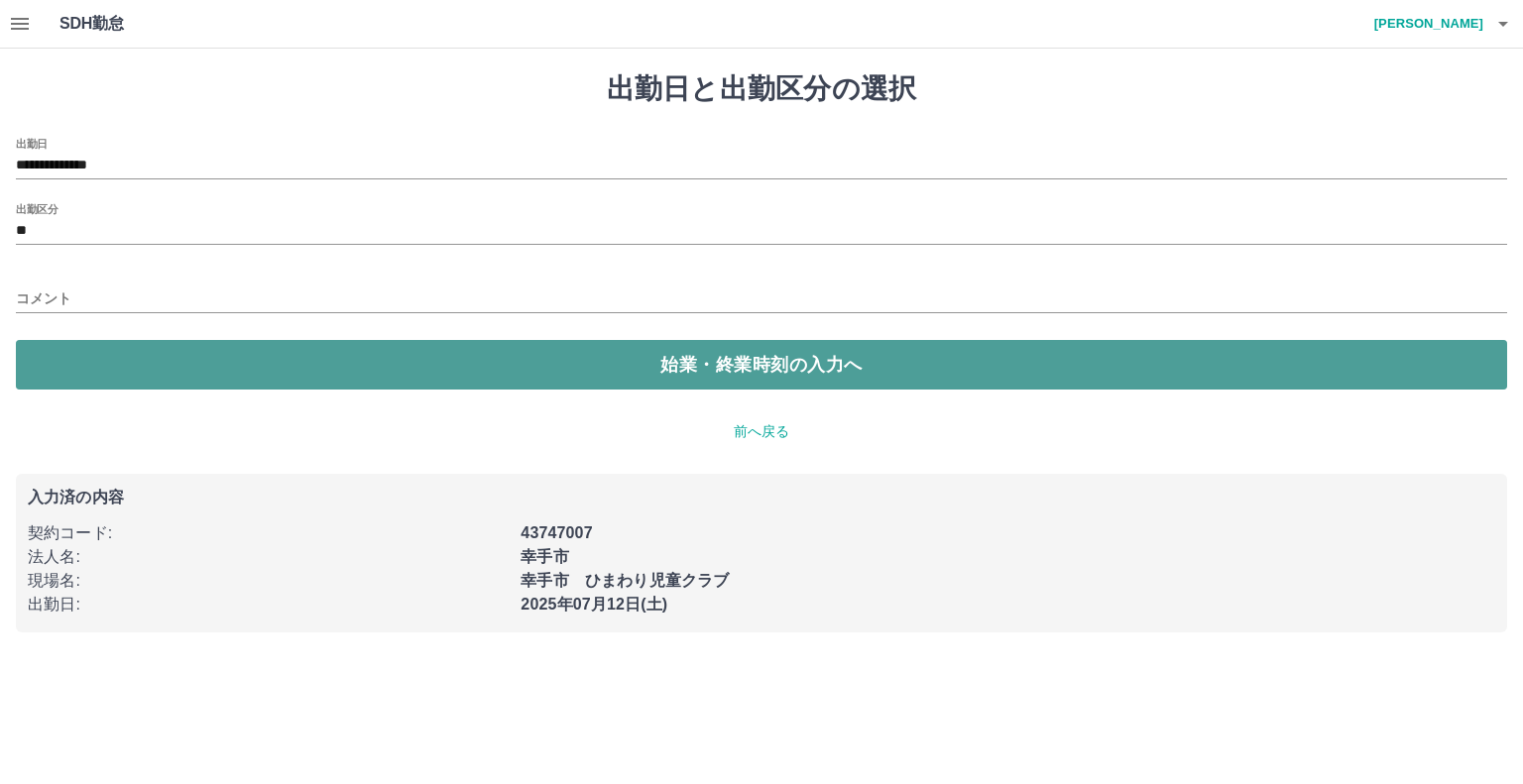 click on "始業・終業時刻の入力へ" at bounding box center [762, 365] 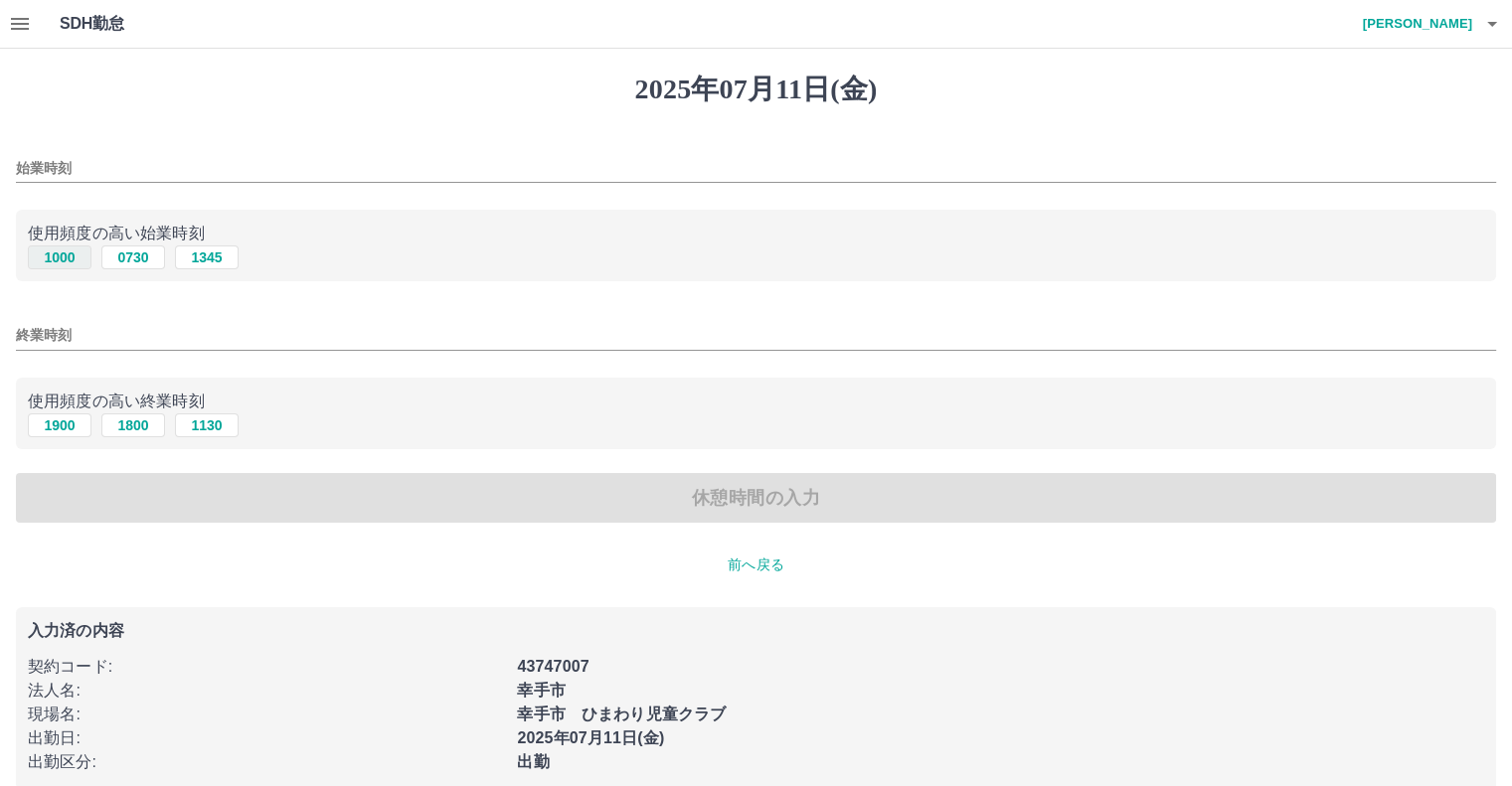 click on "1000" at bounding box center (60, 257) 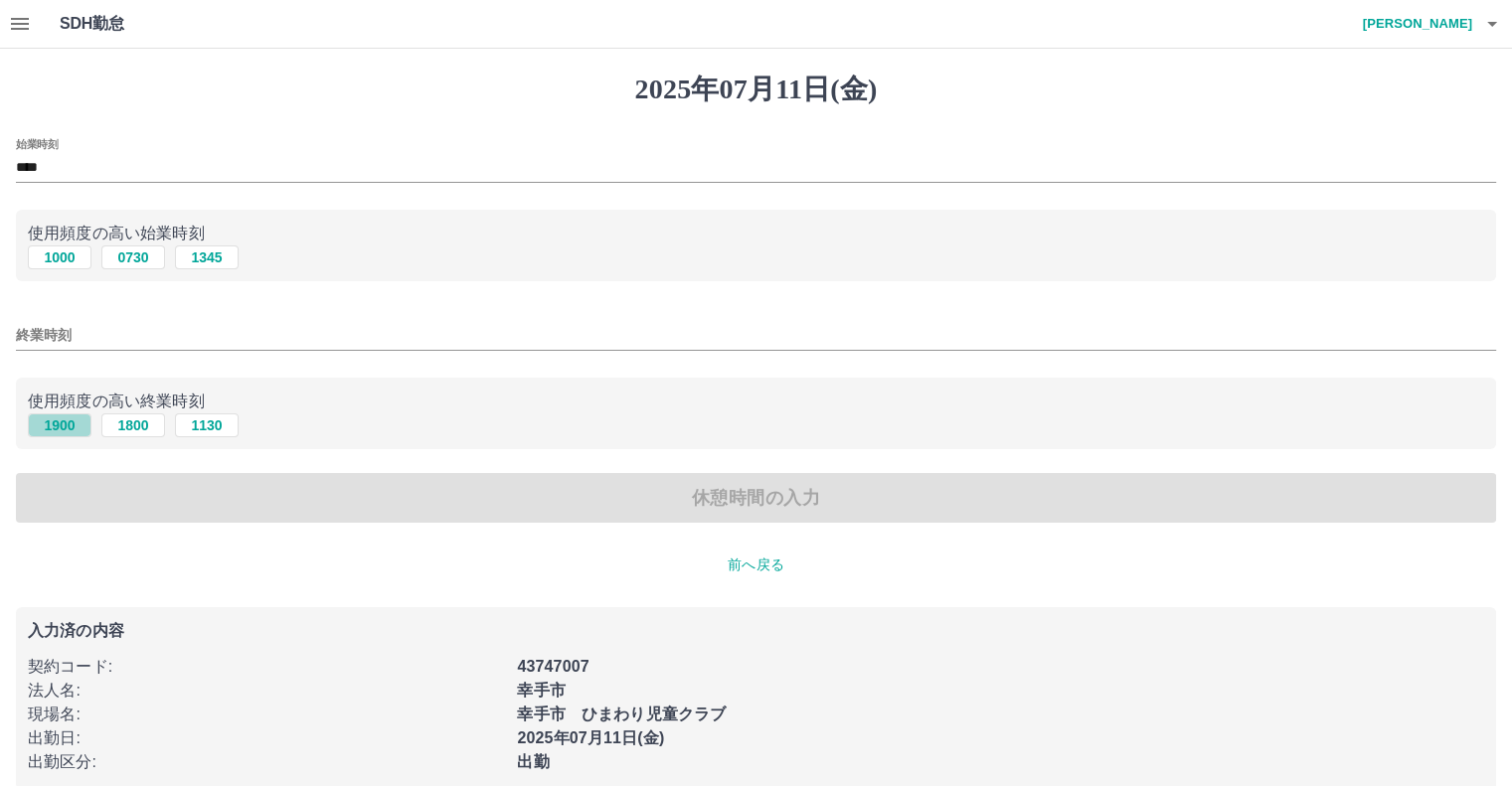 click on "1900" at bounding box center [60, 425] 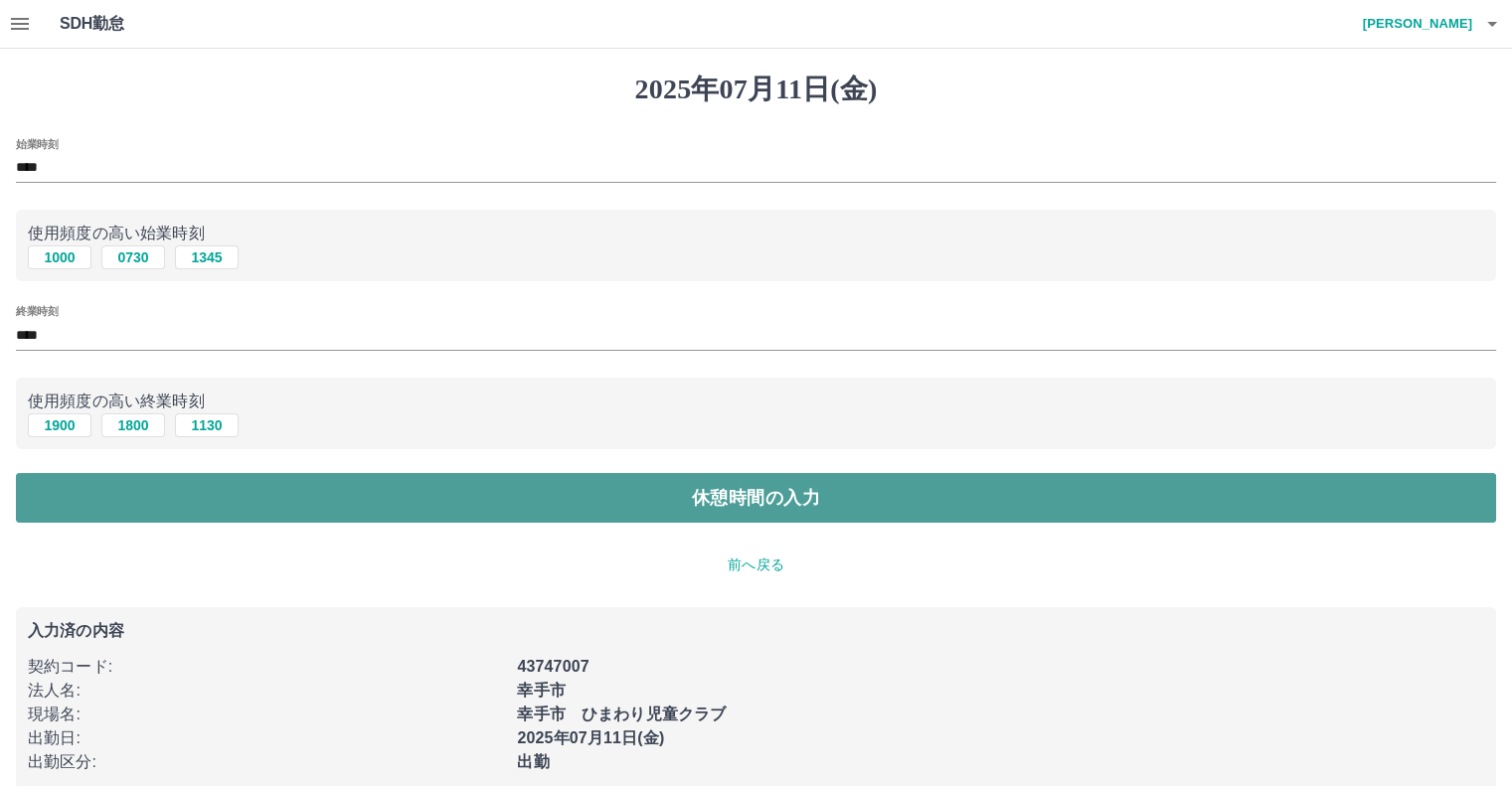 click on "休憩時間の入力" at bounding box center [756, 498] 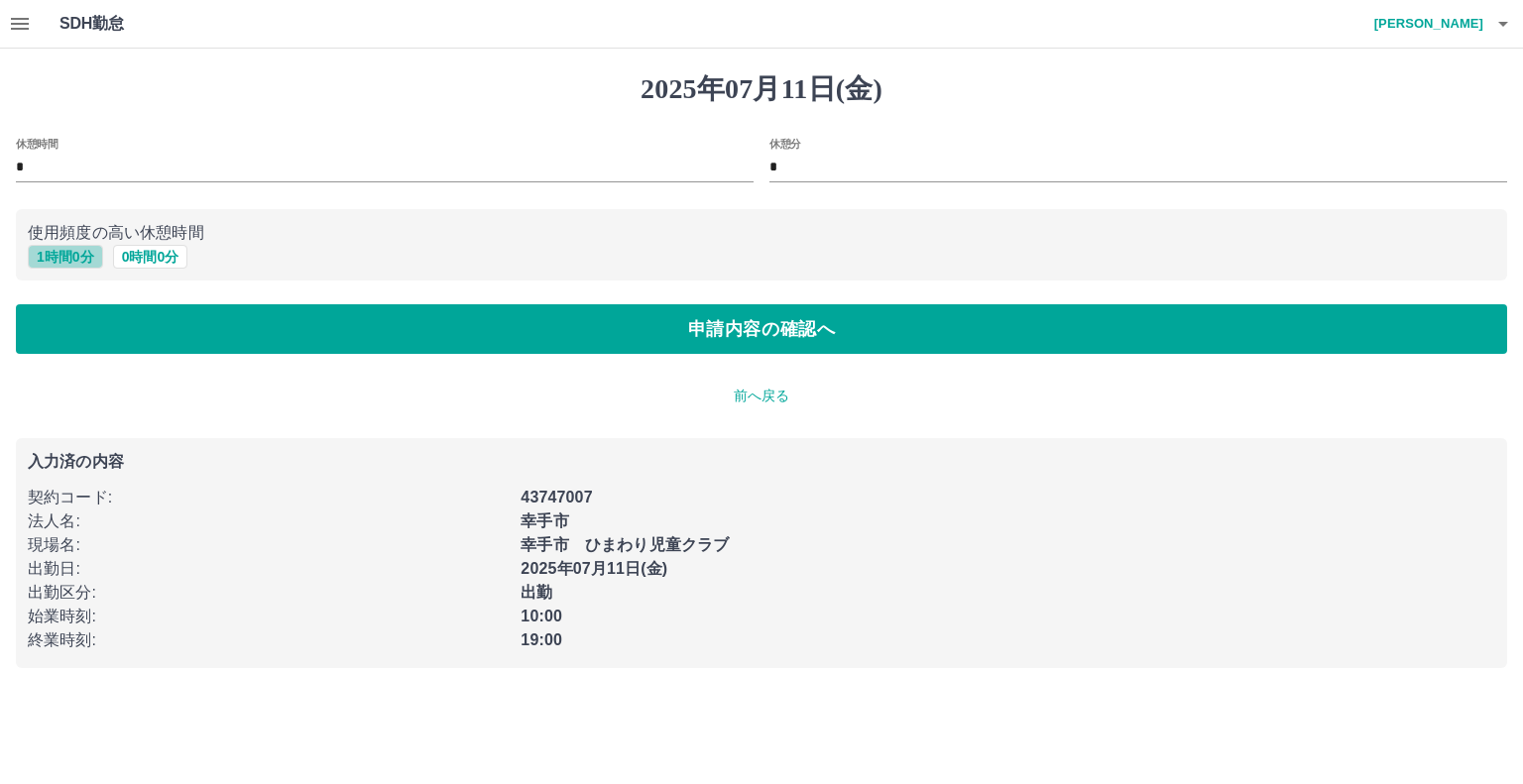 click on "1 時間 0 分" at bounding box center [65, 257] 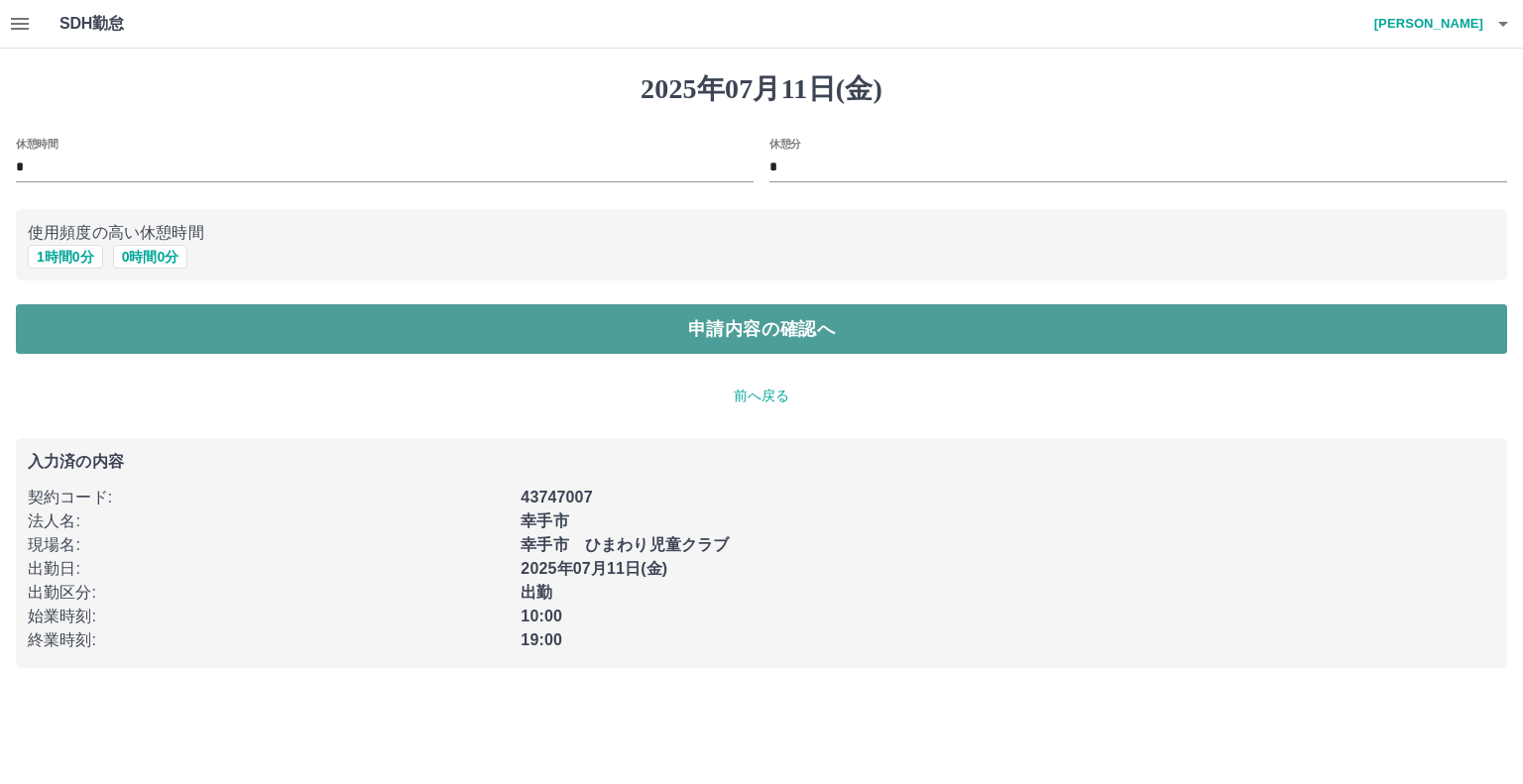 click on "申請内容の確認へ" at bounding box center (762, 329) 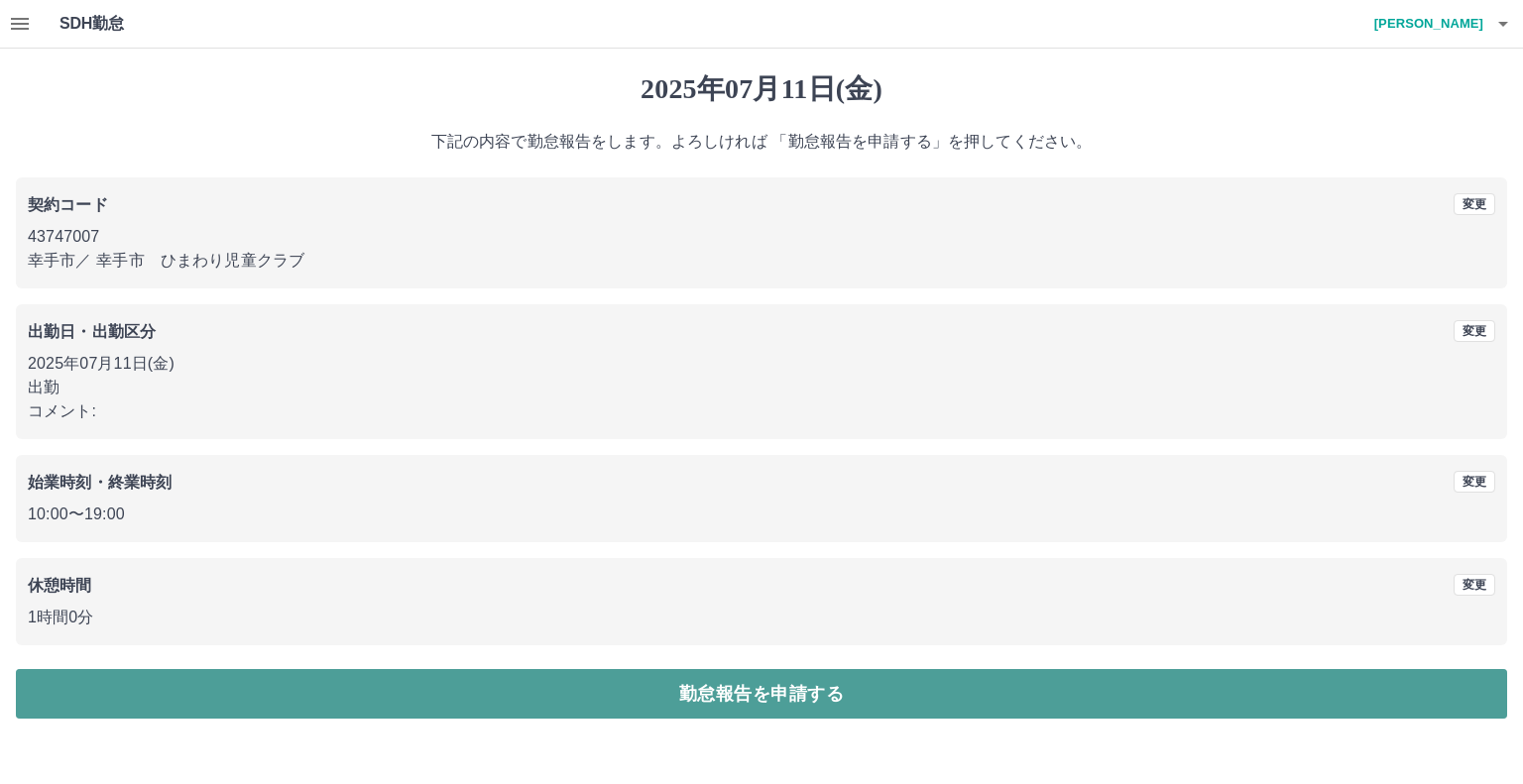 click on "勤怠報告を申請する" at bounding box center [762, 694] 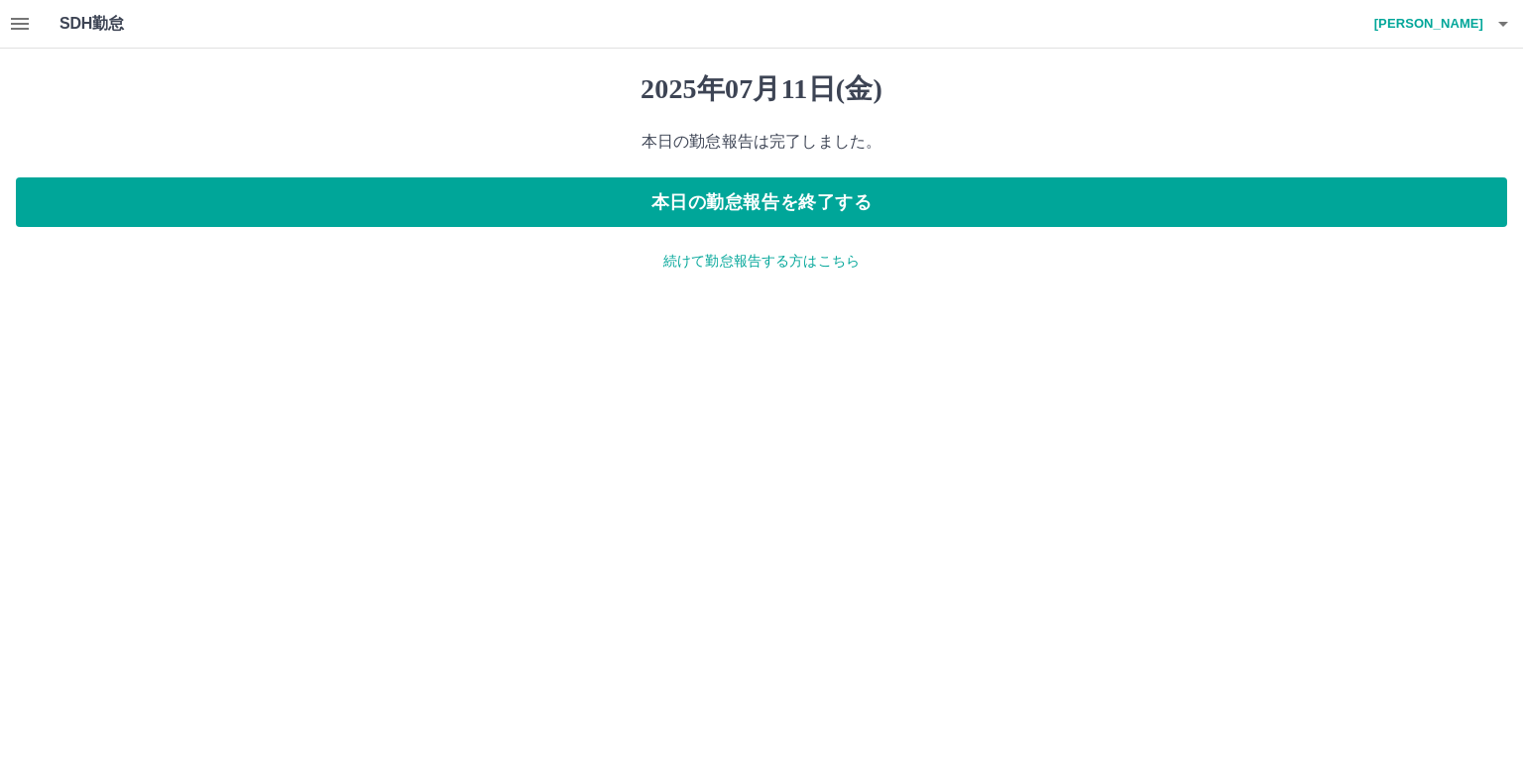 click on "続けて勤怠報告する方はこちら" at bounding box center (762, 261) 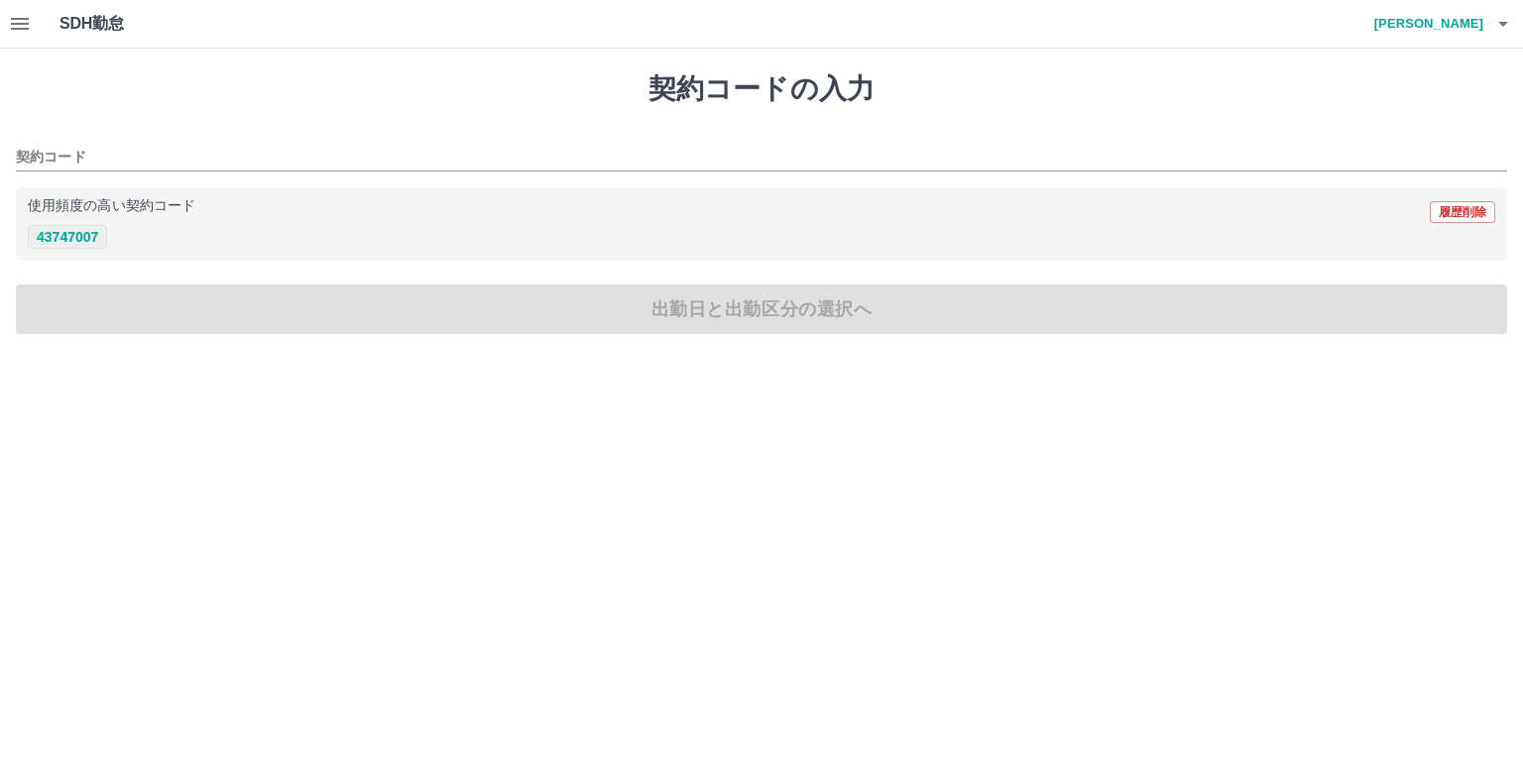 click on "43747007" at bounding box center (67, 237) 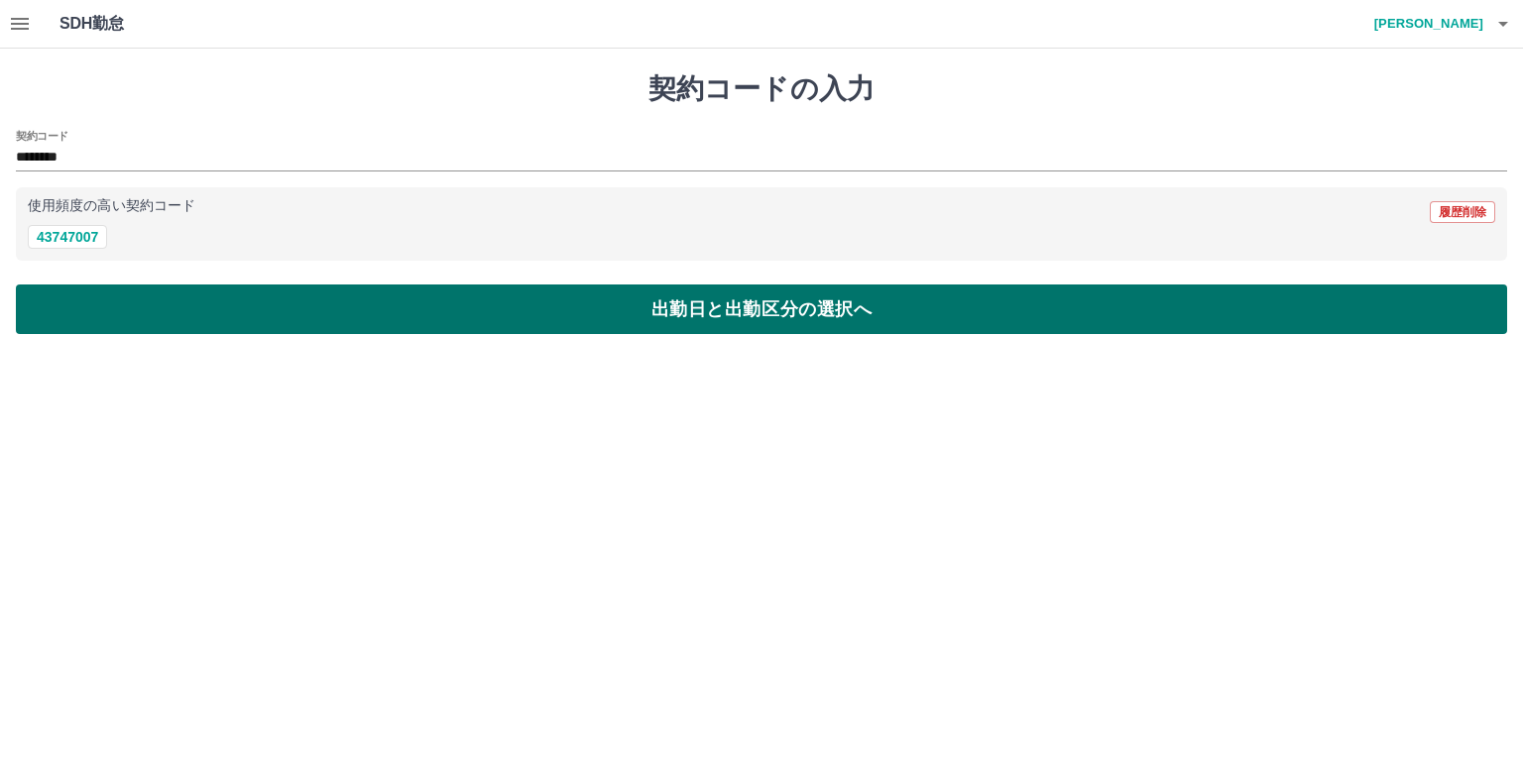 click on "出勤日と出勤区分の選択へ" at bounding box center (762, 309) 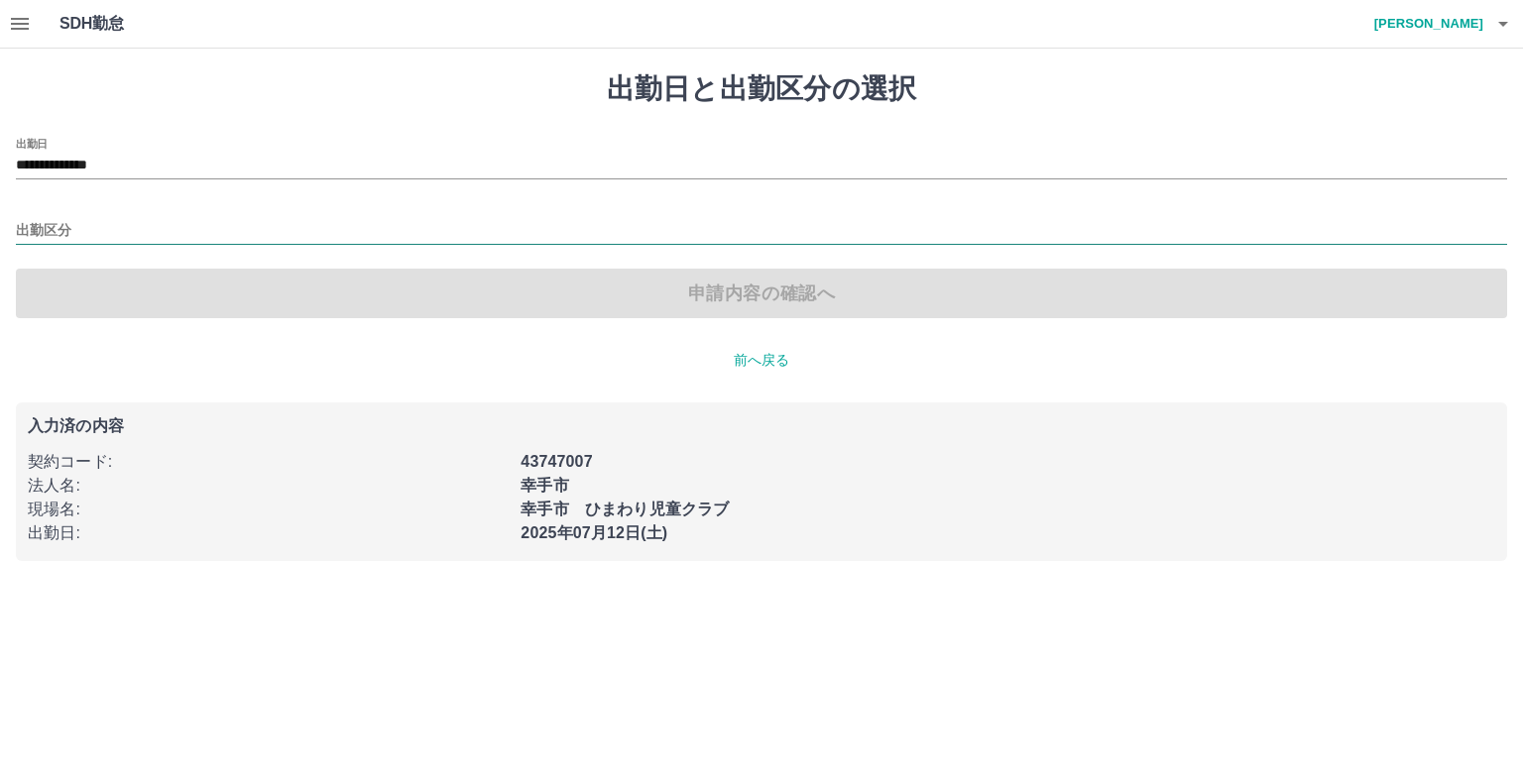 click on "出勤区分" at bounding box center [762, 231] 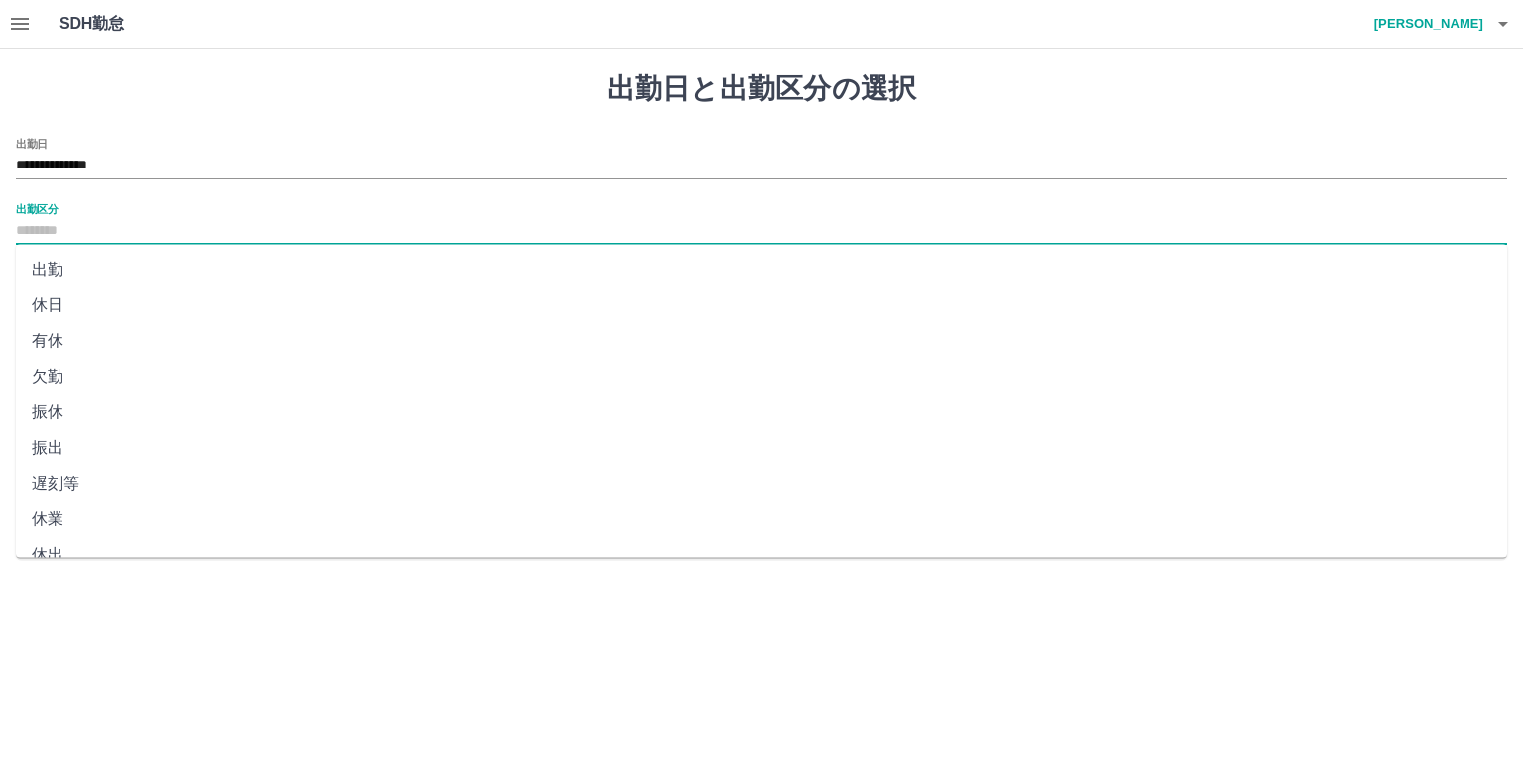 click on "出勤" at bounding box center [762, 270] 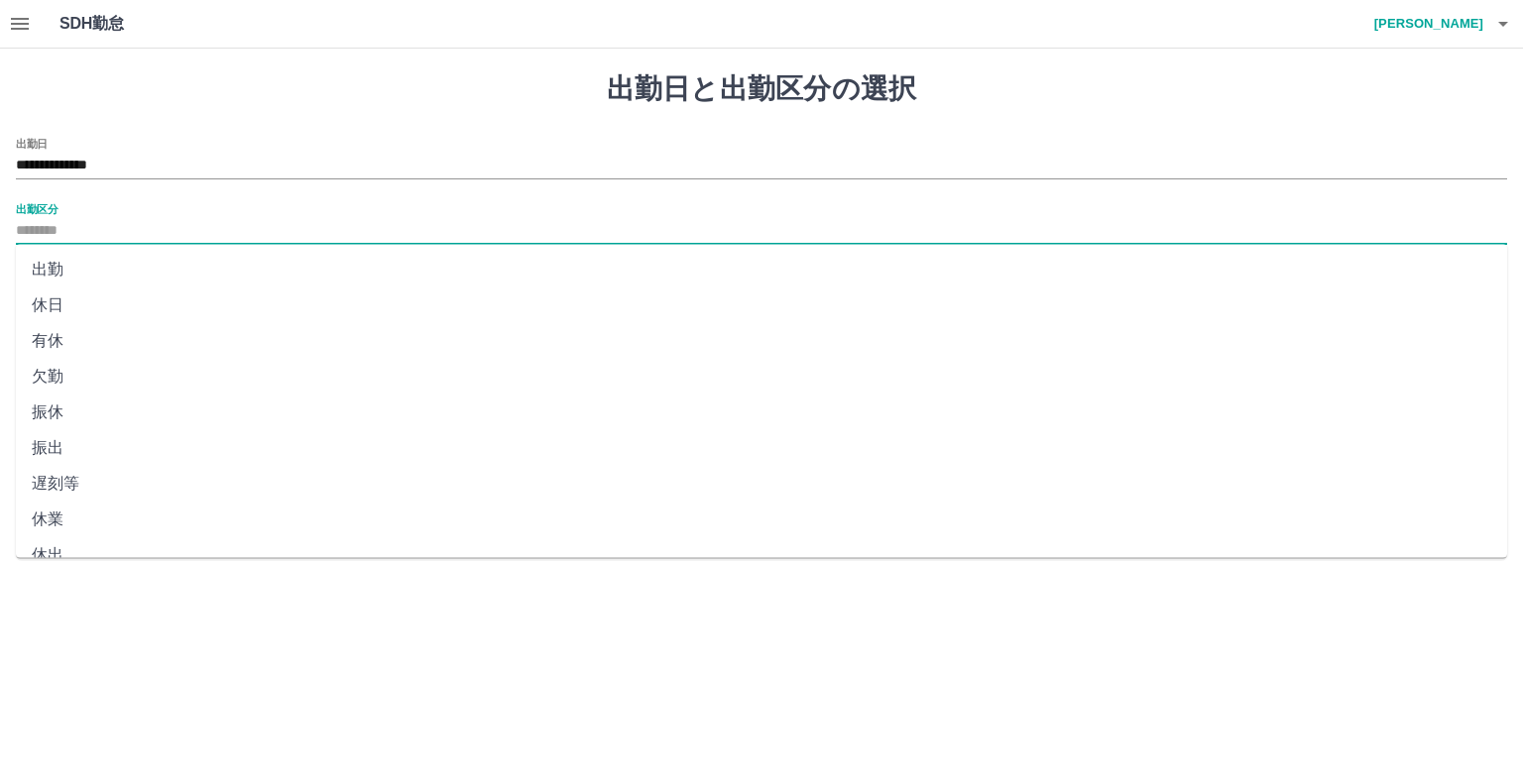type on "**" 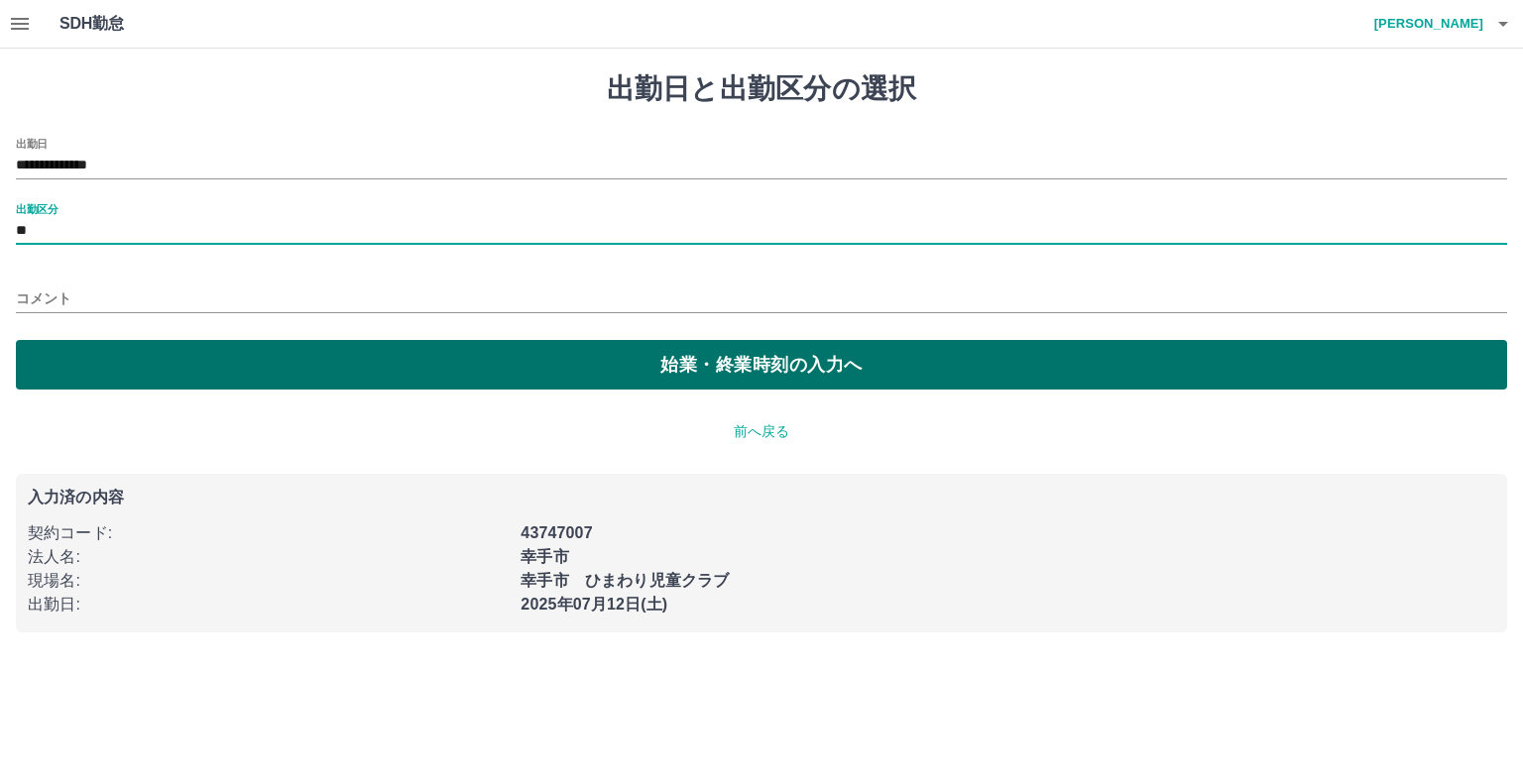 click on "始業・終業時刻の入力へ" at bounding box center (762, 365) 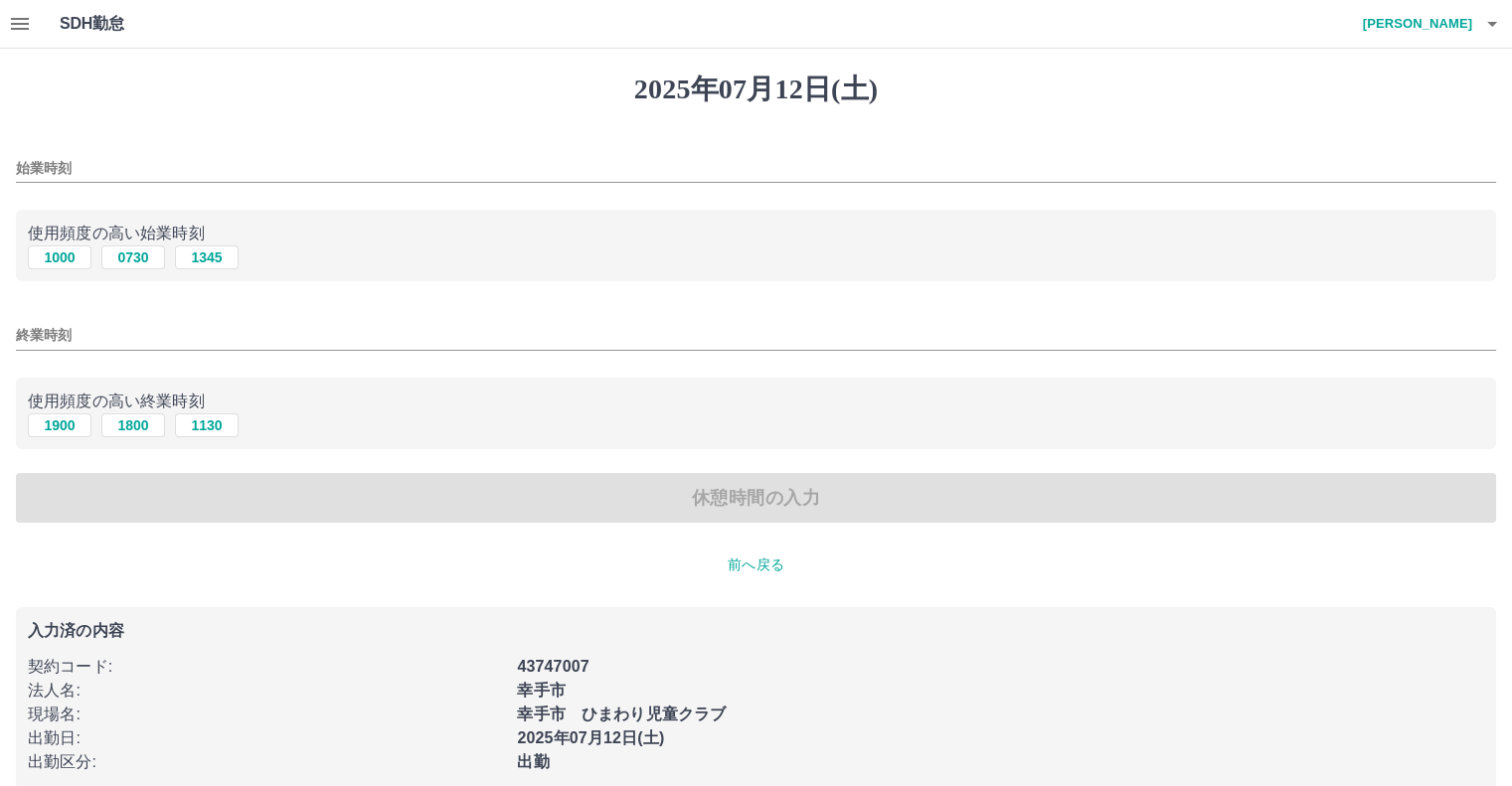 click on "始業時刻" at bounding box center [756, 168] 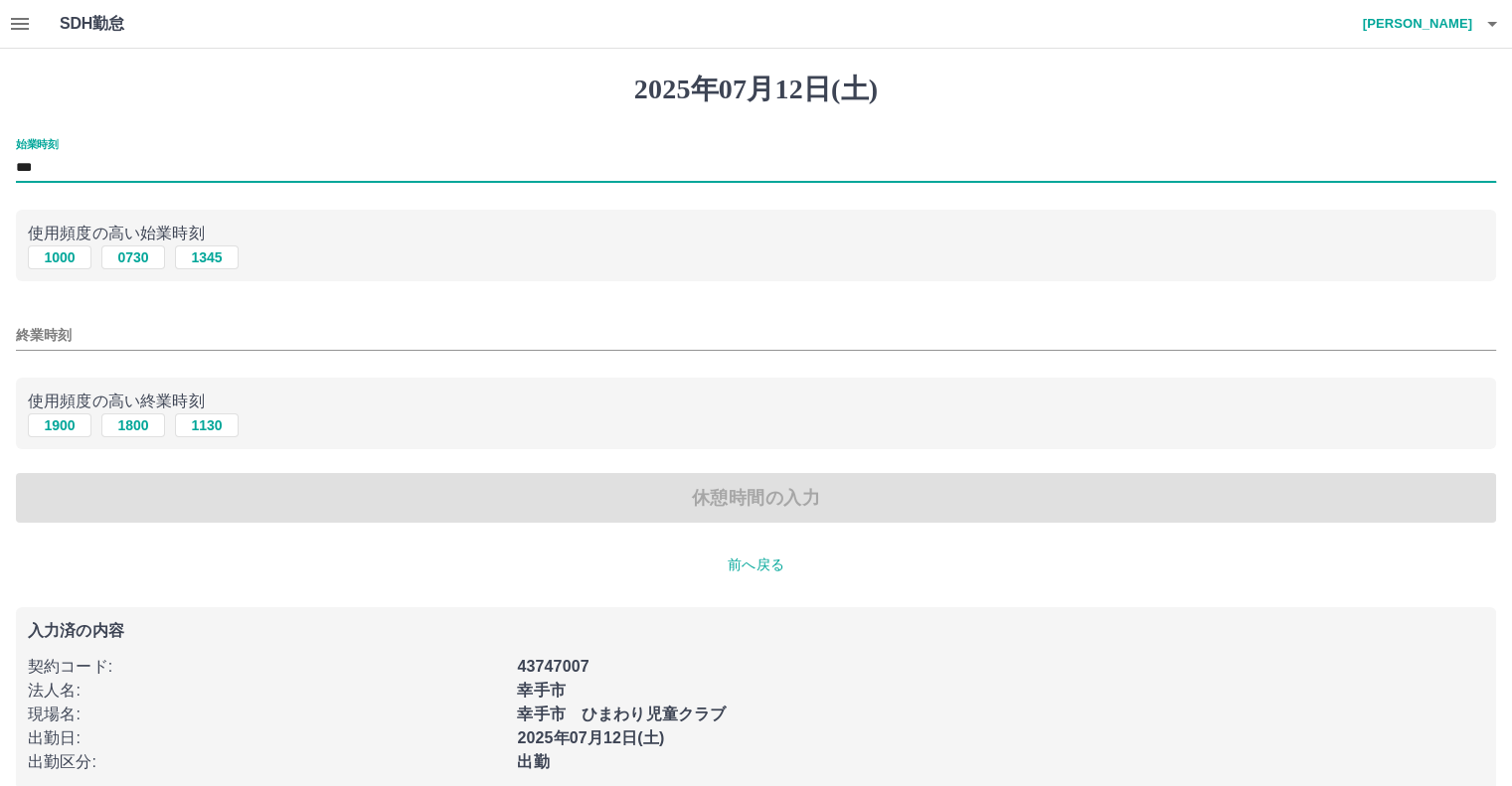 type on "***" 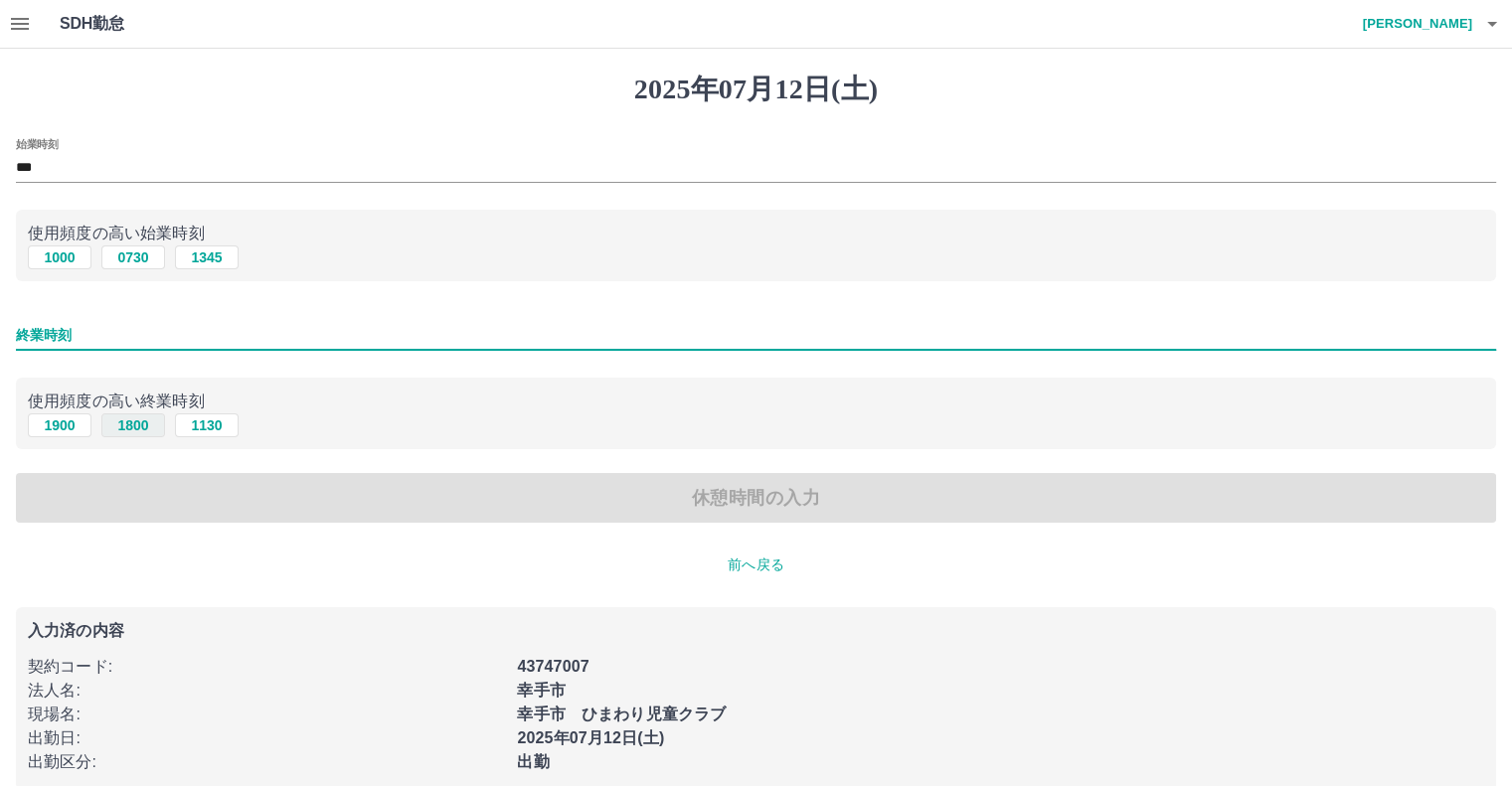 type on "****" 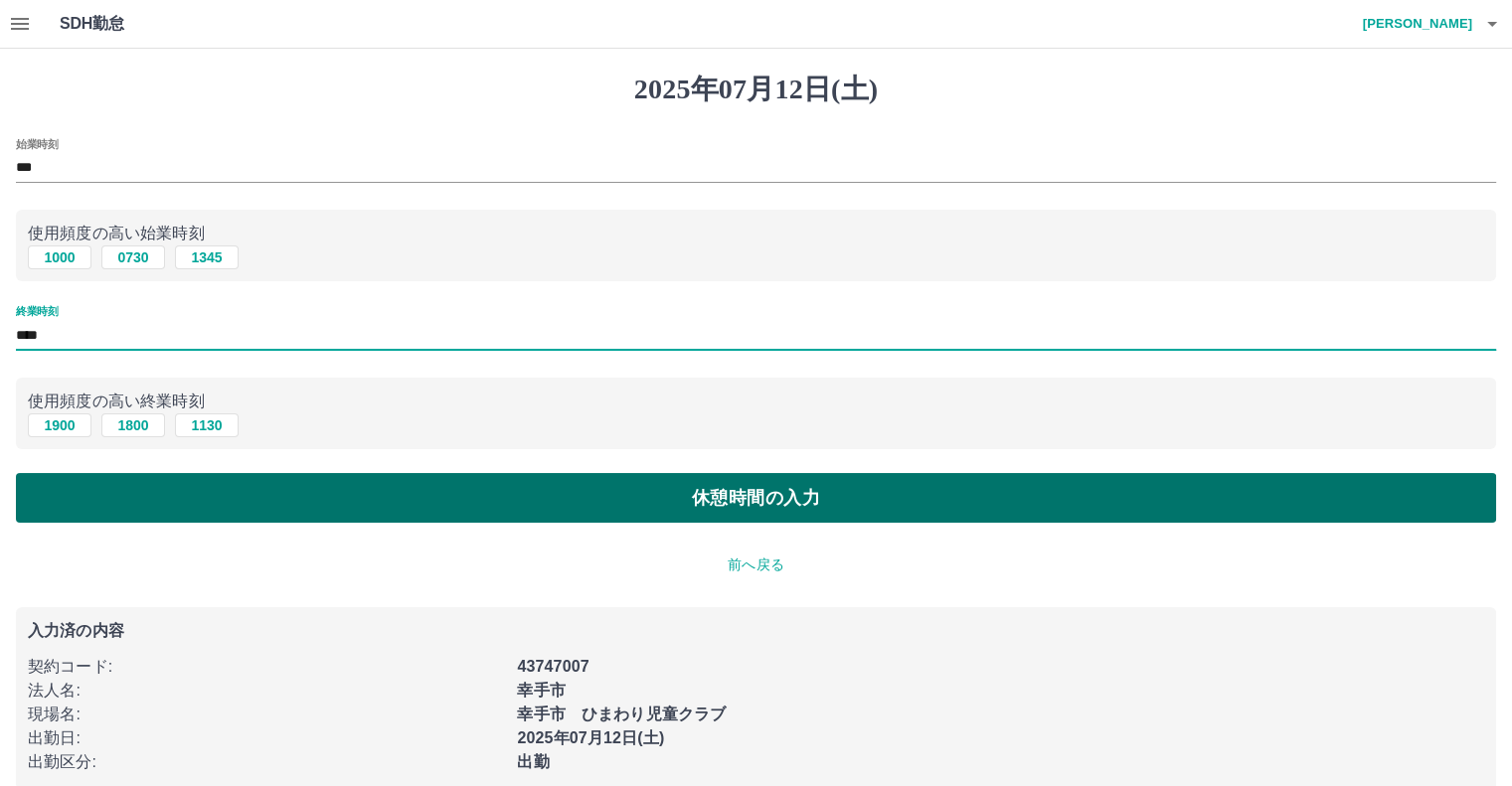 click on "休憩時間の入力" at bounding box center (756, 498) 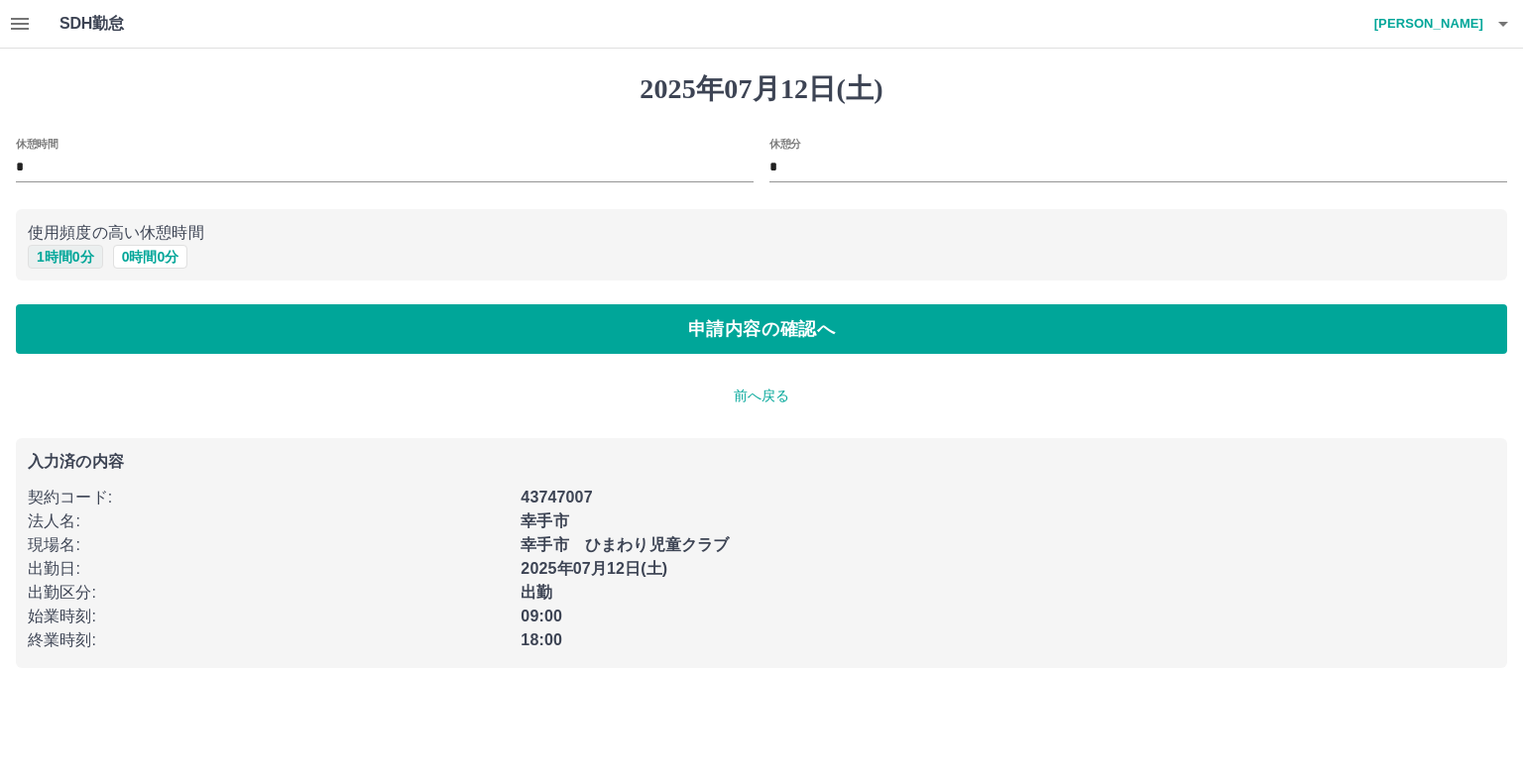 click on "1 時間 0 分" at bounding box center [65, 257] 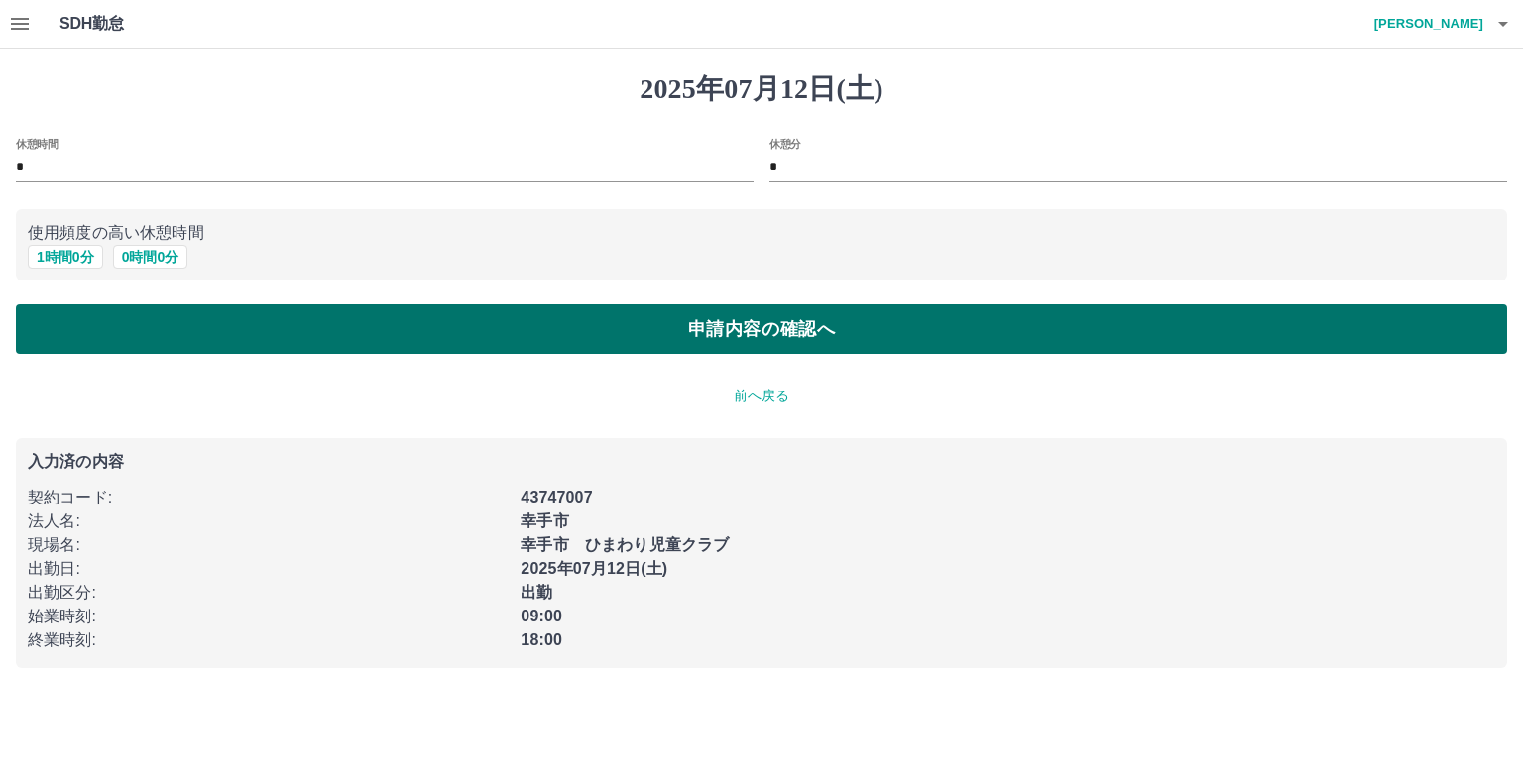 click on "申請内容の確認へ" at bounding box center [762, 329] 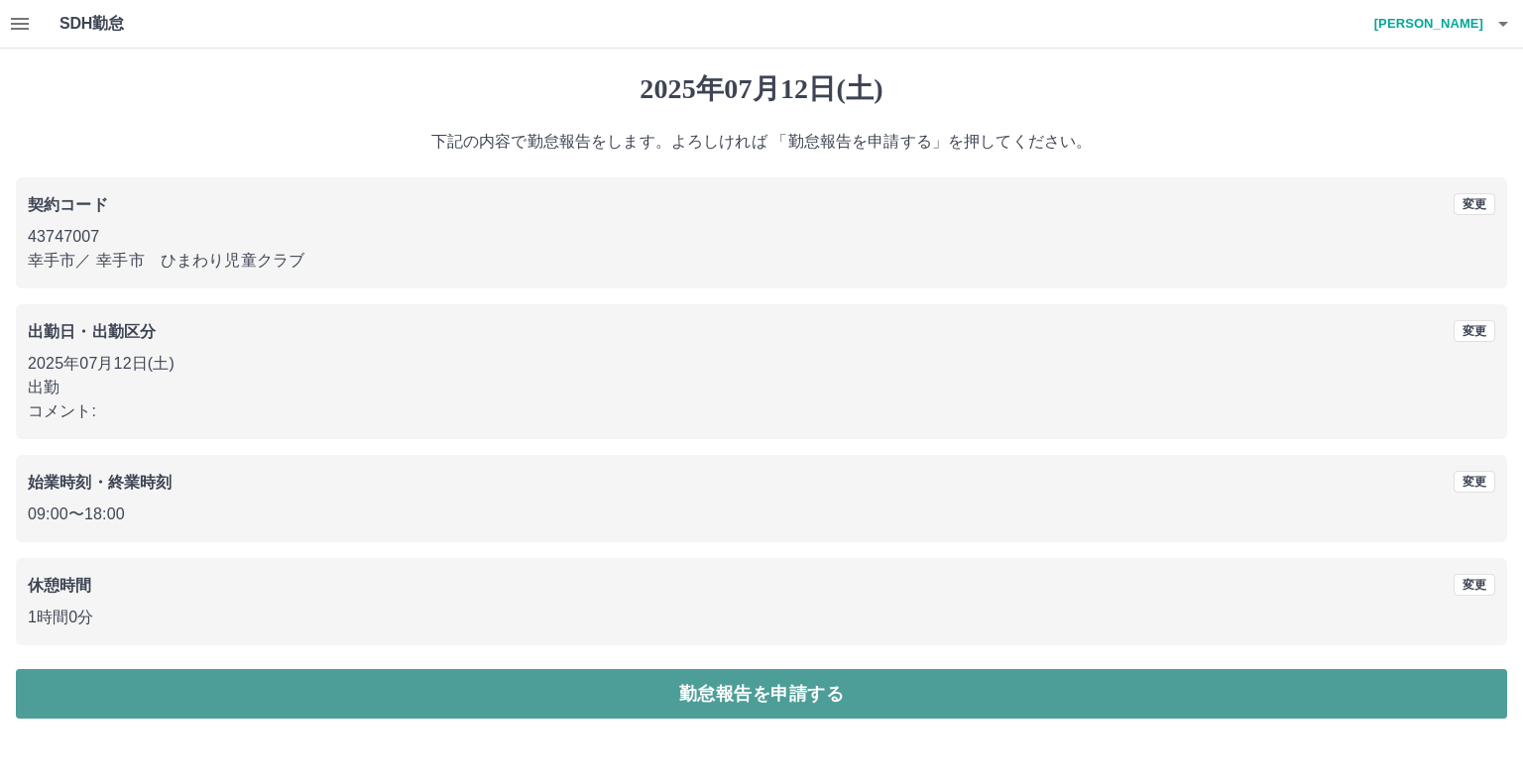 click on "勤怠報告を申請する" at bounding box center (762, 694) 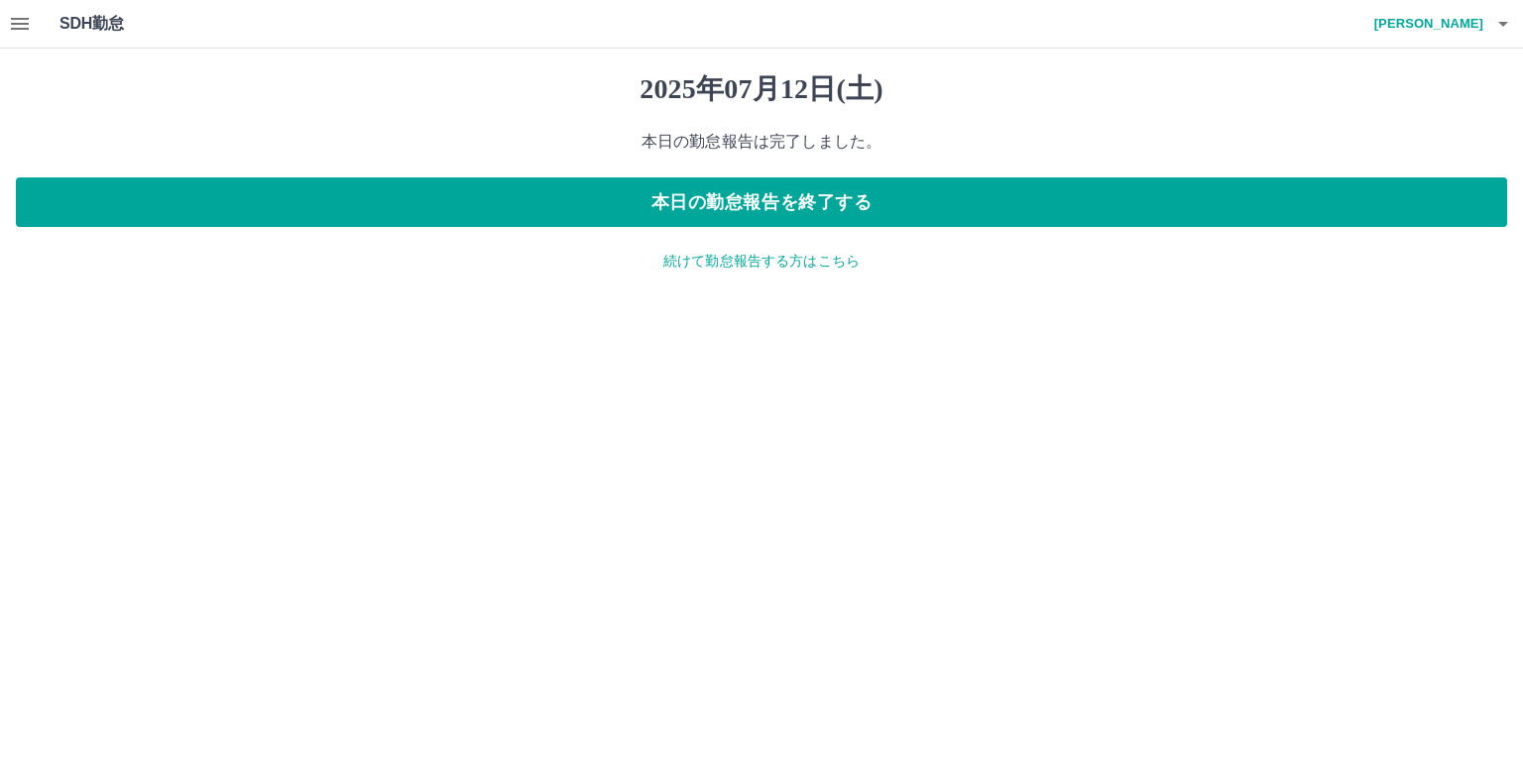 click on "続けて勤怠報告する方はこちら" at bounding box center (762, 261) 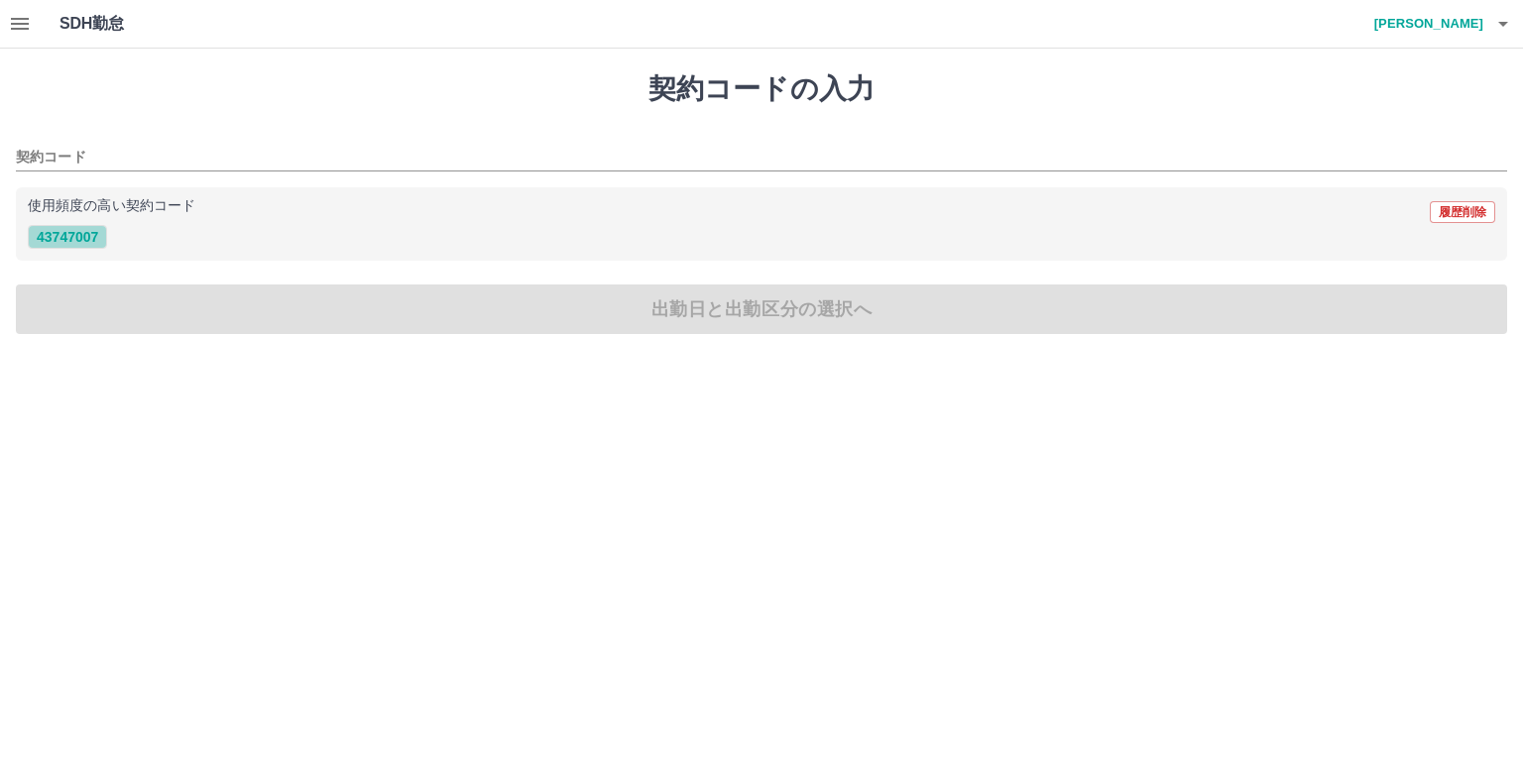 click on "43747007" at bounding box center (67, 237) 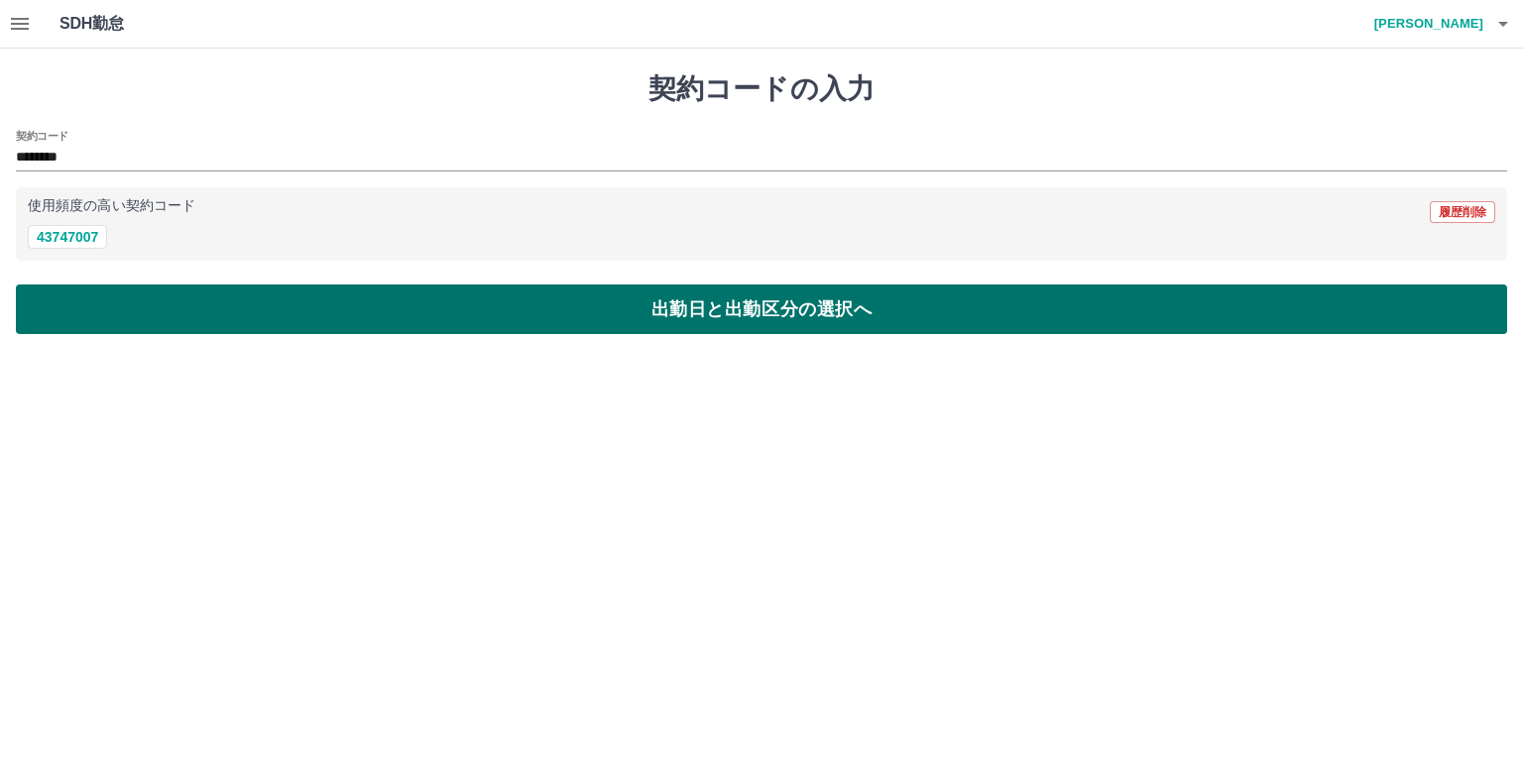 click on "出勤日と出勤区分の選択へ" at bounding box center [762, 309] 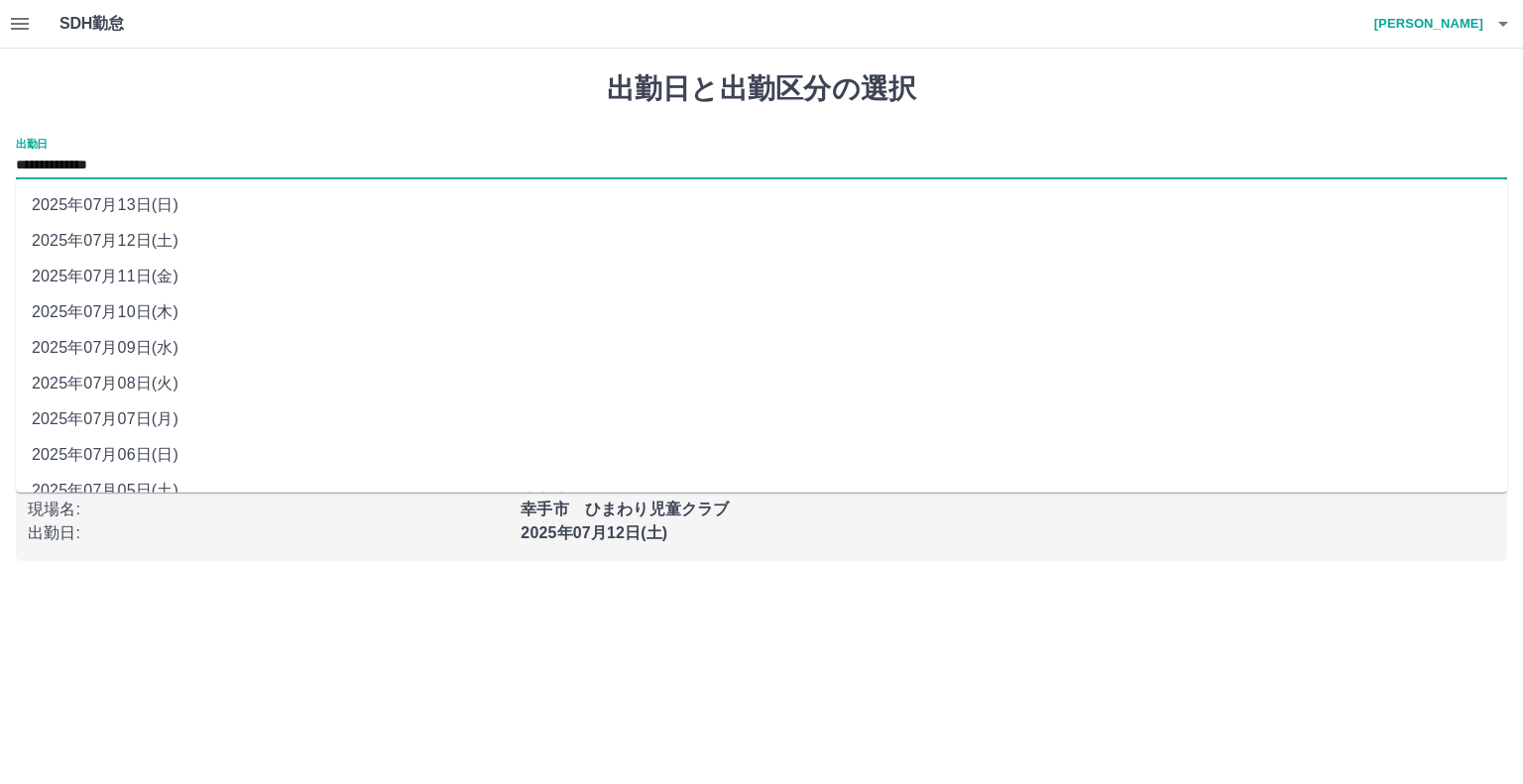 click on "**********" at bounding box center (762, 166) 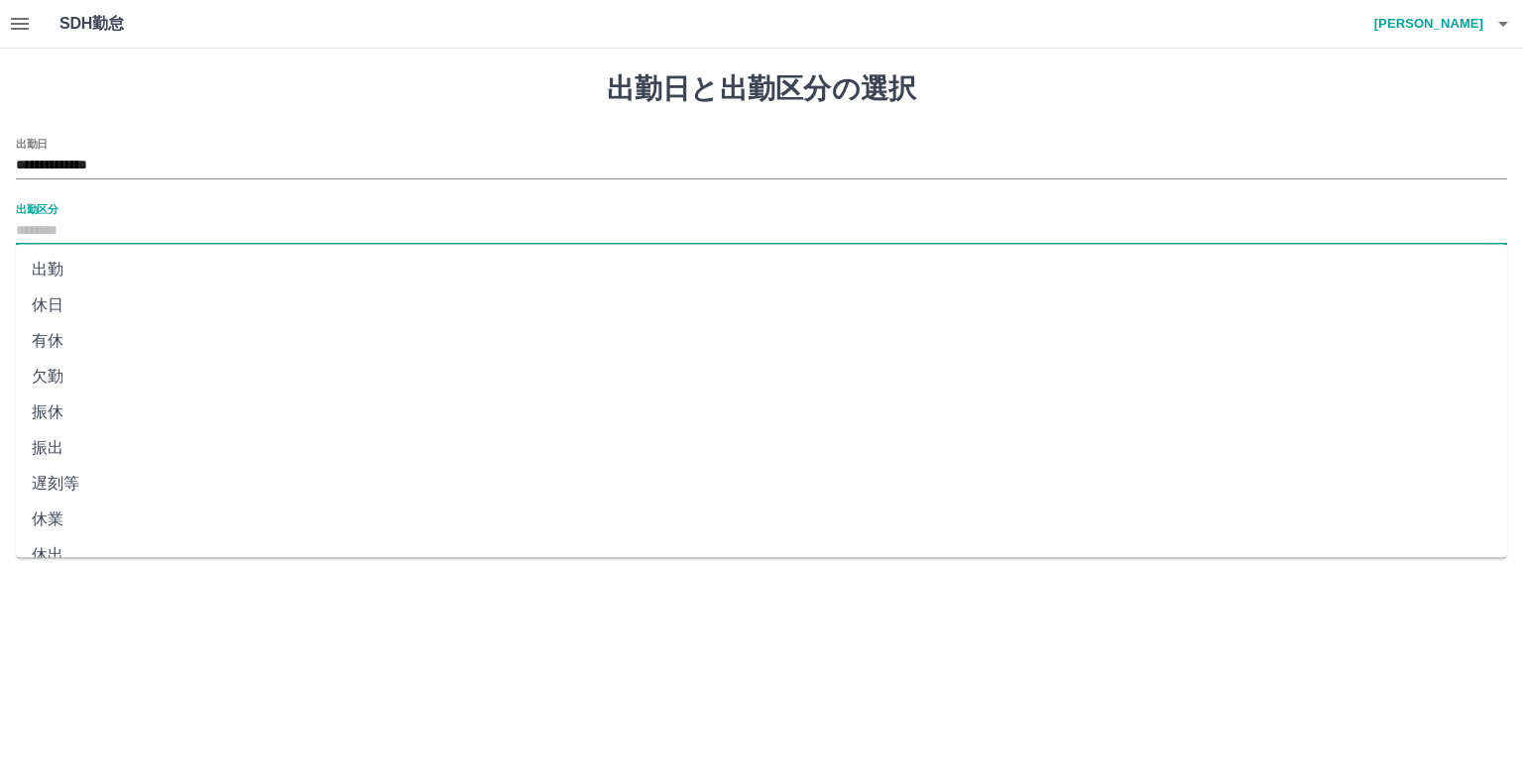 click on "出勤区分" at bounding box center (762, 231) 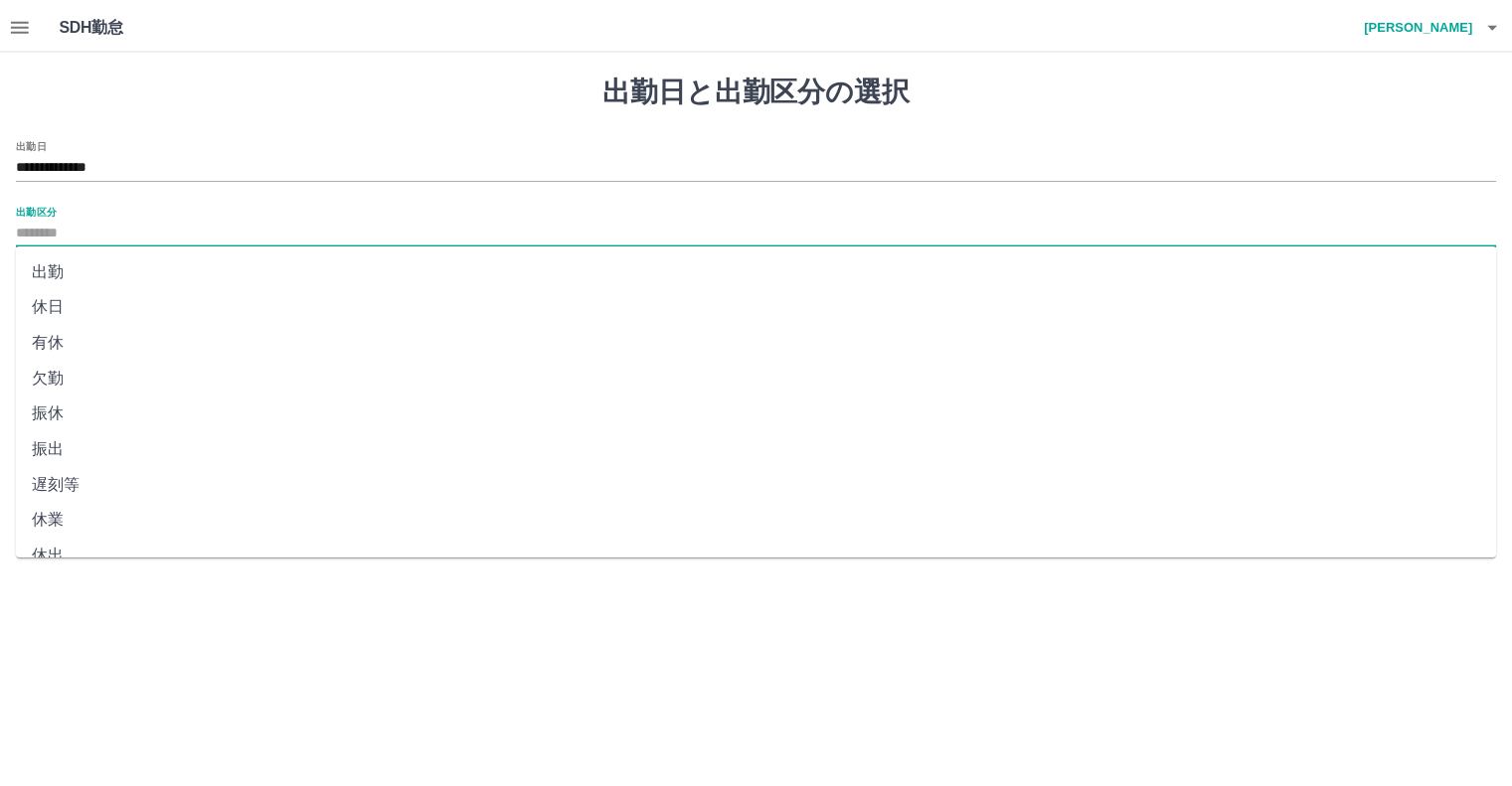 scroll, scrollTop: 345, scrollLeft: 0, axis: vertical 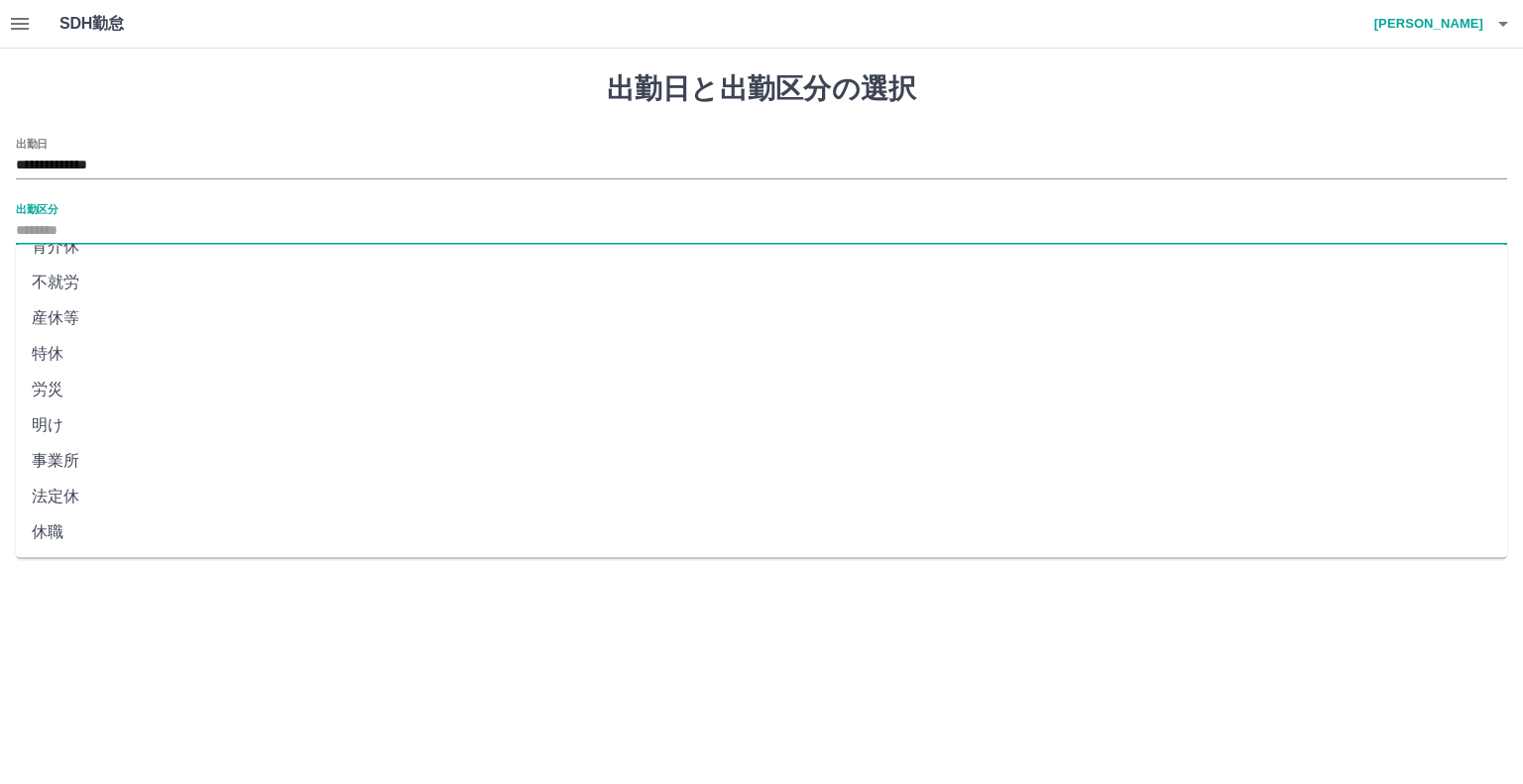 click on "法定休" at bounding box center (762, 497) 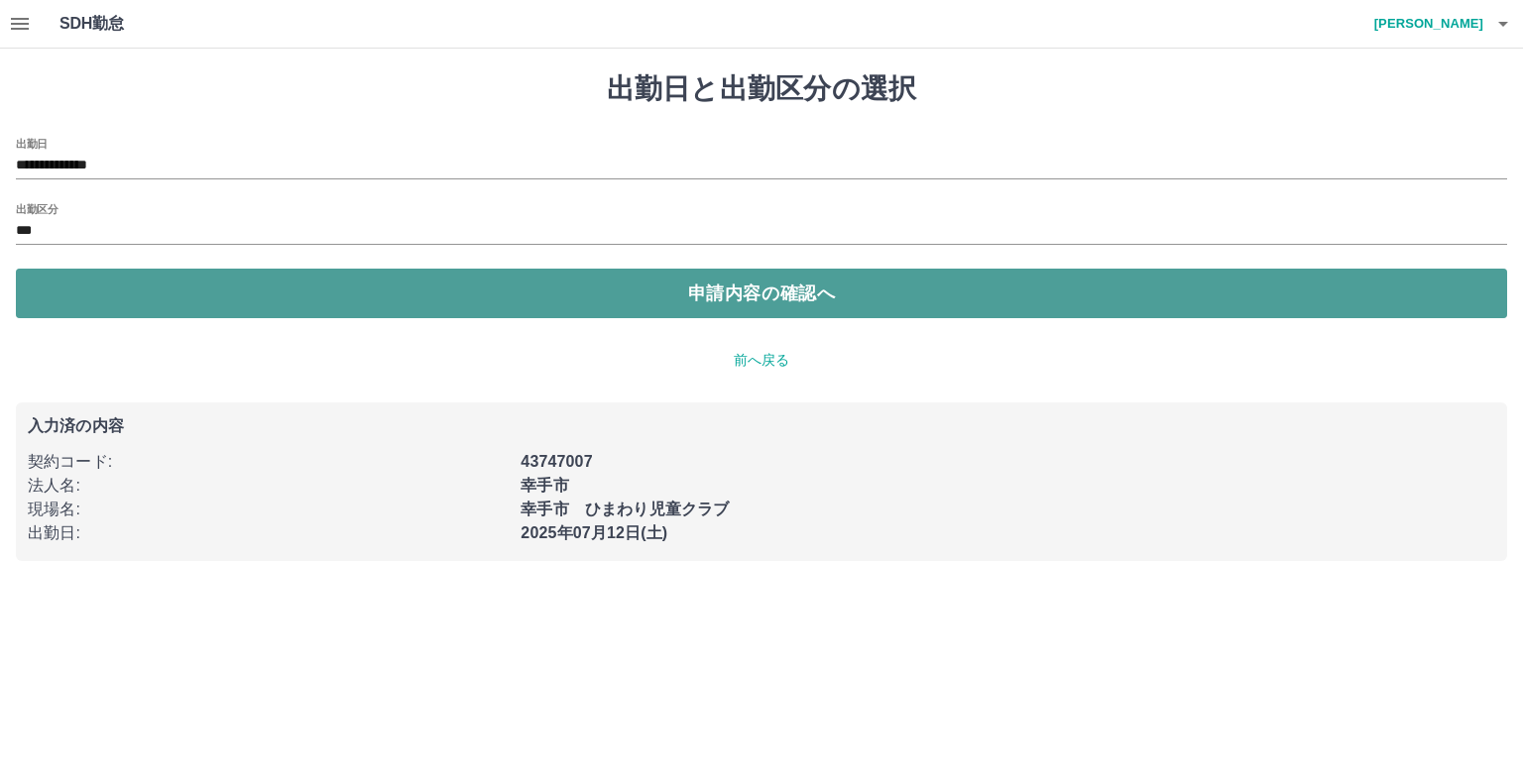 click on "申請内容の確認へ" at bounding box center [762, 293] 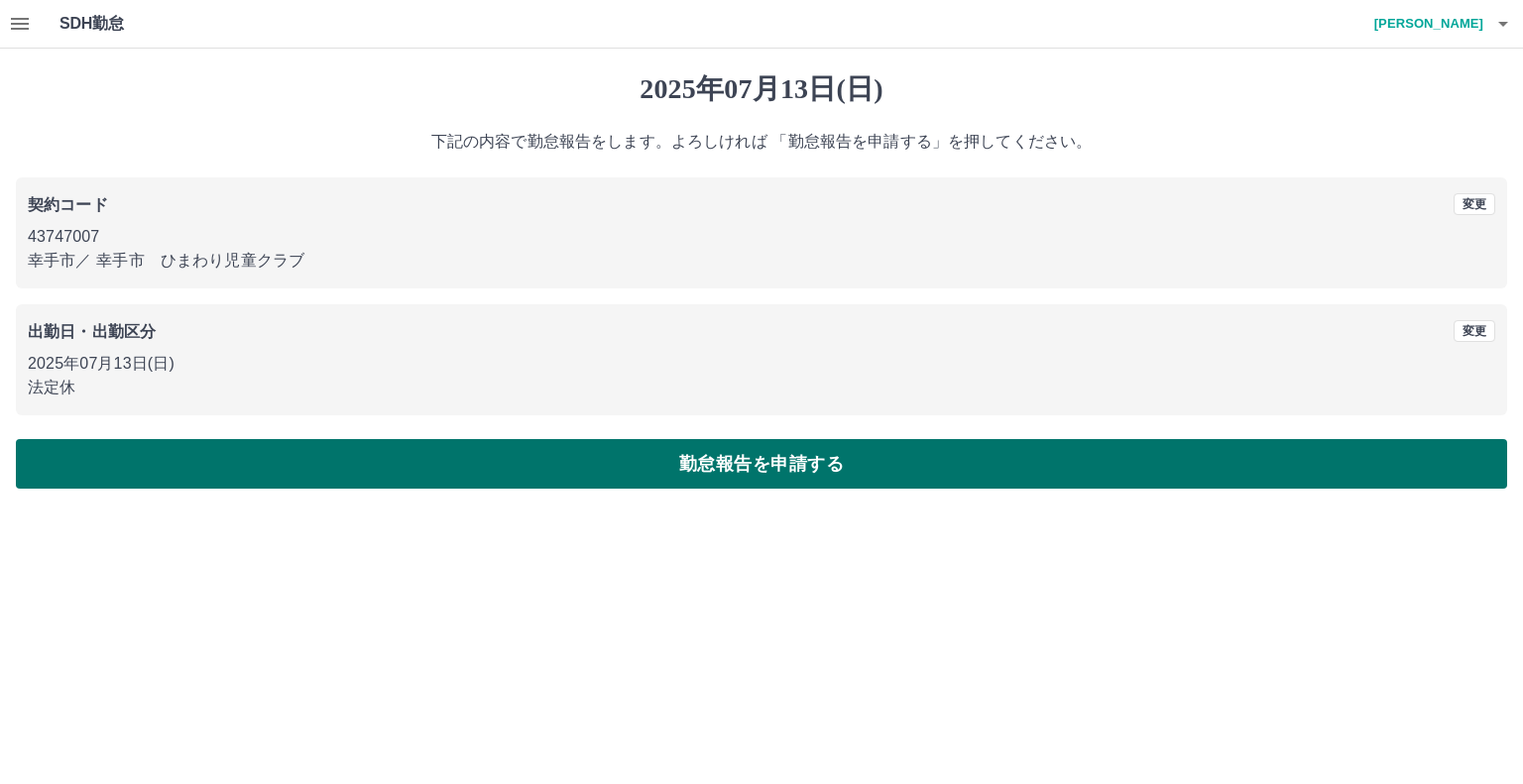 click on "勤怠報告を申請する" at bounding box center (762, 464) 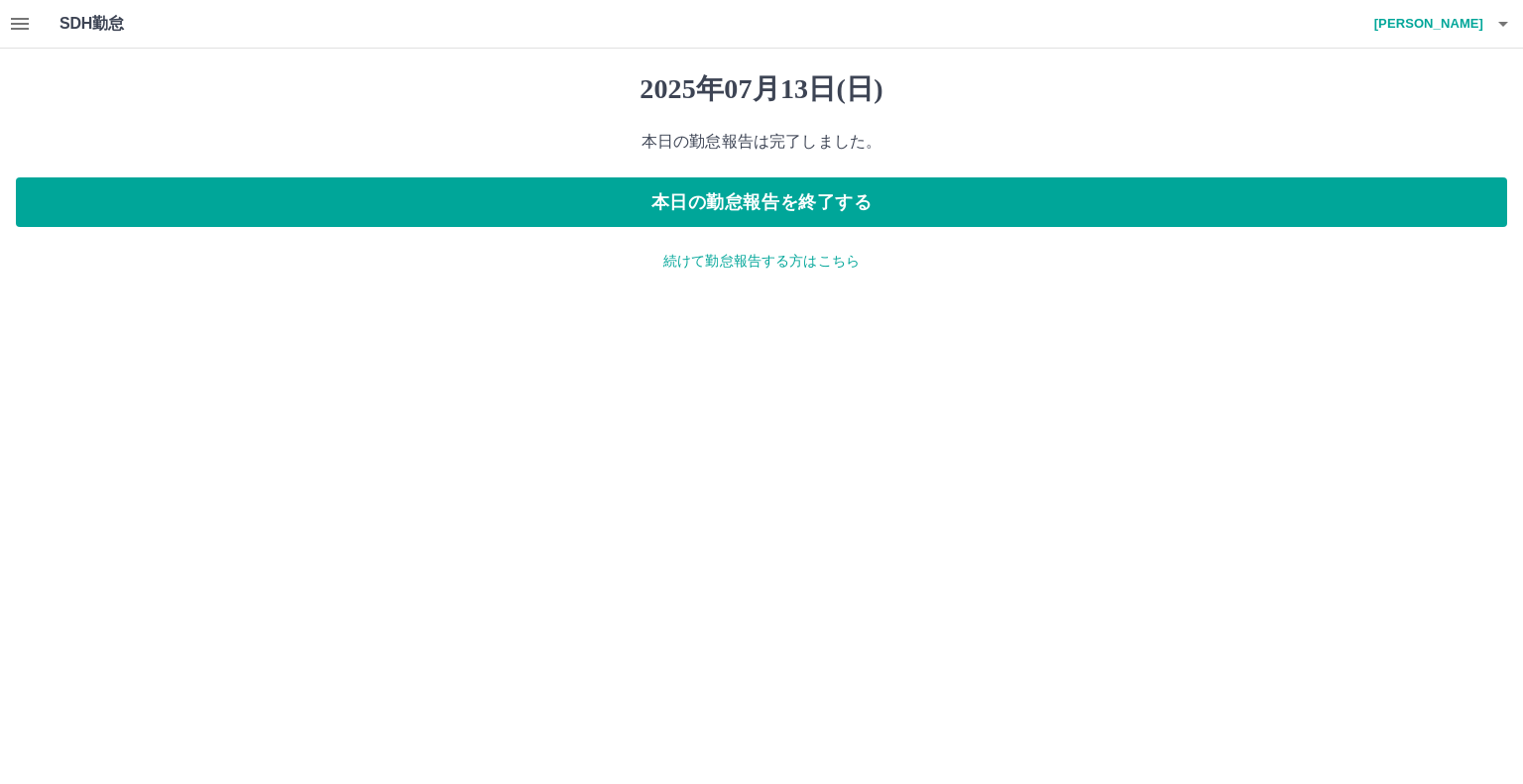 click on "続けて勤怠報告する方はこちら" at bounding box center (762, 261) 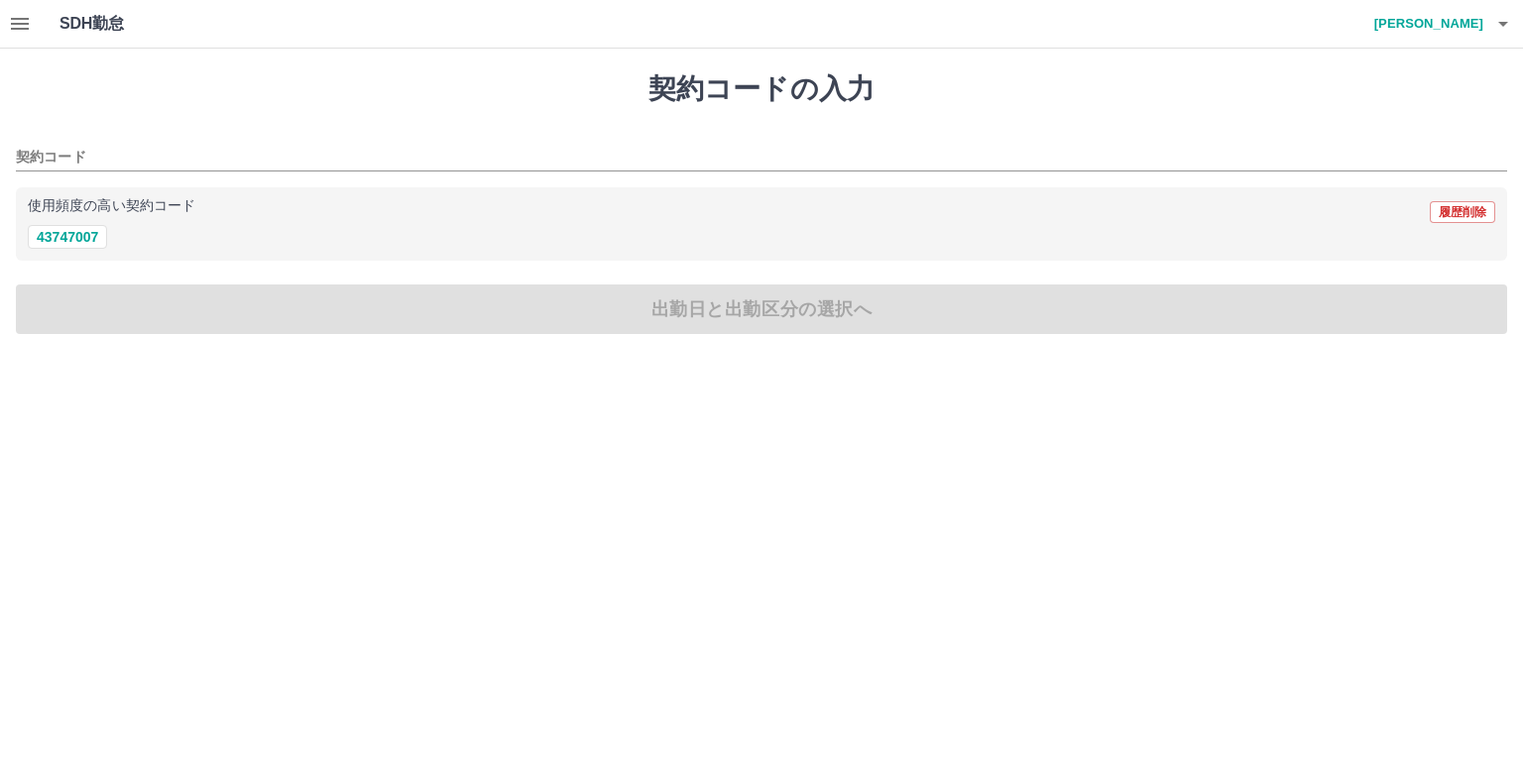 click 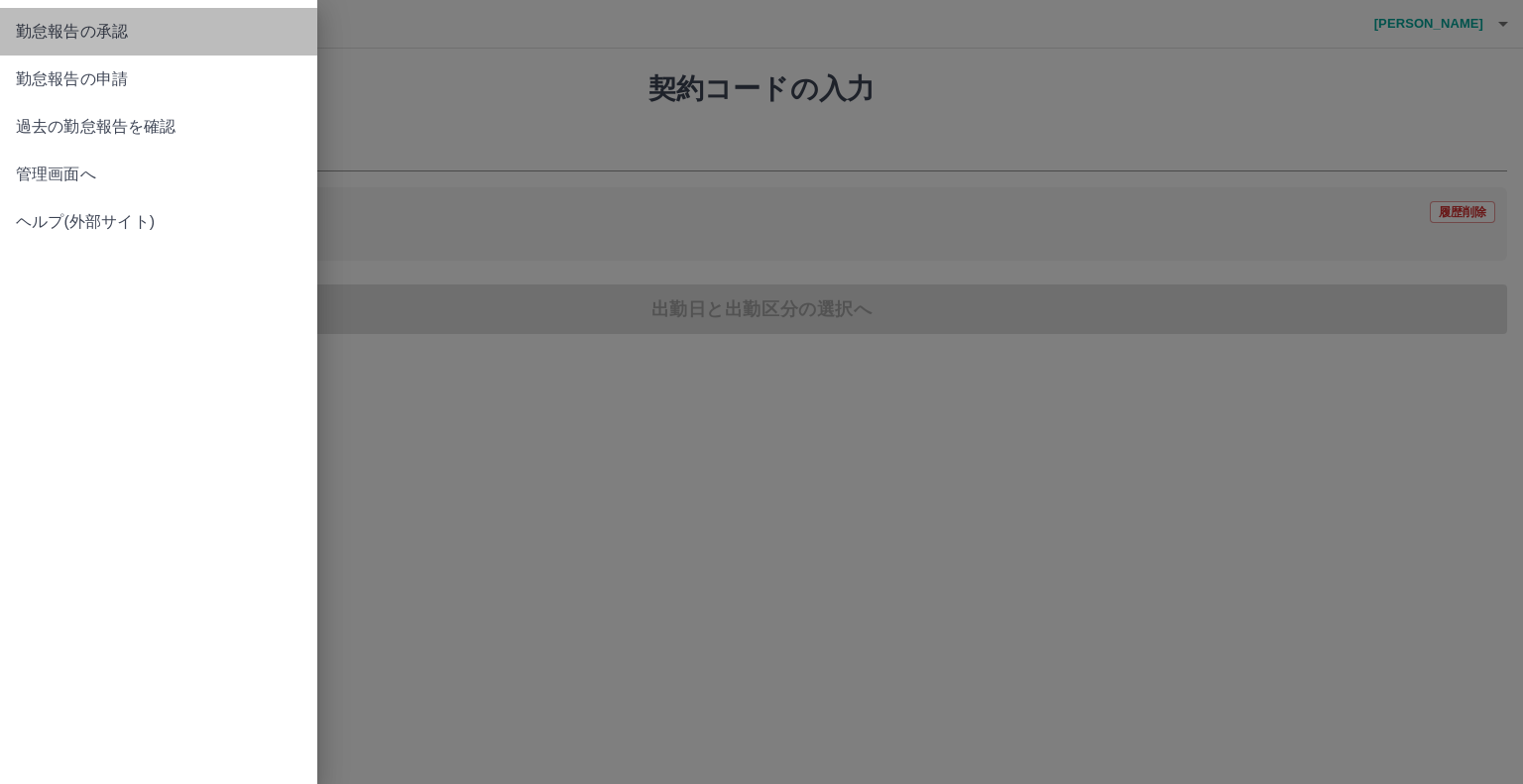 click on "勤怠報告の承認" at bounding box center (159, 32) 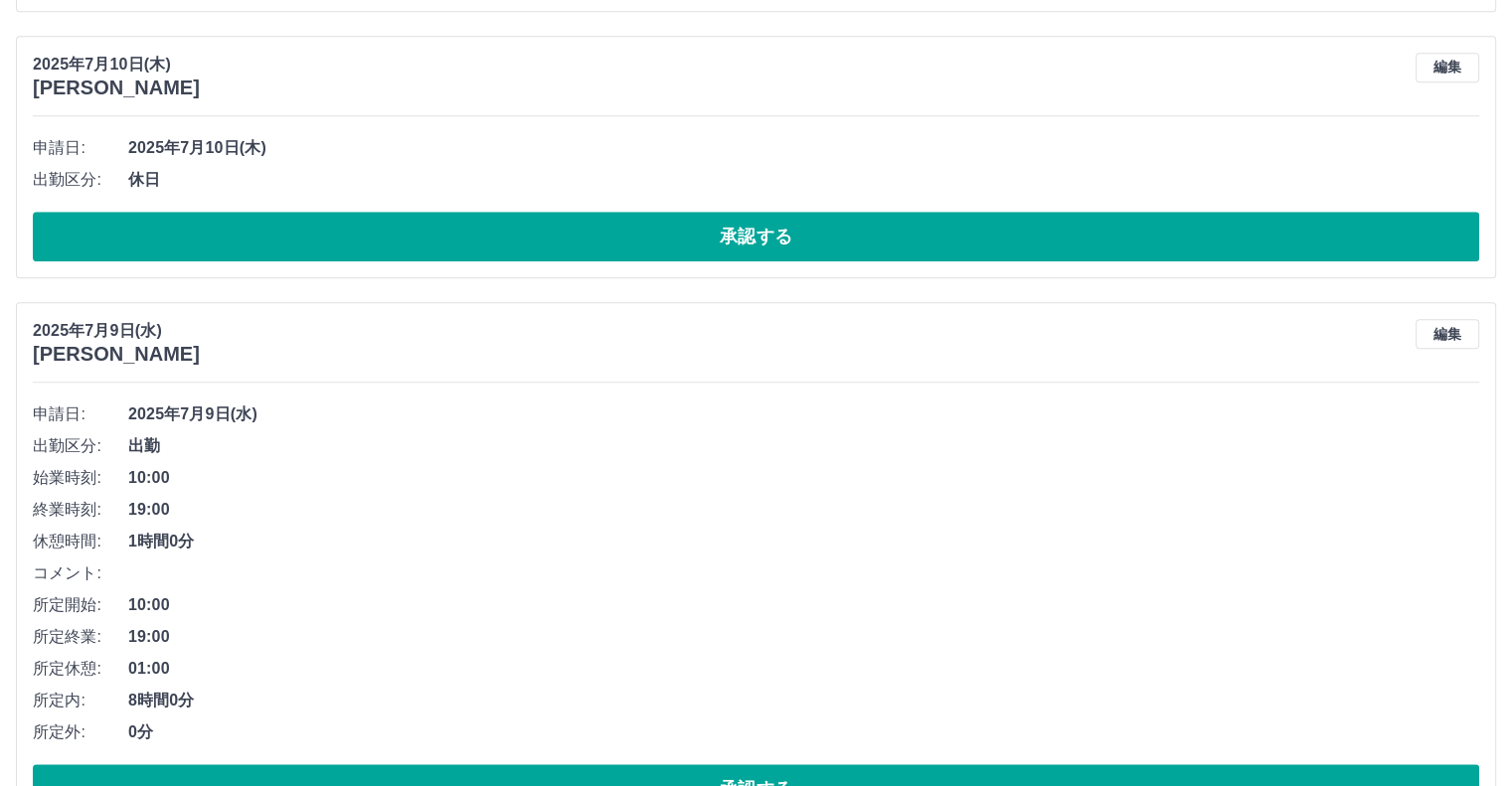 scroll, scrollTop: 9492, scrollLeft: 0, axis: vertical 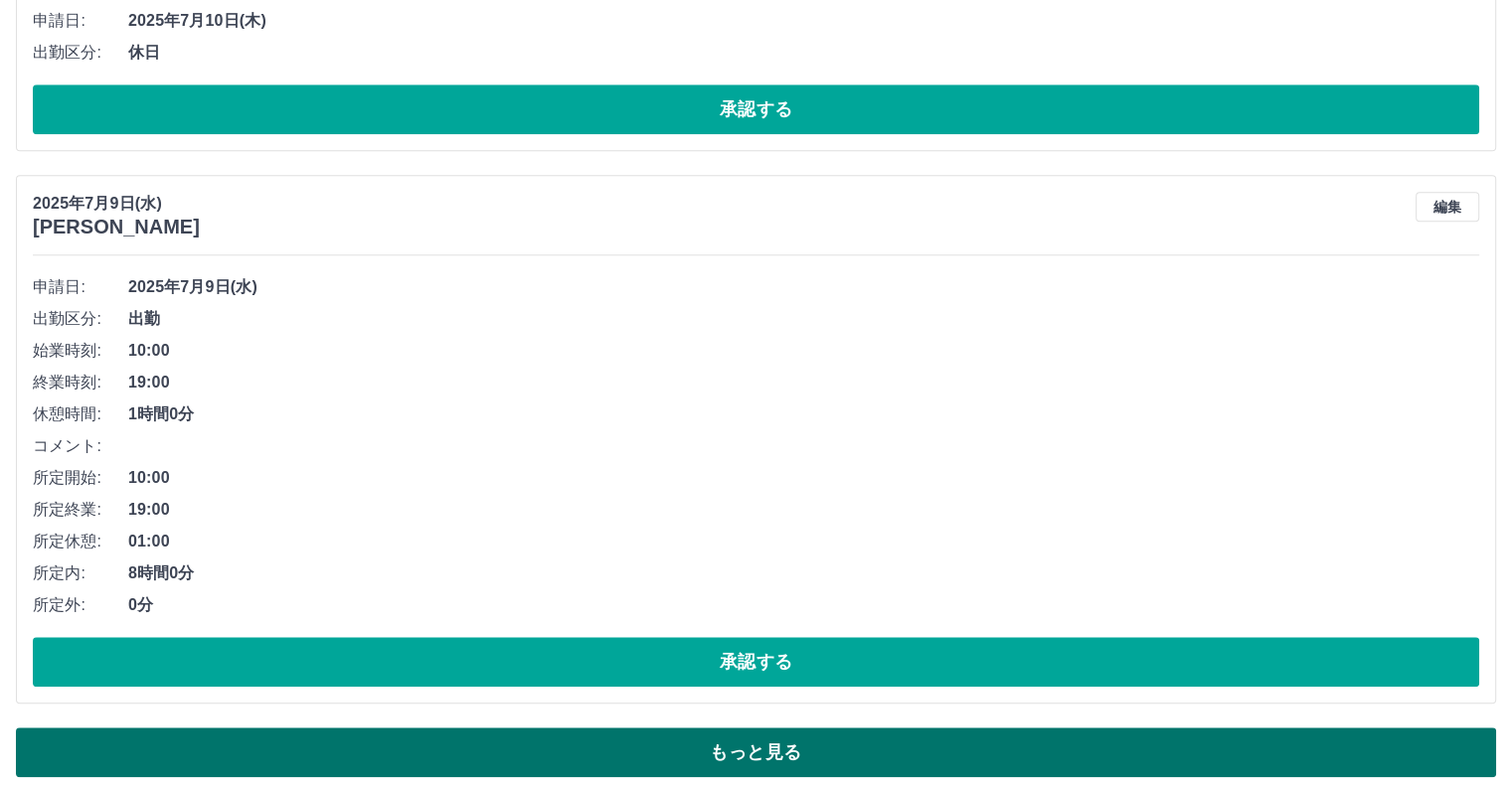 click on "もっと見る" at bounding box center (756, 752) 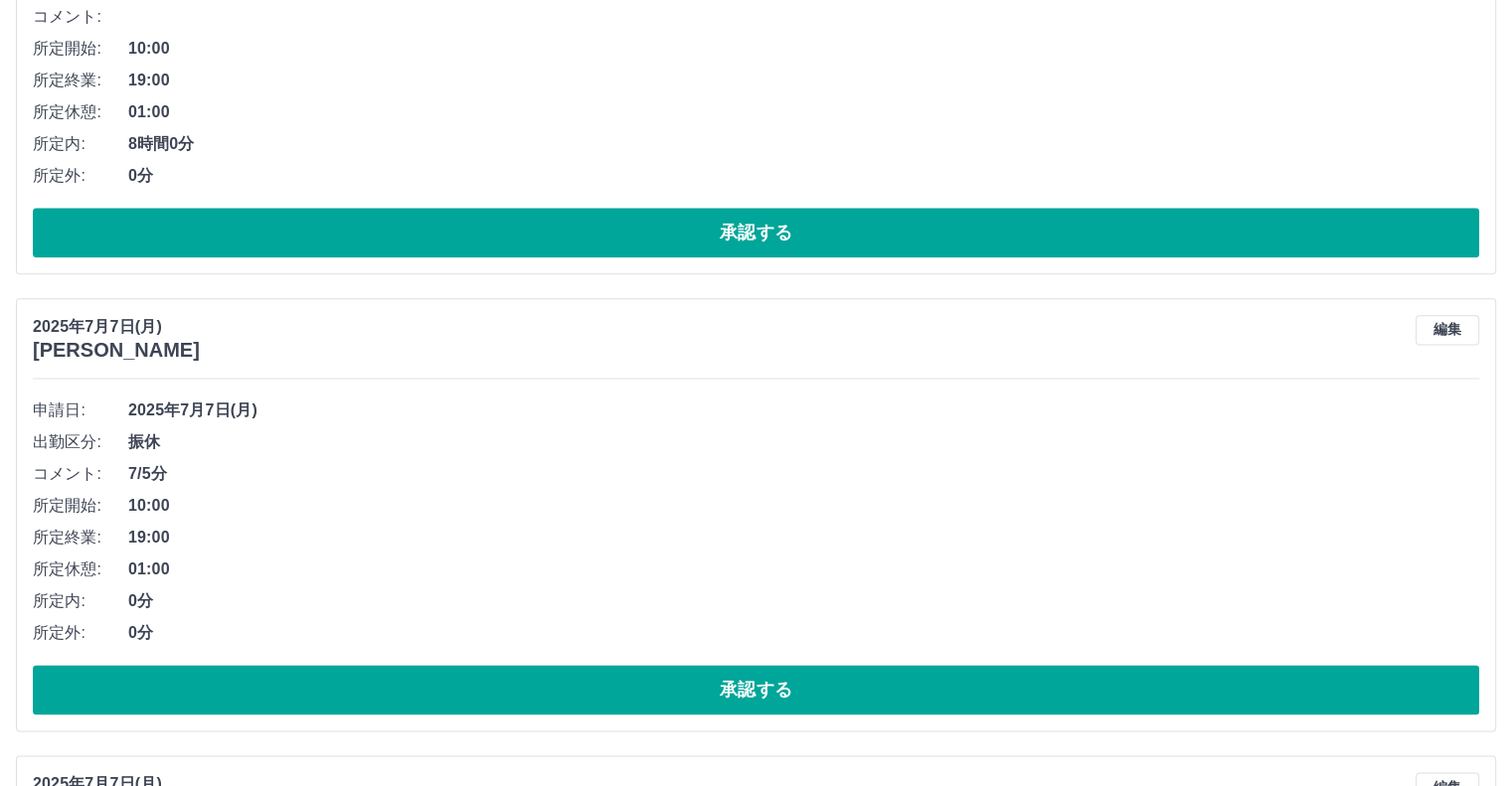 scroll, scrollTop: 17612, scrollLeft: 0, axis: vertical 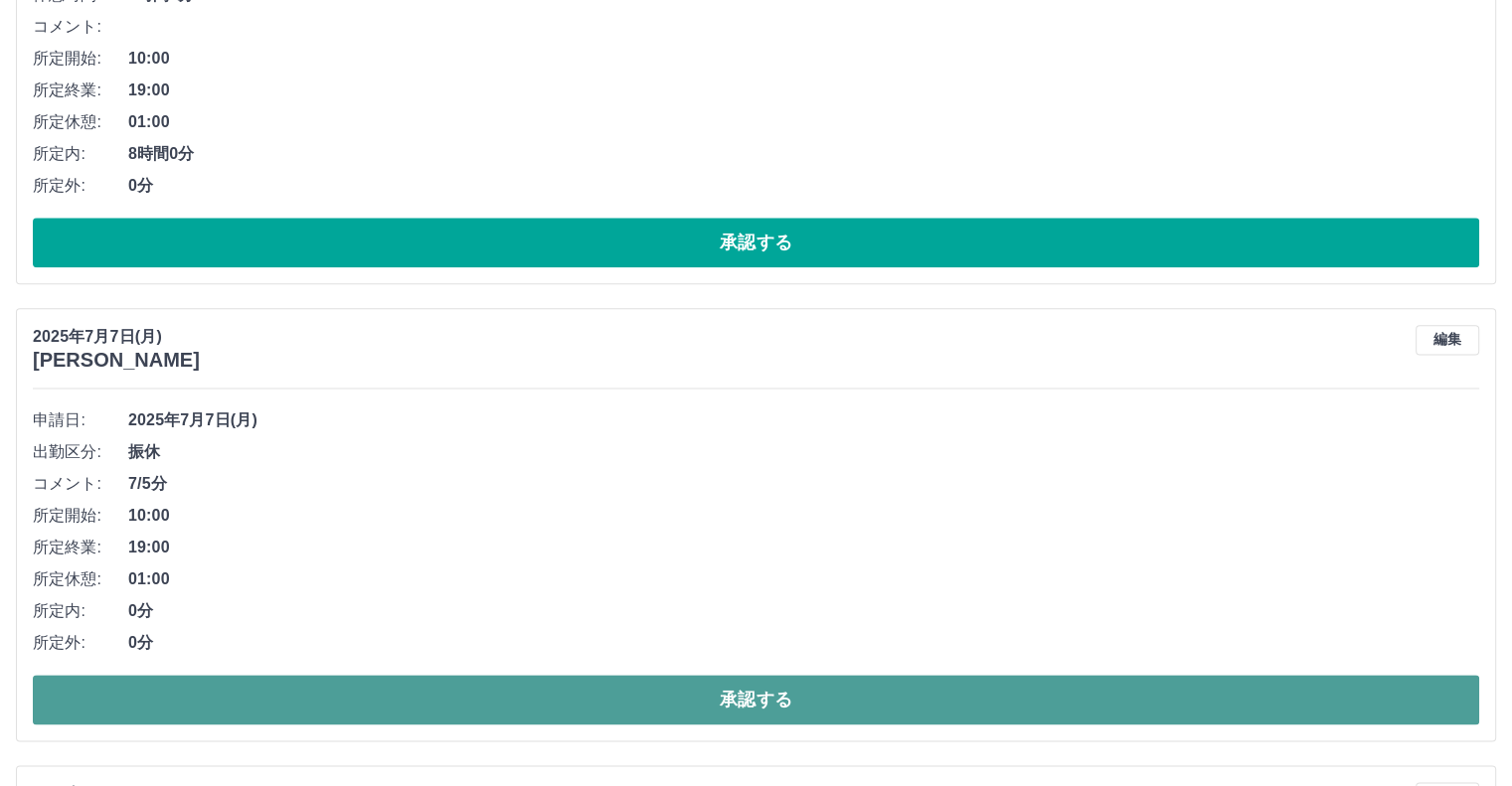 click on "承認する" at bounding box center [756, 700] 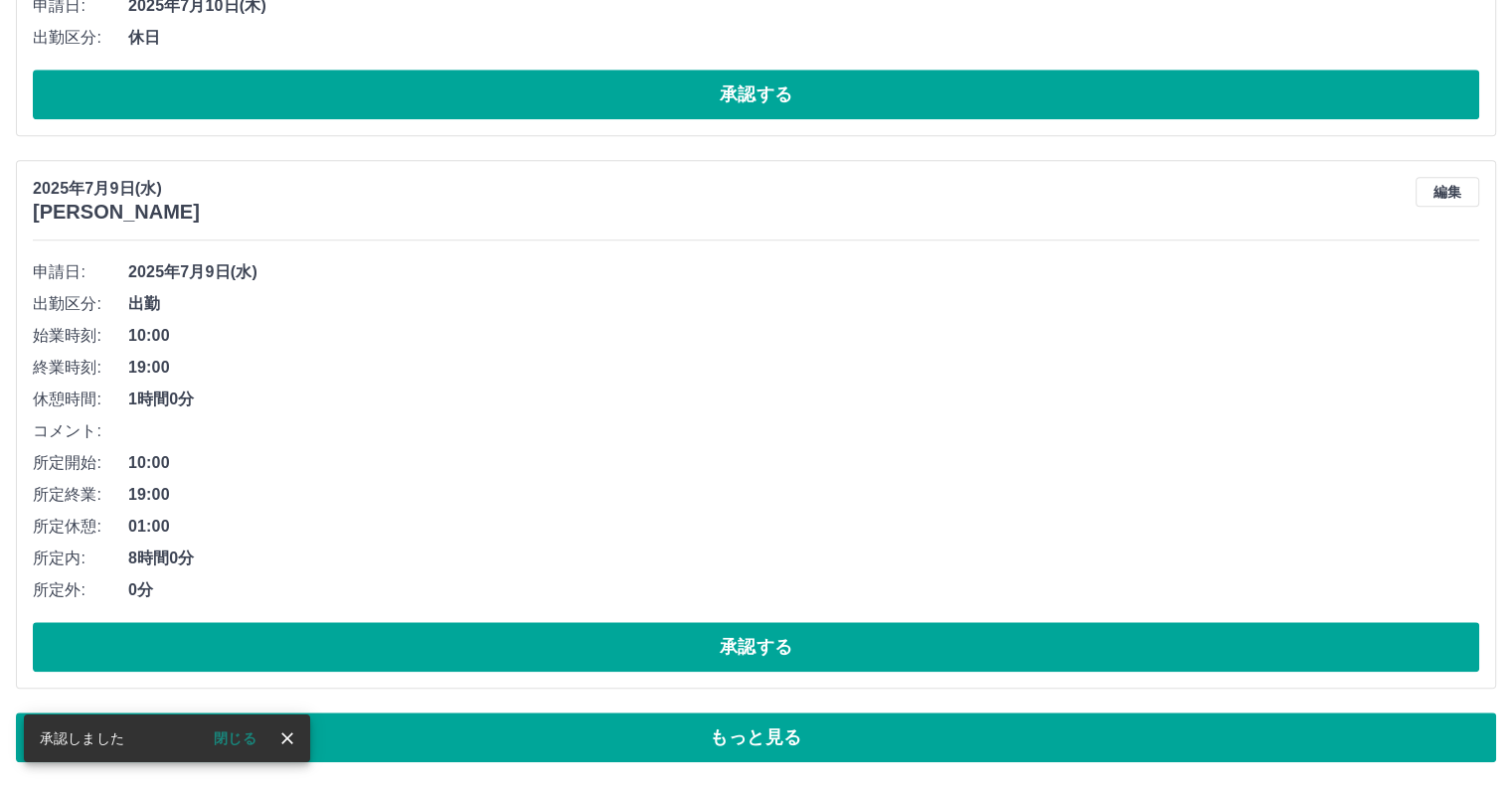 scroll, scrollTop: 9492, scrollLeft: 0, axis: vertical 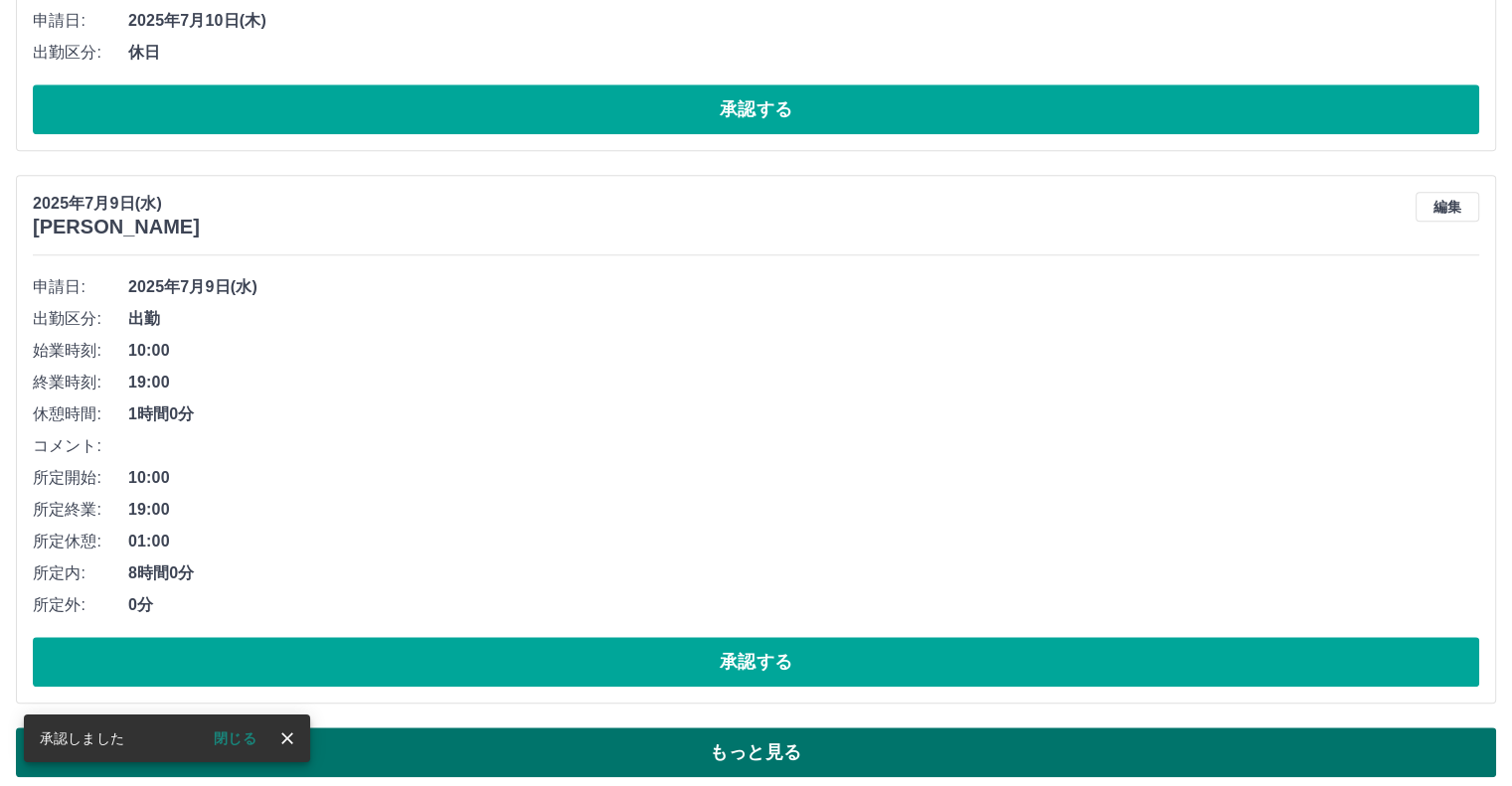 click on "もっと見る" at bounding box center [756, 752] 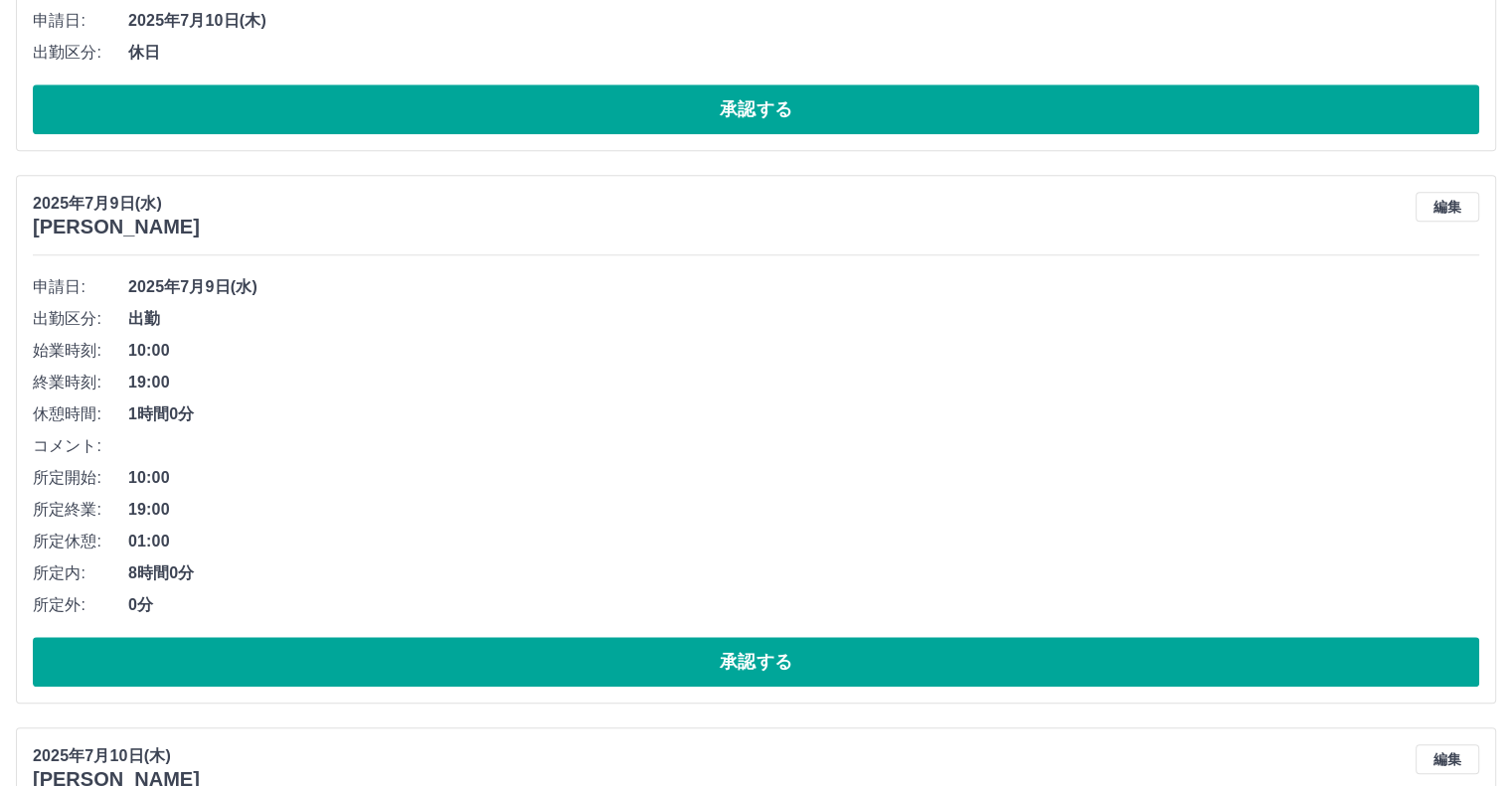 scroll, scrollTop: 20137, scrollLeft: 0, axis: vertical 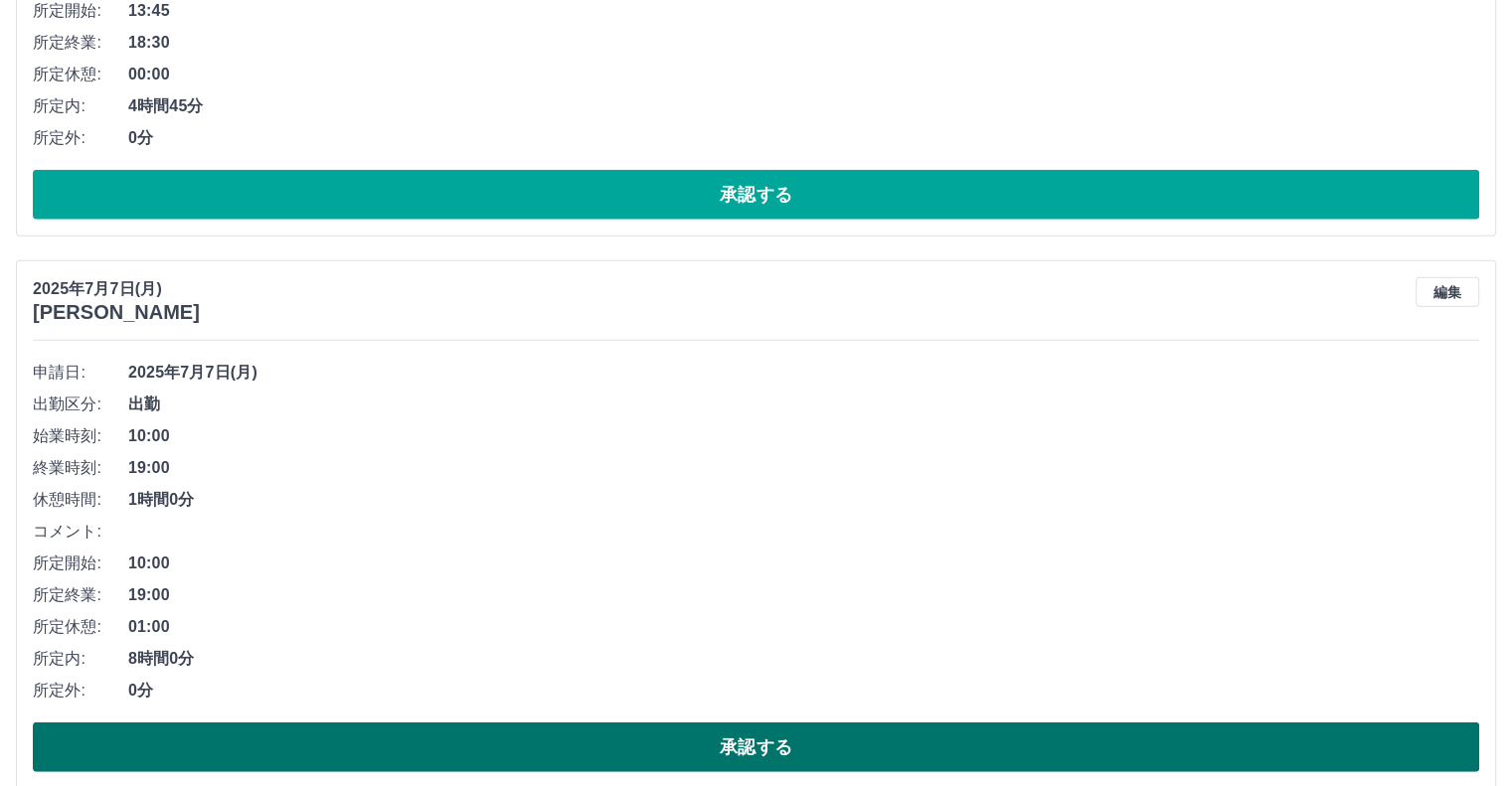 click on "承認する" at bounding box center [756, 747] 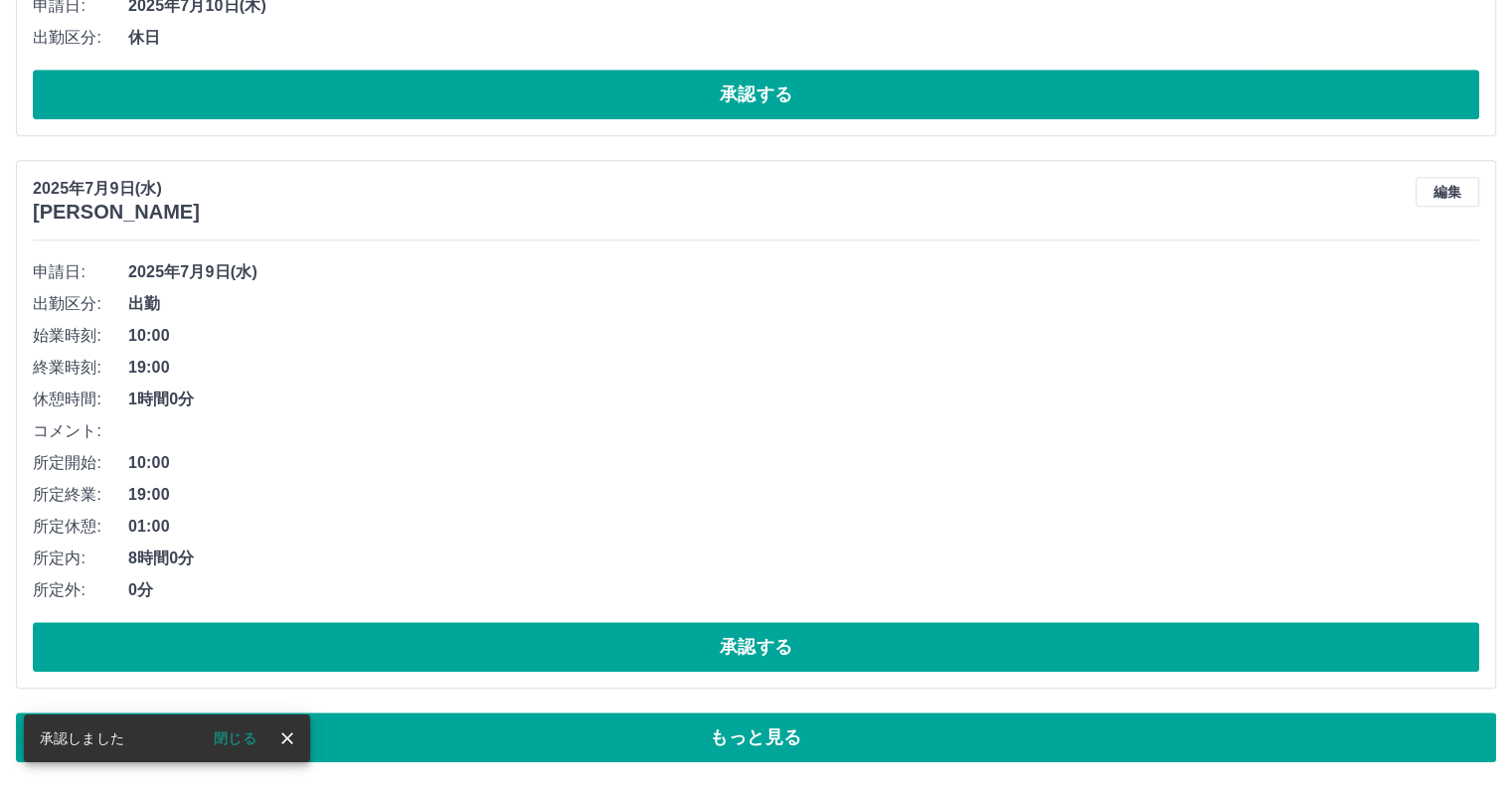 scroll, scrollTop: 9492, scrollLeft: 0, axis: vertical 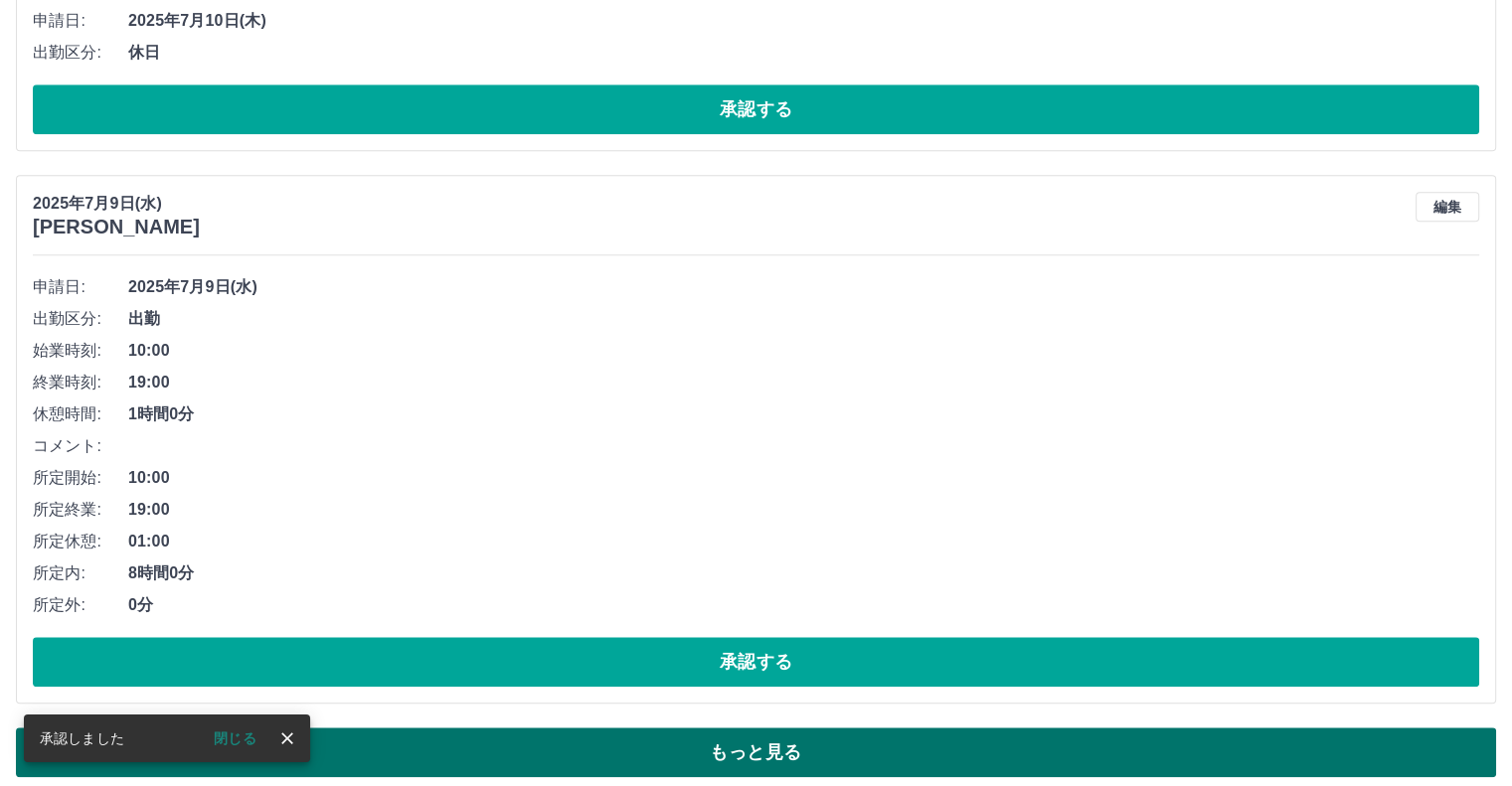 click on "もっと見る" at bounding box center (756, 752) 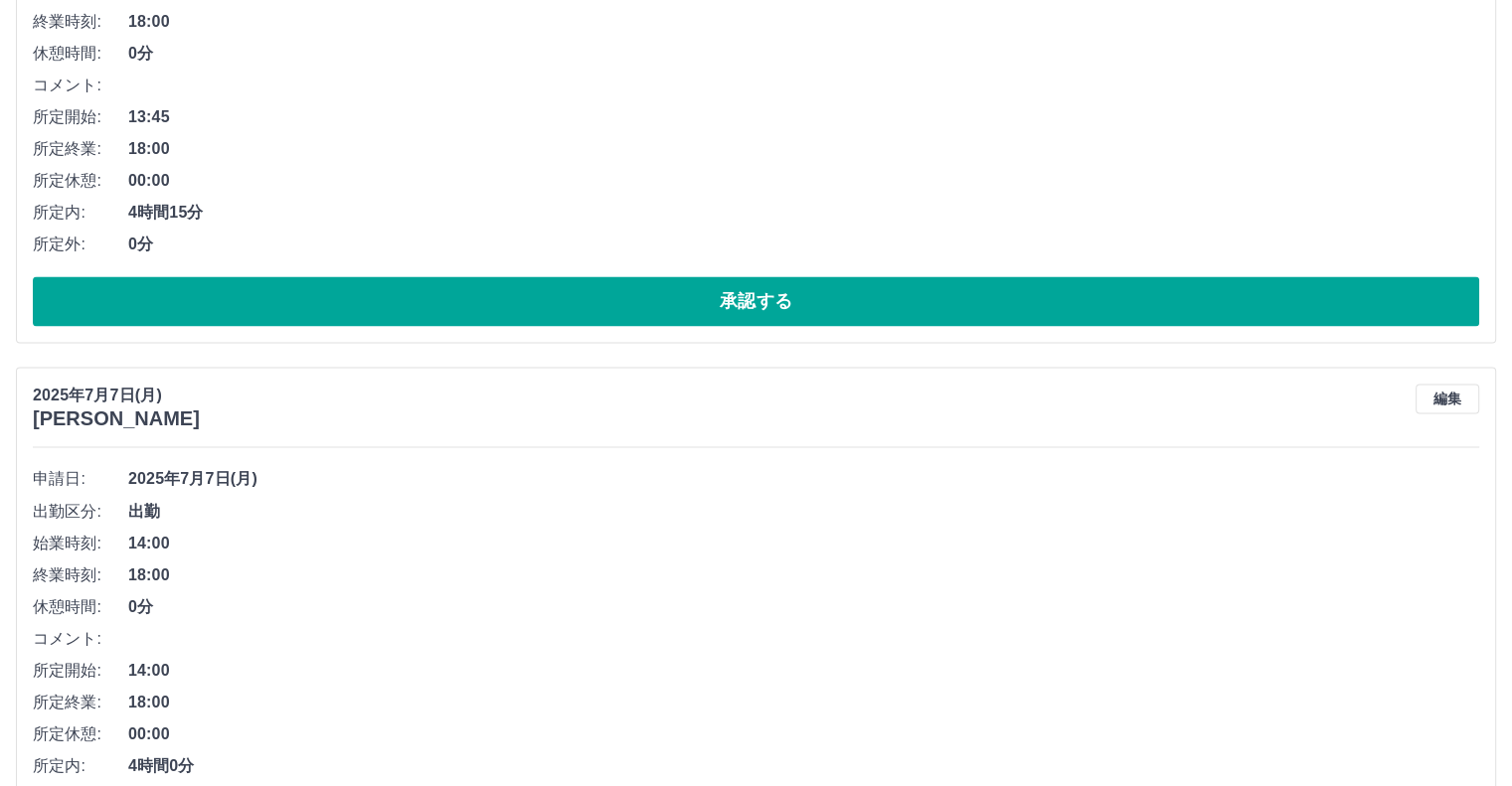 scroll, scrollTop: 19584, scrollLeft: 0, axis: vertical 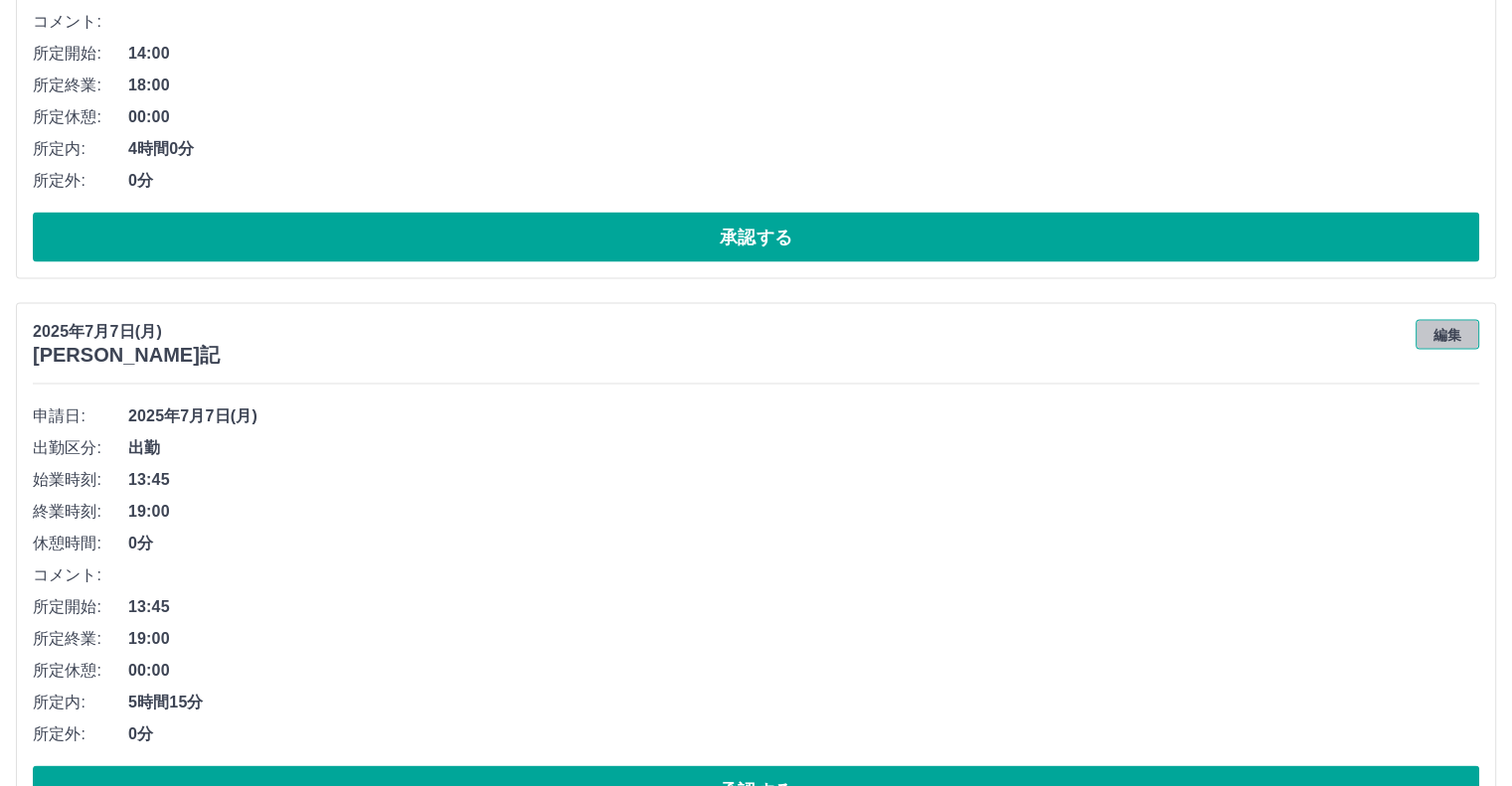 click on "編集" at bounding box center (1447, 335) 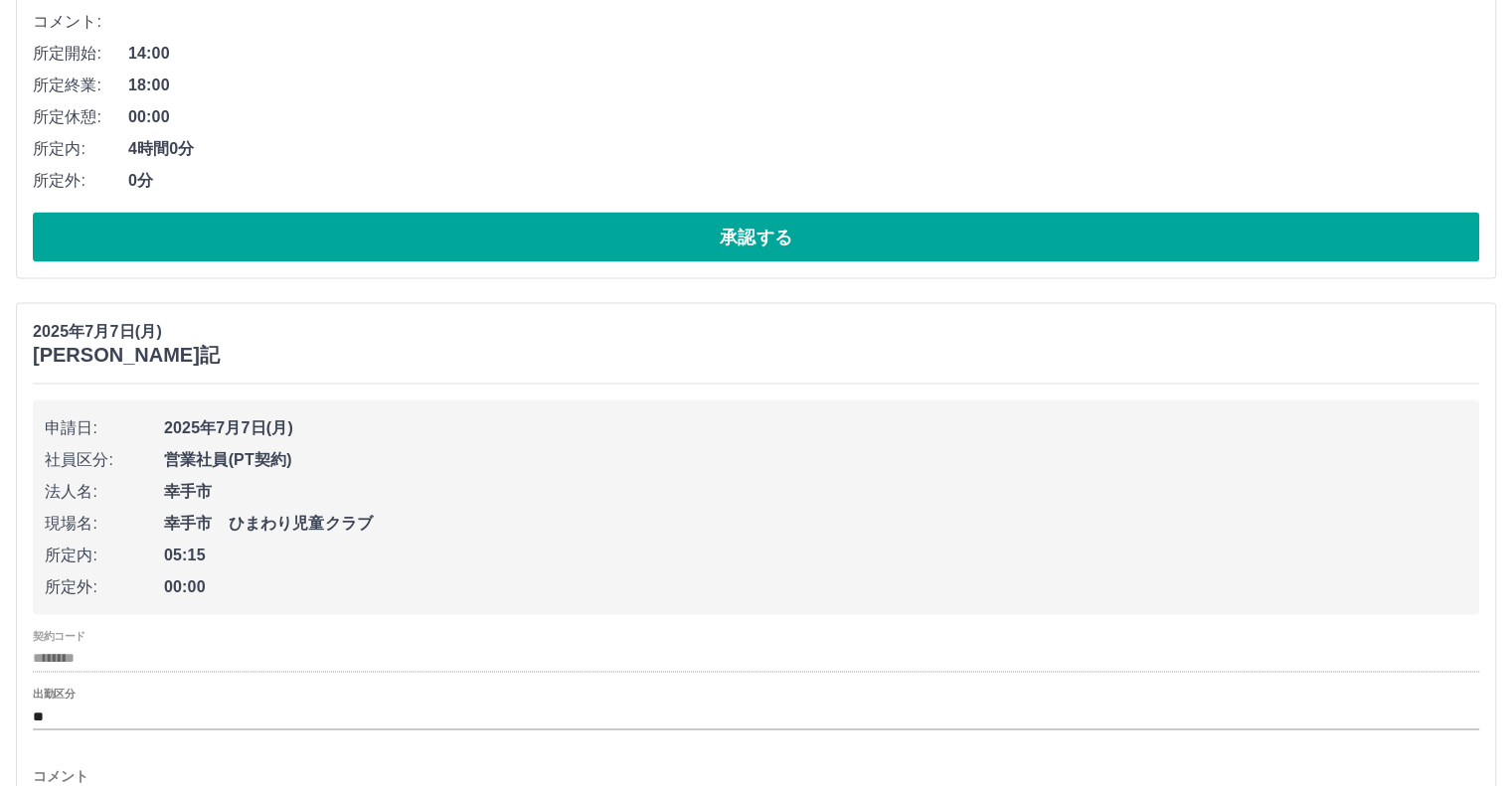 click on "コメント" at bounding box center [756, 776] 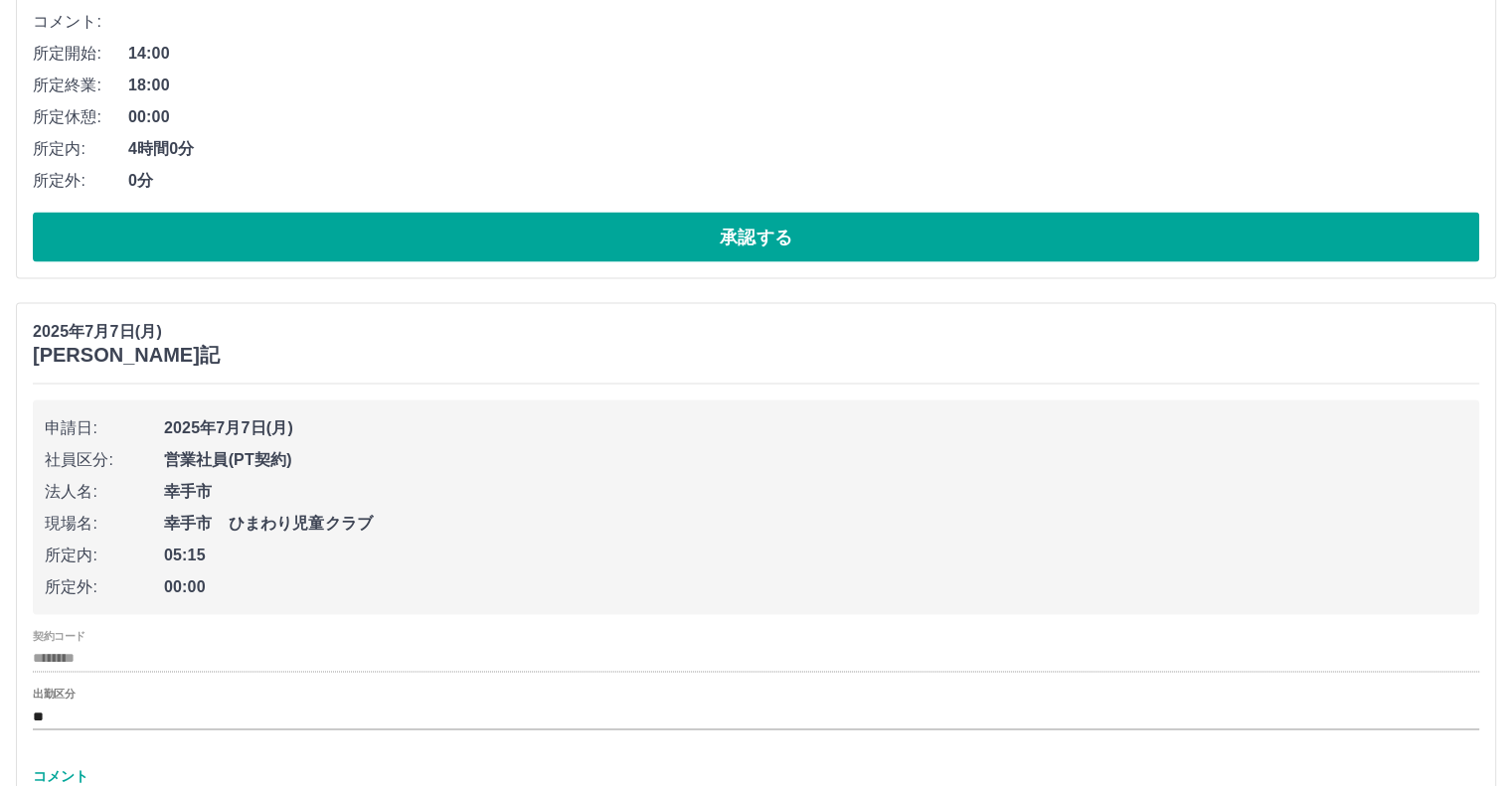 type on "***" 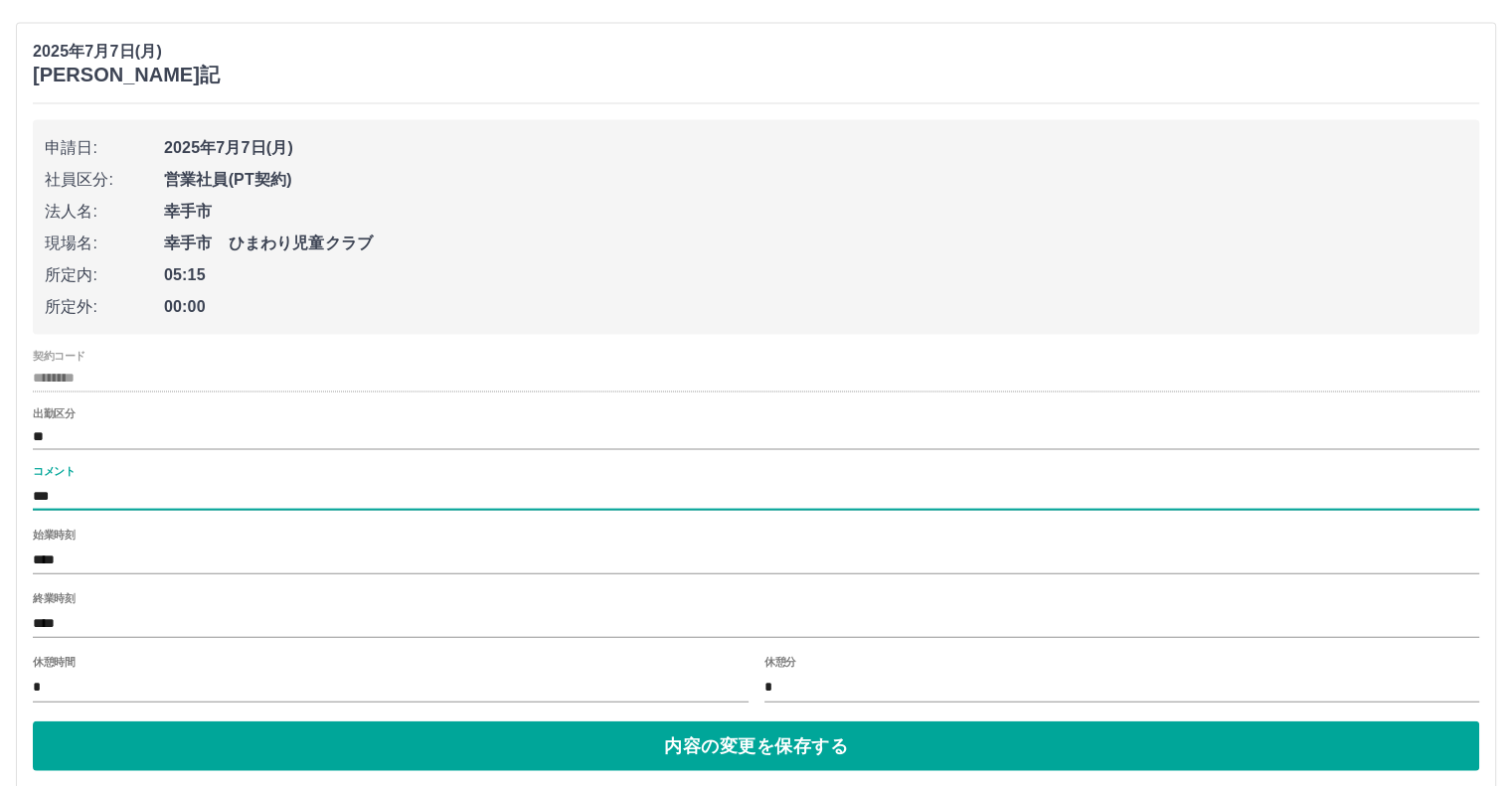 scroll, scrollTop: 19386, scrollLeft: 0, axis: vertical 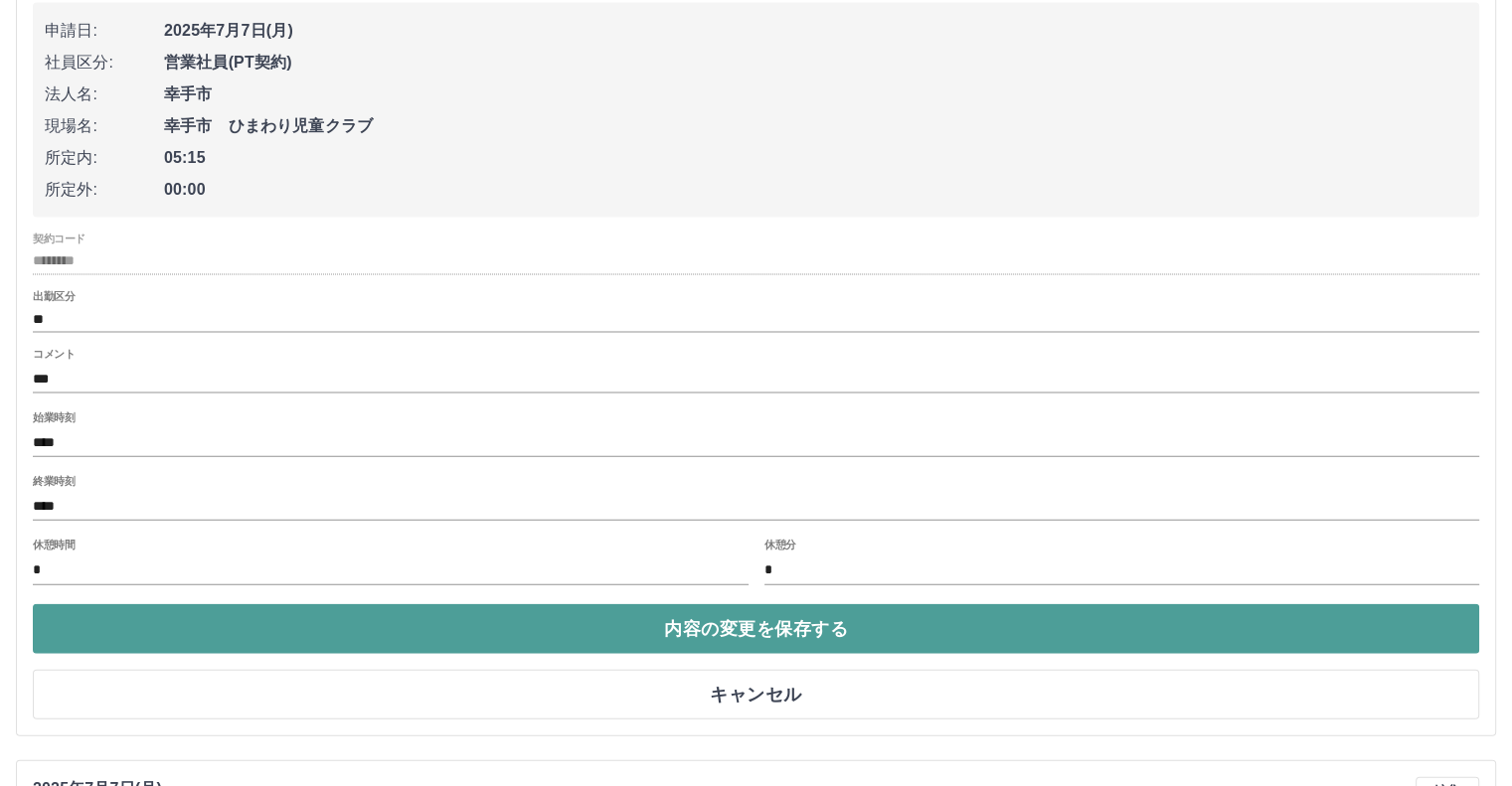 click on "内容の変更を保存する" at bounding box center [756, 629] 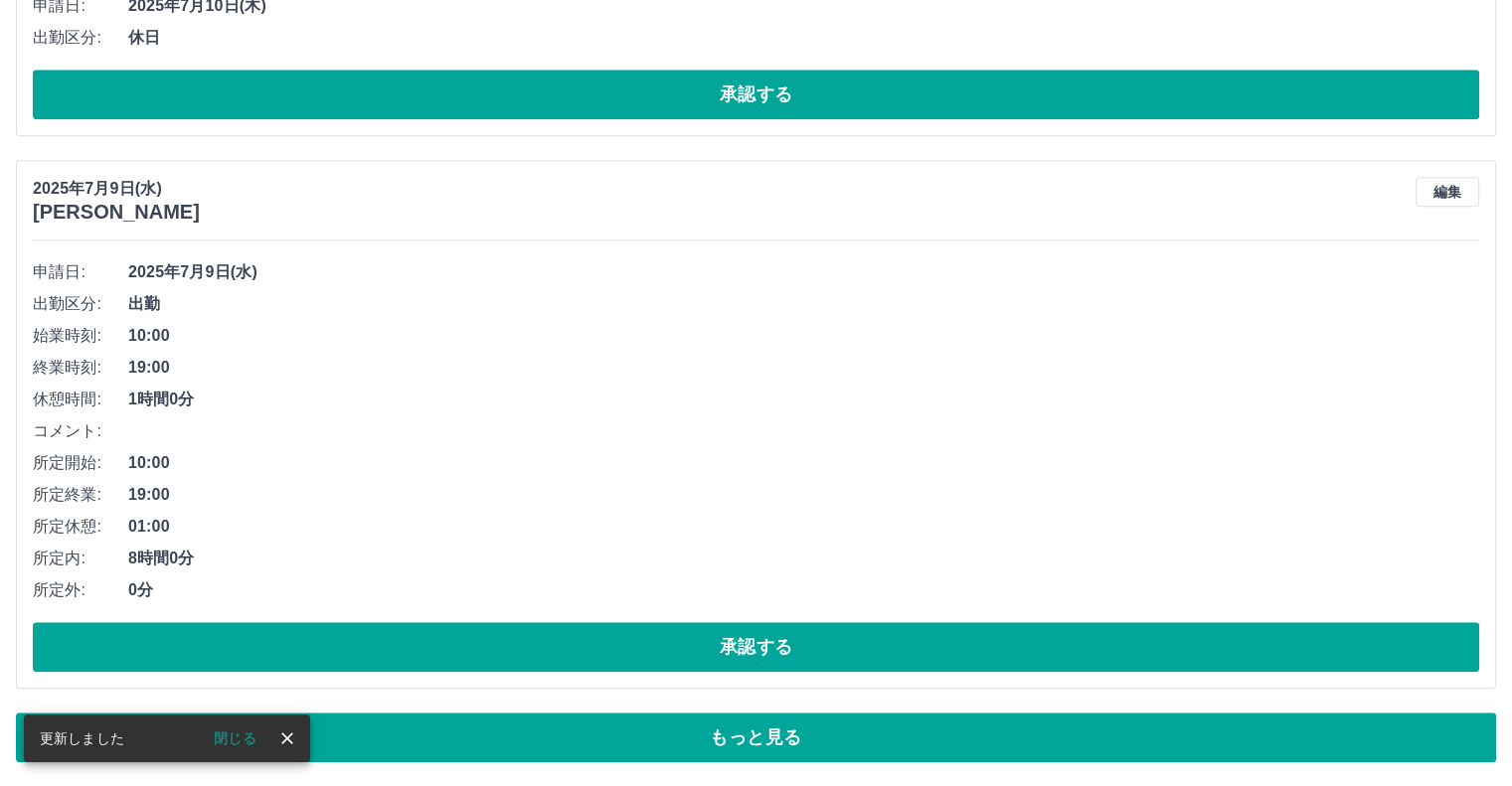 scroll, scrollTop: 9492, scrollLeft: 0, axis: vertical 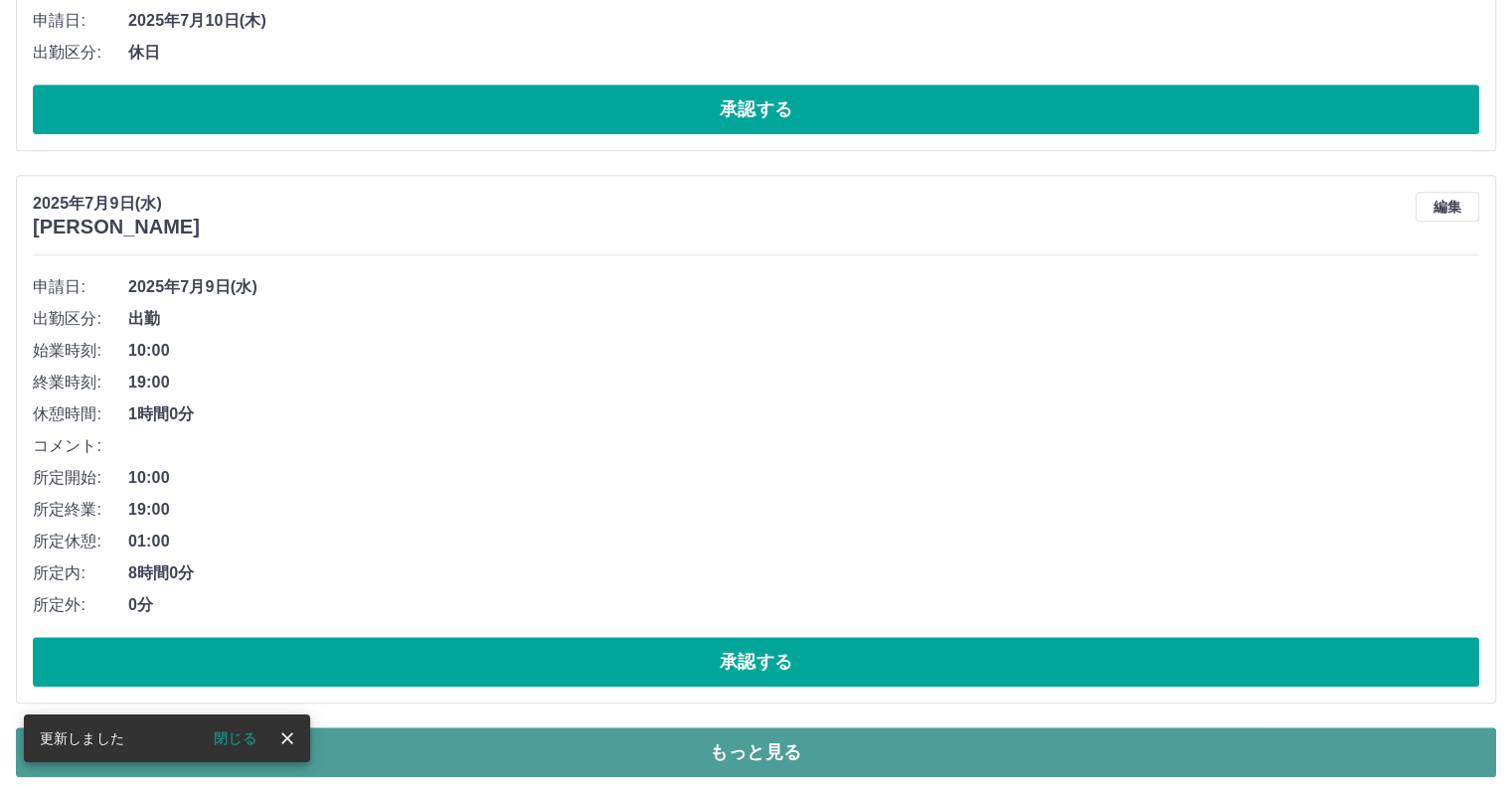 click on "もっと見る" at bounding box center [756, 752] 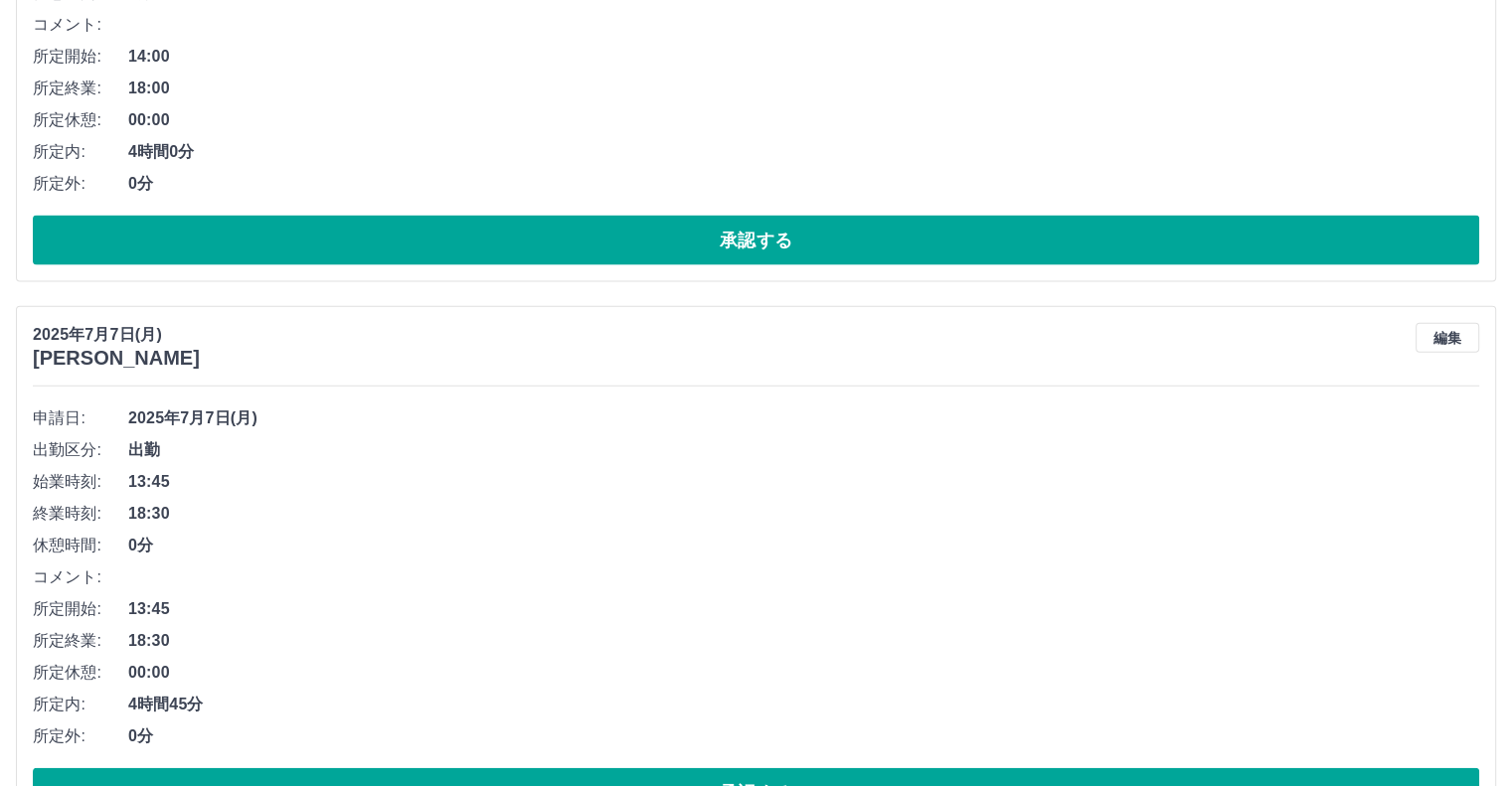 scroll, scrollTop: 19584, scrollLeft: 0, axis: vertical 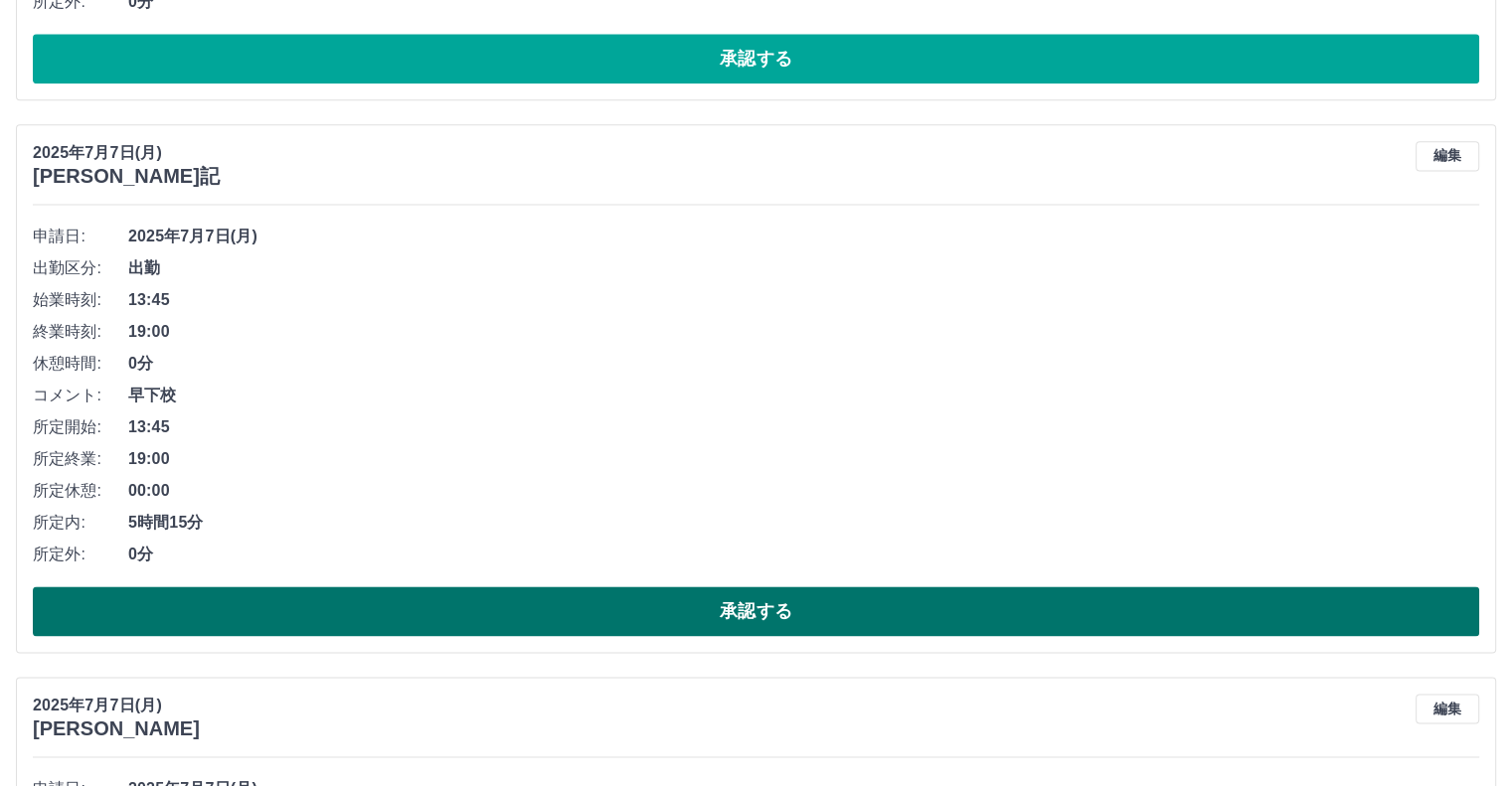 click on "承認する" at bounding box center [756, 611] 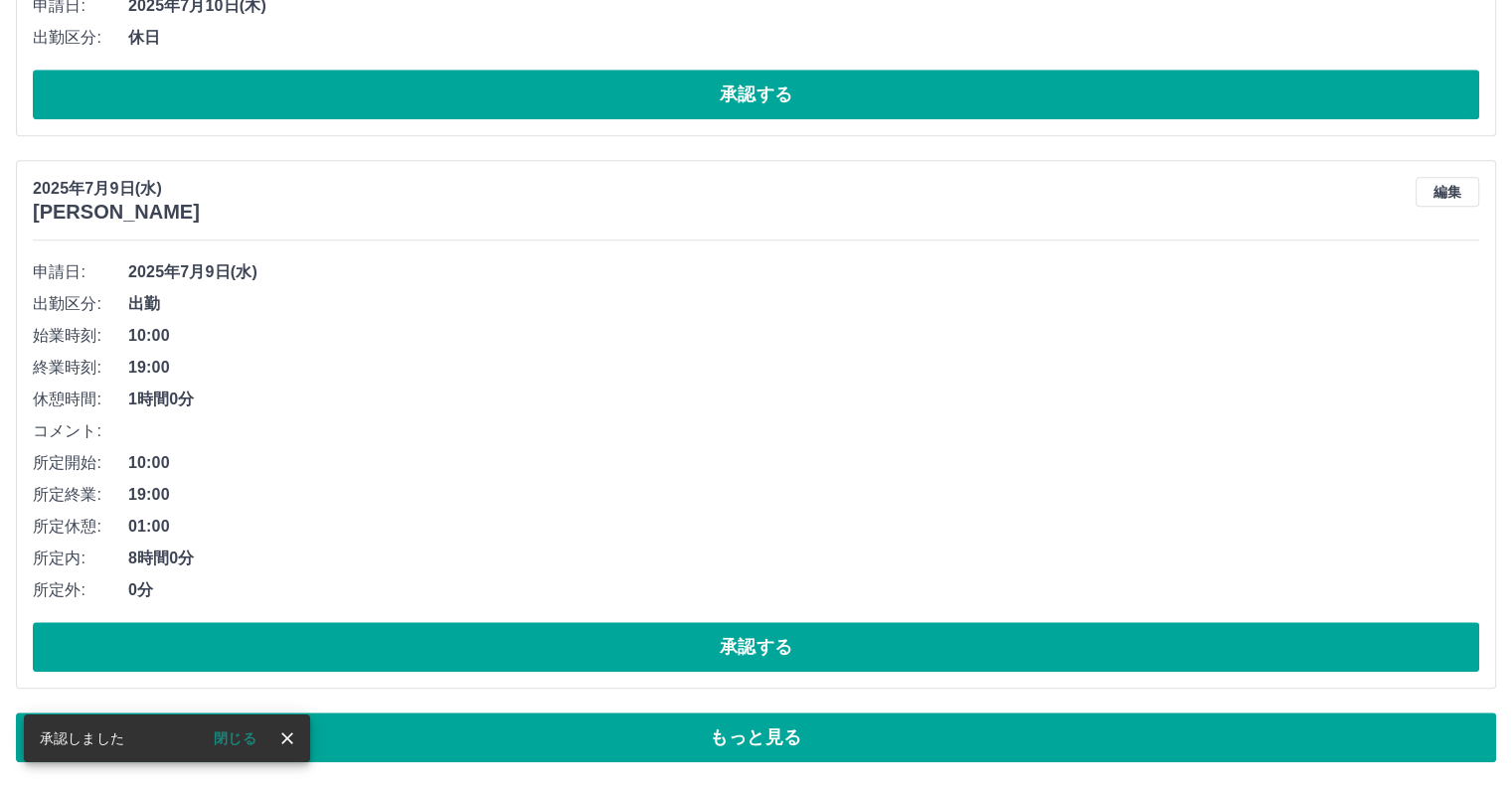 scroll, scrollTop: 9492, scrollLeft: 0, axis: vertical 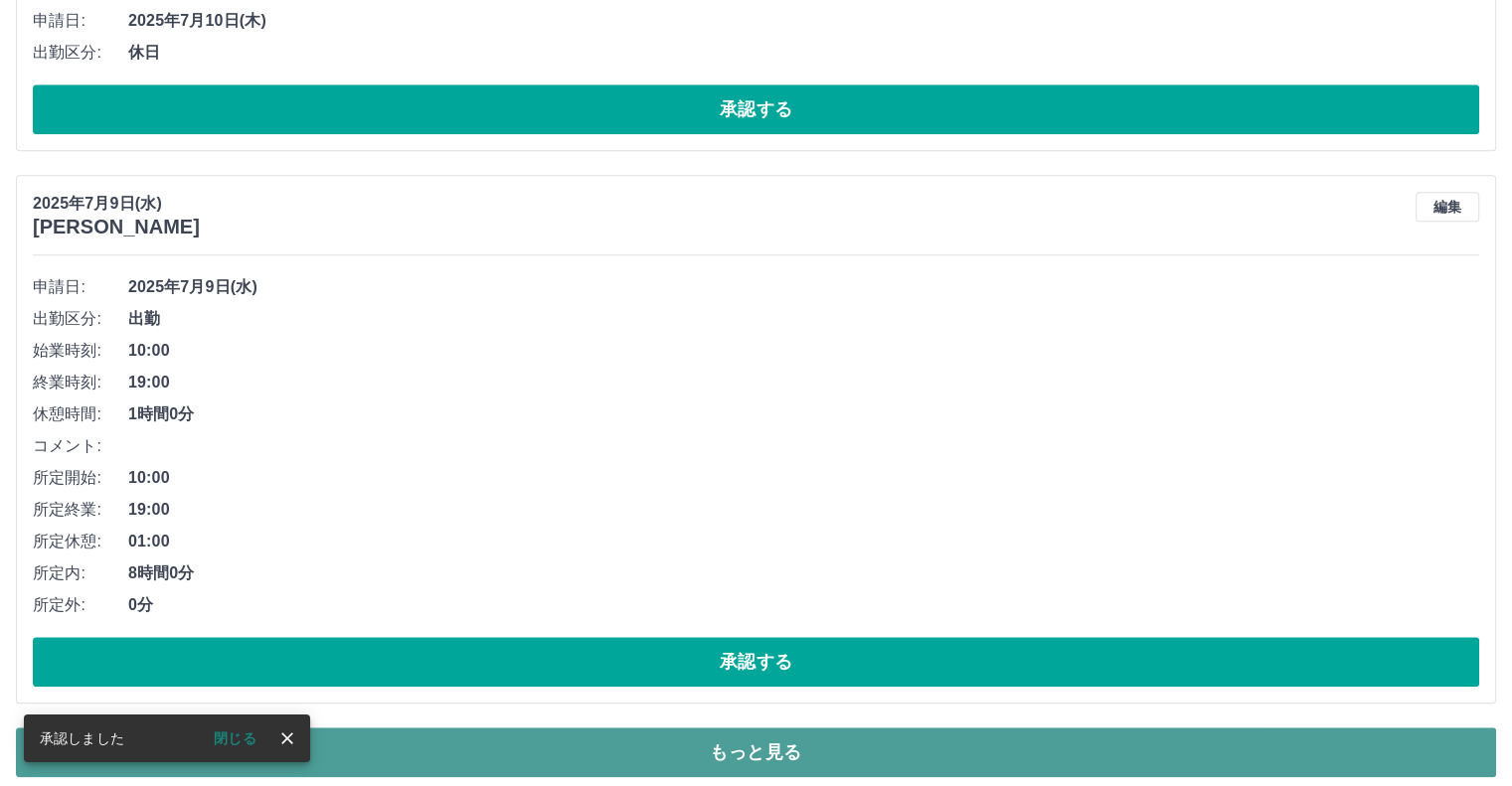 click on "もっと見る" at bounding box center [756, 752] 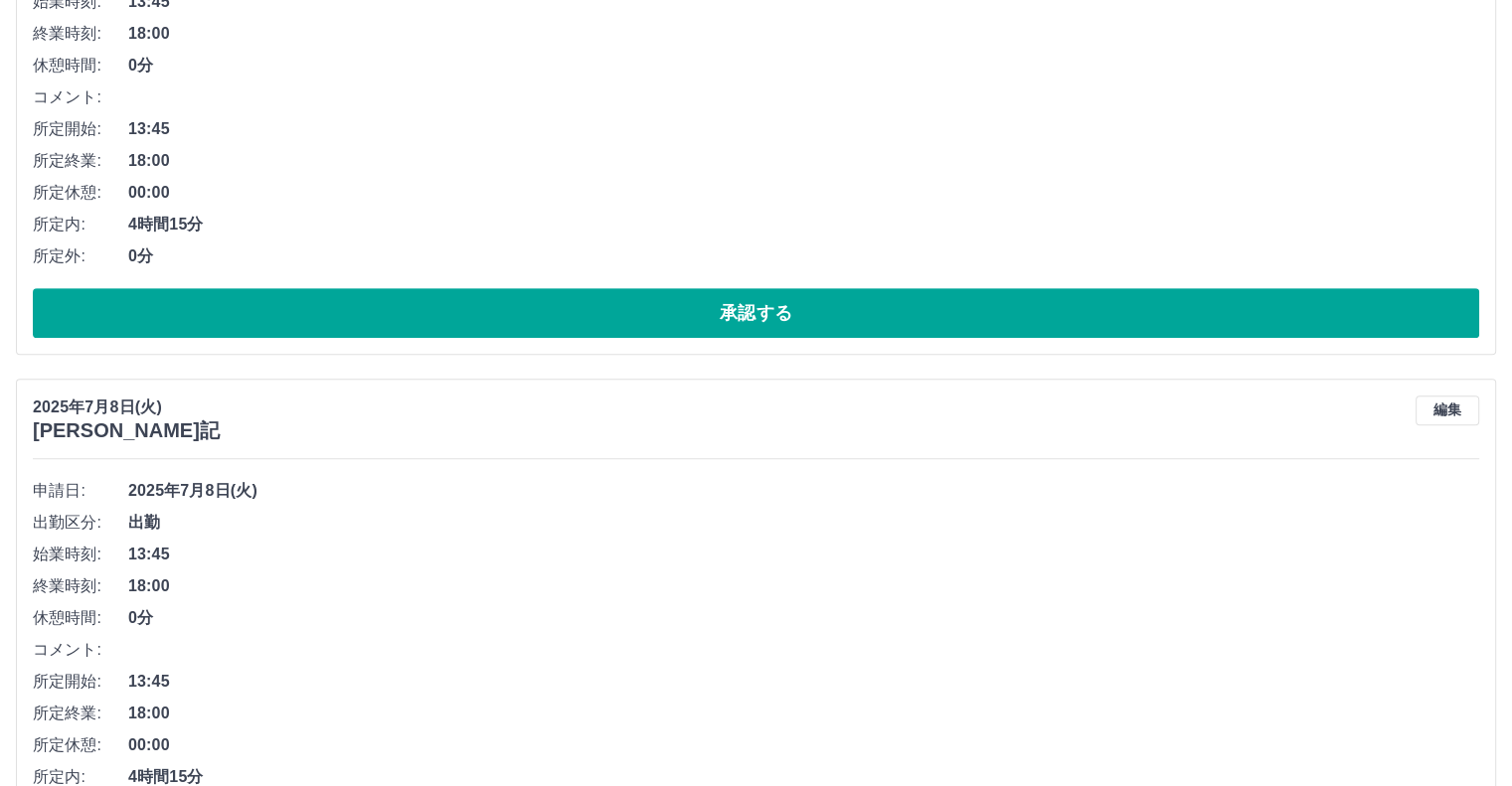 scroll, scrollTop: 19032, scrollLeft: 0, axis: vertical 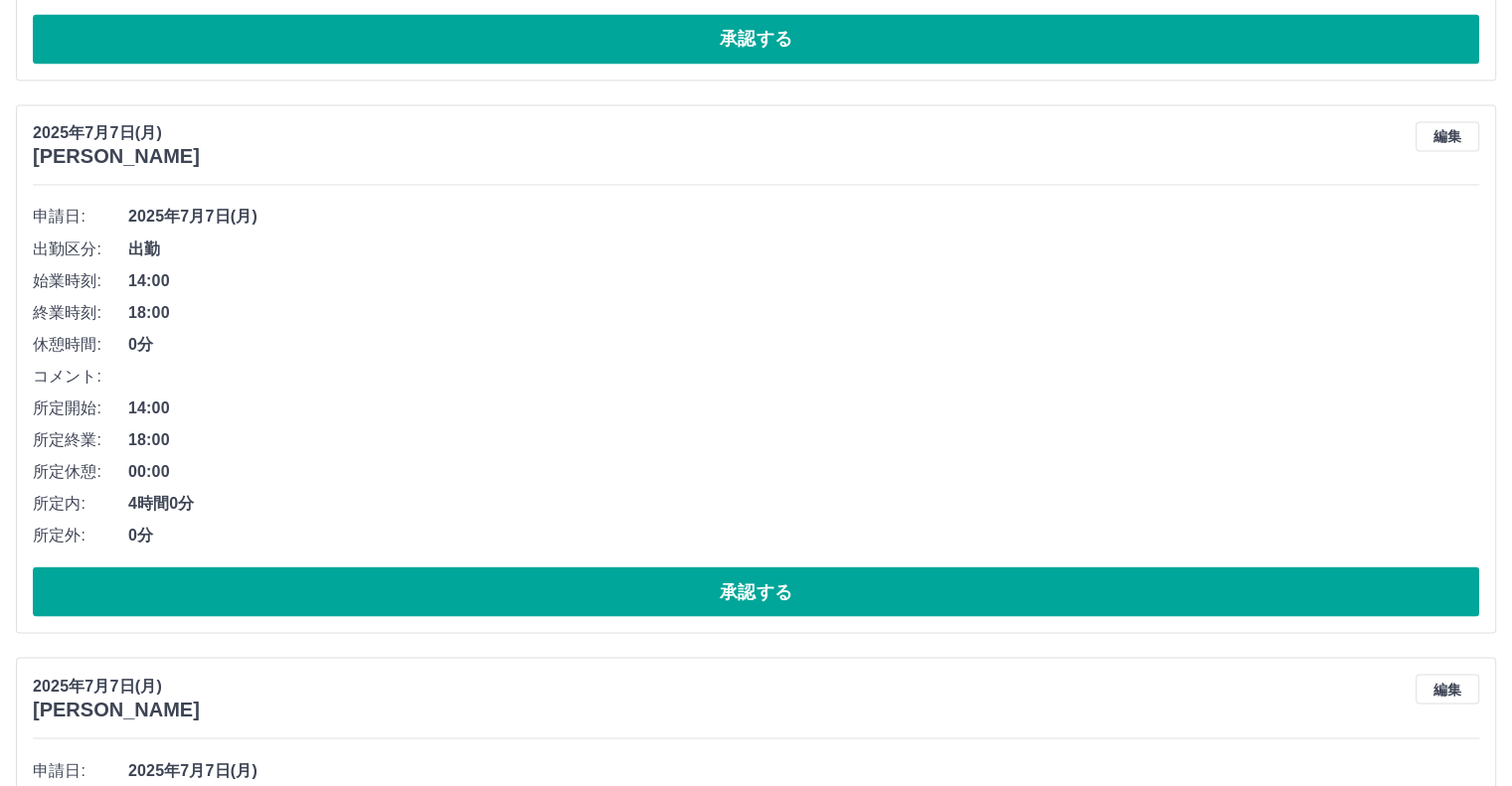 click on "編集" at bounding box center [1447, 136] 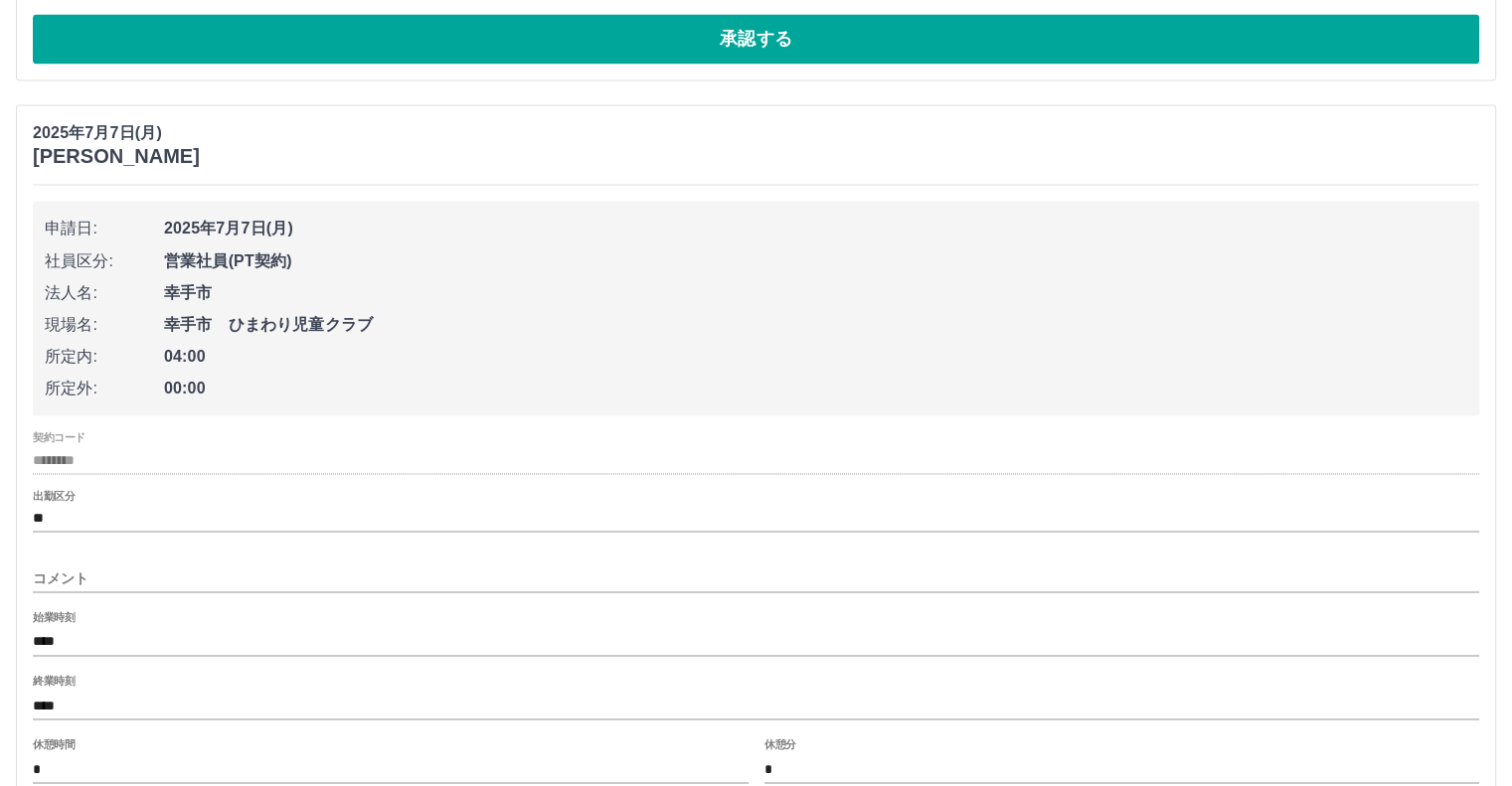 click on "コメント" at bounding box center (756, 577) 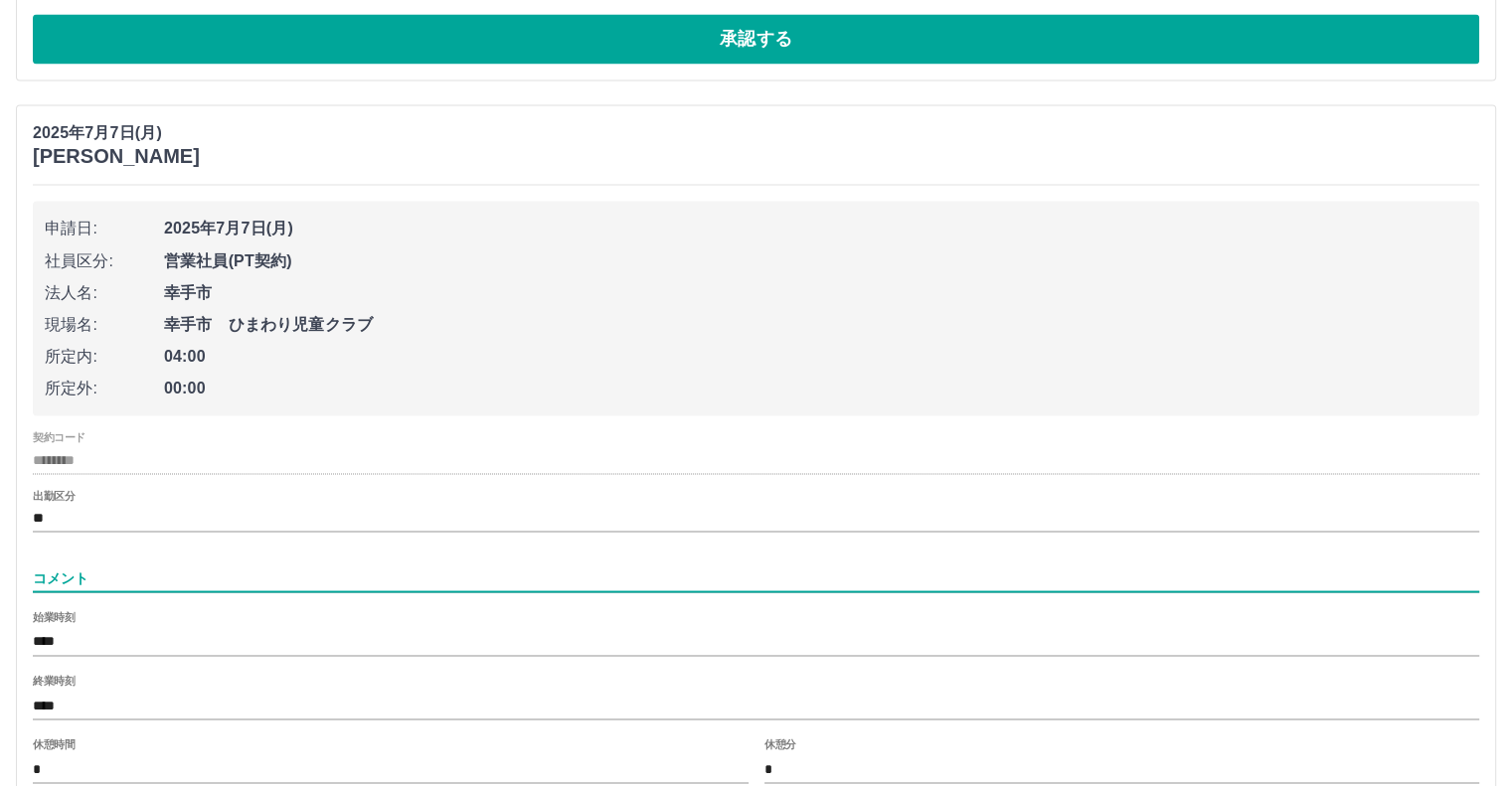 type on "***" 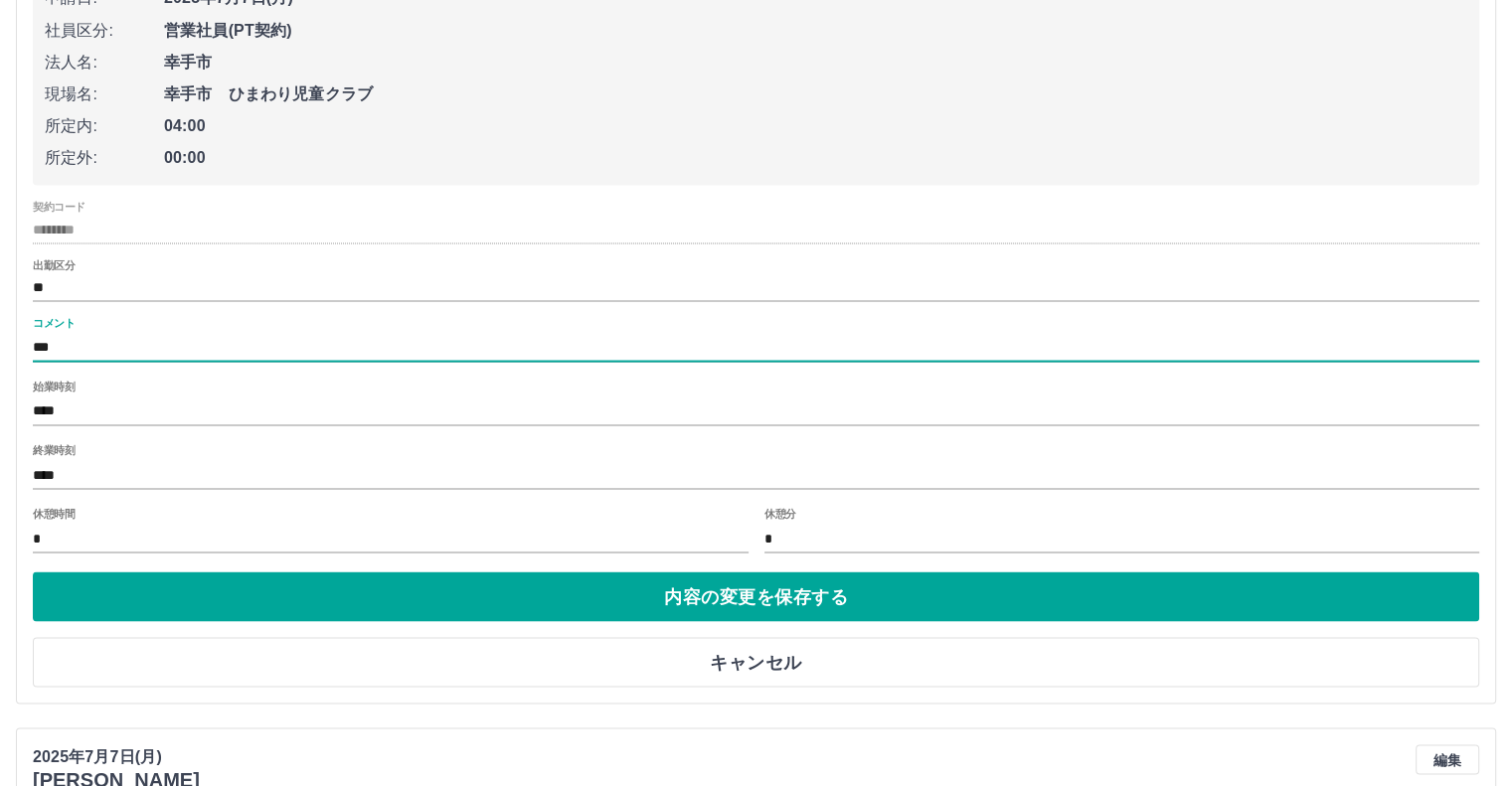 scroll, scrollTop: 18933, scrollLeft: 0, axis: vertical 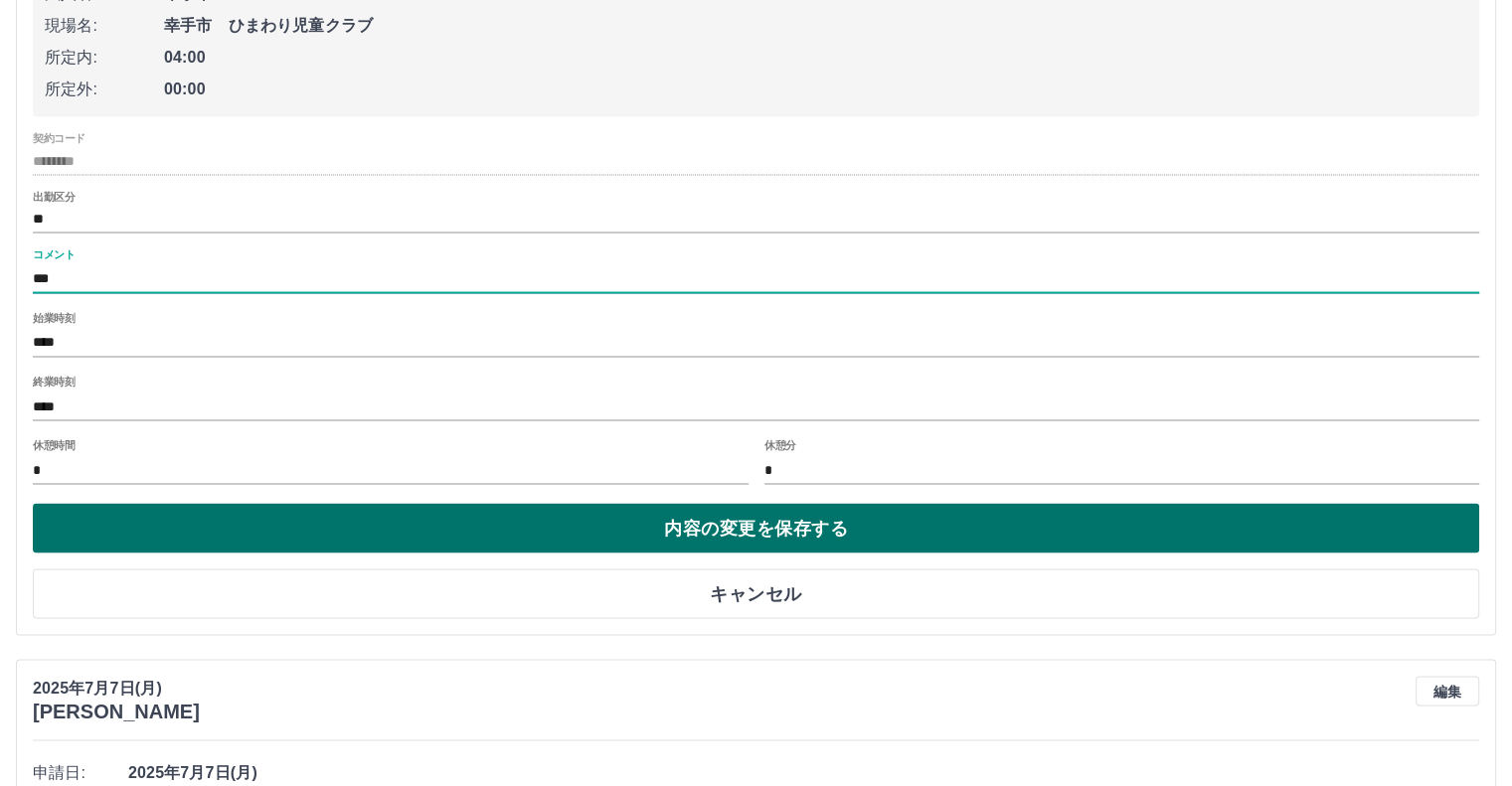 click on "内容の変更を保存する" at bounding box center [756, 529] 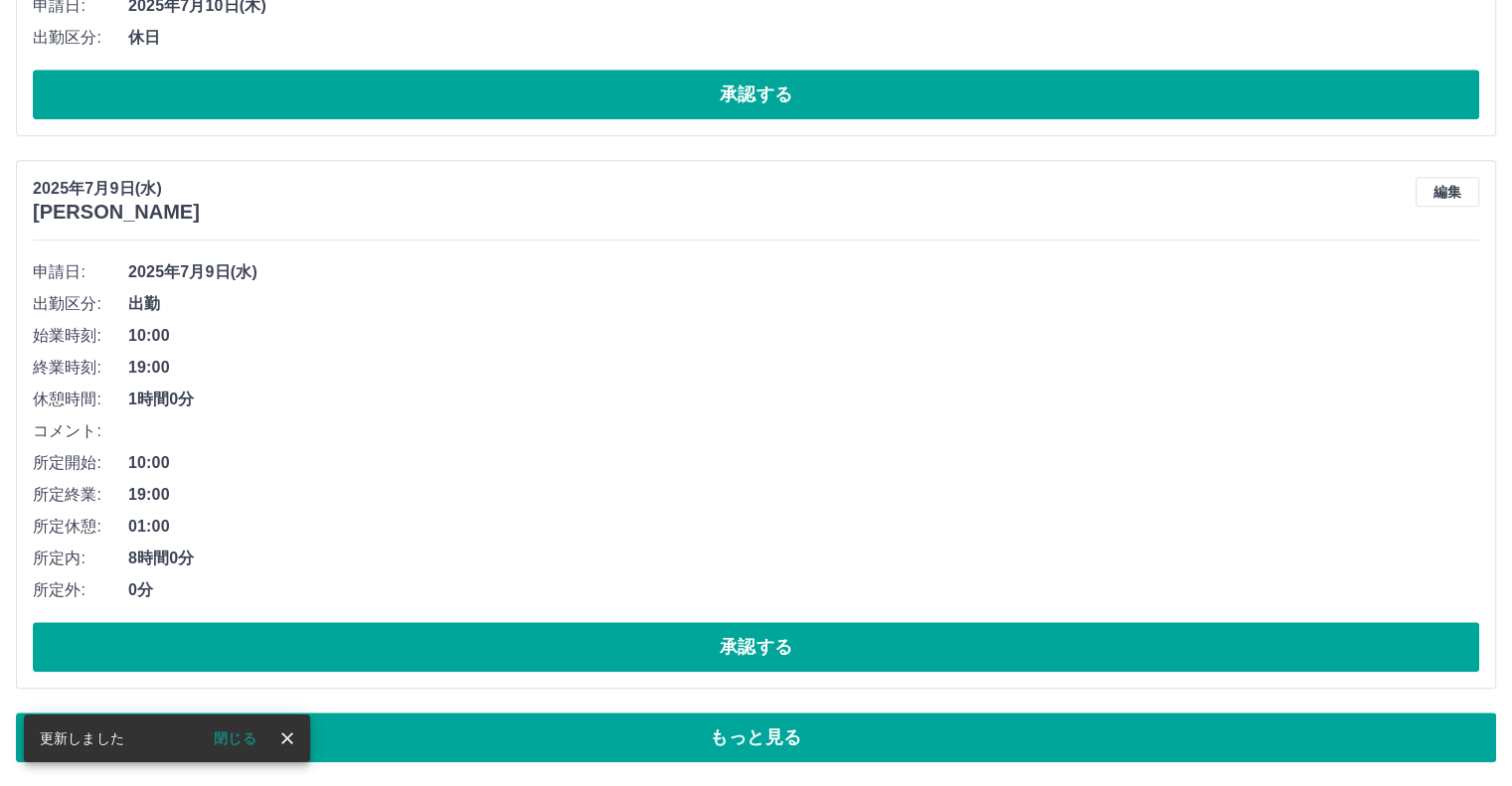 scroll, scrollTop: 9492, scrollLeft: 0, axis: vertical 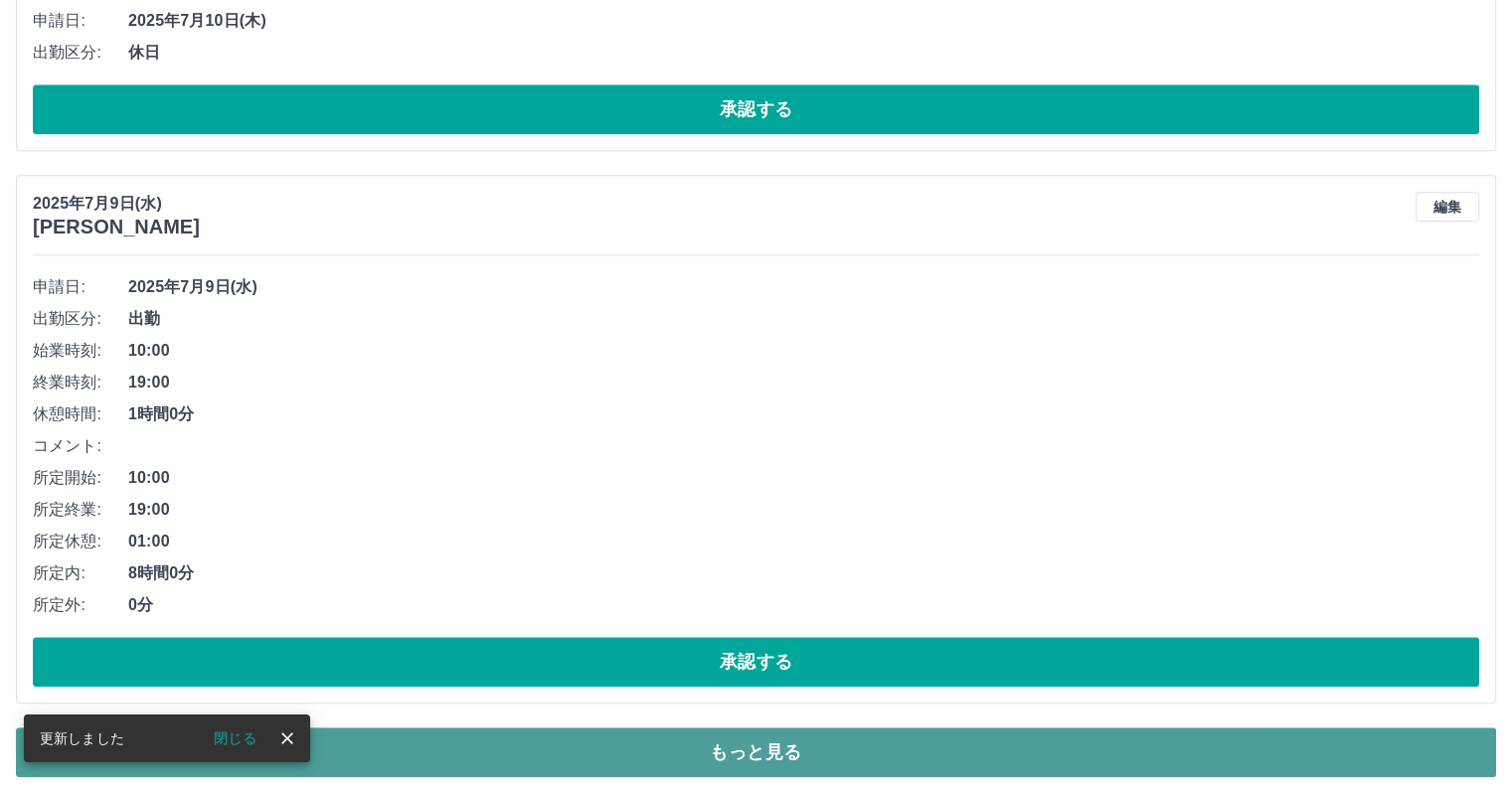 click on "もっと見る" at bounding box center [756, 752] 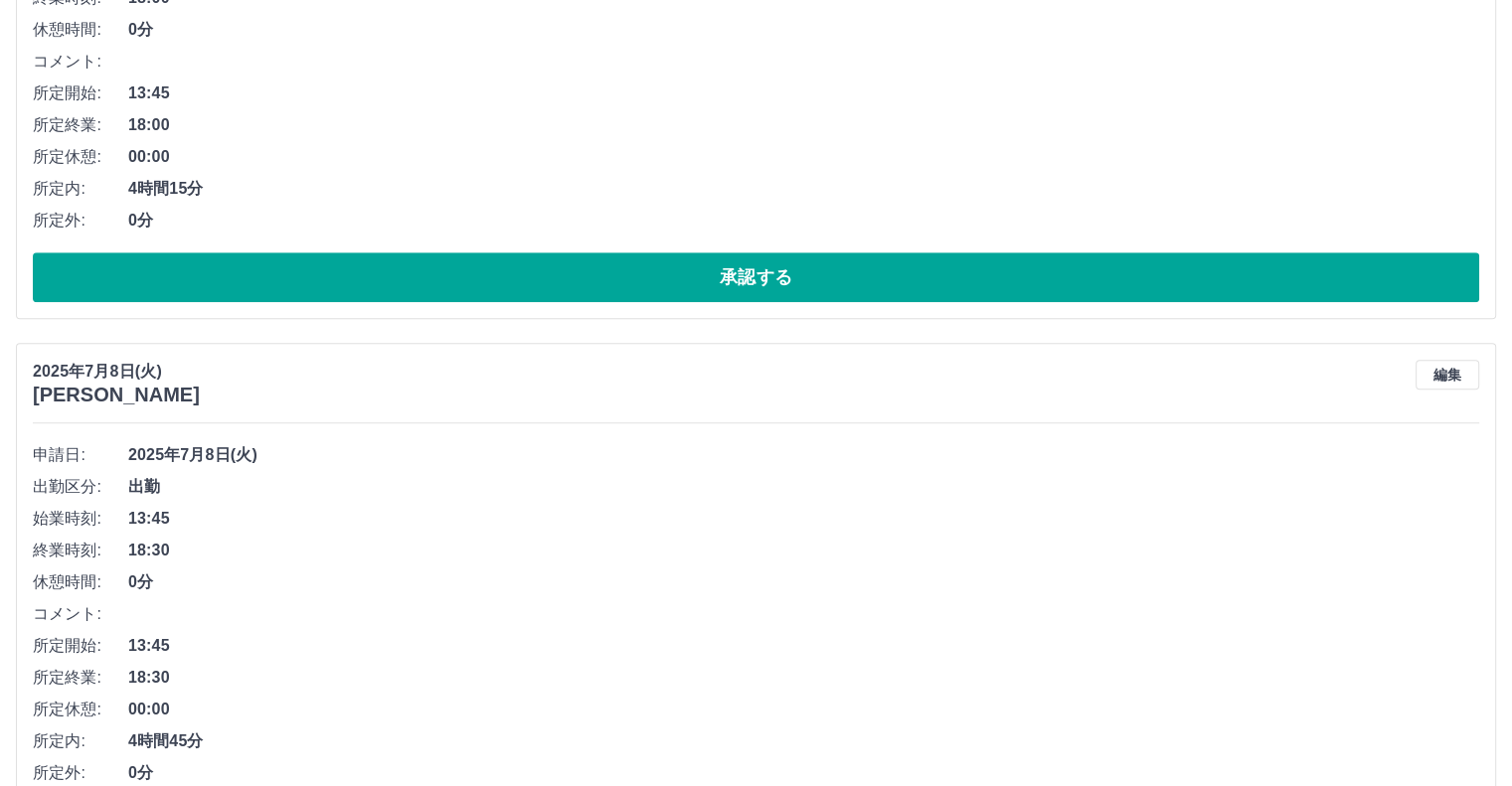 scroll, scrollTop: 19032, scrollLeft: 0, axis: vertical 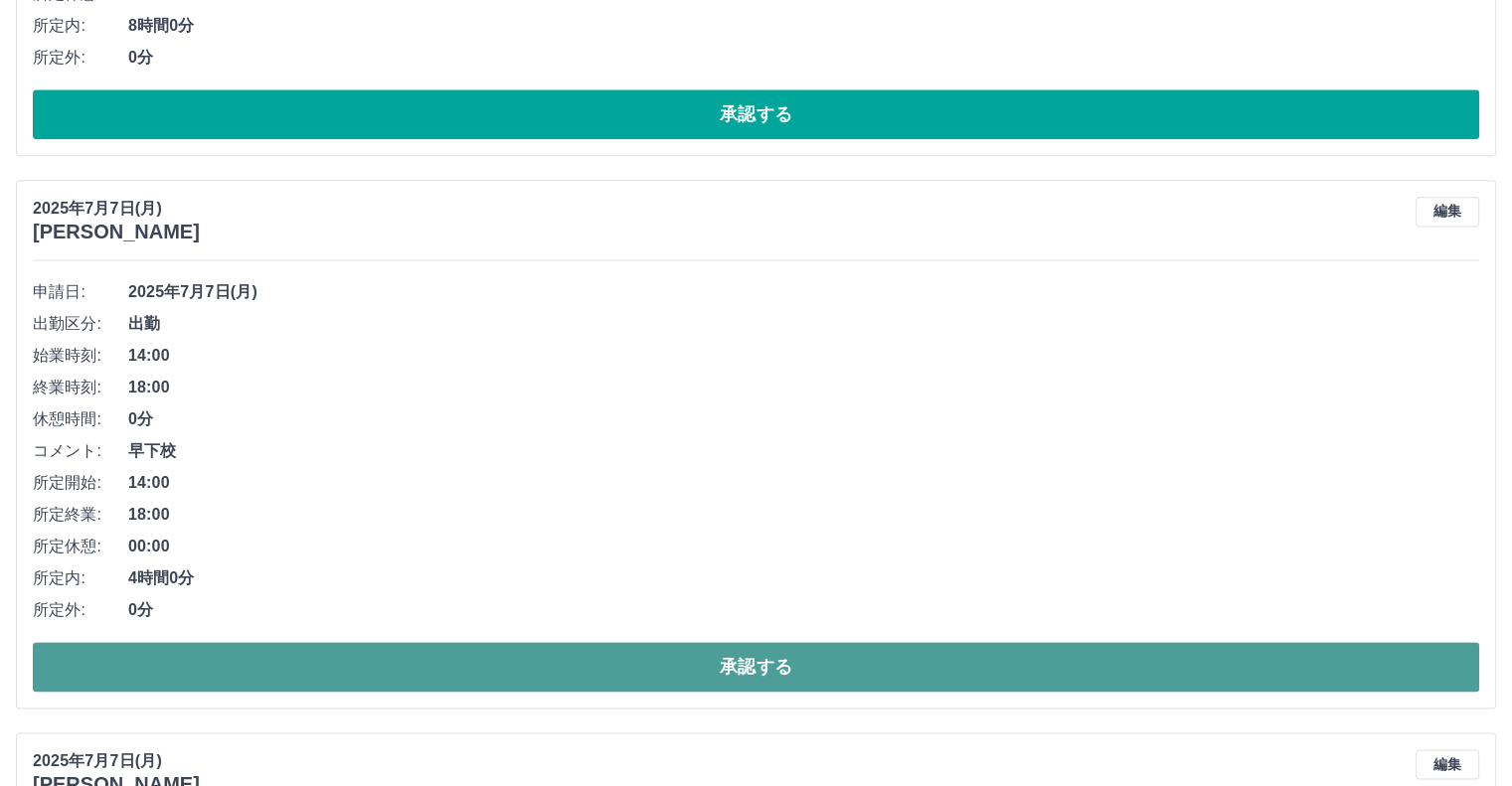 click on "承認する" at bounding box center [756, 667] 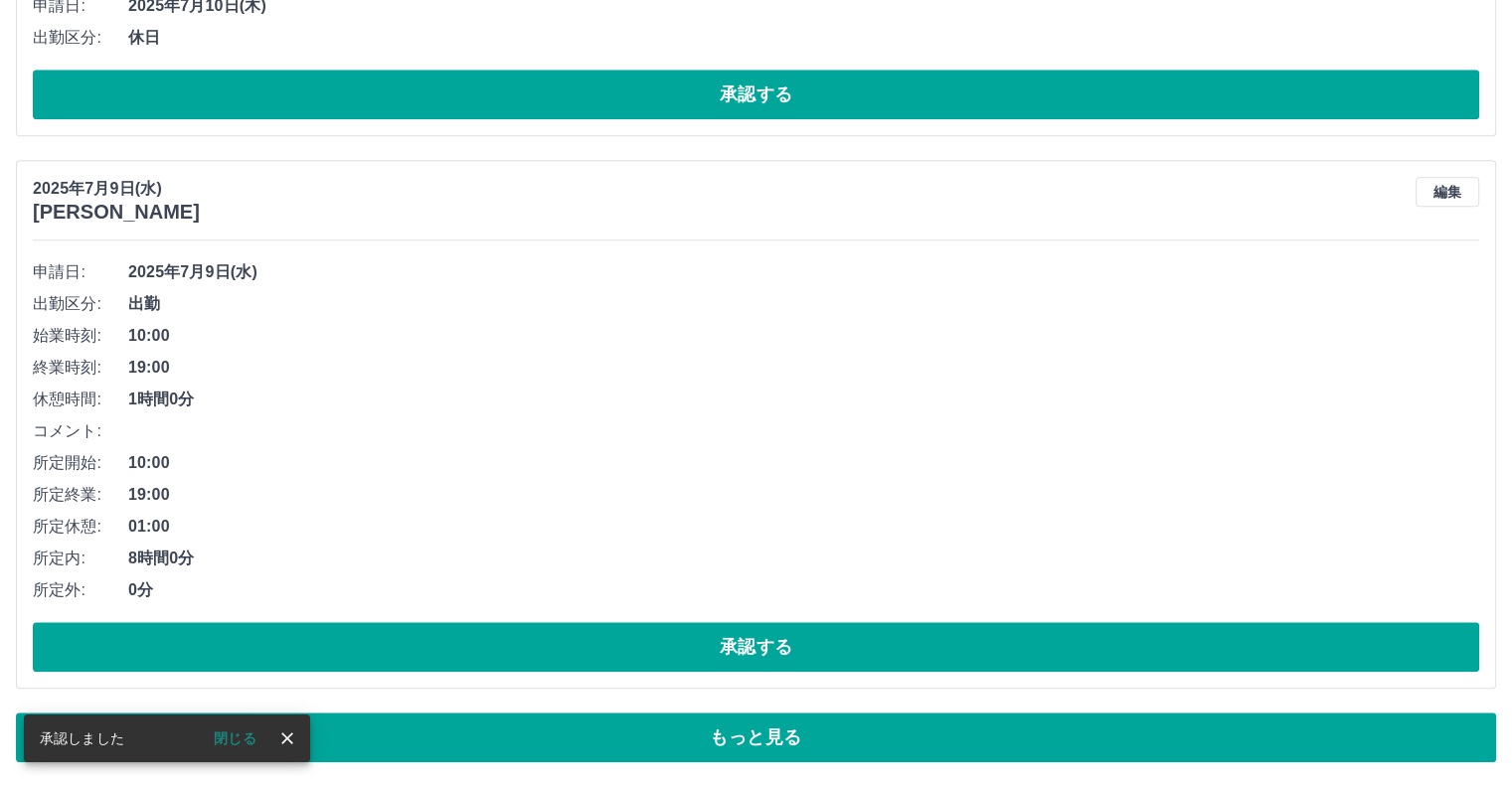 scroll, scrollTop: 9492, scrollLeft: 0, axis: vertical 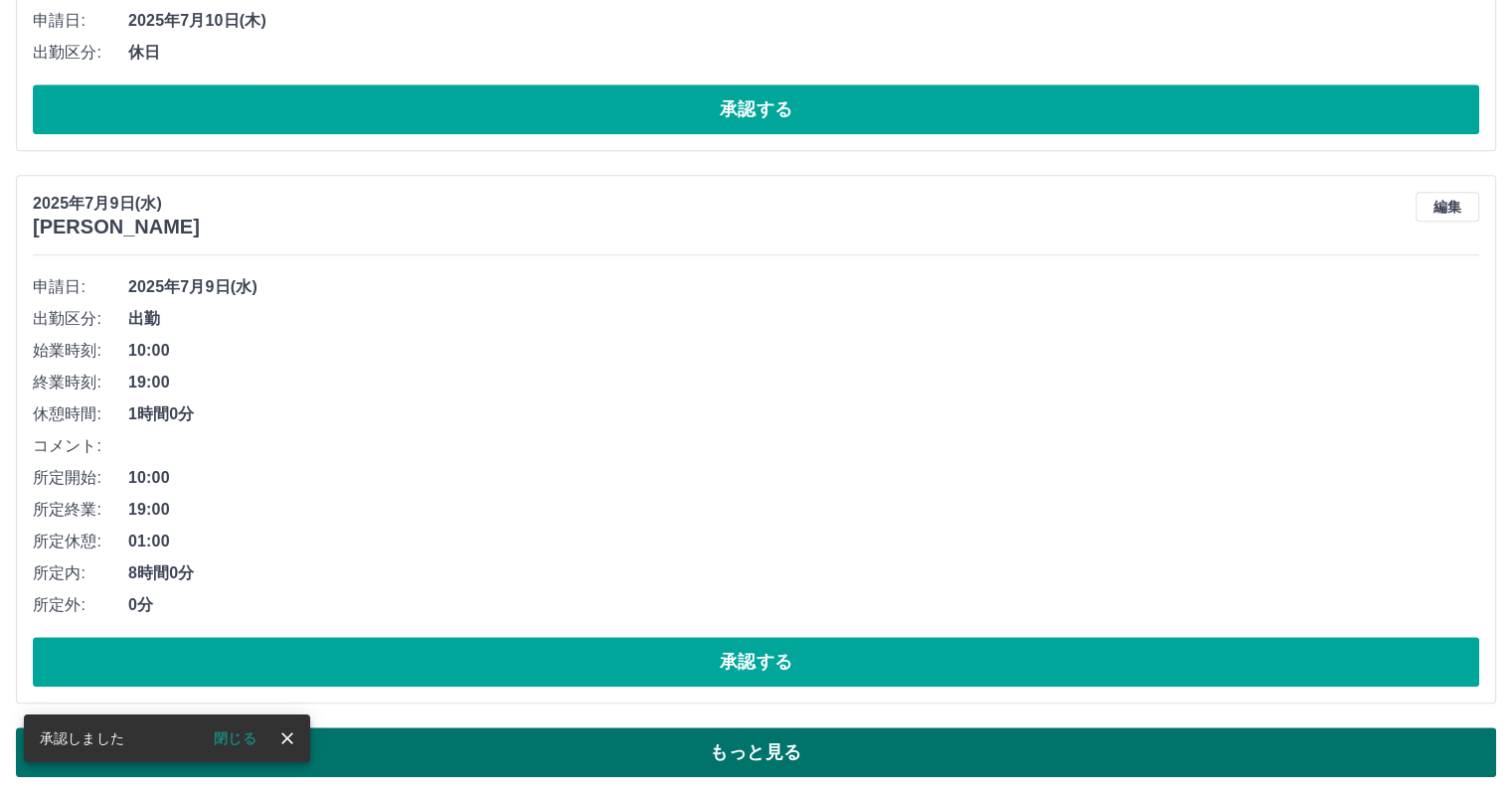 click on "もっと見る" at bounding box center [756, 752] 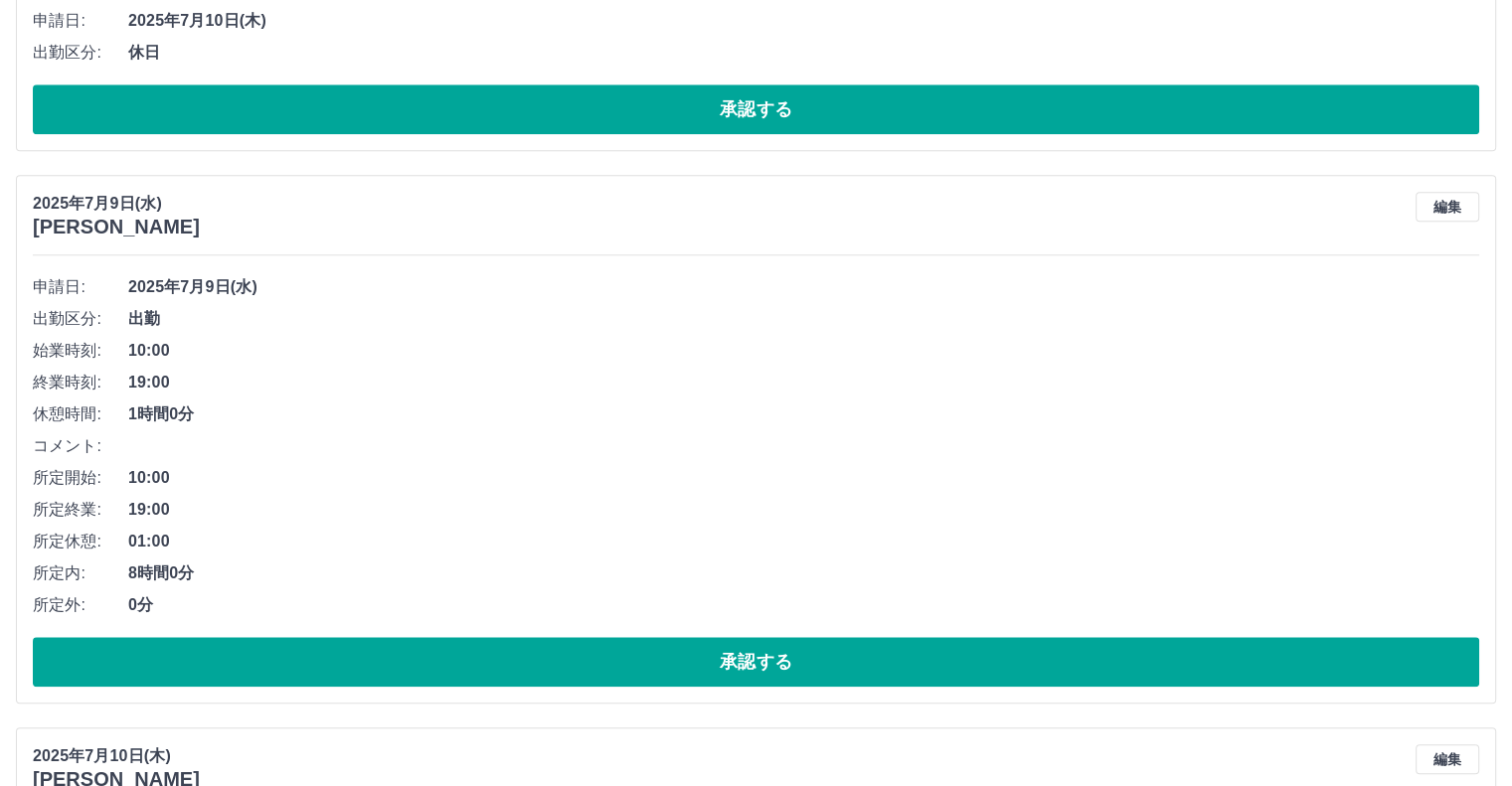 scroll, scrollTop: 18480, scrollLeft: 0, axis: vertical 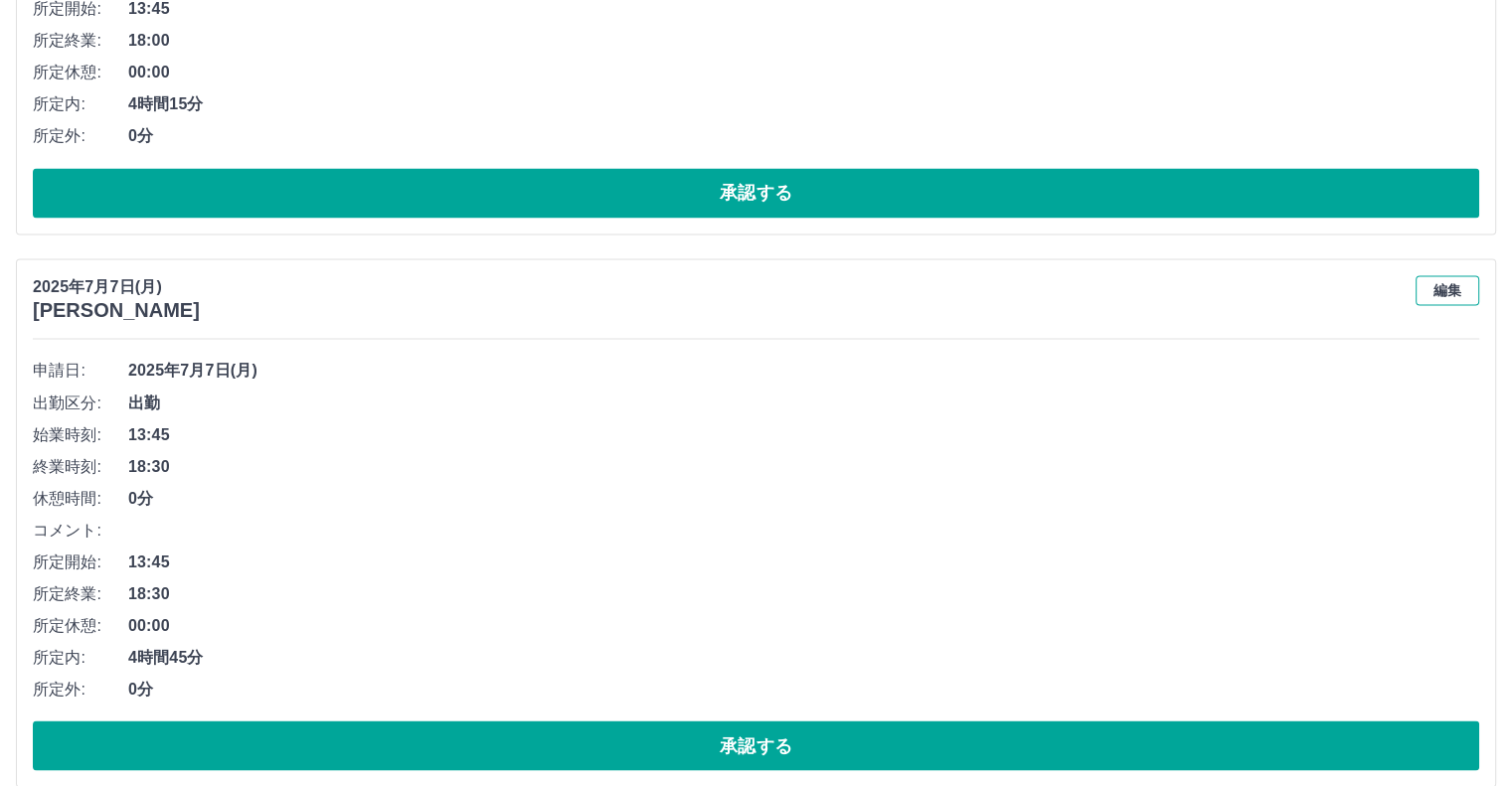 click on "編集" at bounding box center [1447, 290] 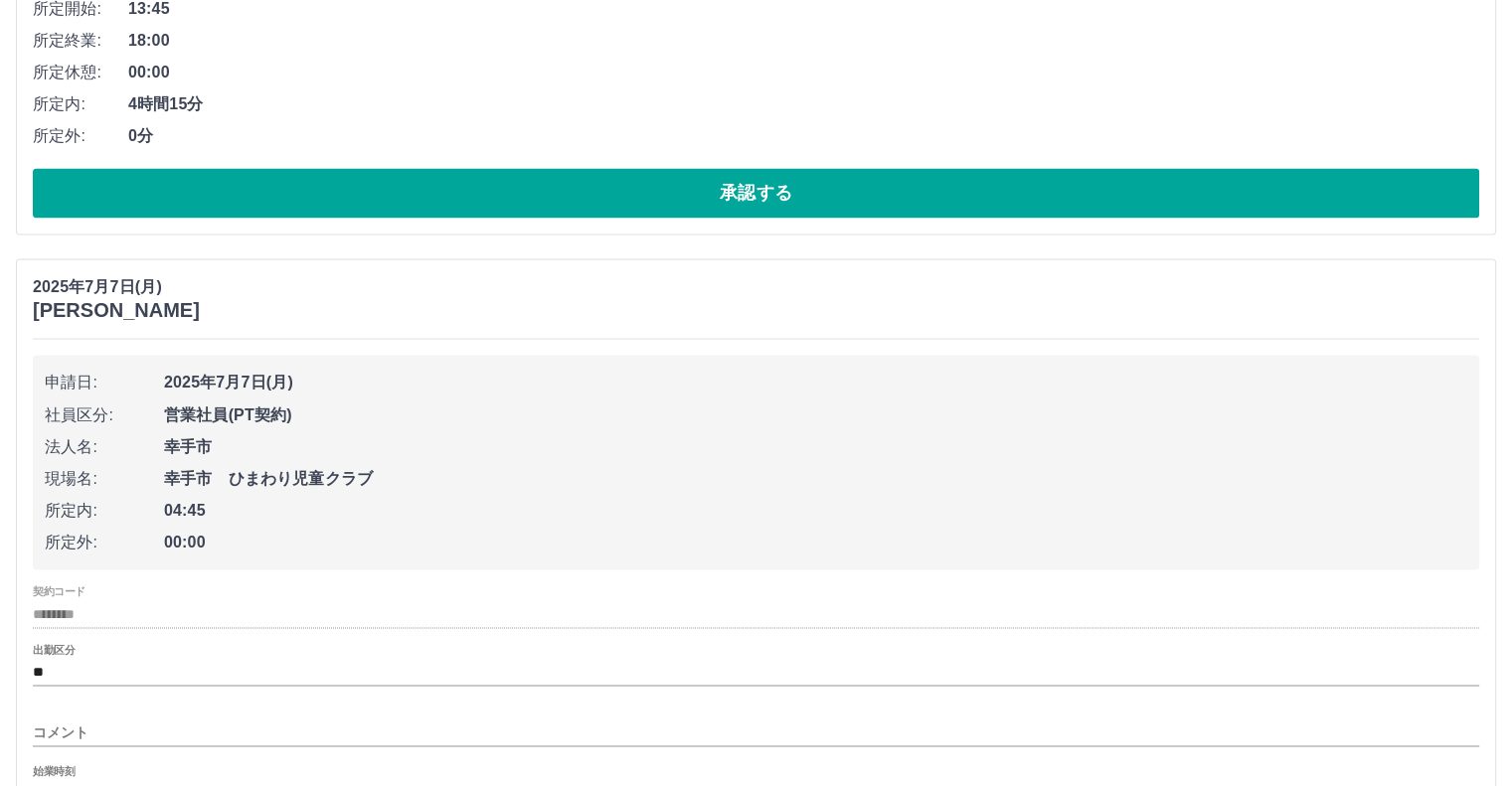 click on "コメント" at bounding box center [756, 731] 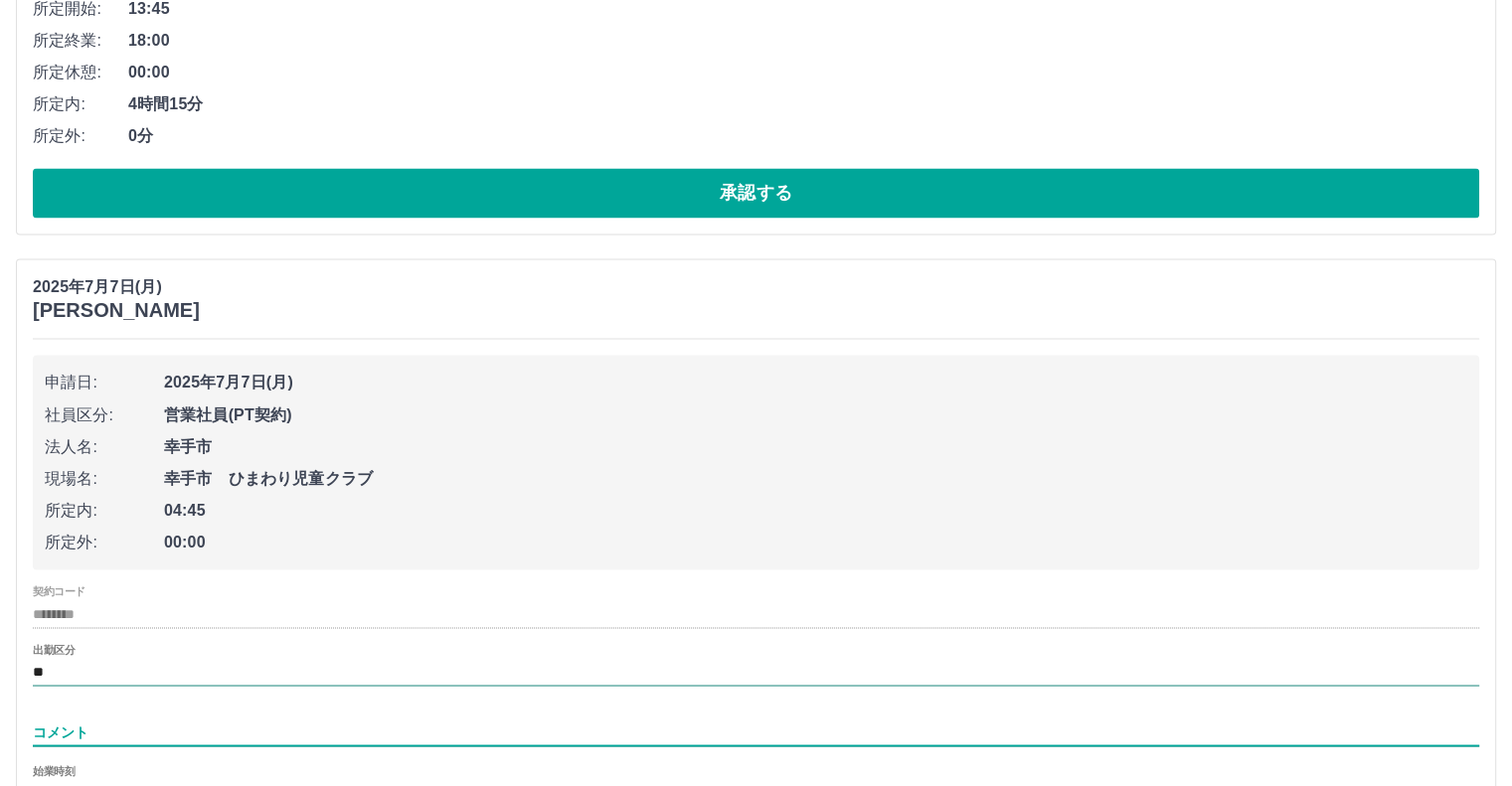 type on "***" 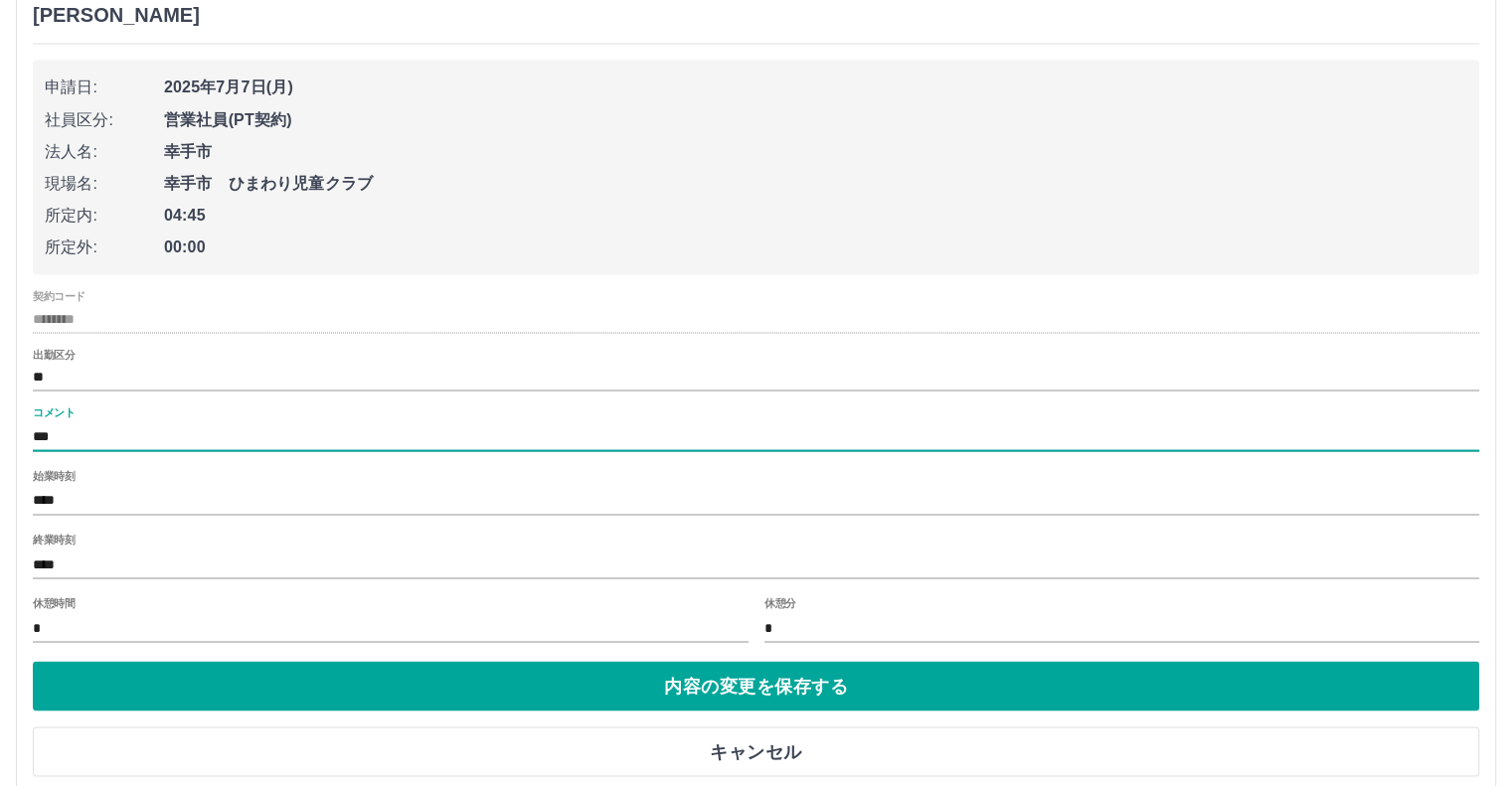 scroll, scrollTop: 18779, scrollLeft: 0, axis: vertical 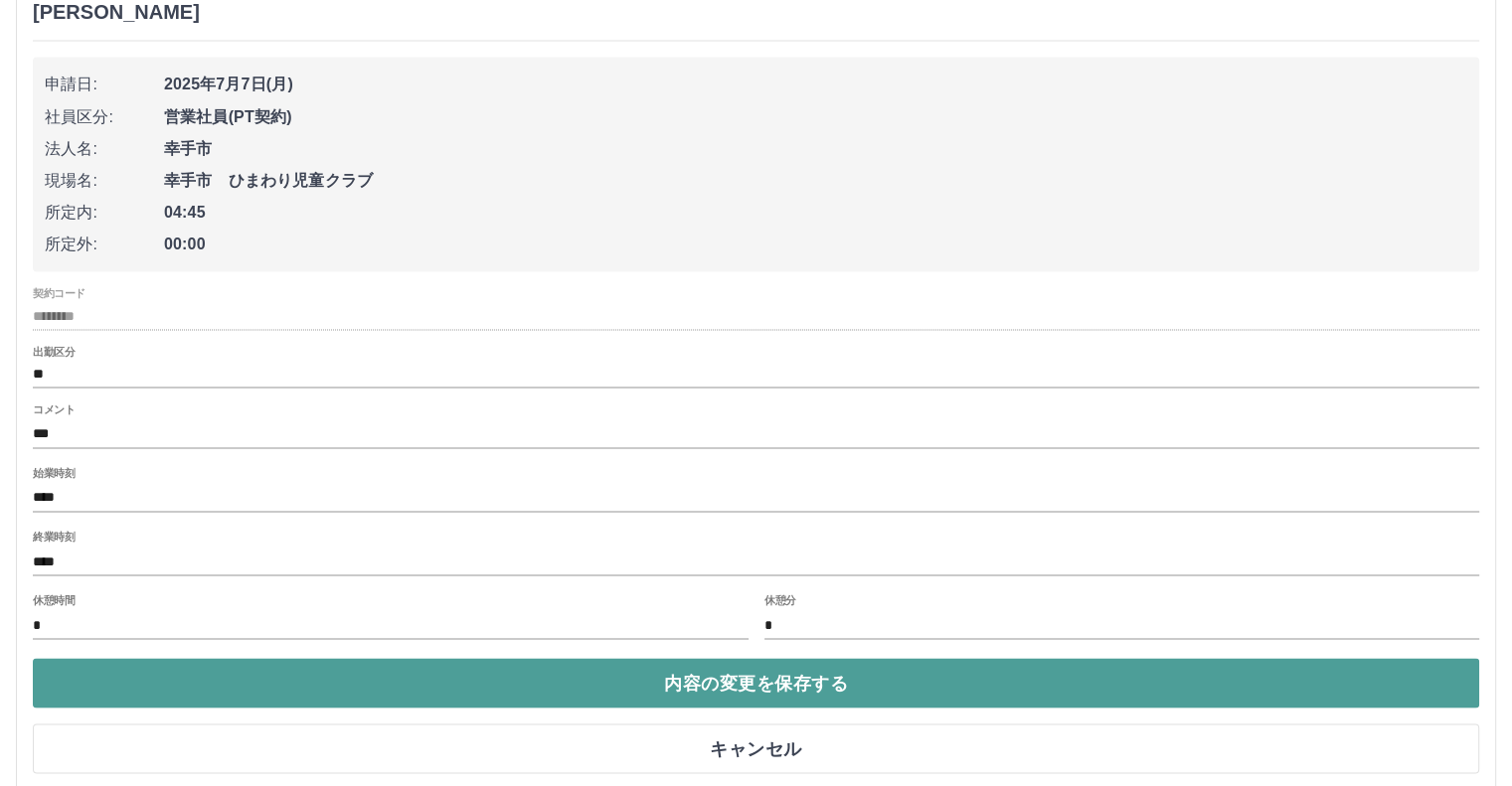 click on "内容の変更を保存する" at bounding box center [756, 683] 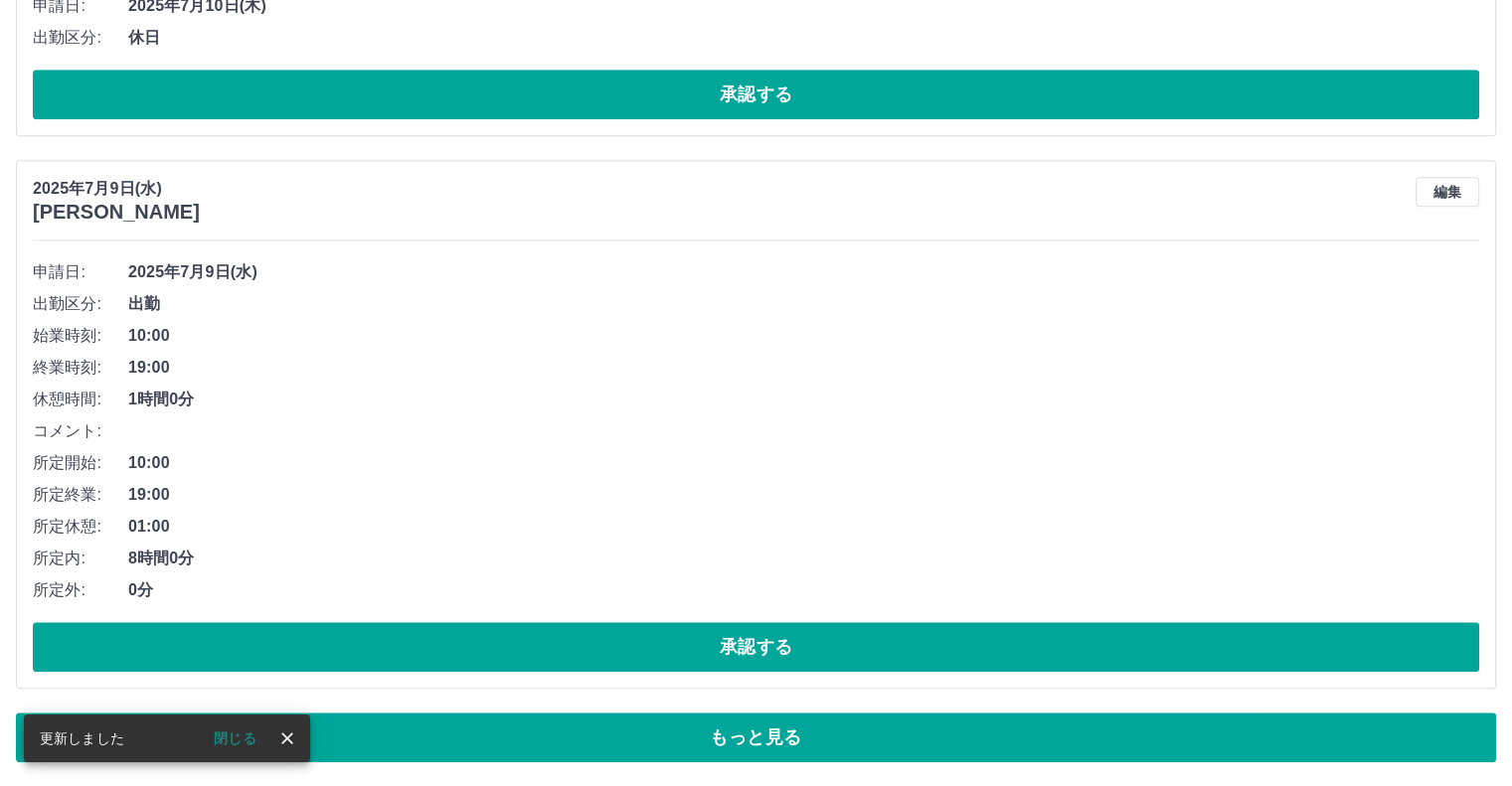 scroll, scrollTop: 9492, scrollLeft: 0, axis: vertical 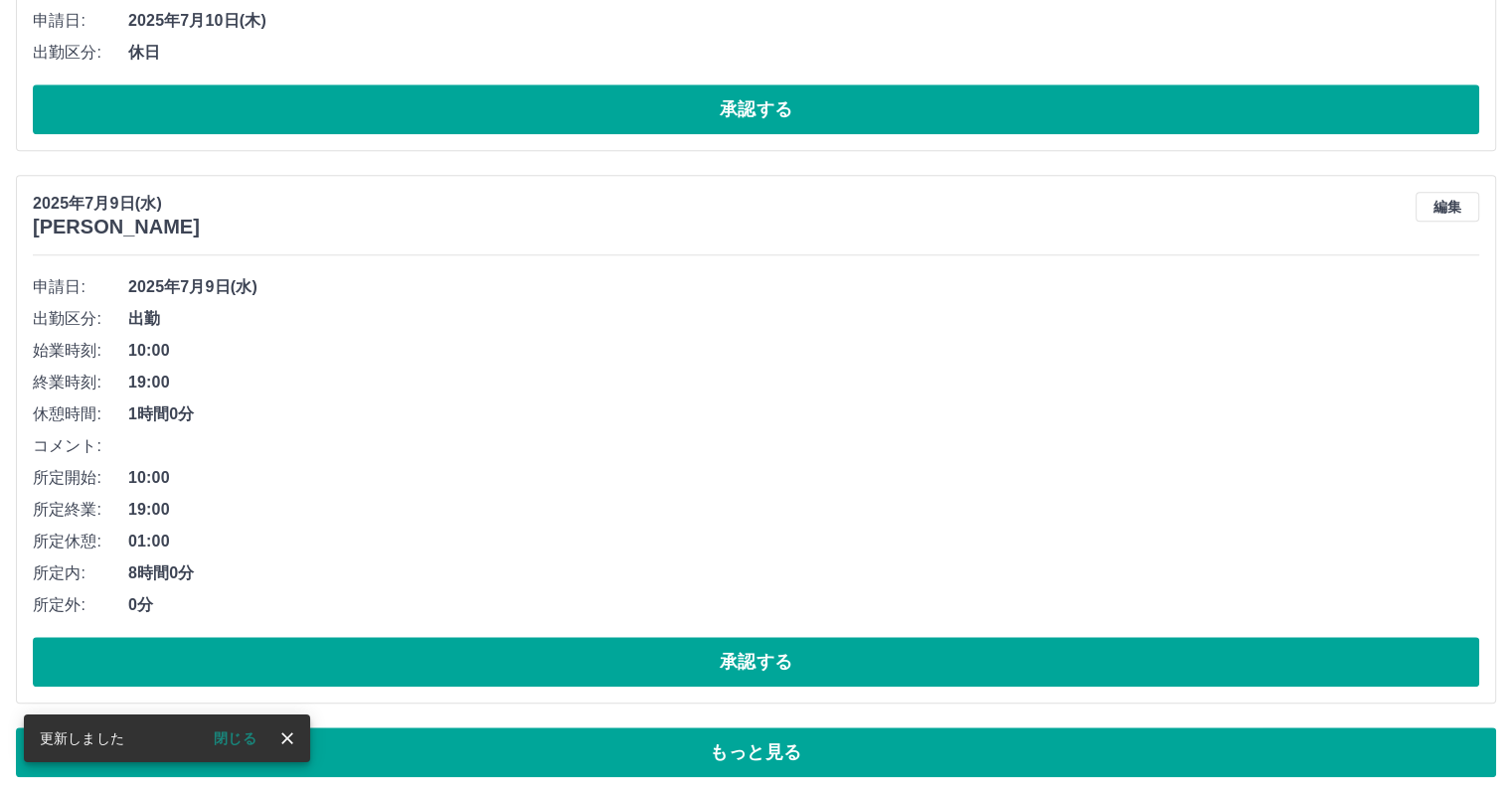 click on "もっと見る" at bounding box center [756, 752] 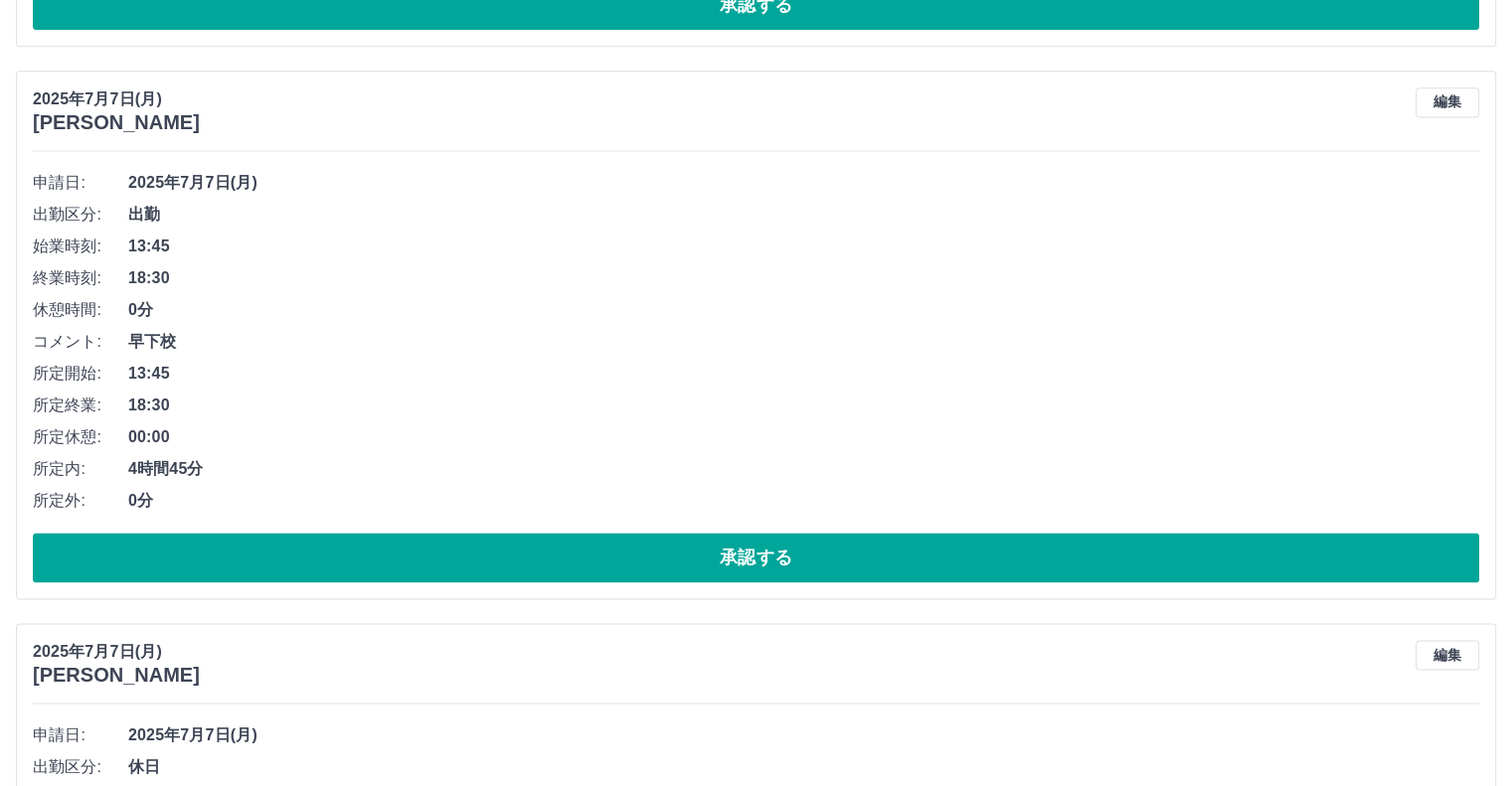 scroll, scrollTop: 18480, scrollLeft: 0, axis: vertical 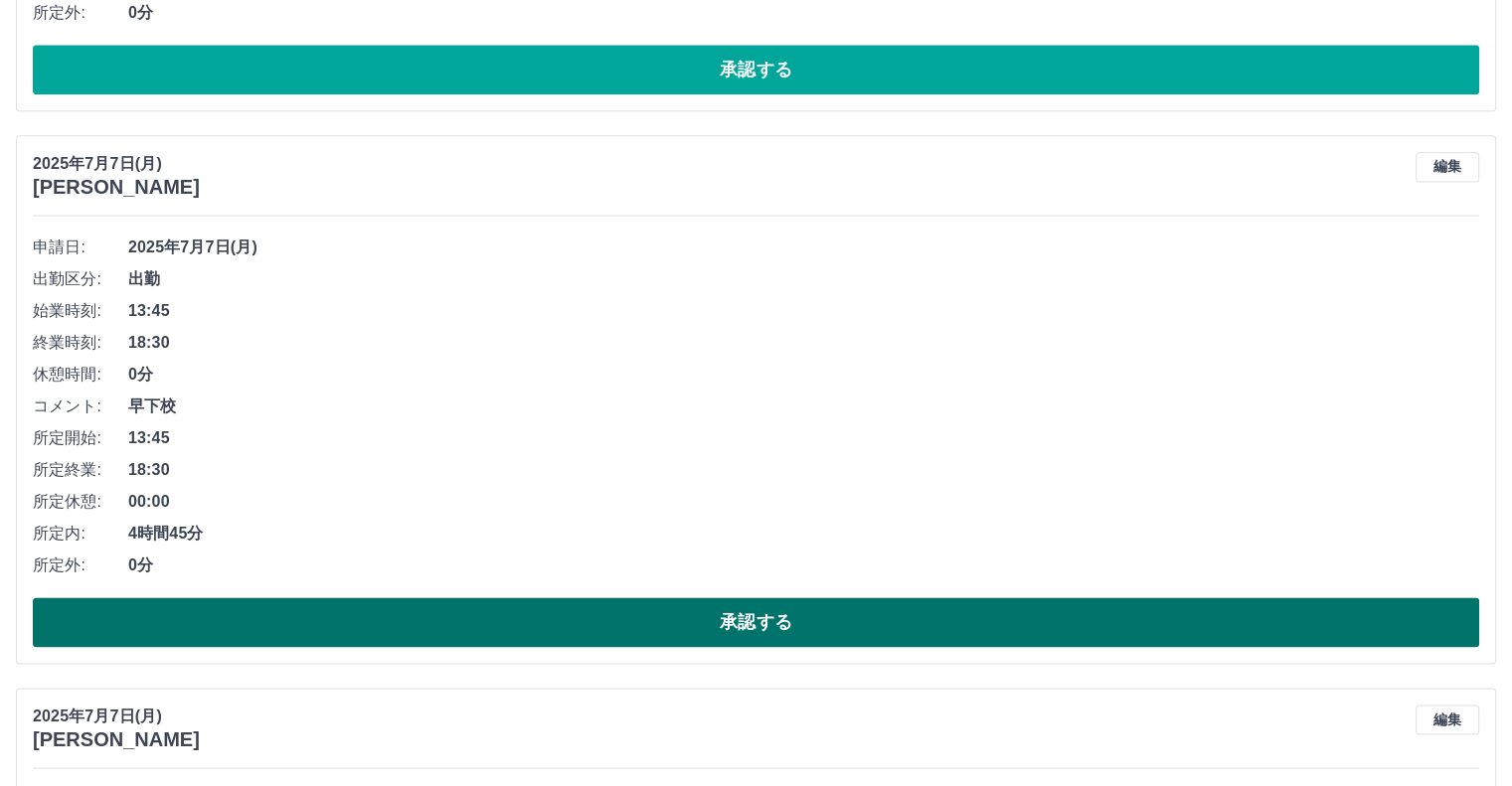 click on "承認する" at bounding box center [756, 622] 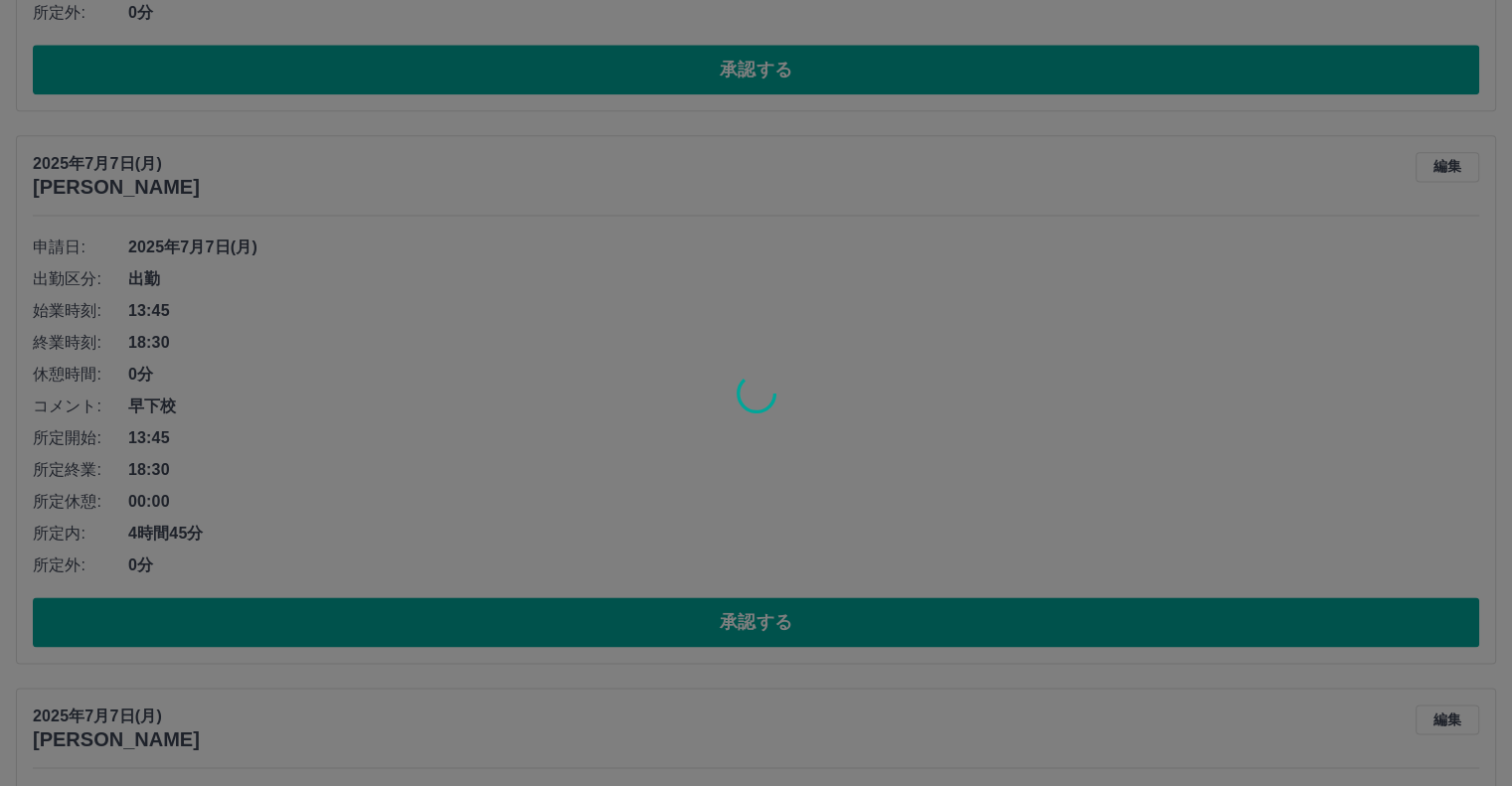 scroll, scrollTop: 9492, scrollLeft: 0, axis: vertical 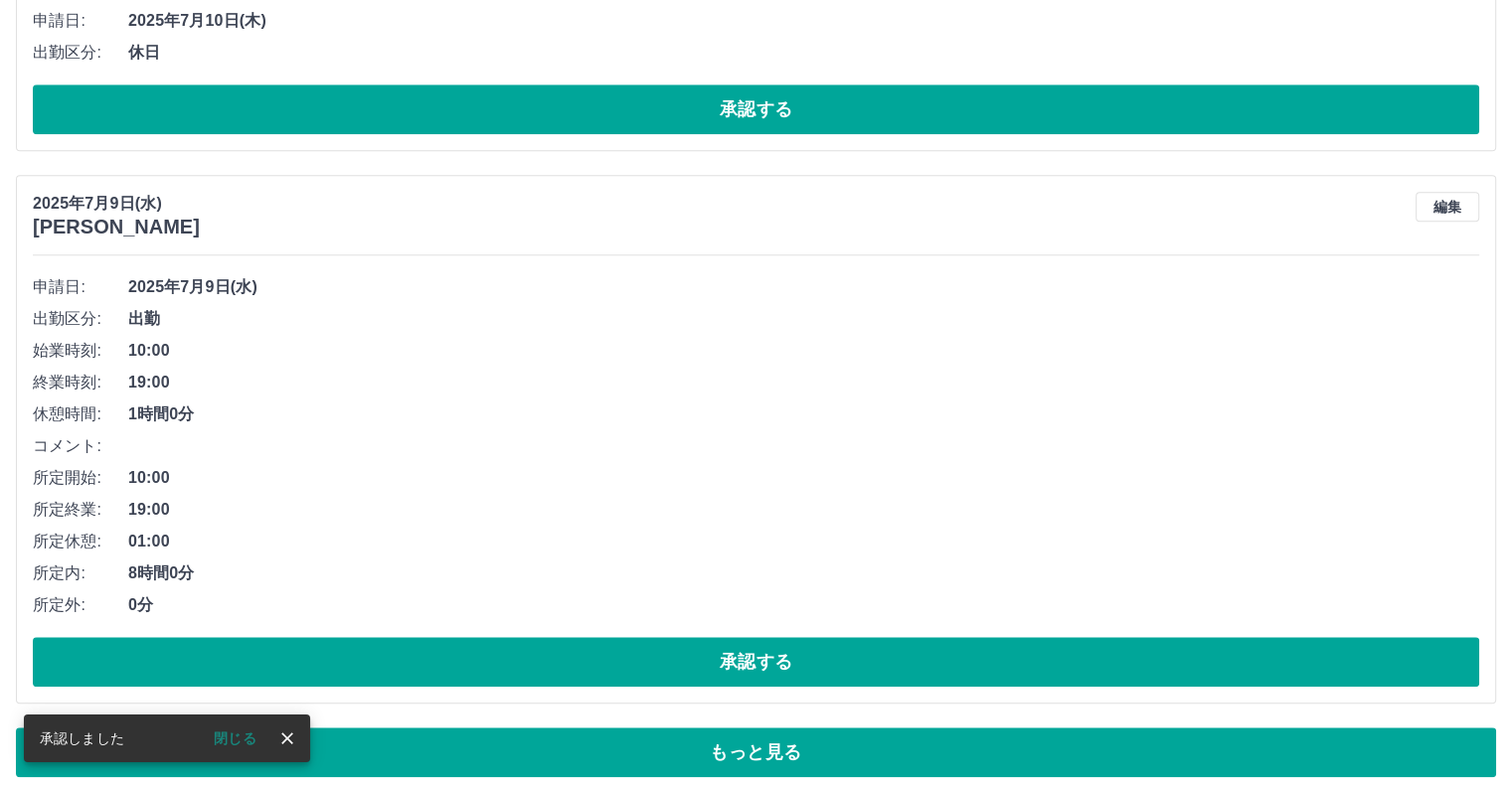 click on "もっと見る" at bounding box center [756, 752] 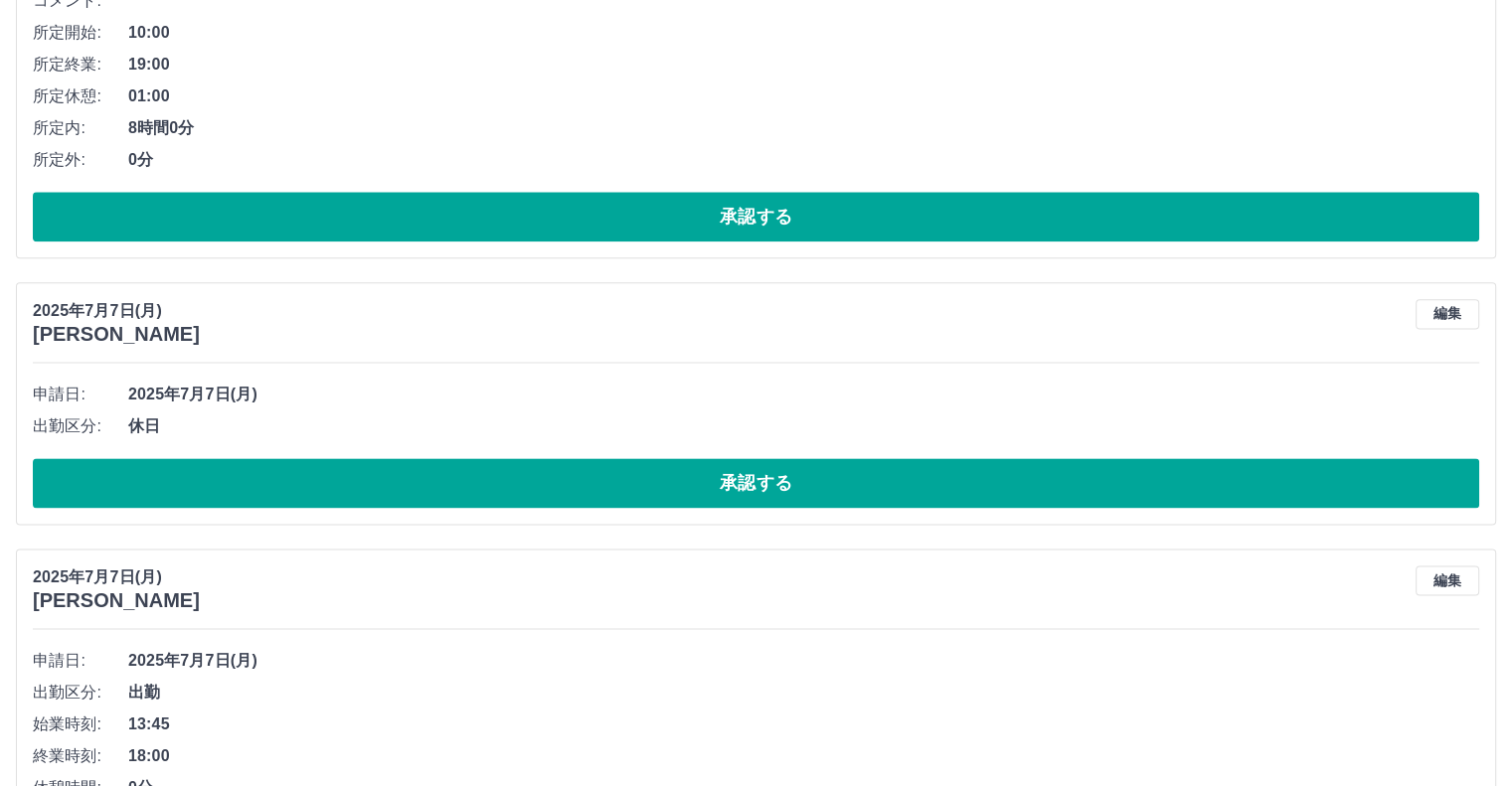 scroll, scrollTop: 17630, scrollLeft: 0, axis: vertical 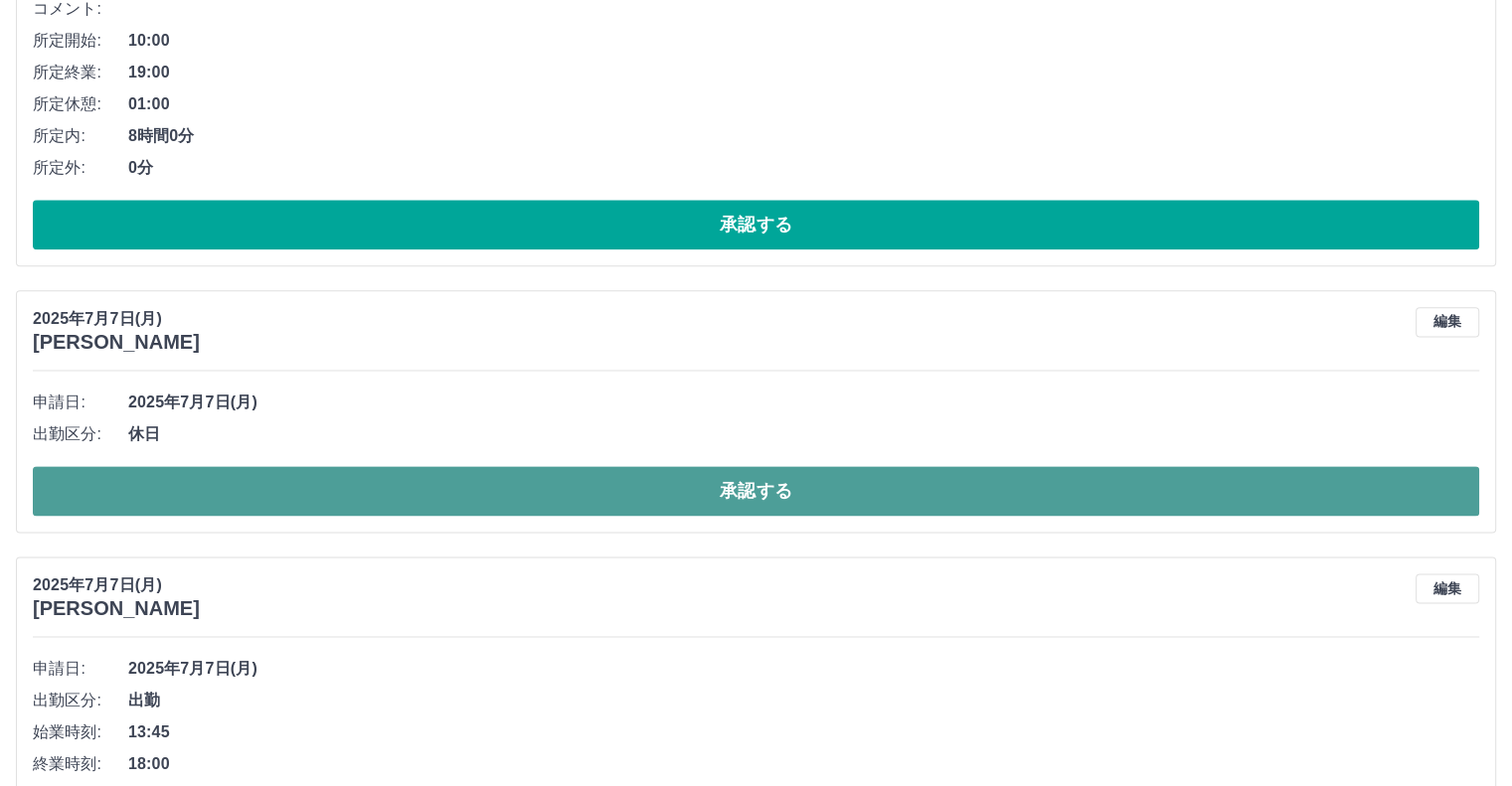 click on "承認する" at bounding box center [756, 491] 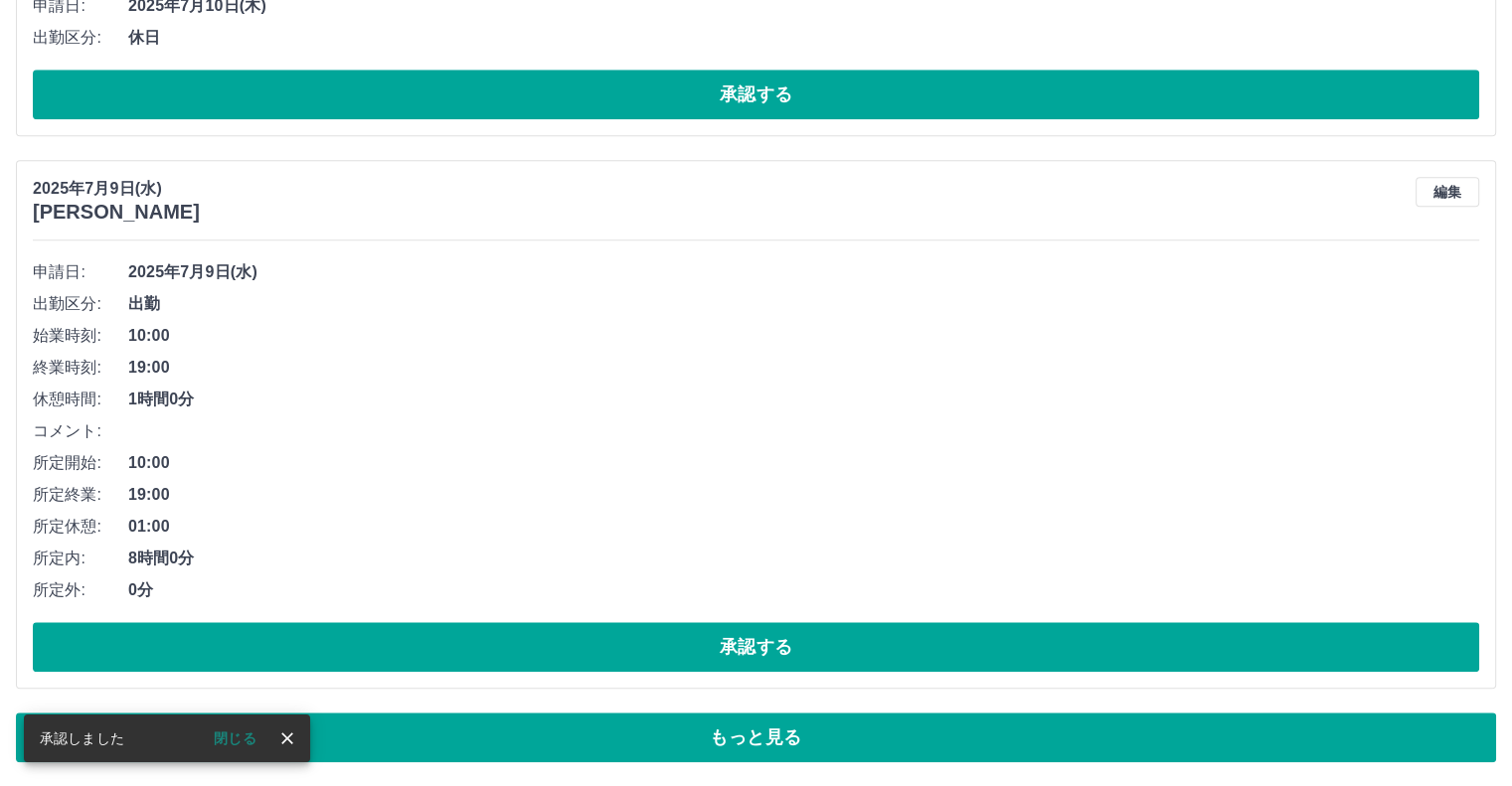 scroll, scrollTop: 9492, scrollLeft: 0, axis: vertical 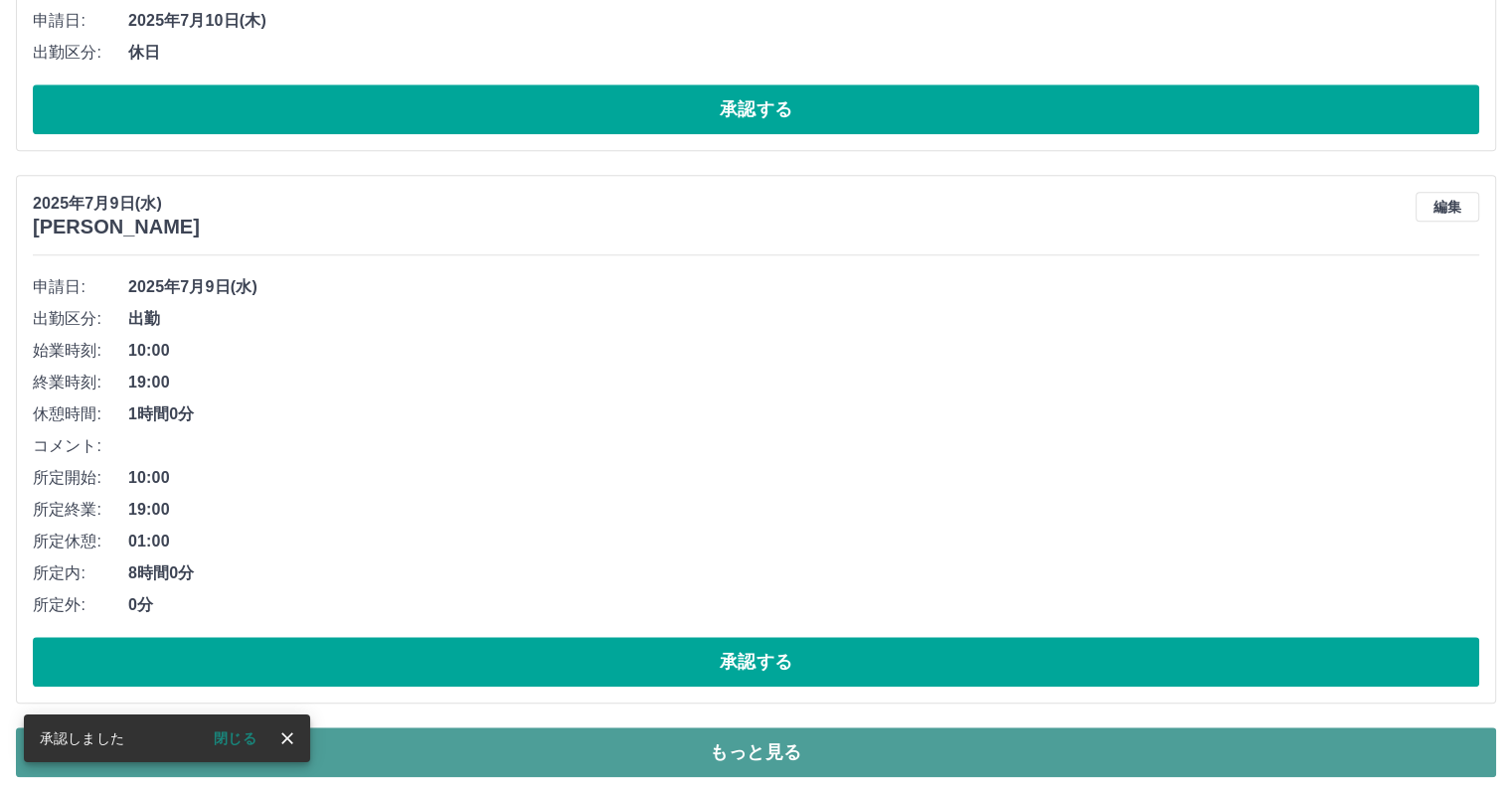 click on "もっと見る" at bounding box center [756, 752] 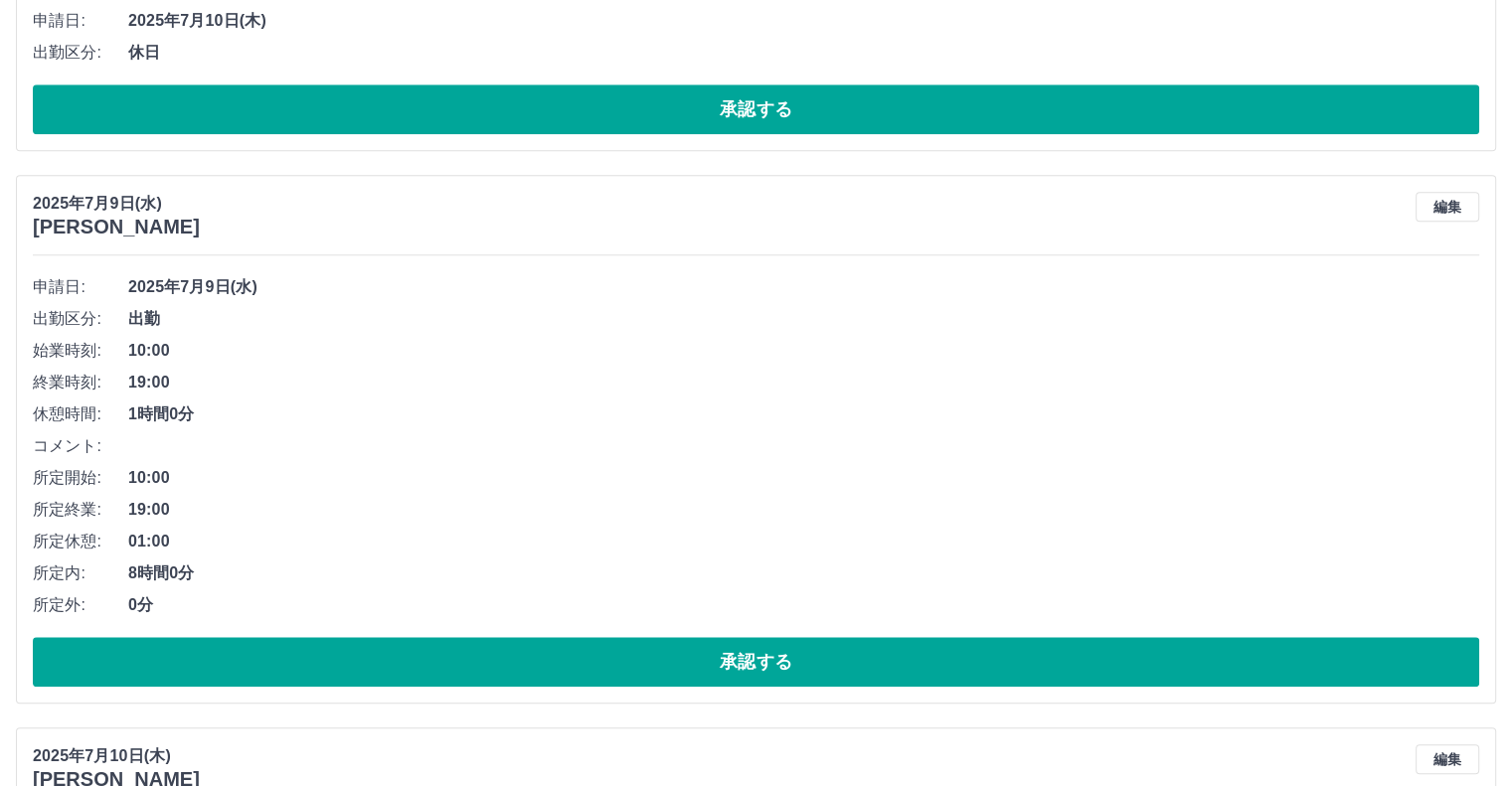 scroll, scrollTop: 17662, scrollLeft: 0, axis: vertical 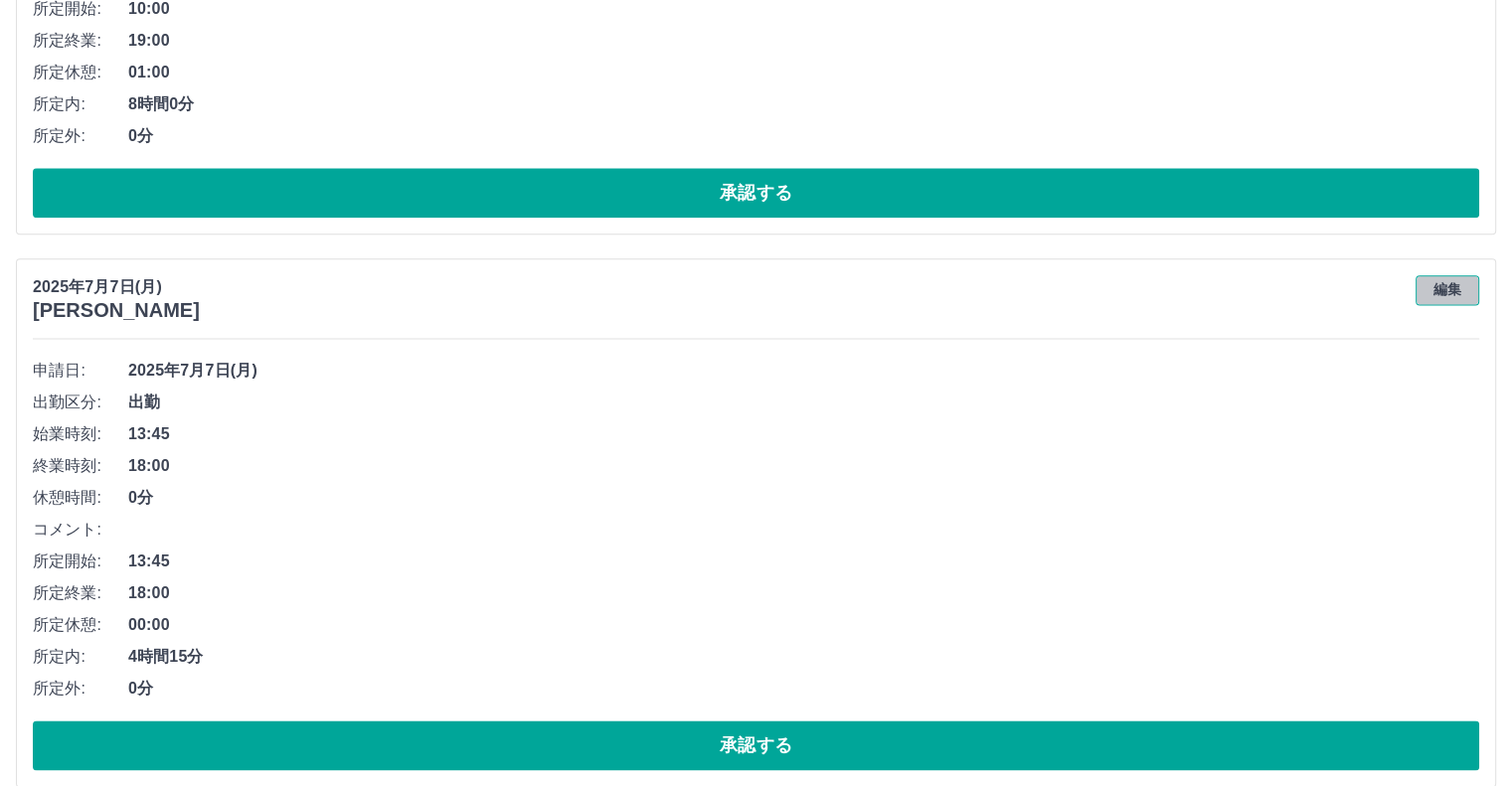 click on "編集" at bounding box center (1447, 290) 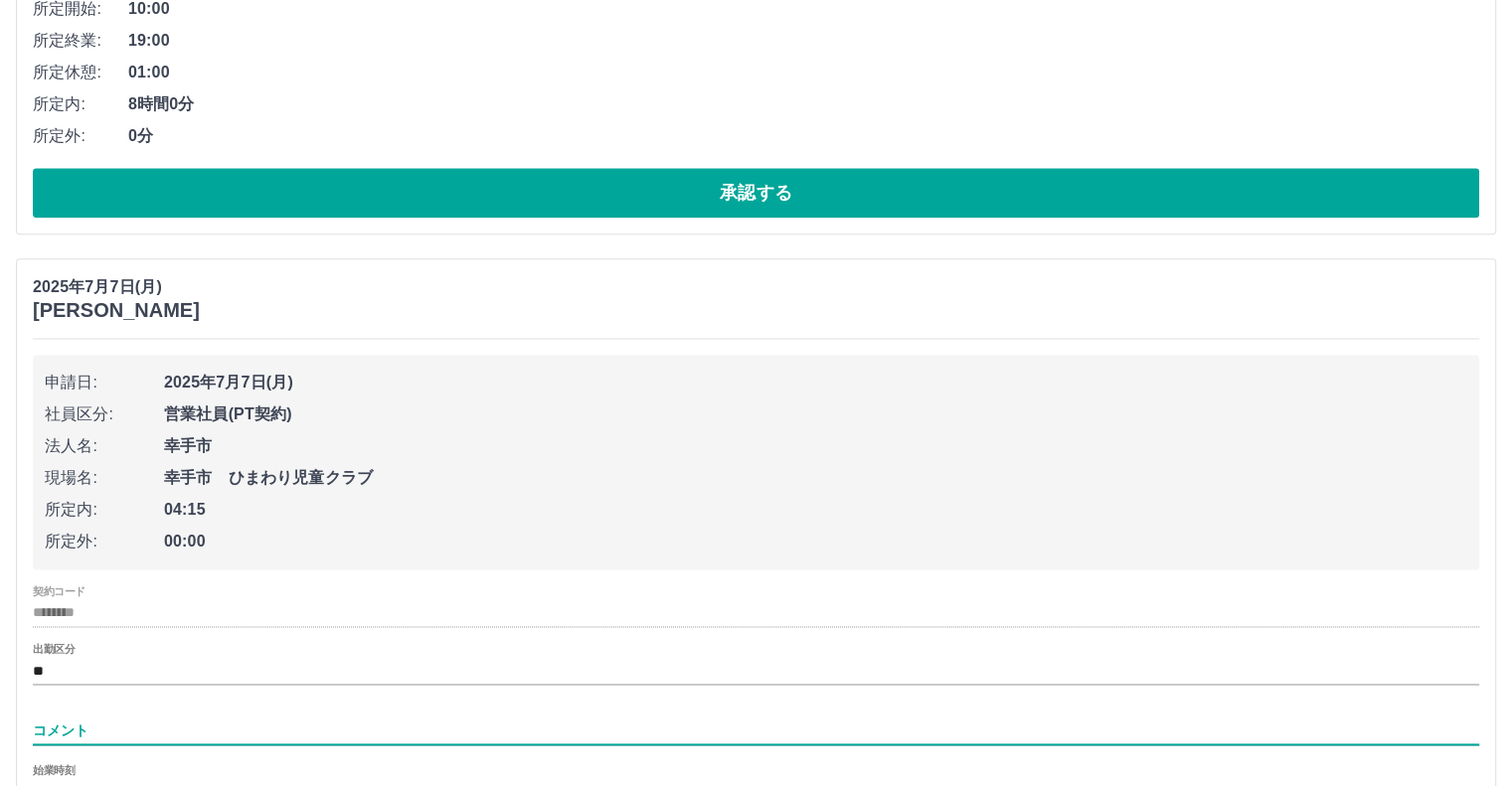 click on "コメント" at bounding box center (756, 730) 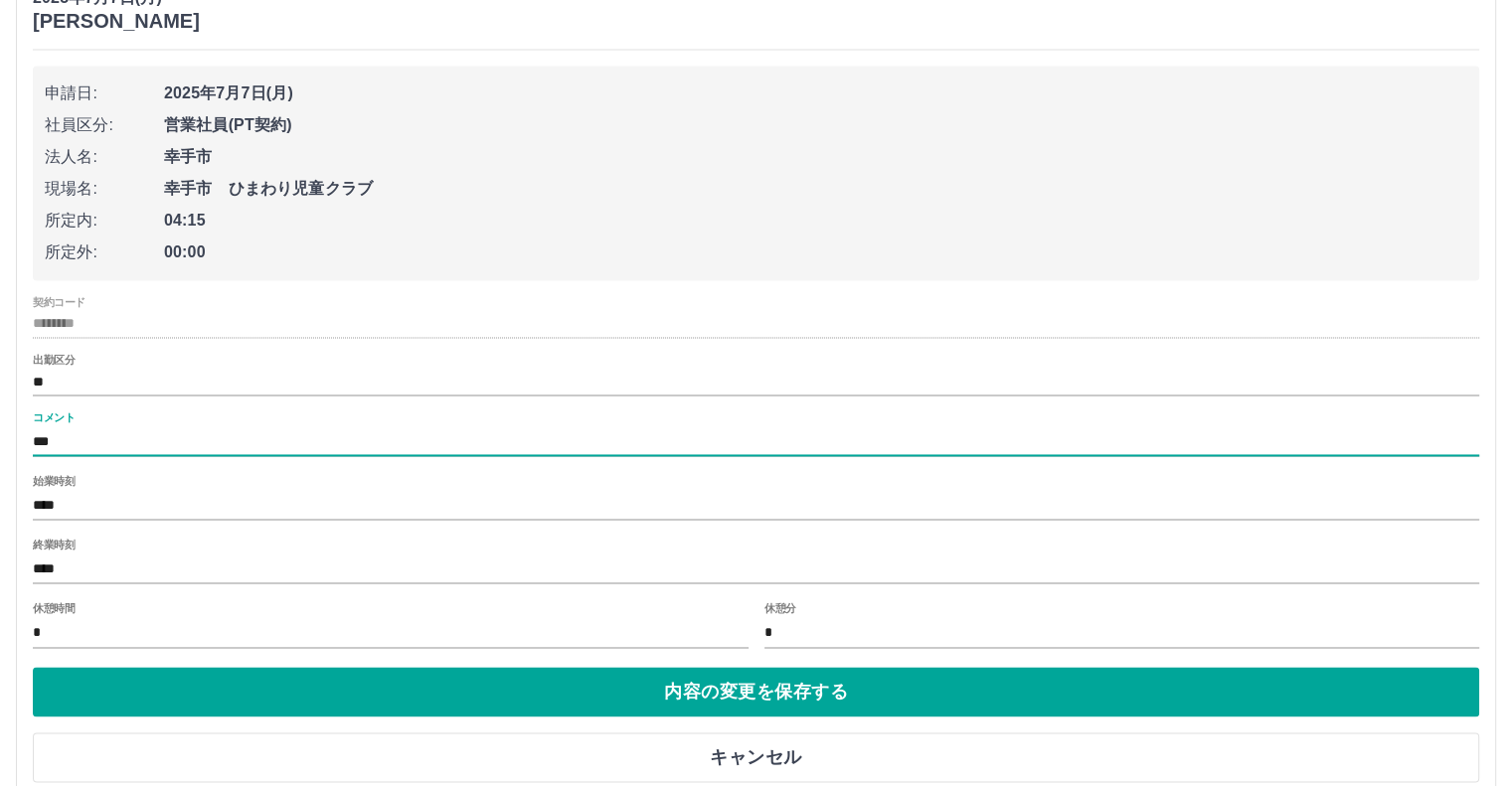 scroll, scrollTop: 17960, scrollLeft: 0, axis: vertical 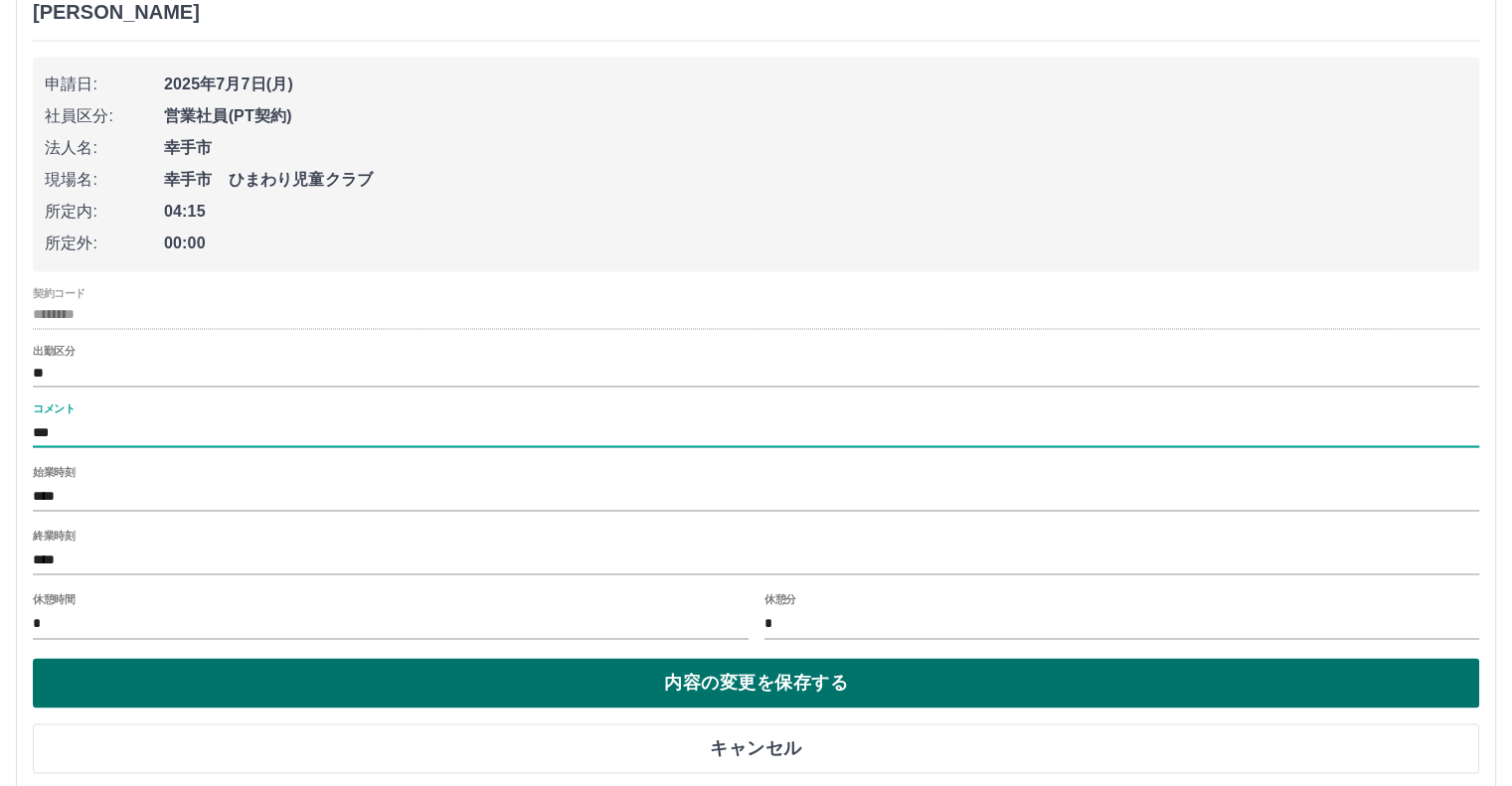 click on "内容の変更を保存する" at bounding box center (756, 683) 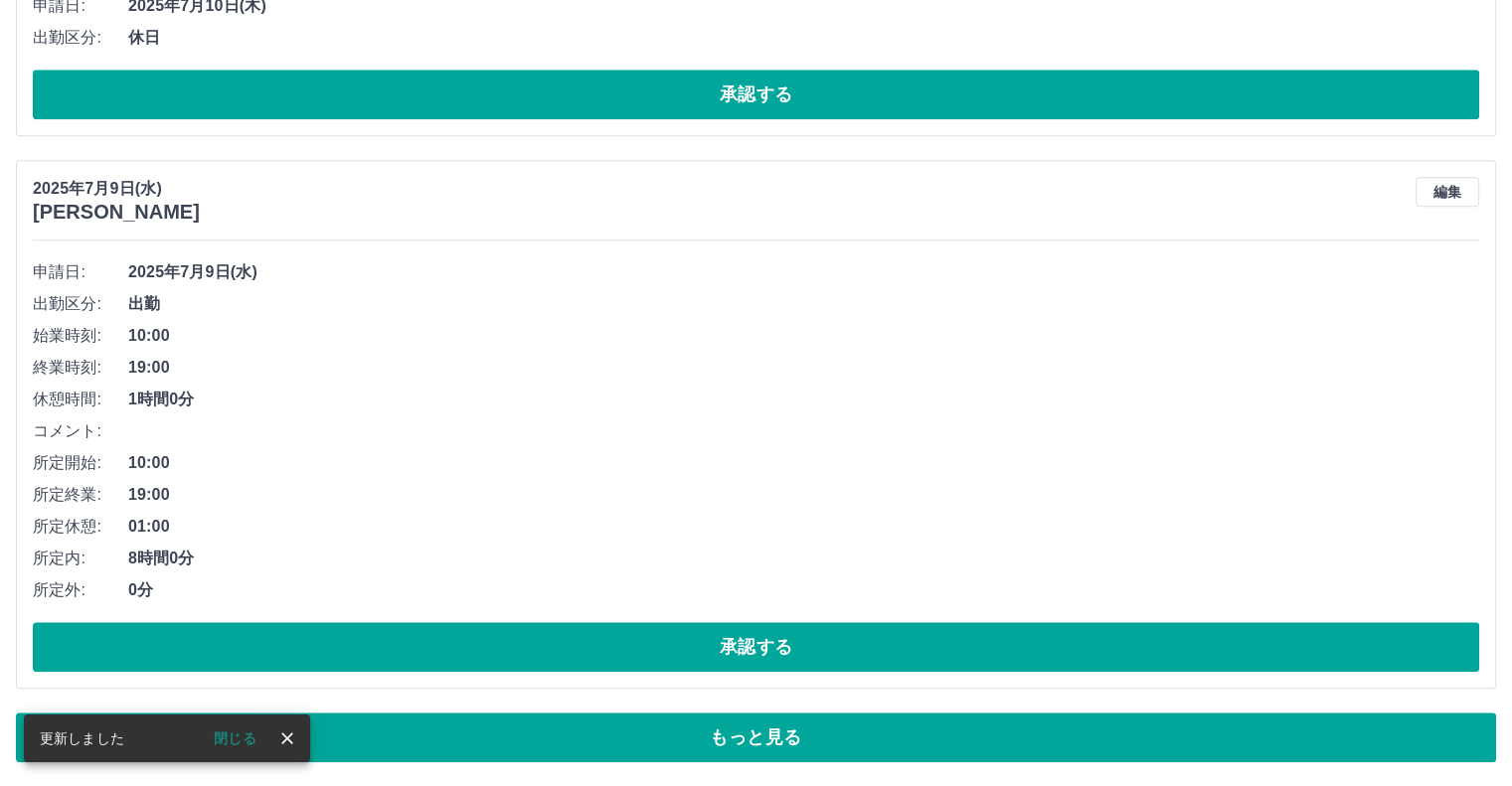 scroll, scrollTop: 9492, scrollLeft: 0, axis: vertical 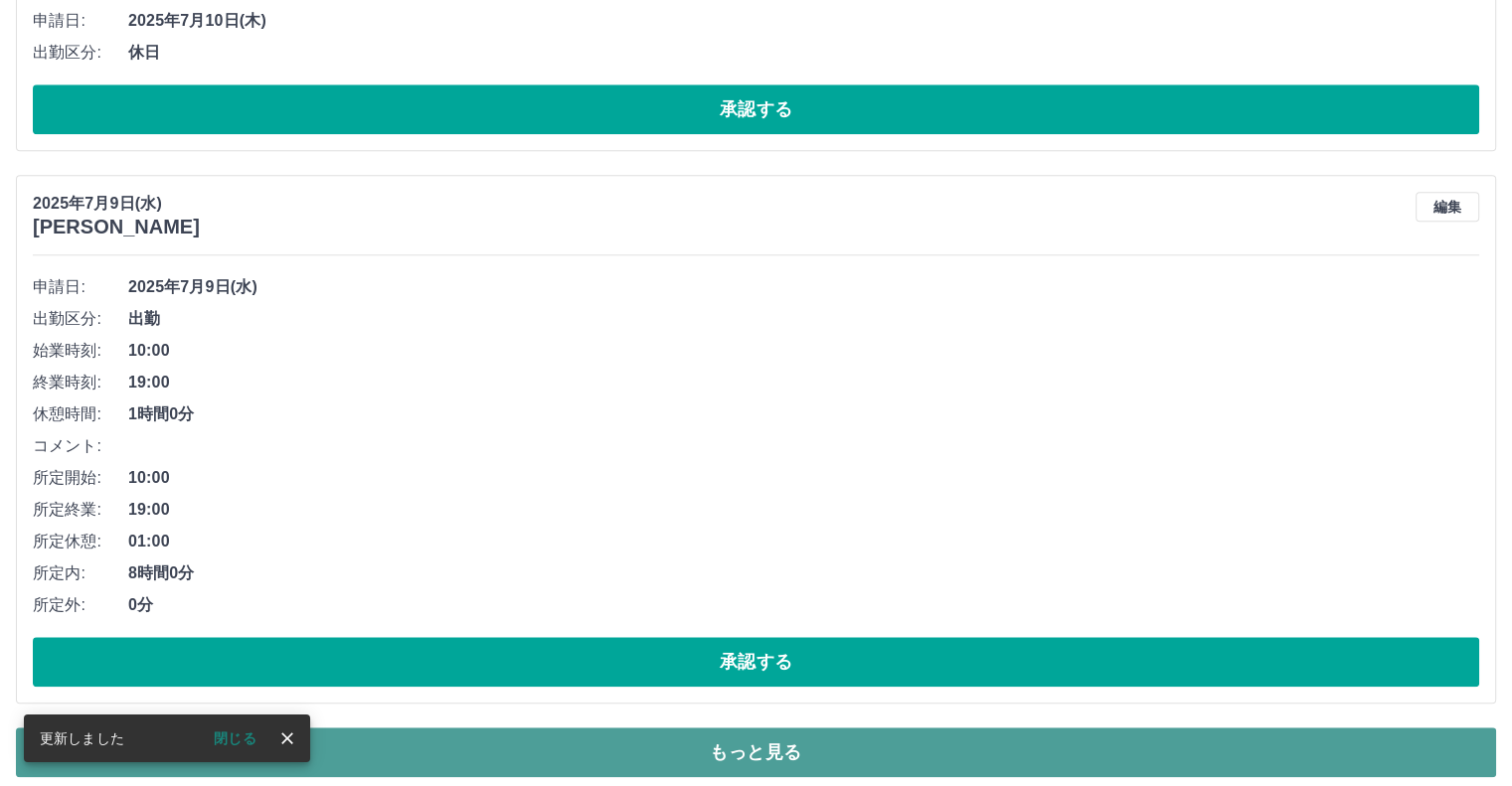 click on "もっと見る" at bounding box center [756, 752] 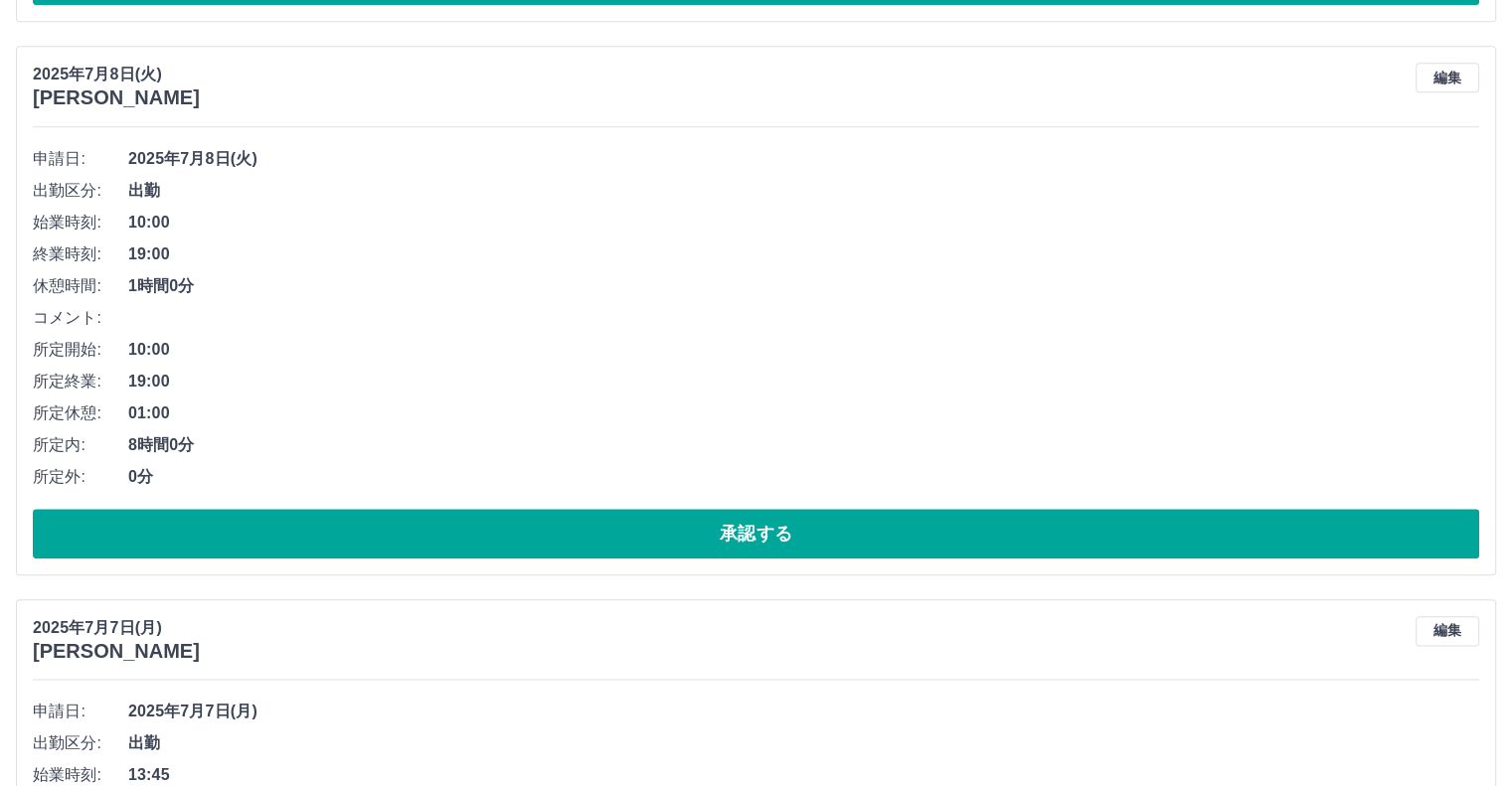 scroll, scrollTop: 17662, scrollLeft: 0, axis: vertical 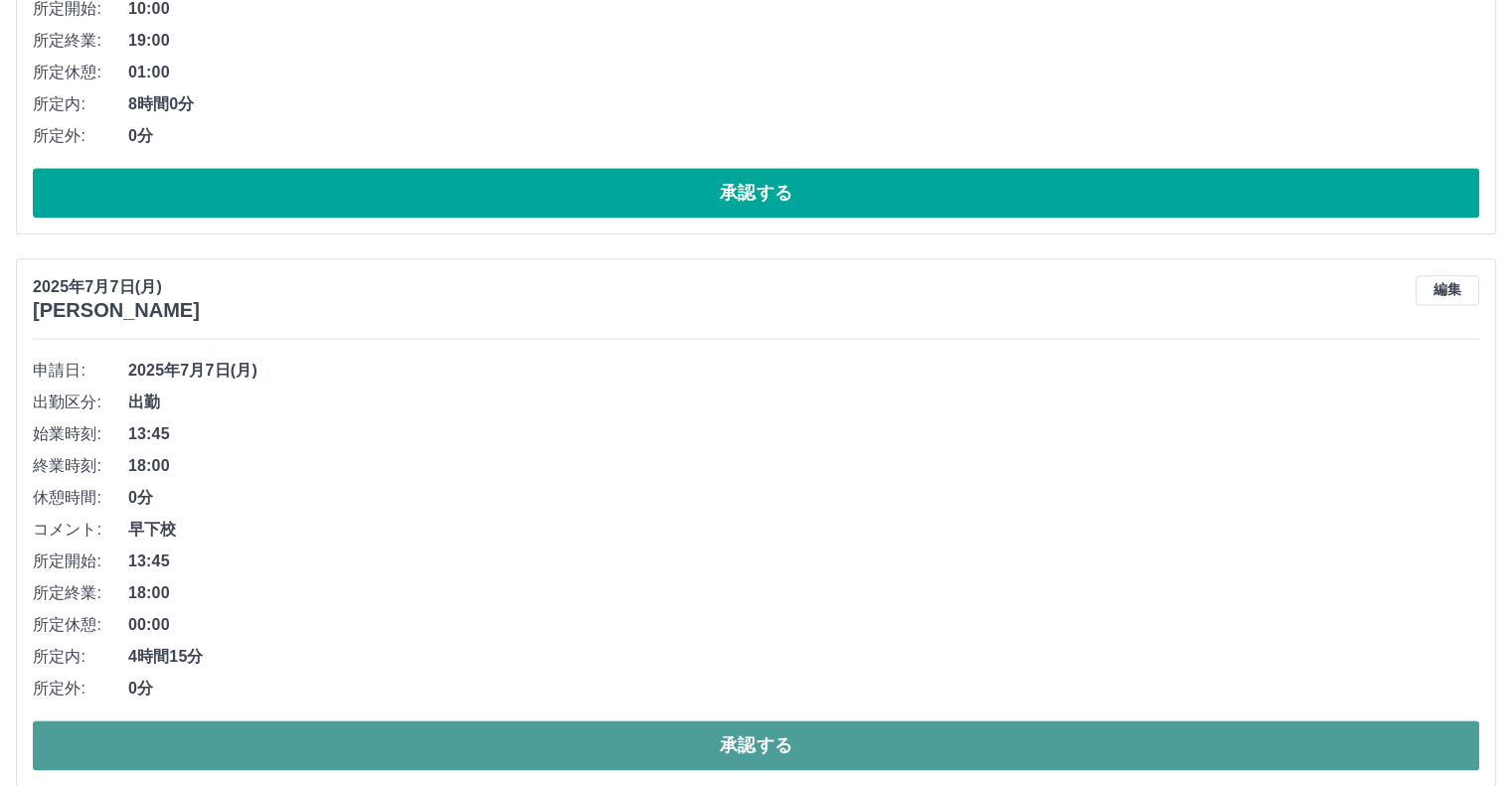 click on "承認する" at bounding box center (756, 745) 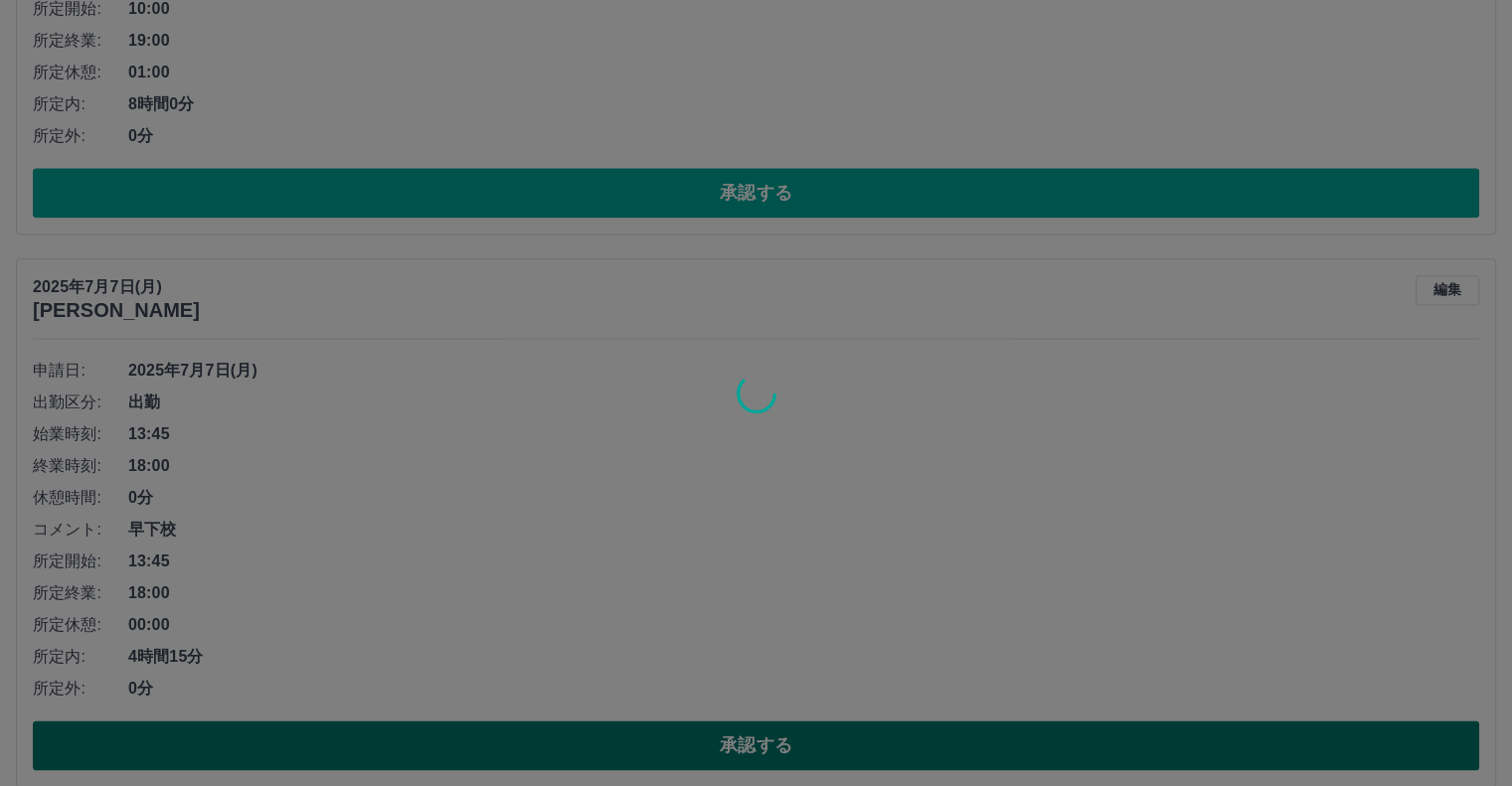 scroll, scrollTop: 9492, scrollLeft: 0, axis: vertical 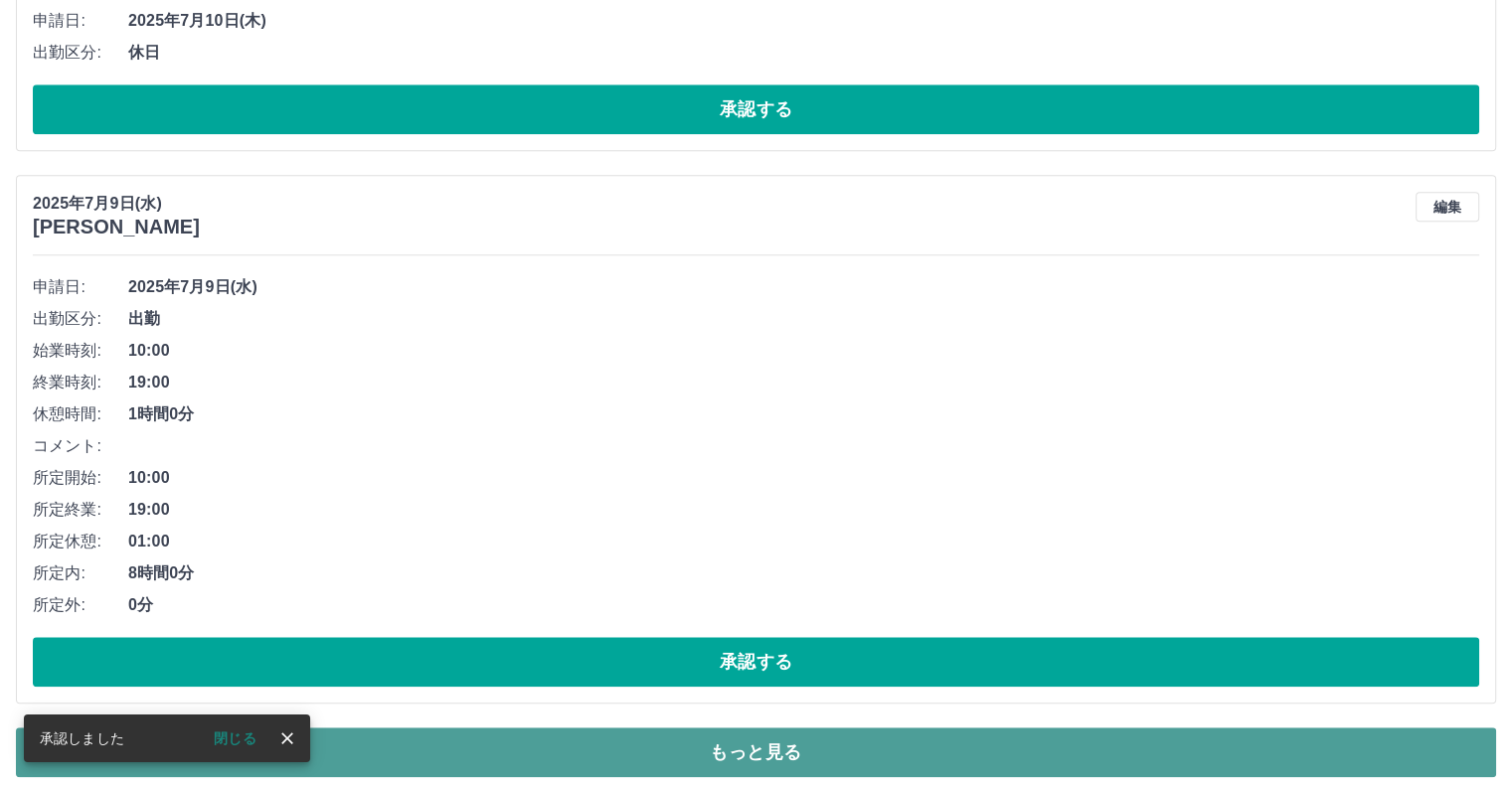 click on "もっと見る" at bounding box center (756, 752) 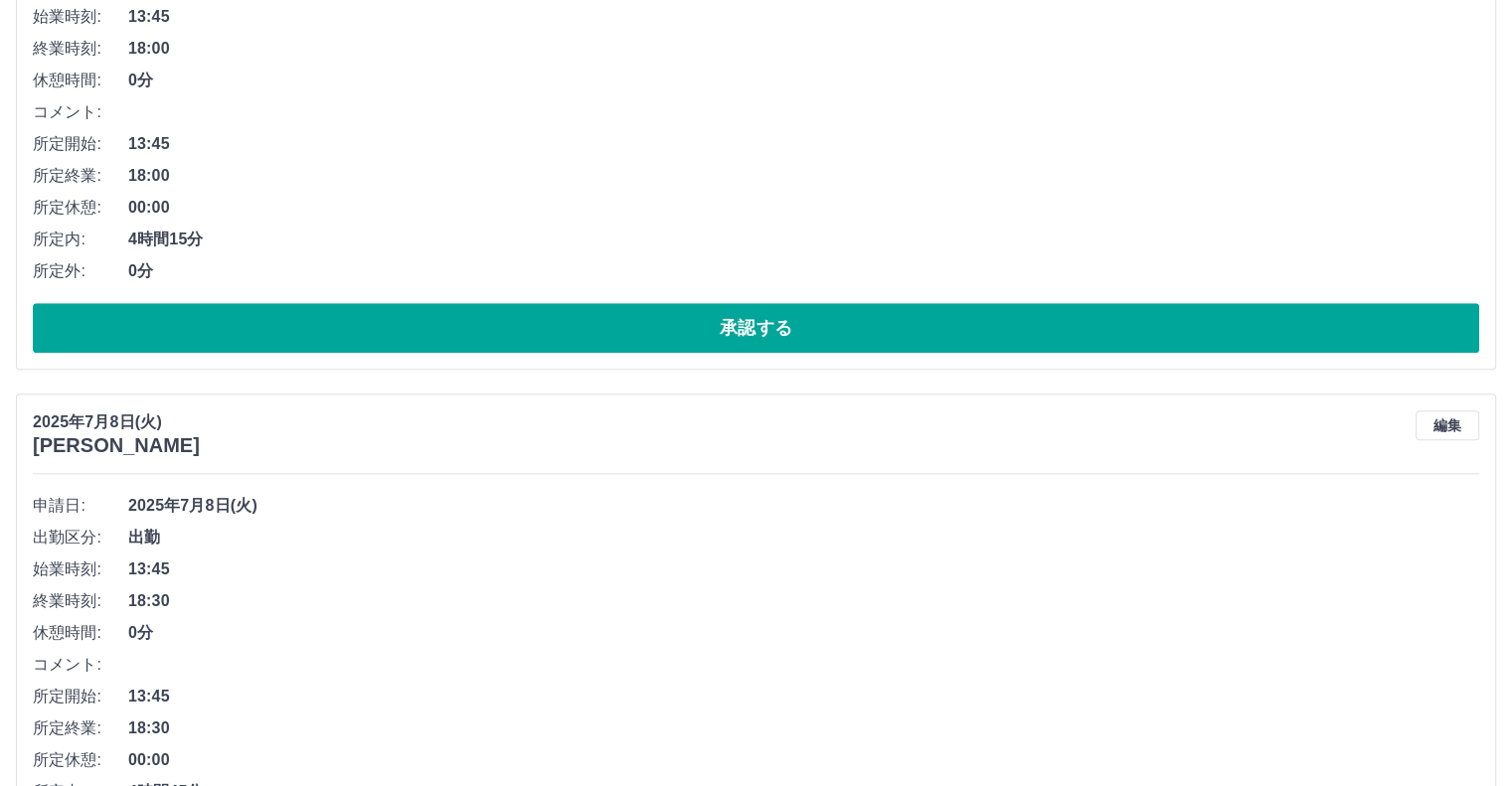 scroll, scrollTop: 17110, scrollLeft: 0, axis: vertical 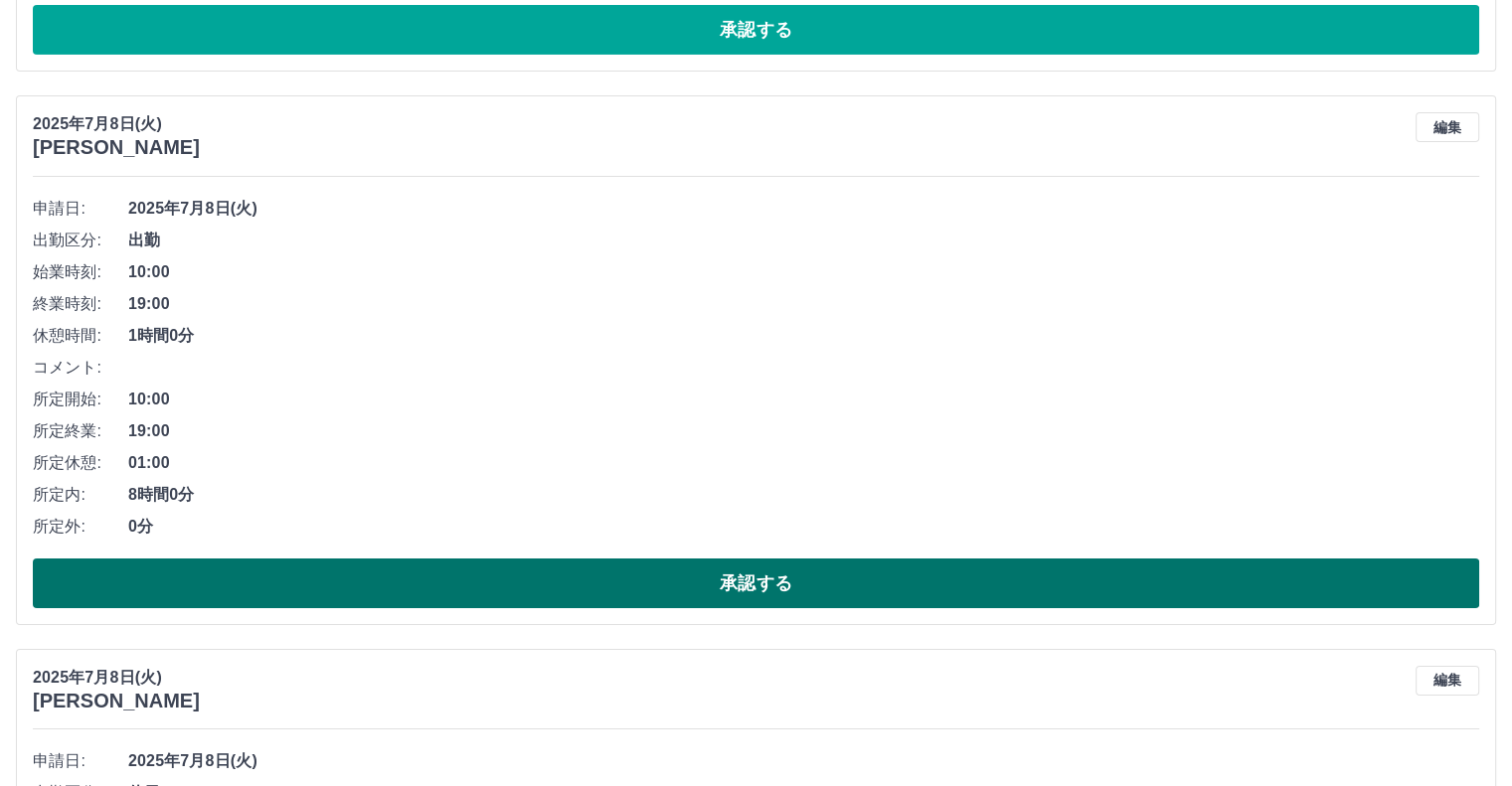 click on "承認する" at bounding box center (756, 583) 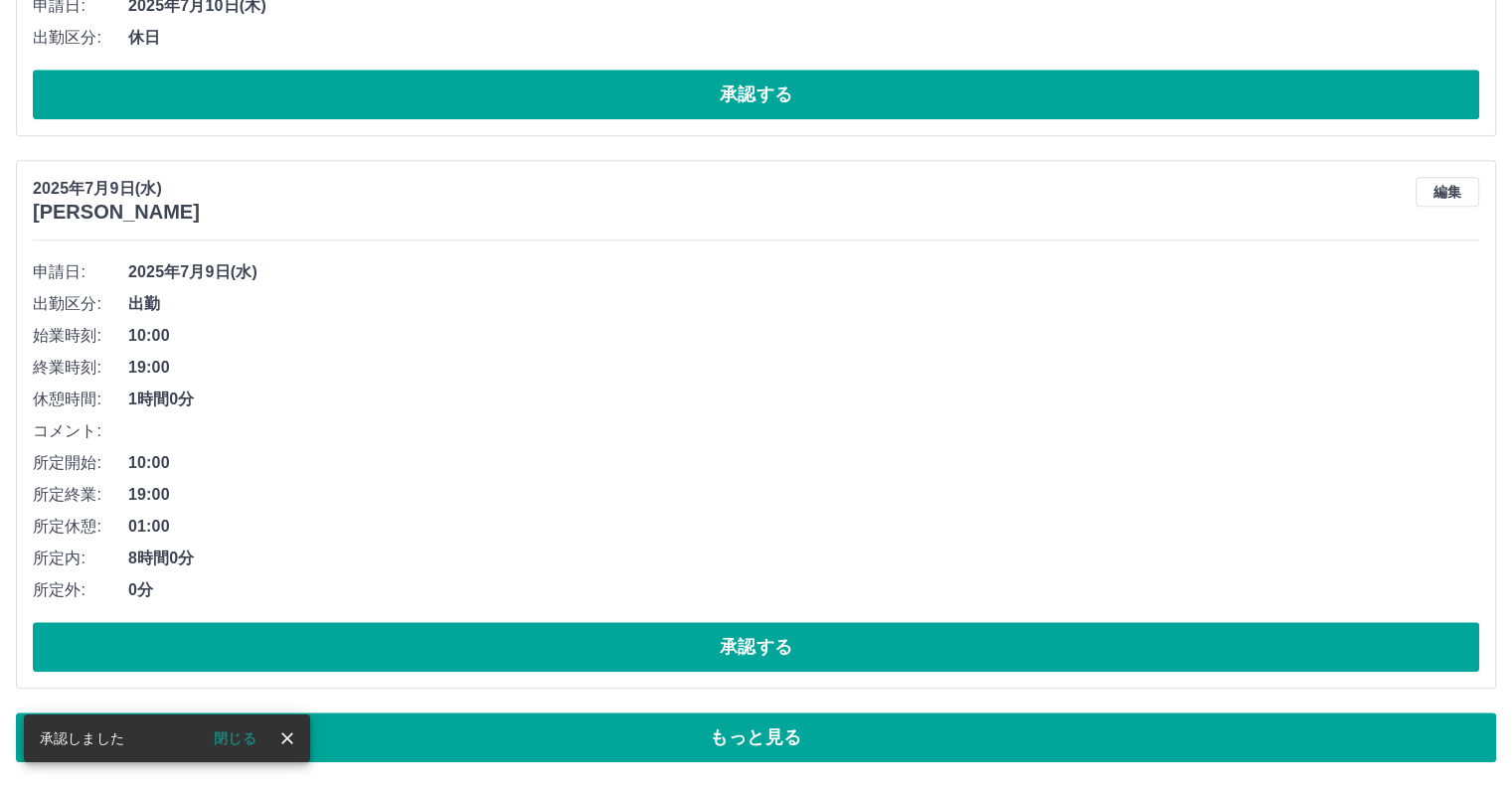 scroll, scrollTop: 9492, scrollLeft: 0, axis: vertical 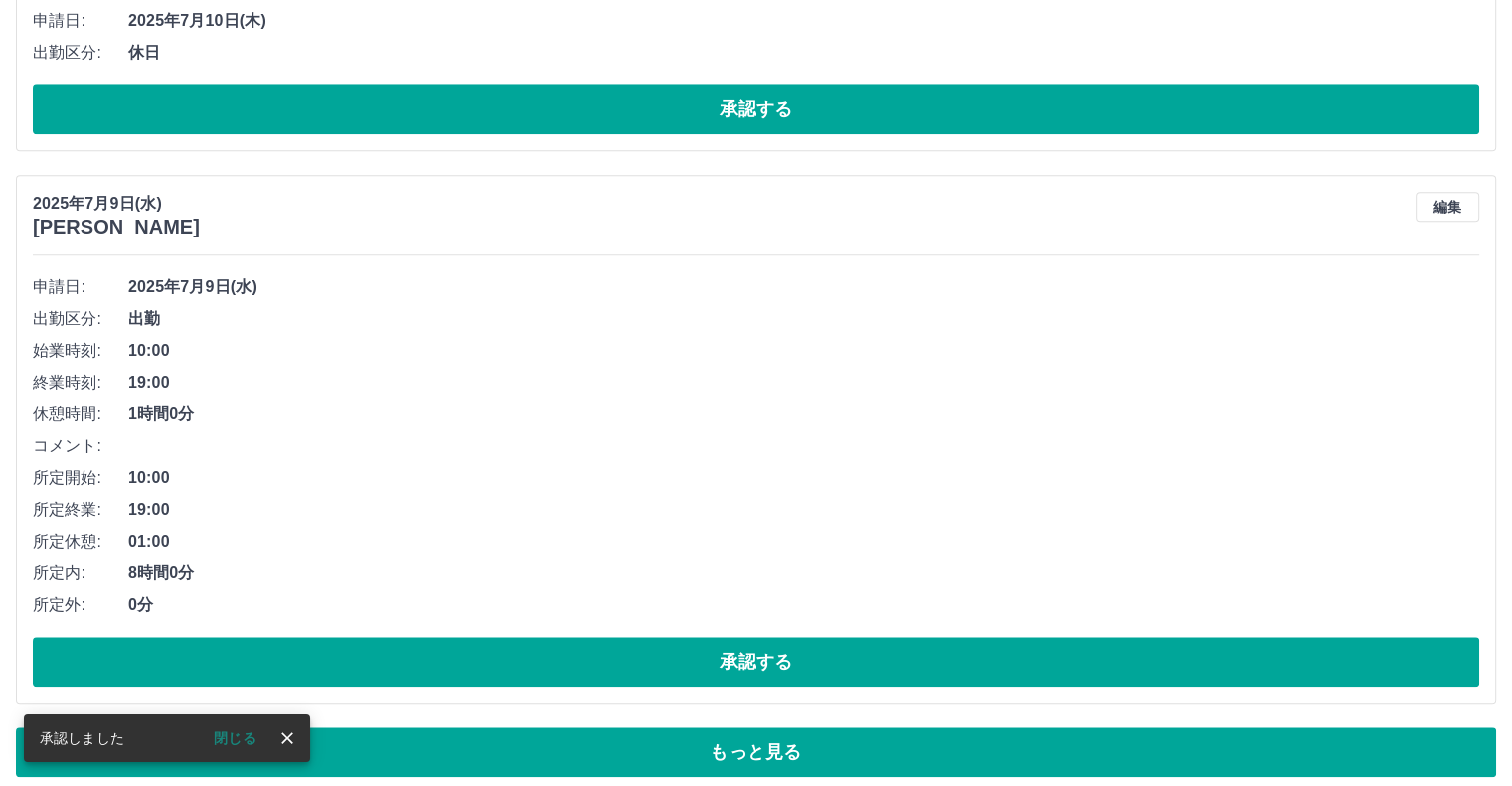 drag, startPoint x: 807, startPoint y: 743, endPoint x: 818, endPoint y: 730, distance: 17.029386 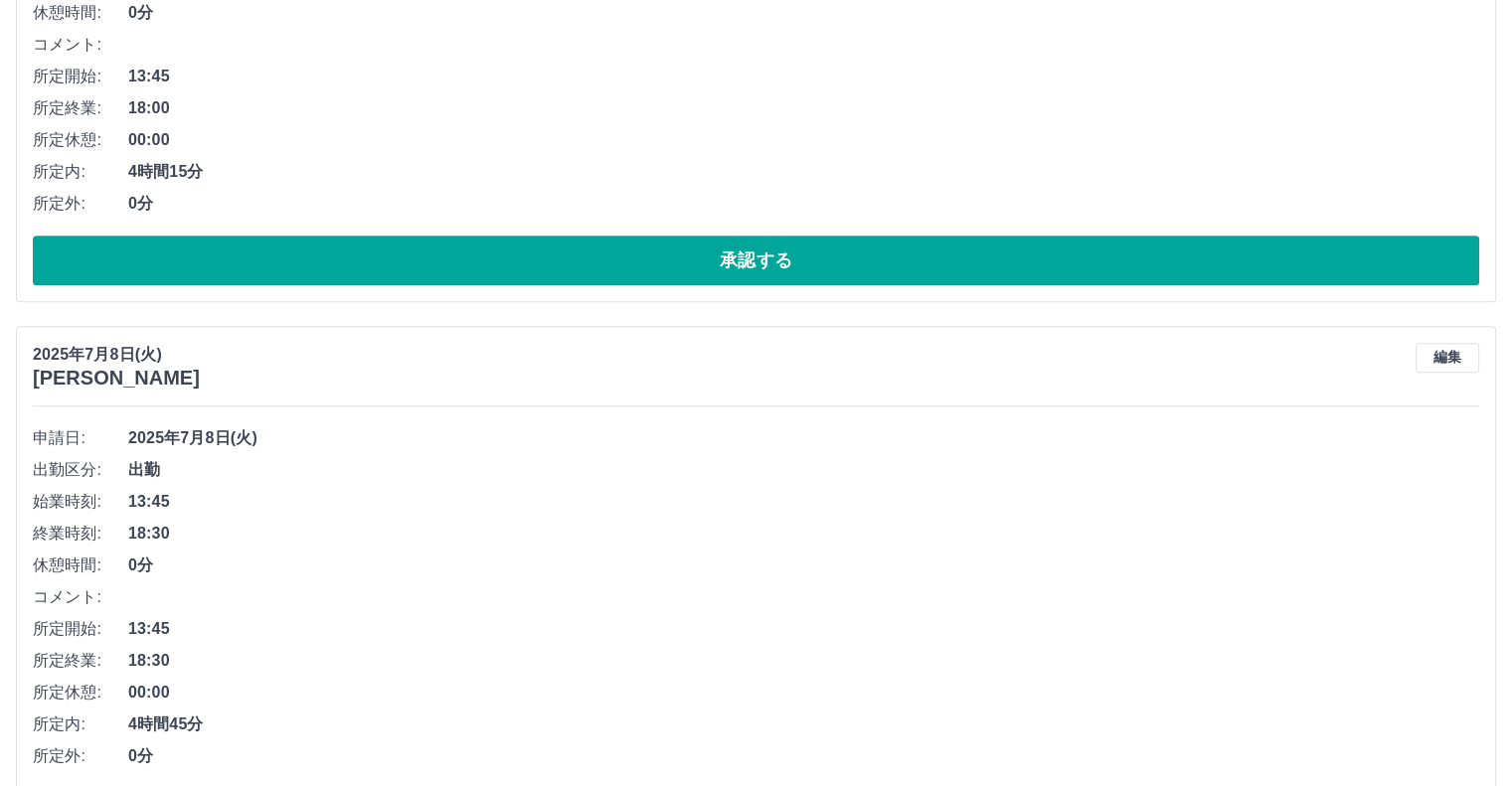 scroll, scrollTop: 16558, scrollLeft: 0, axis: vertical 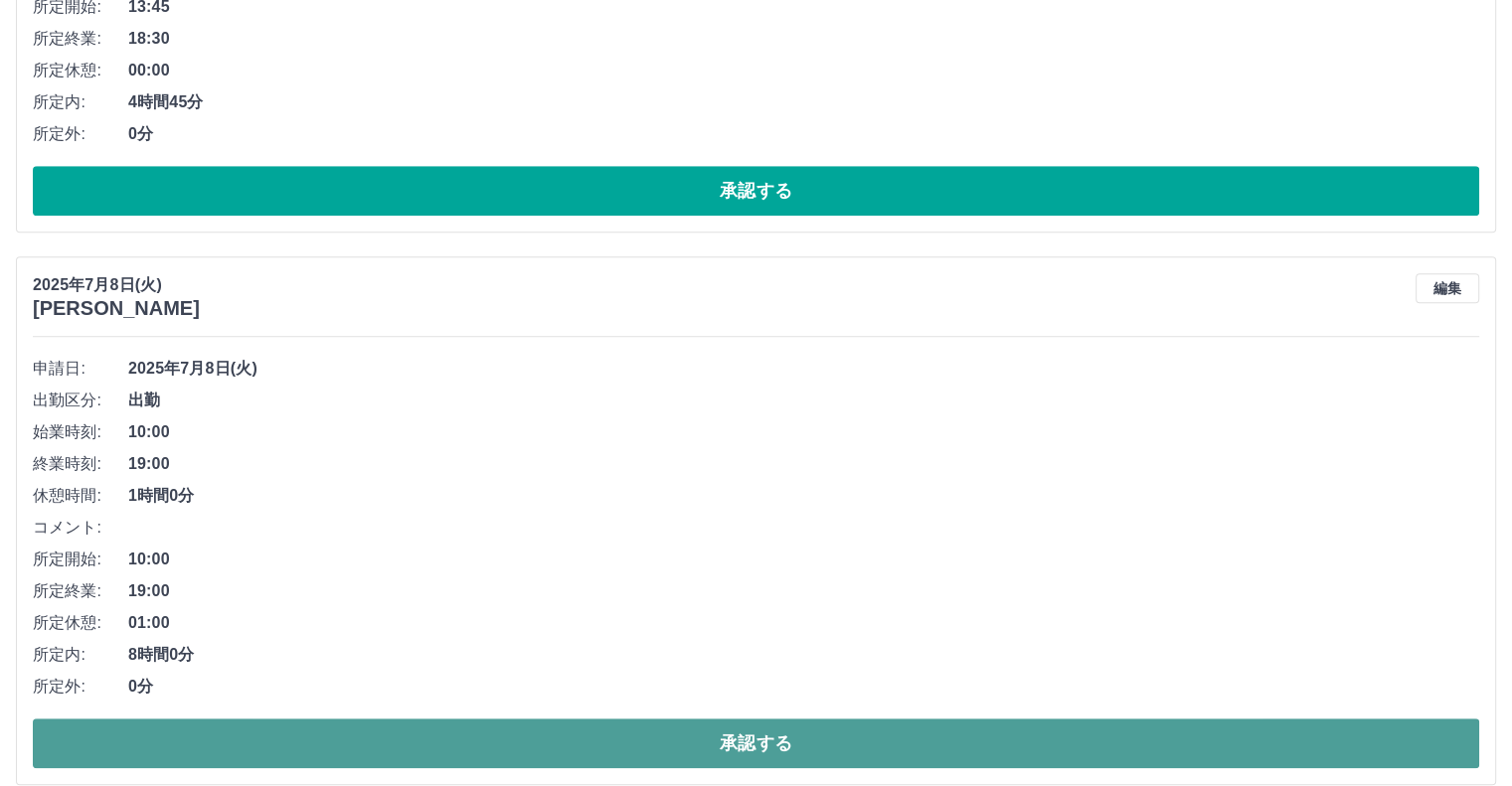click on "承認する" at bounding box center (756, 743) 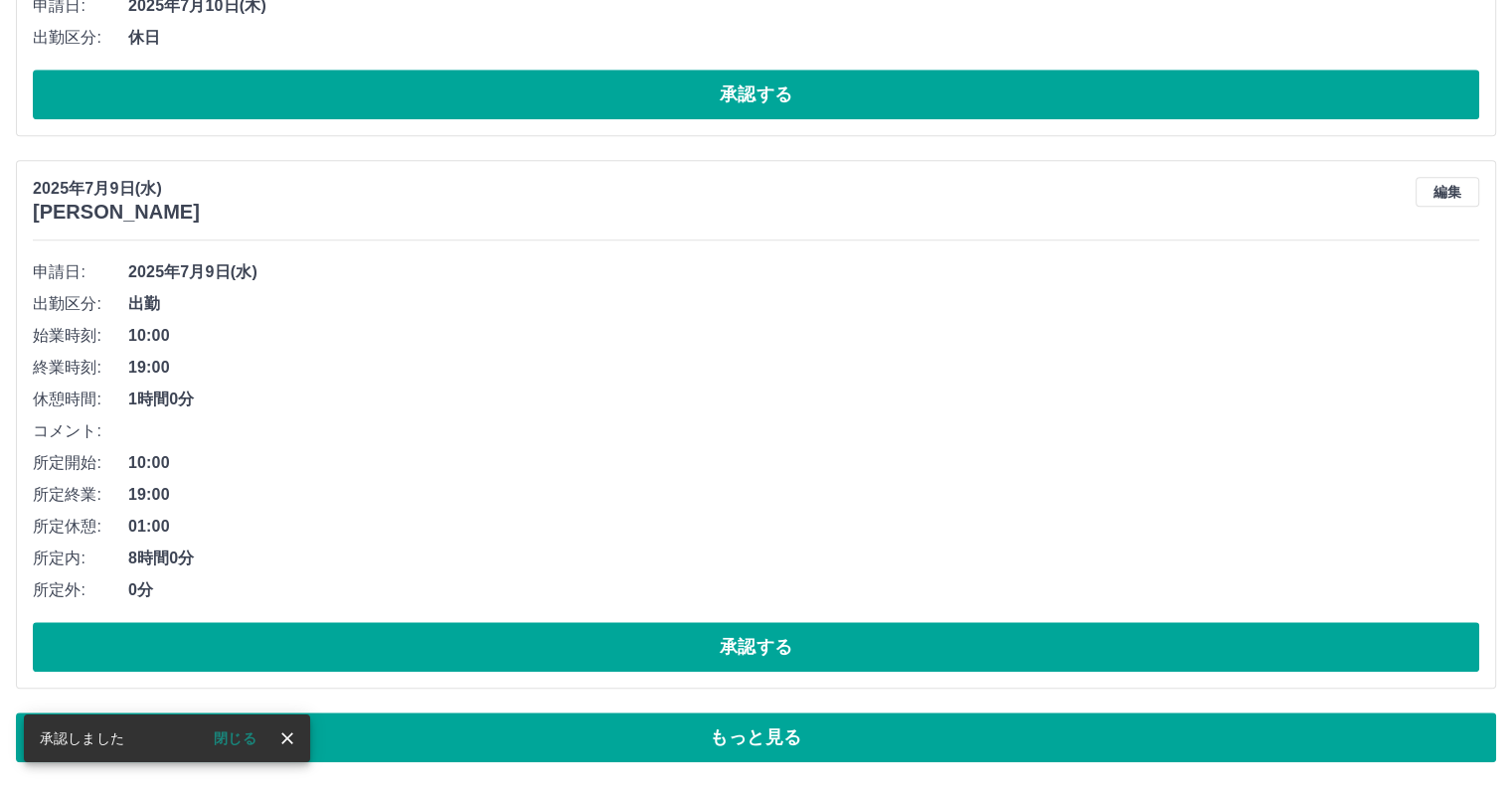 scroll, scrollTop: 9492, scrollLeft: 0, axis: vertical 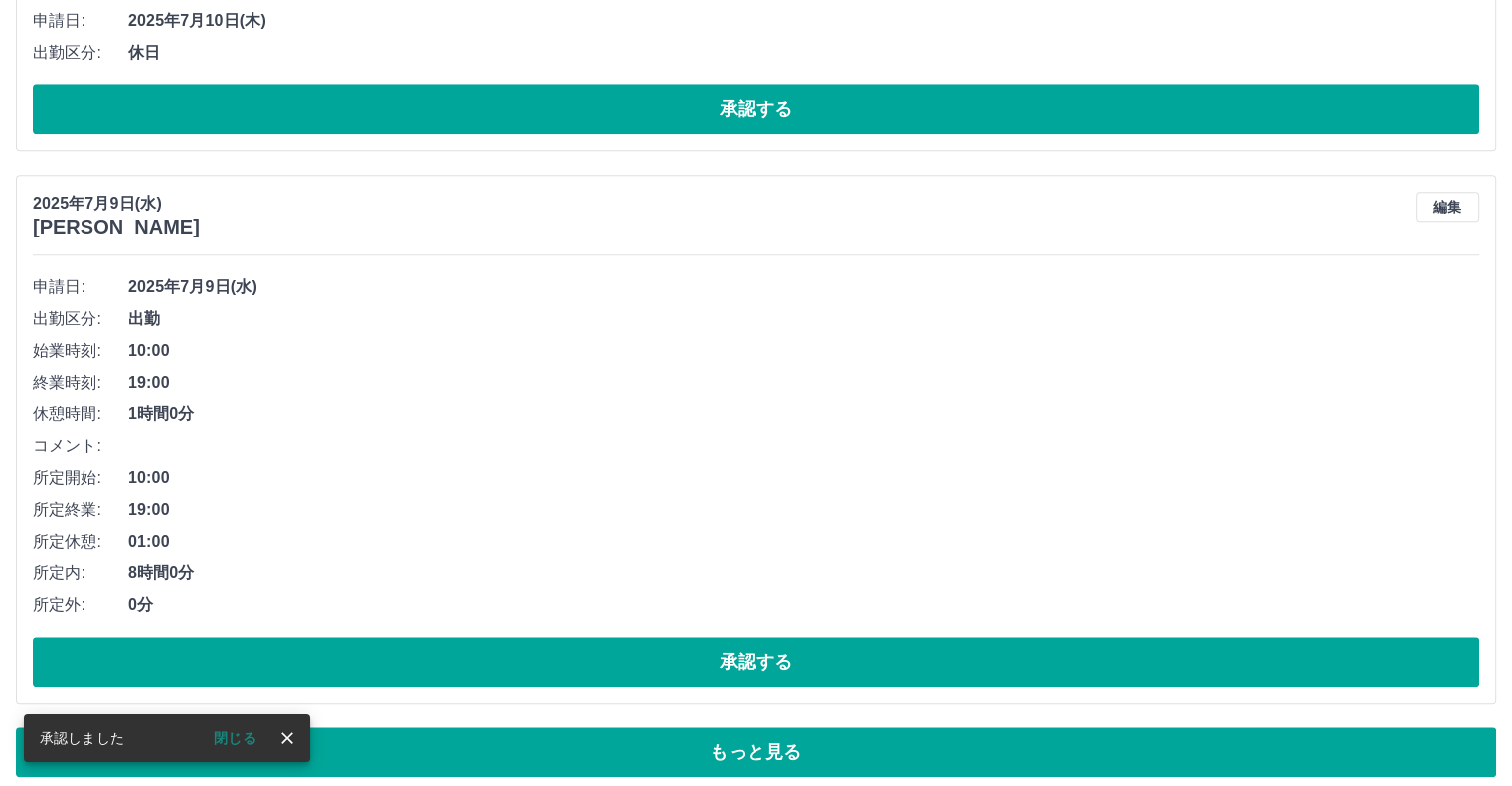 click on "もっと見る" at bounding box center [756, 752] 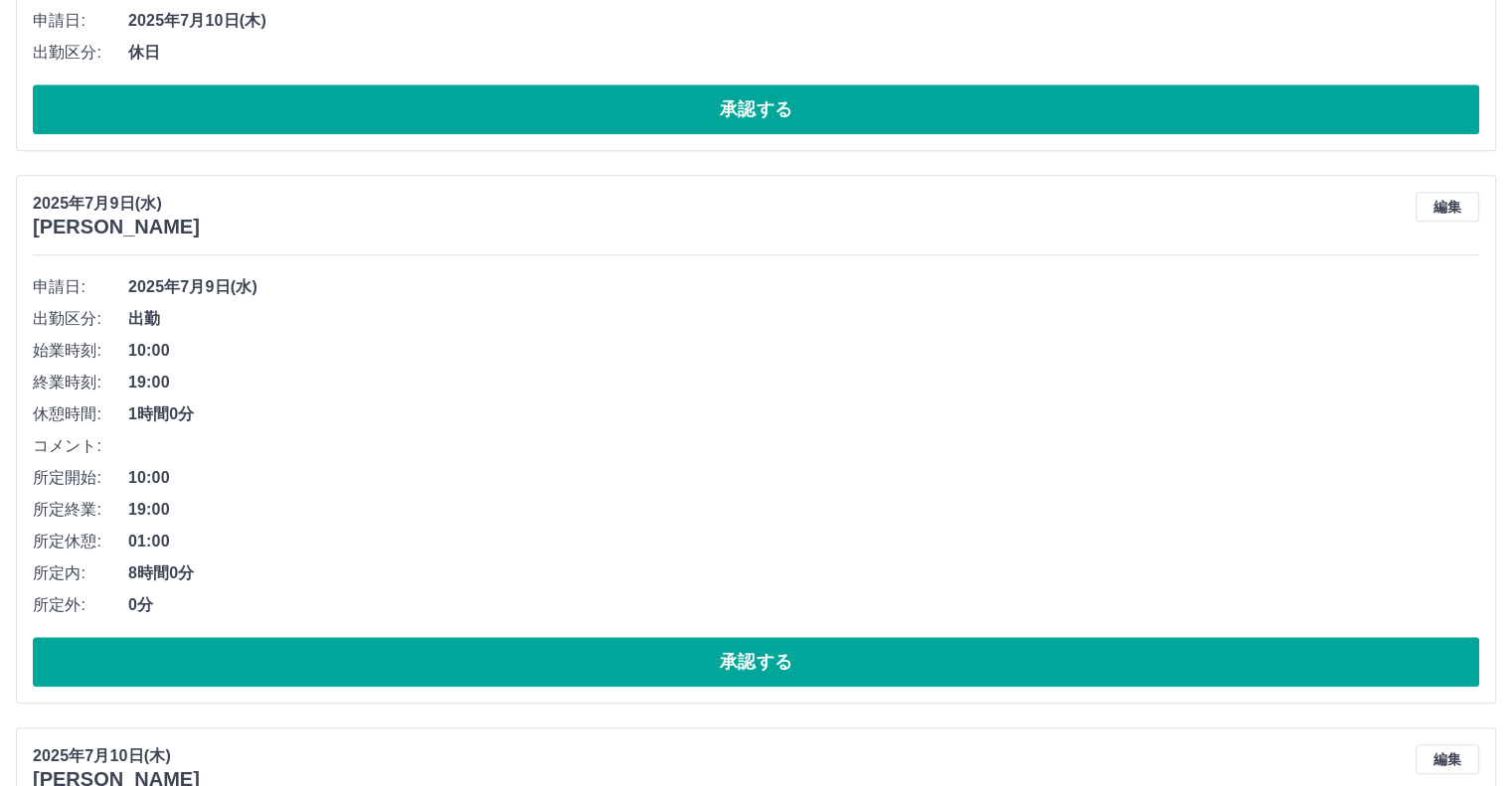 scroll, scrollTop: 16005, scrollLeft: 0, axis: vertical 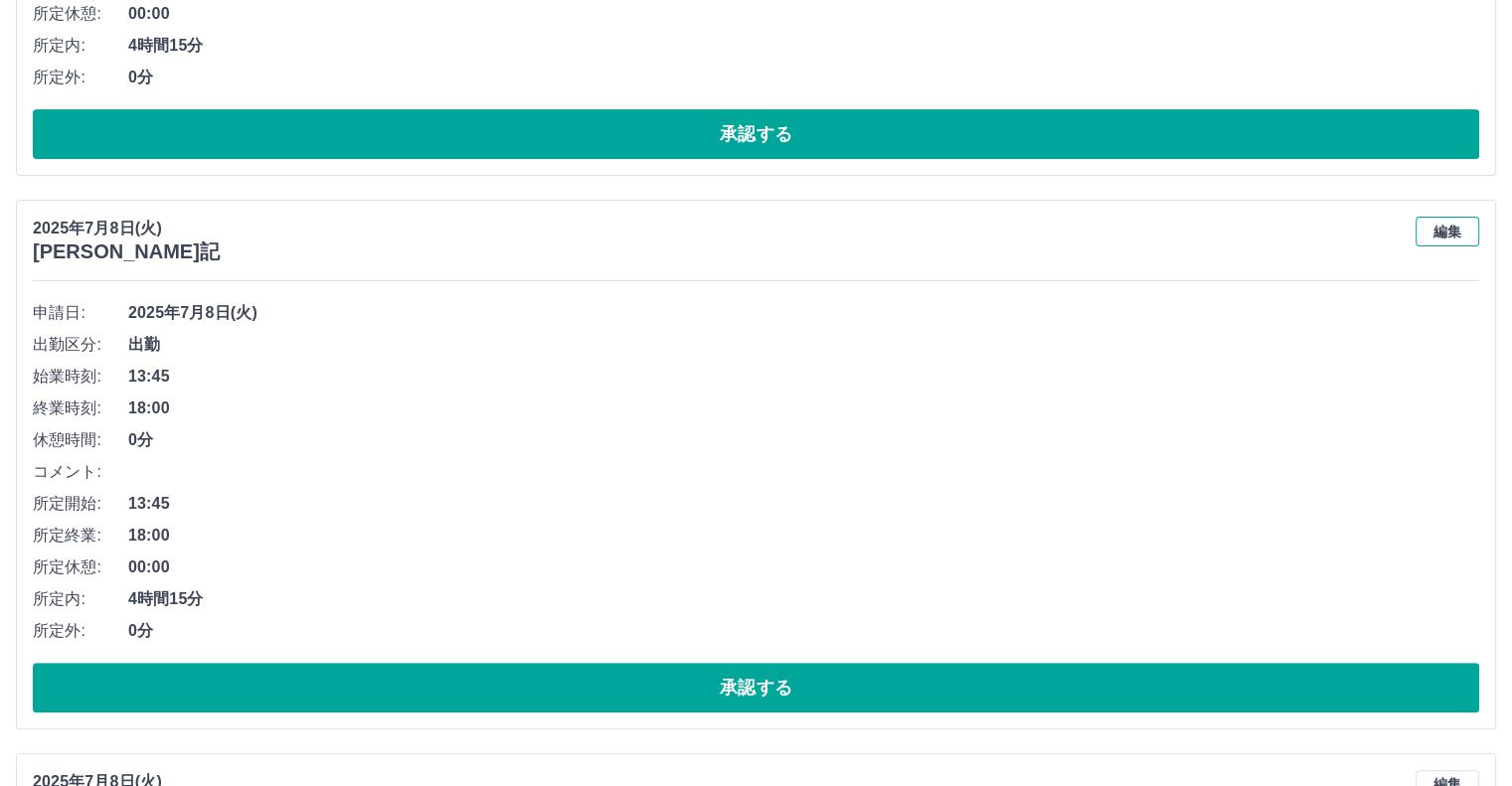 click on "編集" at bounding box center [1447, 232] 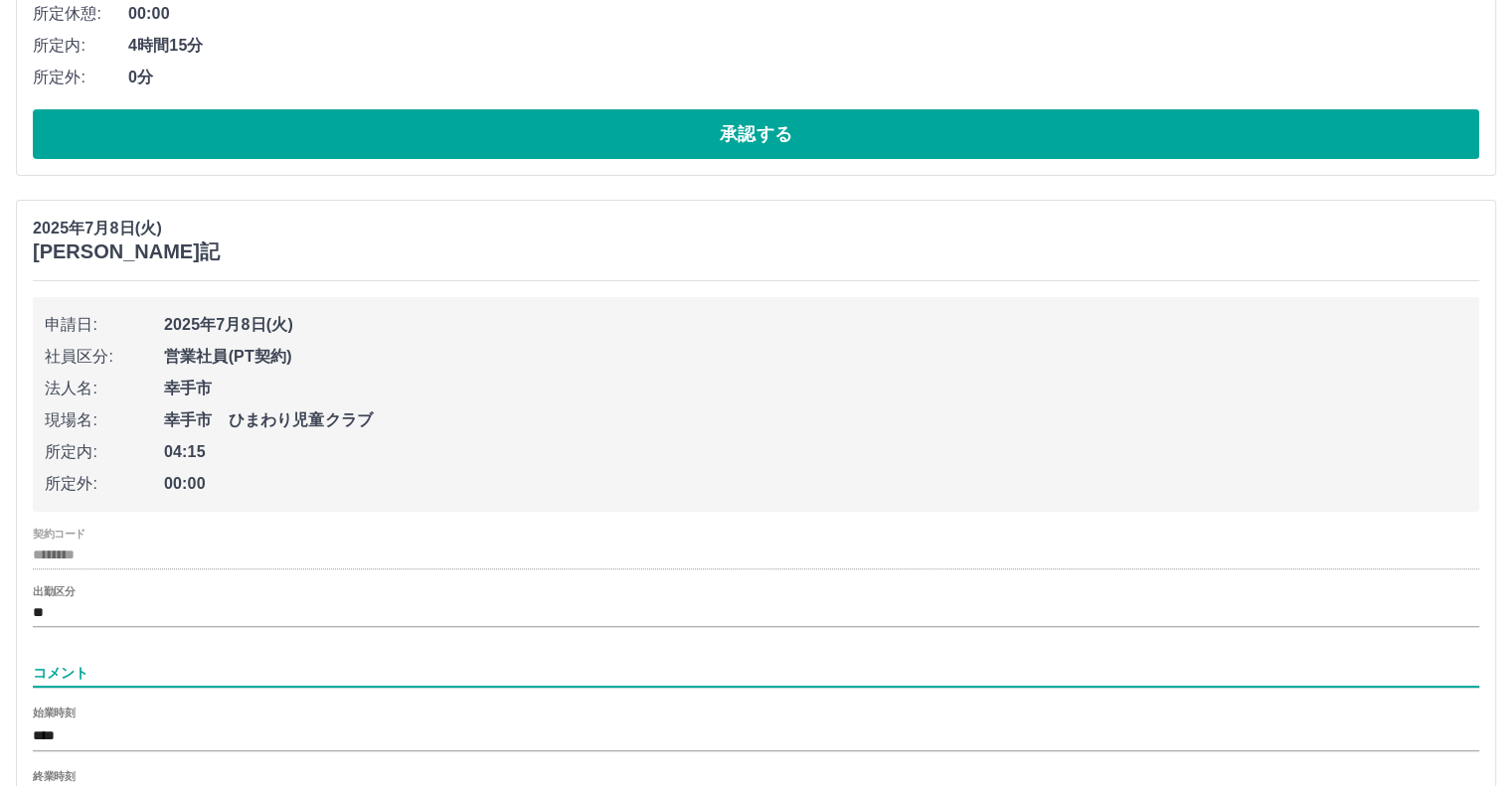 click on "コメント" at bounding box center (756, 673) 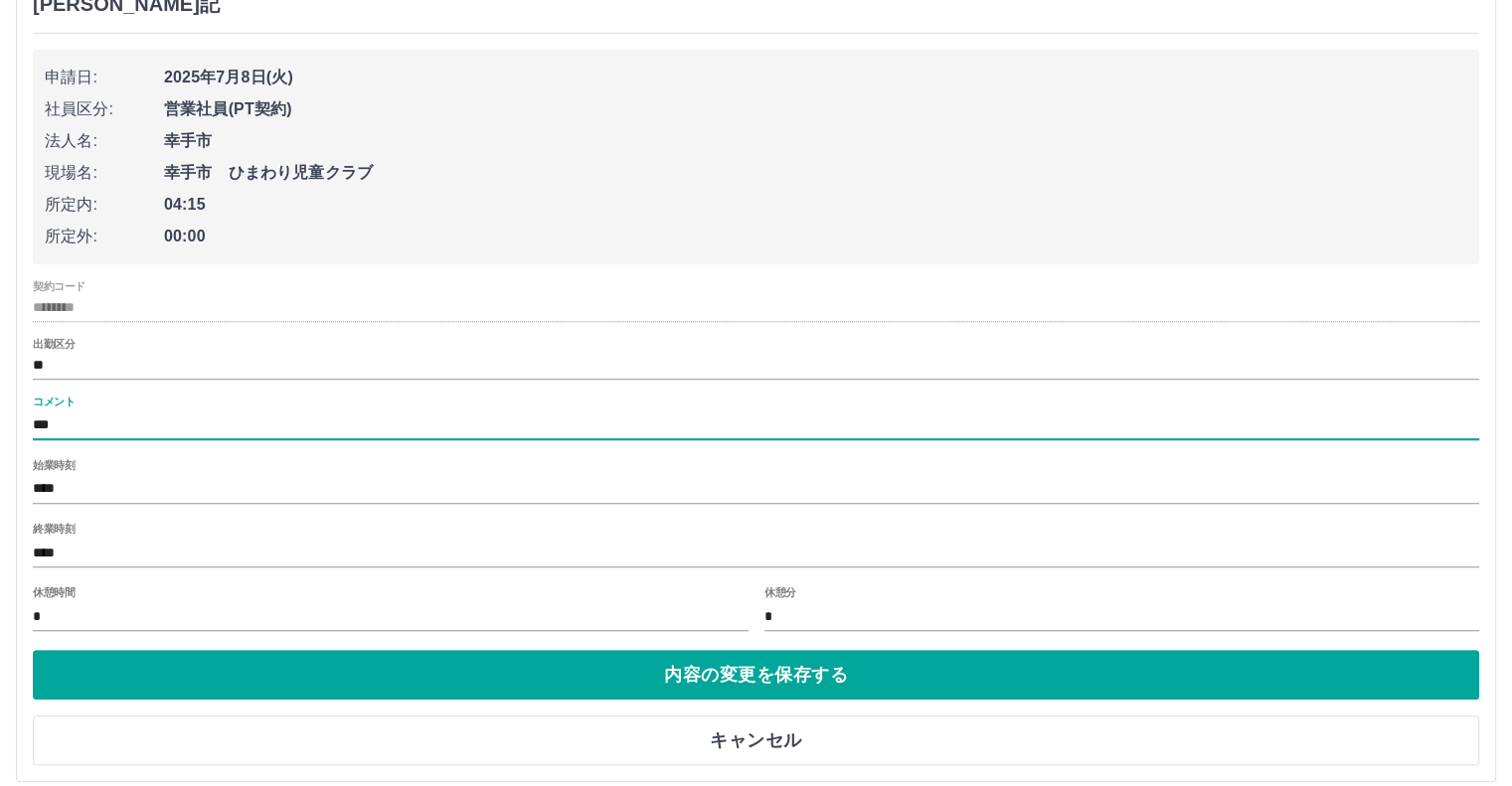 scroll, scrollTop: 15806, scrollLeft: 0, axis: vertical 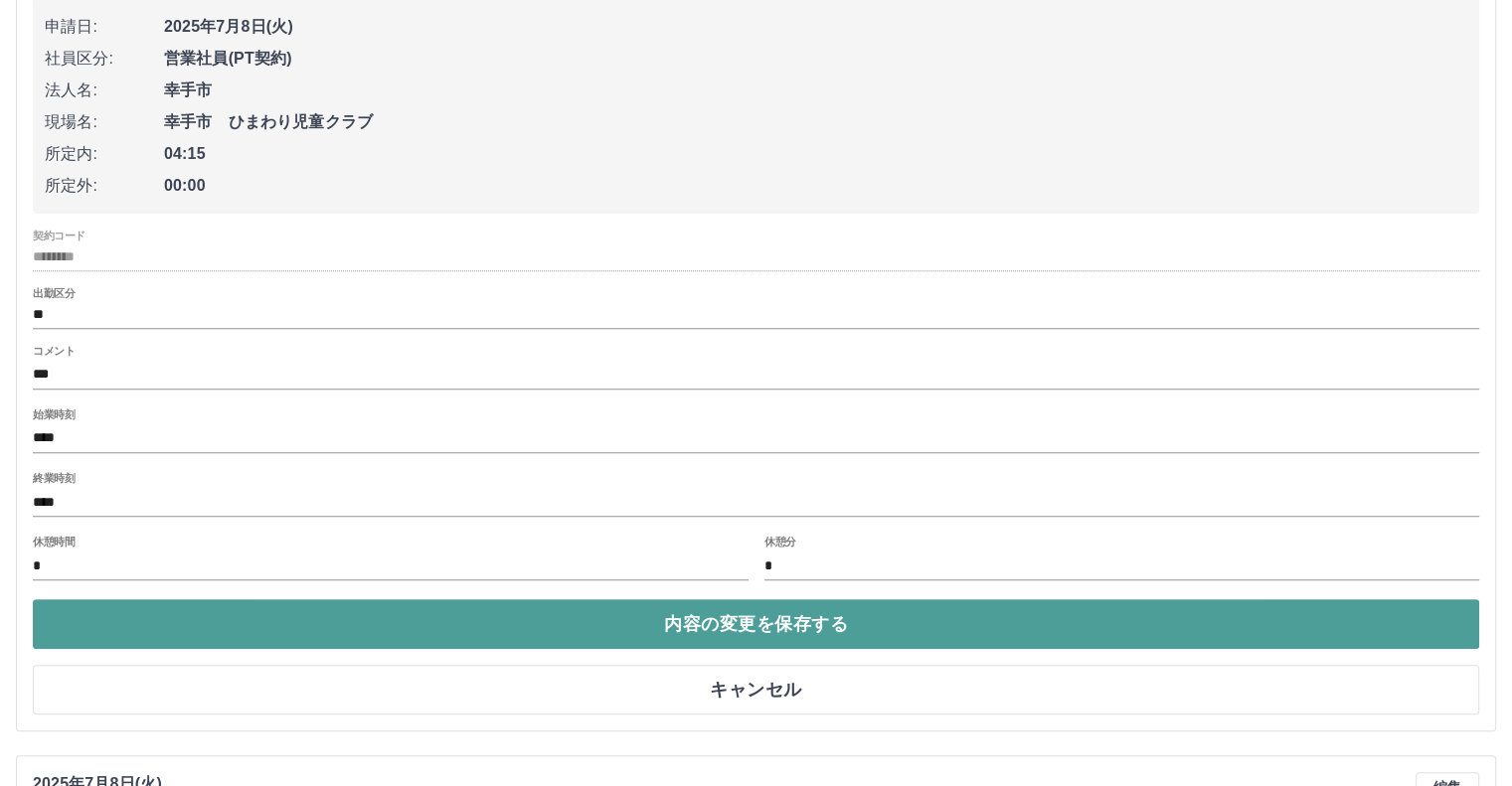 click on "内容の変更を保存する" at bounding box center (756, 624) 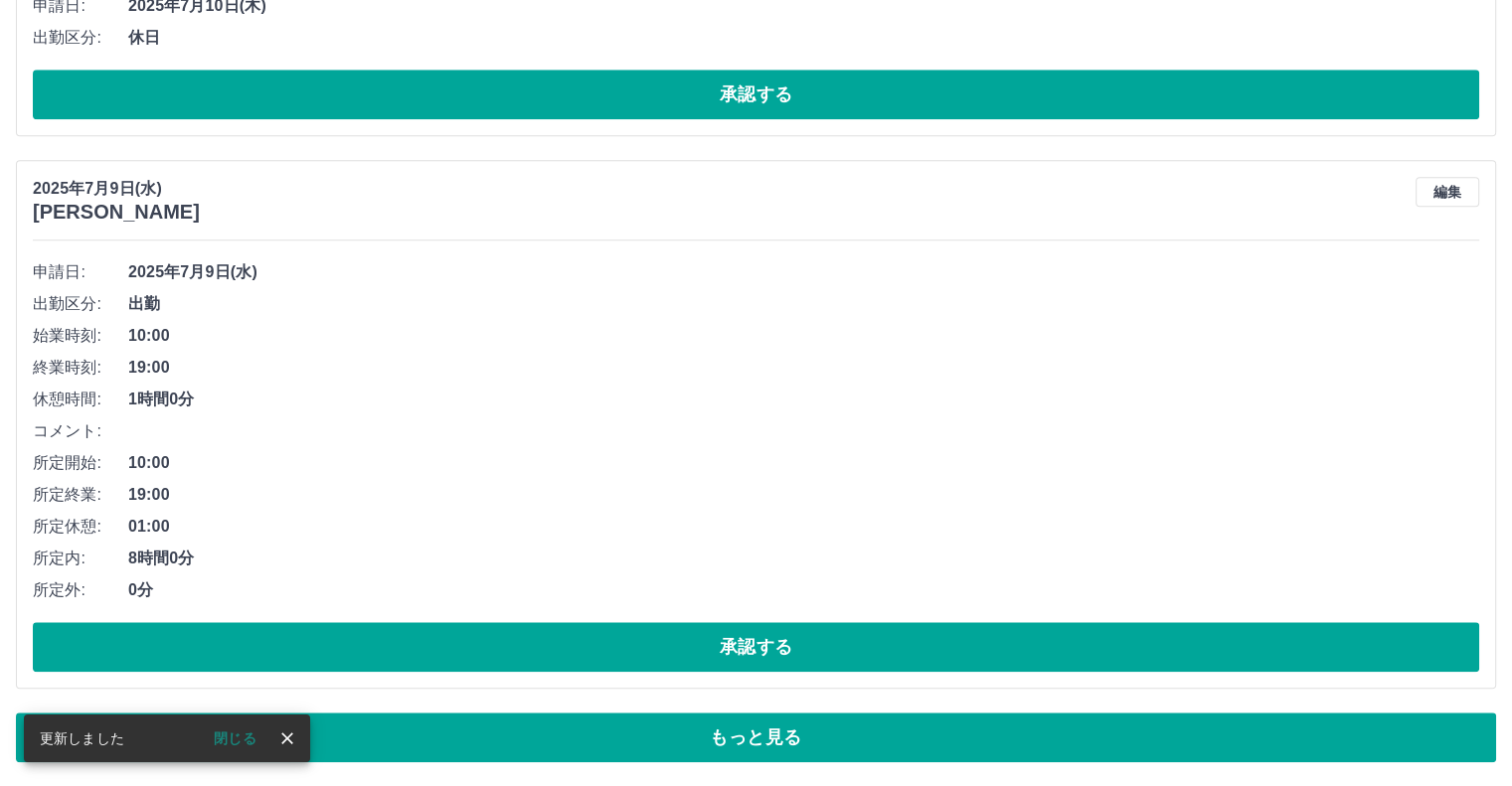 scroll, scrollTop: 9492, scrollLeft: 0, axis: vertical 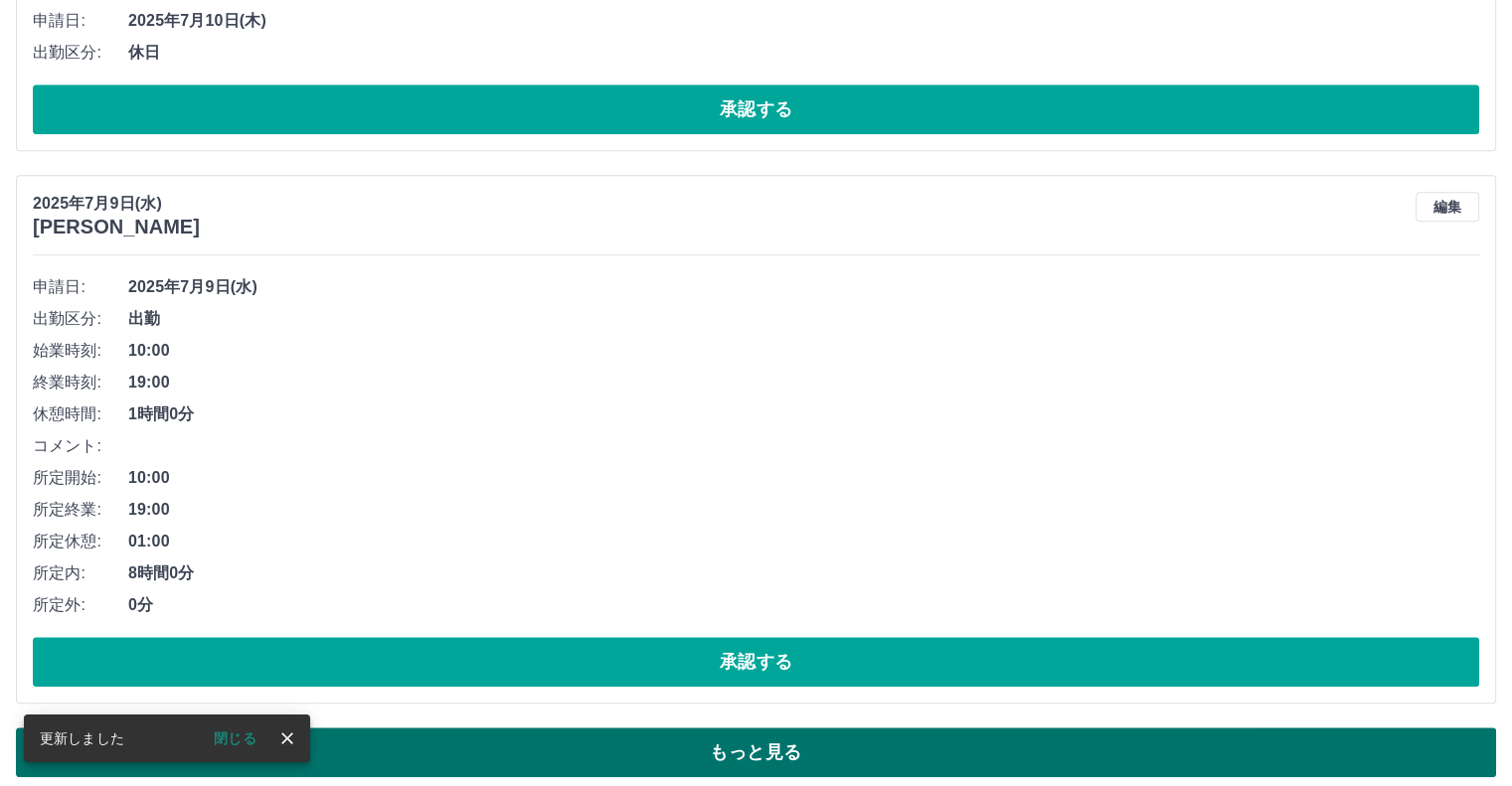 click on "もっと見る" at bounding box center [756, 752] 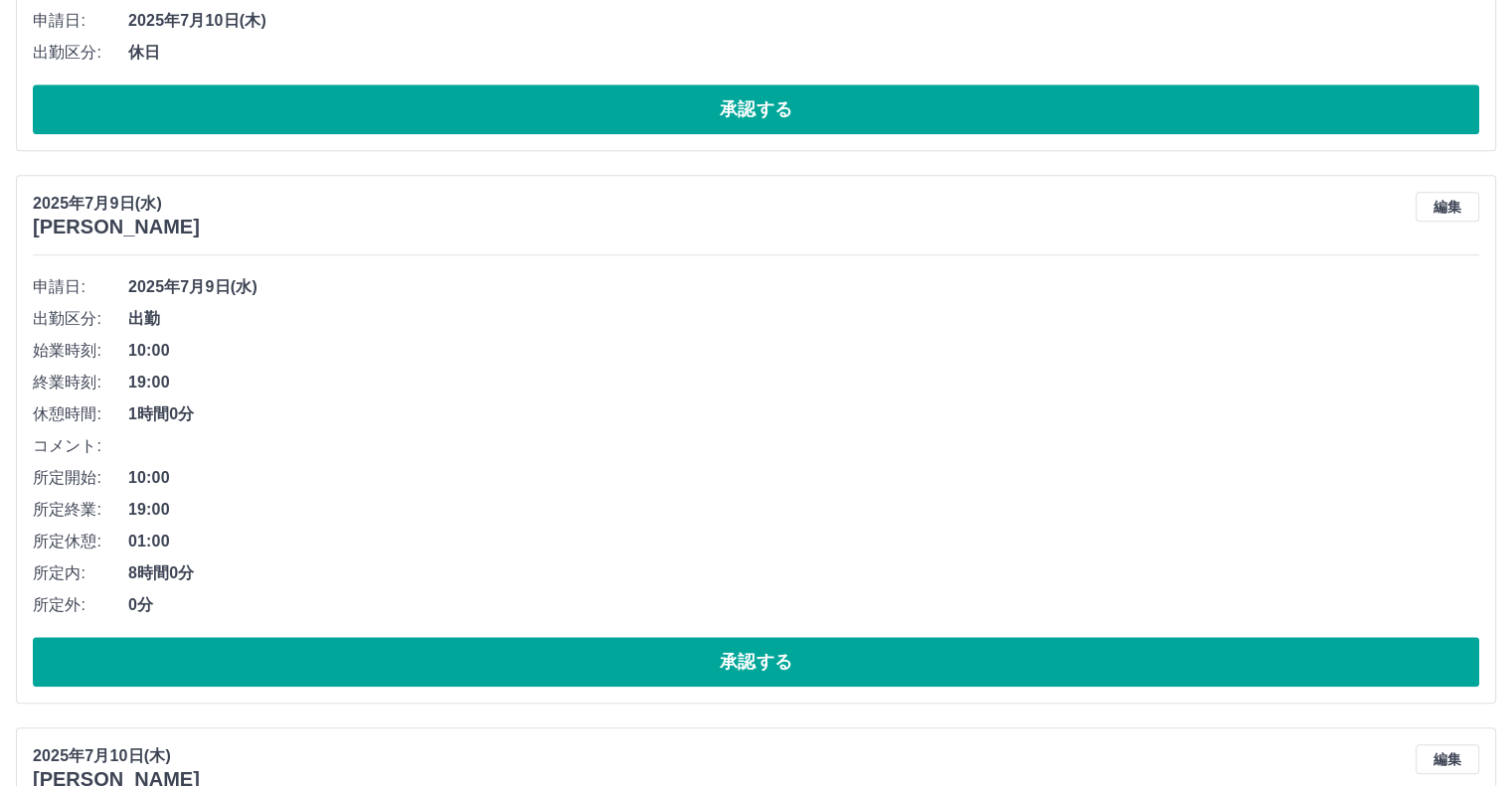 scroll, scrollTop: 8804, scrollLeft: 0, axis: vertical 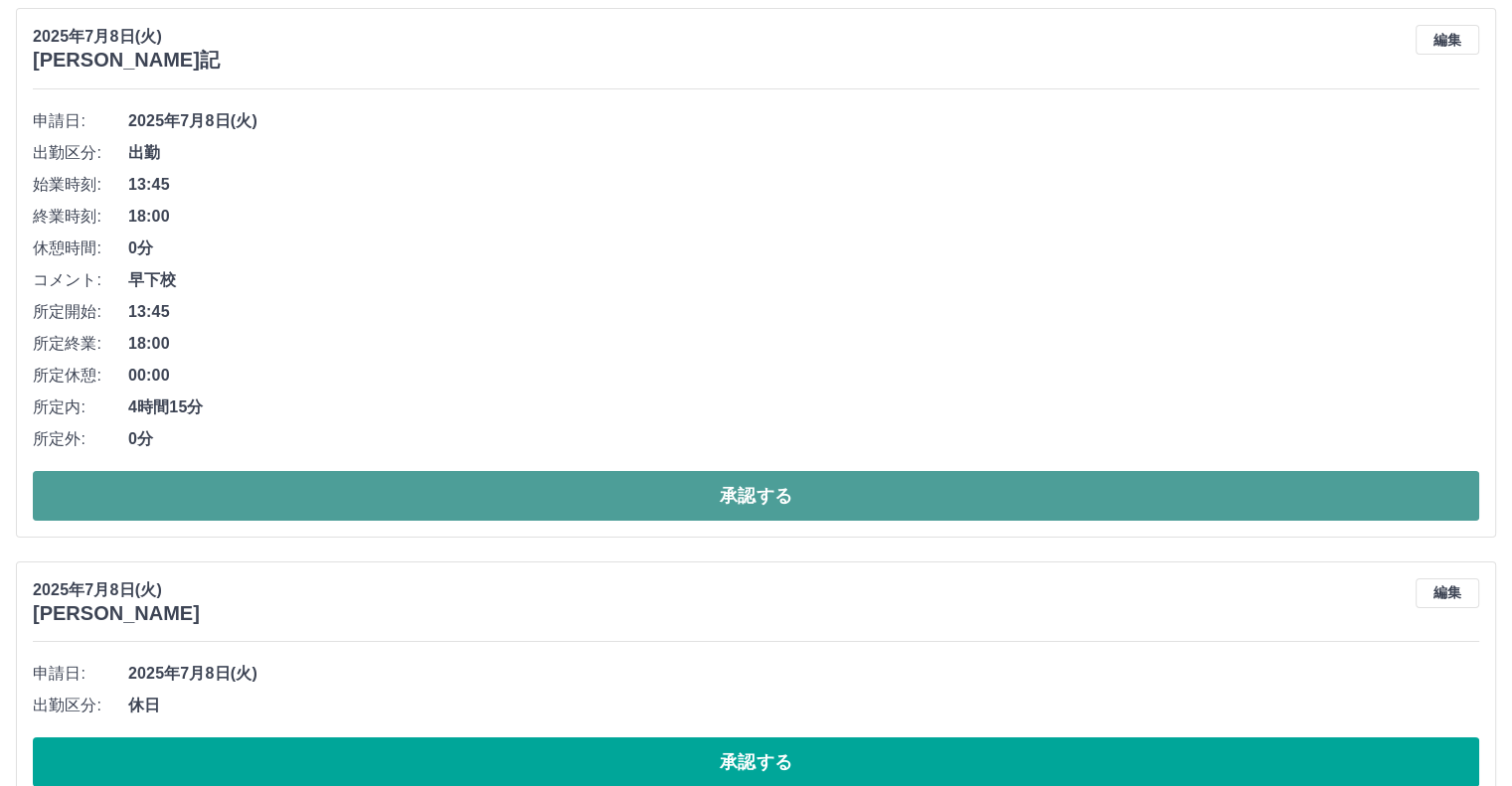 click on "承認する" at bounding box center [756, 496] 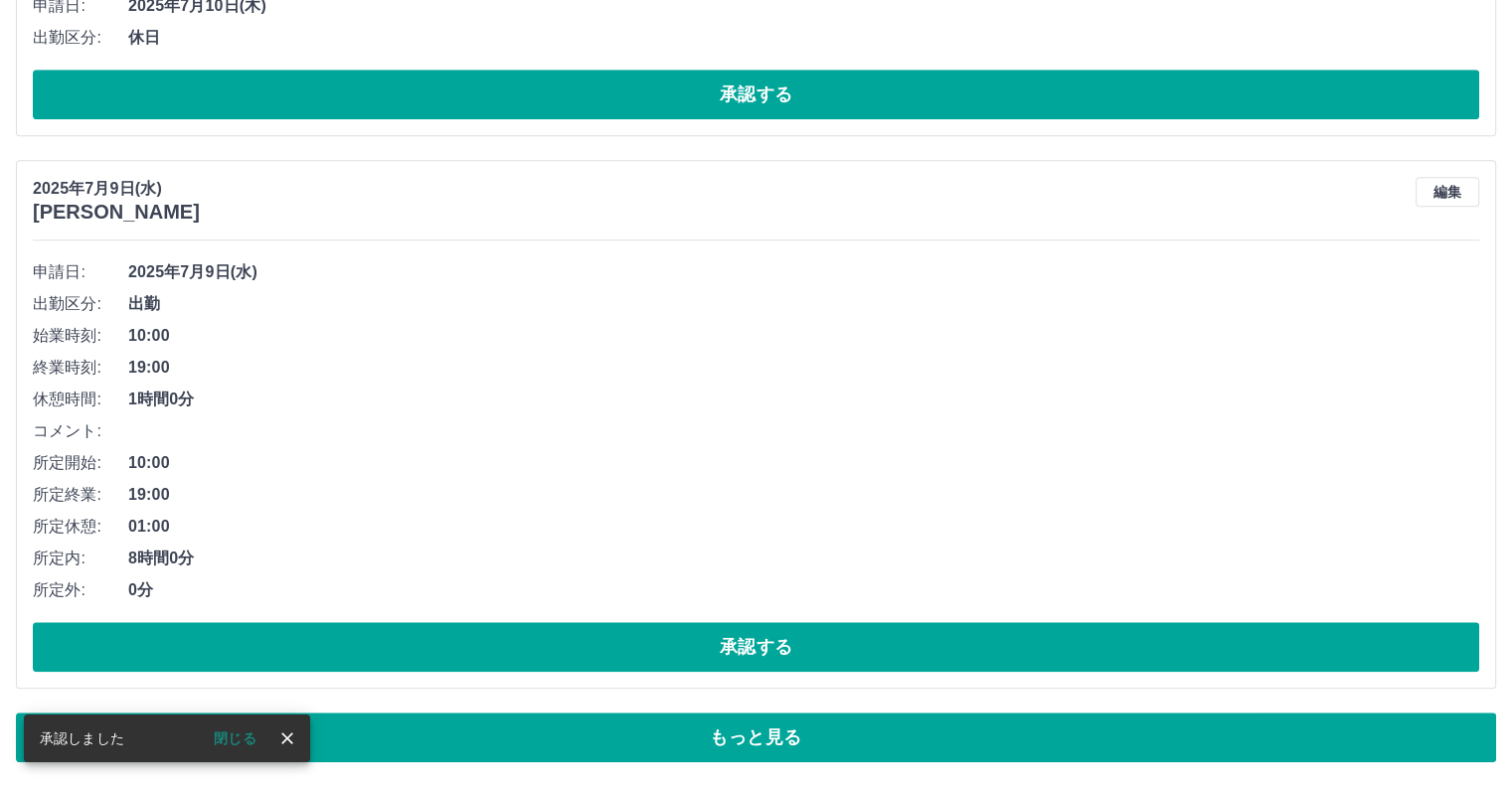 scroll, scrollTop: 9492, scrollLeft: 0, axis: vertical 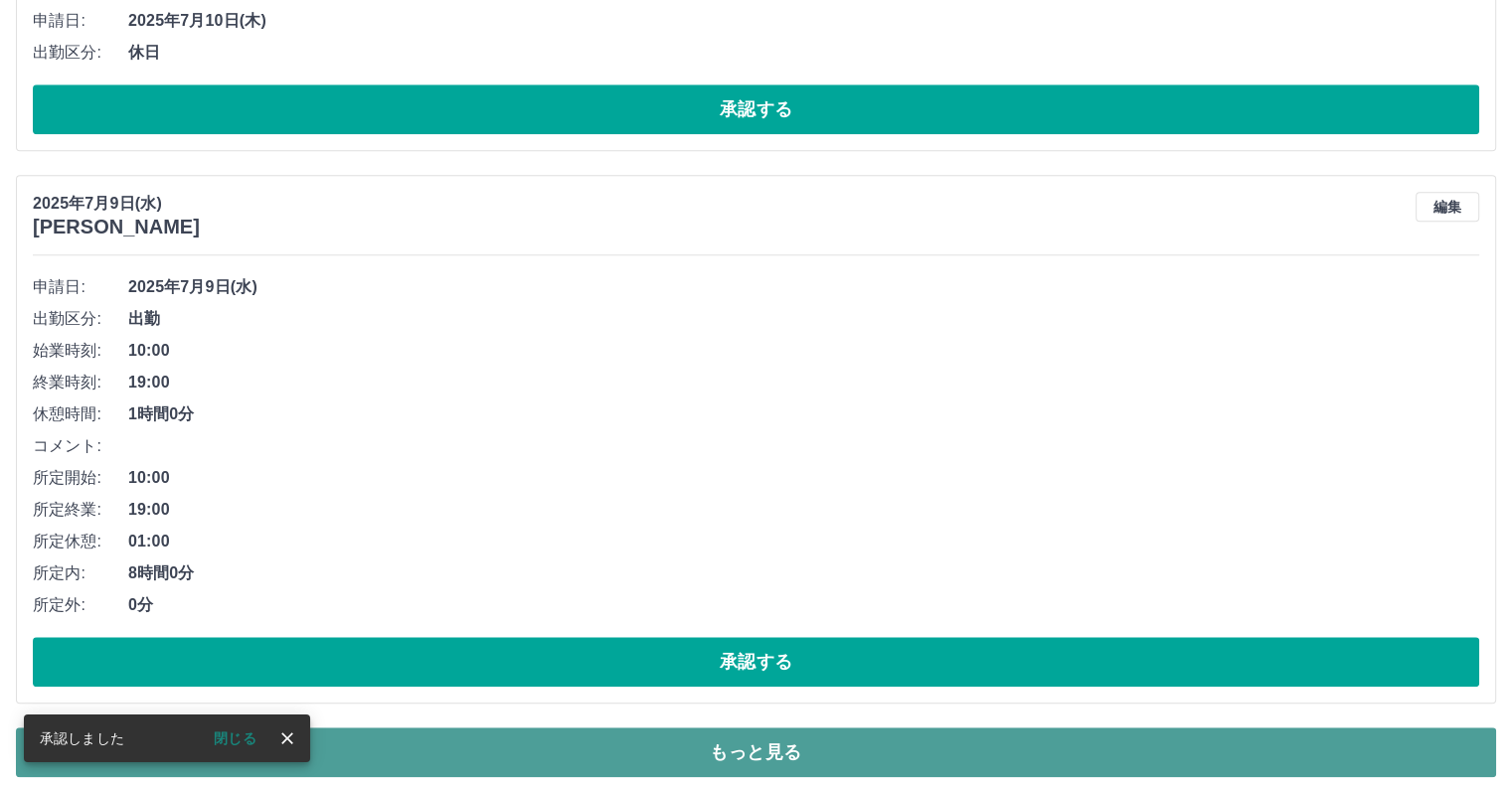 click on "もっと見る" at bounding box center (756, 752) 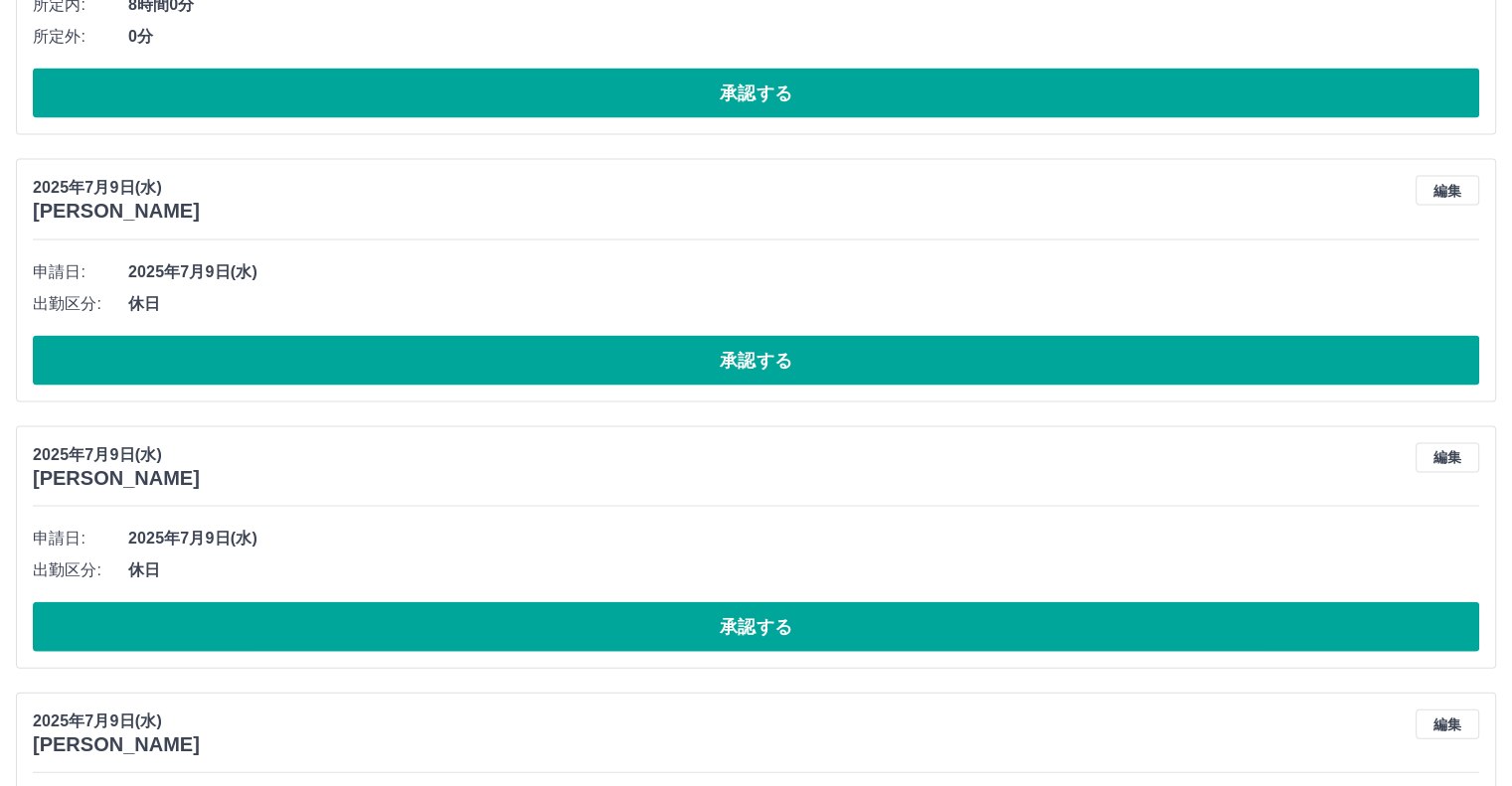 scroll, scrollTop: 15454, scrollLeft: 0, axis: vertical 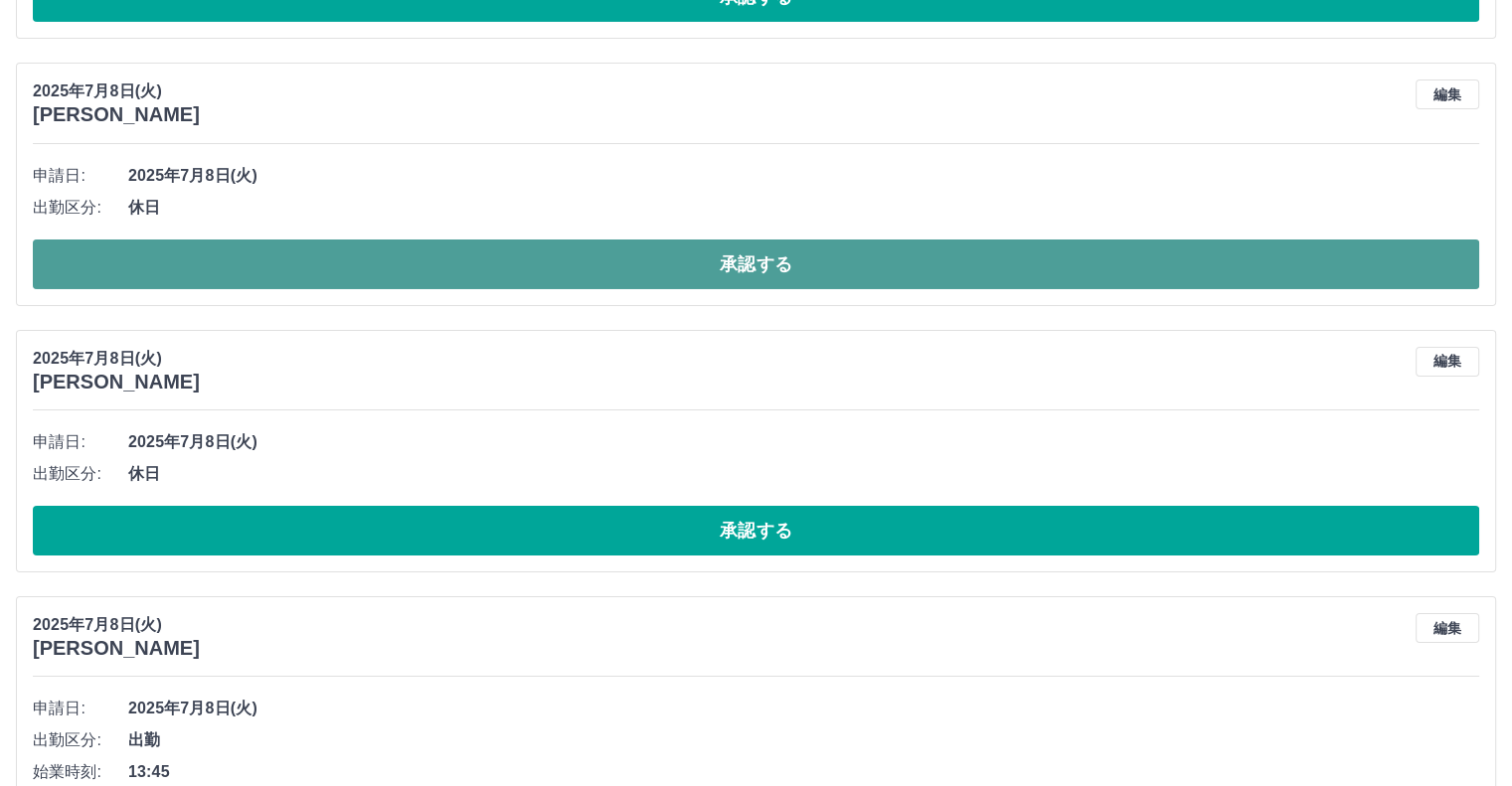 click on "承認する" at bounding box center [756, 264] 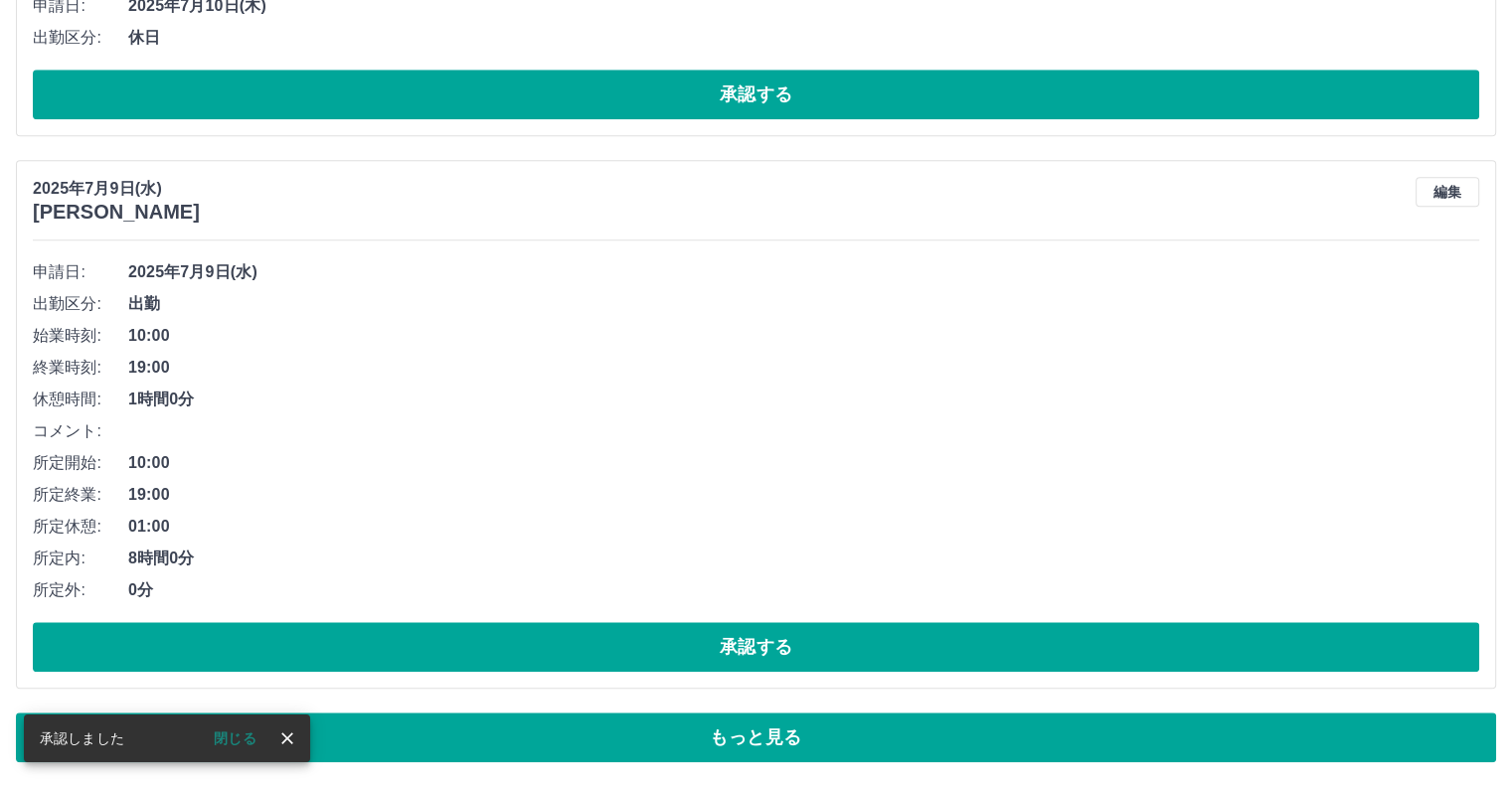 scroll, scrollTop: 9492, scrollLeft: 0, axis: vertical 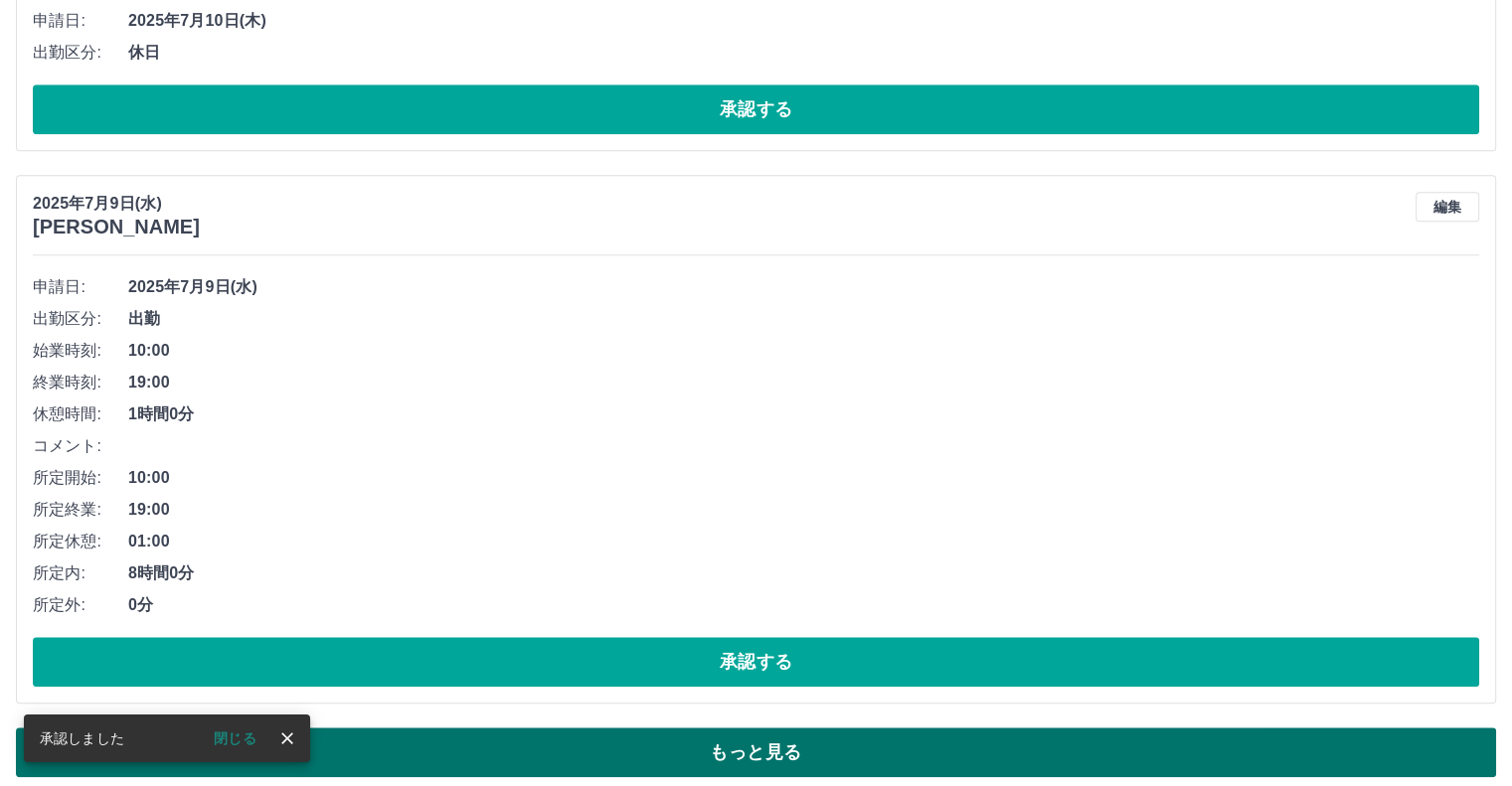 click on "もっと見る" at bounding box center (756, 752) 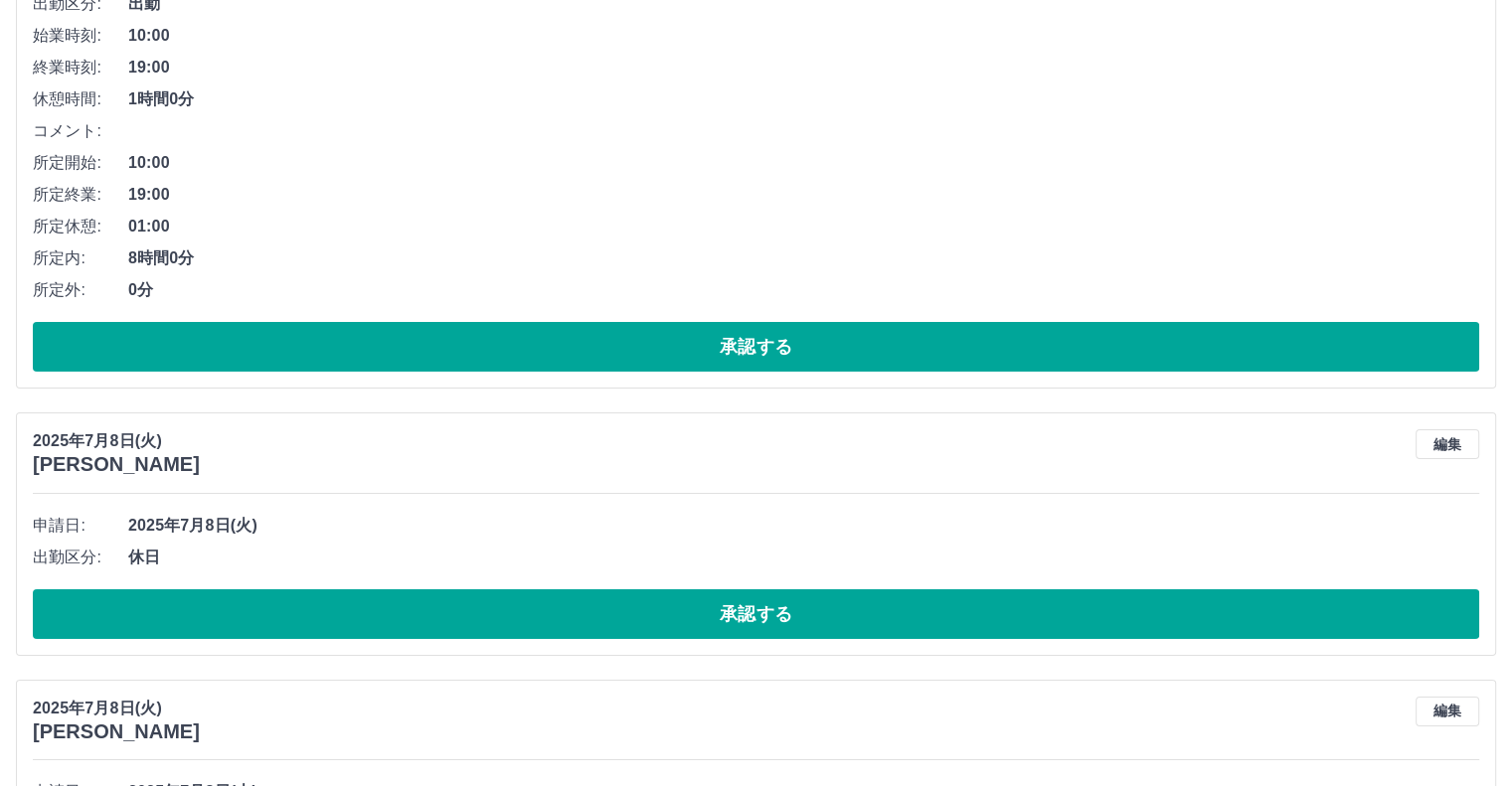 scroll, scrollTop: 14293, scrollLeft: 0, axis: vertical 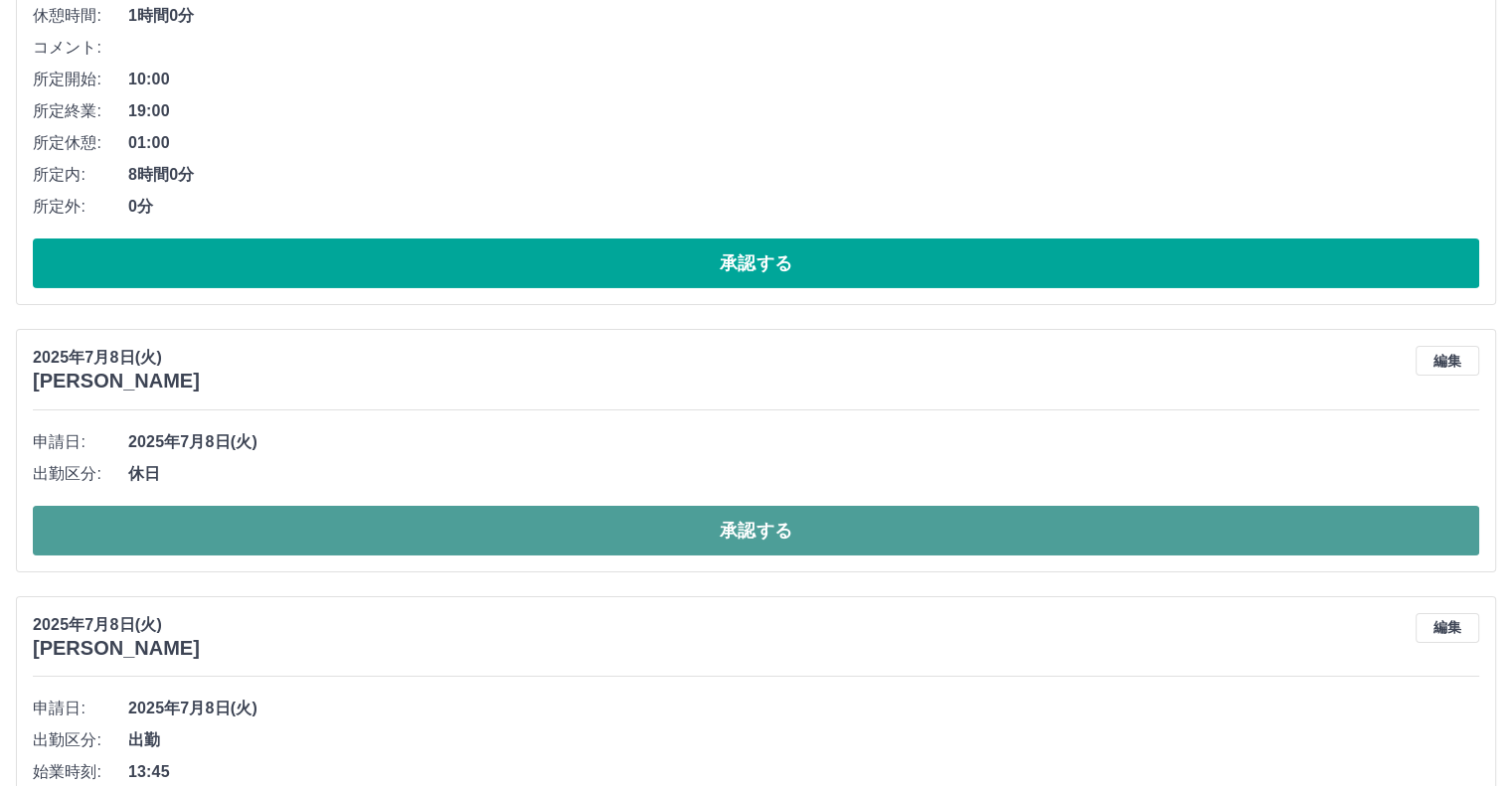 click on "承認する" at bounding box center (756, 531) 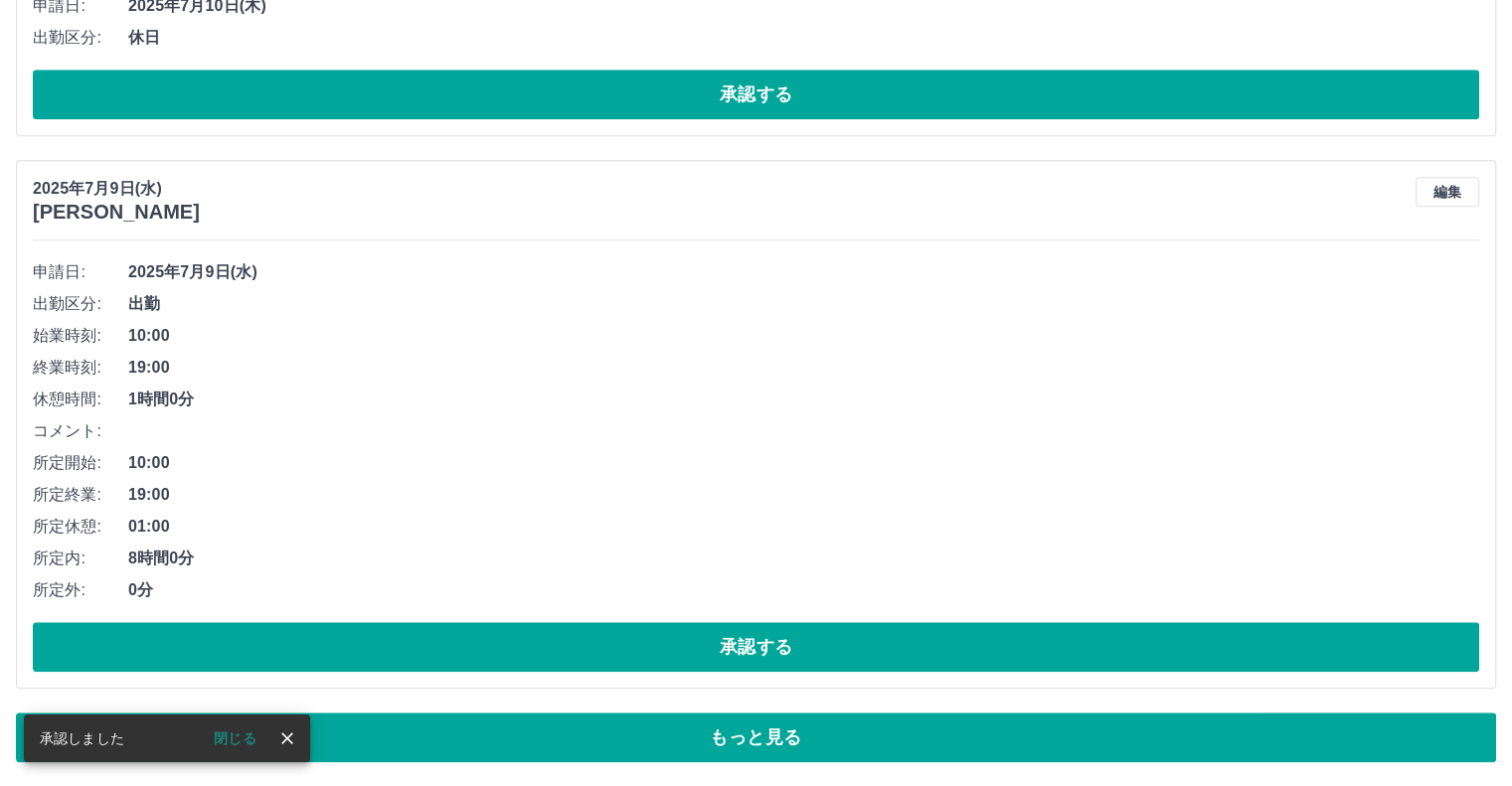 scroll, scrollTop: 9492, scrollLeft: 0, axis: vertical 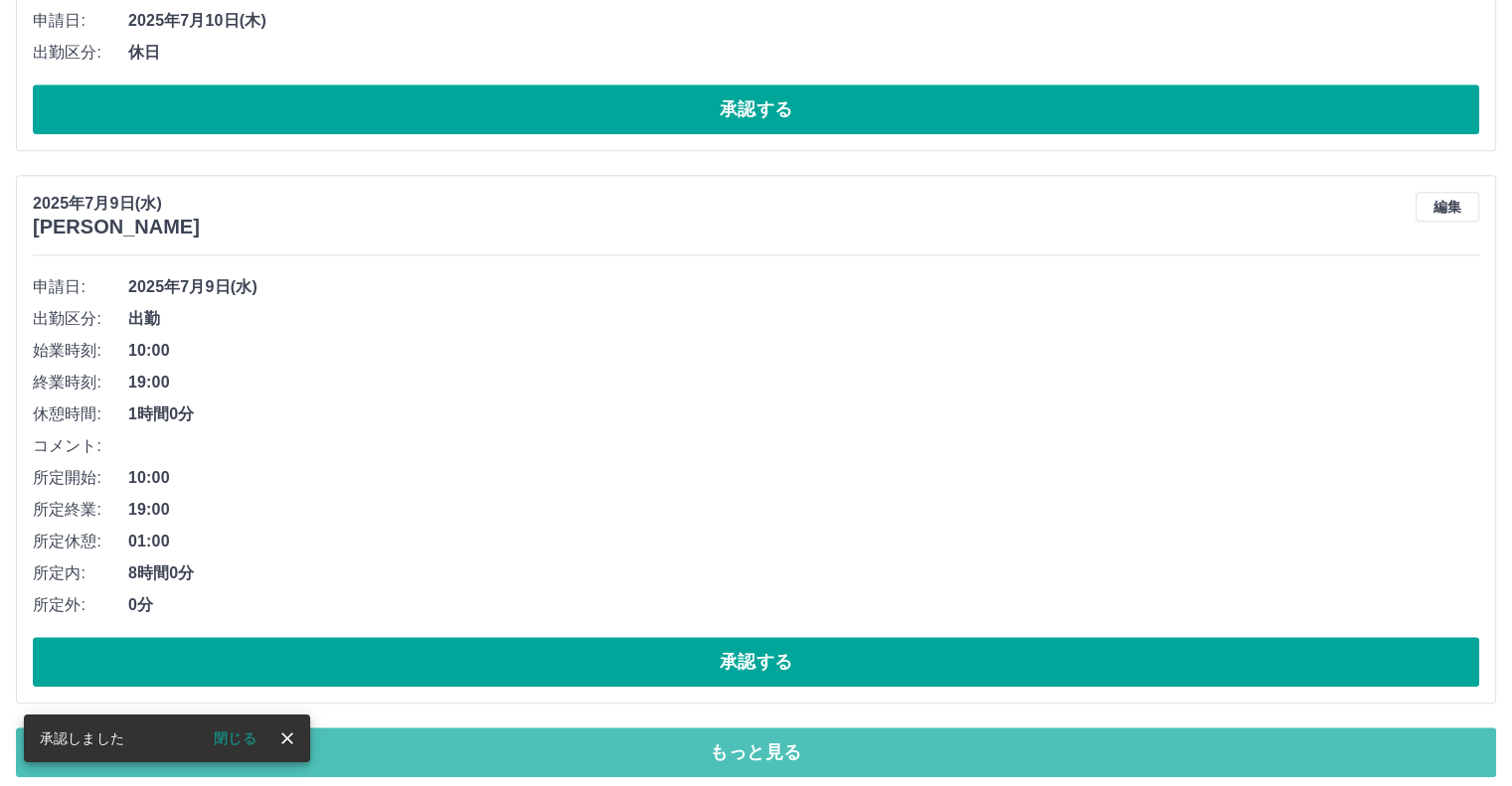 click on "もっと見る" at bounding box center (756, 752) 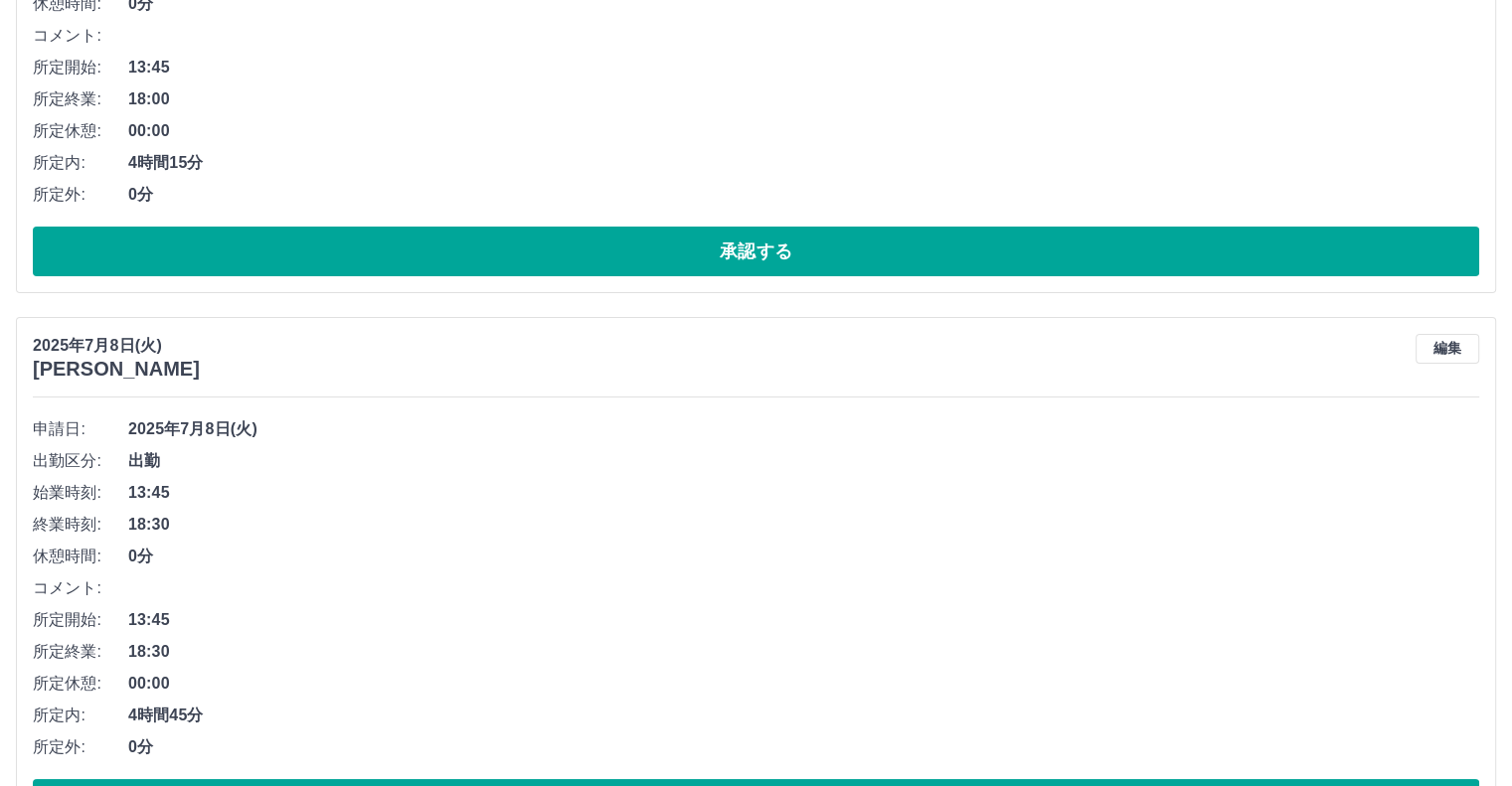 scroll, scrollTop: 14921, scrollLeft: 0, axis: vertical 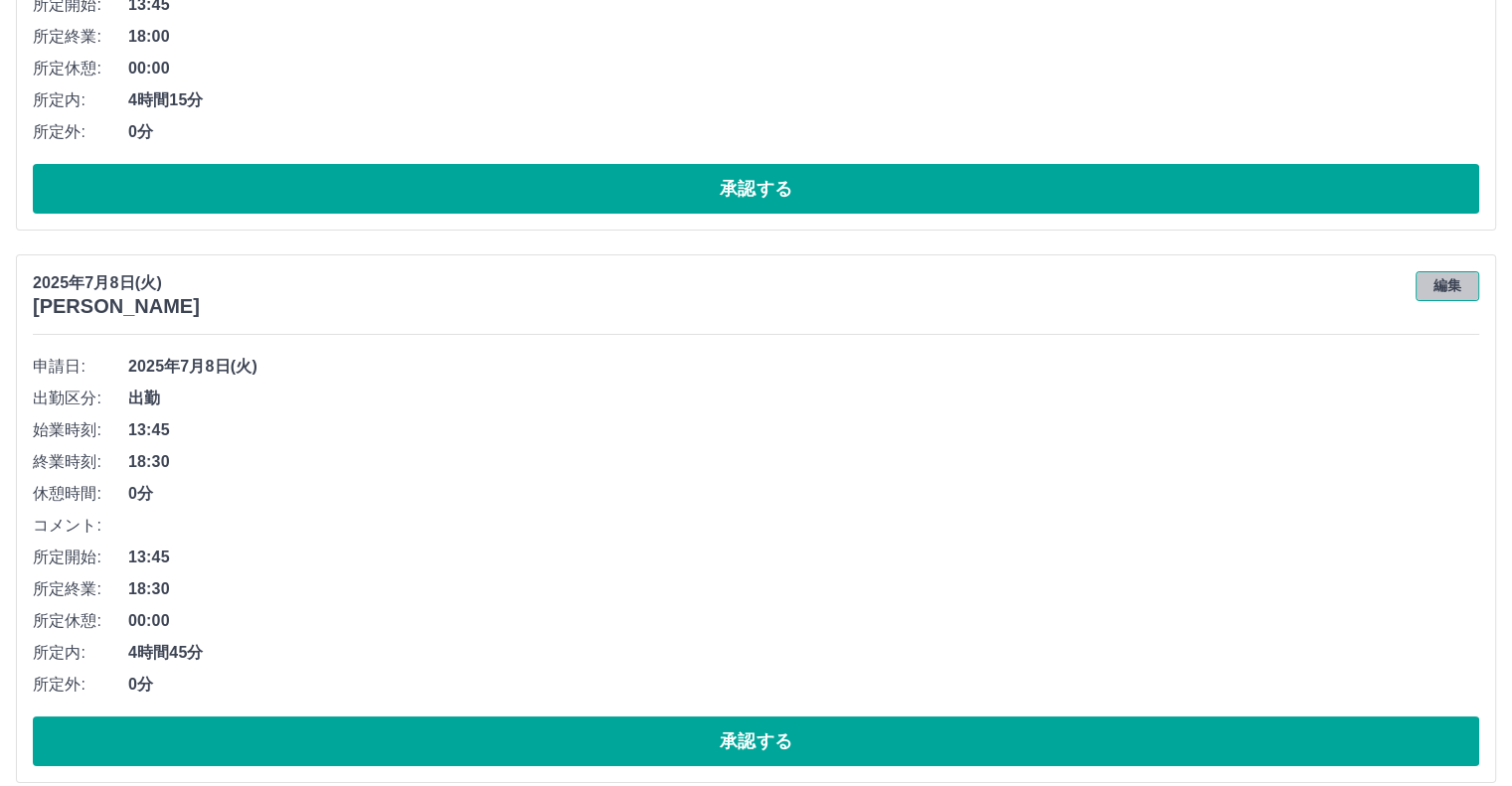 click on "編集" at bounding box center (1447, 286) 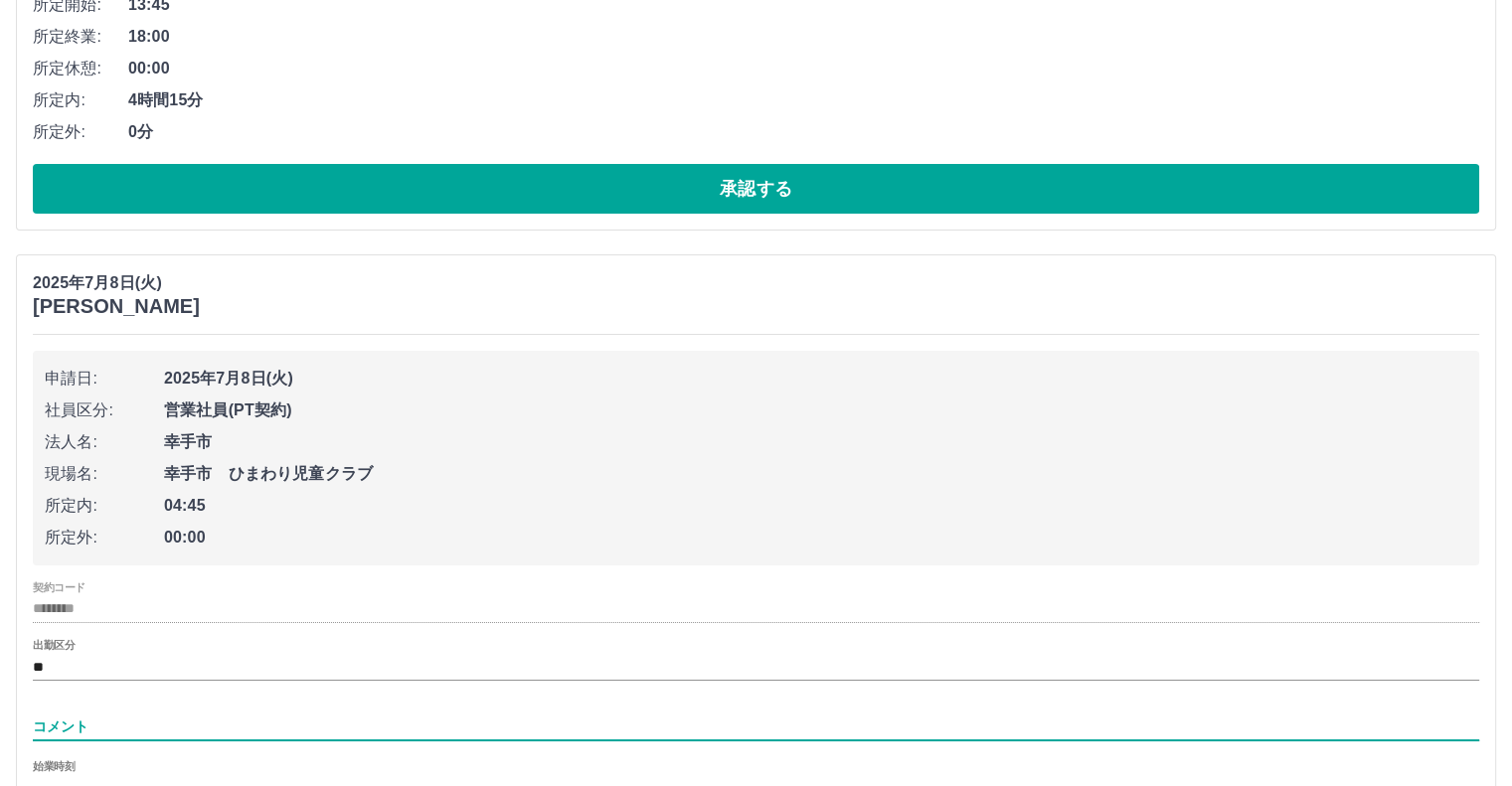 click on "コメント" at bounding box center [756, 726] 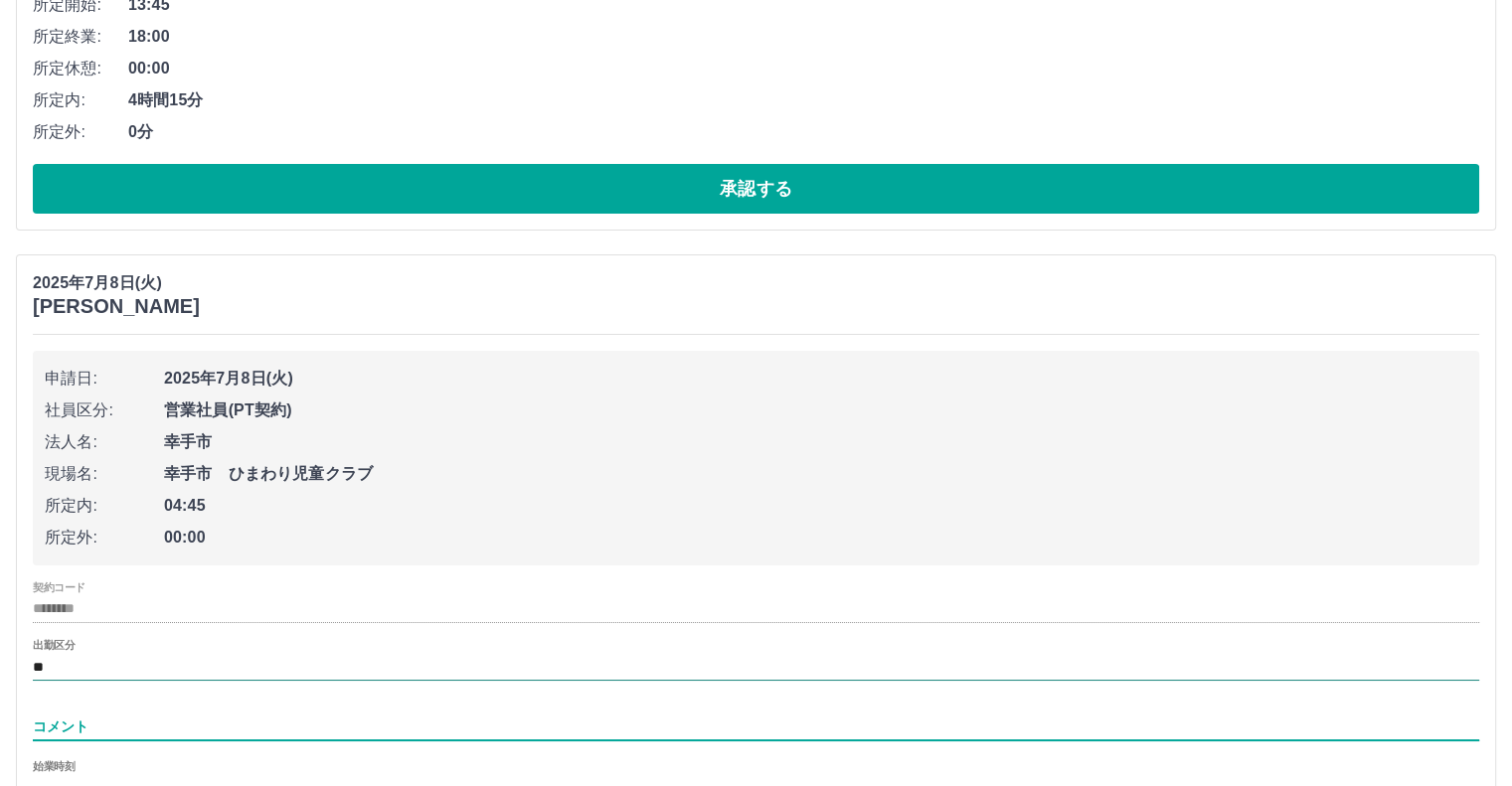 type on "***" 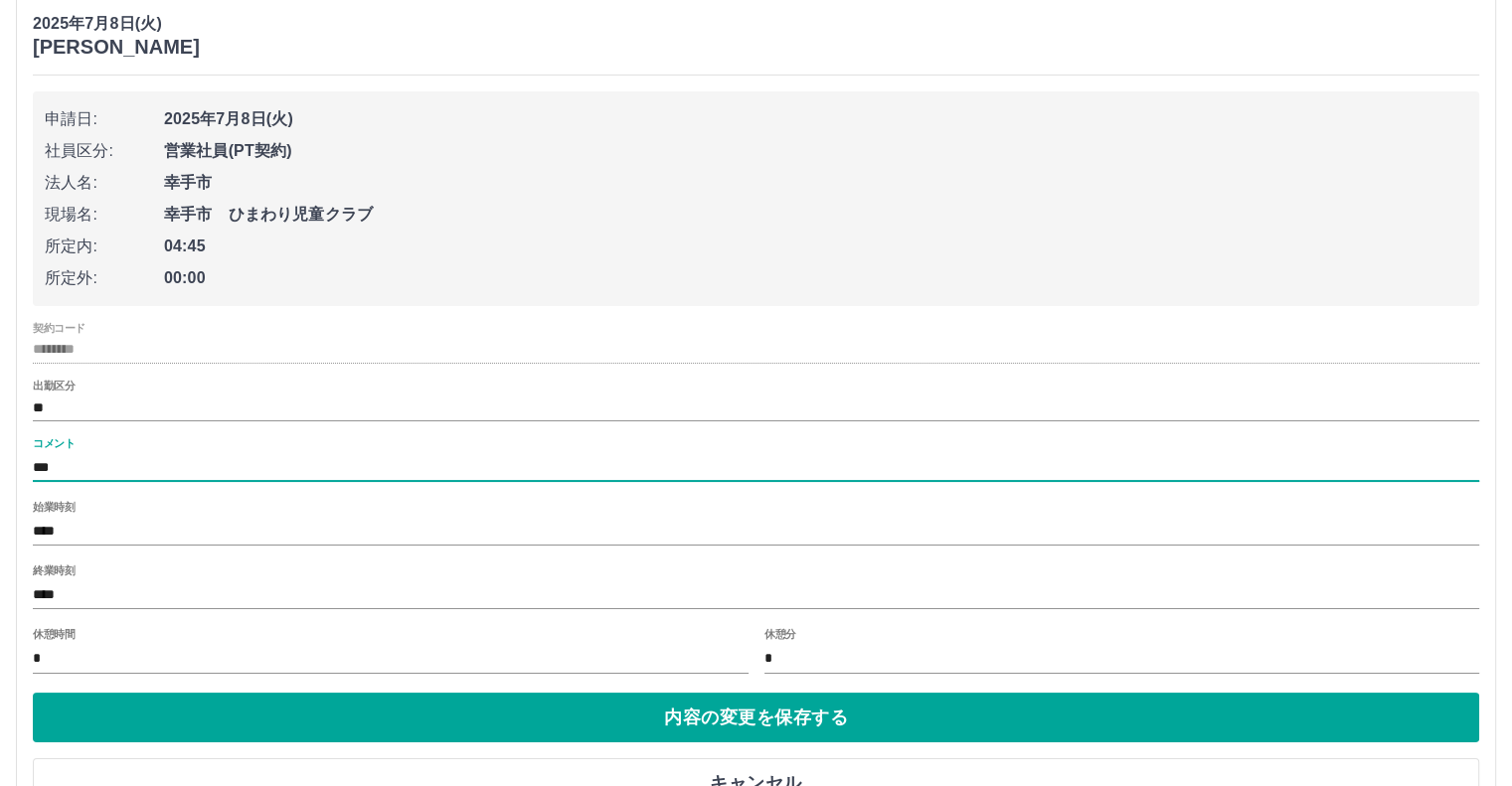 scroll, scrollTop: 15222, scrollLeft: 0, axis: vertical 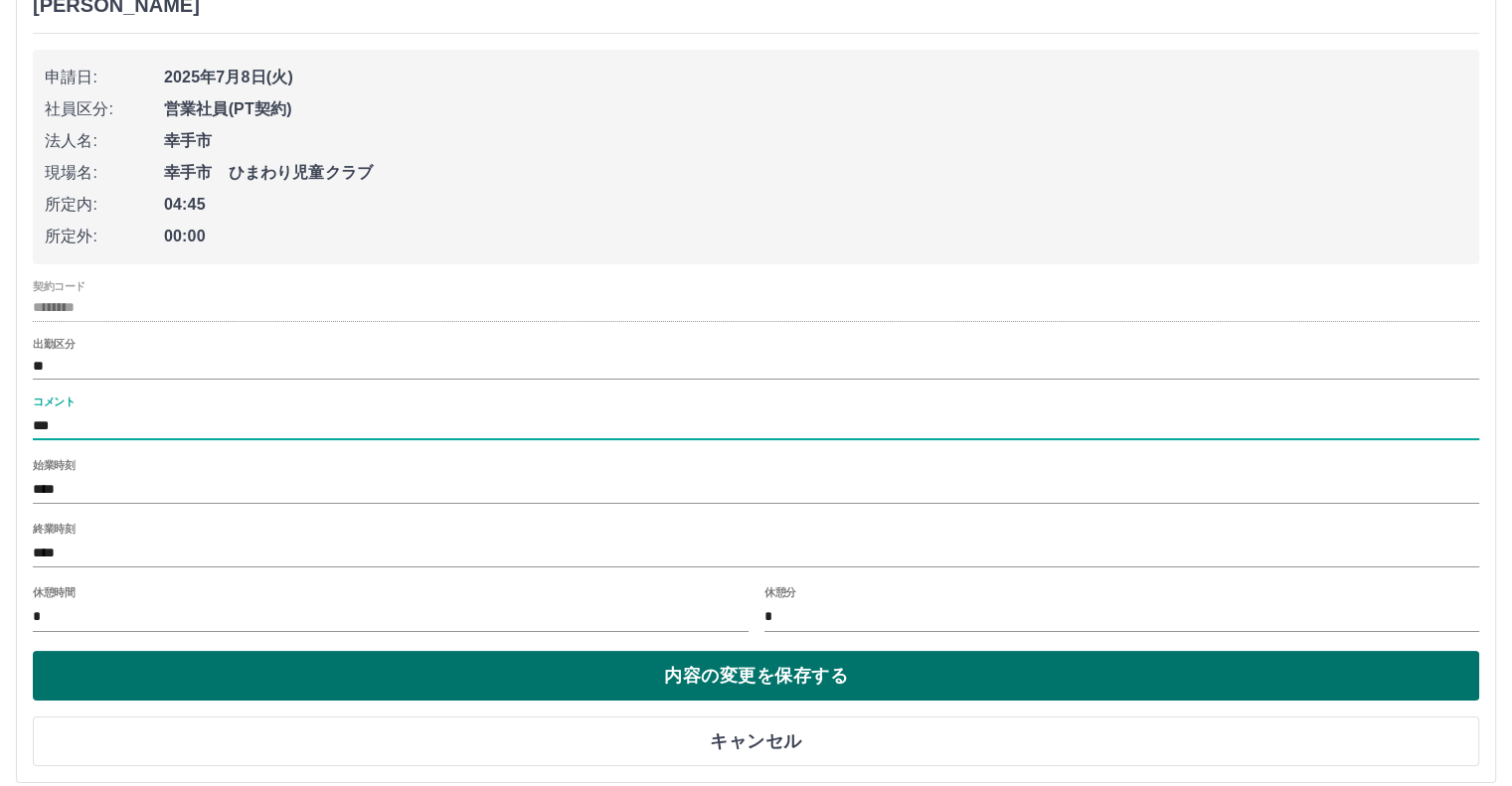 click on "内容の変更を保存する" at bounding box center [756, 676] 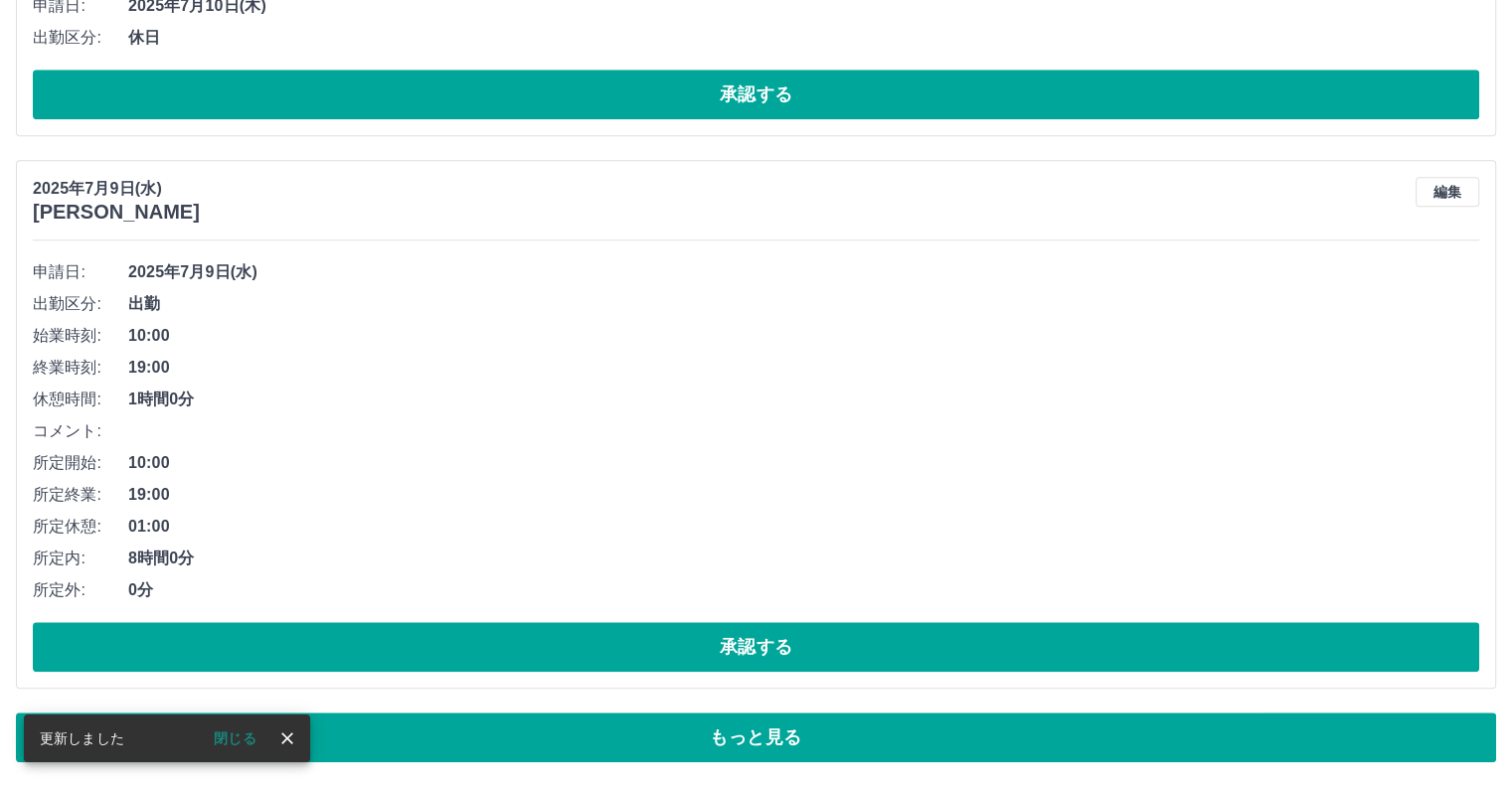 scroll, scrollTop: 9492, scrollLeft: 0, axis: vertical 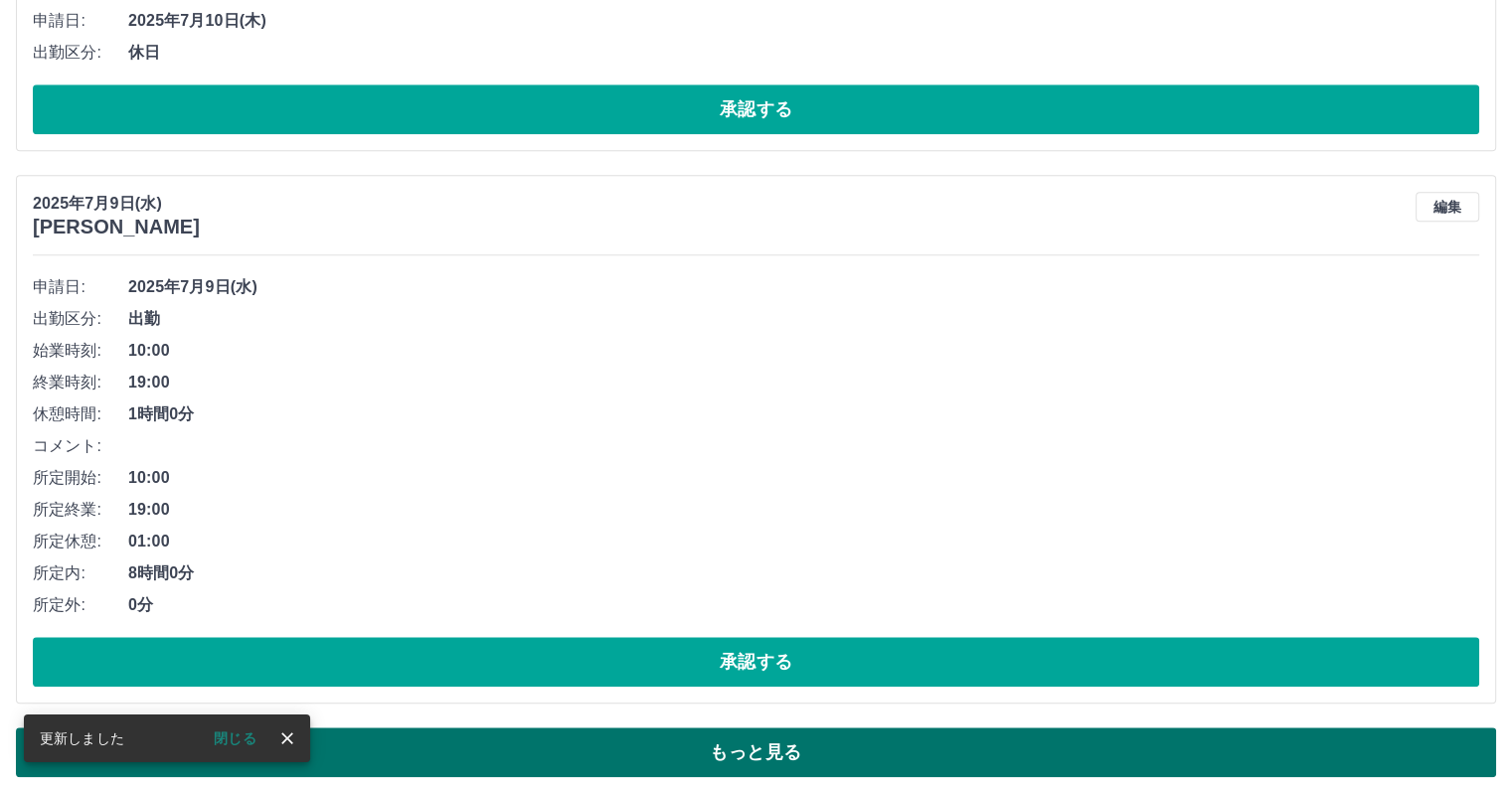 click on "もっと見る" at bounding box center (756, 752) 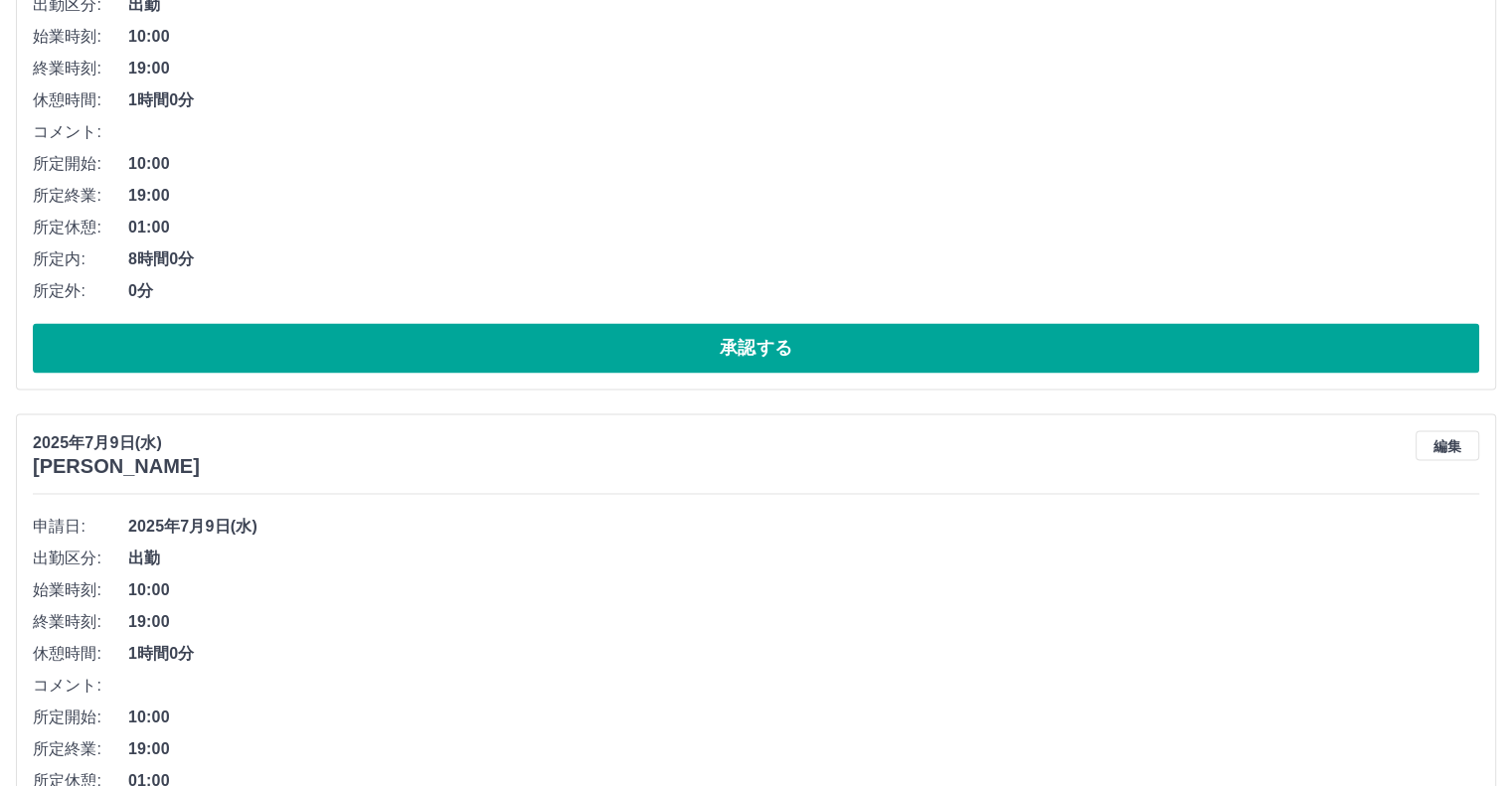scroll, scrollTop: 14921, scrollLeft: 0, axis: vertical 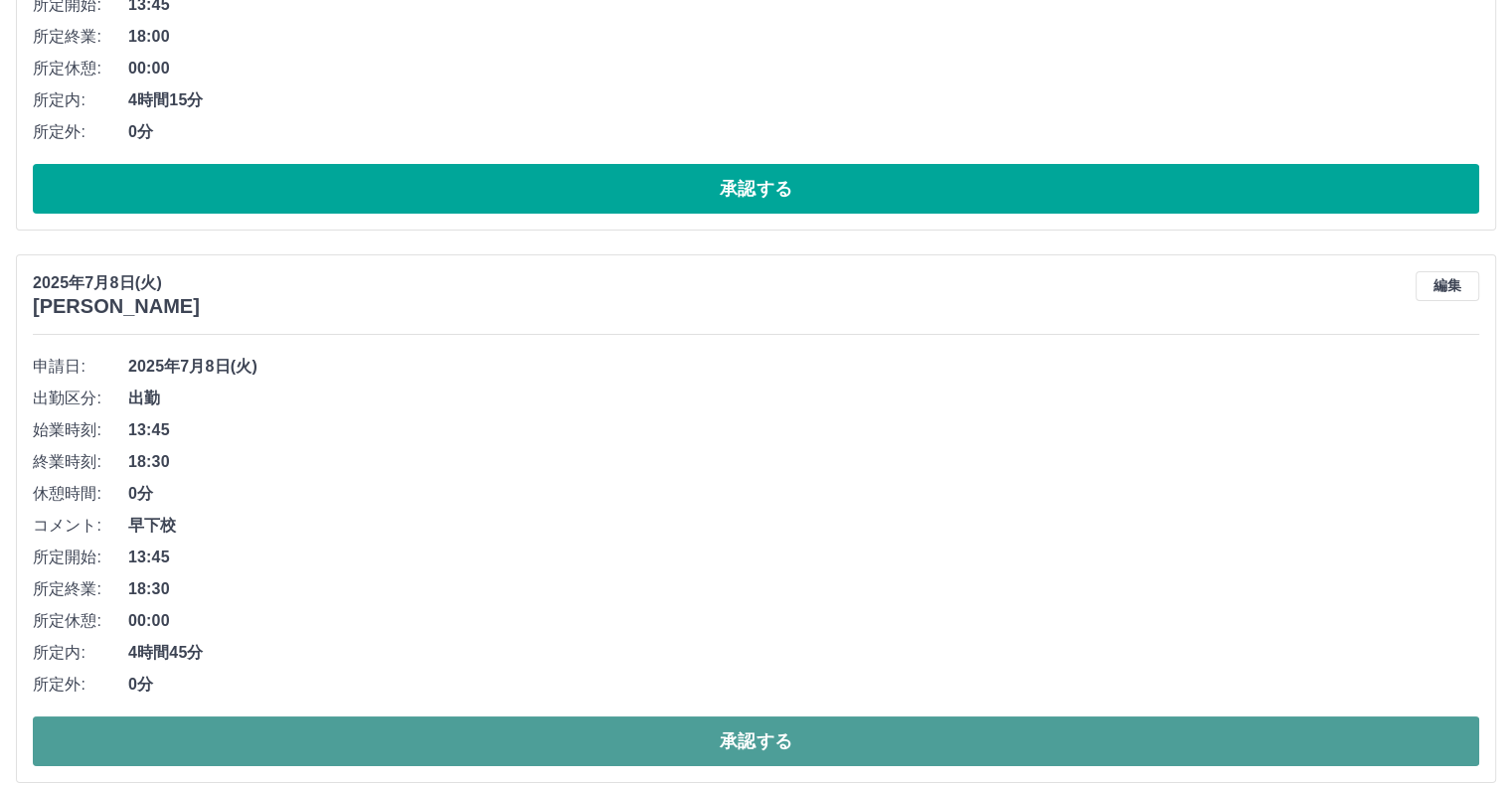 click on "承認する" at bounding box center (756, 741) 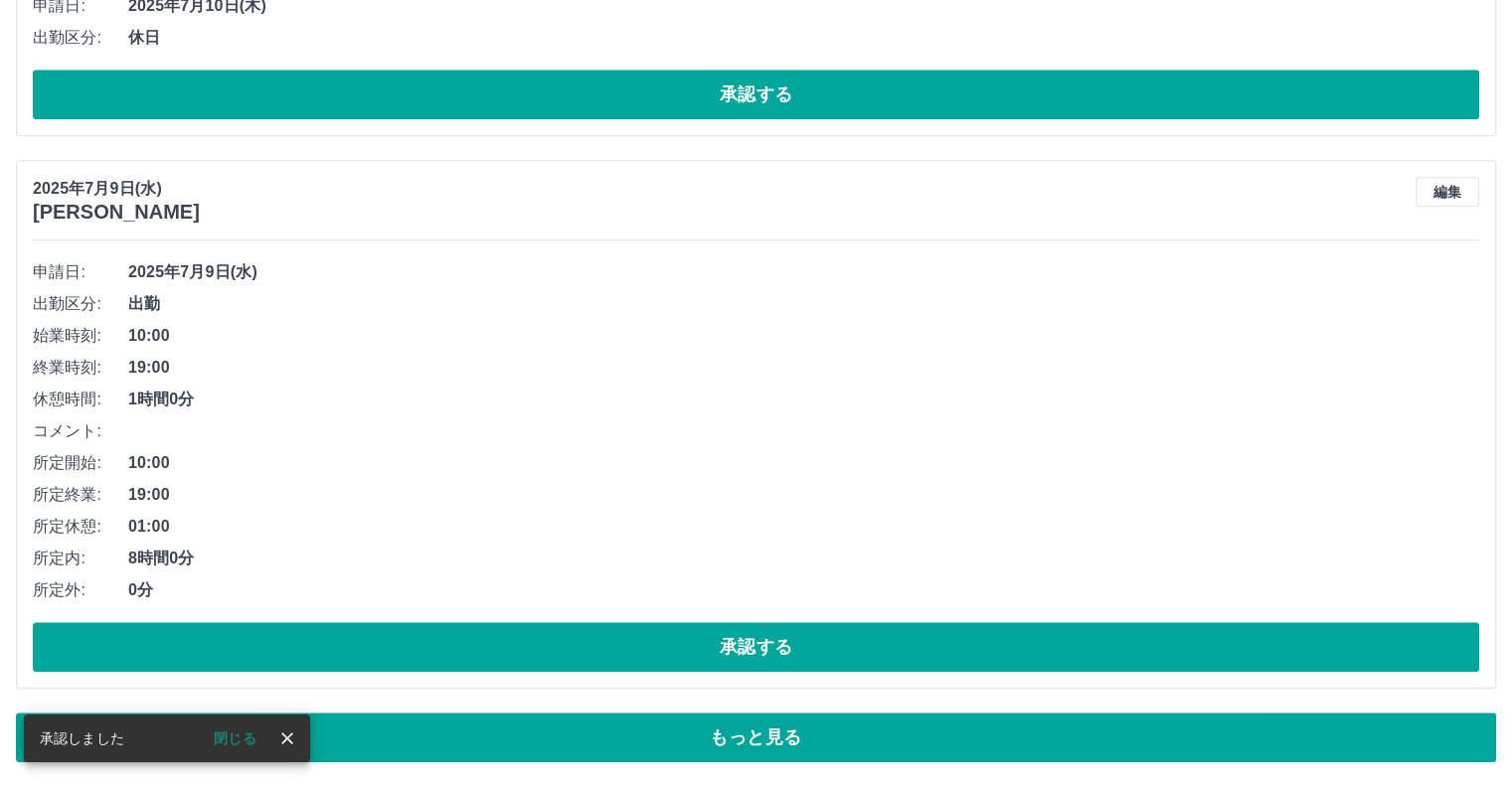scroll, scrollTop: 9492, scrollLeft: 0, axis: vertical 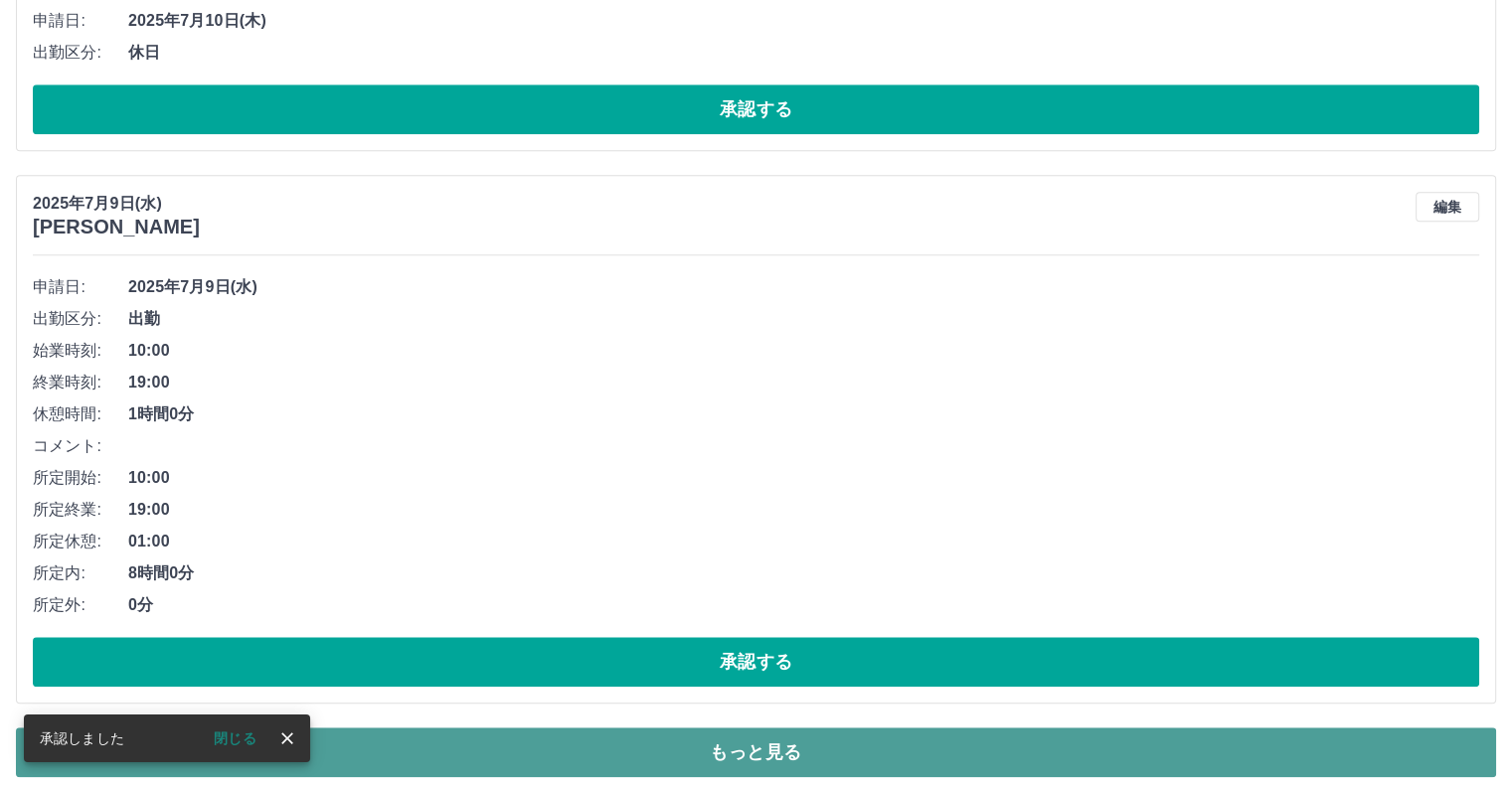 click on "もっと見る" at bounding box center [756, 752] 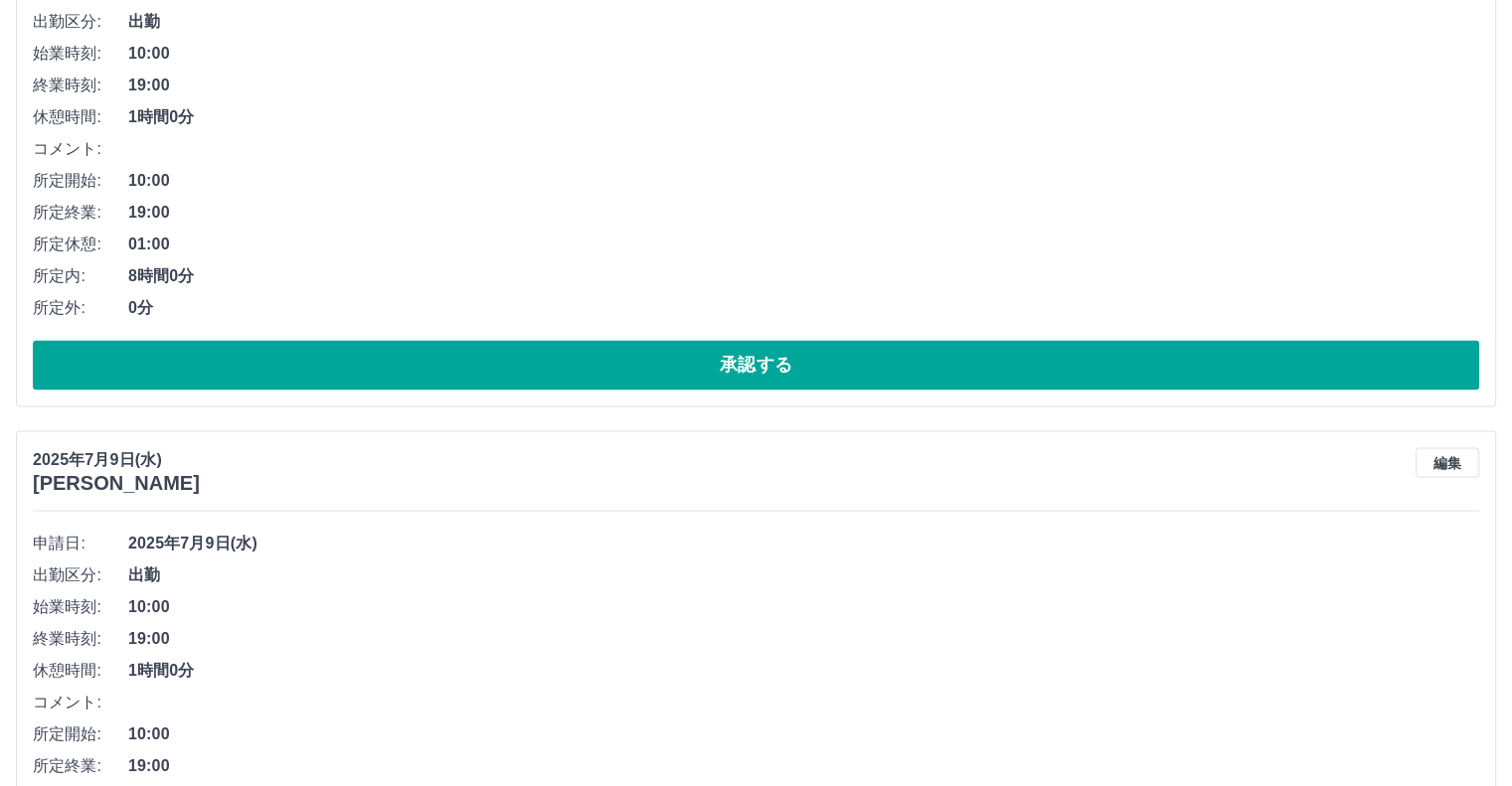 scroll, scrollTop: 14369, scrollLeft: 0, axis: vertical 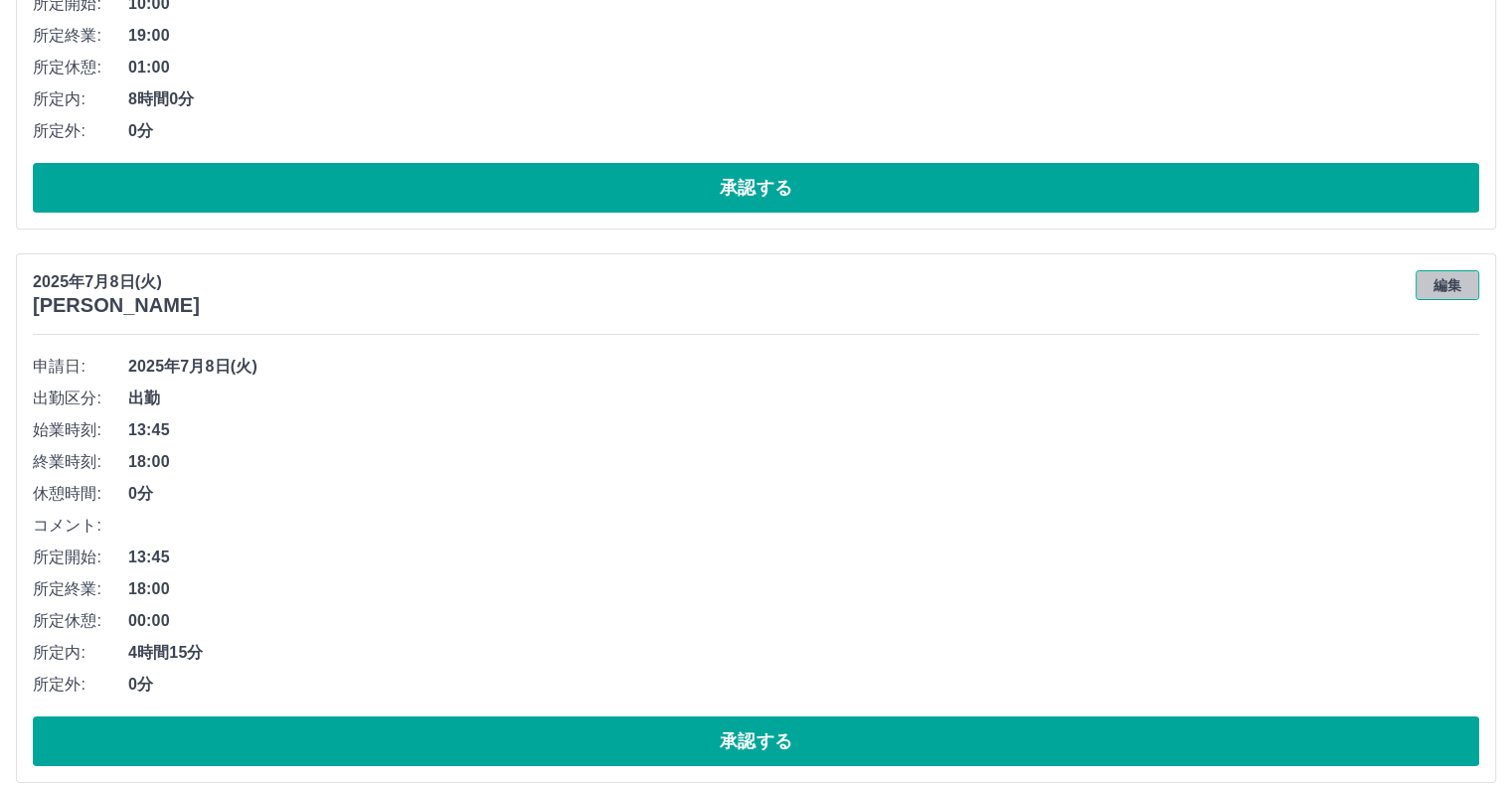 click on "編集" at bounding box center [1447, 285] 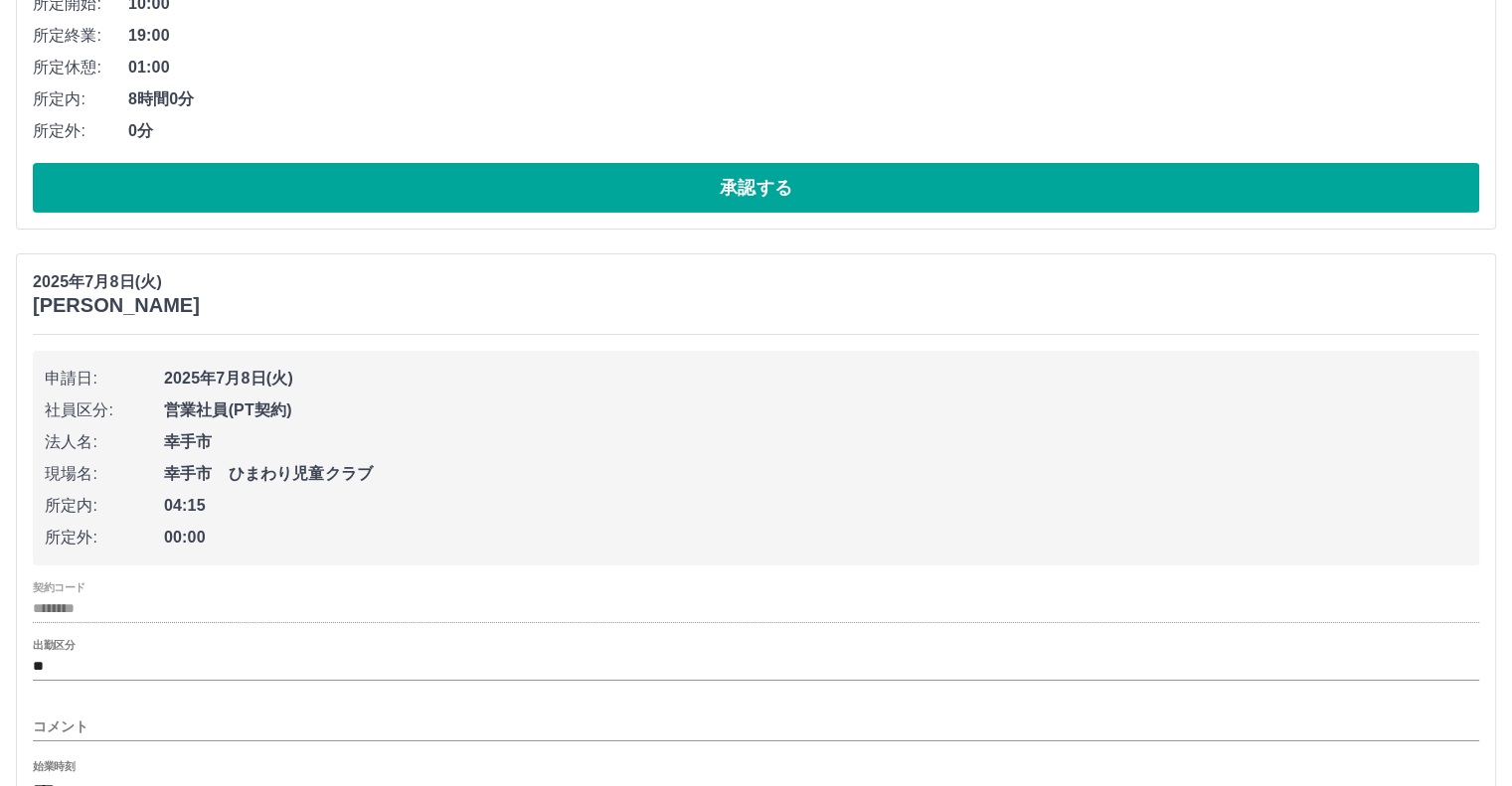 click on "コメント" at bounding box center (756, 726) 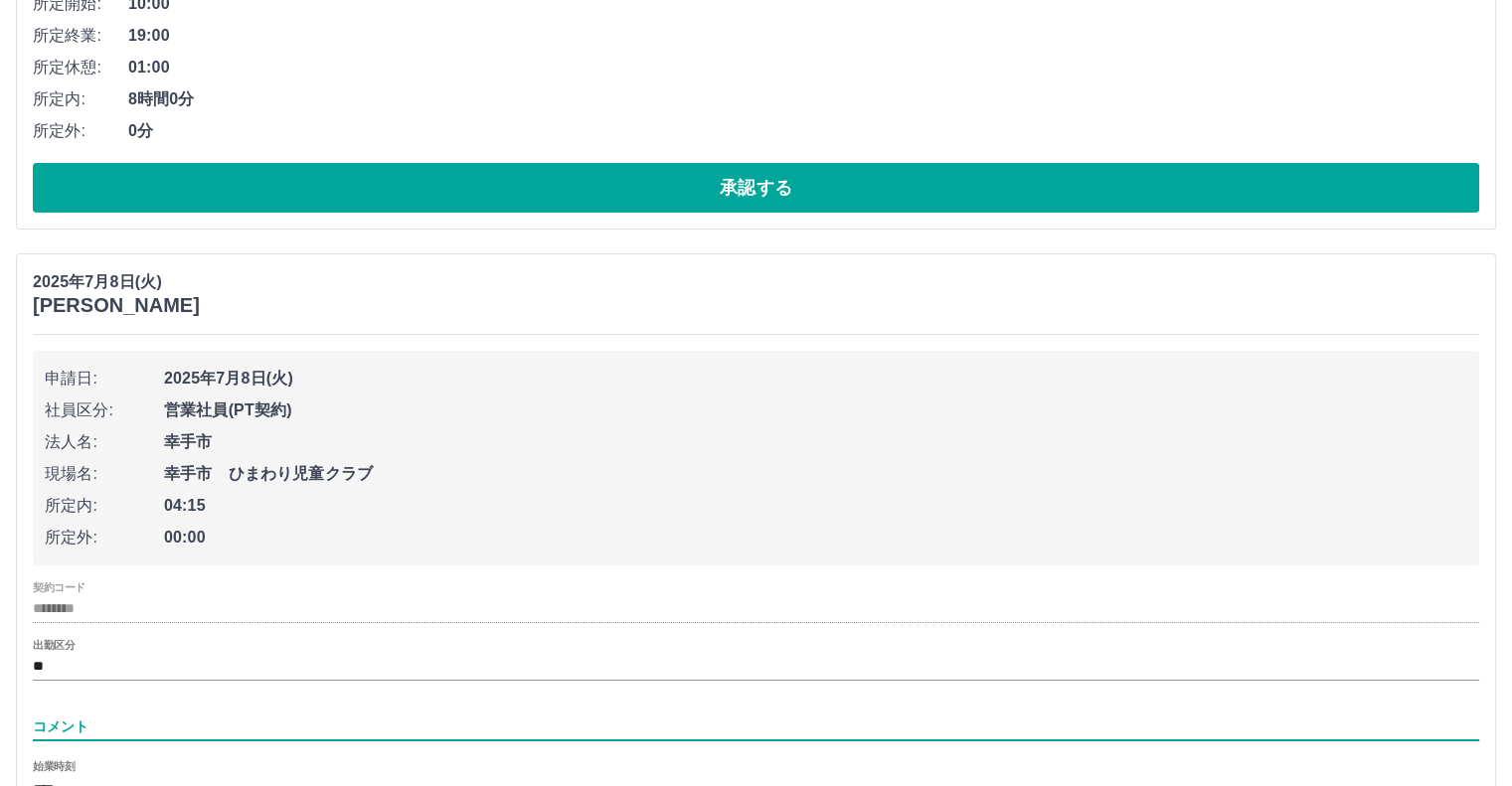 type on "***" 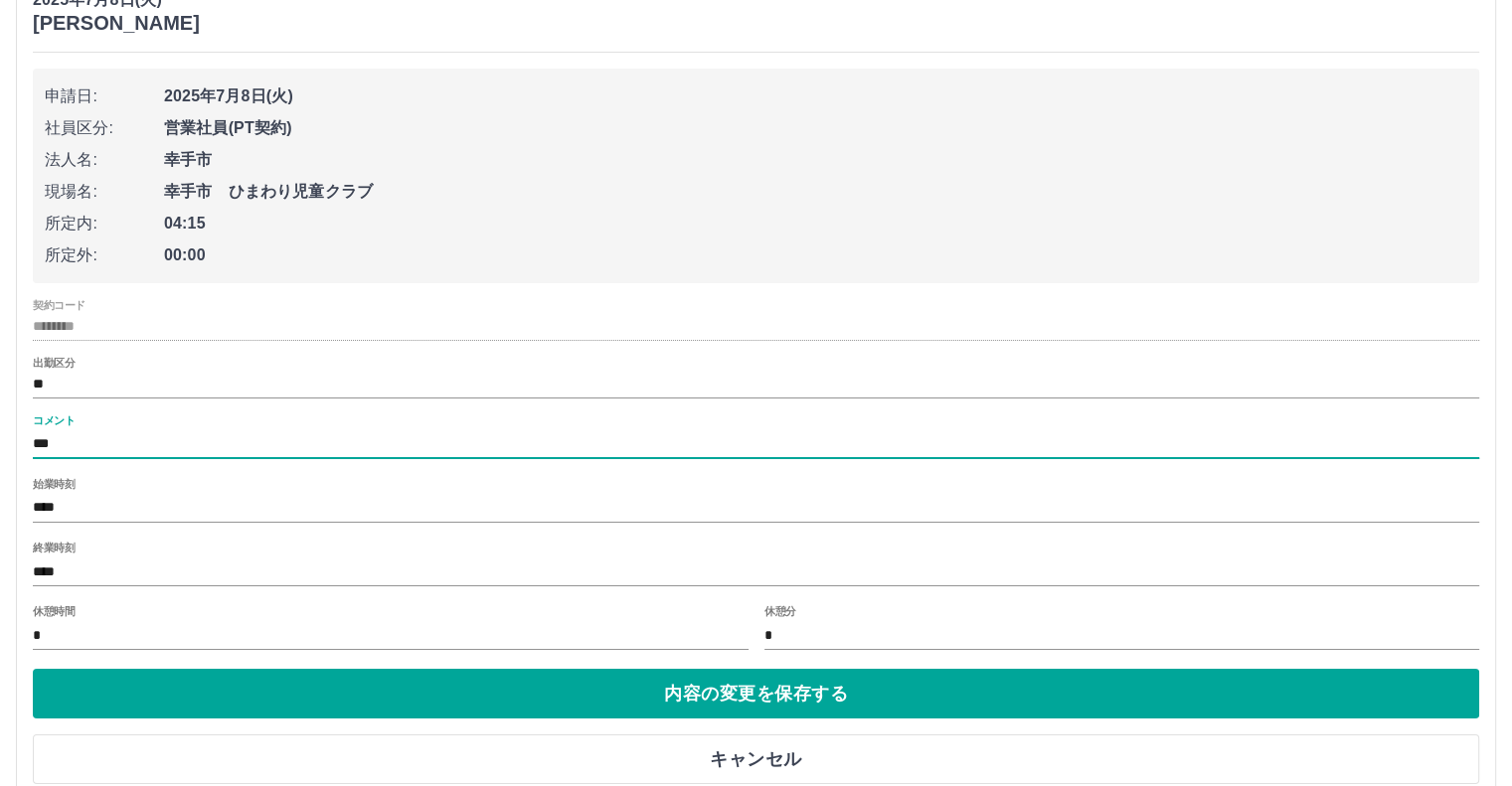 scroll, scrollTop: 14670, scrollLeft: 0, axis: vertical 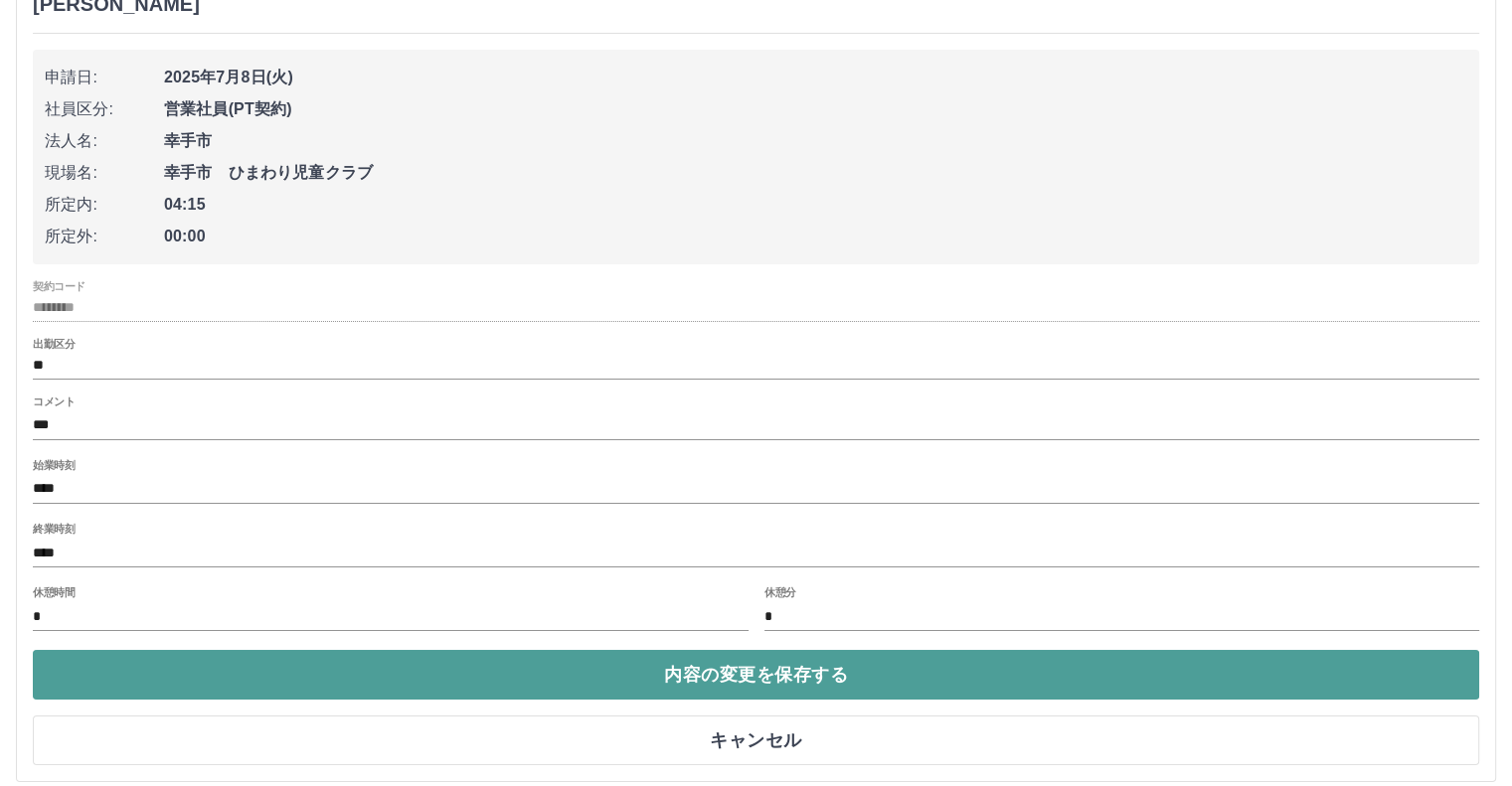 click on "内容の変更を保存する" at bounding box center (756, 675) 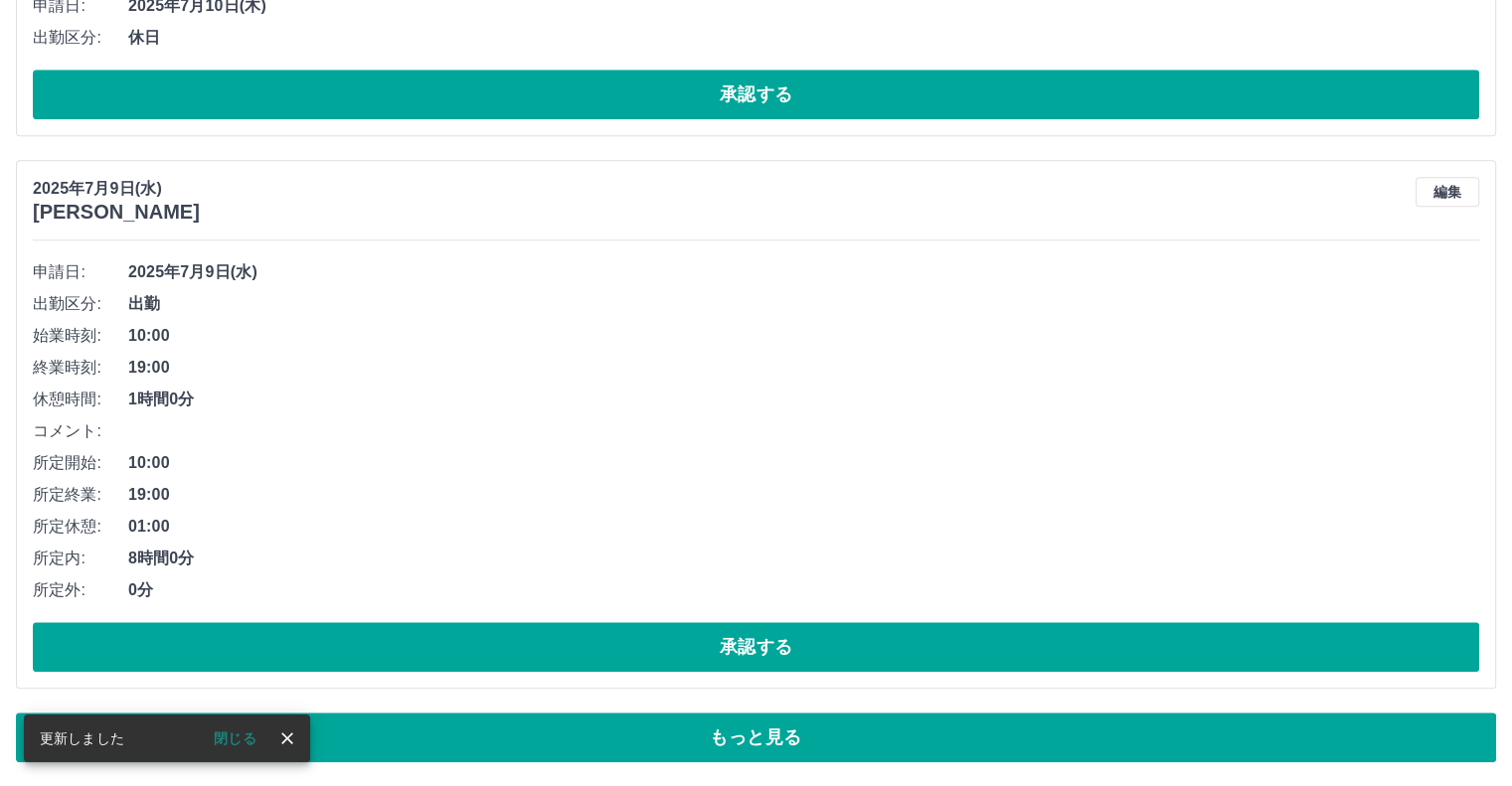 scroll, scrollTop: 9492, scrollLeft: 0, axis: vertical 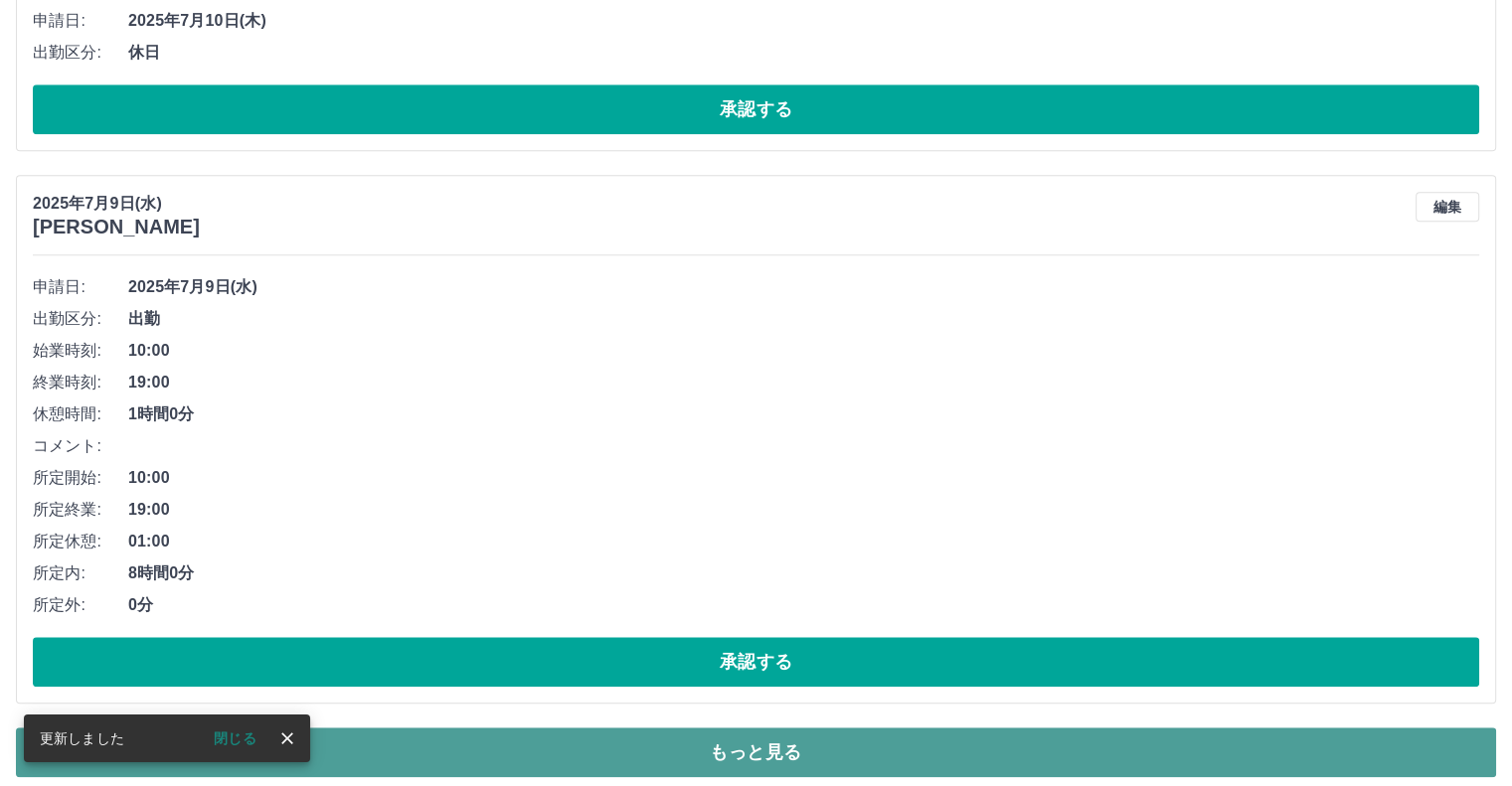 click on "もっと見る" at bounding box center [756, 752] 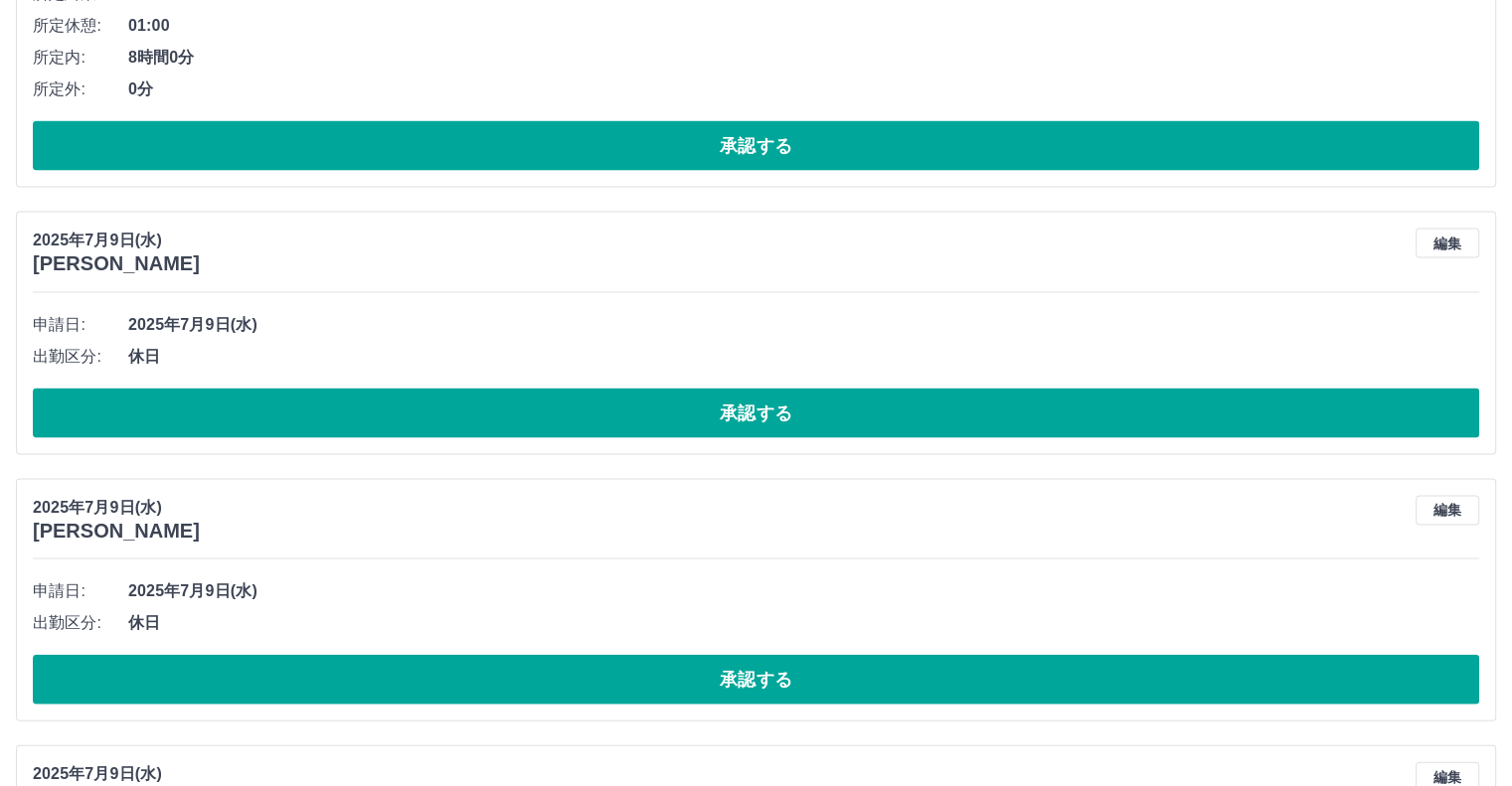 scroll, scrollTop: 14369, scrollLeft: 0, axis: vertical 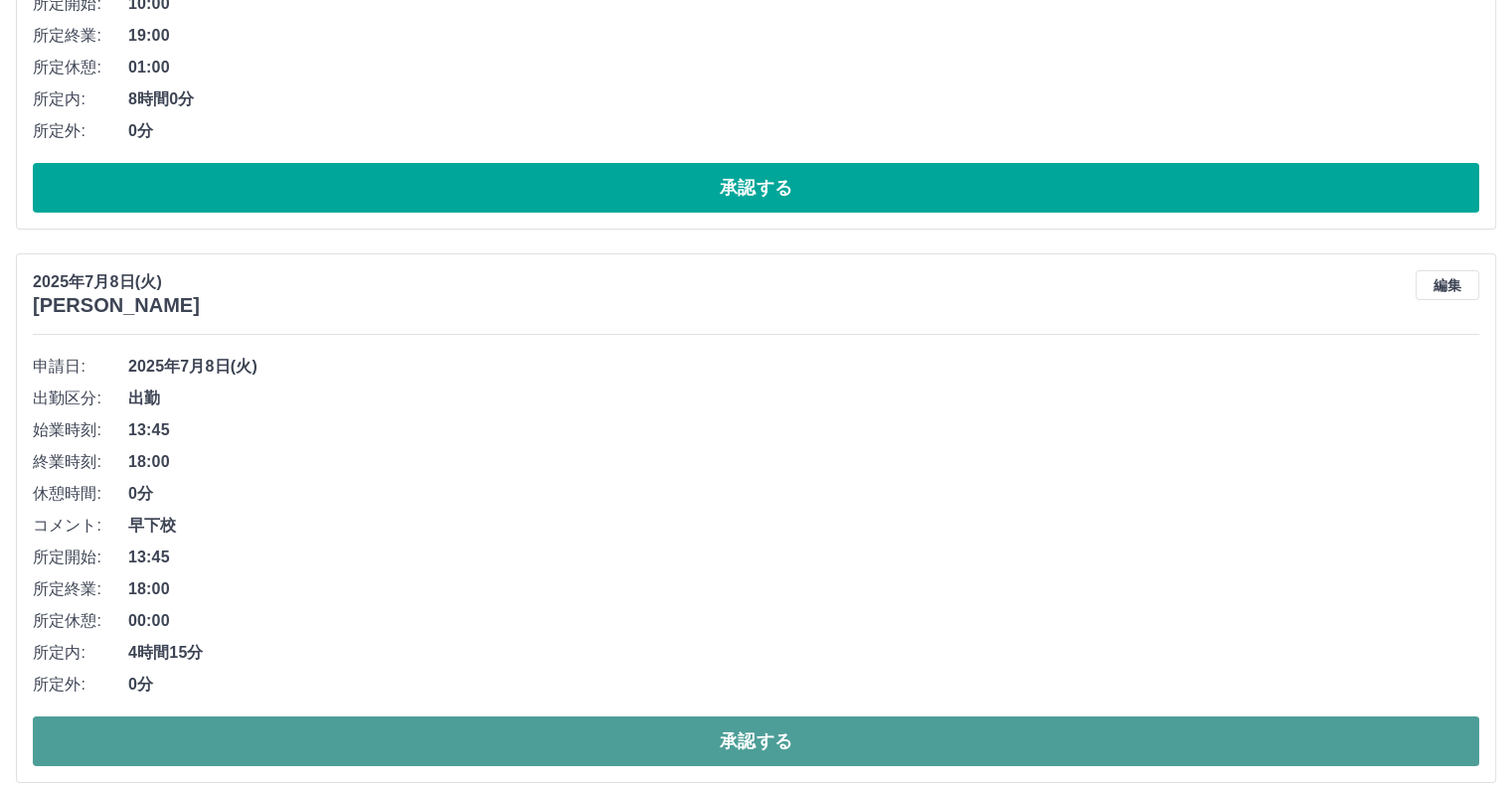 click on "承認する" at bounding box center (756, 741) 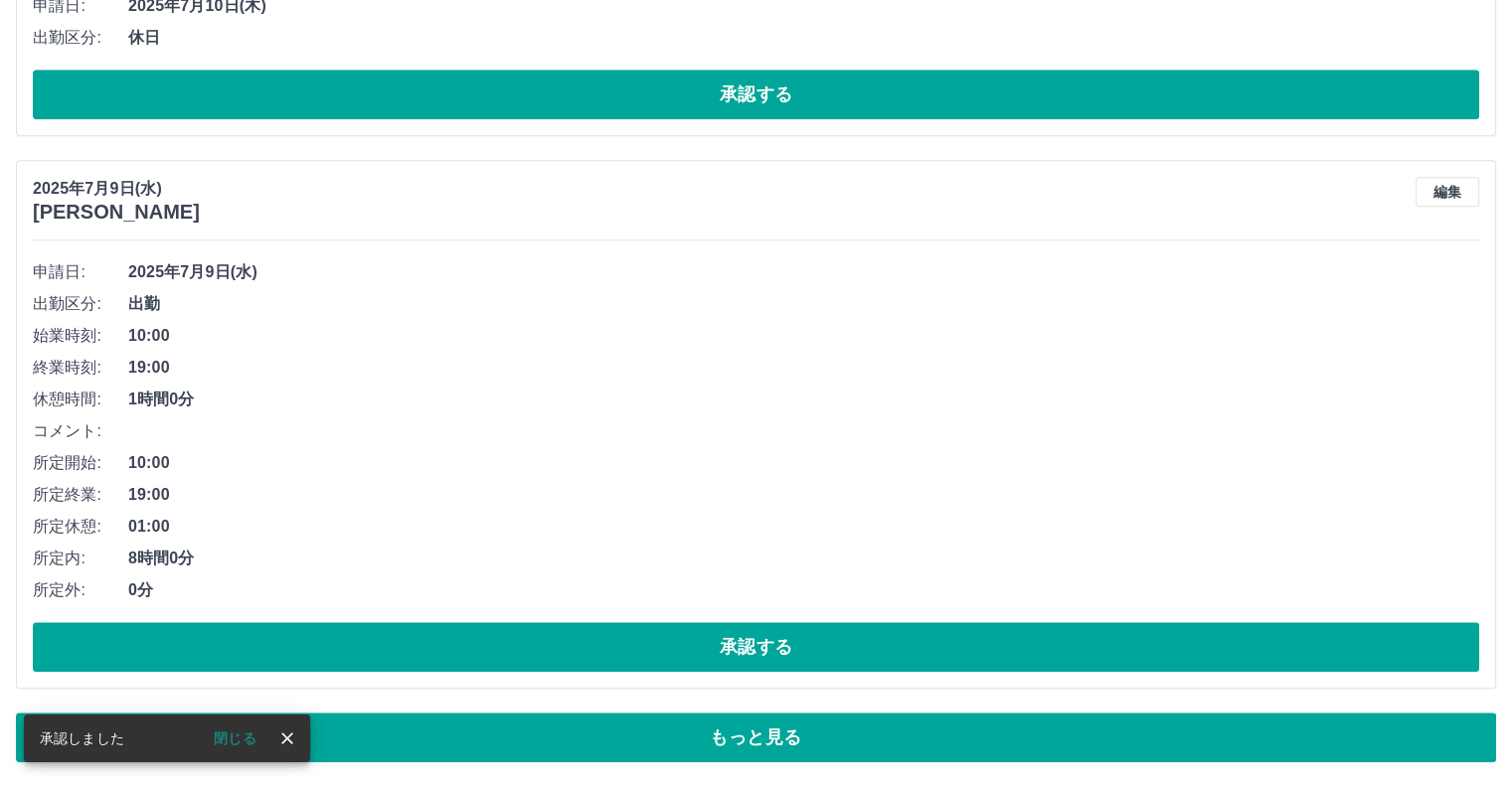 scroll, scrollTop: 9492, scrollLeft: 0, axis: vertical 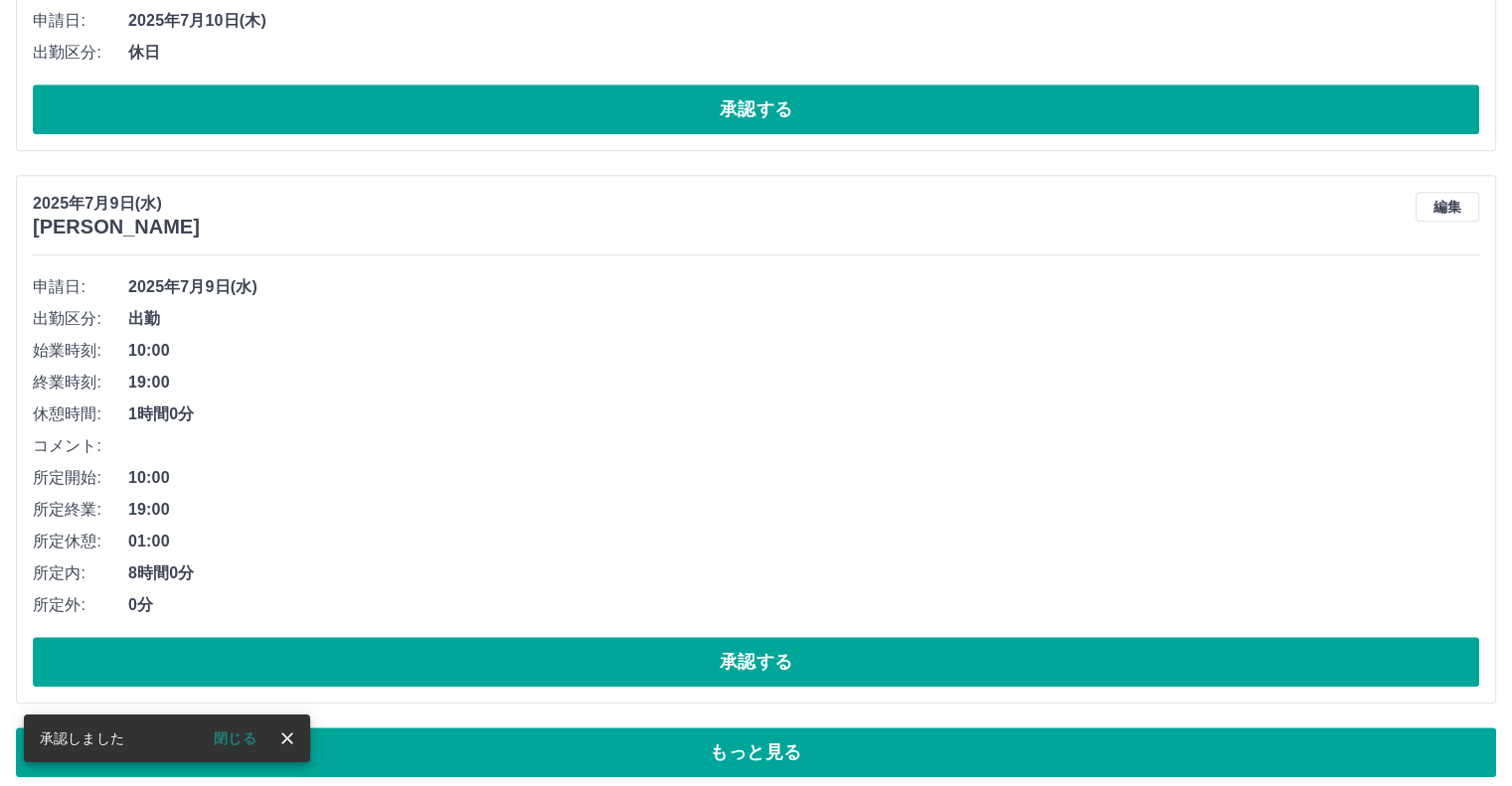 click on "もっと見る" at bounding box center (756, 752) 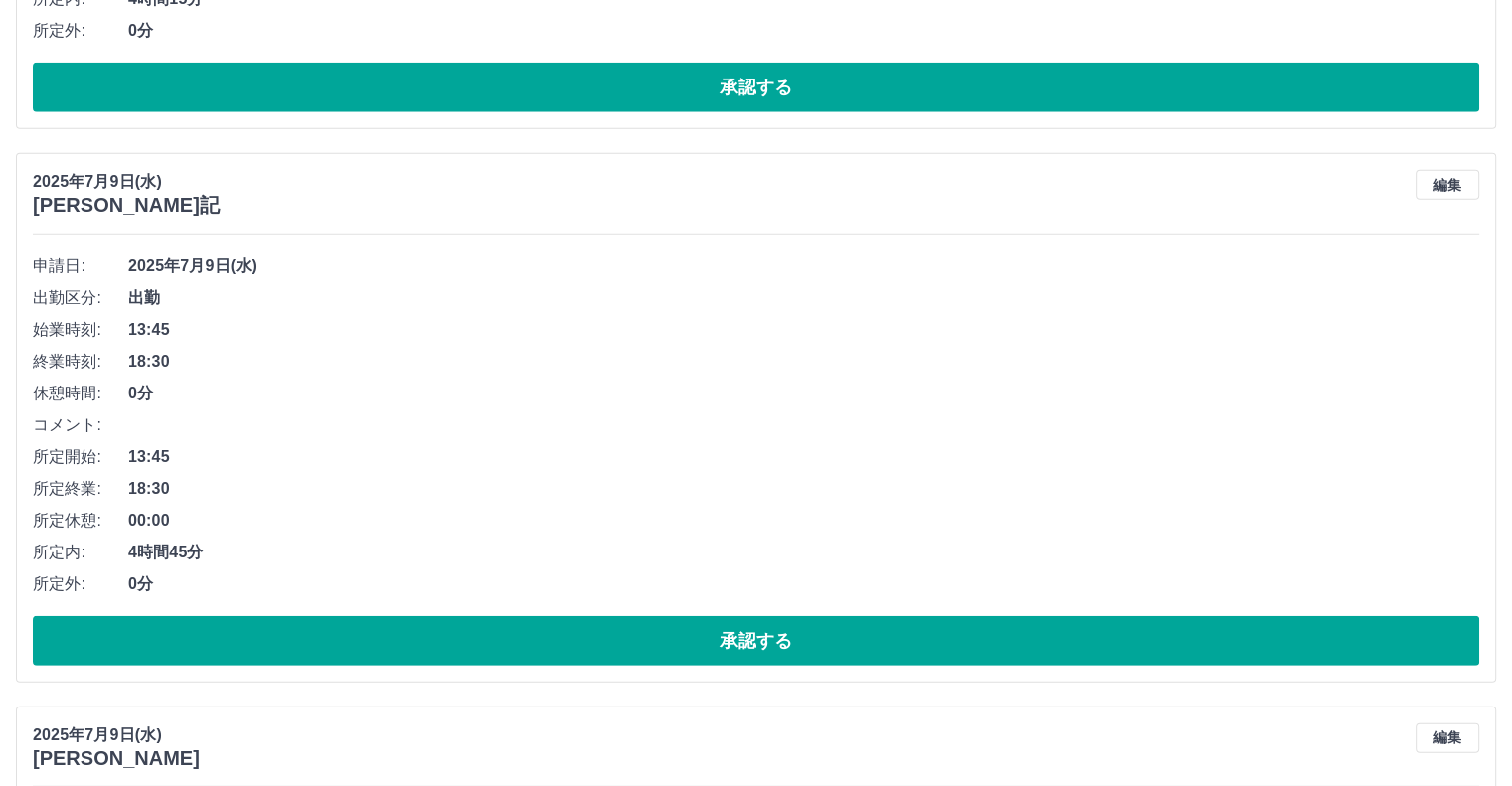scroll, scrollTop: 12331, scrollLeft: 0, axis: vertical 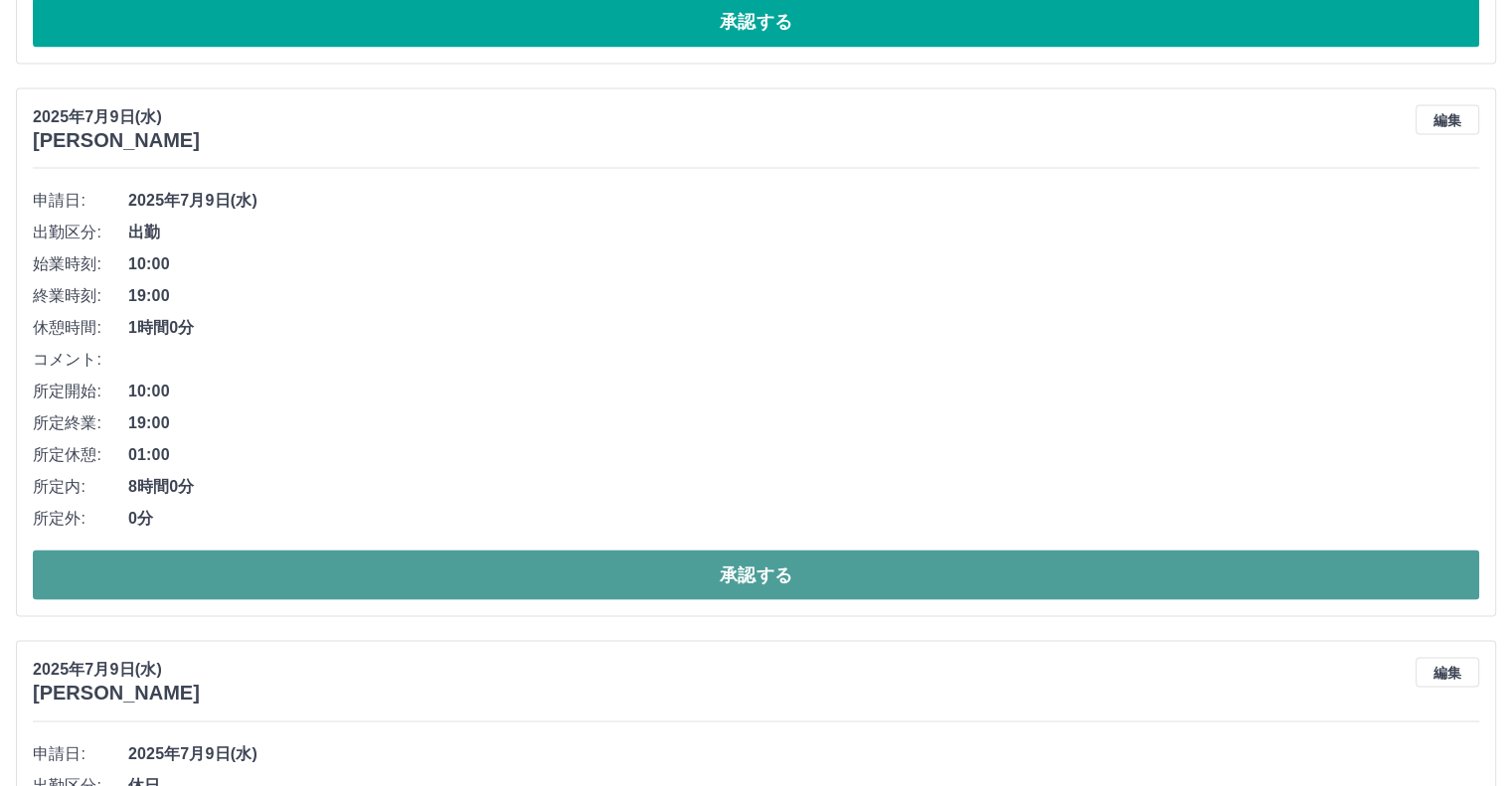 click on "承認する" at bounding box center [756, 574] 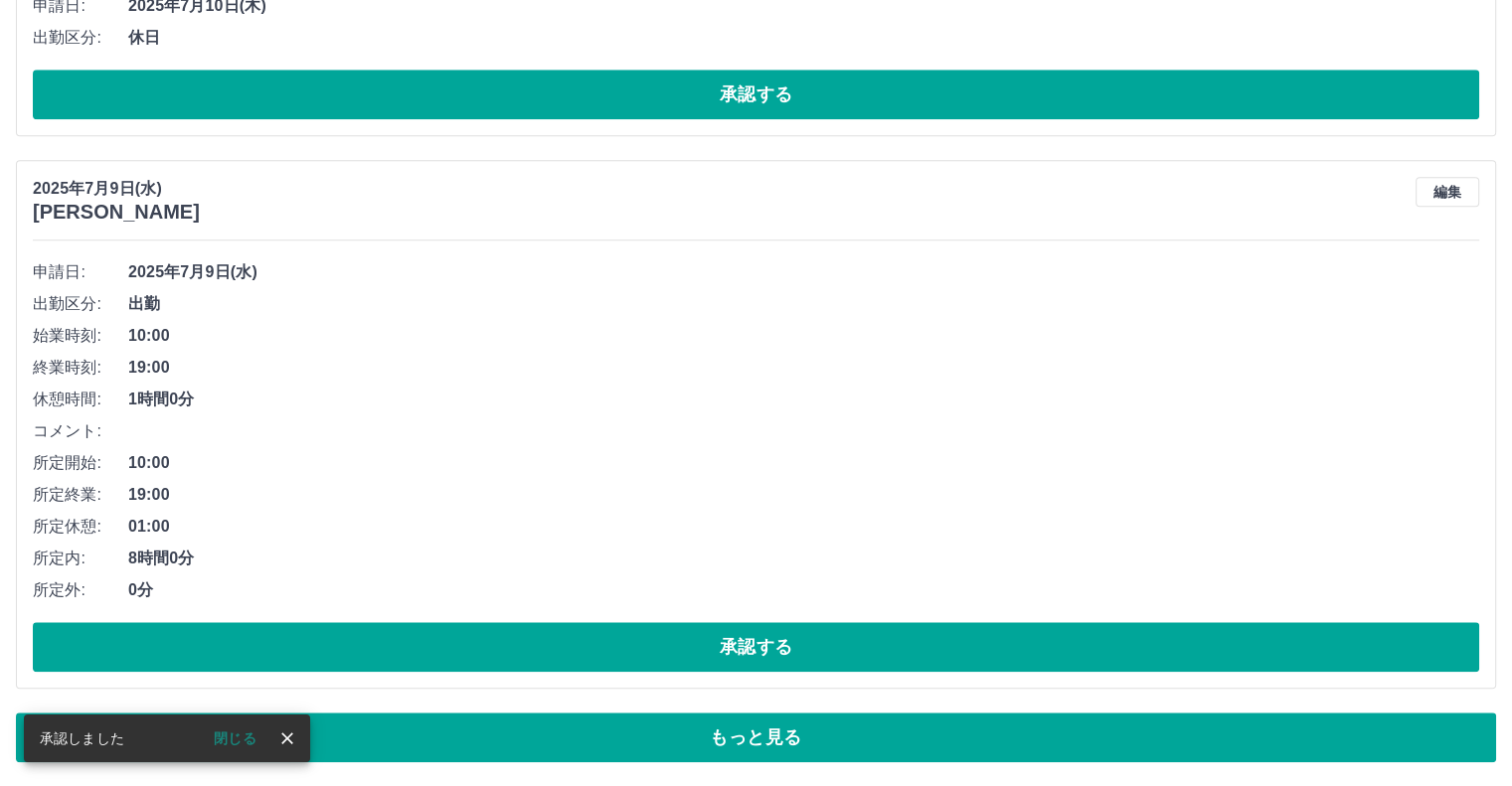 scroll, scrollTop: 9492, scrollLeft: 0, axis: vertical 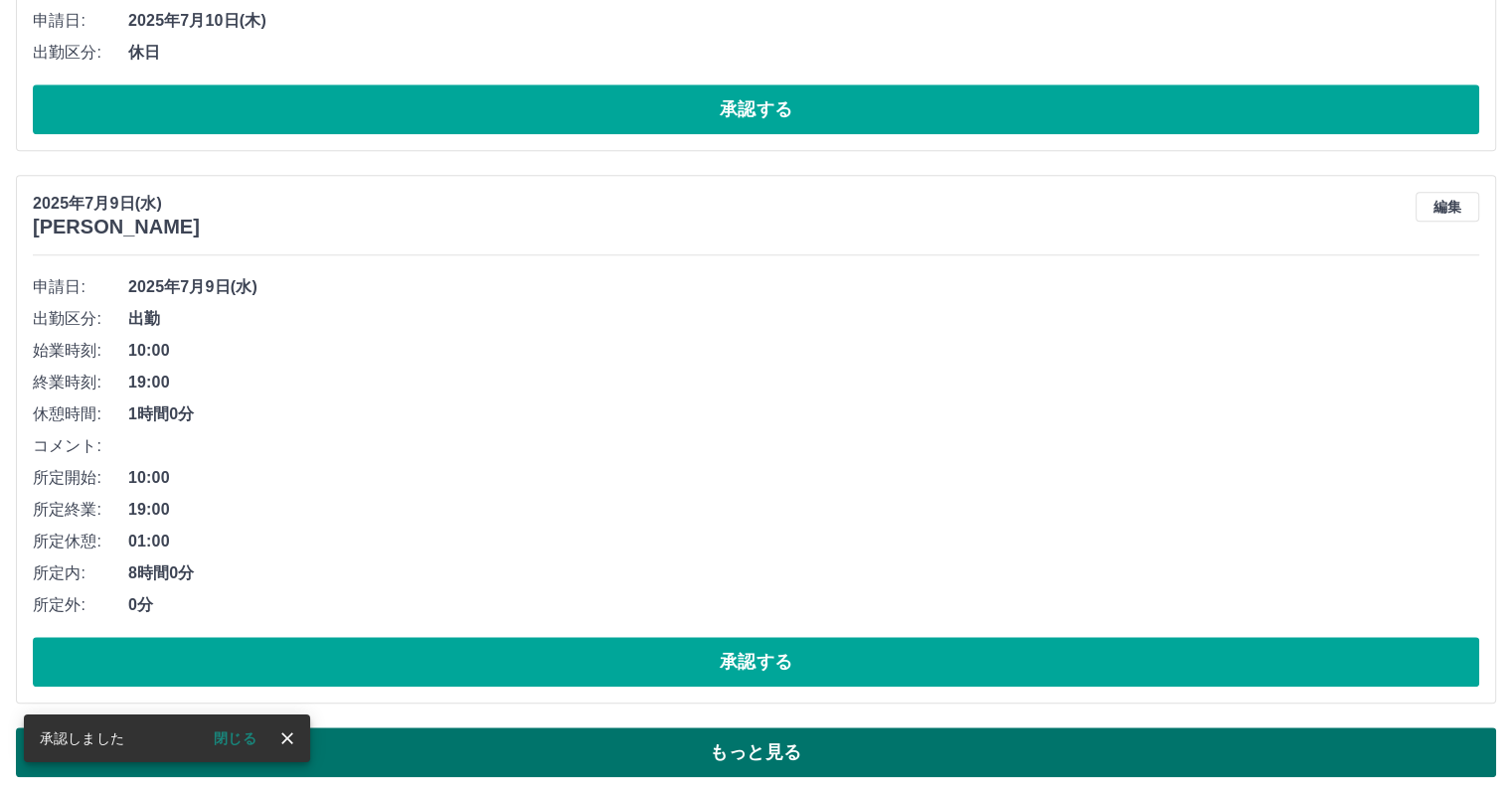 click on "もっと見る" at bounding box center (756, 752) 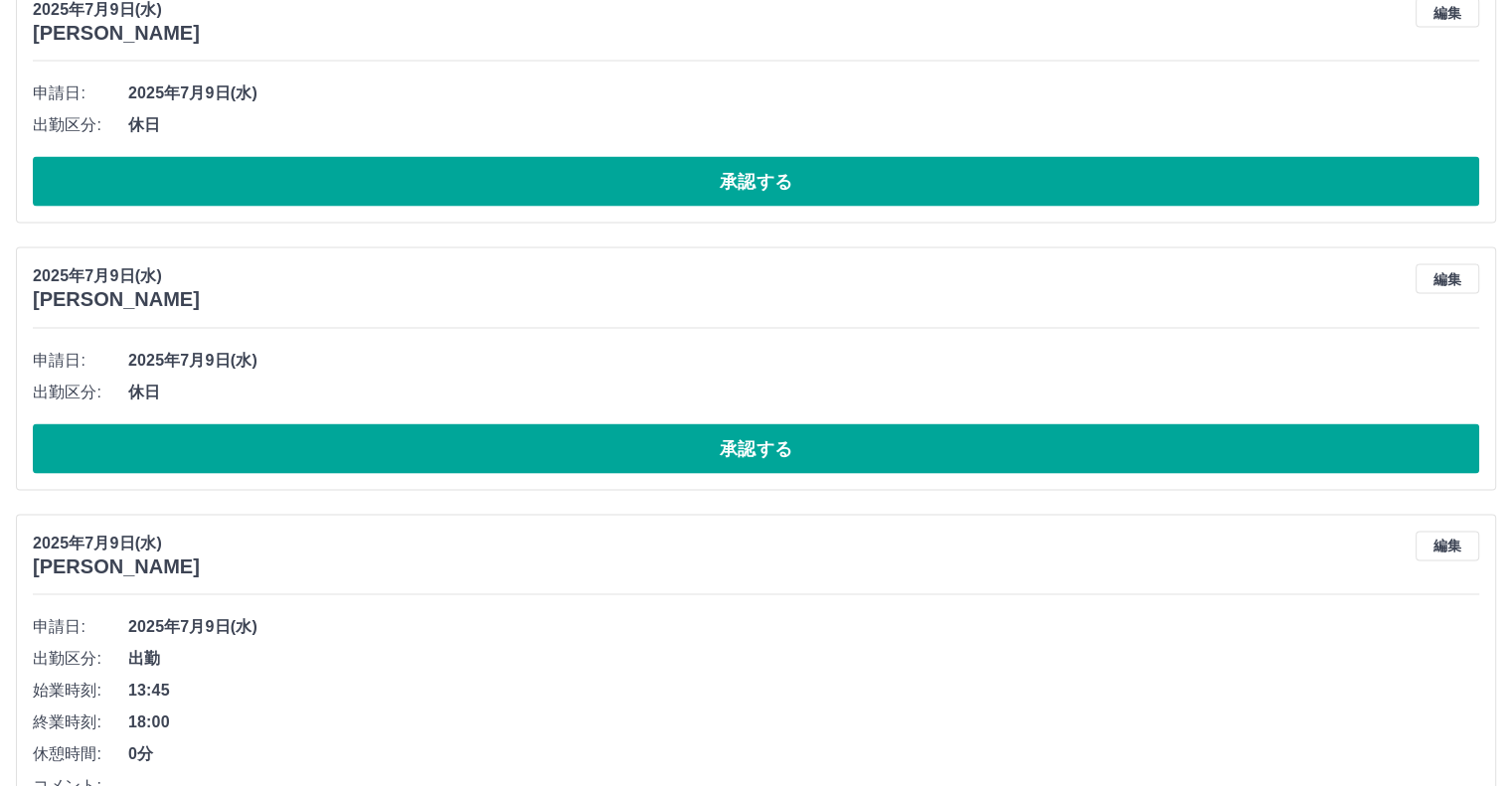 scroll, scrollTop: 13264, scrollLeft: 0, axis: vertical 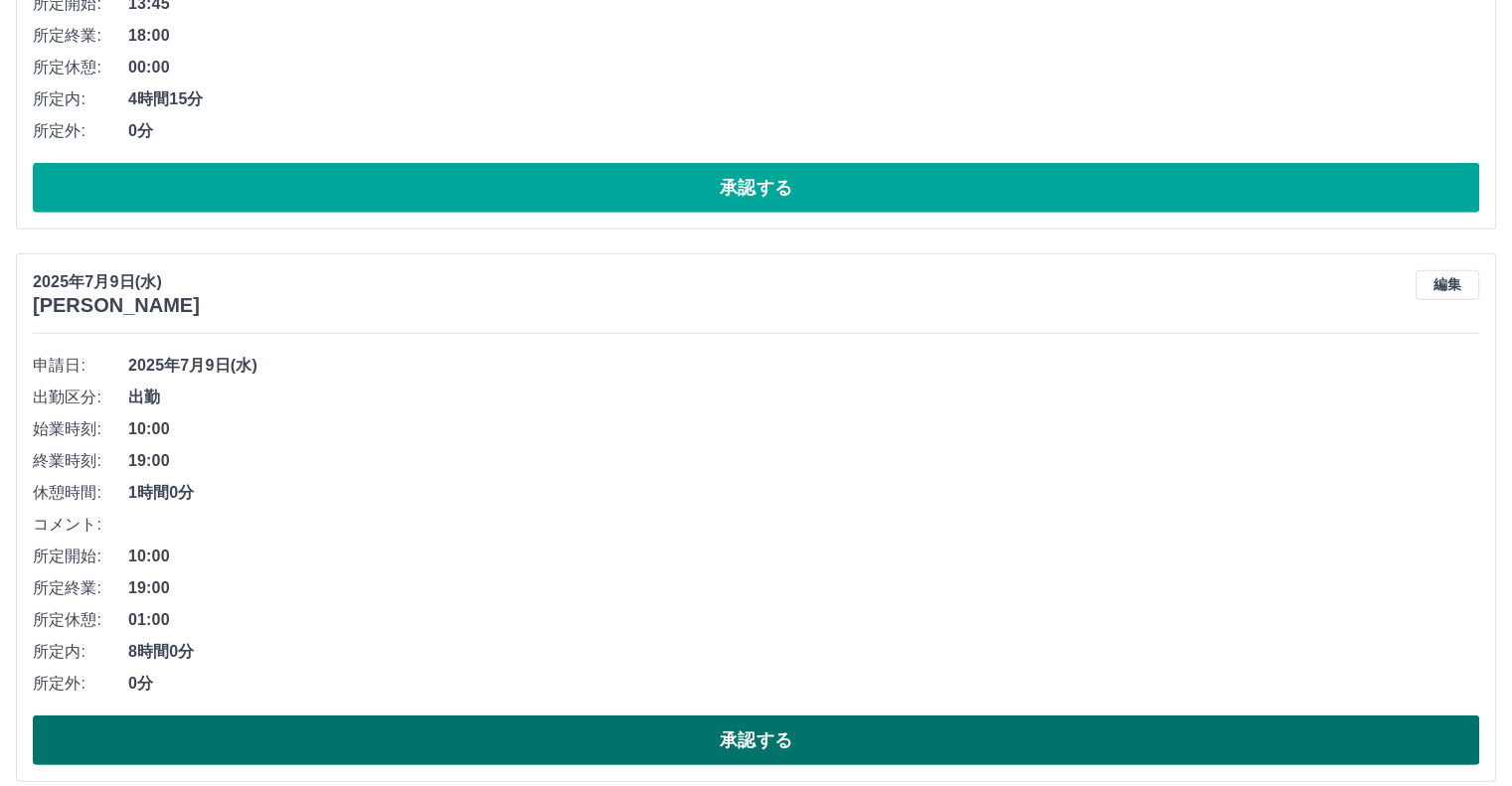 click on "承認する" at bounding box center [756, 740] 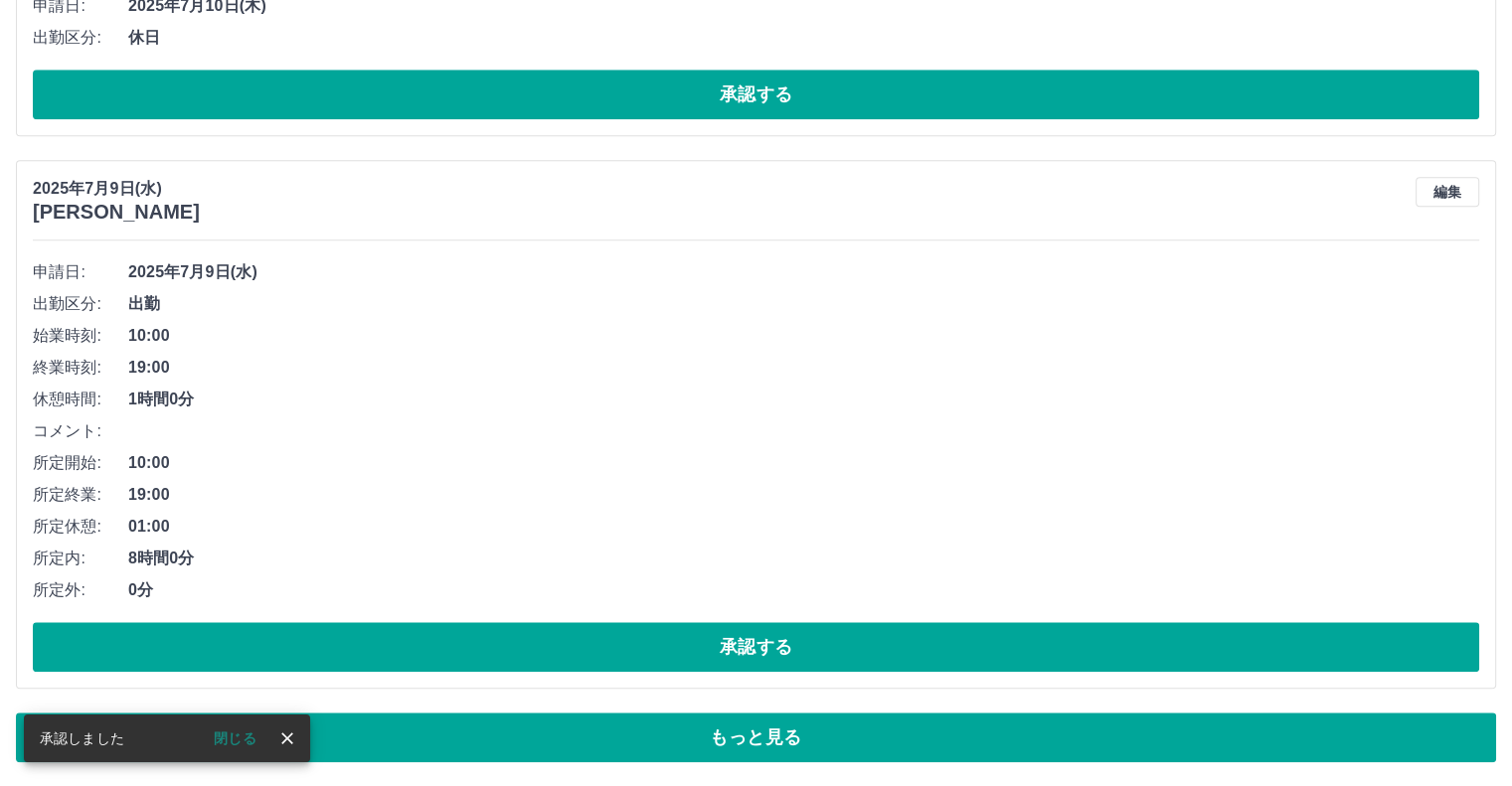 scroll, scrollTop: 9492, scrollLeft: 0, axis: vertical 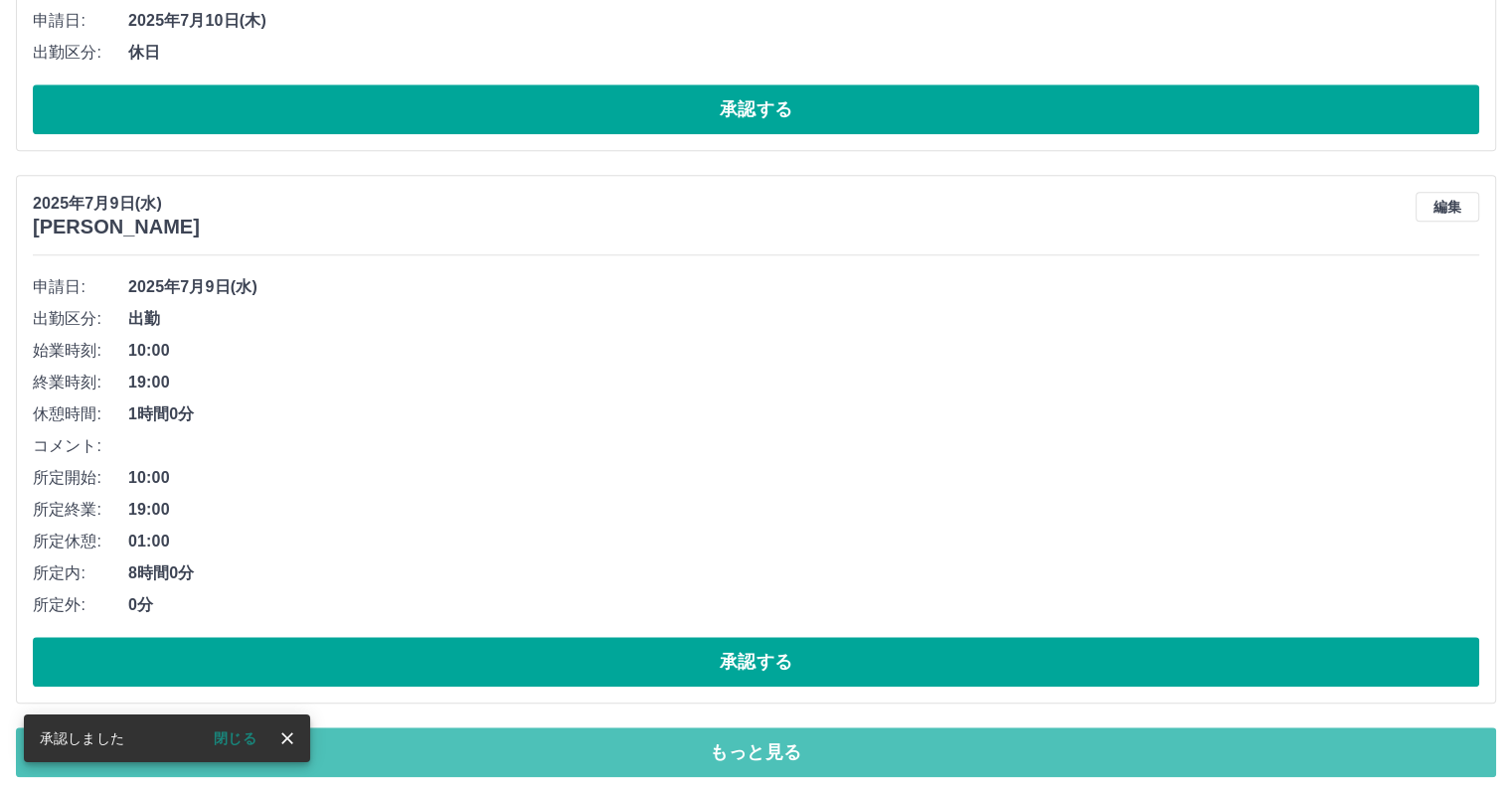 click on "もっと見る" at bounding box center (756, 752) 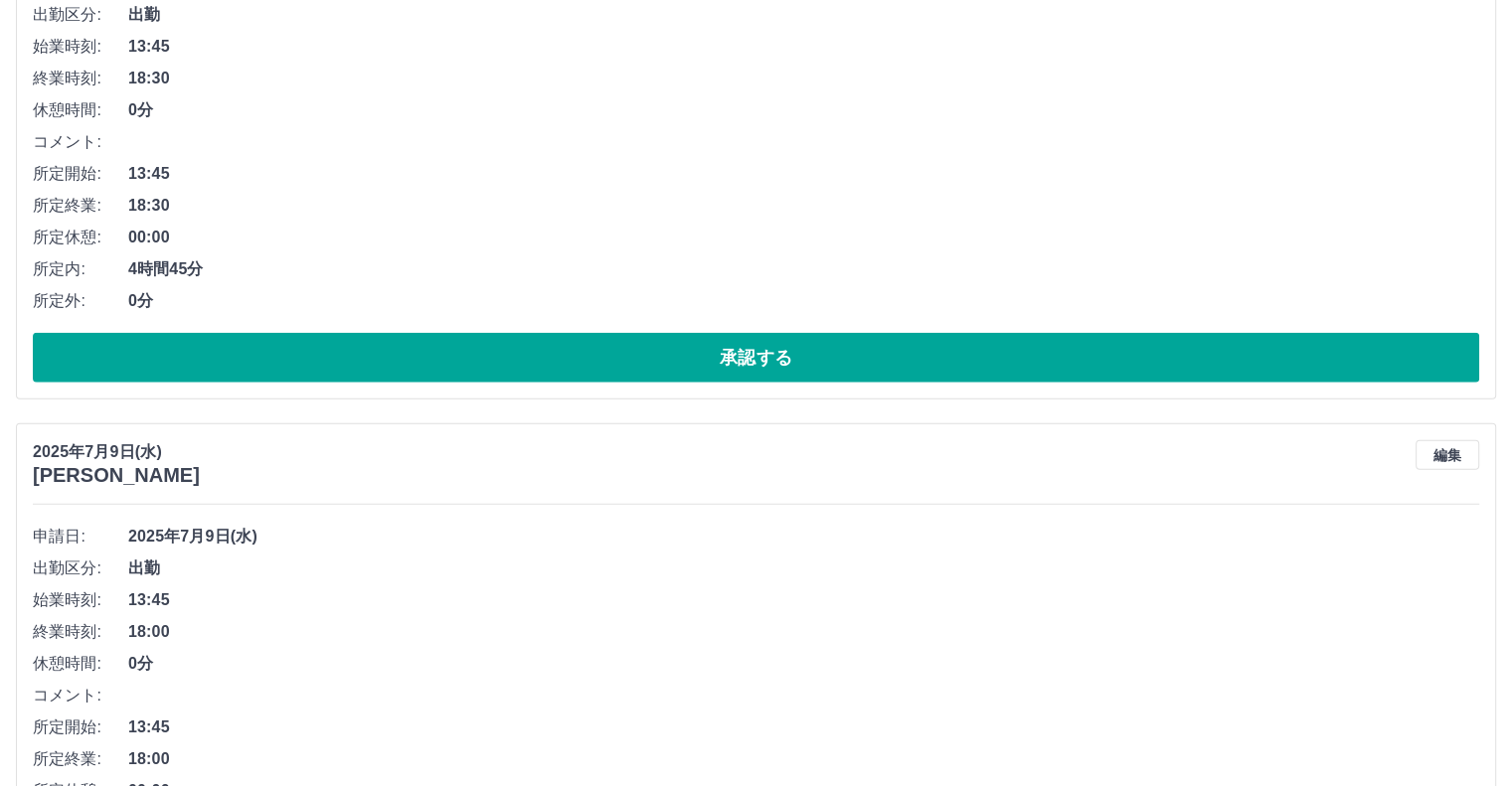 scroll, scrollTop: 12315, scrollLeft: 0, axis: vertical 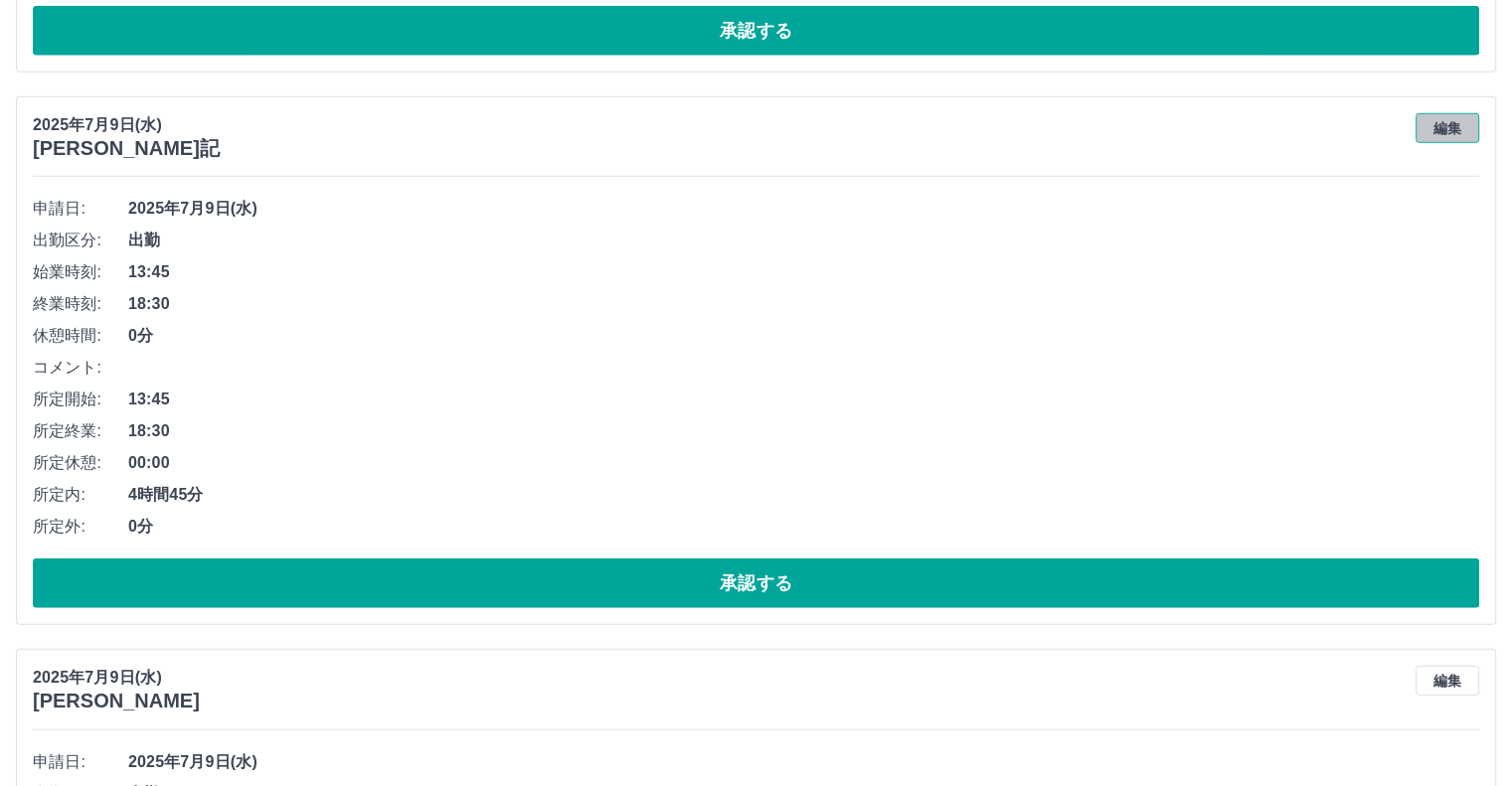 click on "編集" at bounding box center (1447, 128) 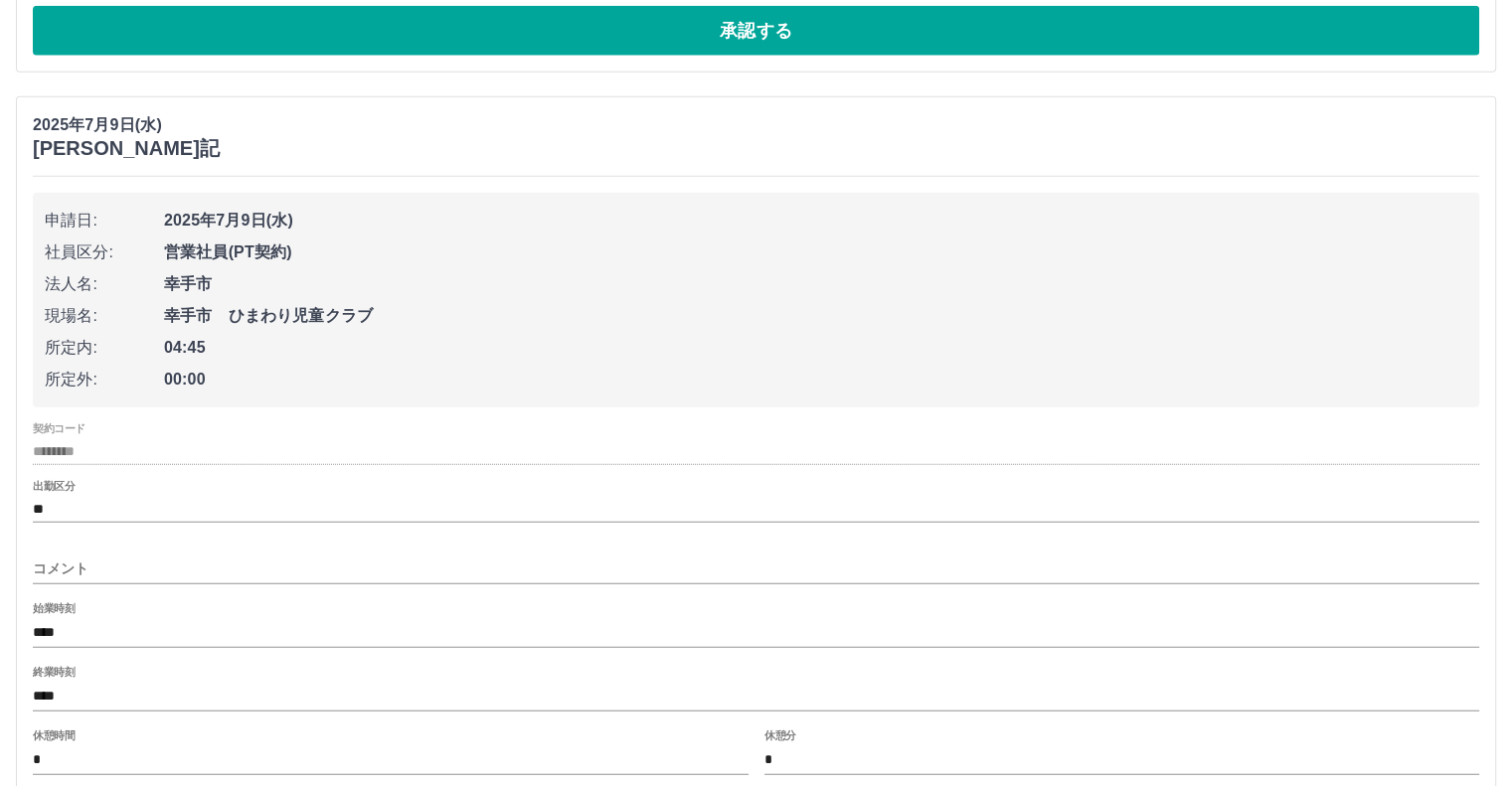 click on "コメント" at bounding box center [756, 562] 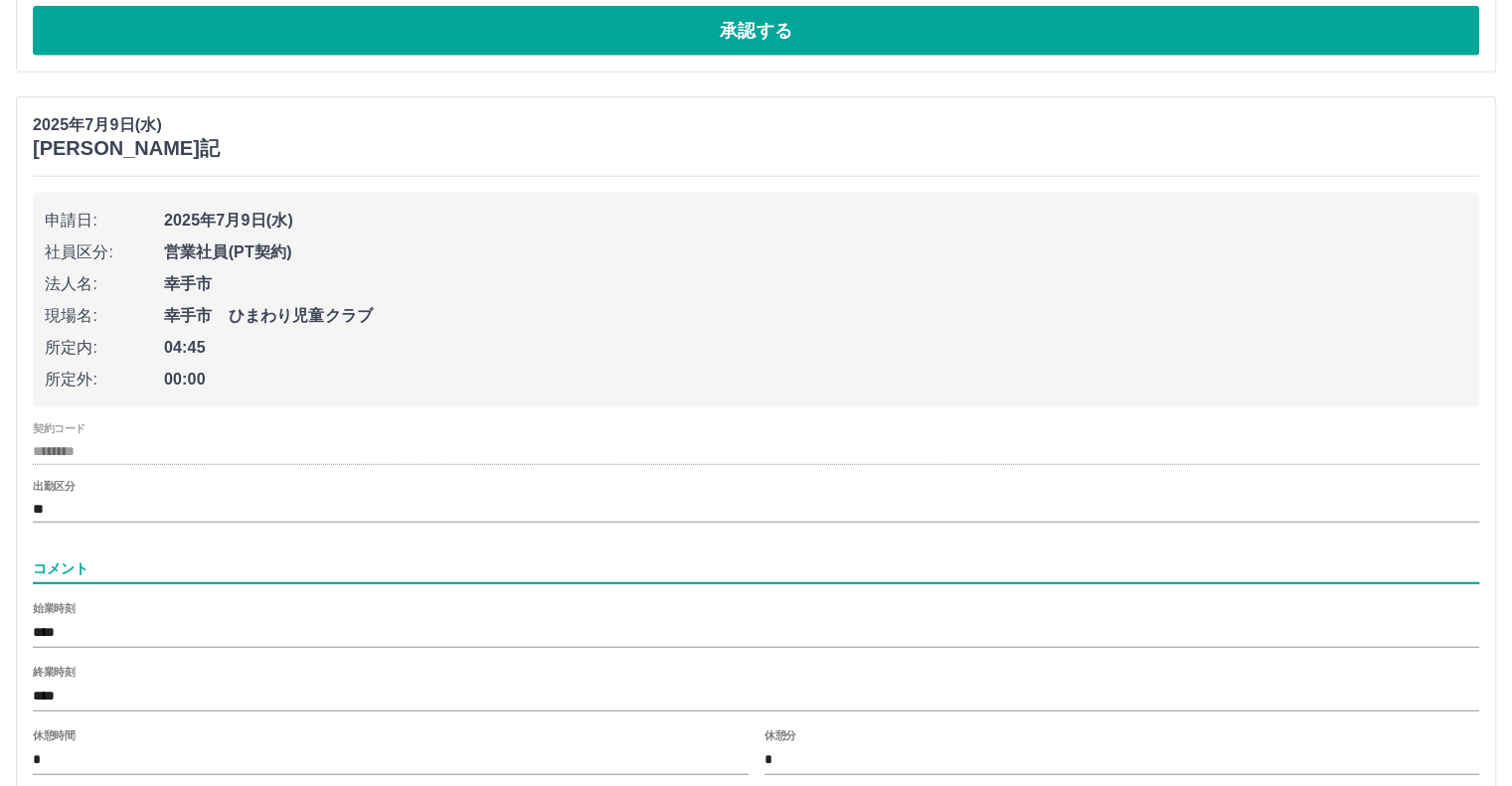 click on "コメント" at bounding box center [756, 568] 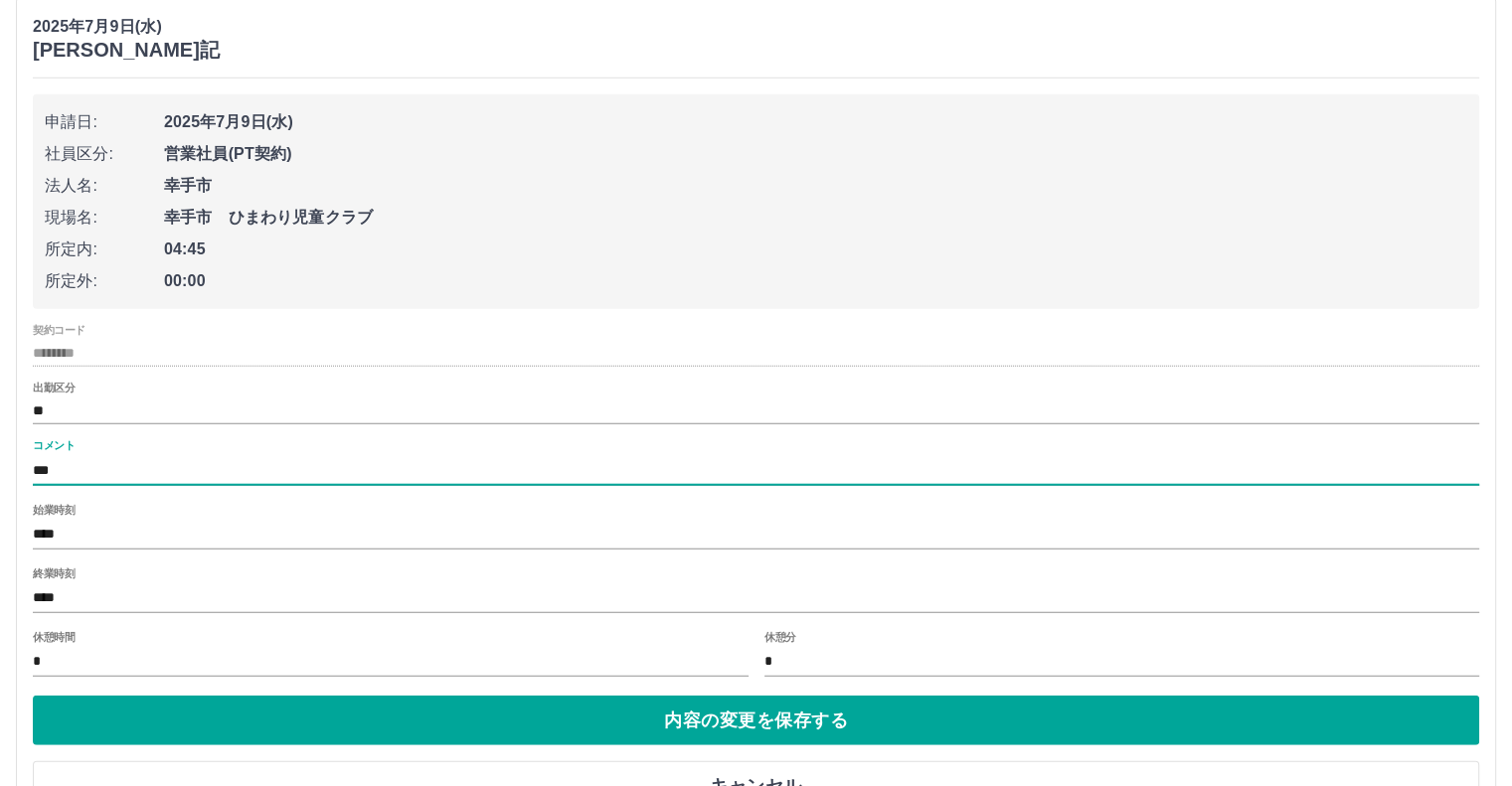 scroll, scrollTop: 12513, scrollLeft: 0, axis: vertical 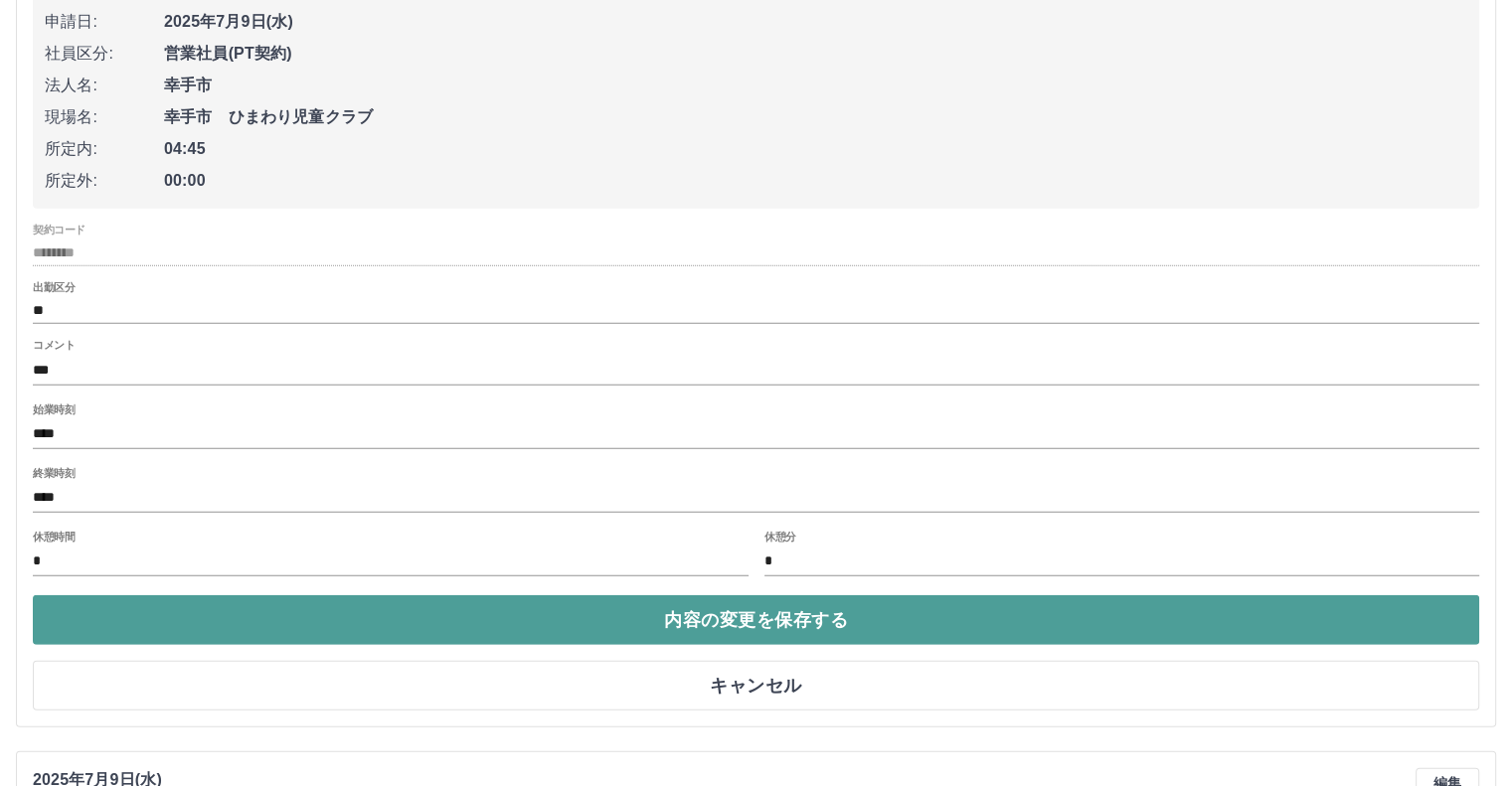 click on "内容の変更を保存する" at bounding box center [756, 620] 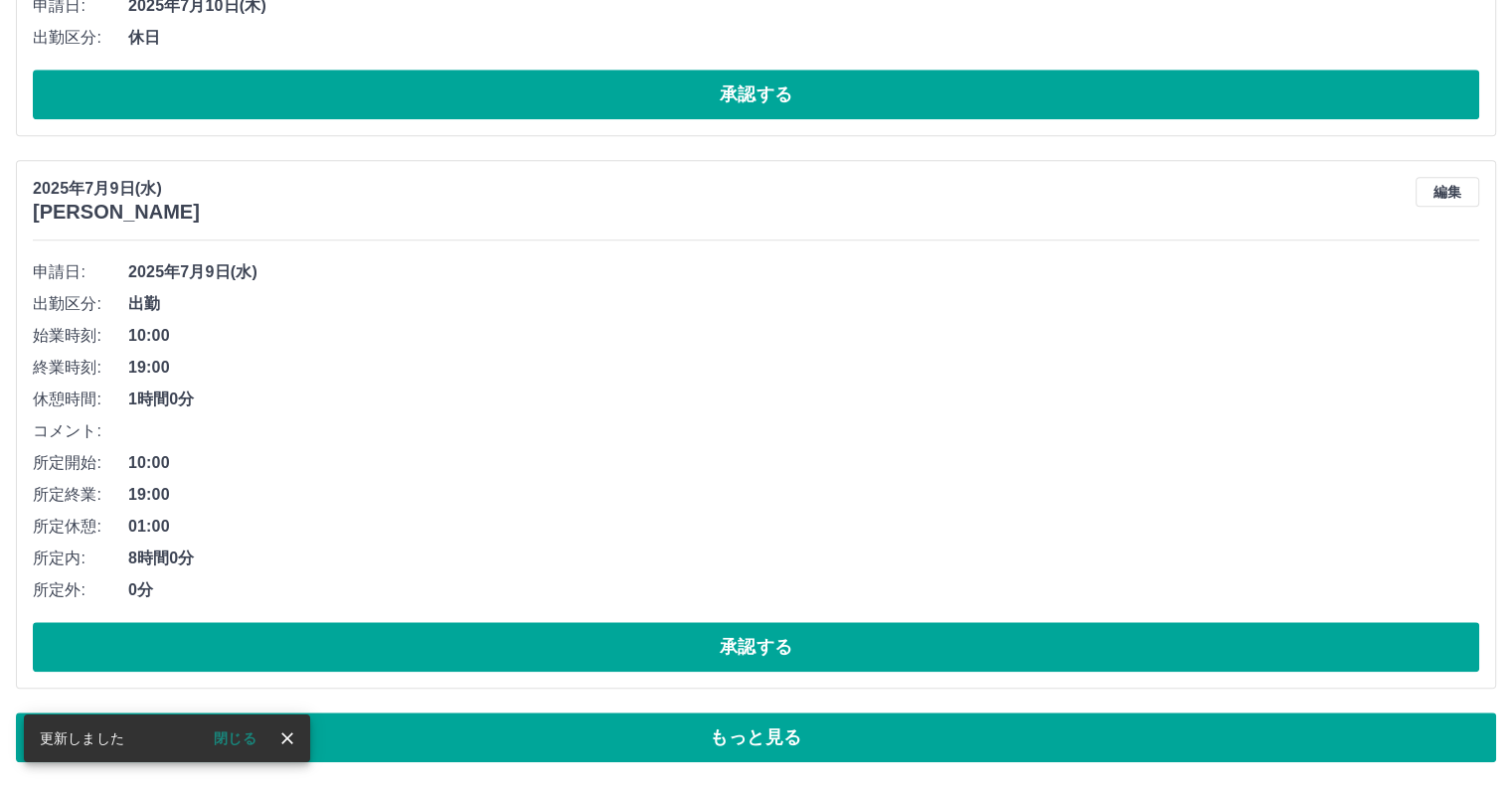 scroll, scrollTop: 9492, scrollLeft: 0, axis: vertical 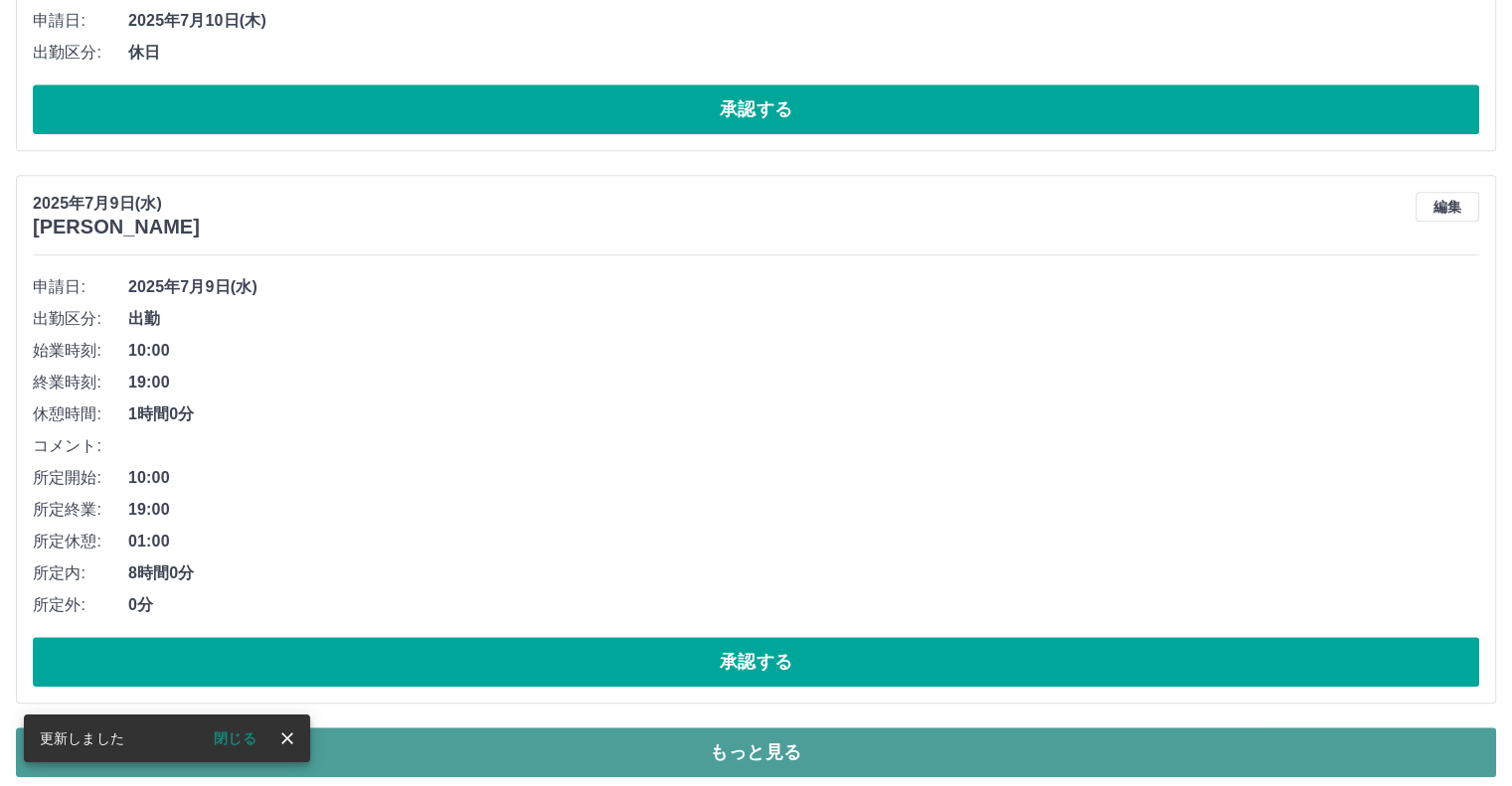 click on "もっと見る" at bounding box center (756, 752) 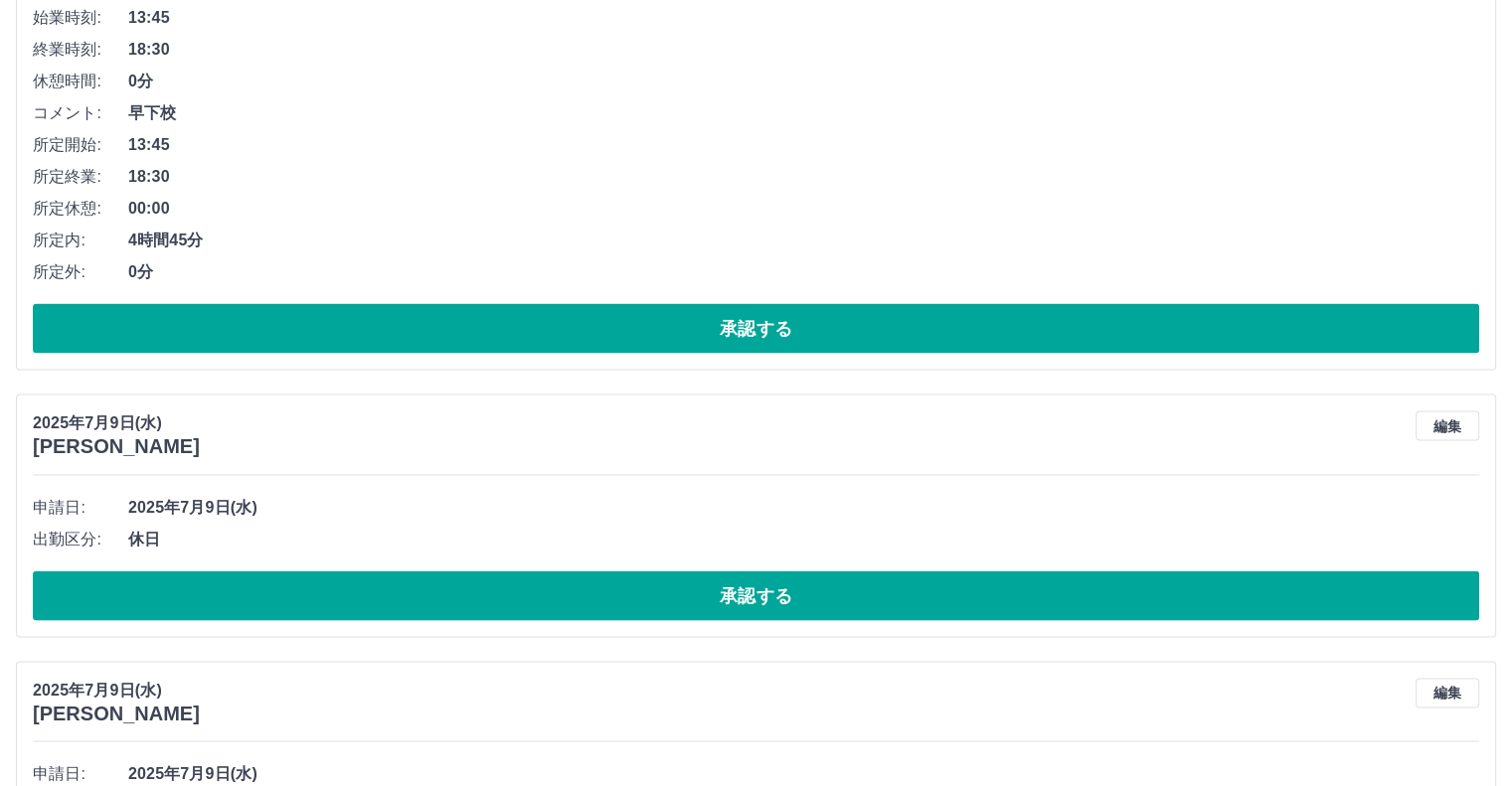 scroll, scrollTop: 11321, scrollLeft: 0, axis: vertical 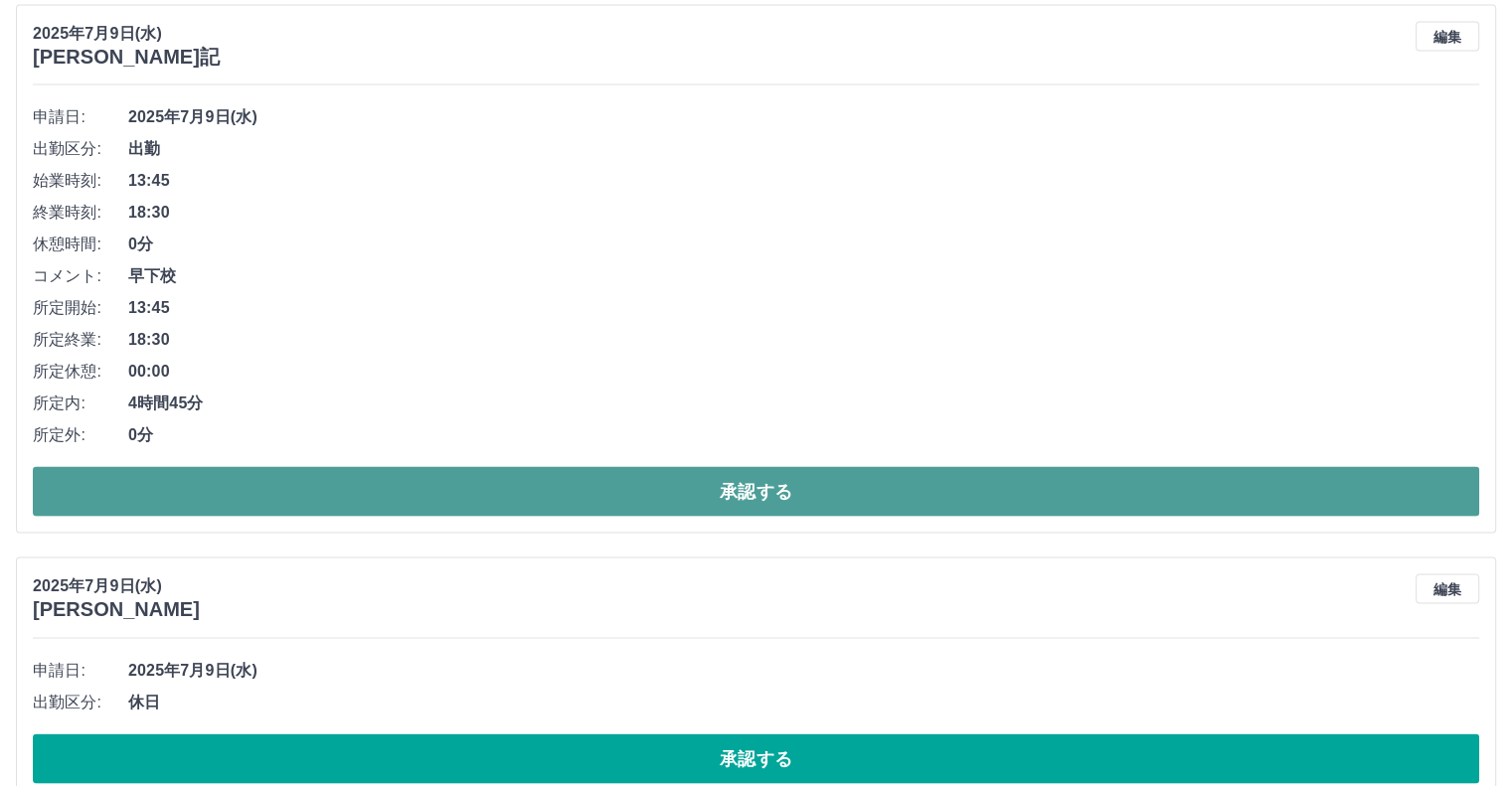 click on "承認する" at bounding box center [756, 491] 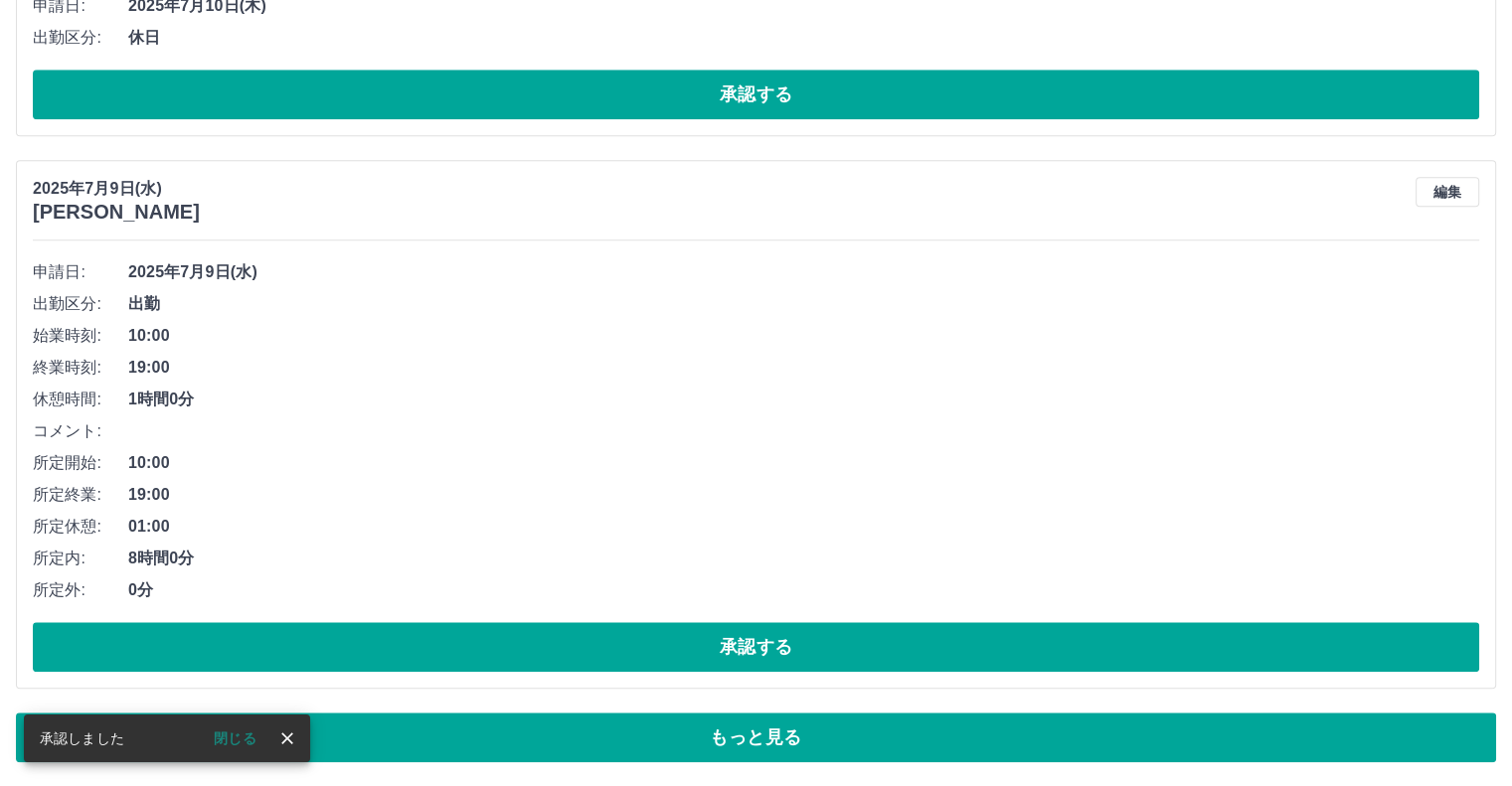 scroll, scrollTop: 9492, scrollLeft: 0, axis: vertical 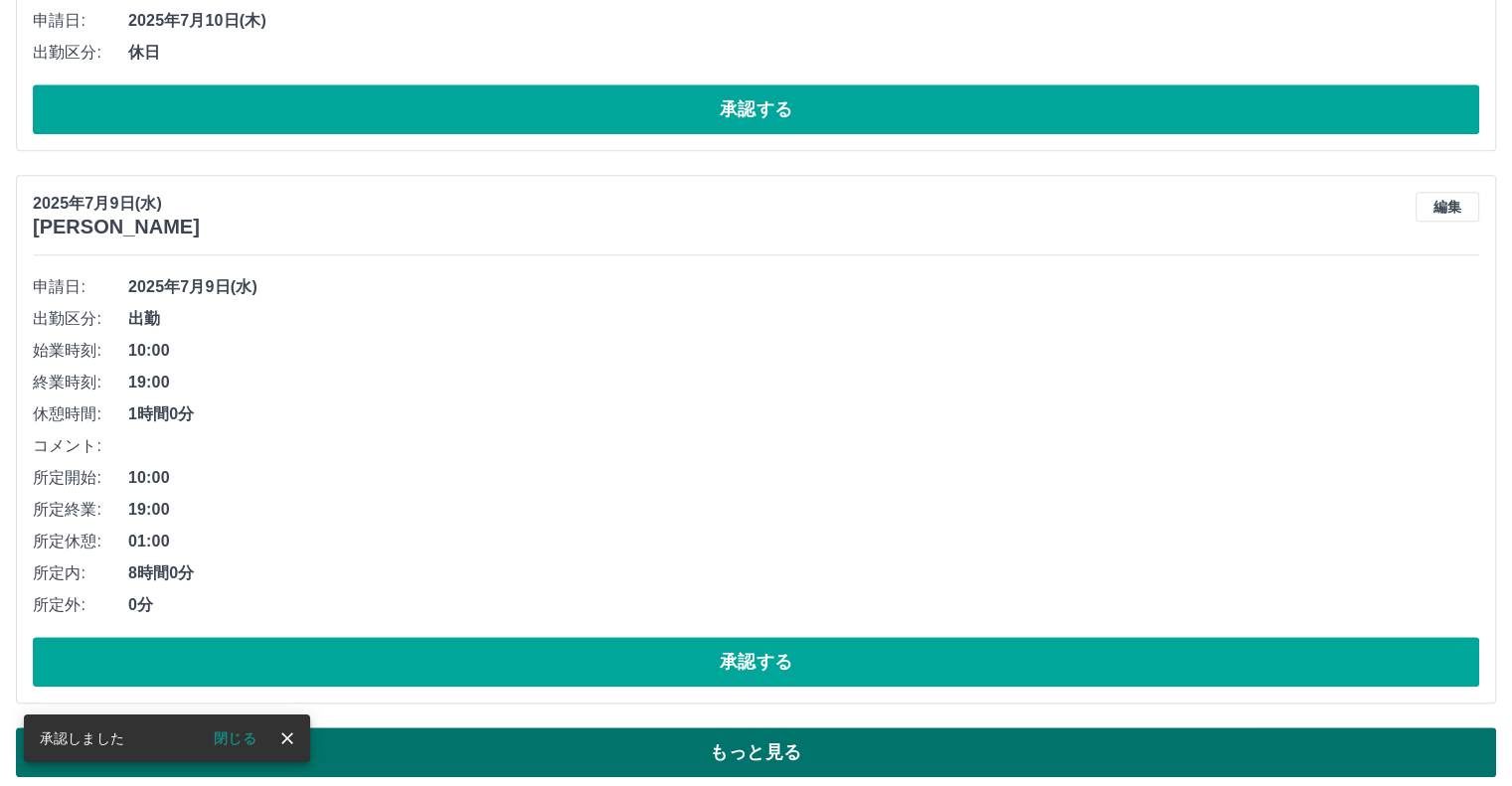 click on "もっと見る" at bounding box center [756, 752] 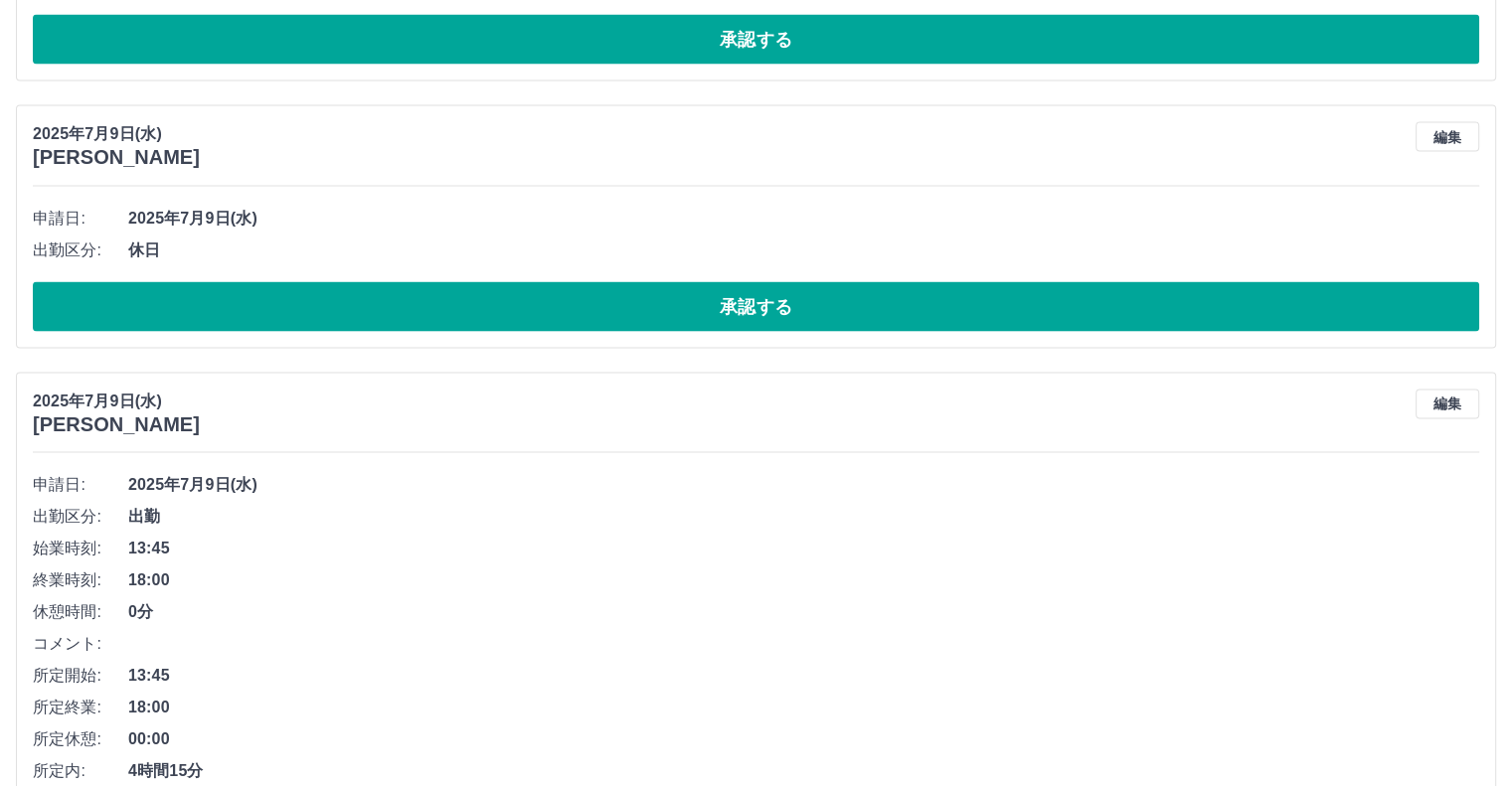 scroll, scrollTop: 12160, scrollLeft: 0, axis: vertical 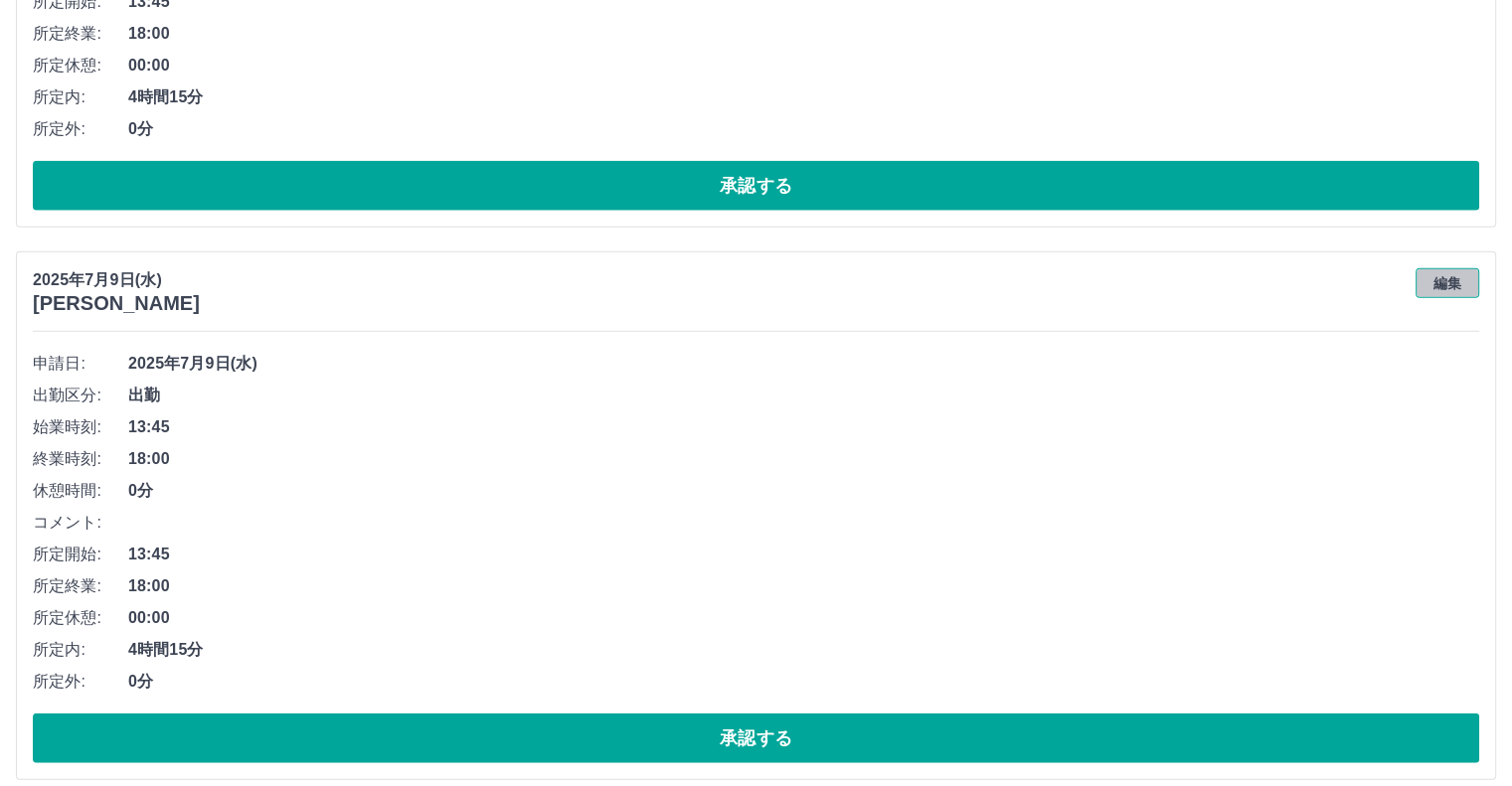 click on "編集" at bounding box center [1447, 283] 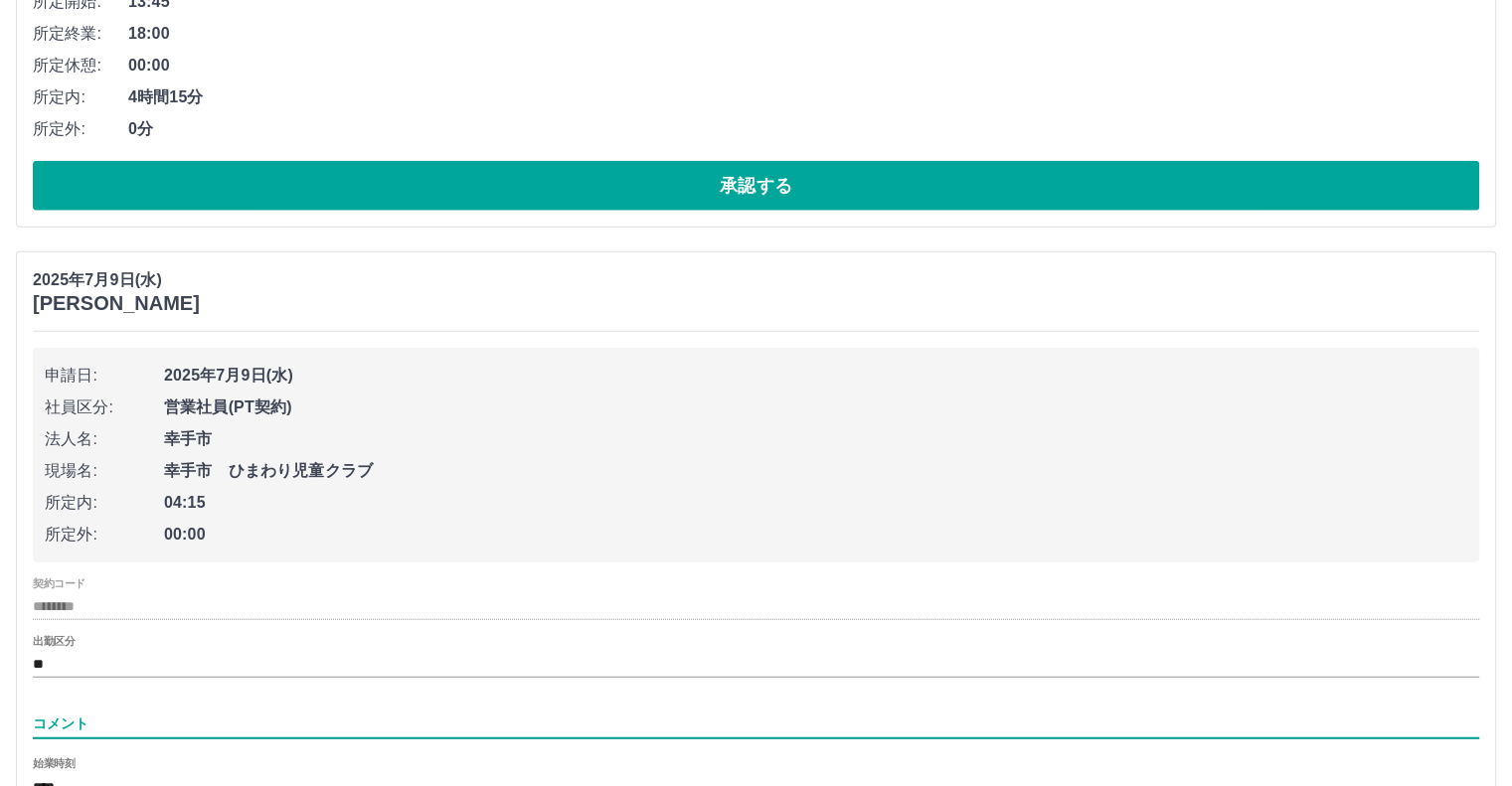 click on "コメント" at bounding box center [756, 723] 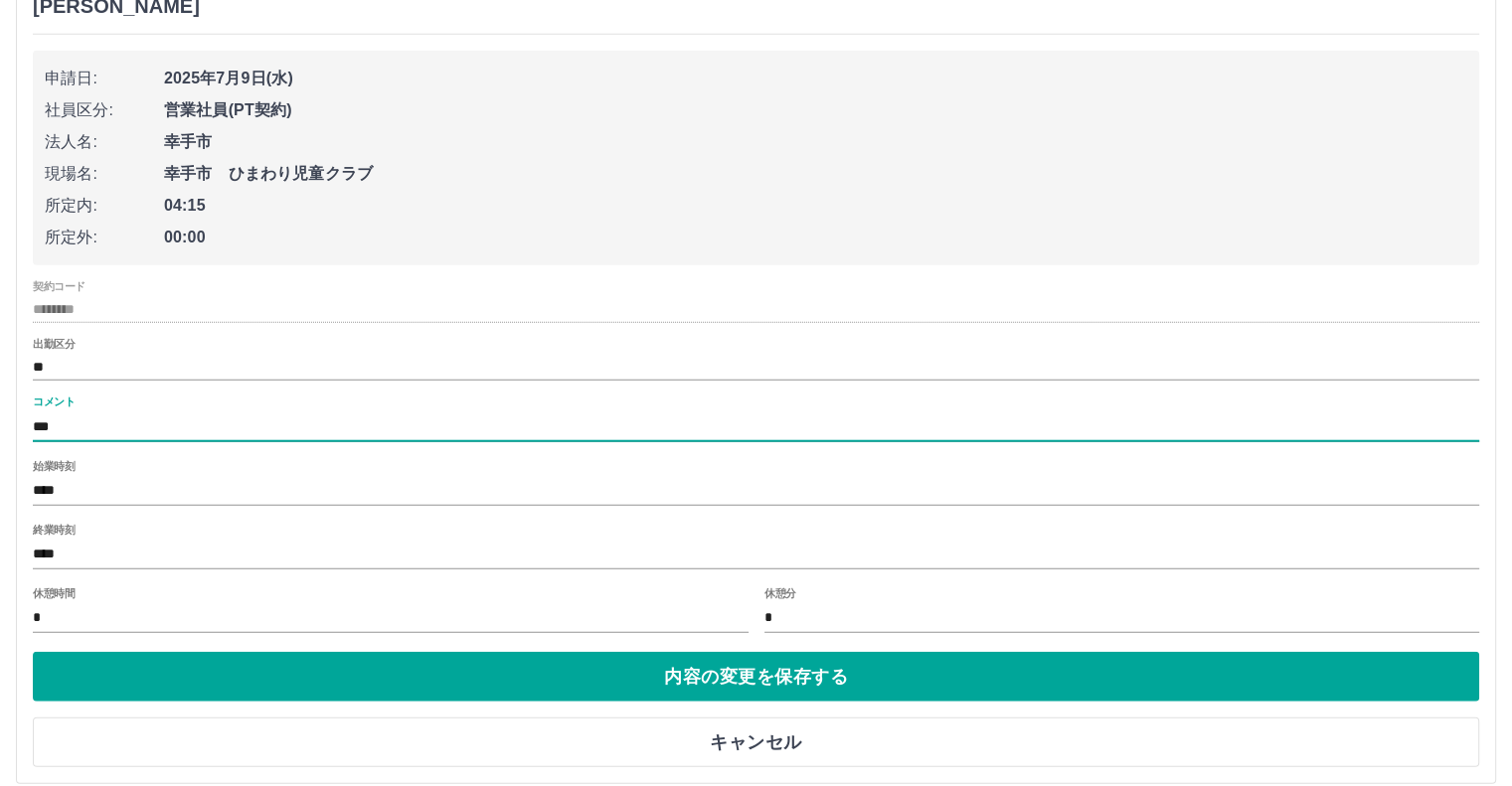 scroll, scrollTop: 12458, scrollLeft: 0, axis: vertical 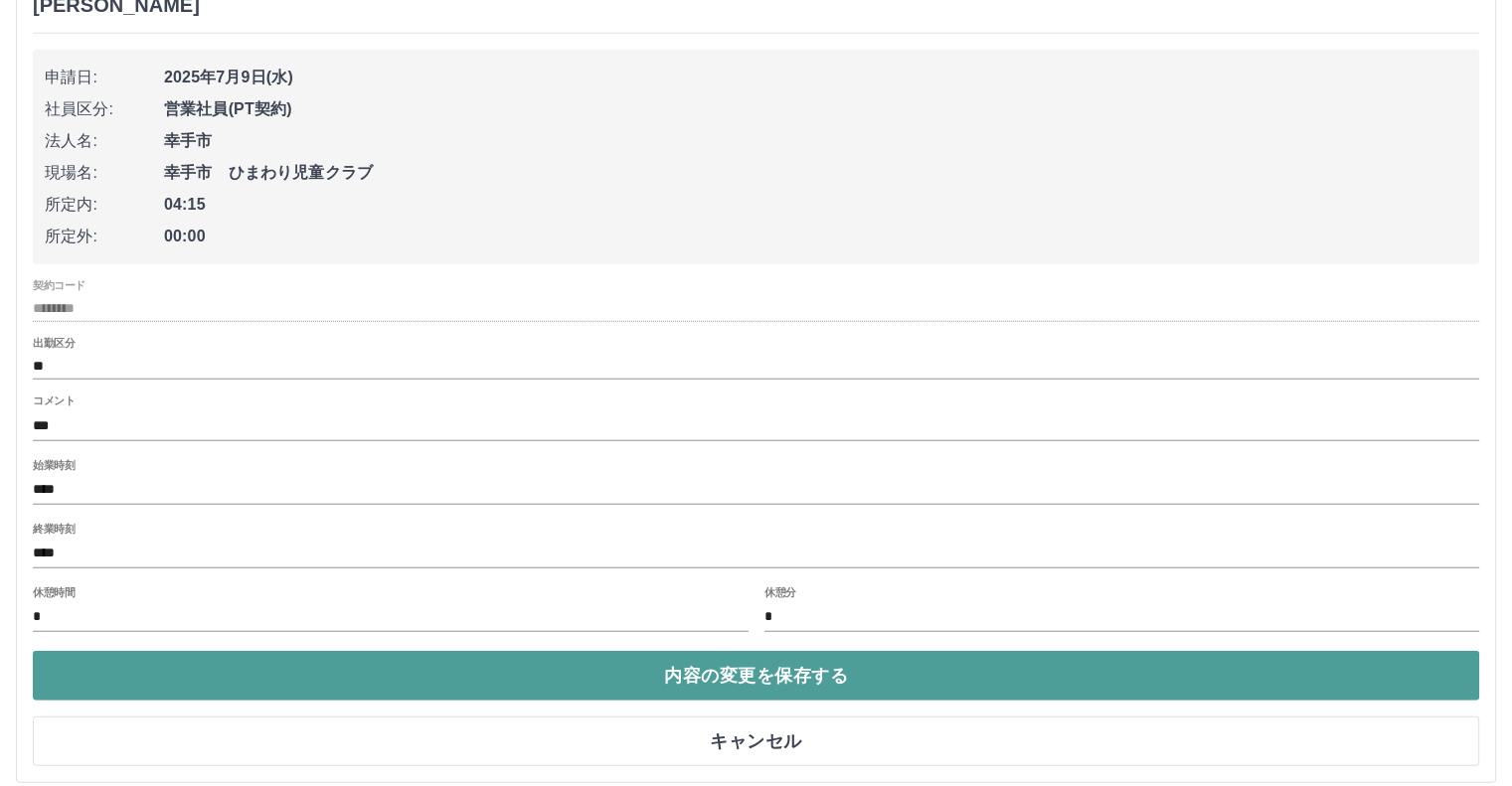 click on "内容の変更を保存する" at bounding box center [756, 676] 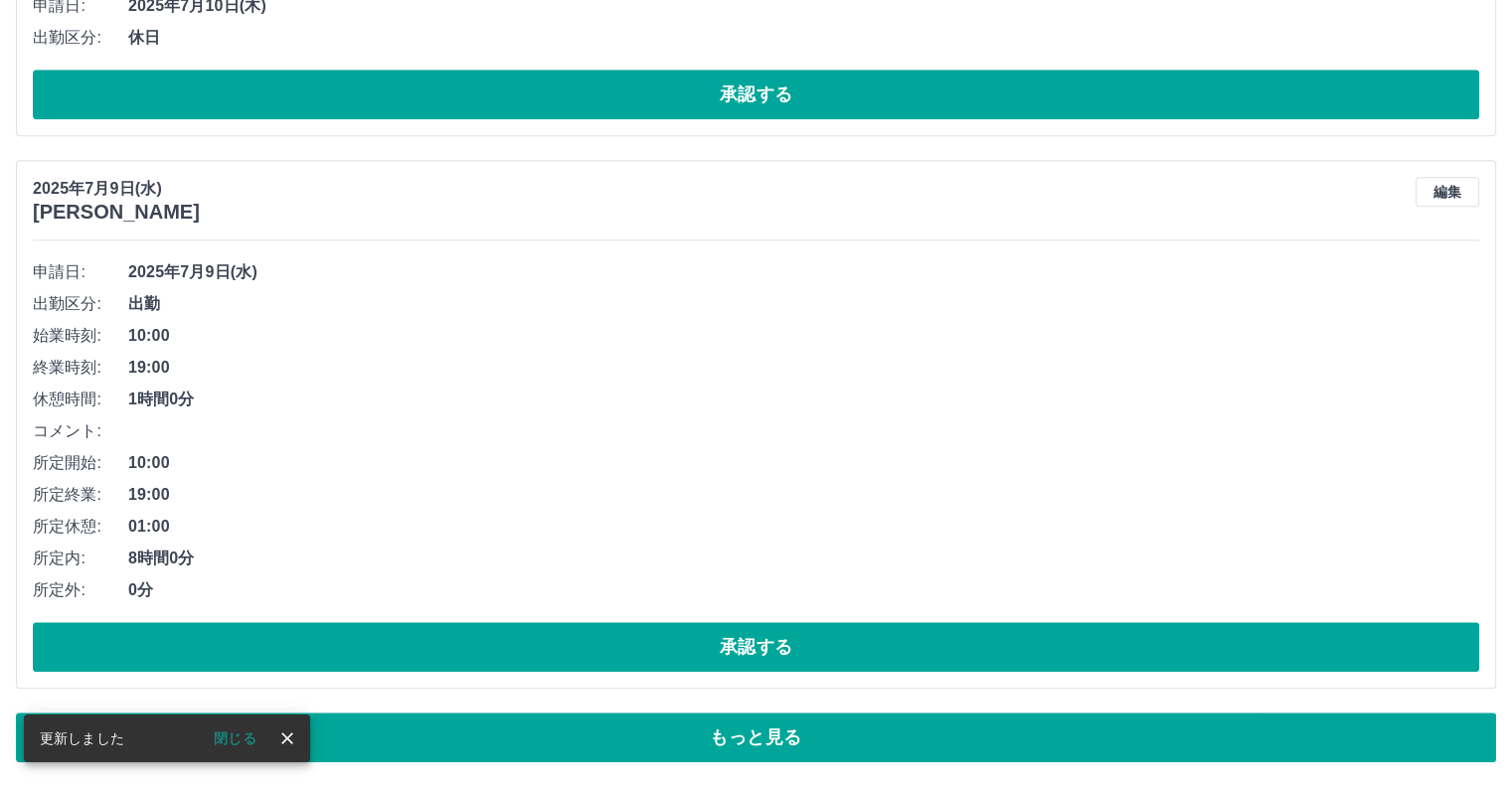 scroll, scrollTop: 9492, scrollLeft: 0, axis: vertical 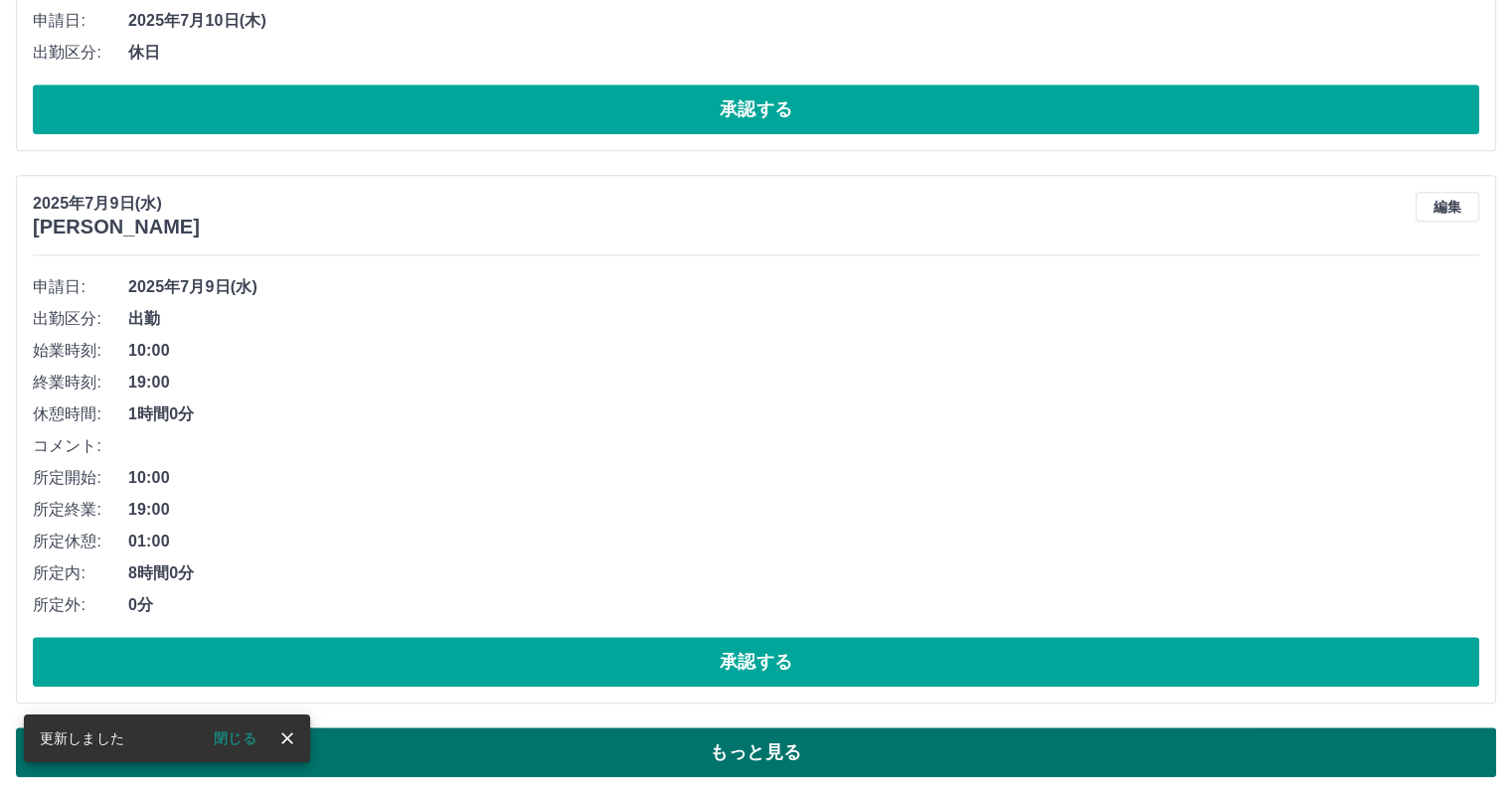 click on "もっと見る" at bounding box center [756, 752] 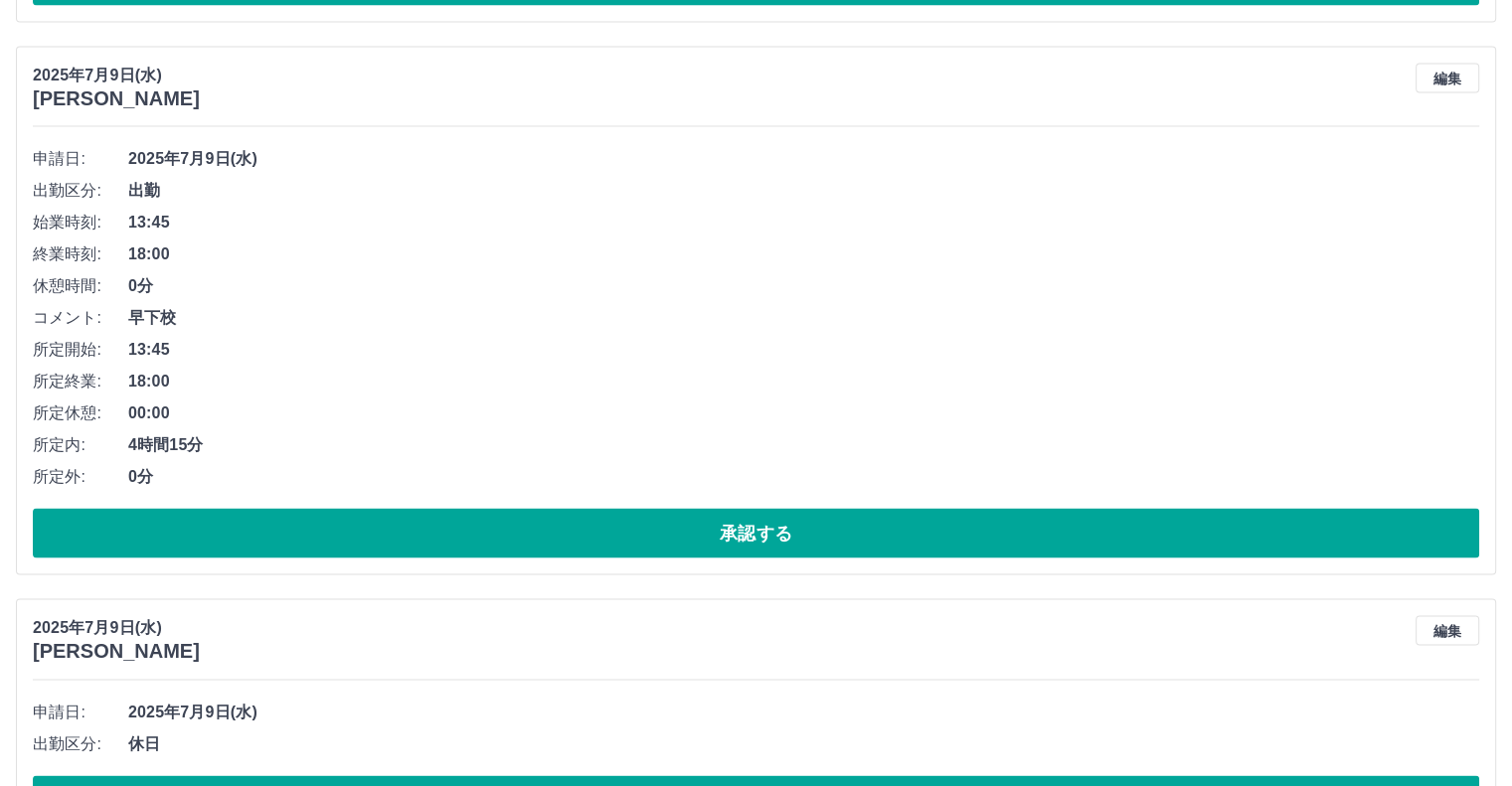 scroll, scrollTop: 11265, scrollLeft: 0, axis: vertical 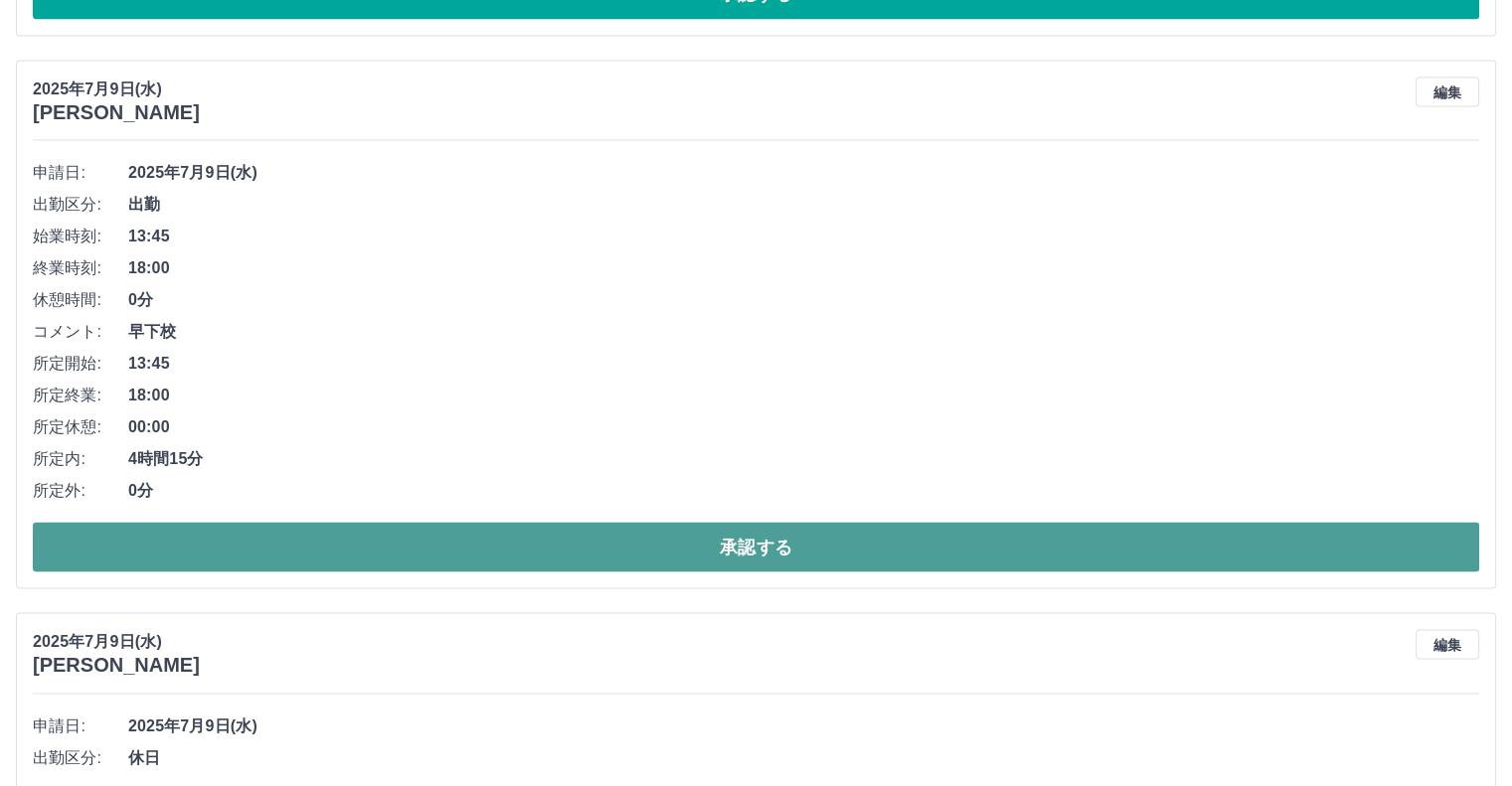 click on "承認する" at bounding box center (756, 547) 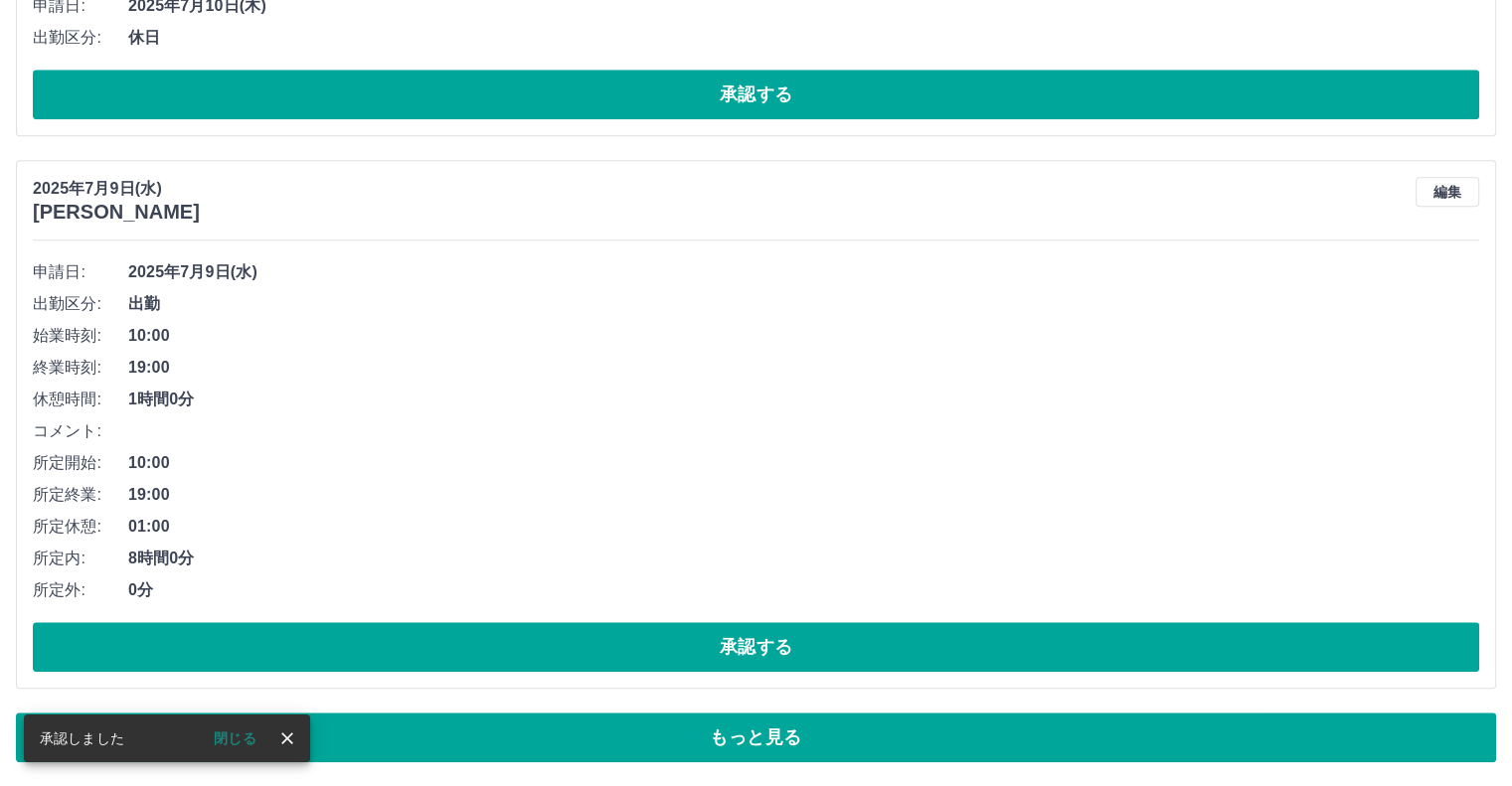 scroll, scrollTop: 9492, scrollLeft: 0, axis: vertical 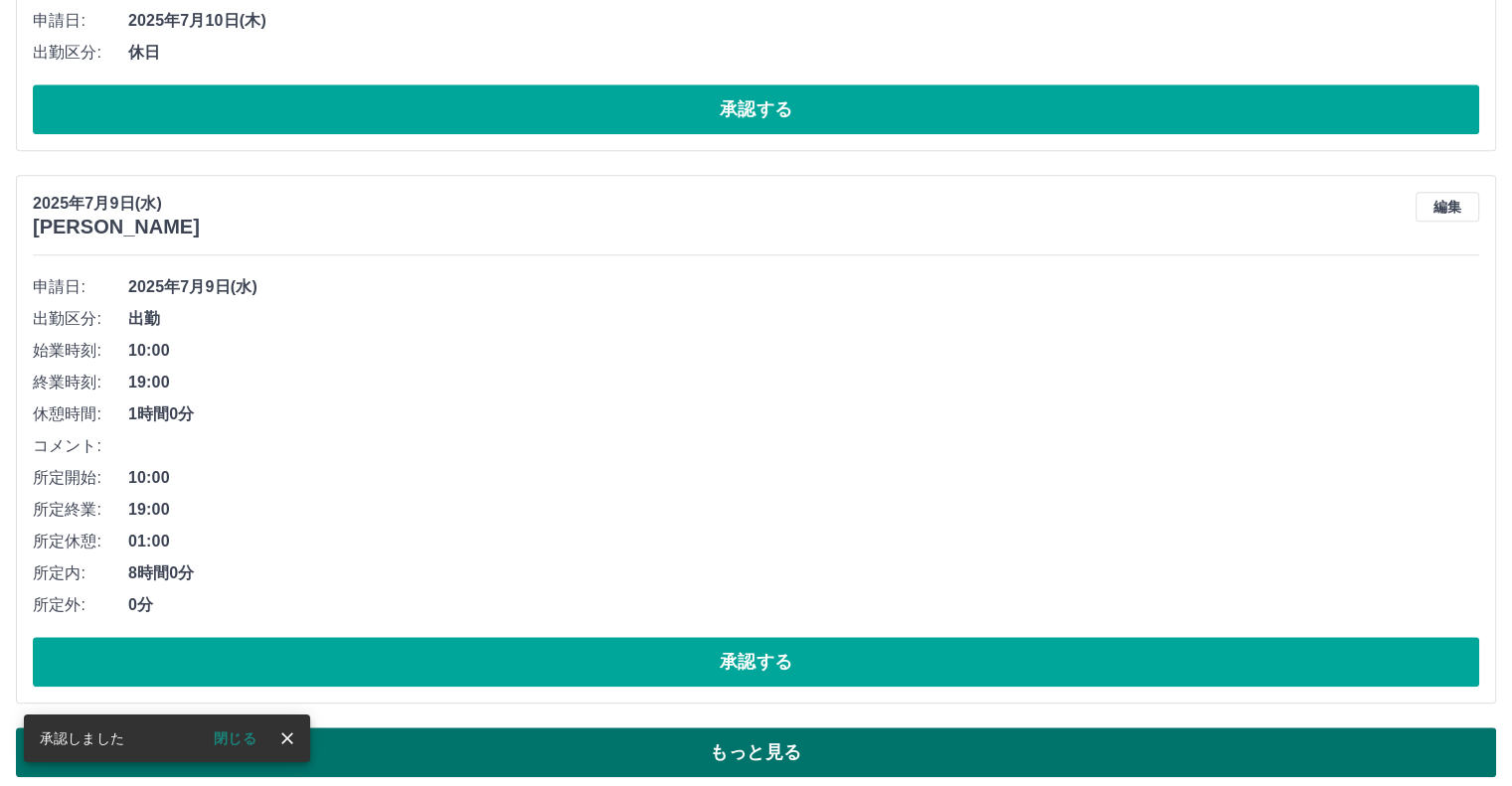click on "もっと見る" at bounding box center (756, 752) 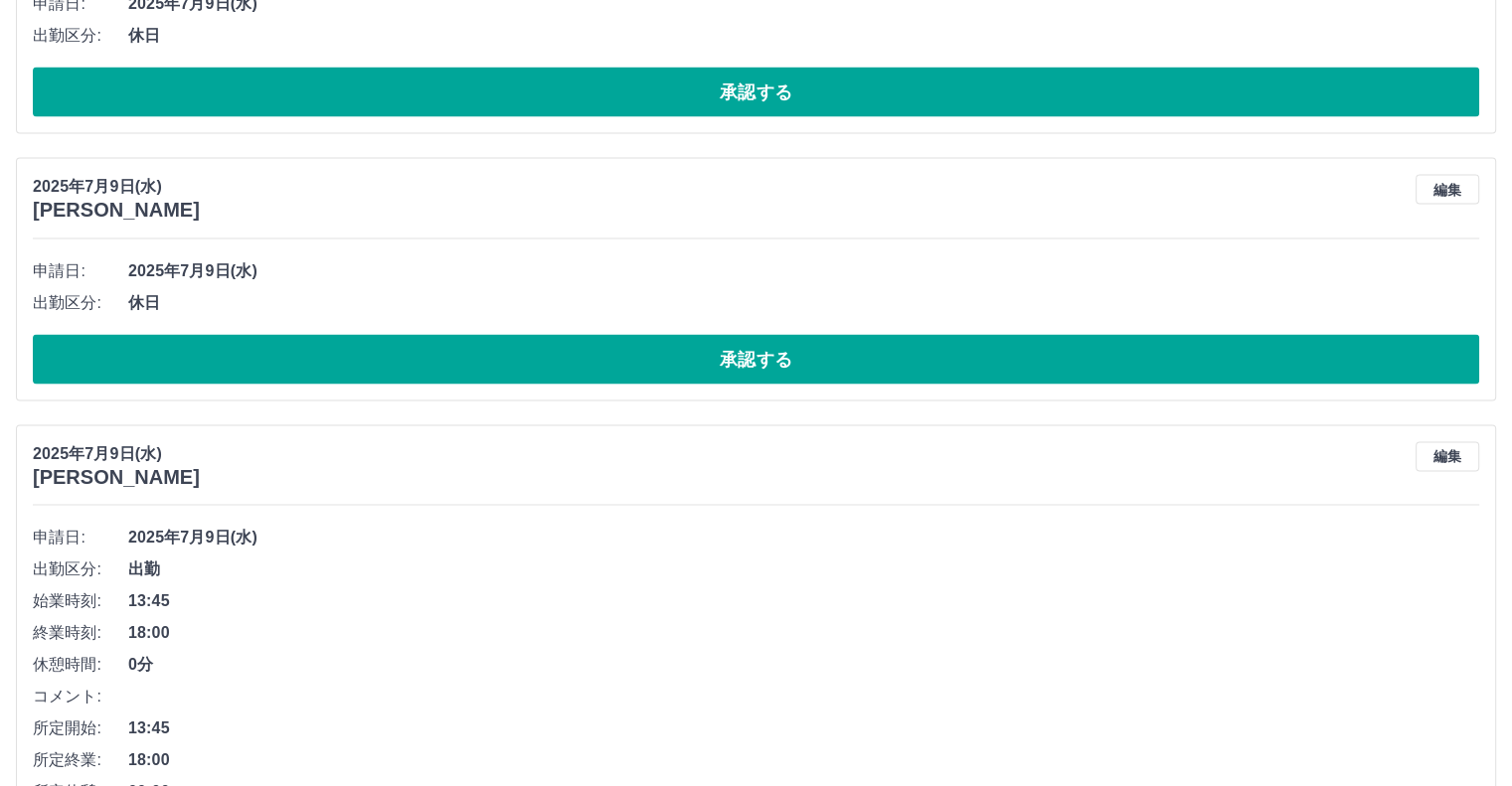 scroll, scrollTop: 11210, scrollLeft: 0, axis: vertical 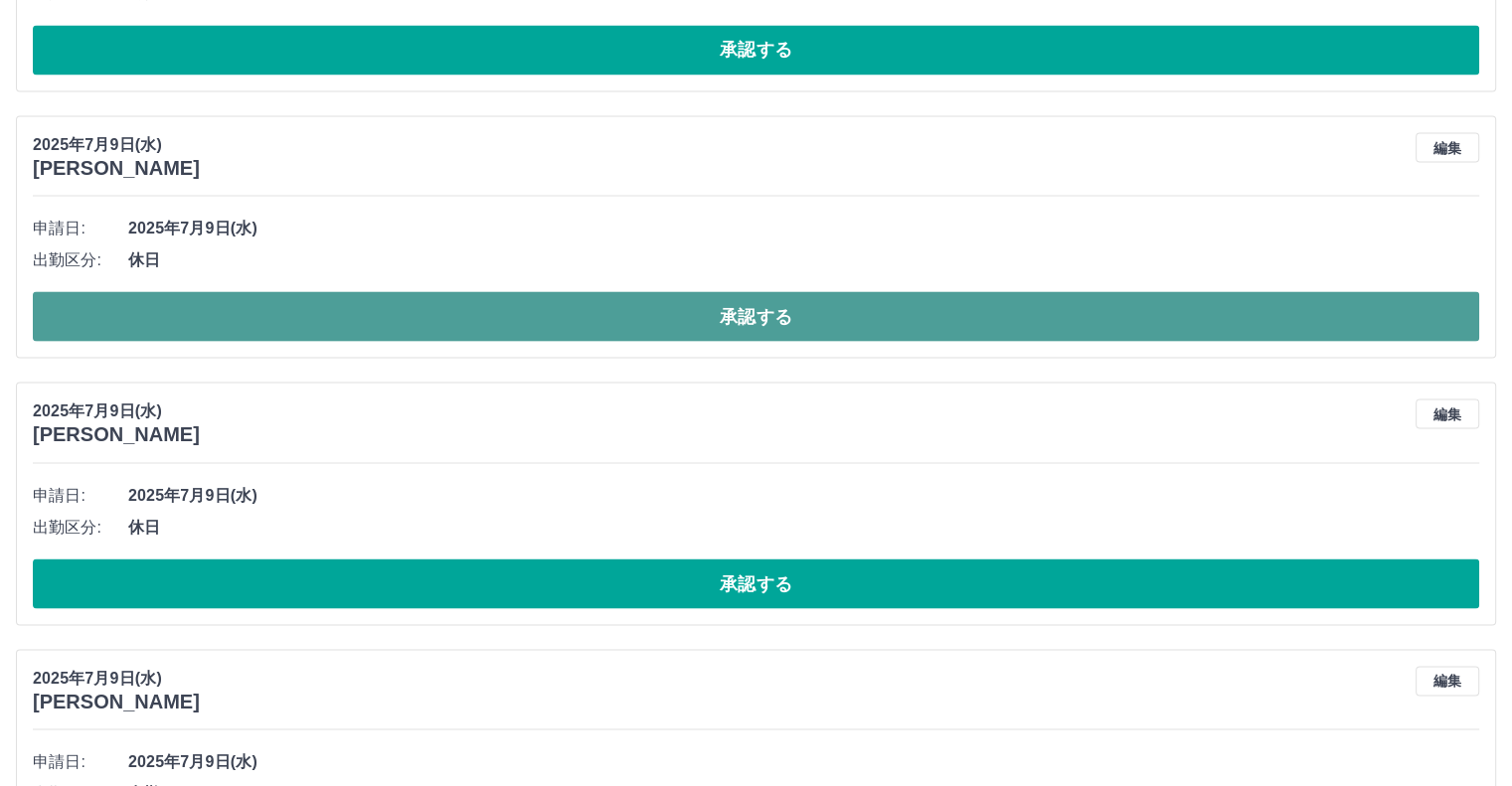 click on "承認する" at bounding box center [756, 316] 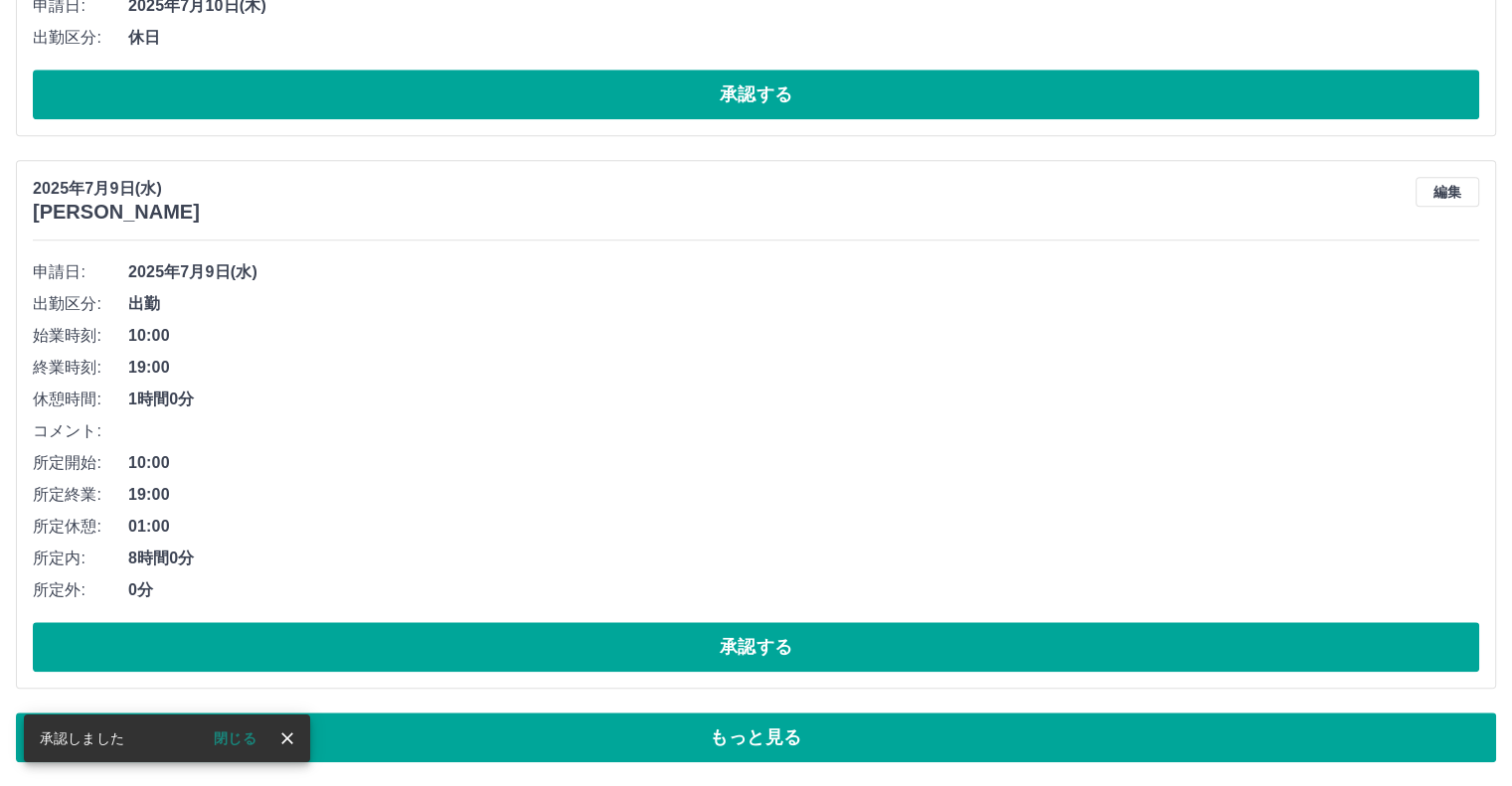 scroll, scrollTop: 9492, scrollLeft: 0, axis: vertical 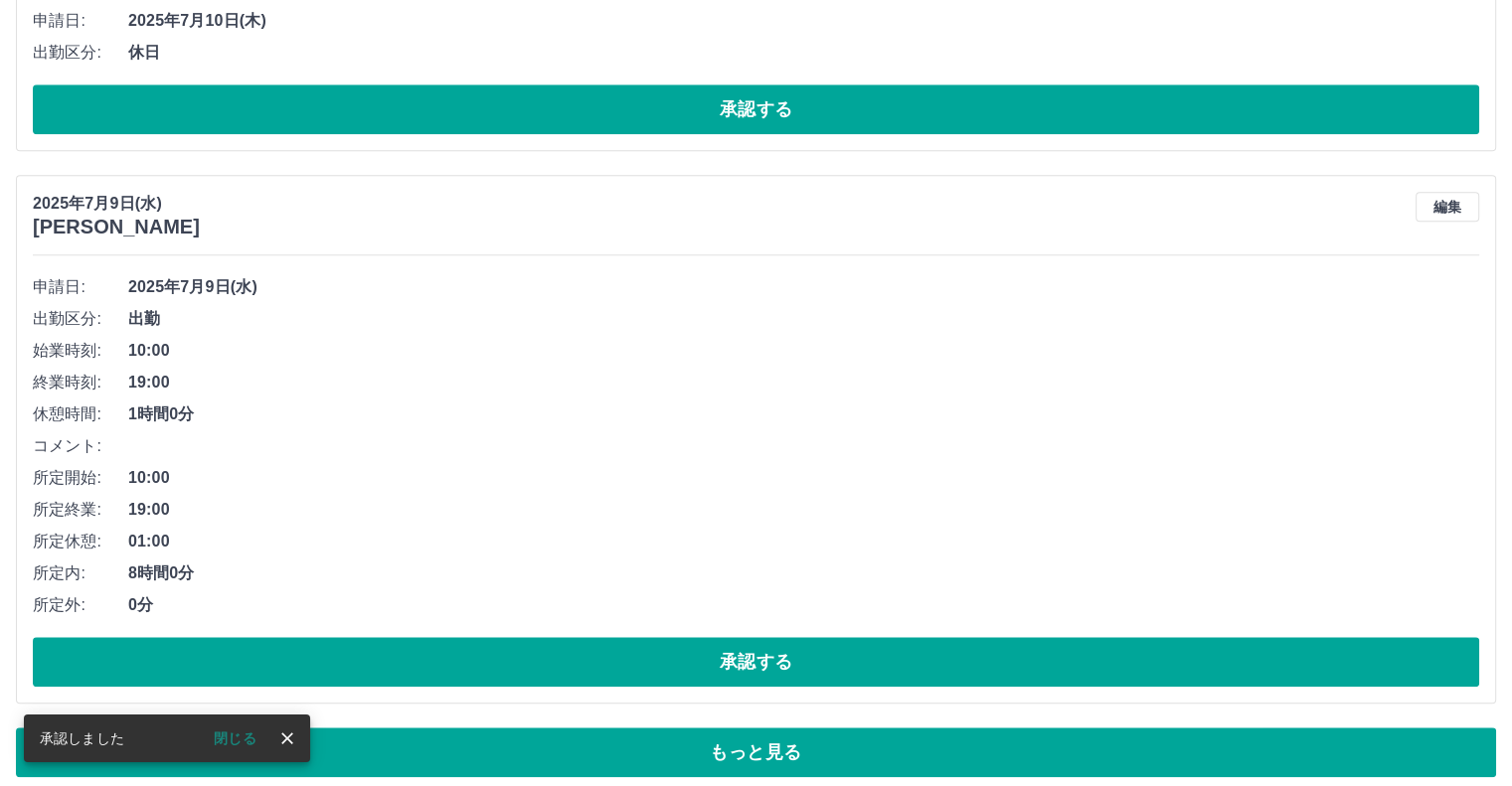 drag, startPoint x: 767, startPoint y: 736, endPoint x: 777, endPoint y: 725, distance: 14.866069 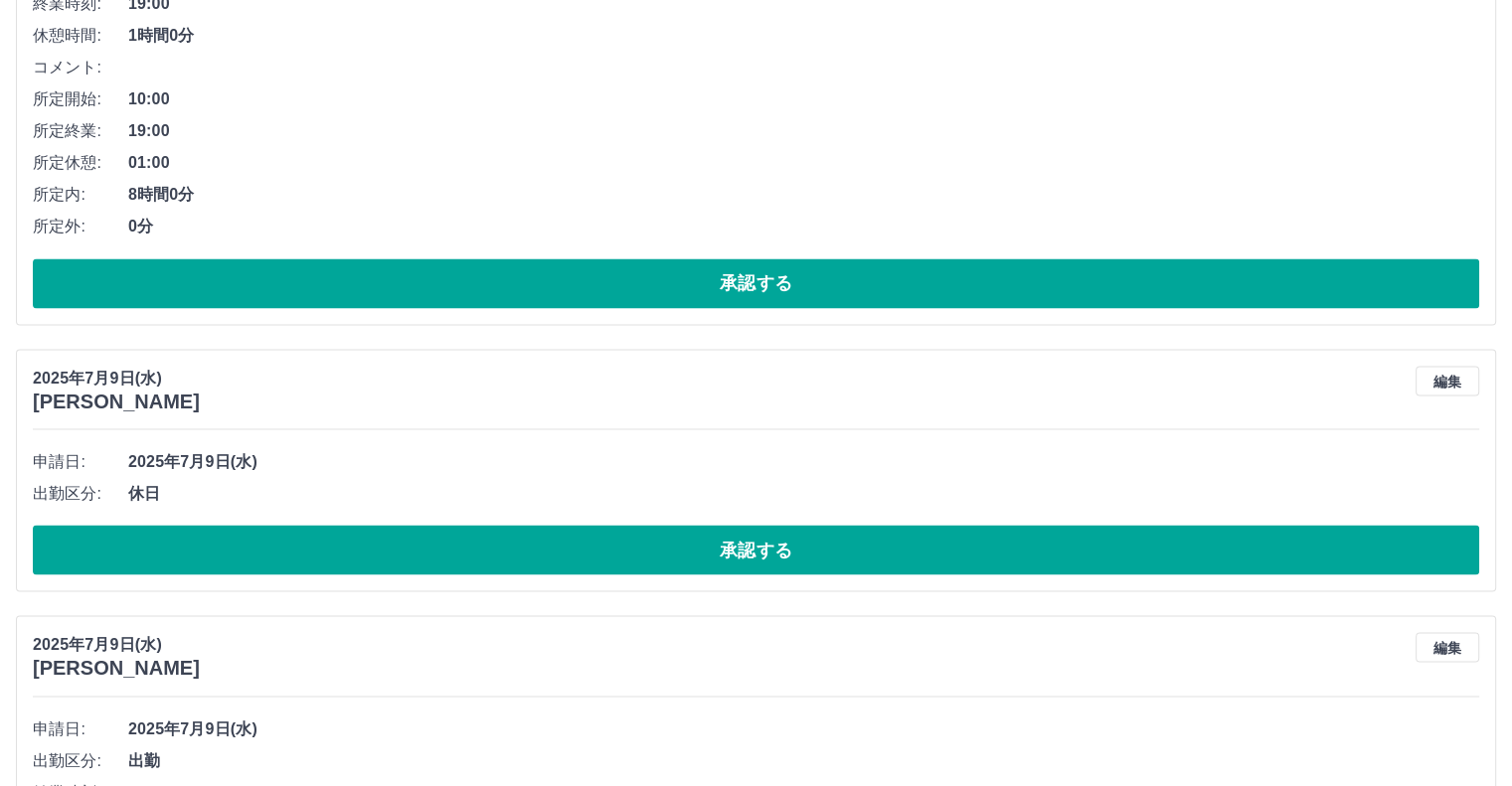 scroll, scrollTop: 10845, scrollLeft: 0, axis: vertical 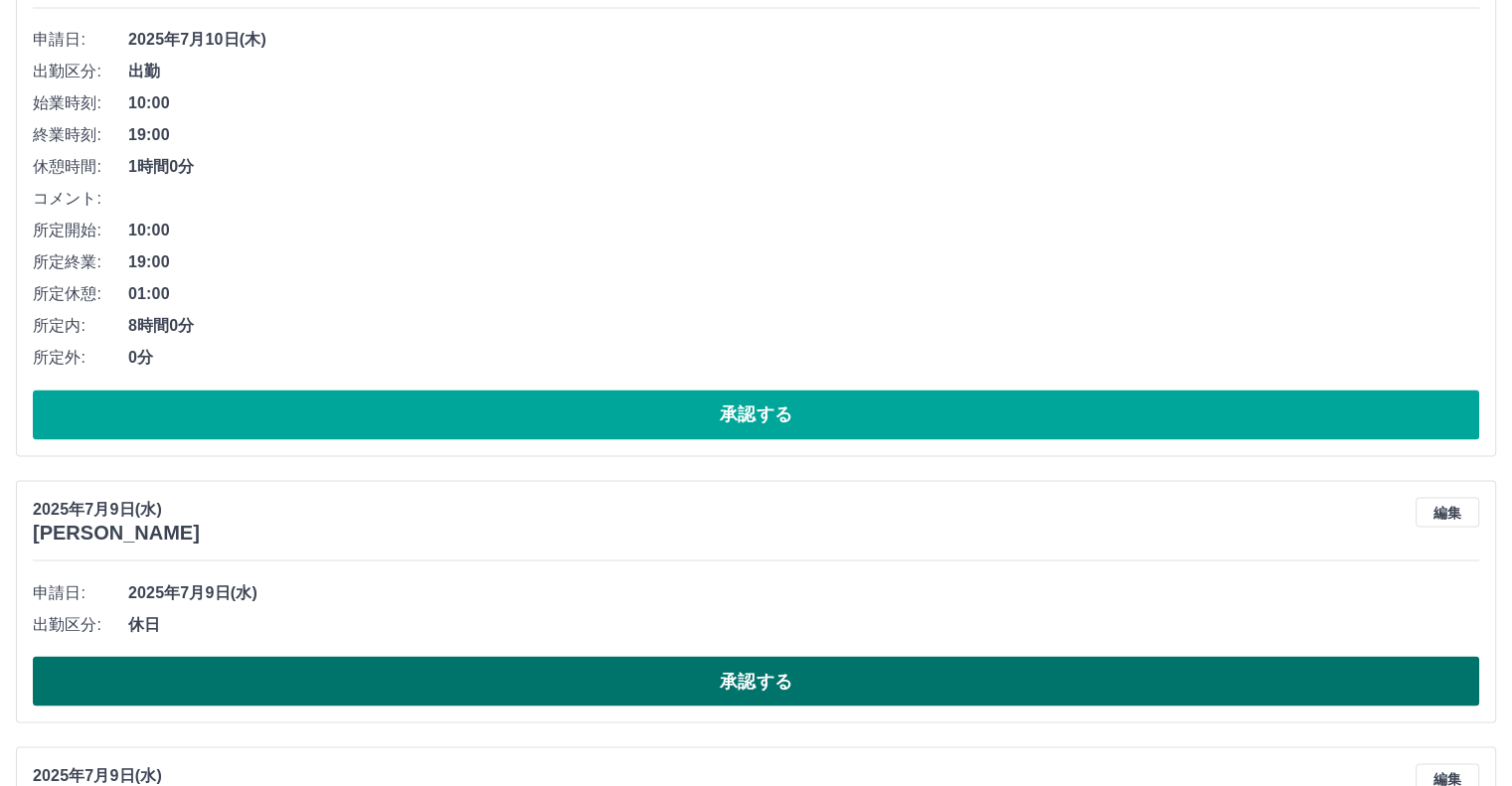 click on "承認する" at bounding box center (756, 681) 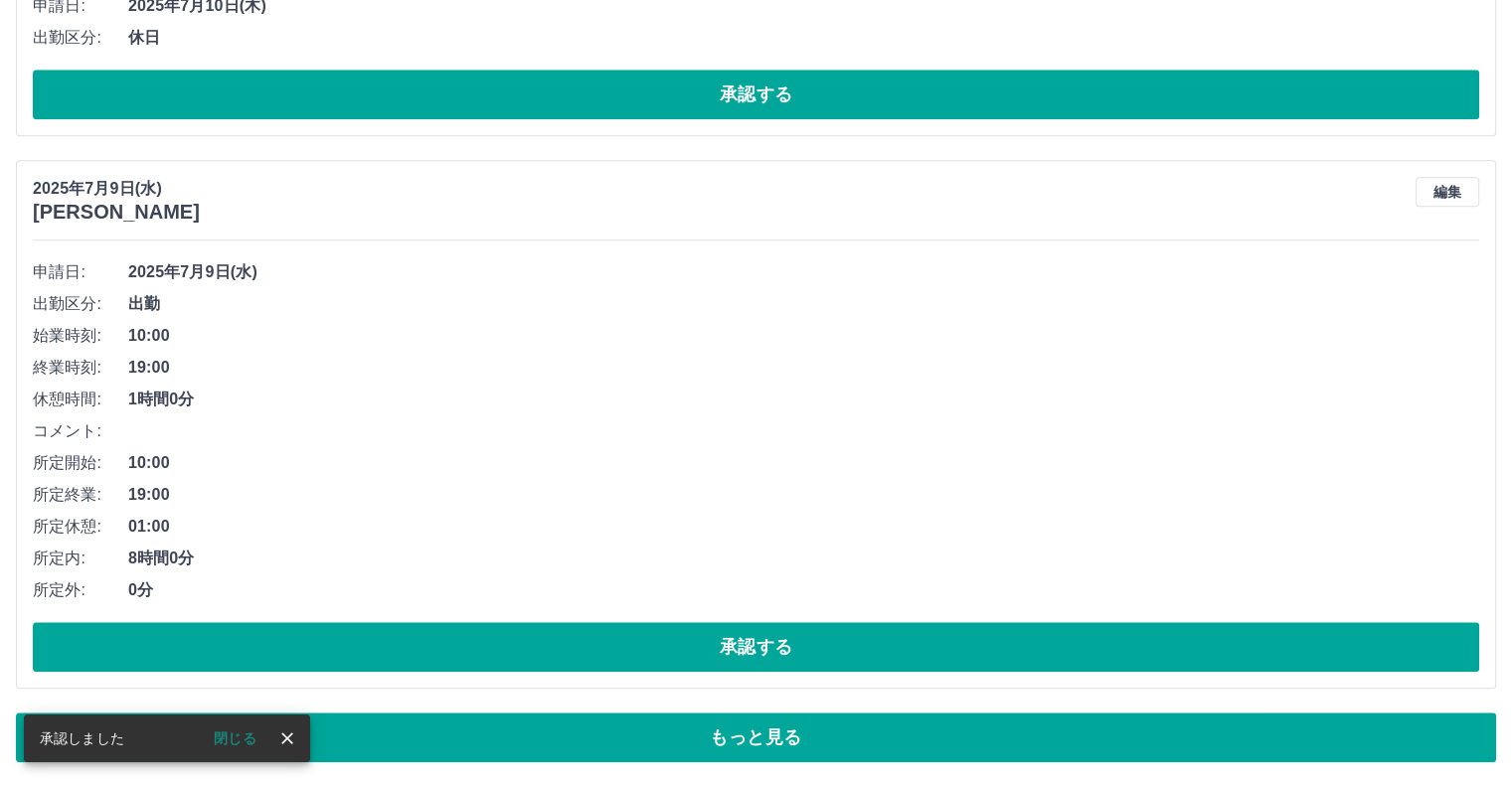 scroll, scrollTop: 9492, scrollLeft: 0, axis: vertical 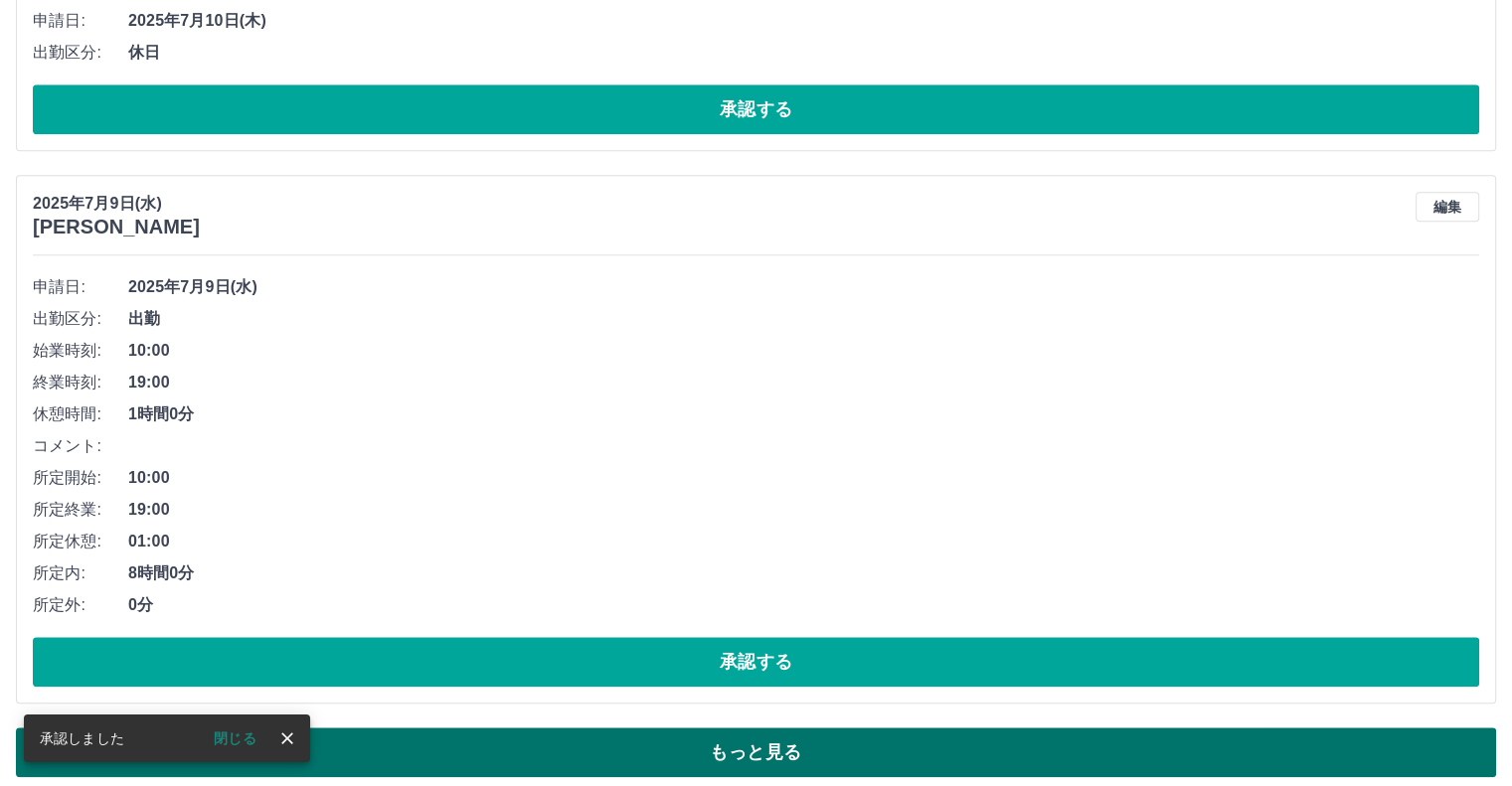 click on "もっと見る" at bounding box center [756, 752] 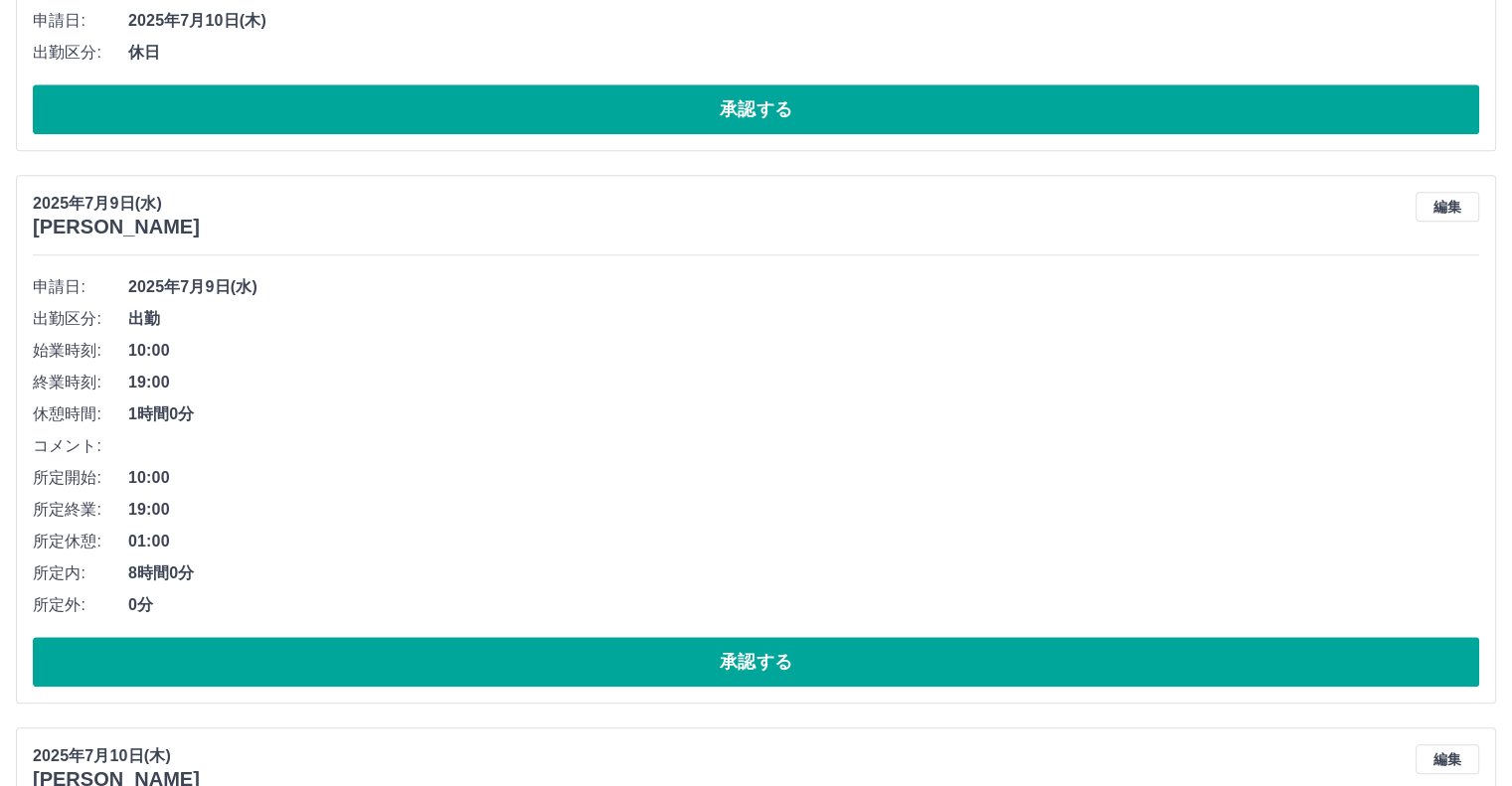 scroll, scrollTop: 11076, scrollLeft: 0, axis: vertical 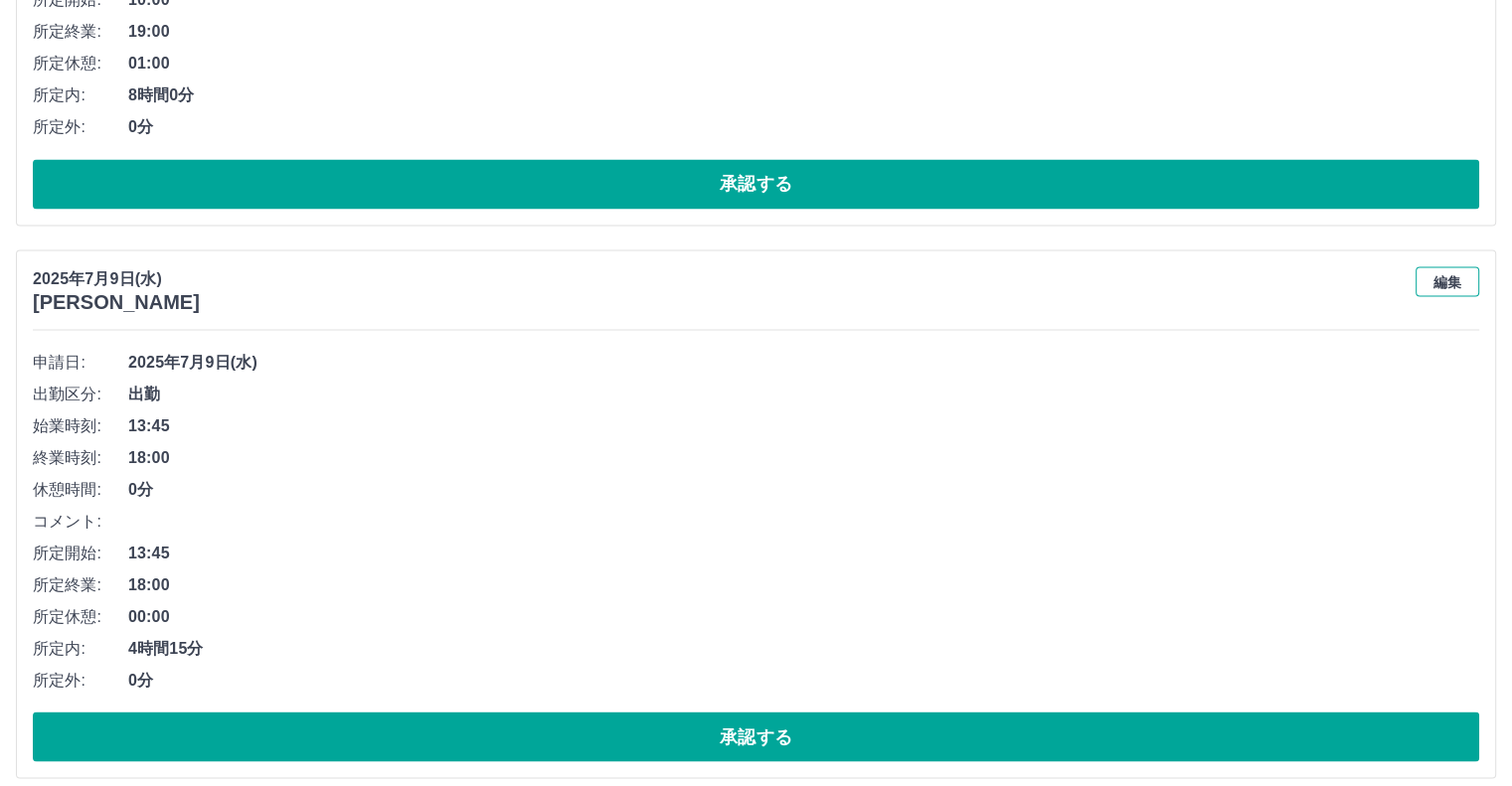 click on "編集" at bounding box center (1447, 281) 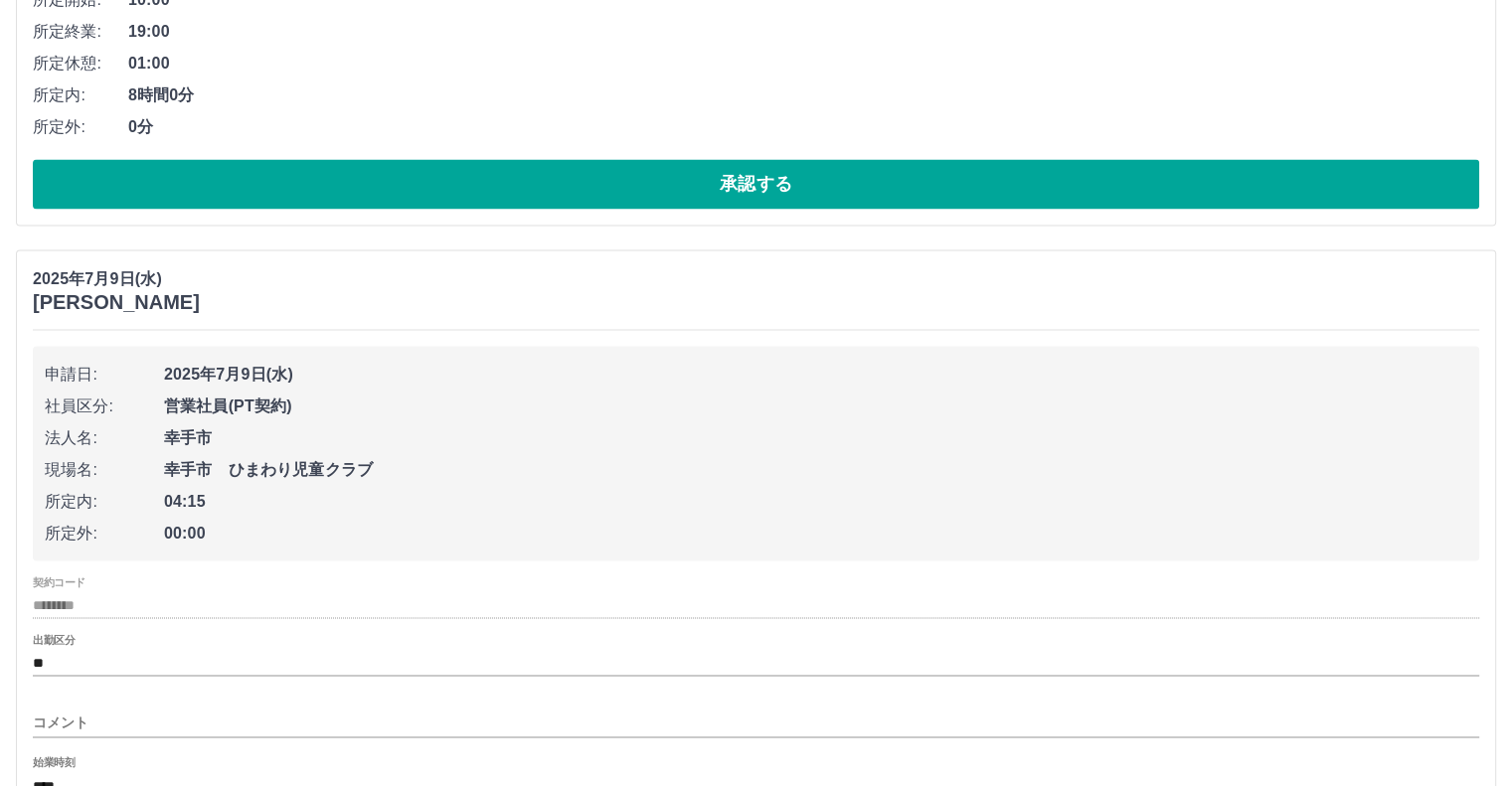 click on "コメント" at bounding box center [756, 721] 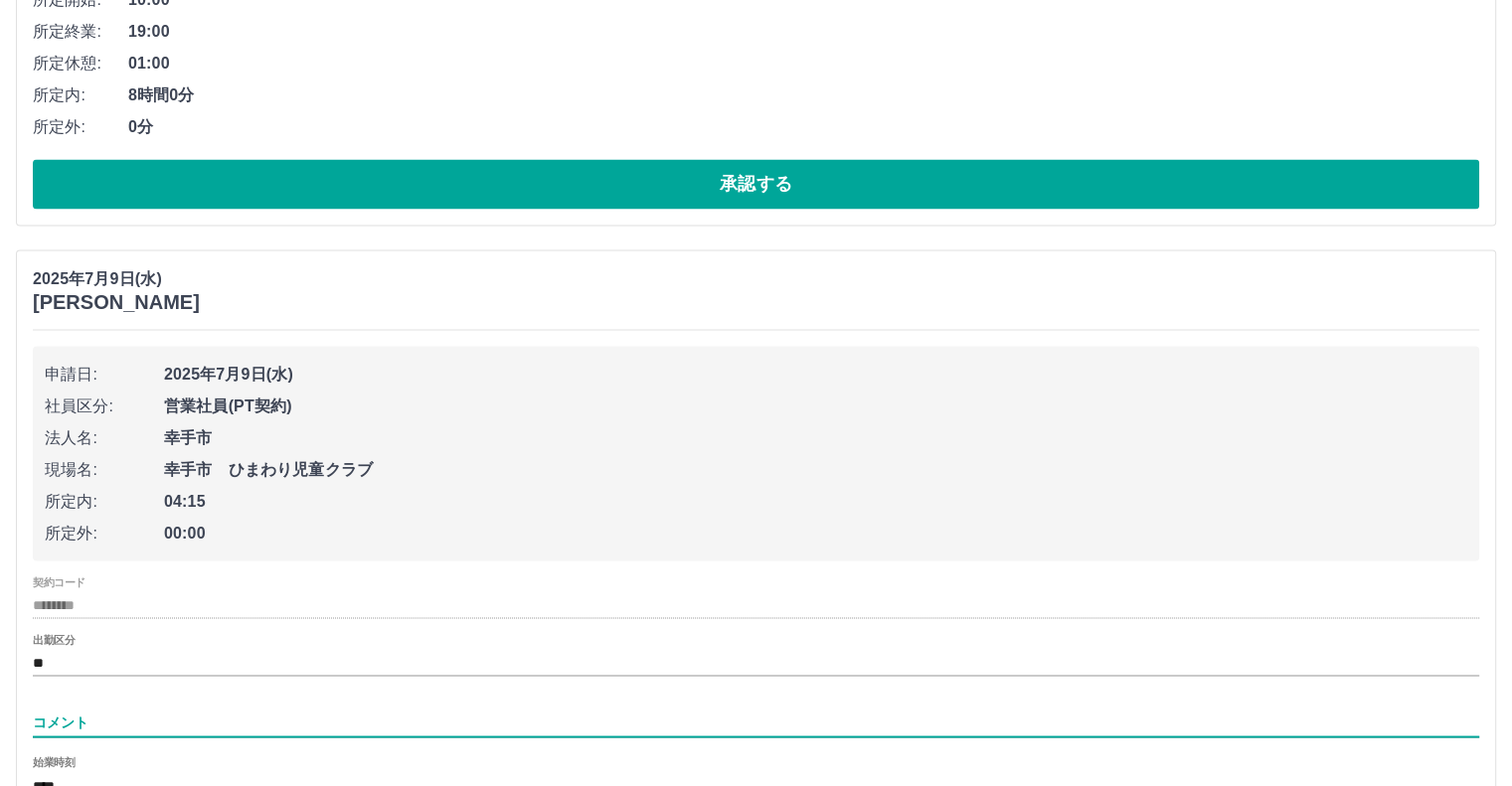 type on "***" 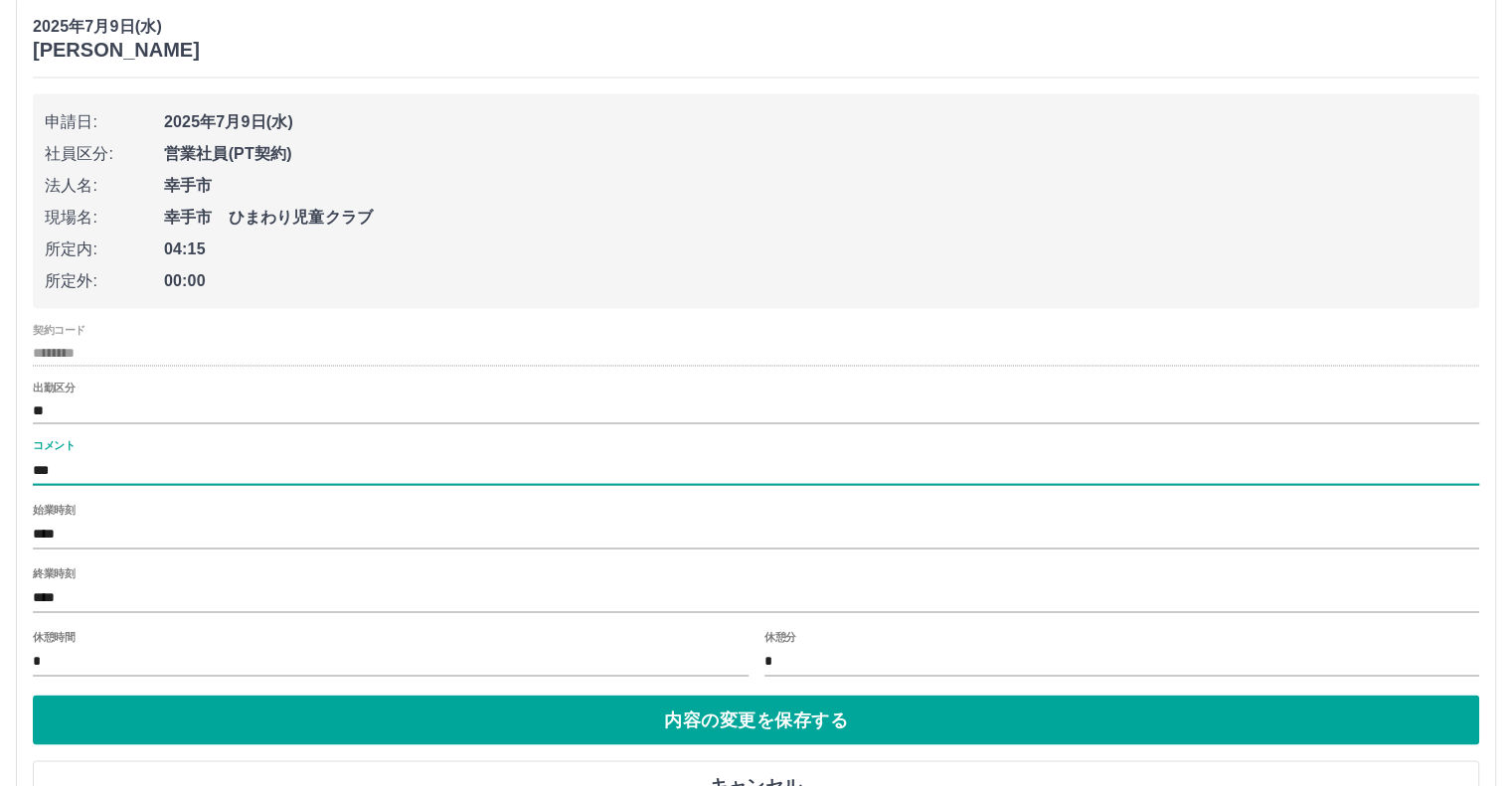 scroll, scrollTop: 11374, scrollLeft: 0, axis: vertical 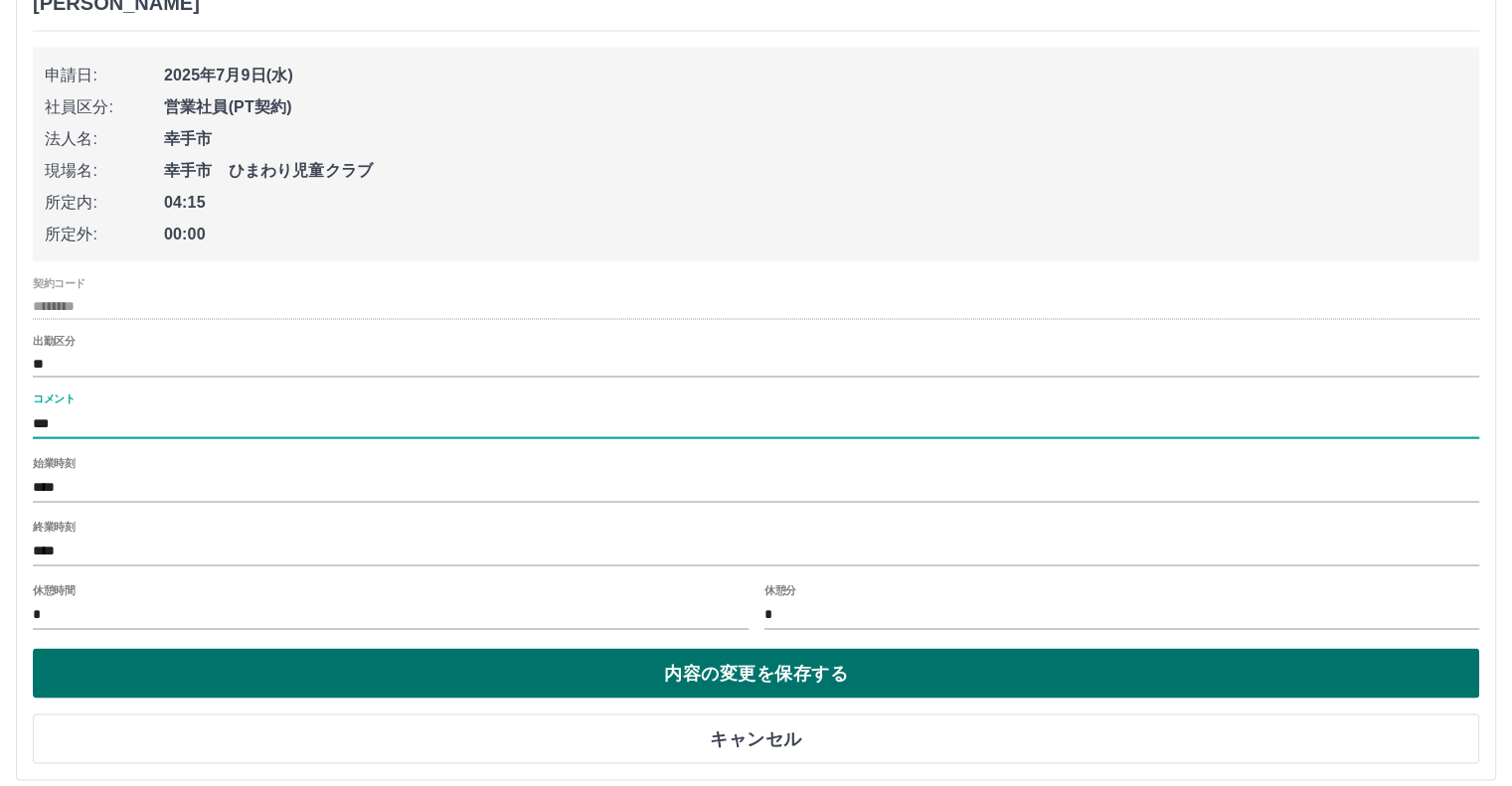 click on "内容の変更を保存する" at bounding box center [756, 674] 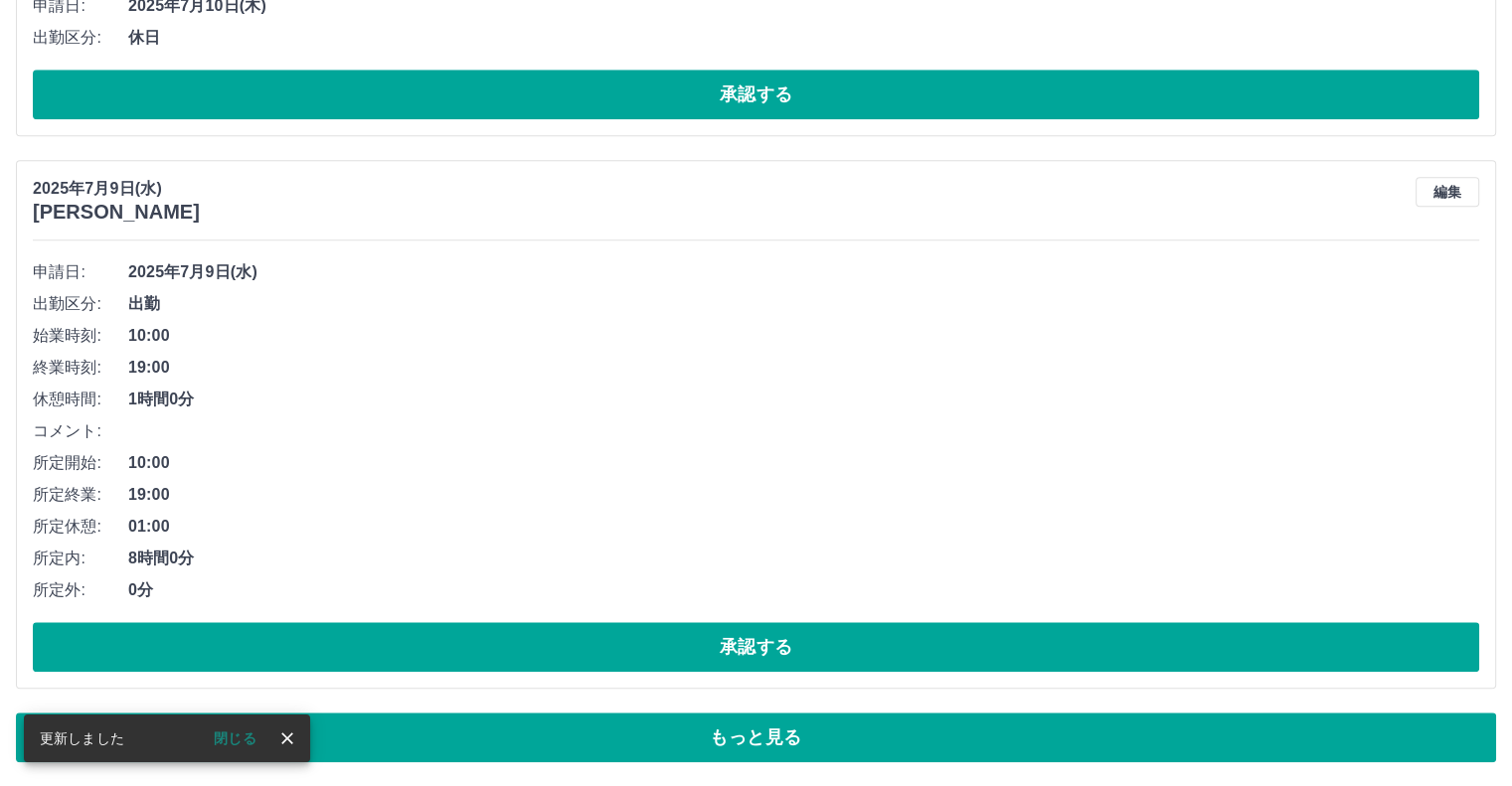 scroll, scrollTop: 9492, scrollLeft: 0, axis: vertical 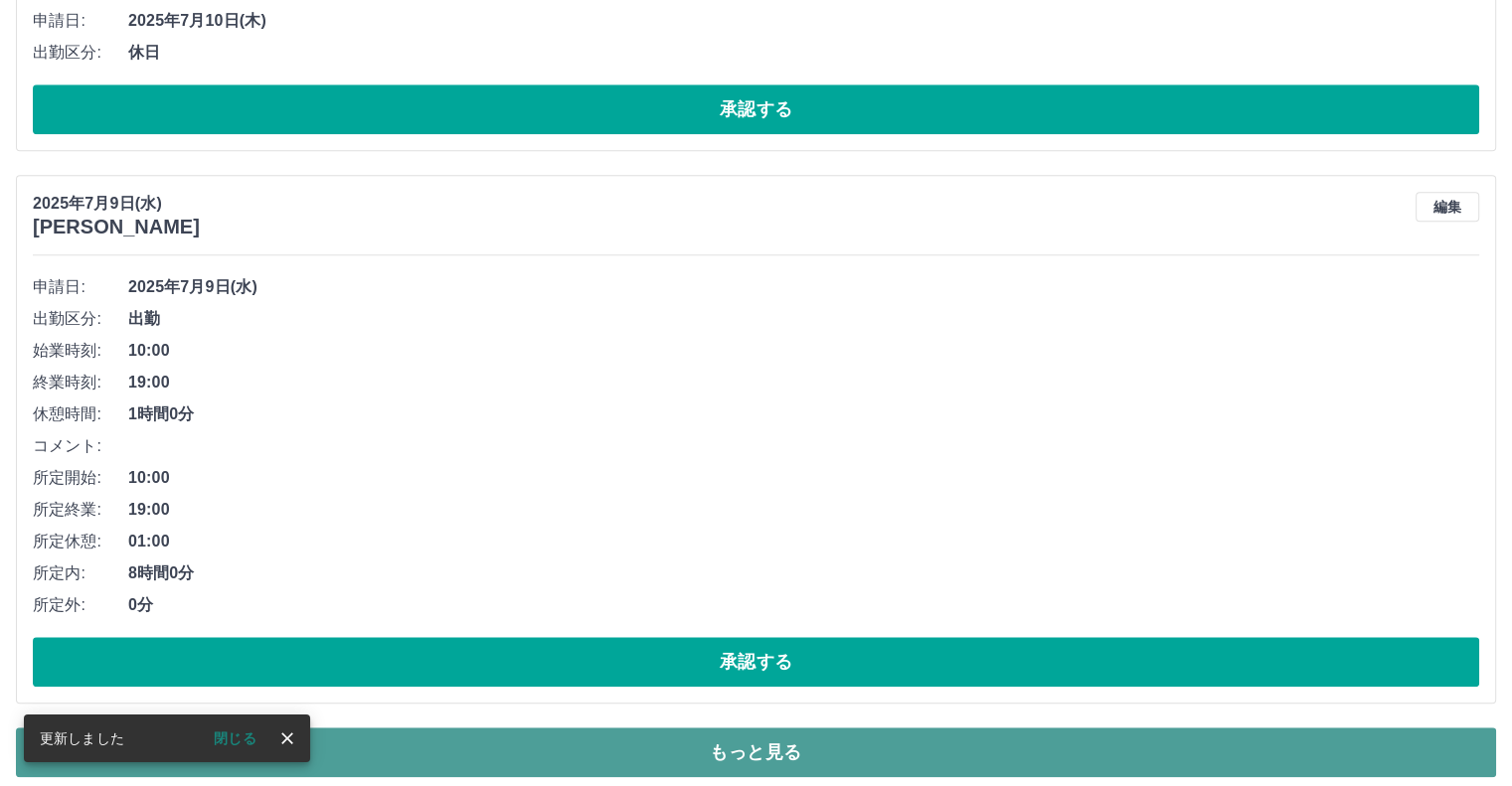 click on "もっと見る" at bounding box center [756, 752] 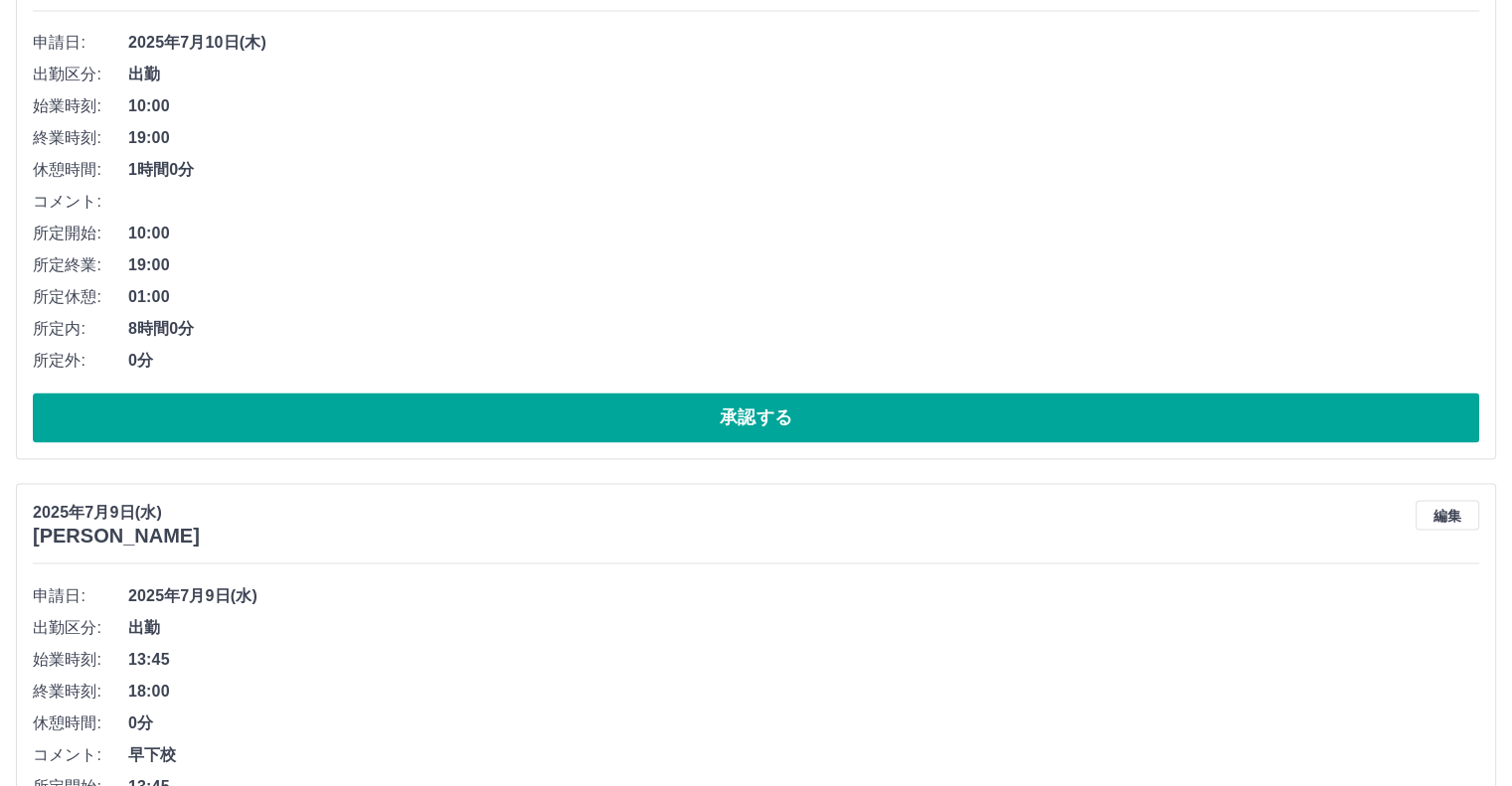 scroll, scrollTop: 11076, scrollLeft: 0, axis: vertical 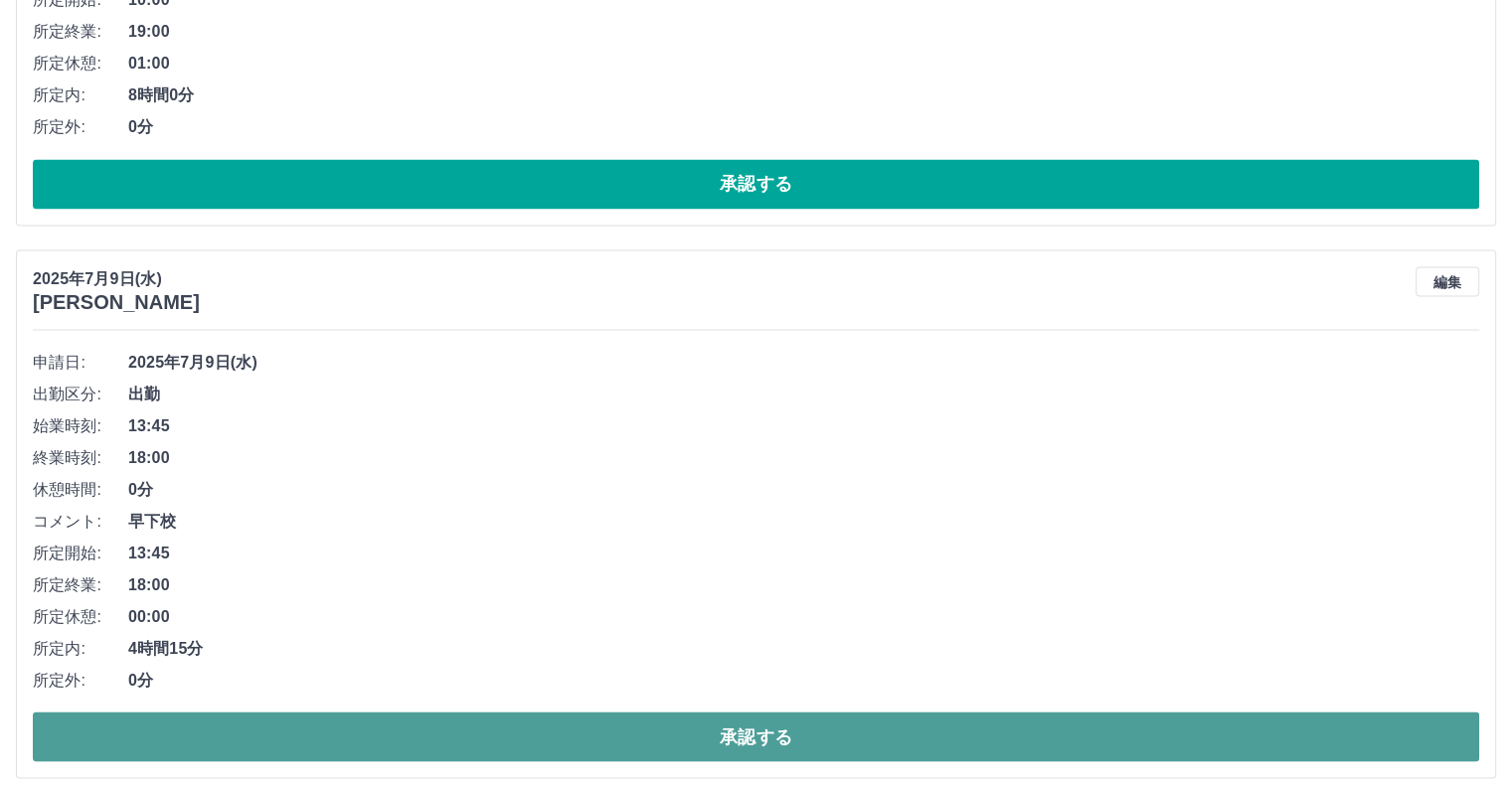 click on "承認する" at bounding box center (756, 736) 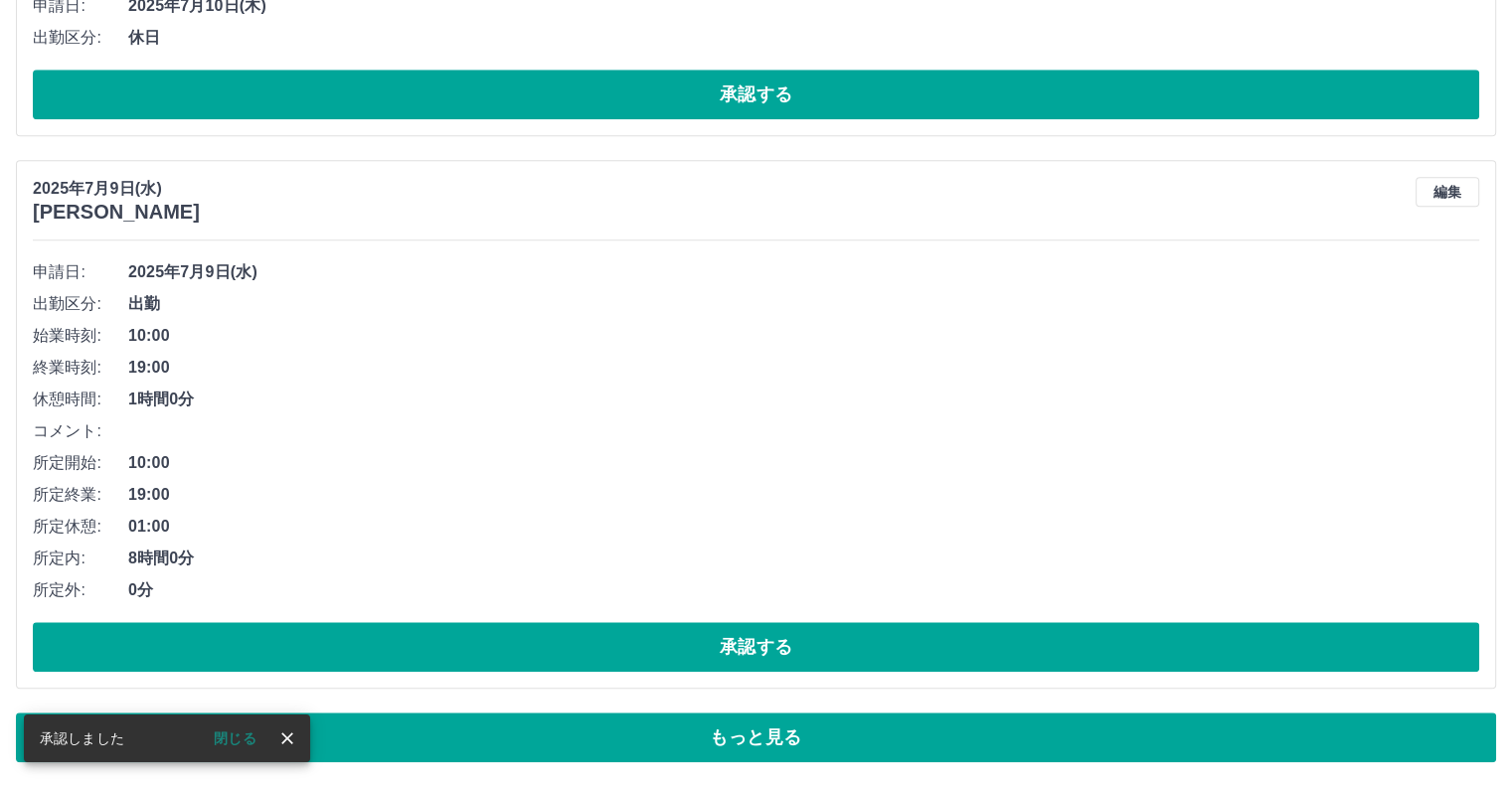 scroll, scrollTop: 9492, scrollLeft: 0, axis: vertical 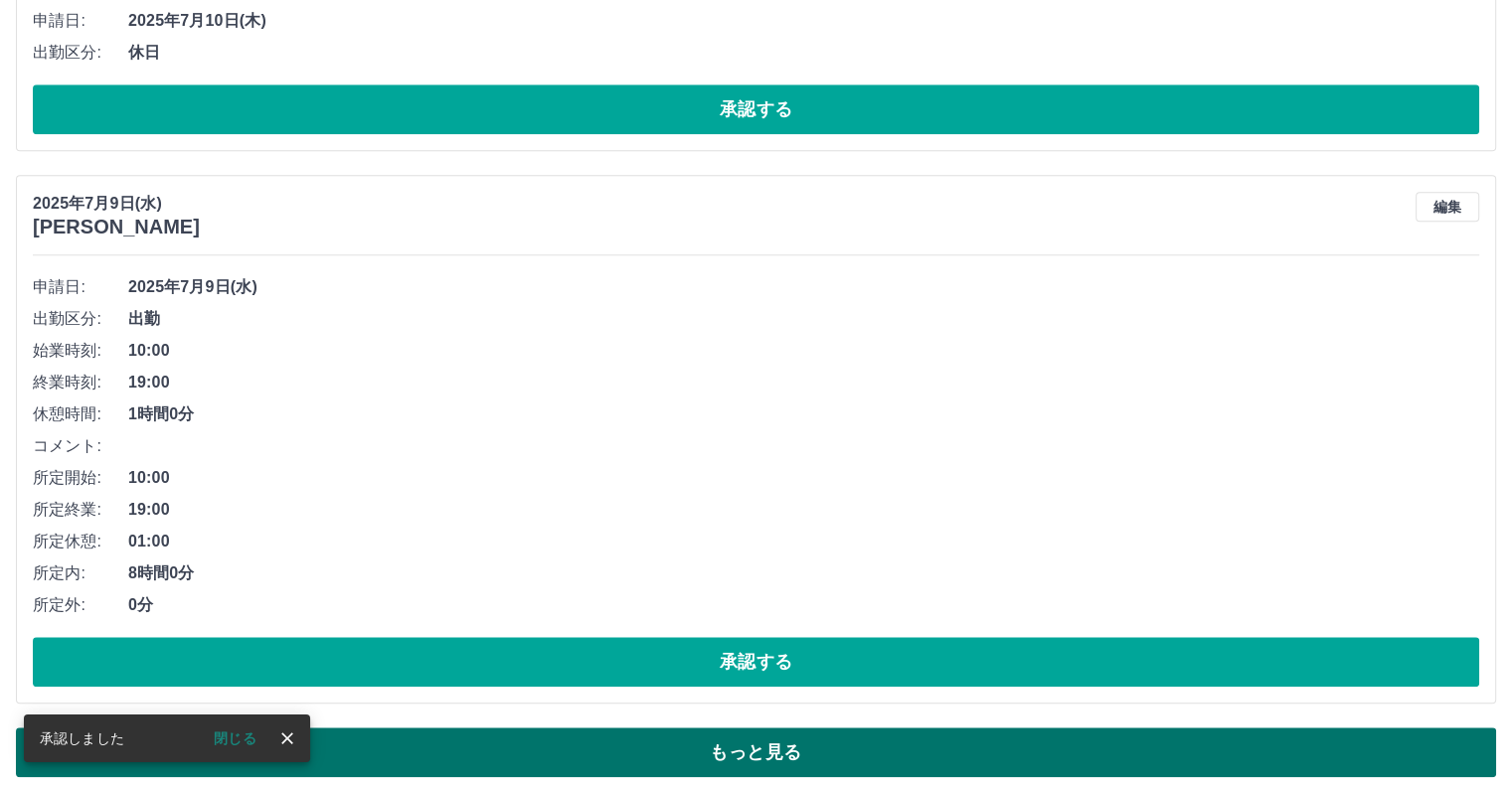 click on "もっと見る" at bounding box center (756, 752) 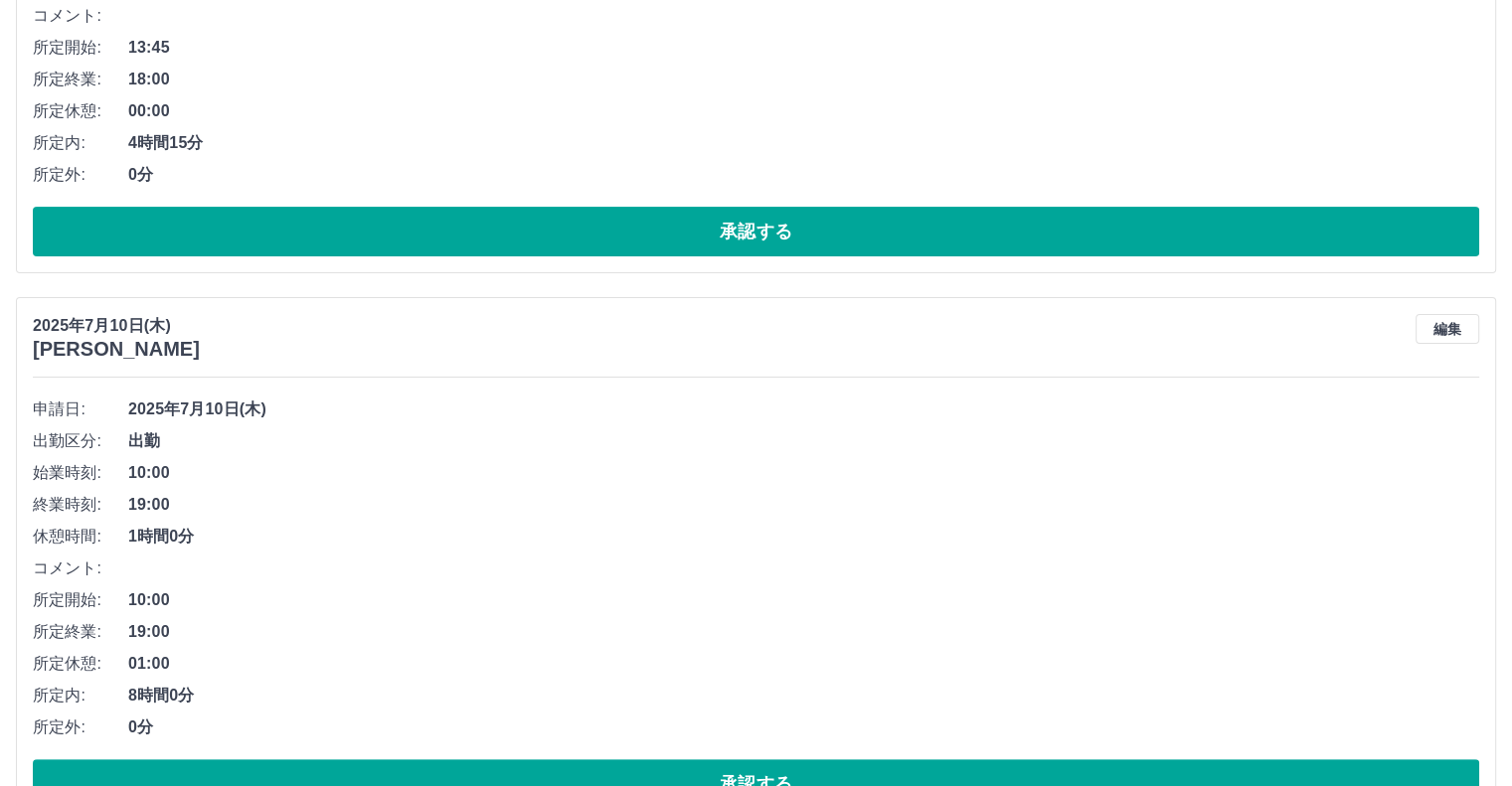scroll, scrollTop: 8039, scrollLeft: 0, axis: vertical 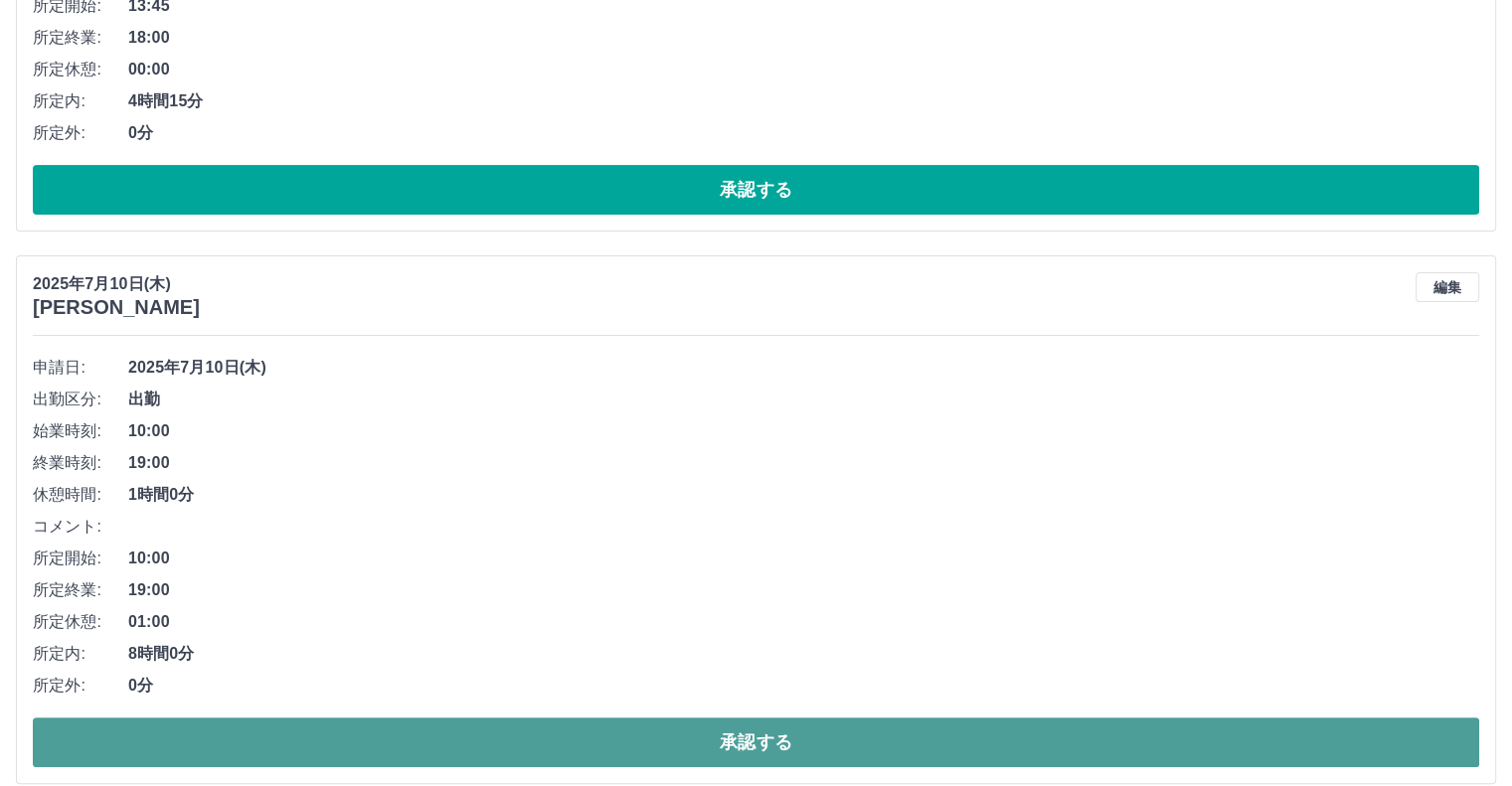 click on "承認する" at bounding box center [756, 742] 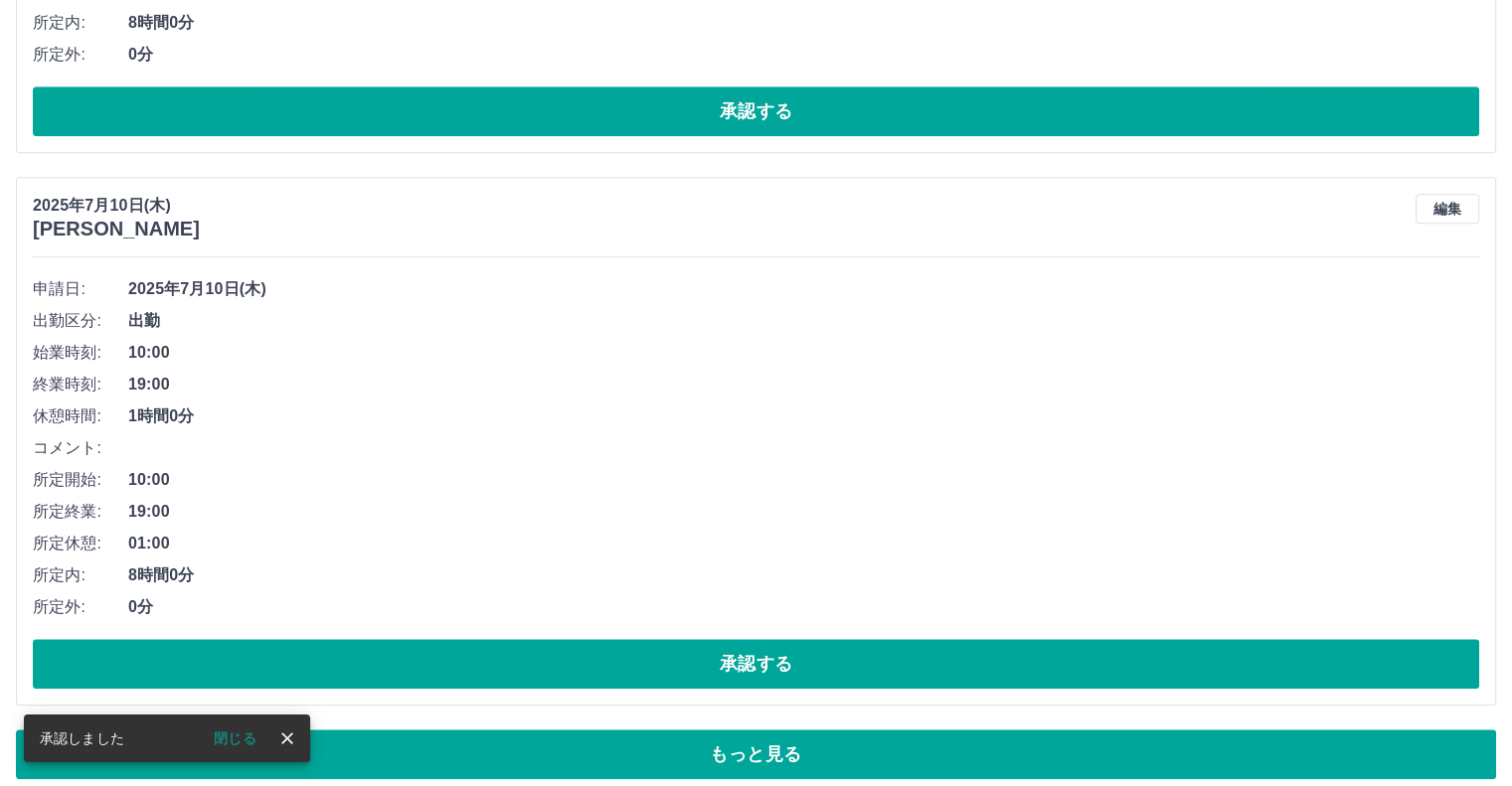 scroll, scrollTop: 9492, scrollLeft: 0, axis: vertical 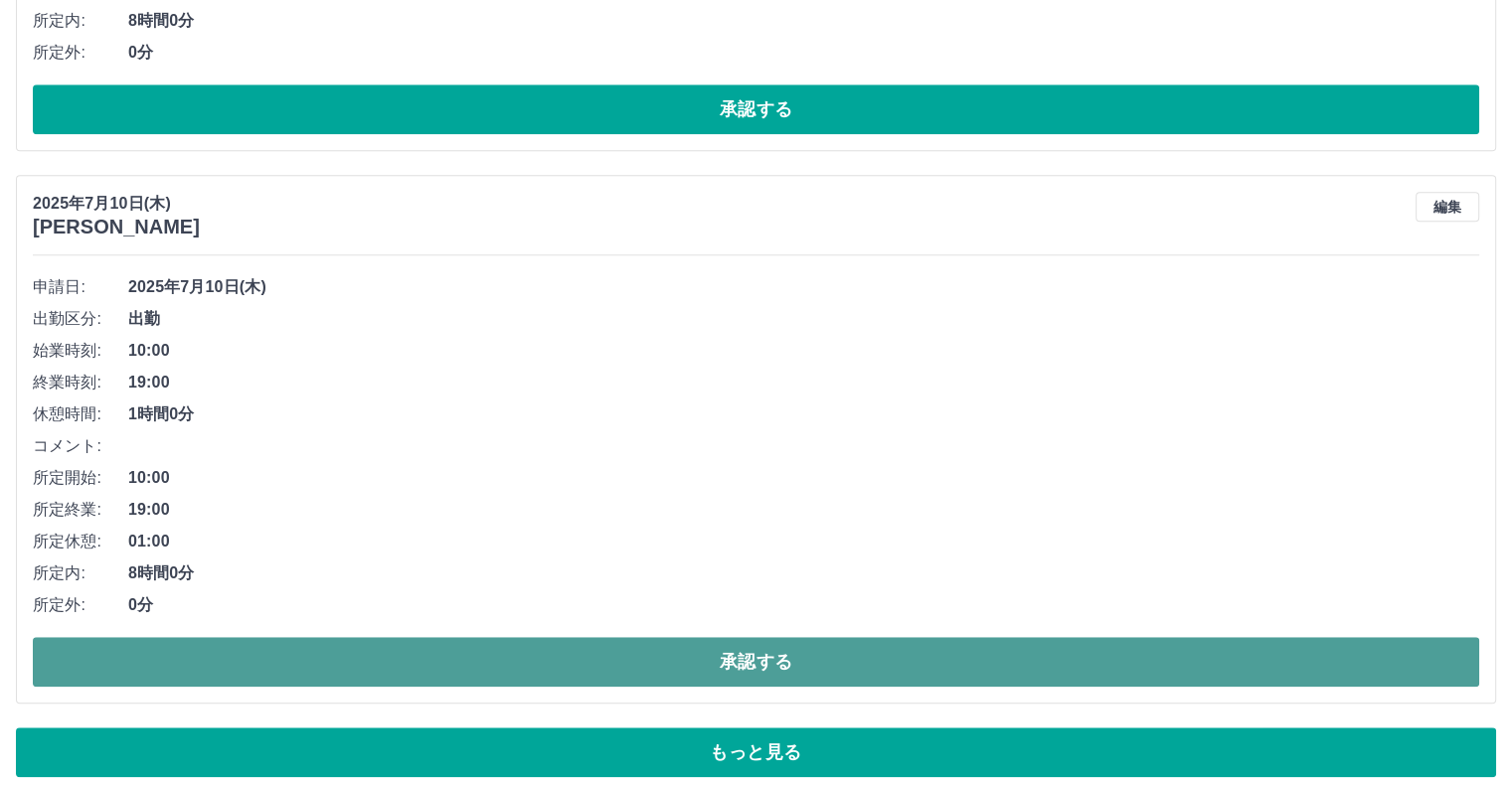 click on "承認する" at bounding box center [756, 662] 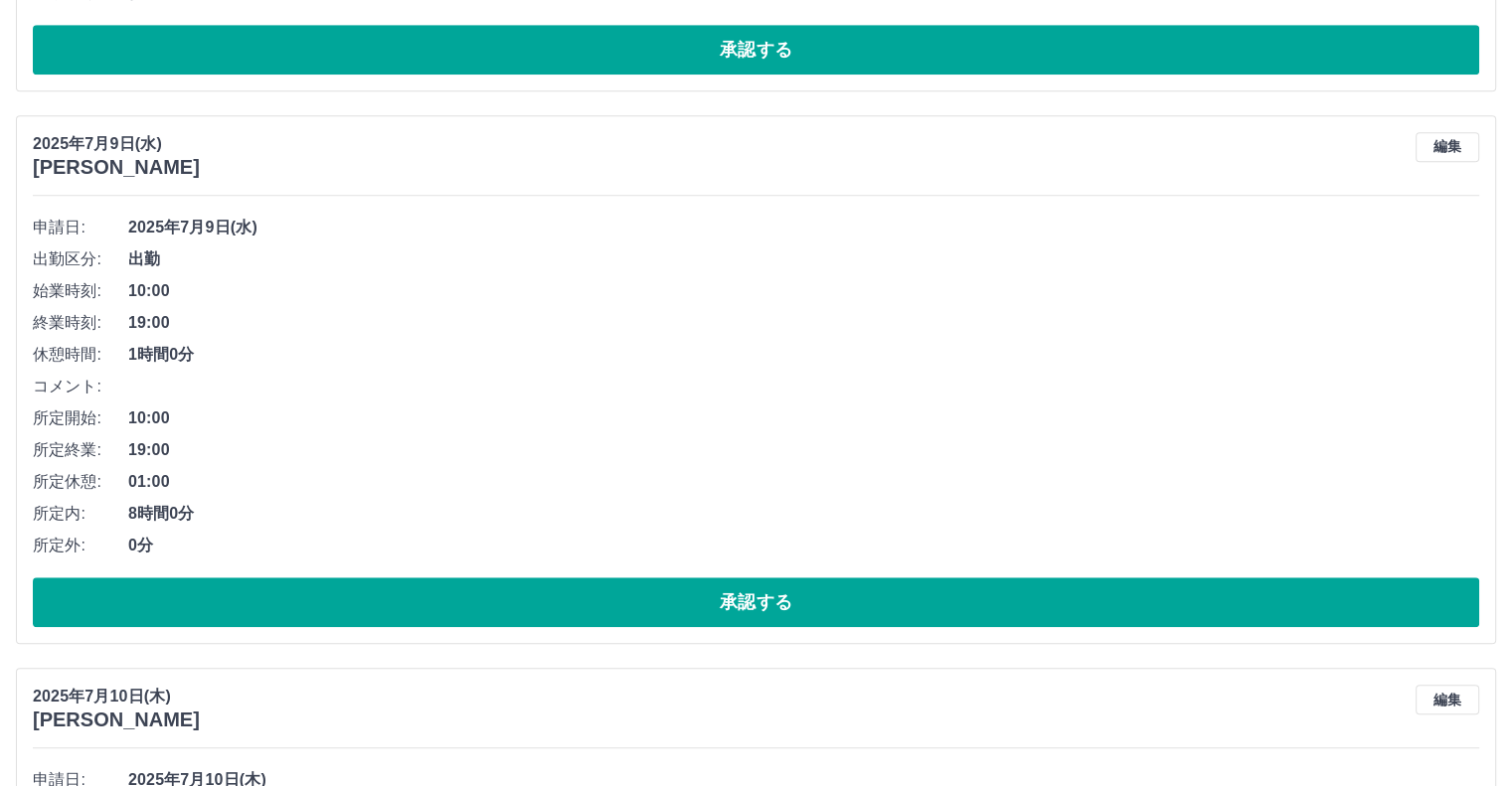 scroll, scrollTop: 9022, scrollLeft: 0, axis: vertical 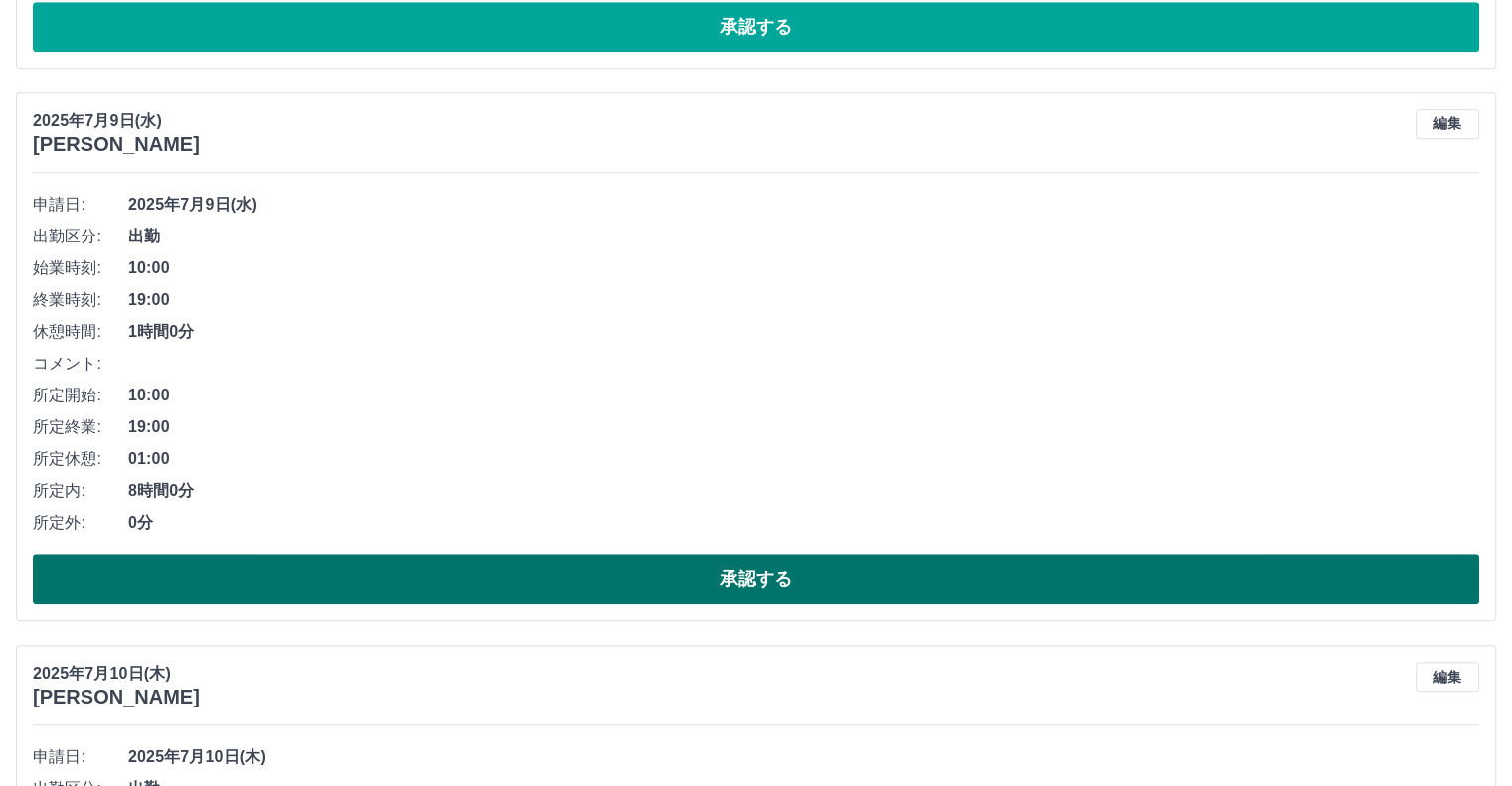 click on "承認する" at bounding box center (756, 579) 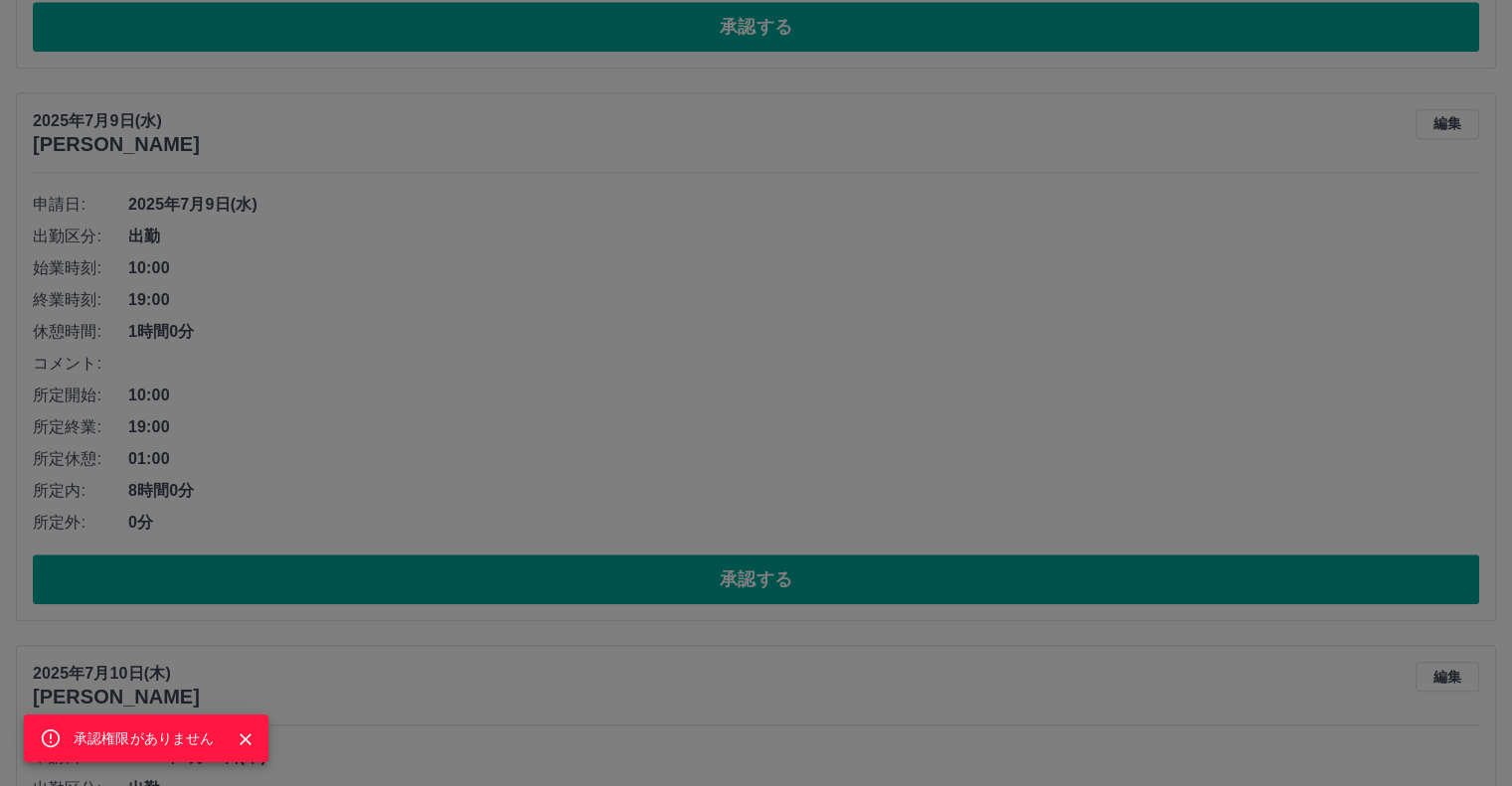 click on "承認権限がありません" at bounding box center [756, 393] 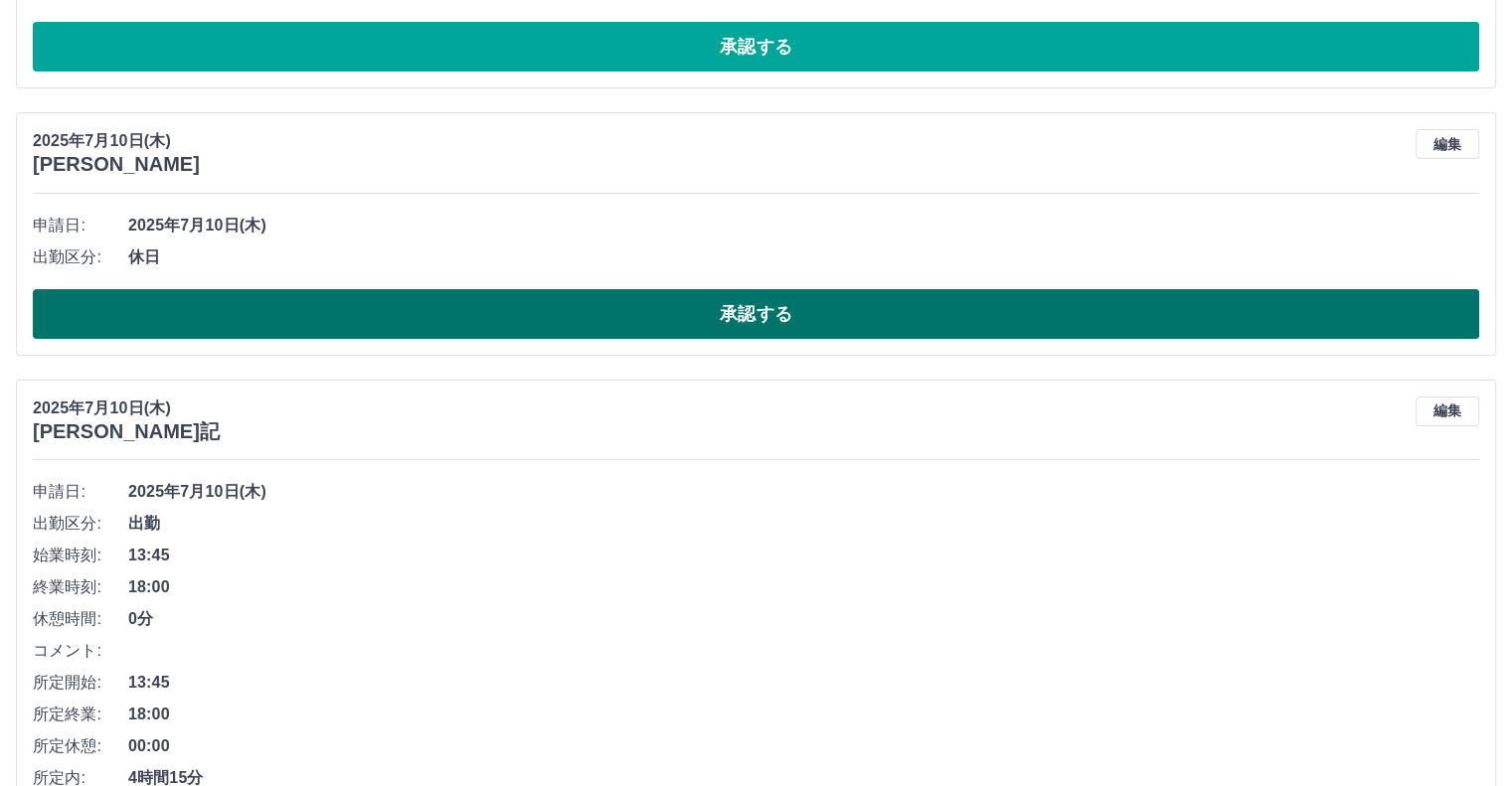 scroll, scrollTop: 7630, scrollLeft: 0, axis: vertical 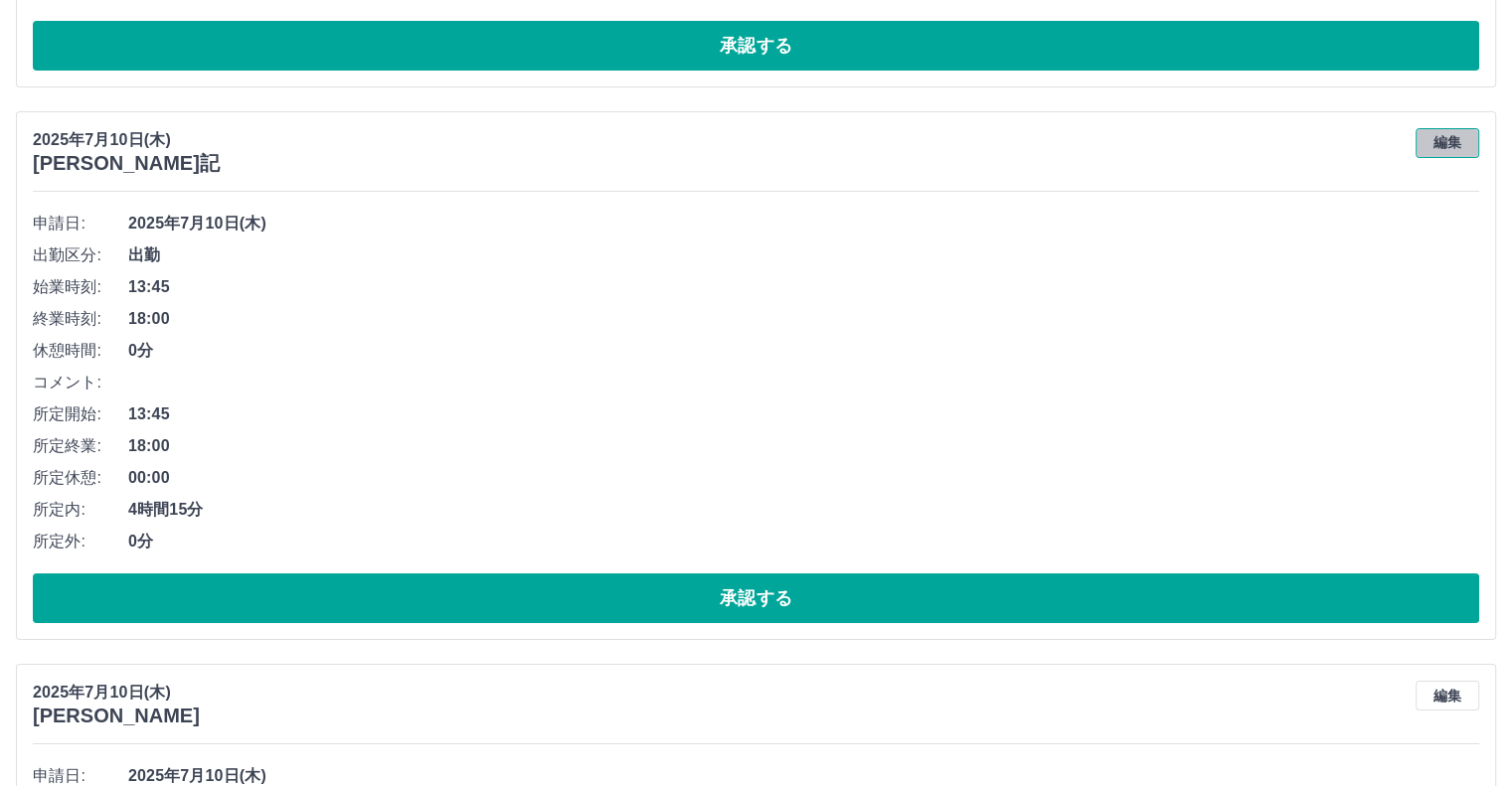 click on "編集" at bounding box center [1447, 143] 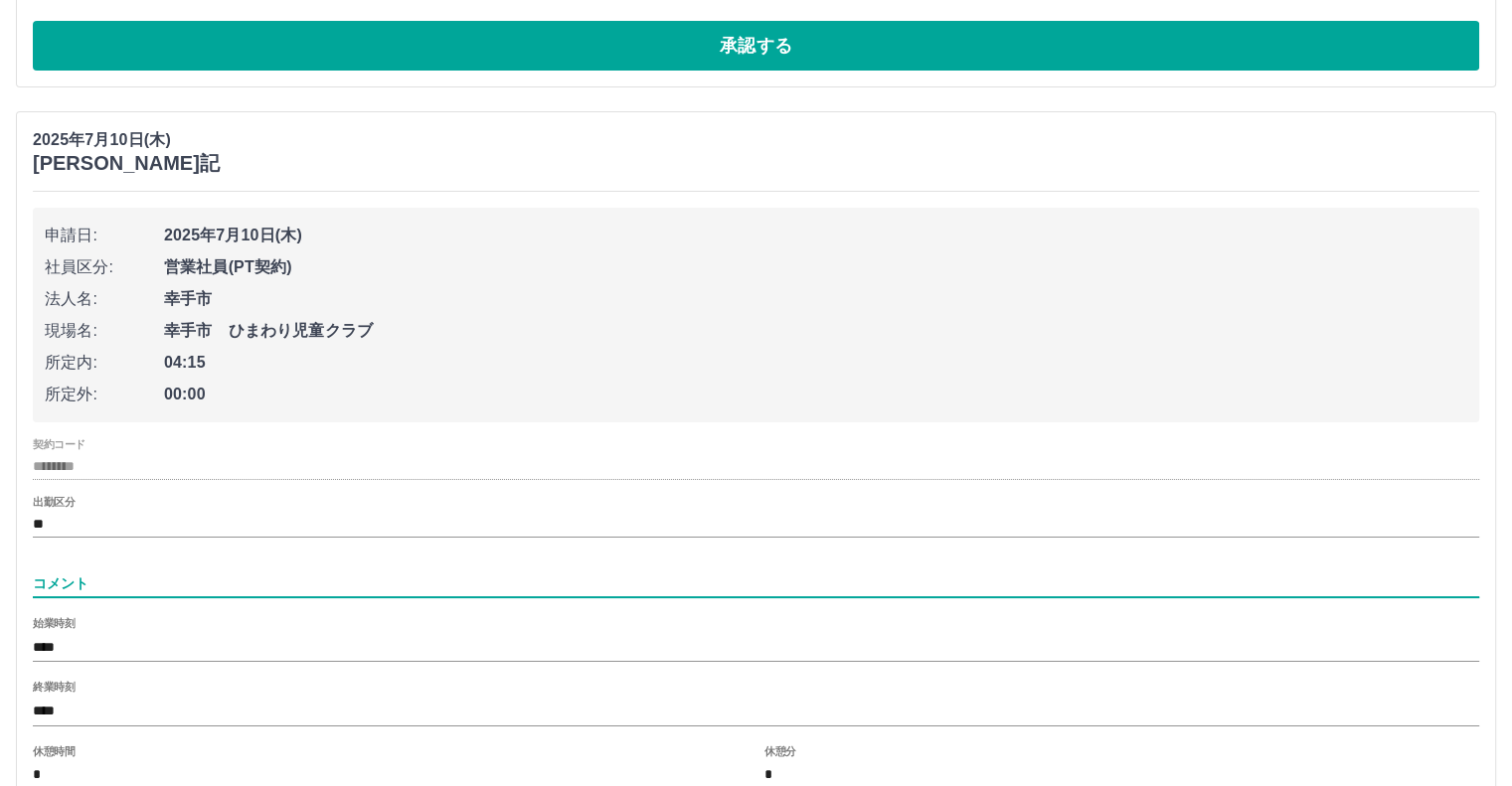 click on "コメント" at bounding box center [756, 583] 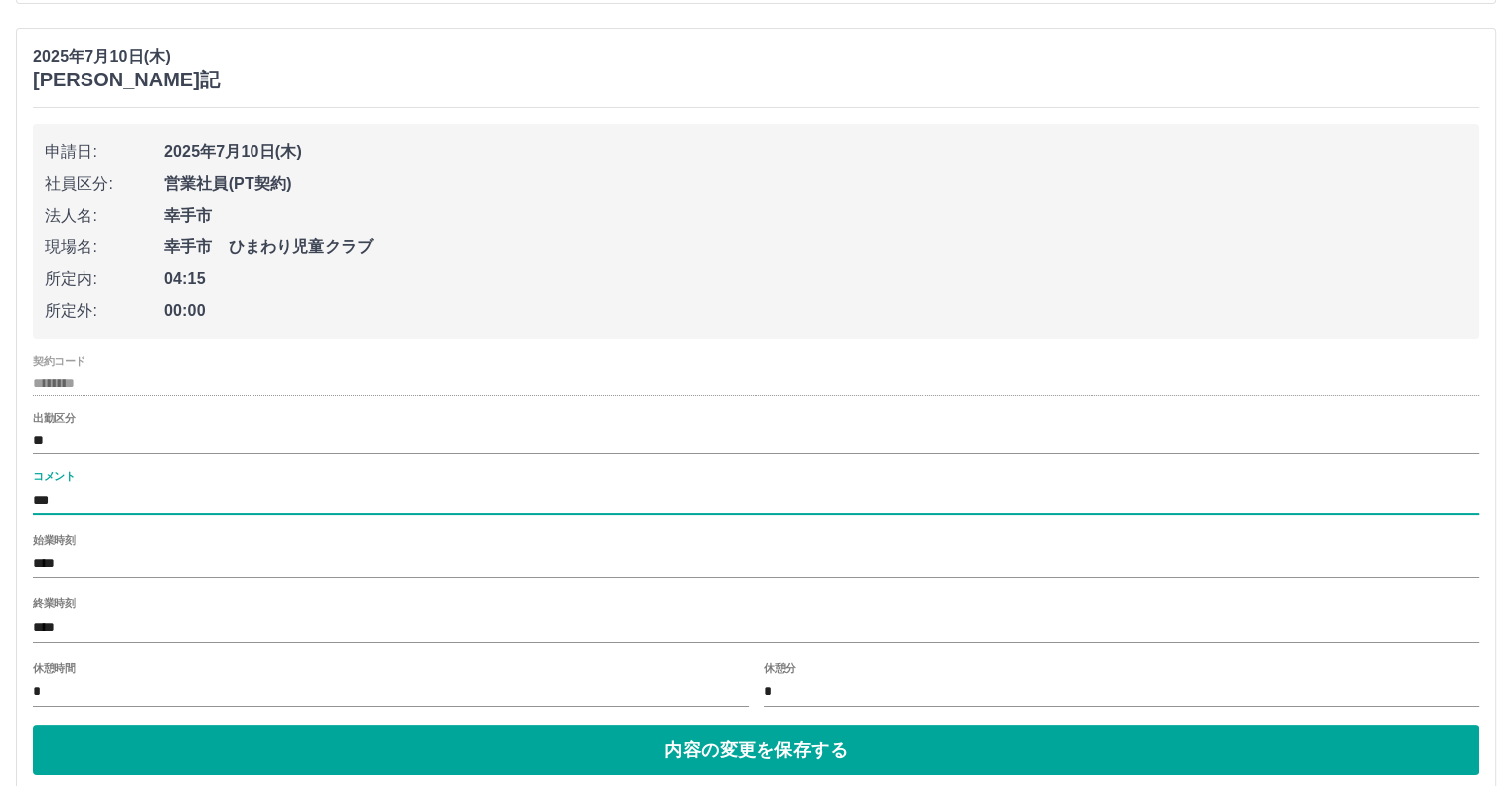 scroll, scrollTop: 7829, scrollLeft: 0, axis: vertical 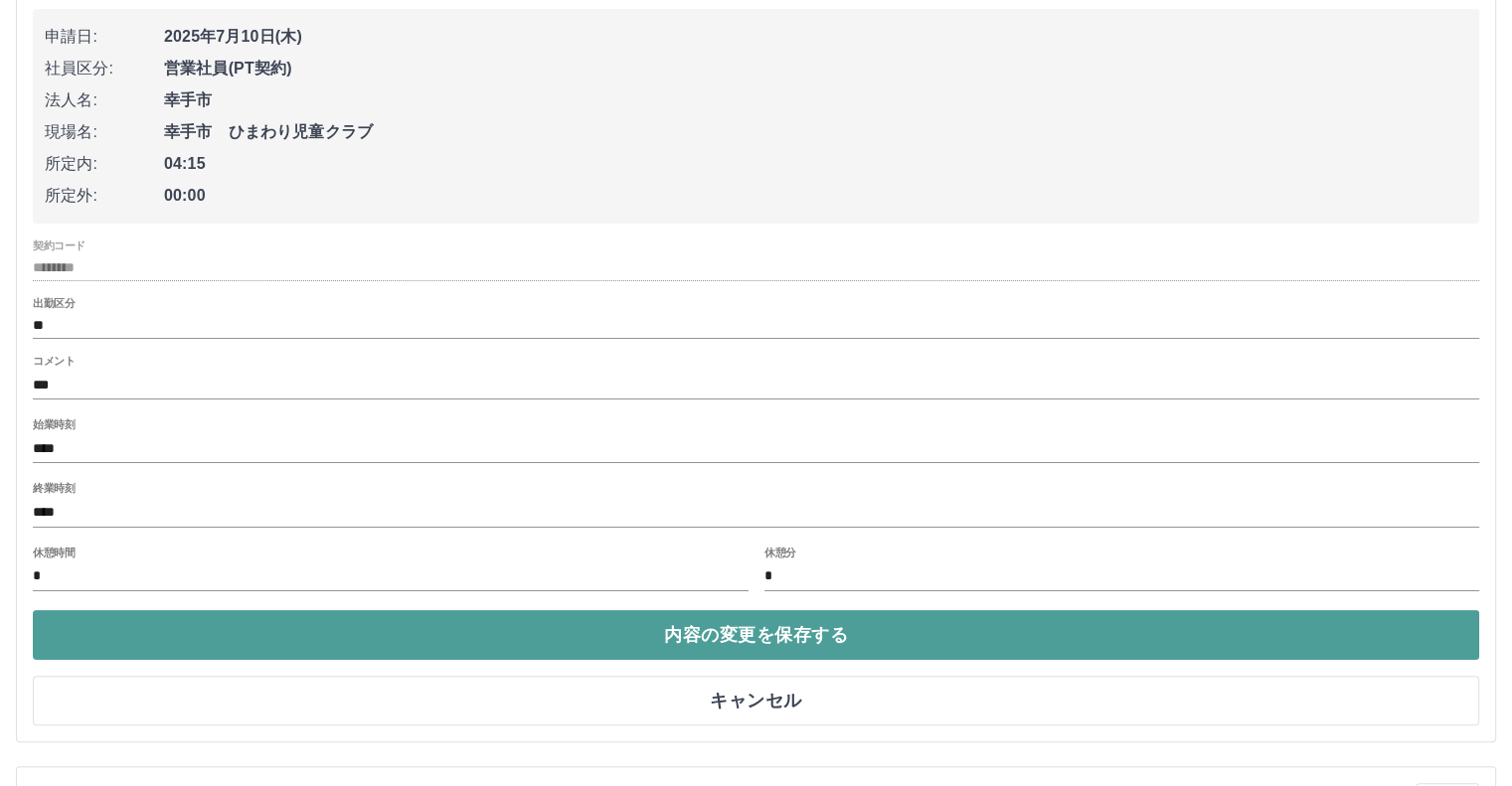 click on "内容の変更を保存する" at bounding box center (756, 635) 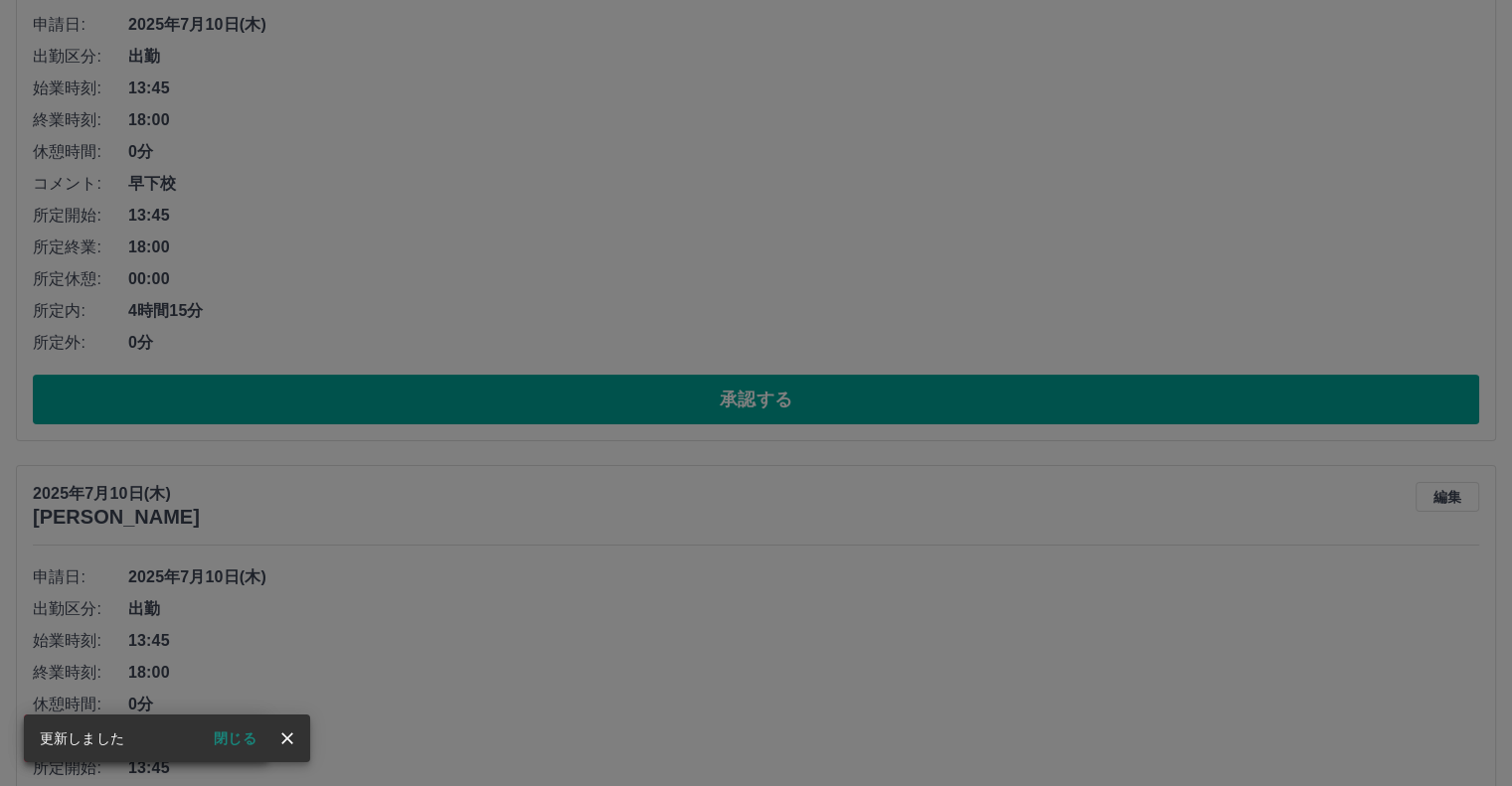 click on "承認権限がありません" at bounding box center [756, 393] 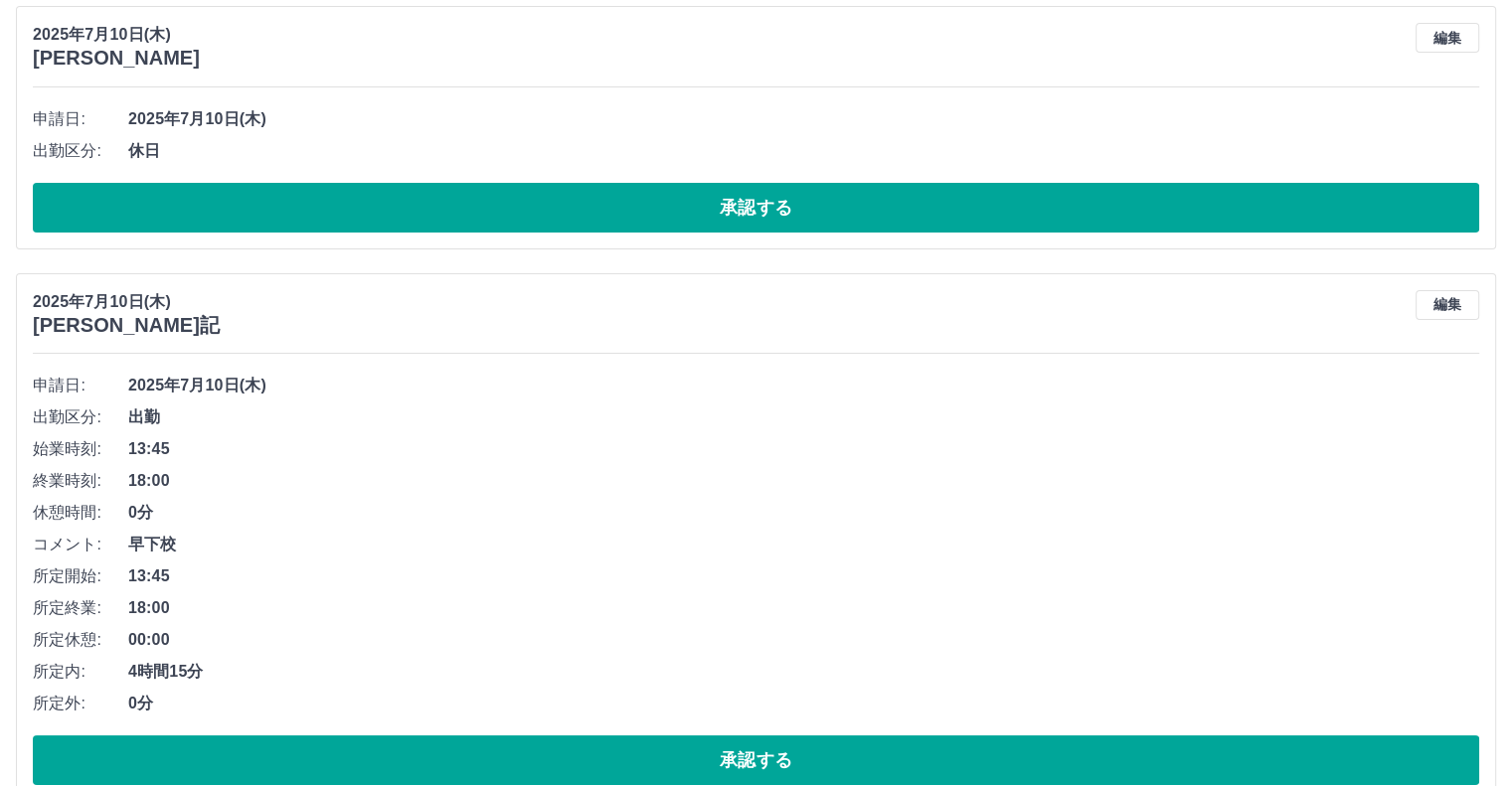 scroll, scrollTop: 7531, scrollLeft: 0, axis: vertical 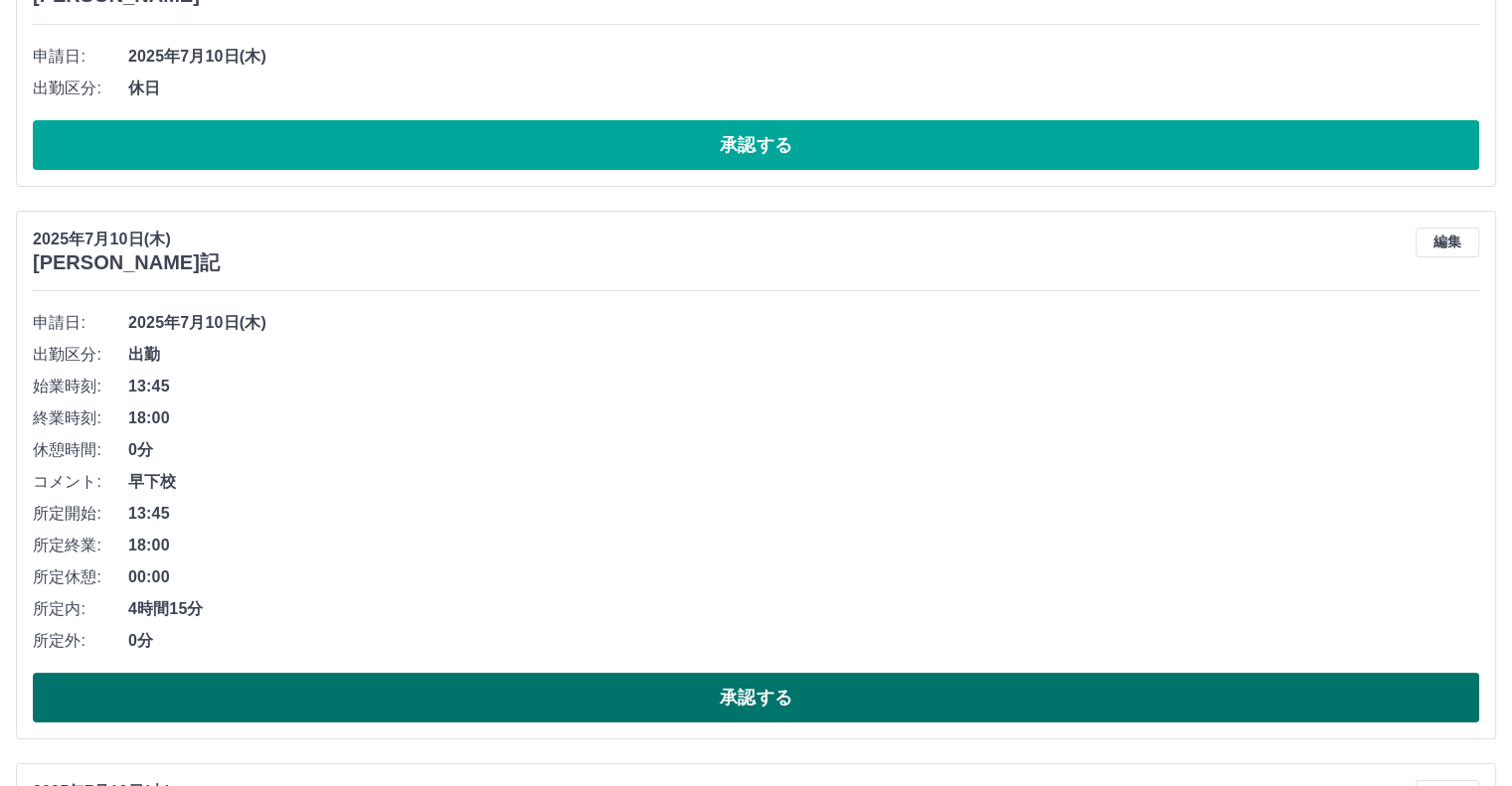 click on "承認する" at bounding box center (756, 698) 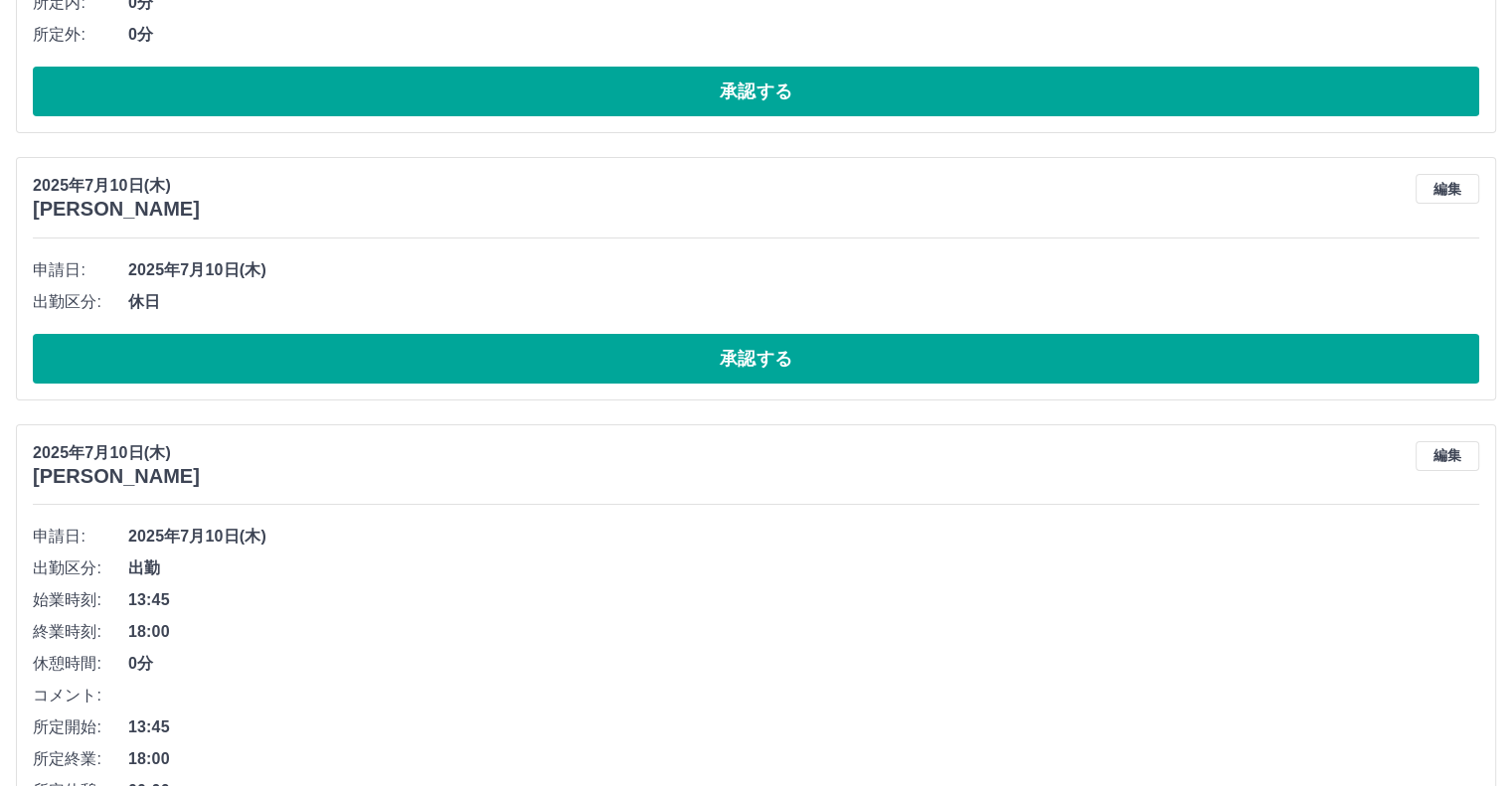 scroll, scrollTop: 7277, scrollLeft: 0, axis: vertical 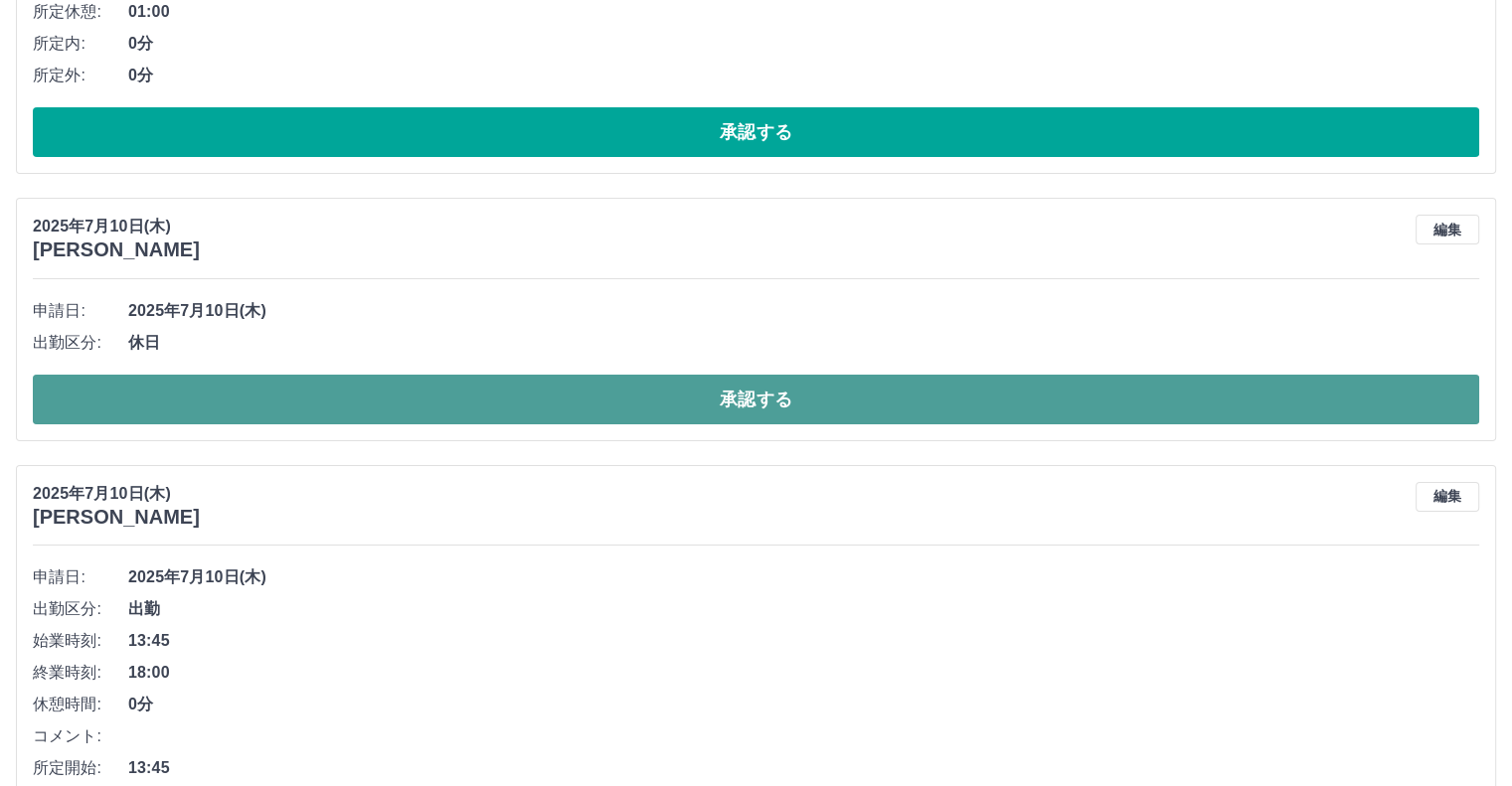 click on "承認する" at bounding box center (756, 399) 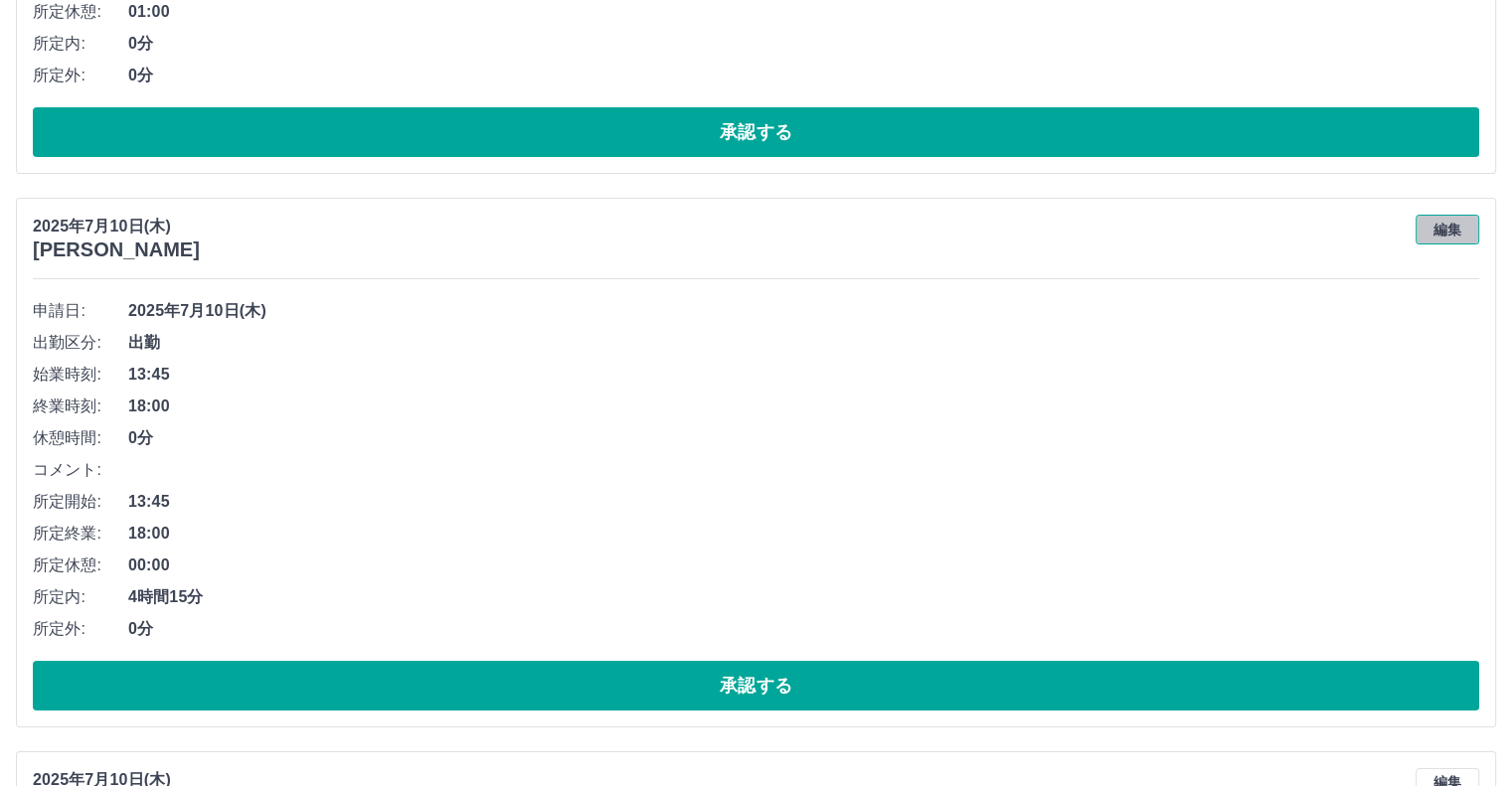 click on "編集" at bounding box center [1447, 230] 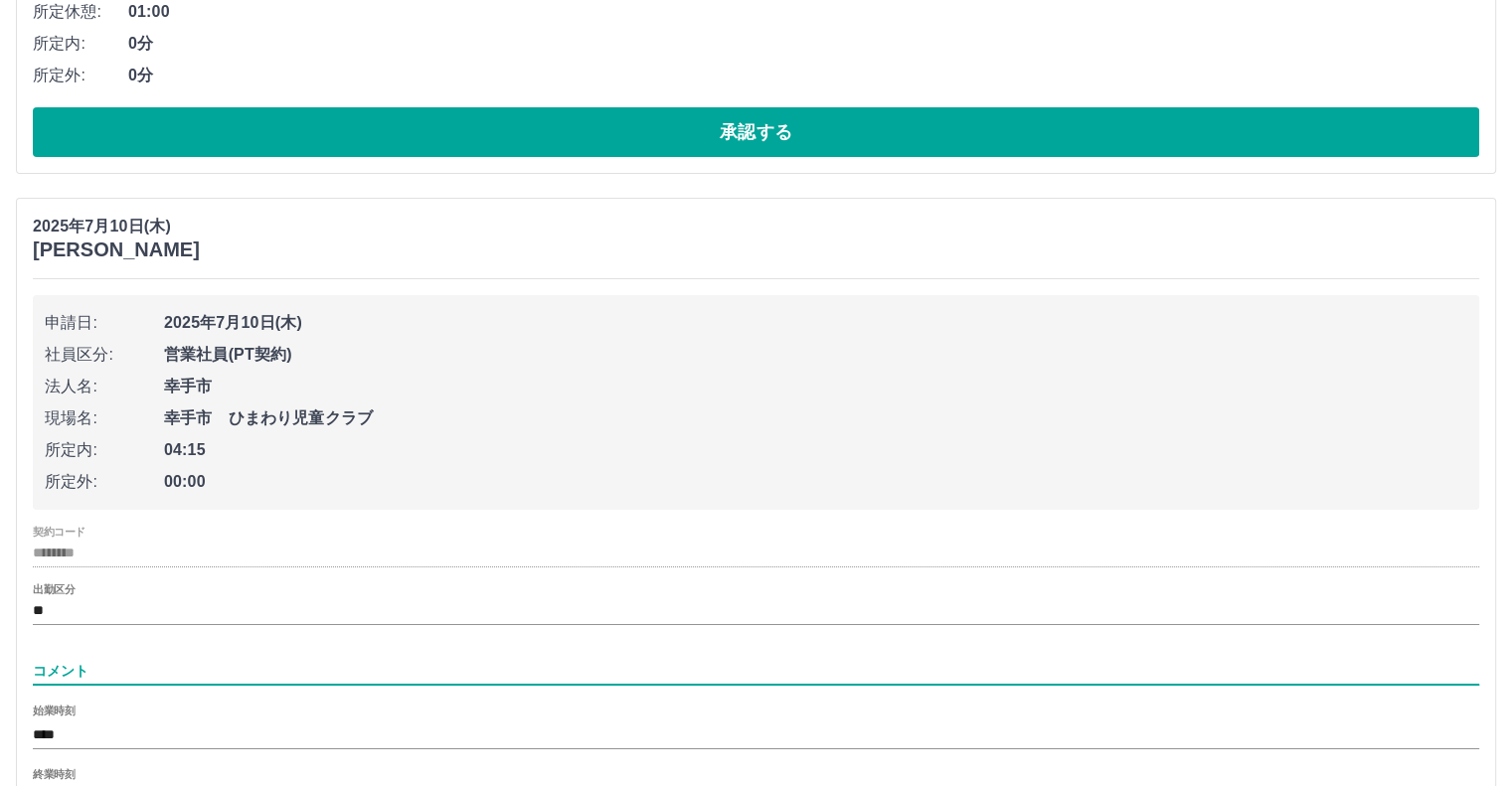click on "コメント" at bounding box center [756, 671] 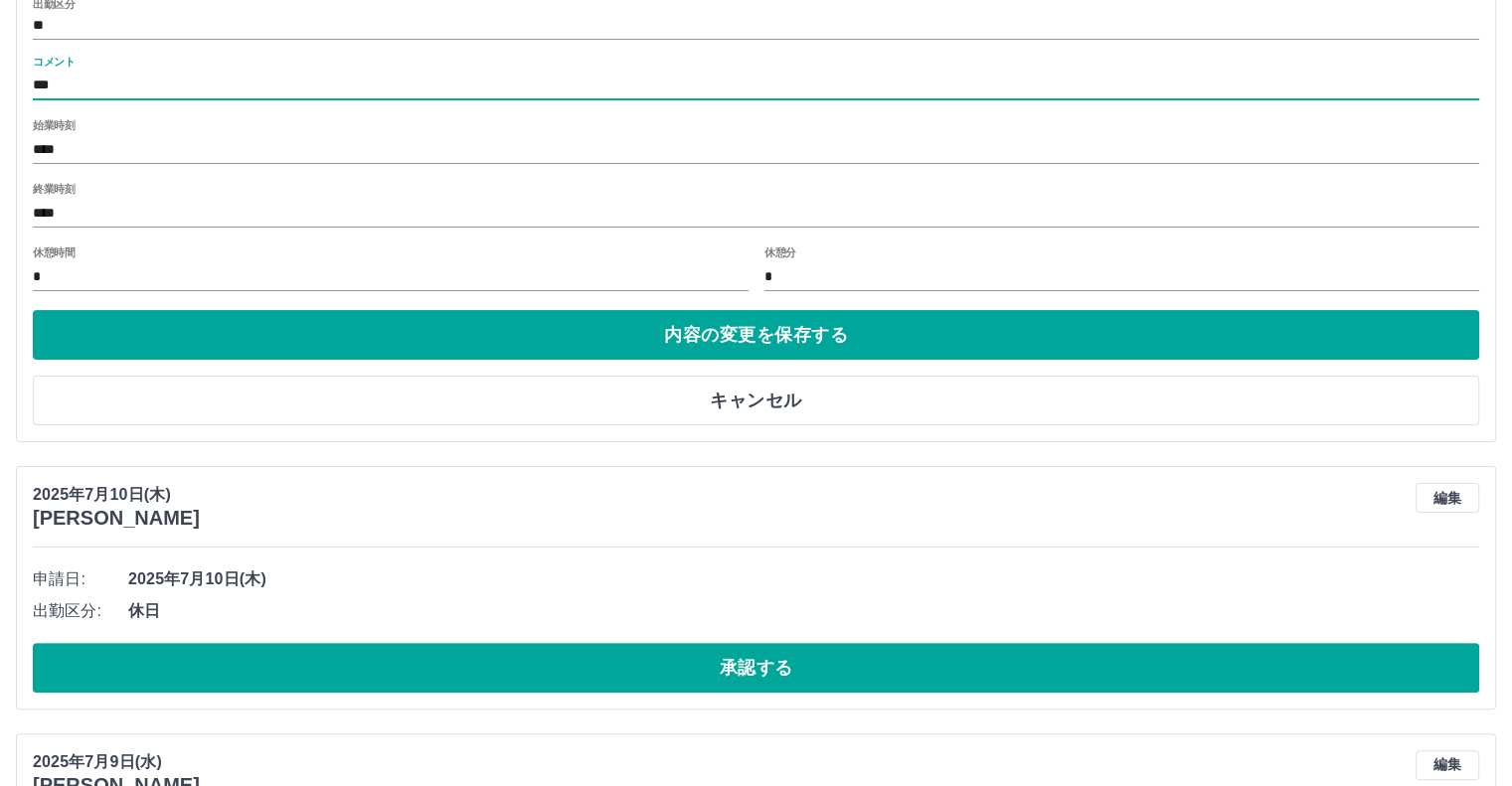 scroll, scrollTop: 7873, scrollLeft: 0, axis: vertical 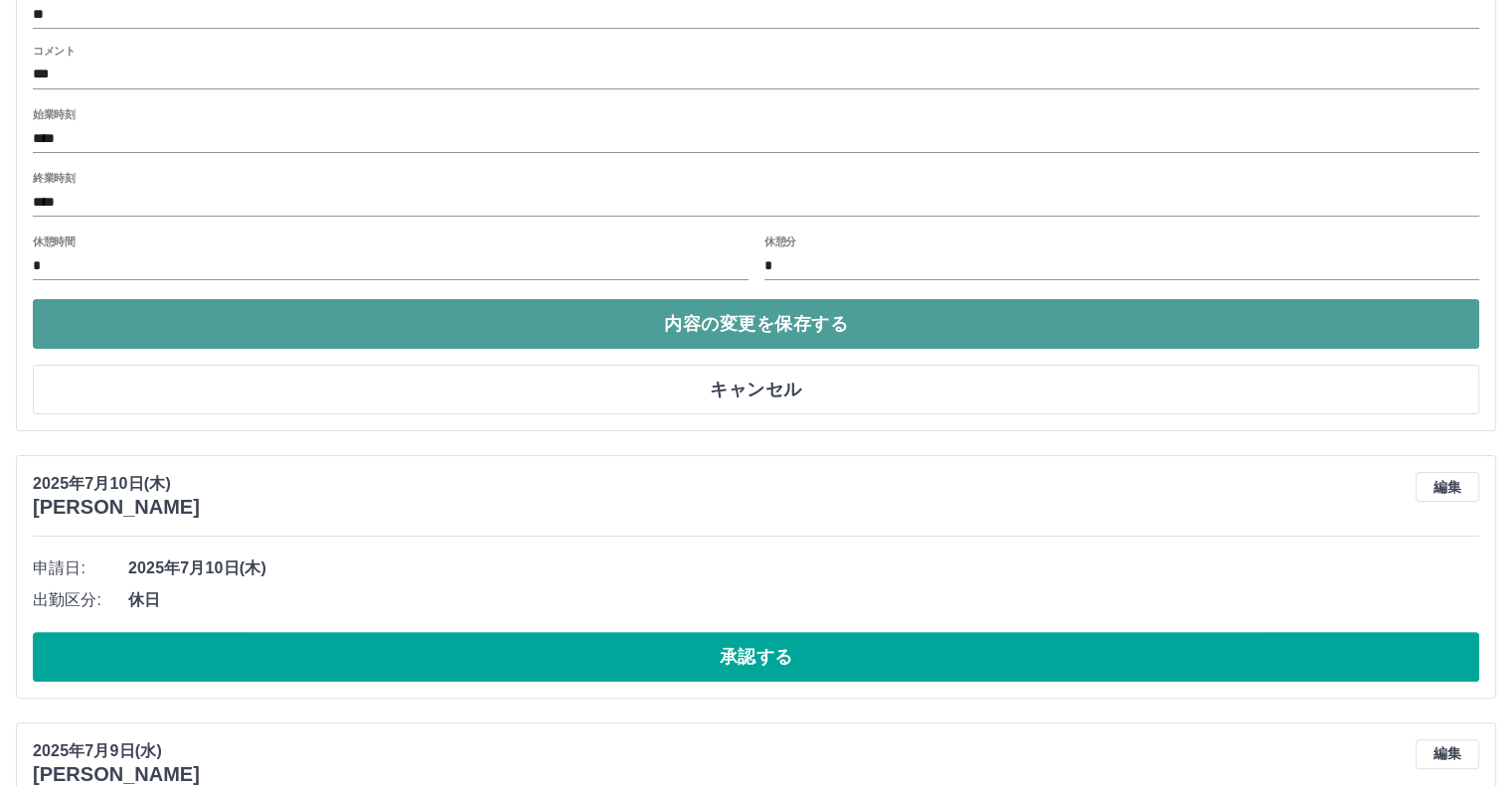 click on "内容の変更を保存する" at bounding box center (756, 324) 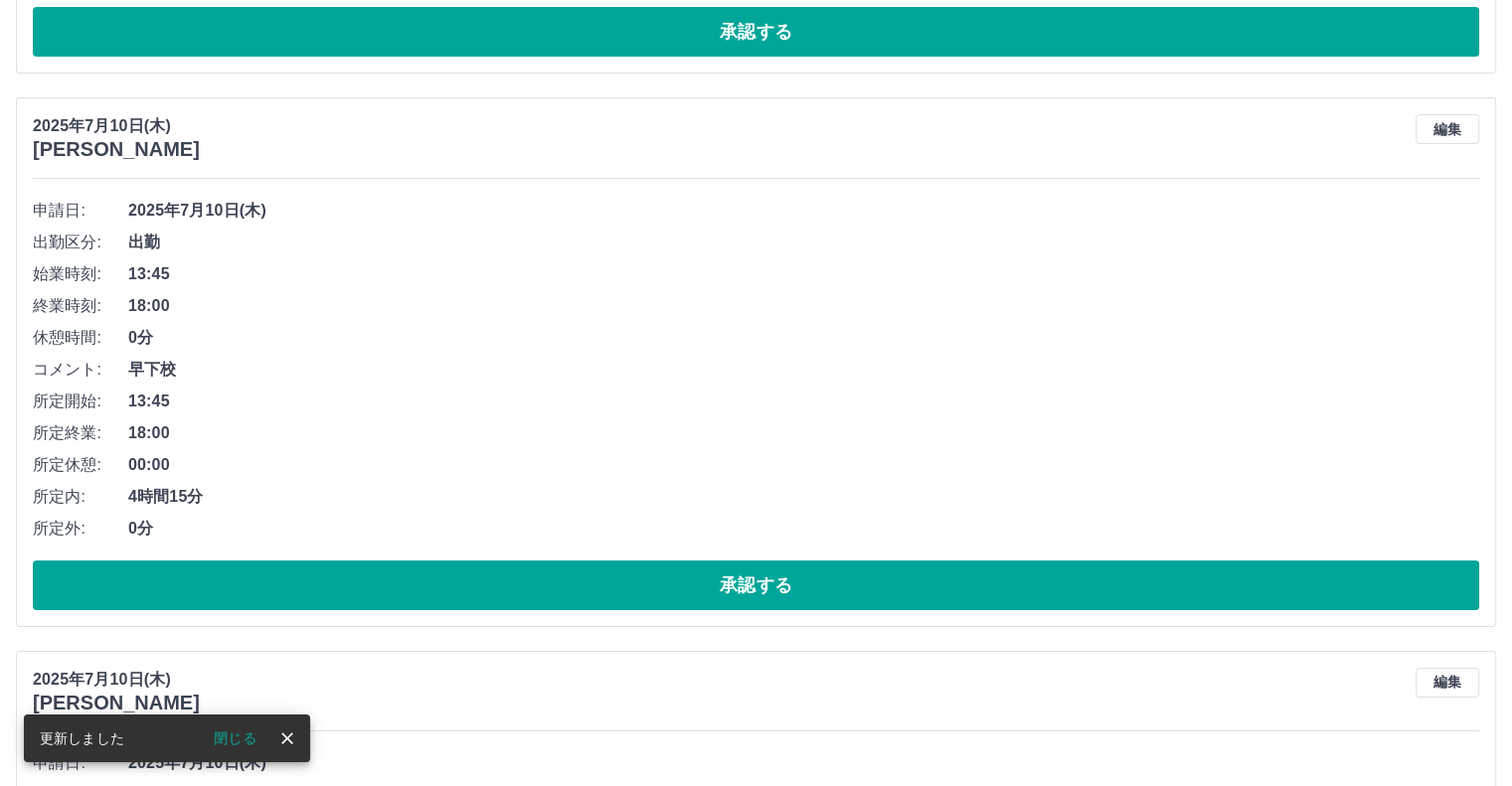 scroll, scrollTop: 7376, scrollLeft: 0, axis: vertical 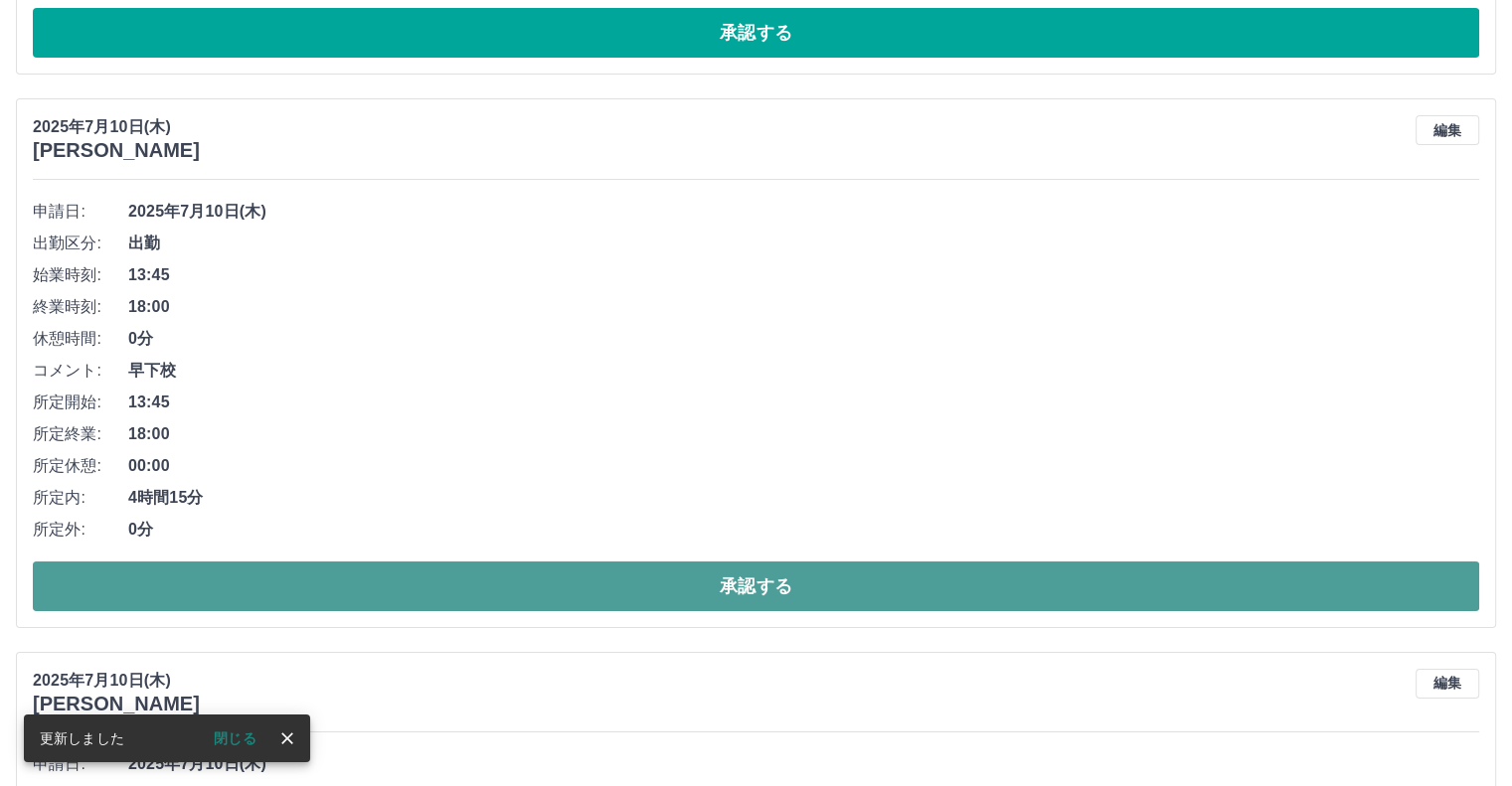 click on "承認する" at bounding box center (756, 586) 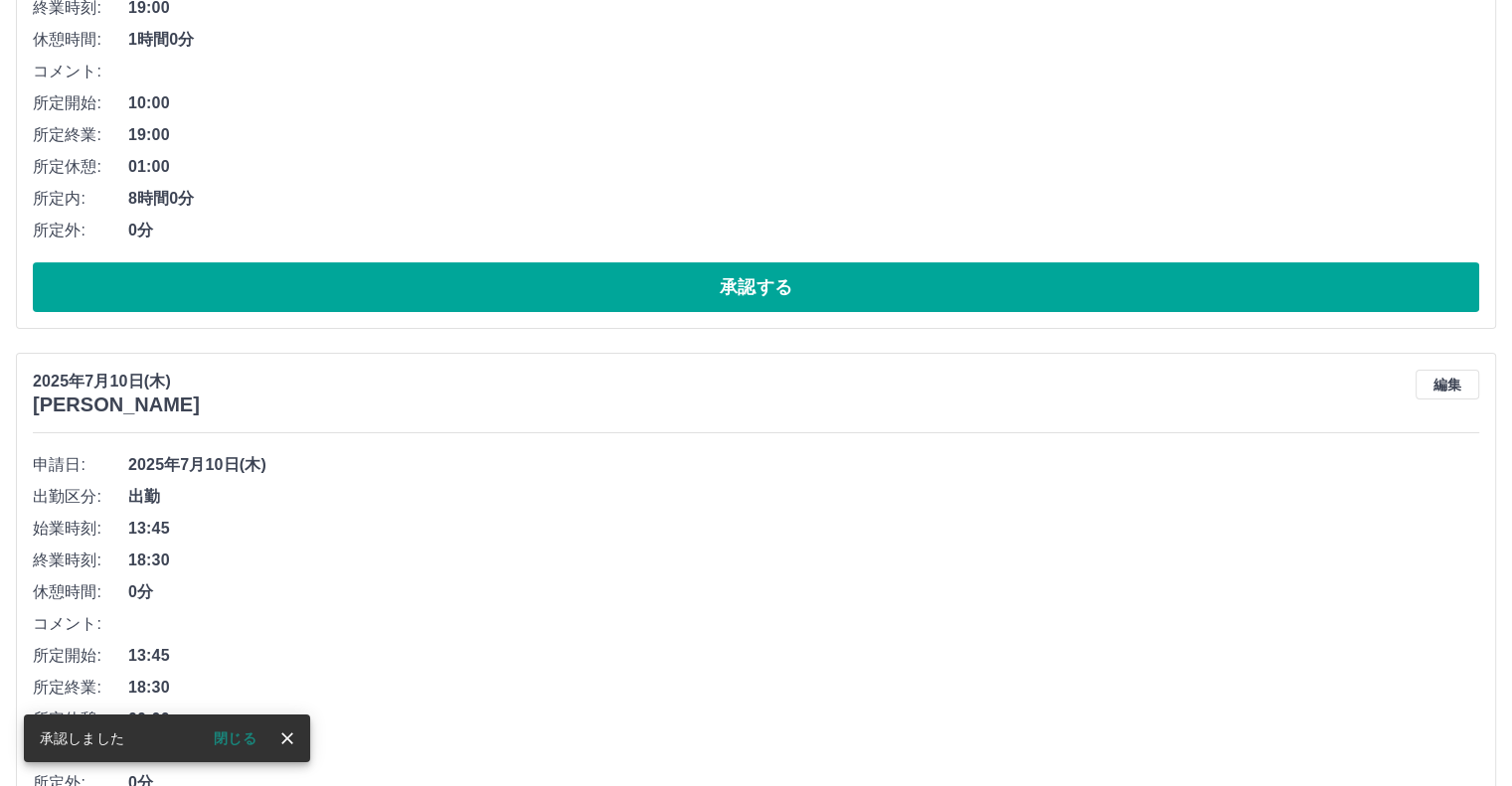 scroll, scrollTop: 7972, scrollLeft: 0, axis: vertical 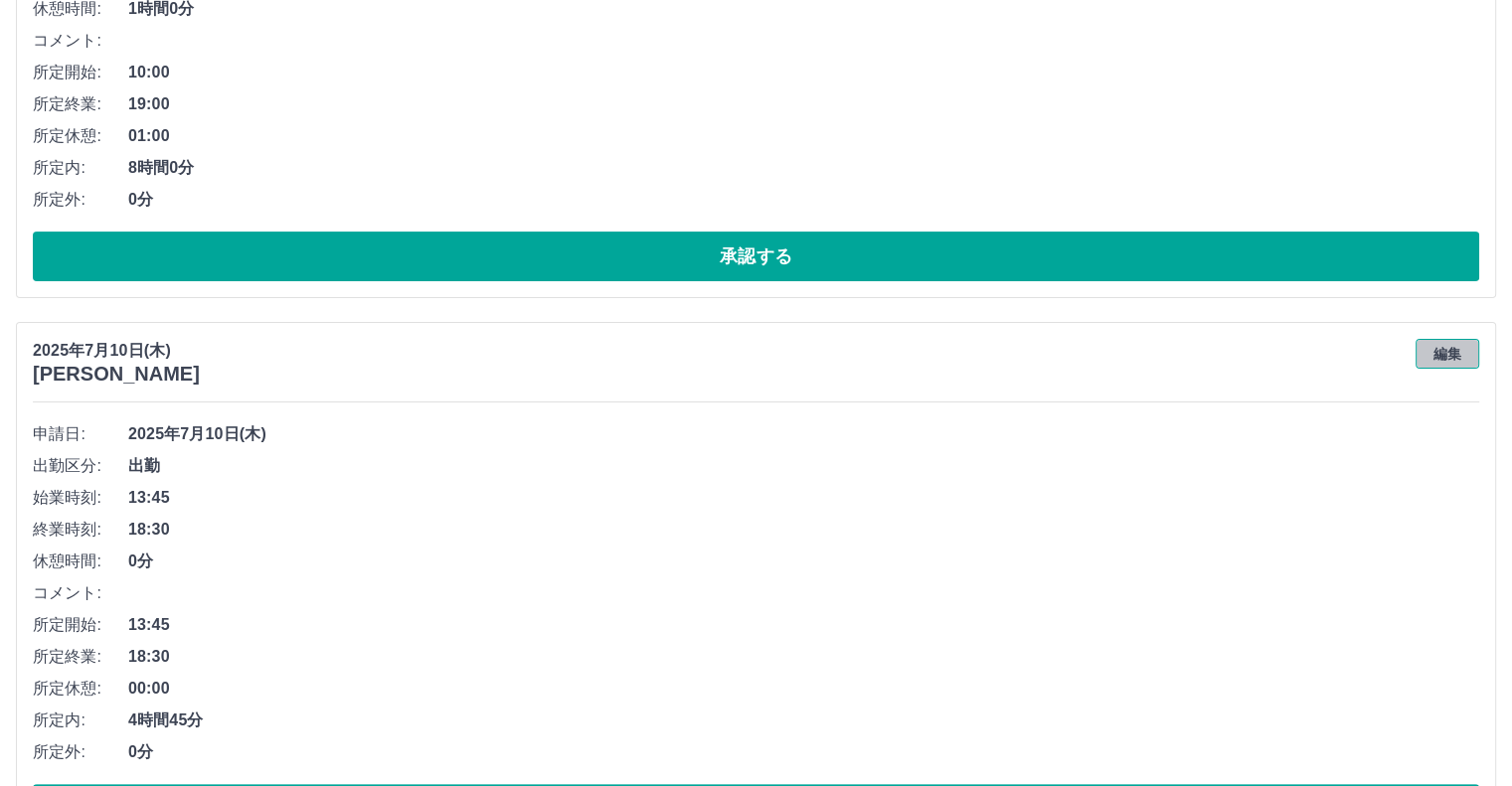 click on "編集" at bounding box center [1447, 354] 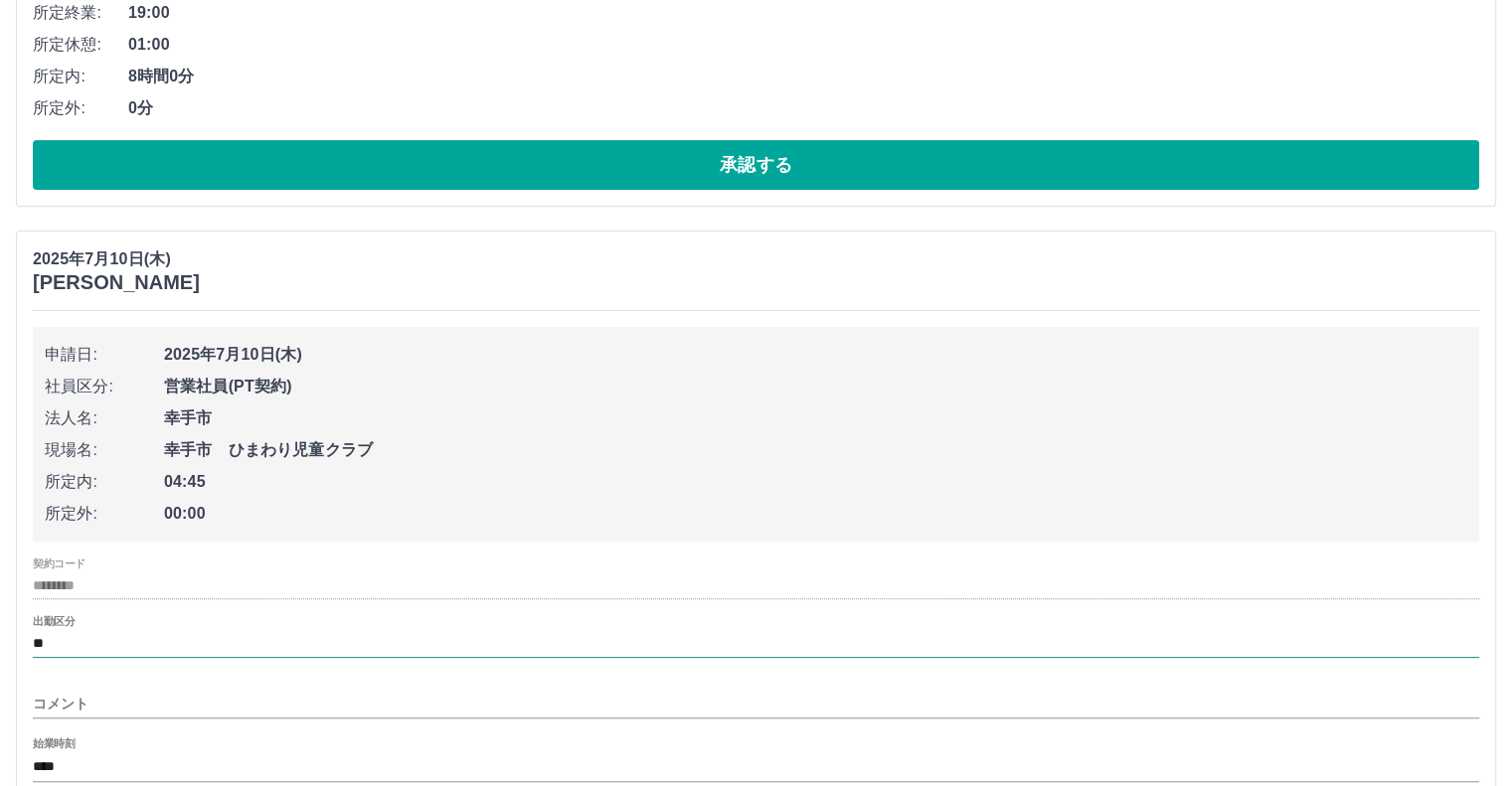 scroll, scrollTop: 8171, scrollLeft: 0, axis: vertical 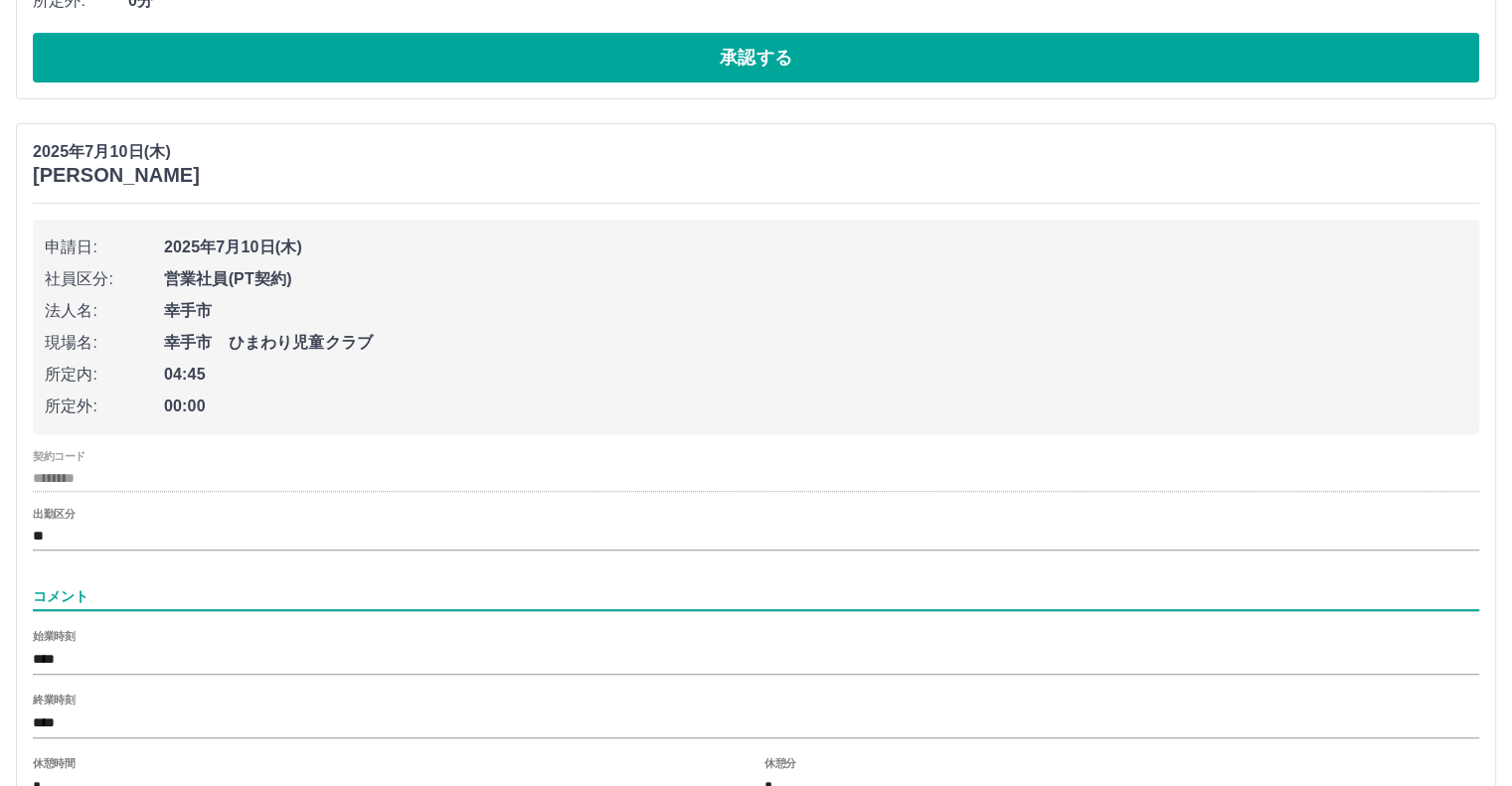 click on "コメント" at bounding box center [756, 596] 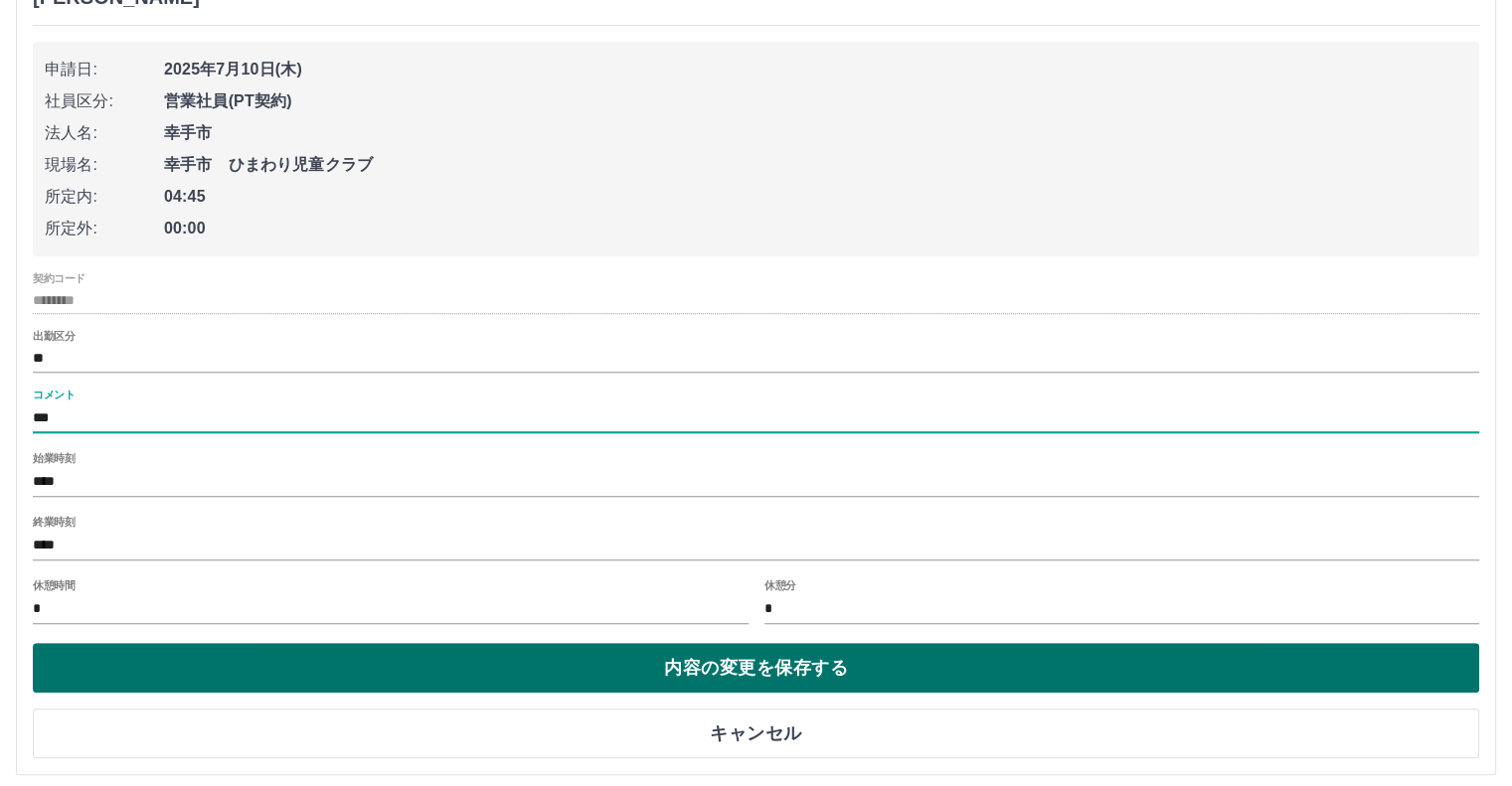 click on "内容の変更を保存する" at bounding box center [756, 668] 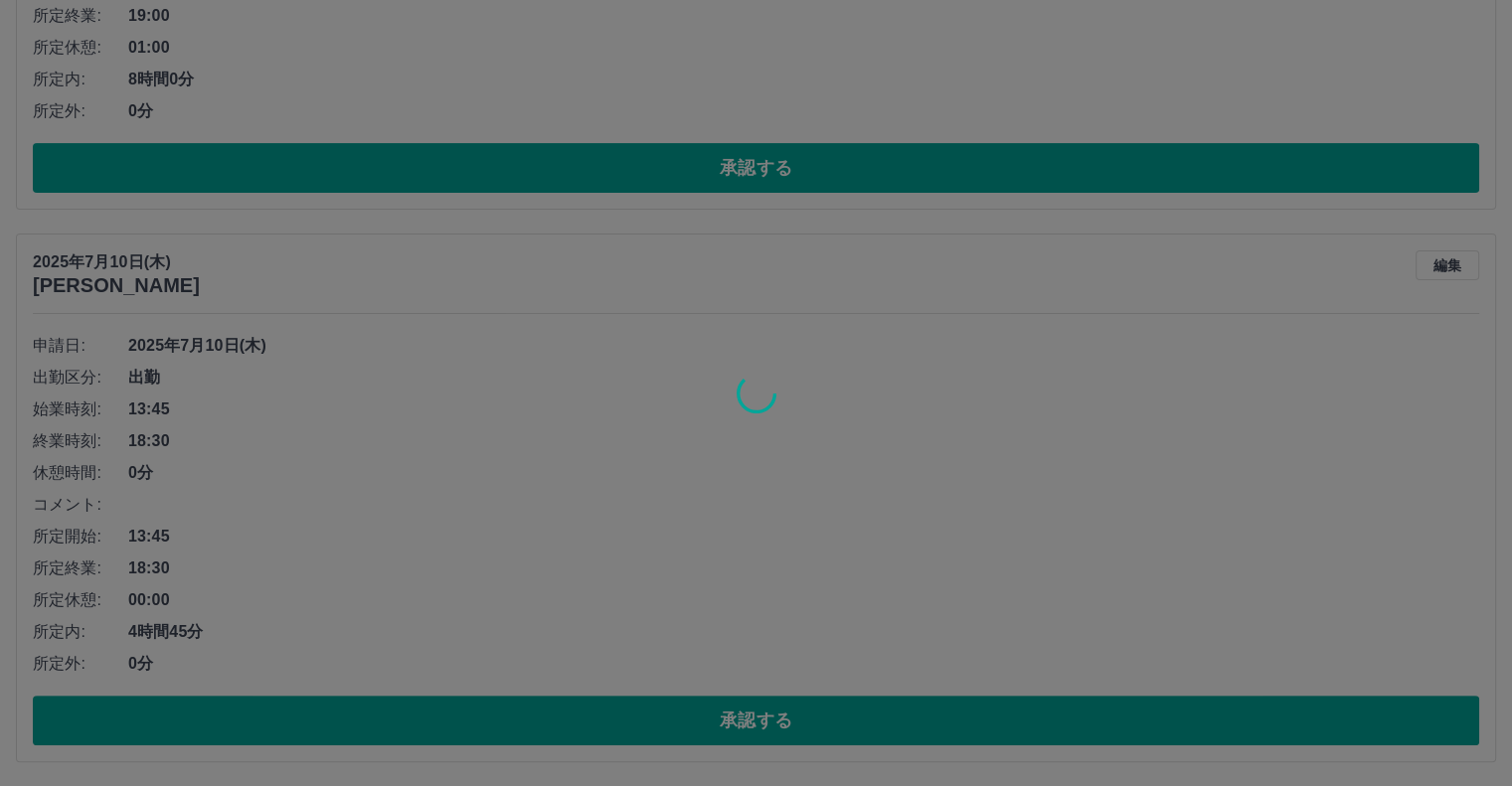 scroll, scrollTop: 8049, scrollLeft: 0, axis: vertical 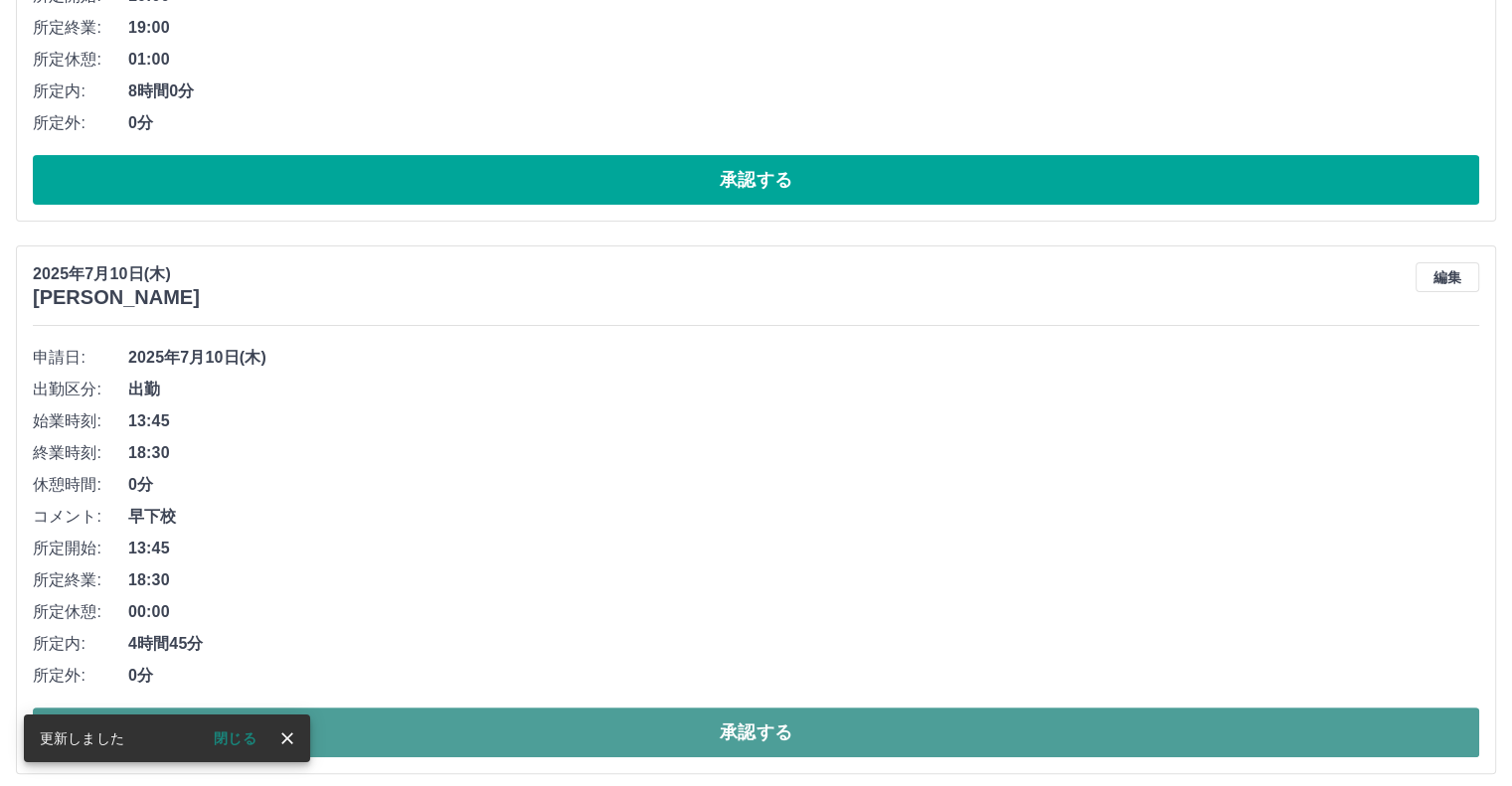 click on "承認する" at bounding box center (756, 732) 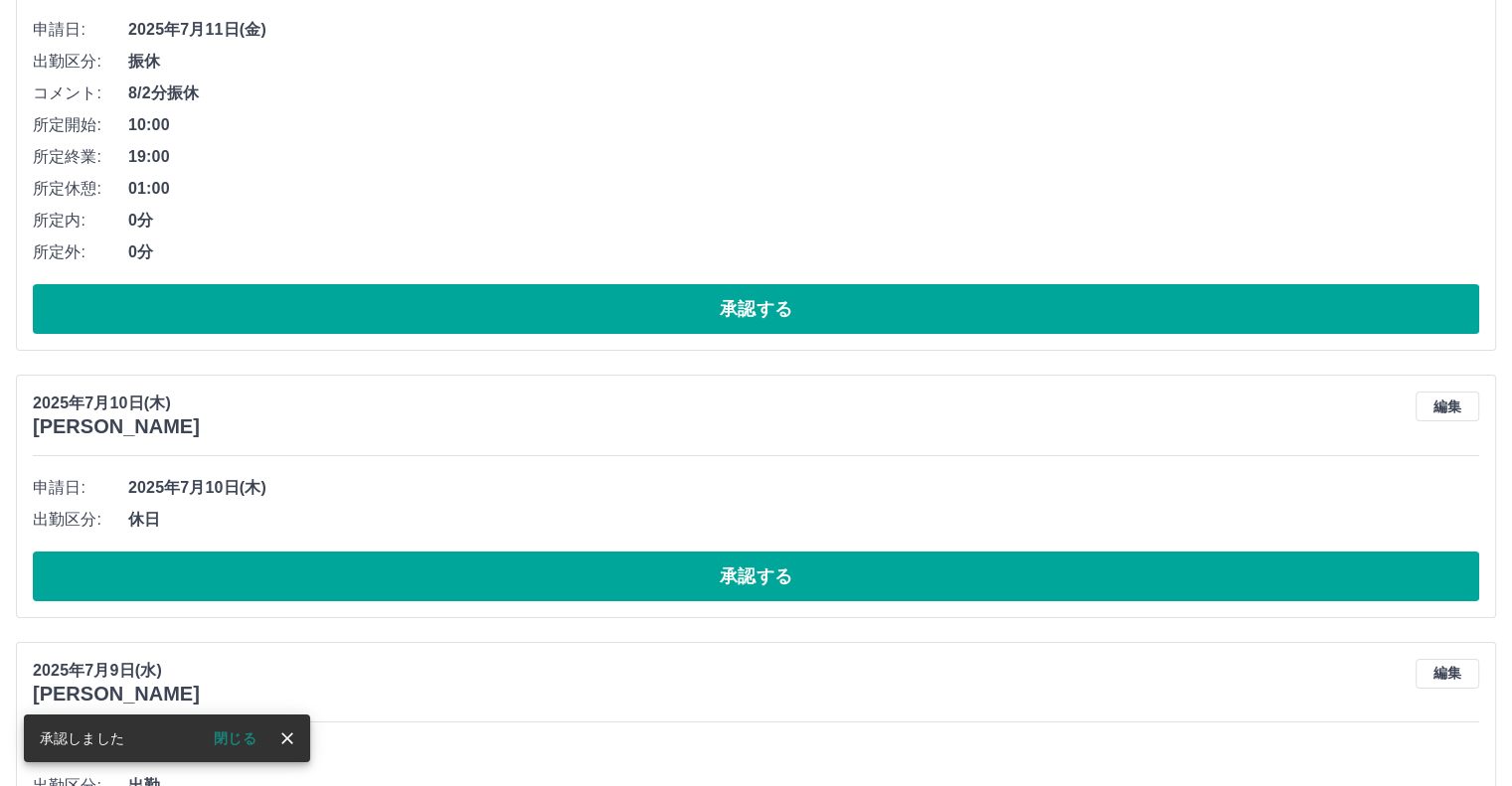 scroll, scrollTop: 7099, scrollLeft: 0, axis: vertical 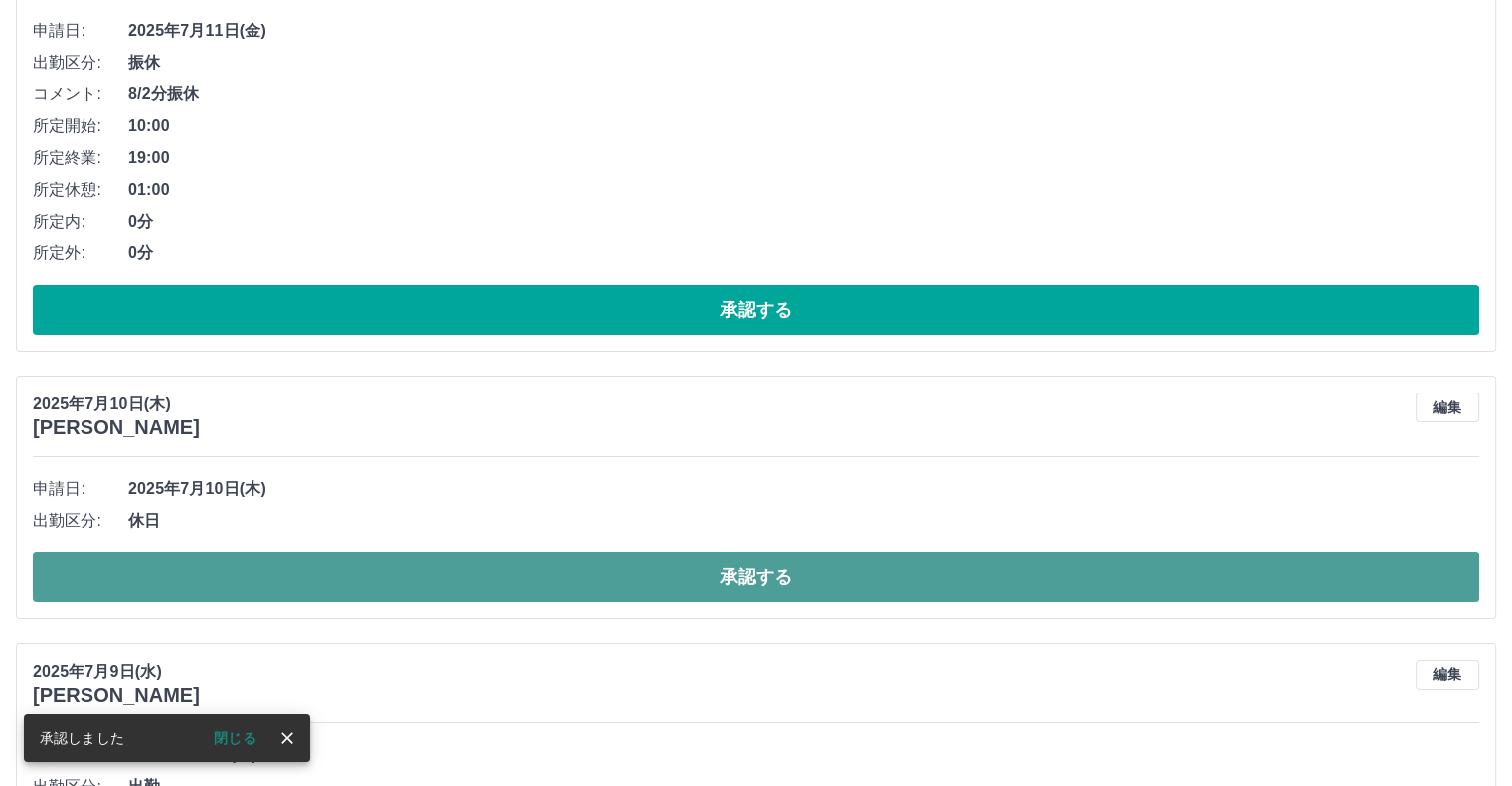 click on "承認する" at bounding box center [756, 577] 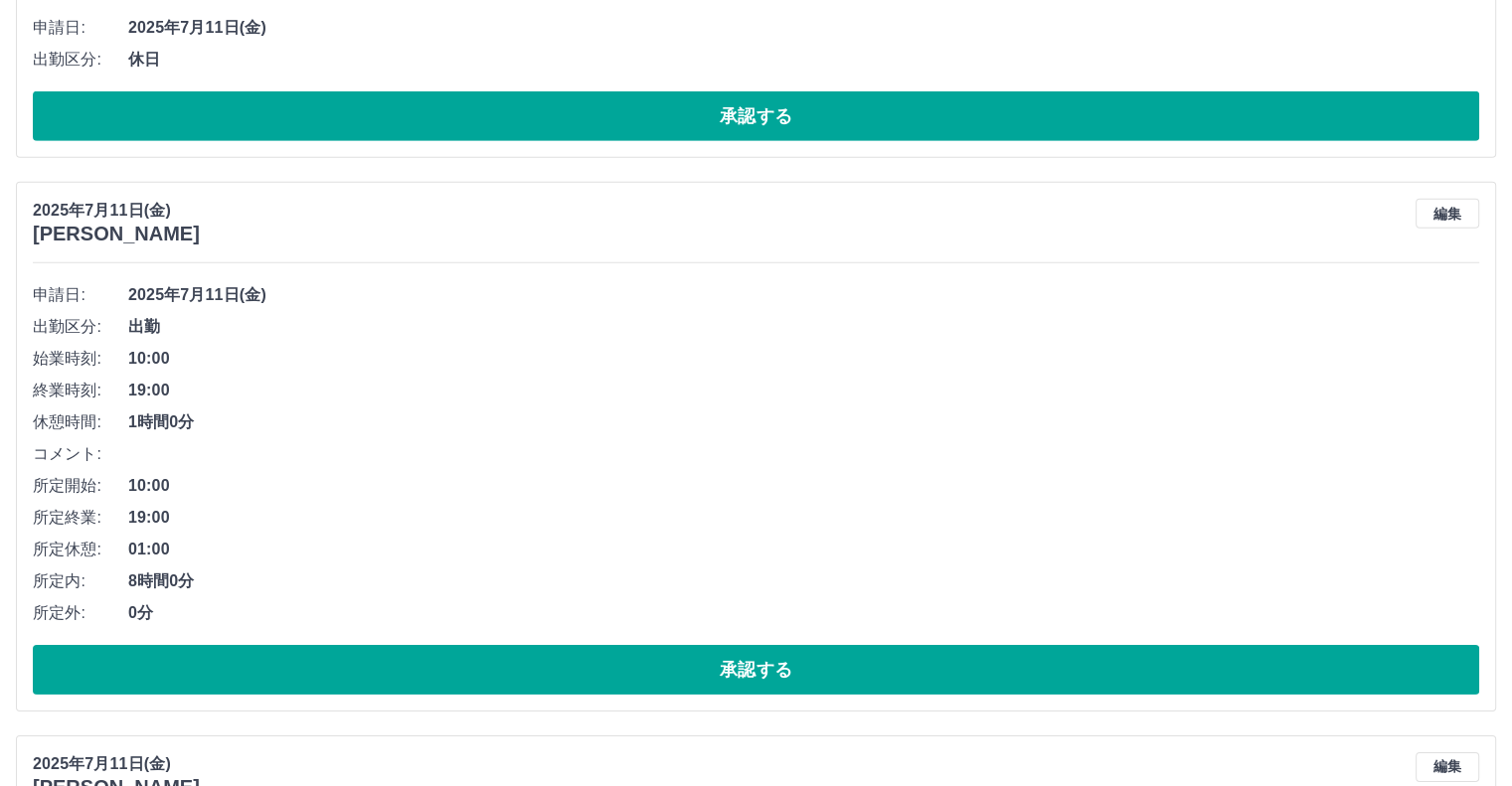 scroll, scrollTop: 6006, scrollLeft: 0, axis: vertical 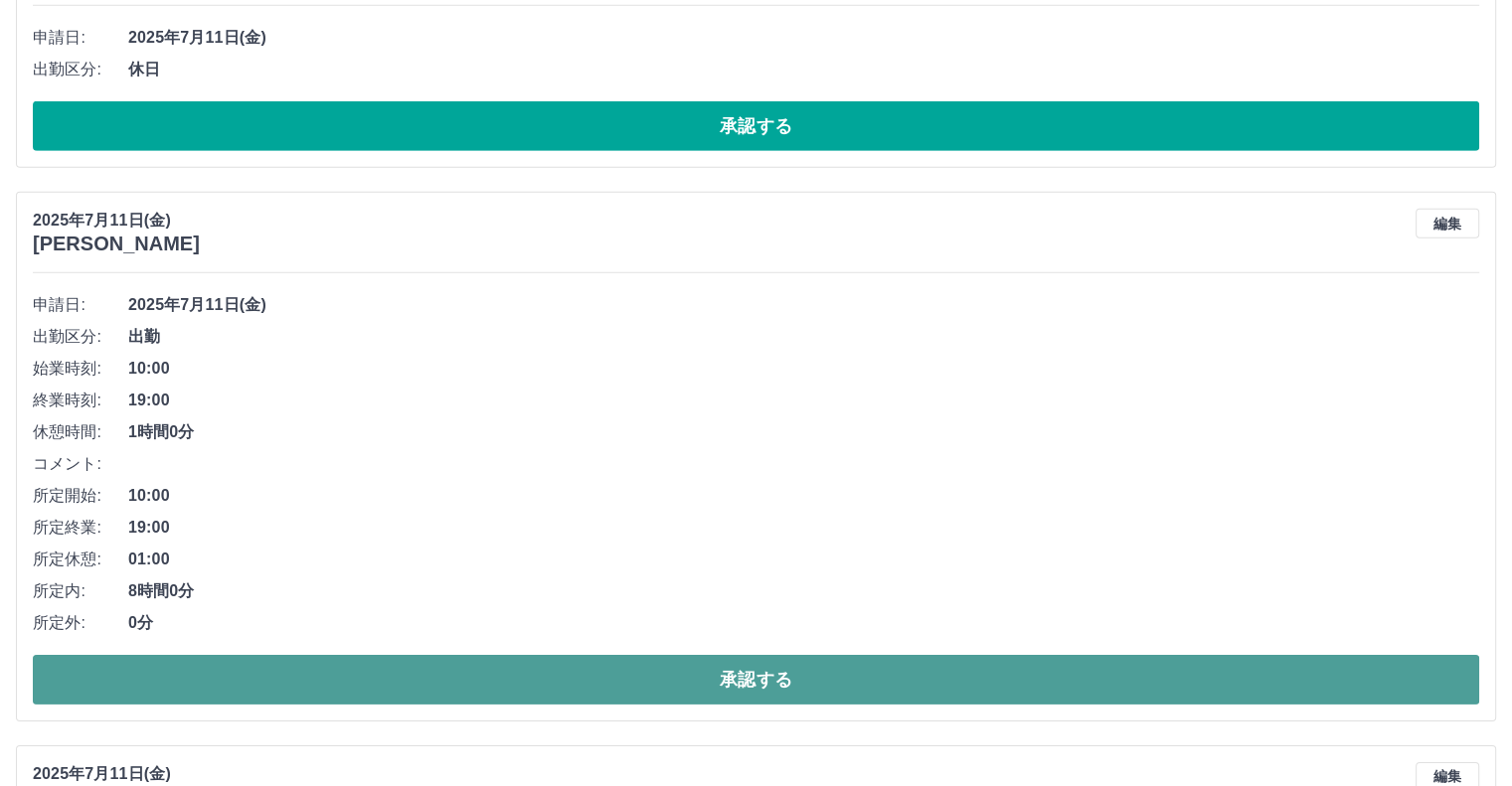 click on "承認する" at bounding box center (756, 680) 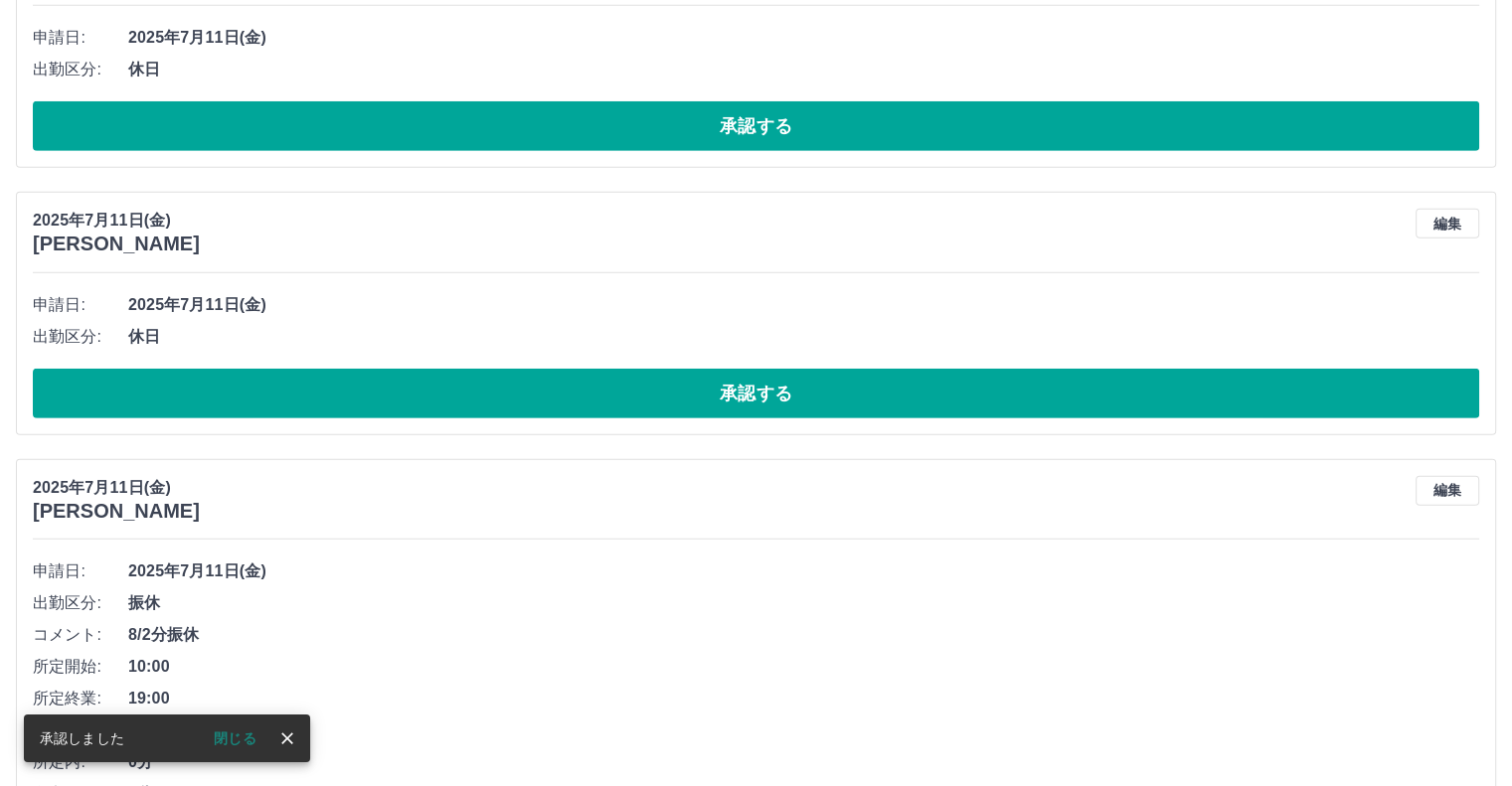 scroll, scrollTop: 6205, scrollLeft: 0, axis: vertical 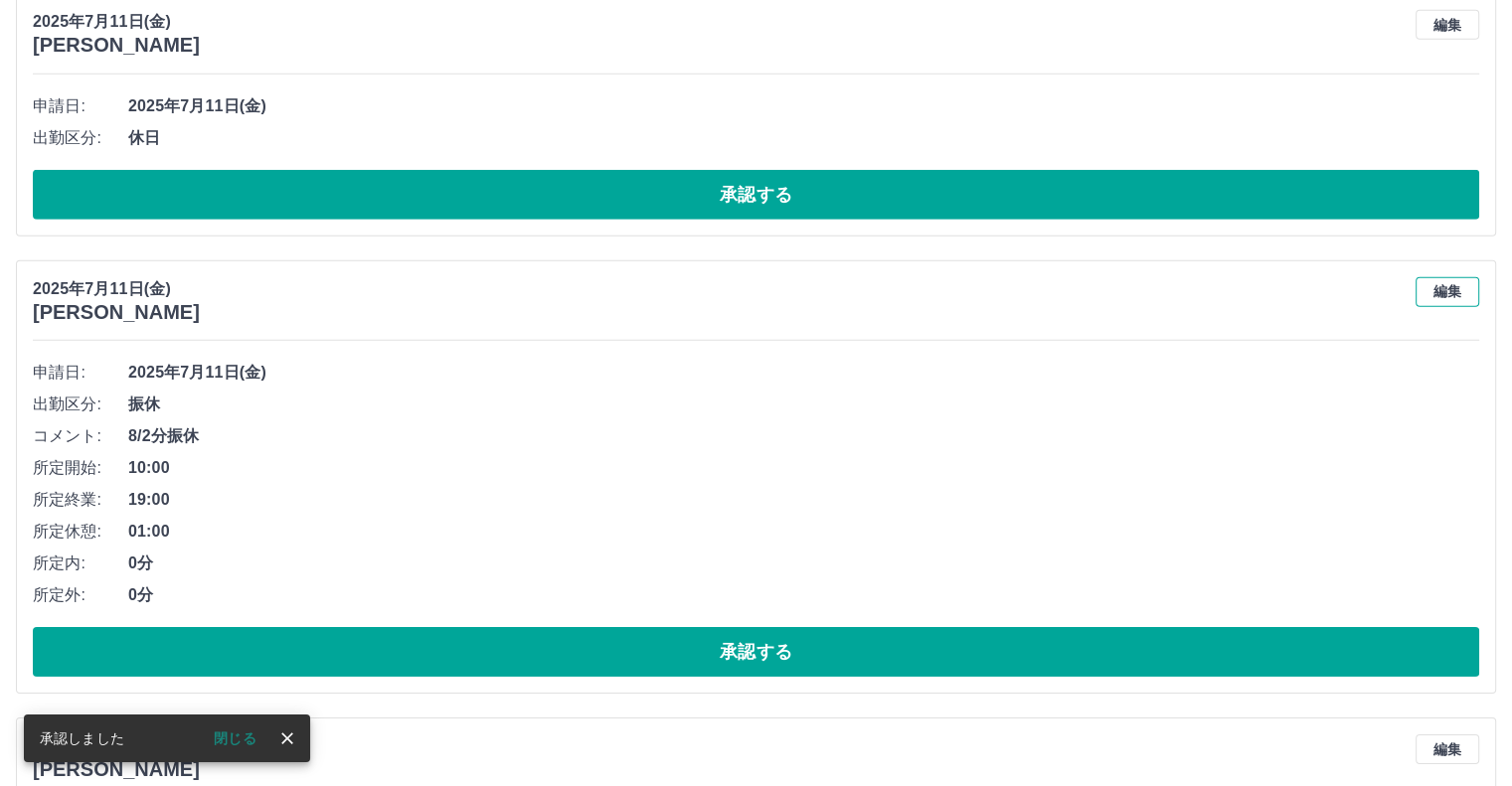 click on "編集" at bounding box center [1447, 292] 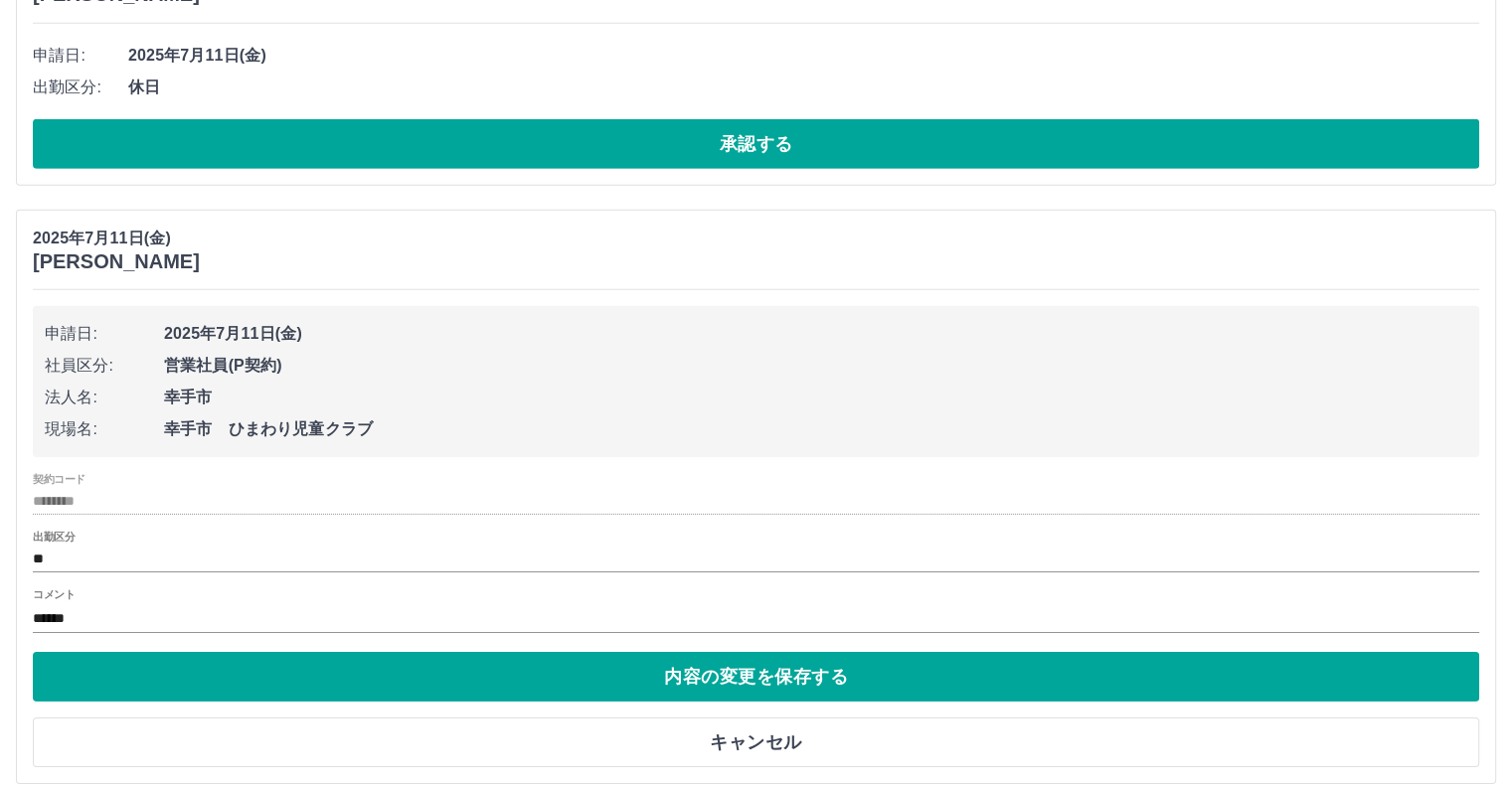 scroll, scrollTop: 6304, scrollLeft: 0, axis: vertical 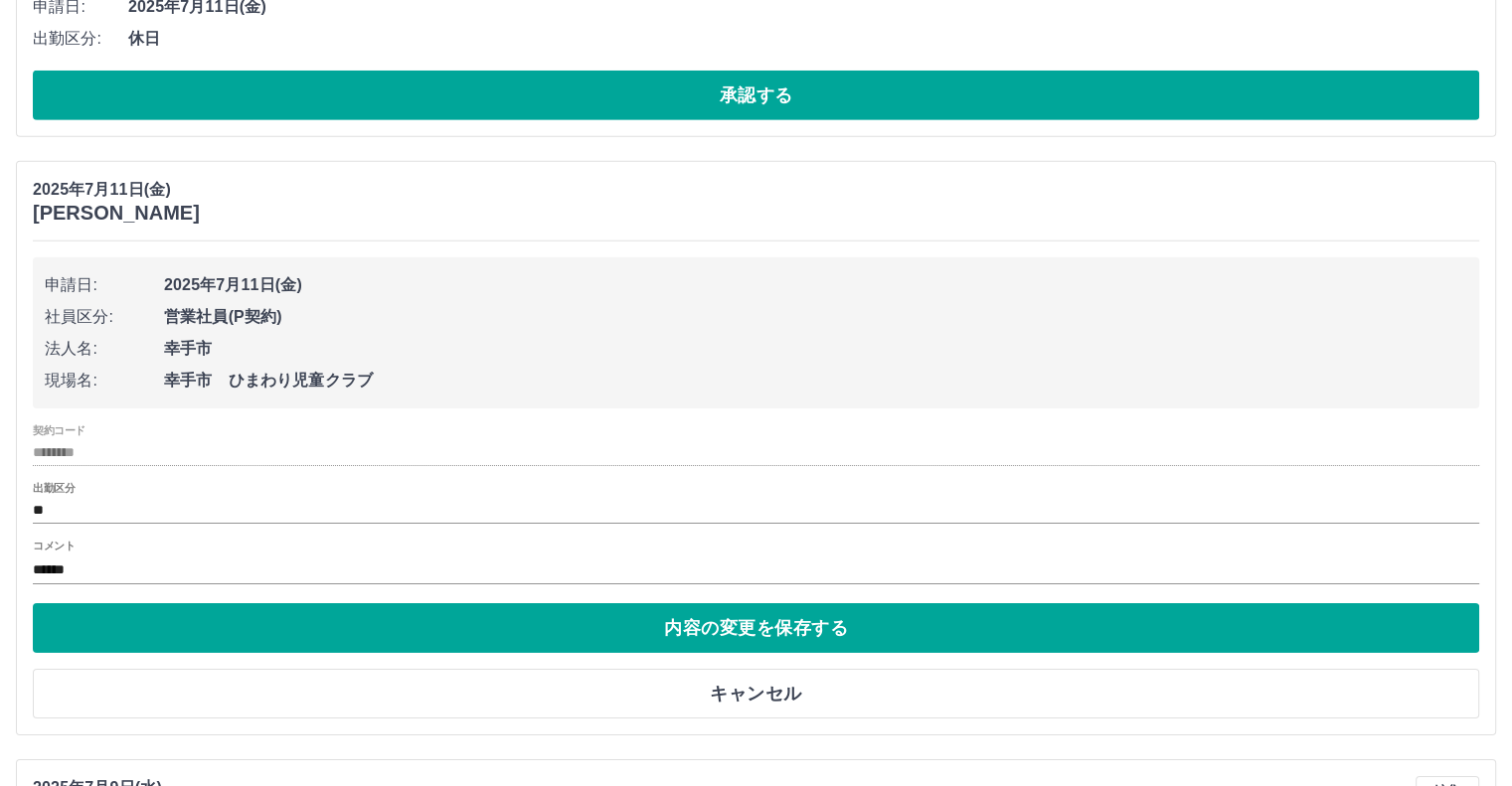 click on "******" at bounding box center (756, 569) 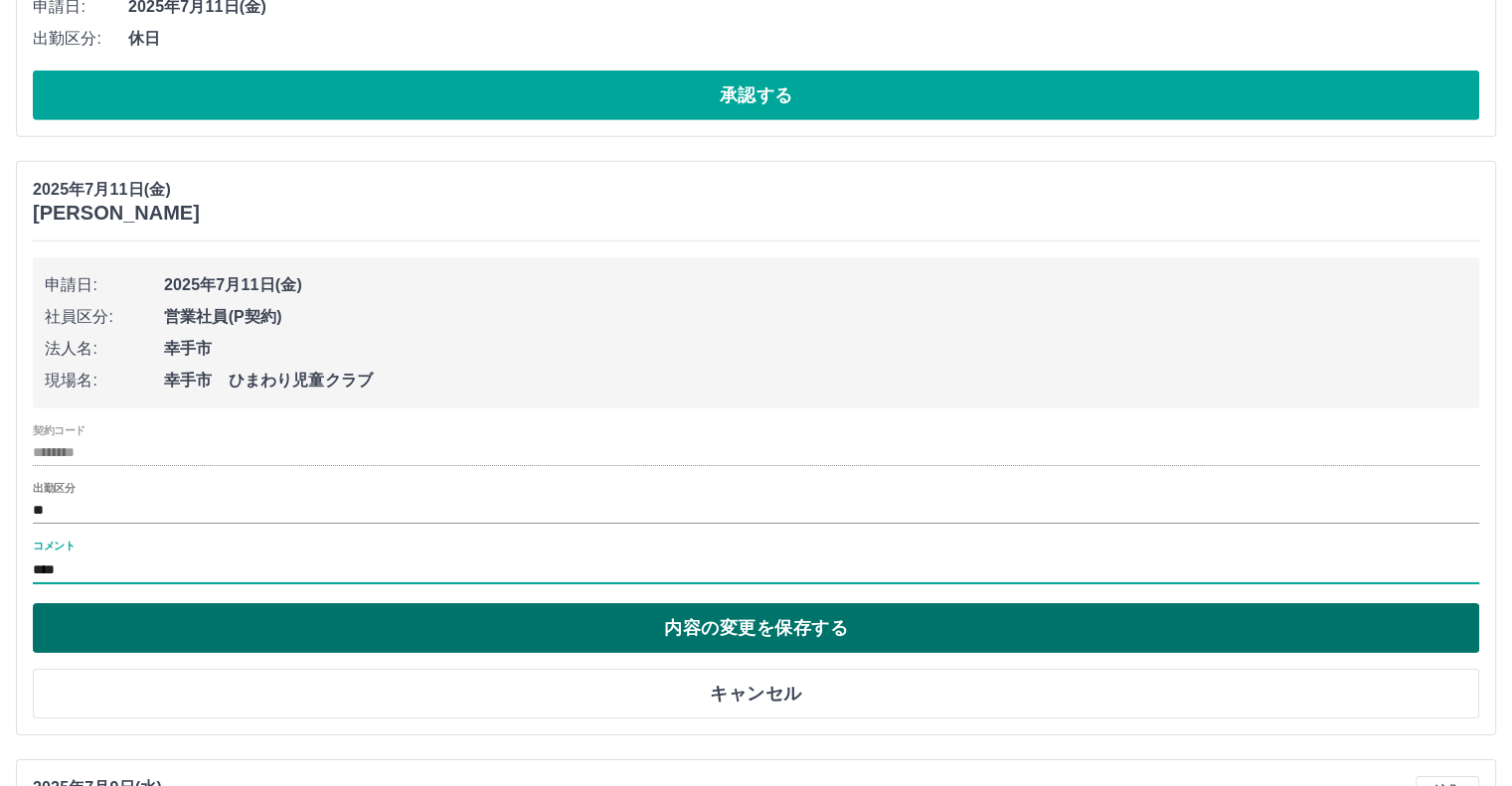type on "****" 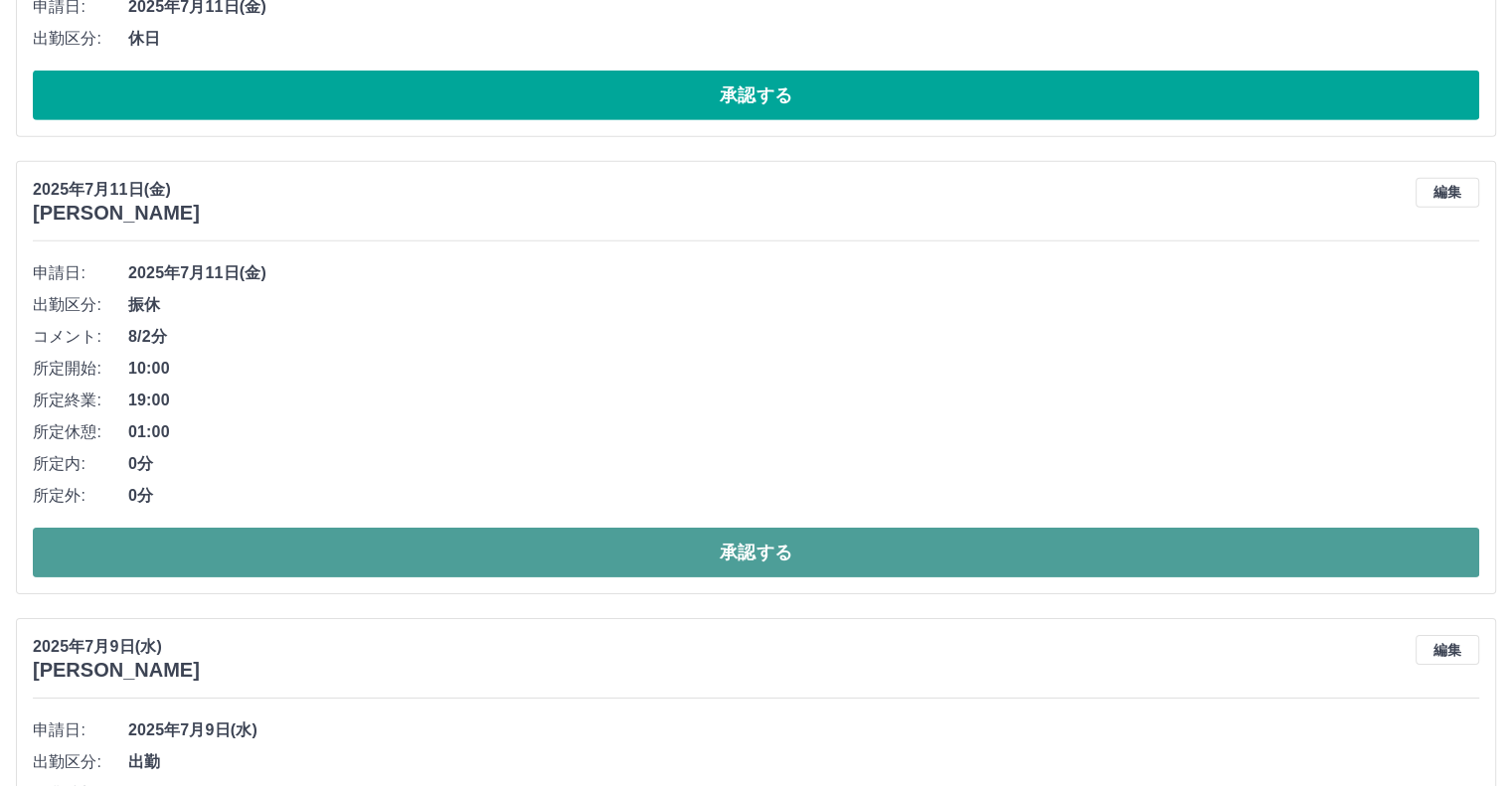 click on "承認する" at bounding box center [756, 552] 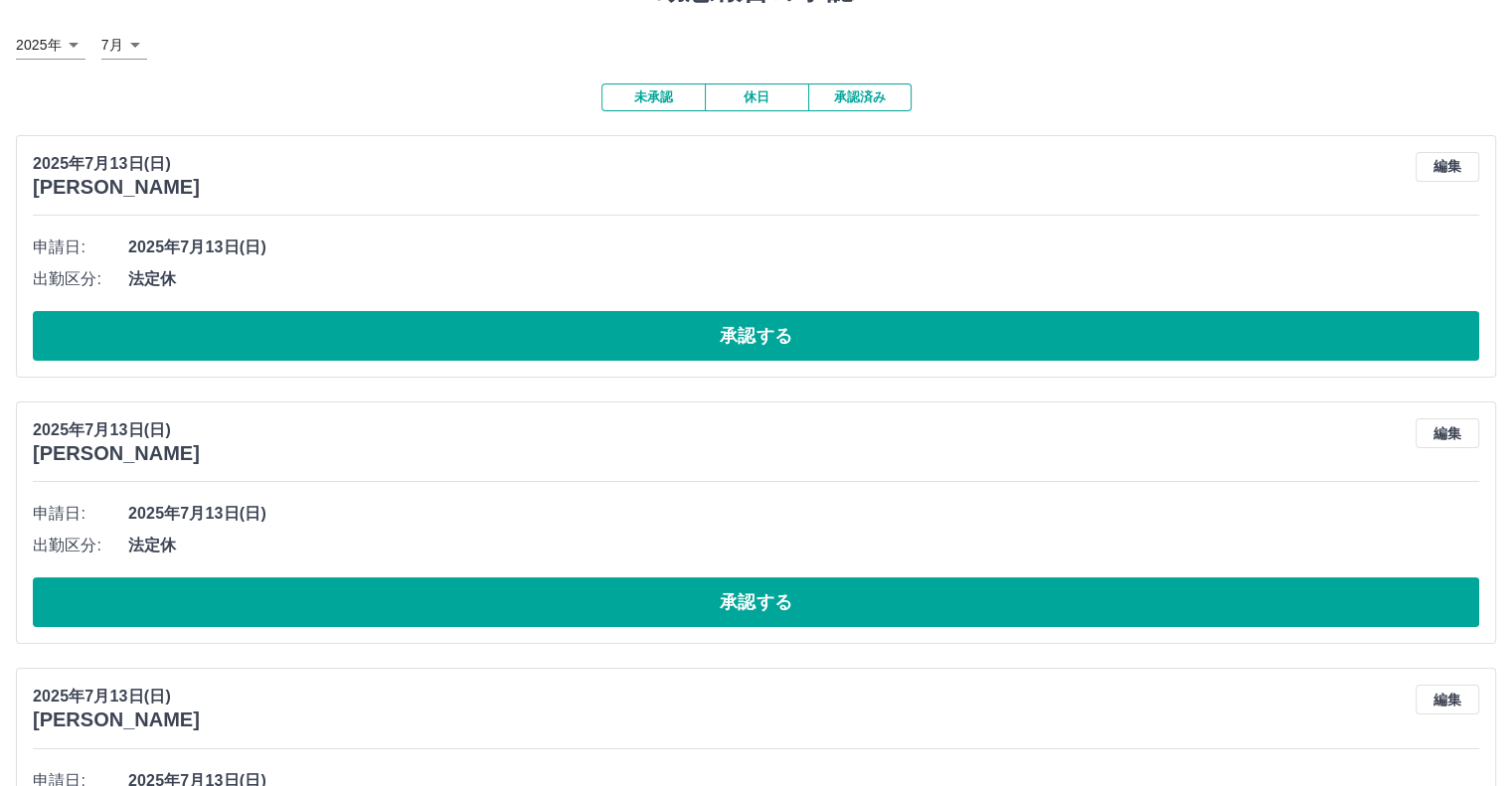 scroll, scrollTop: 0, scrollLeft: 0, axis: both 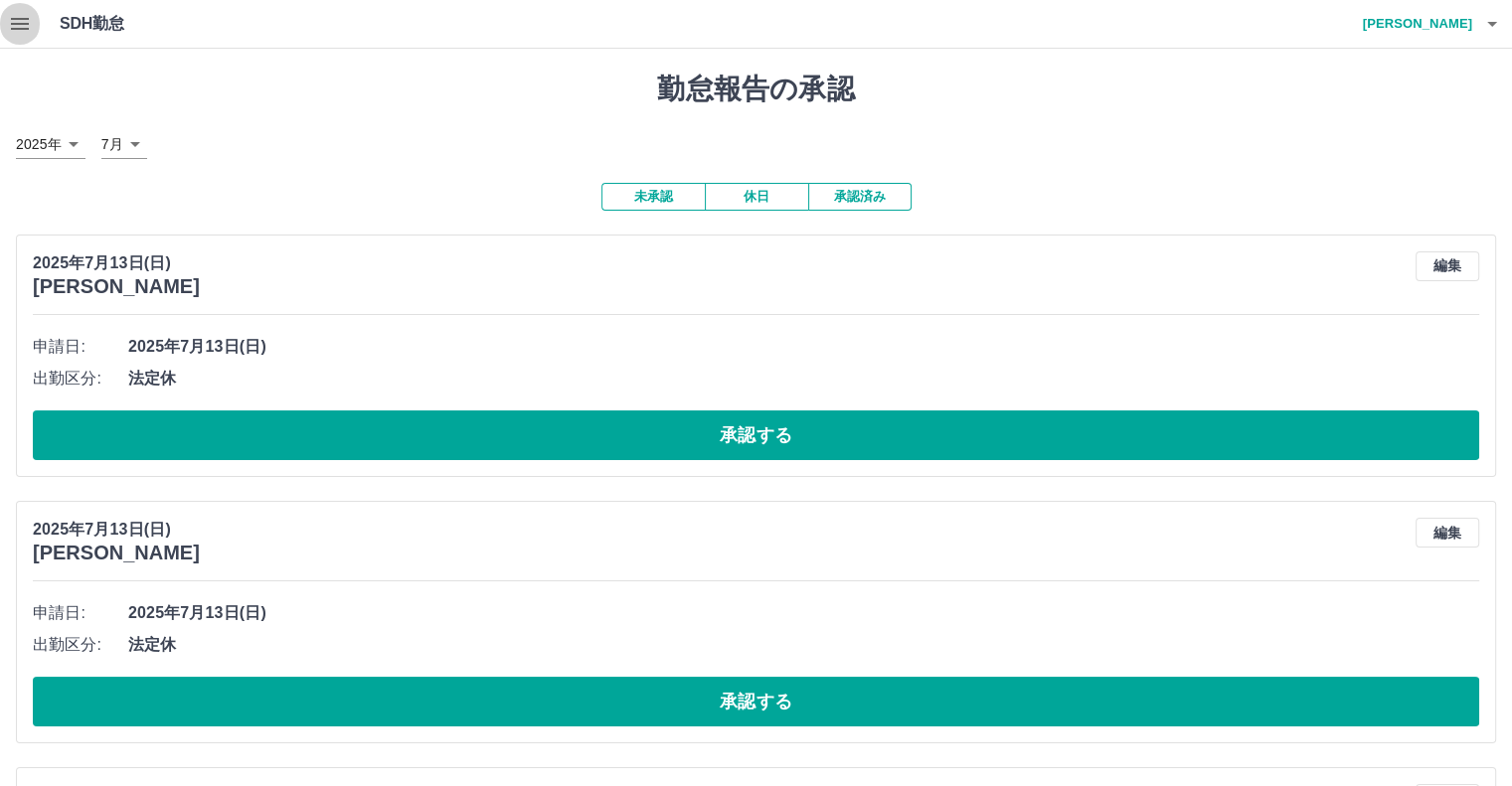 click 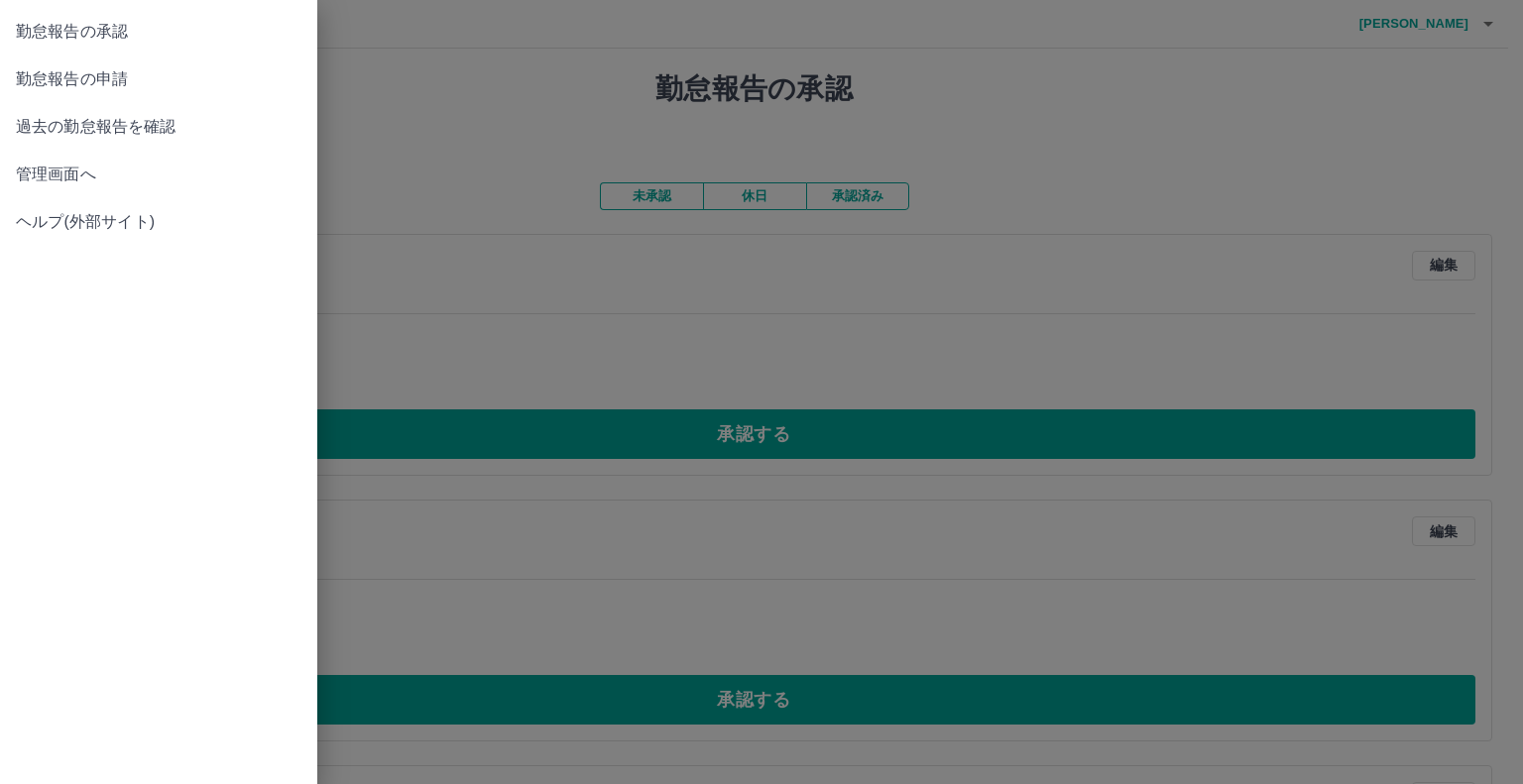 click on "勤怠報告の承認" at bounding box center [159, 32] 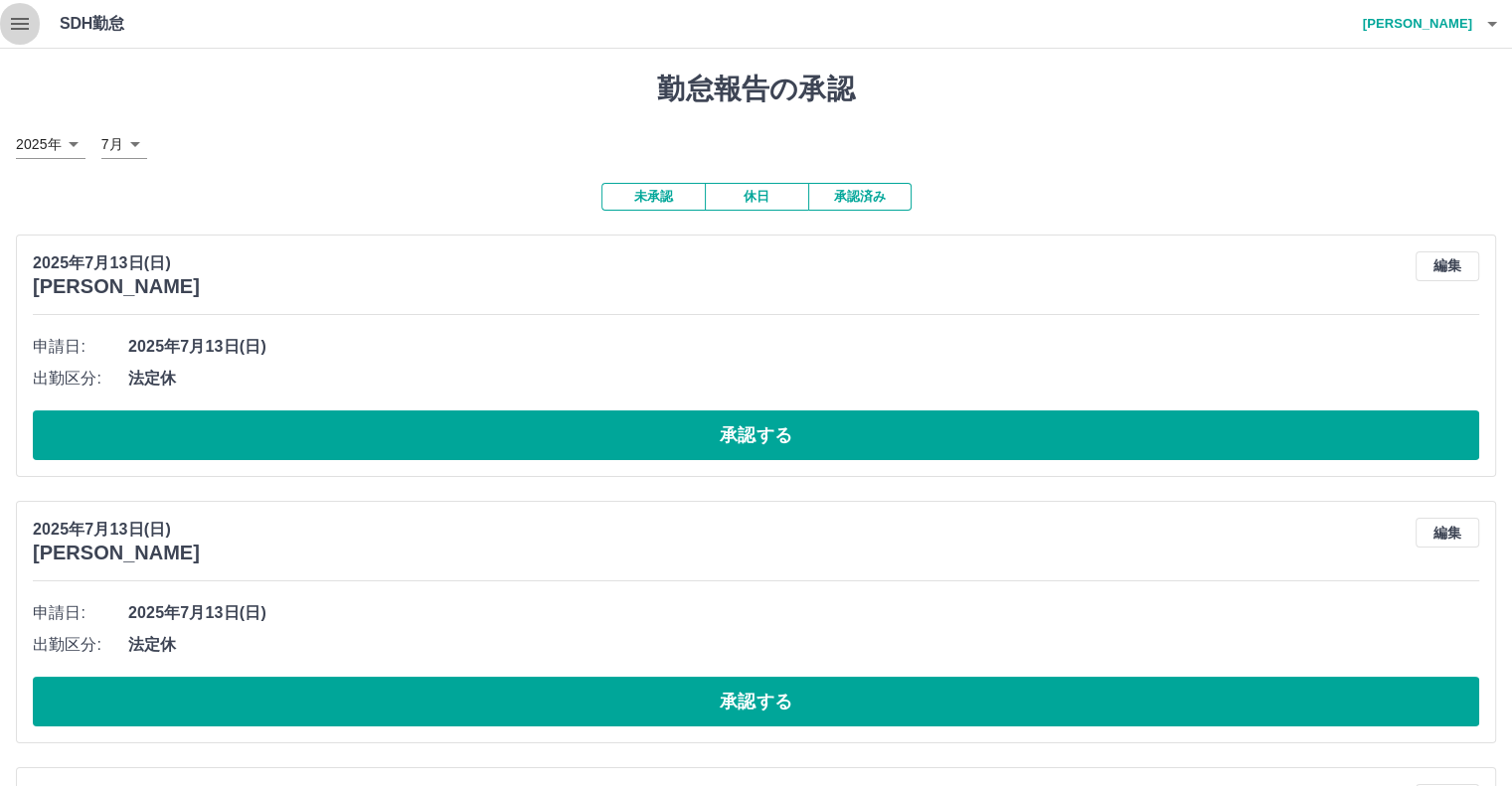click 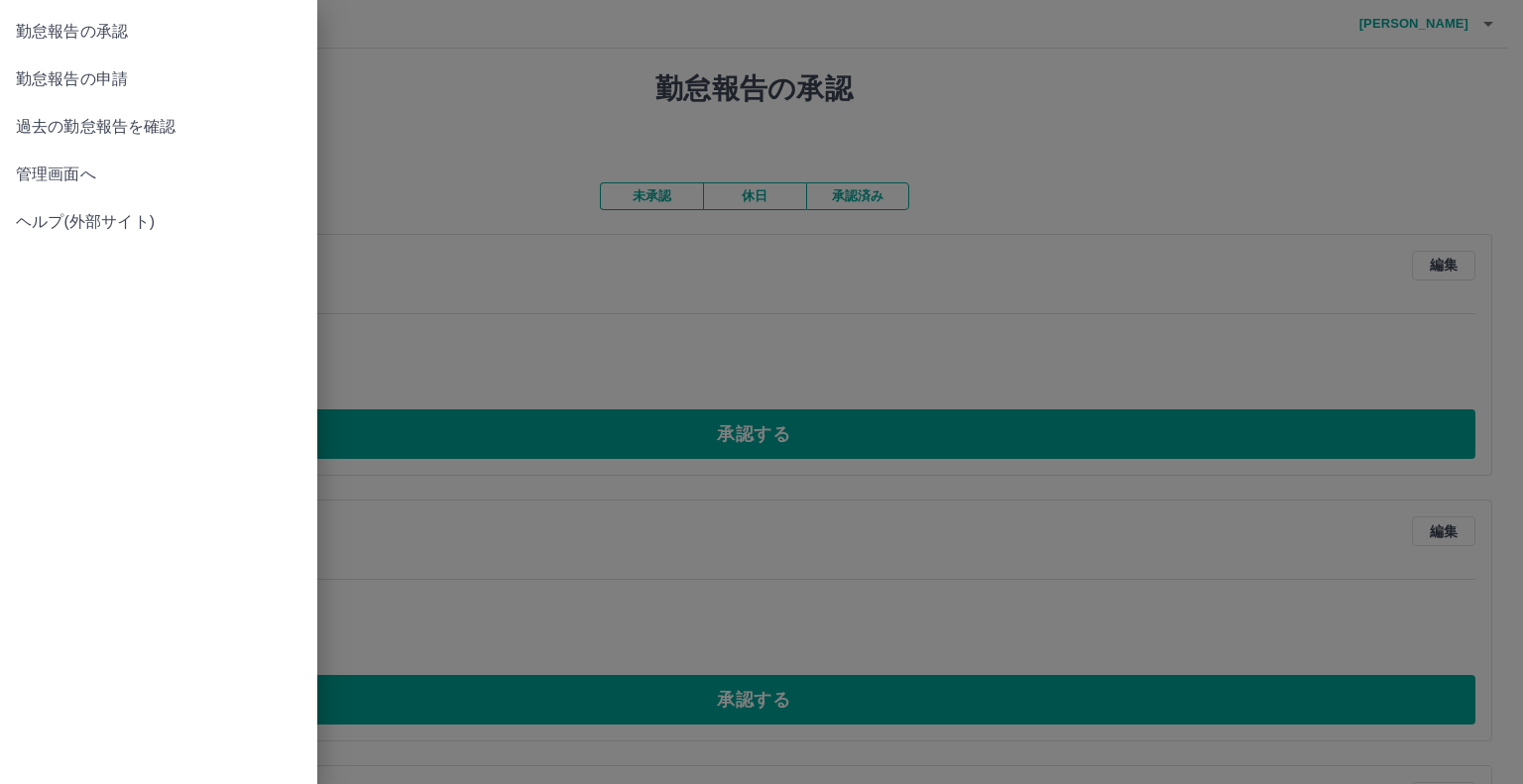 click on "過去の勤怠報告を確認" at bounding box center (159, 127) 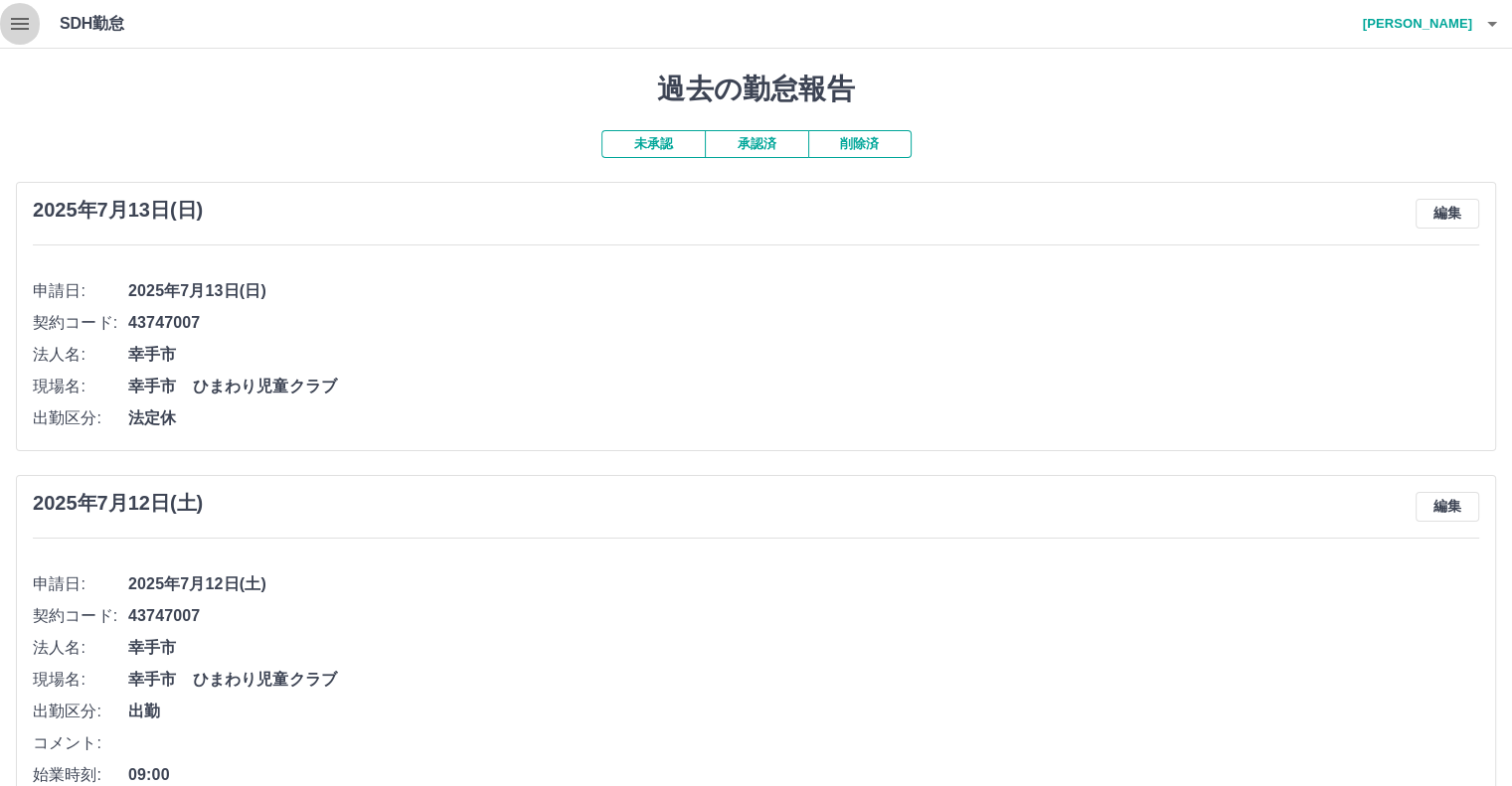 click 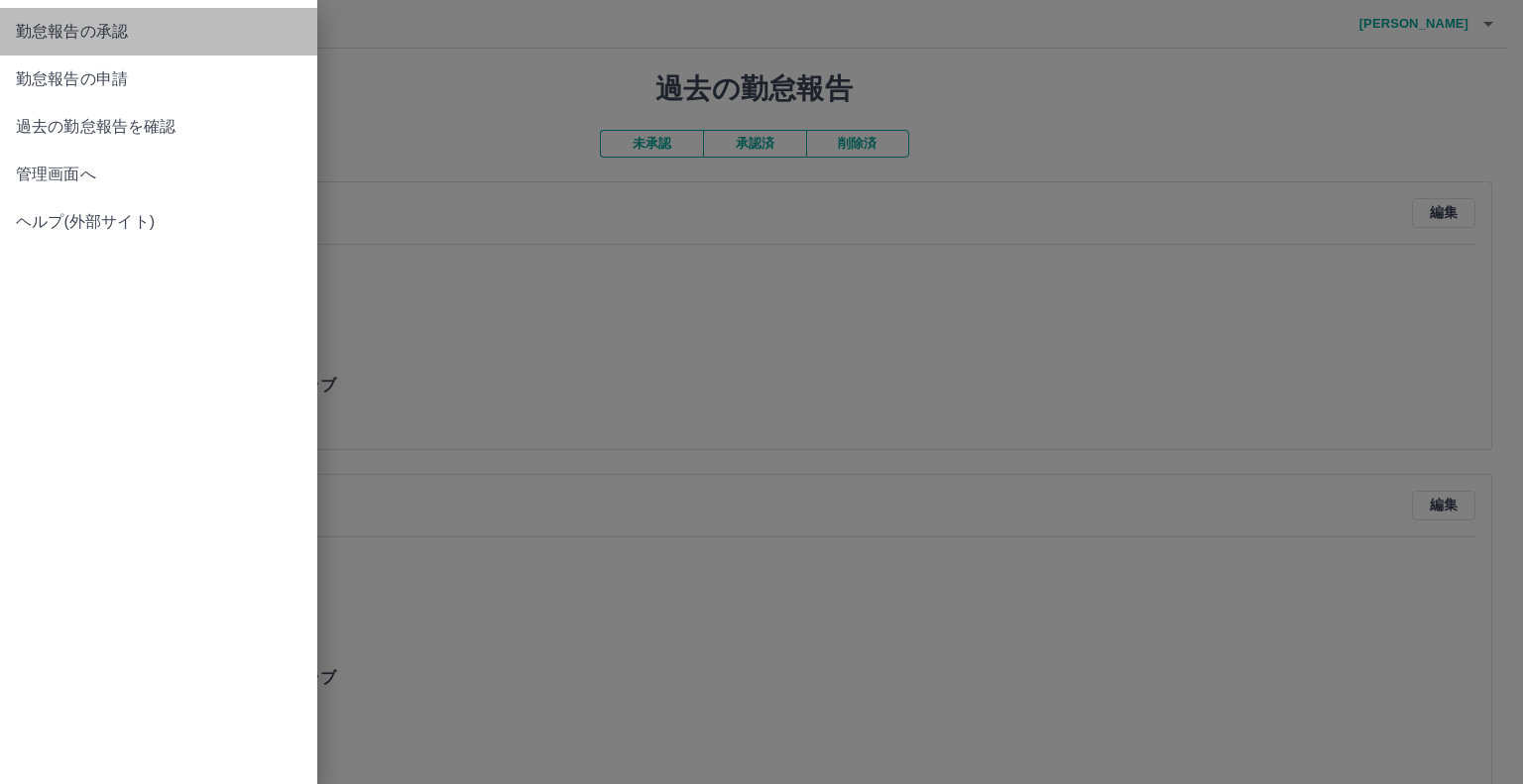 click on "勤怠報告の承認" at bounding box center (159, 32) 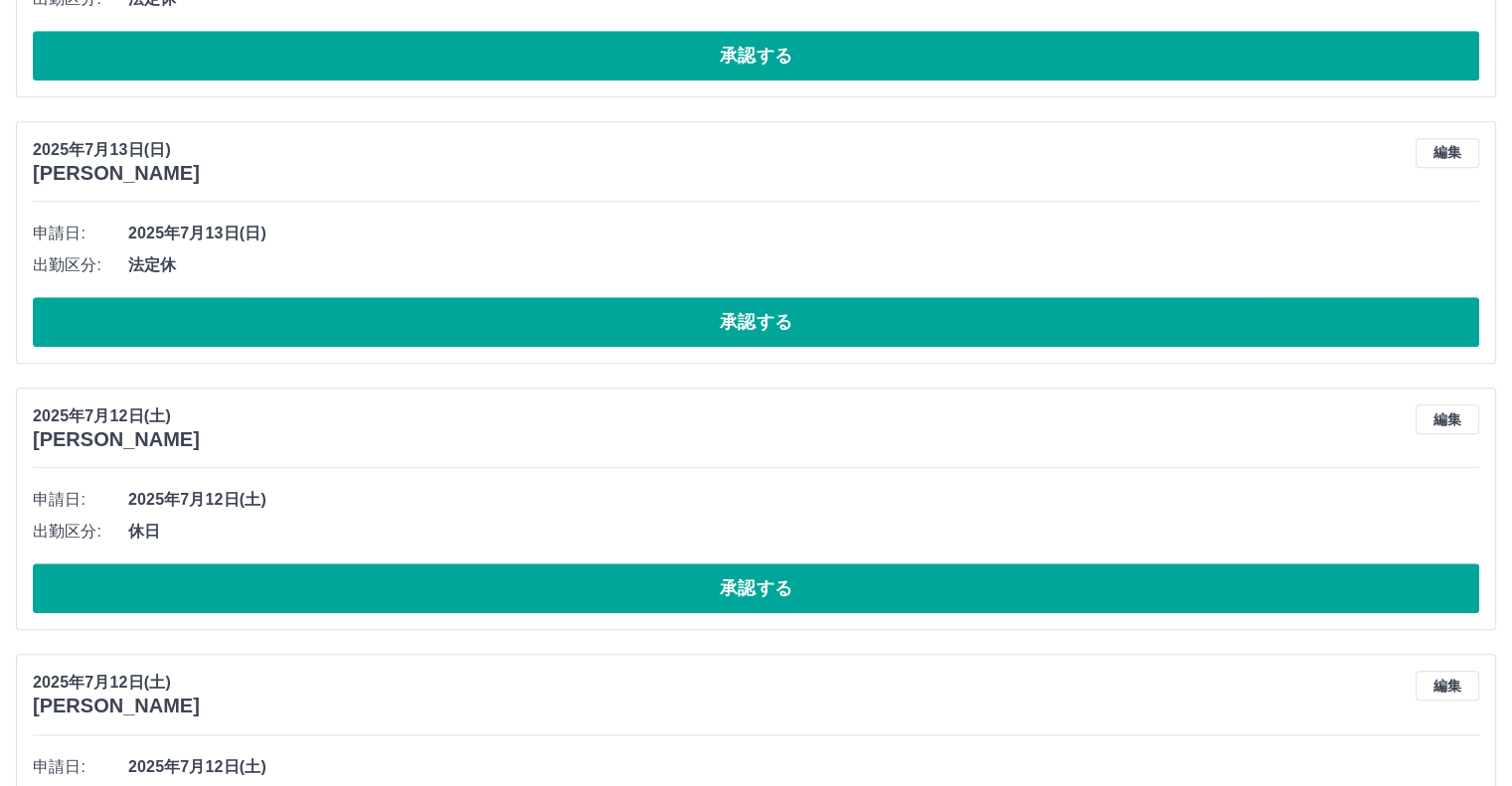 scroll, scrollTop: 1495, scrollLeft: 0, axis: vertical 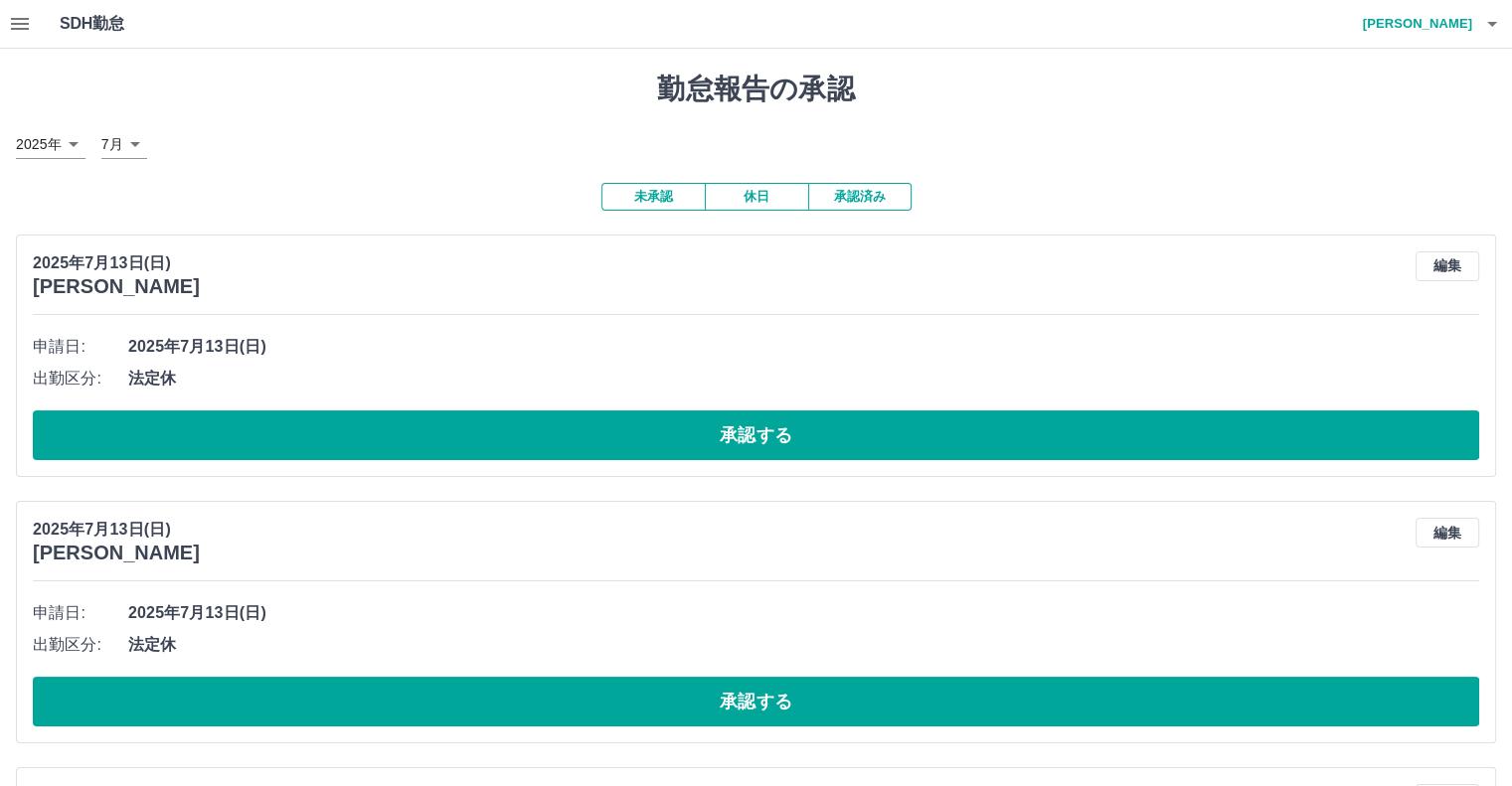 click on "矢島　慎也" at bounding box center (1413, 24) 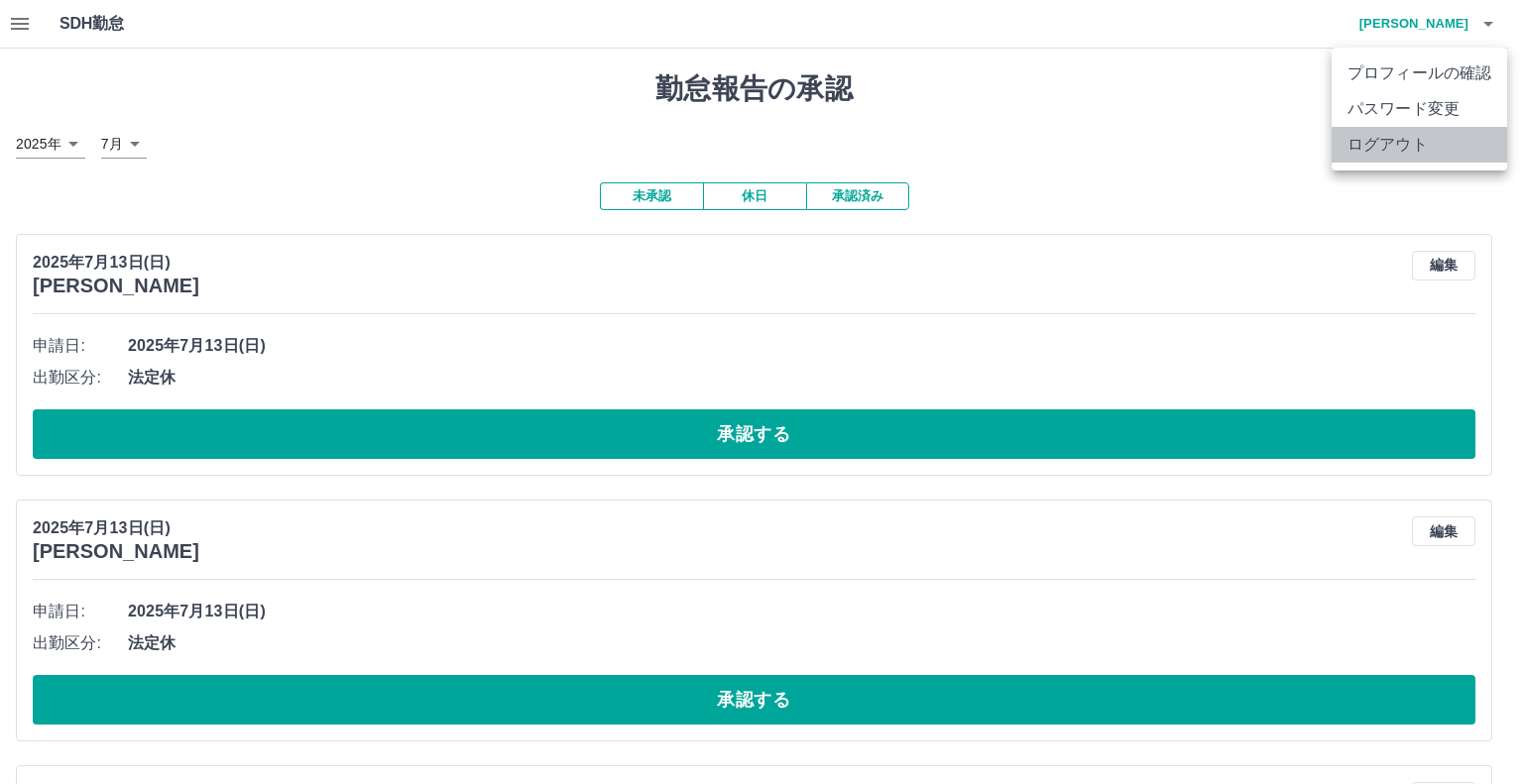 click on "ログアウト" at bounding box center [1419, 145] 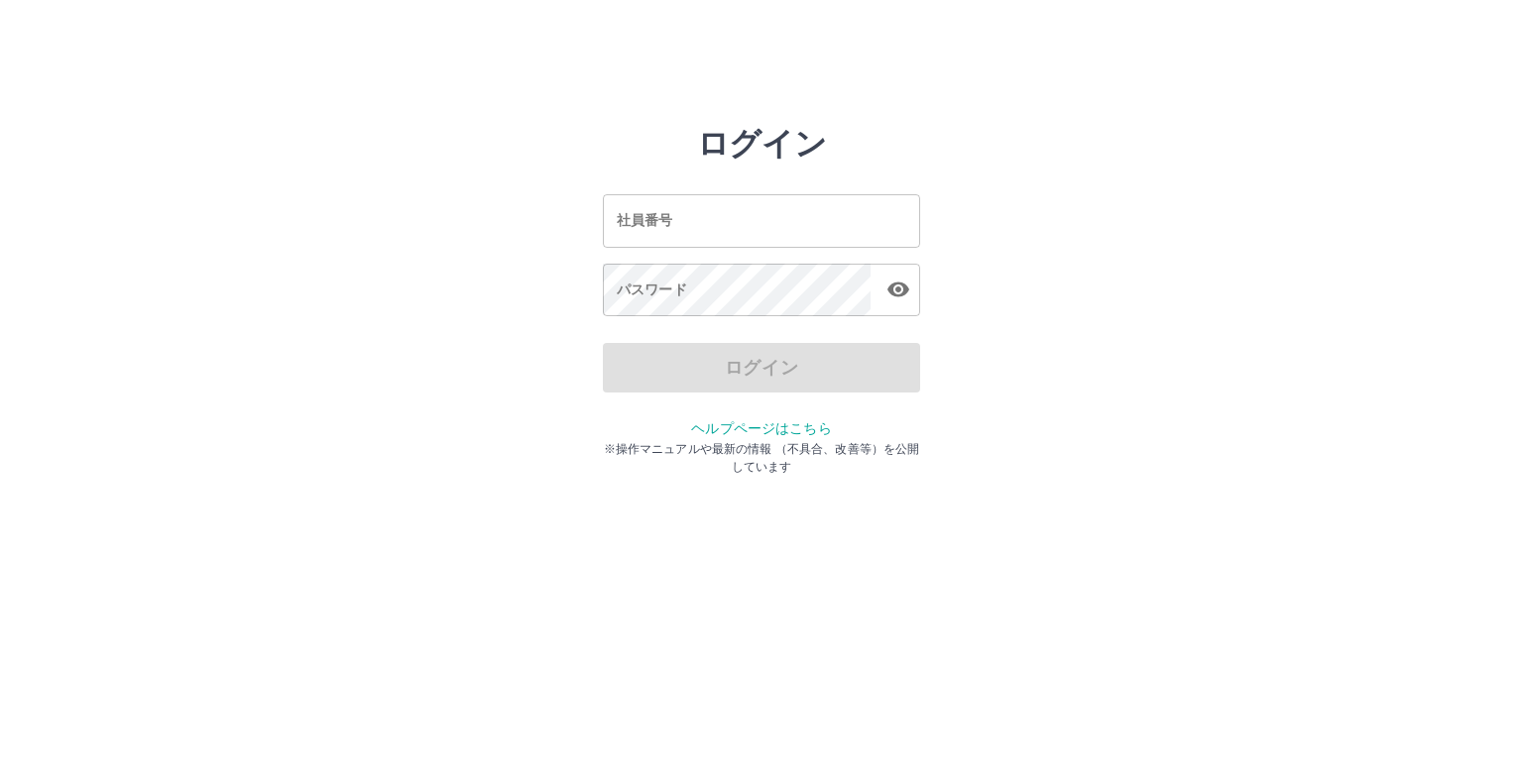 scroll, scrollTop: 0, scrollLeft: 0, axis: both 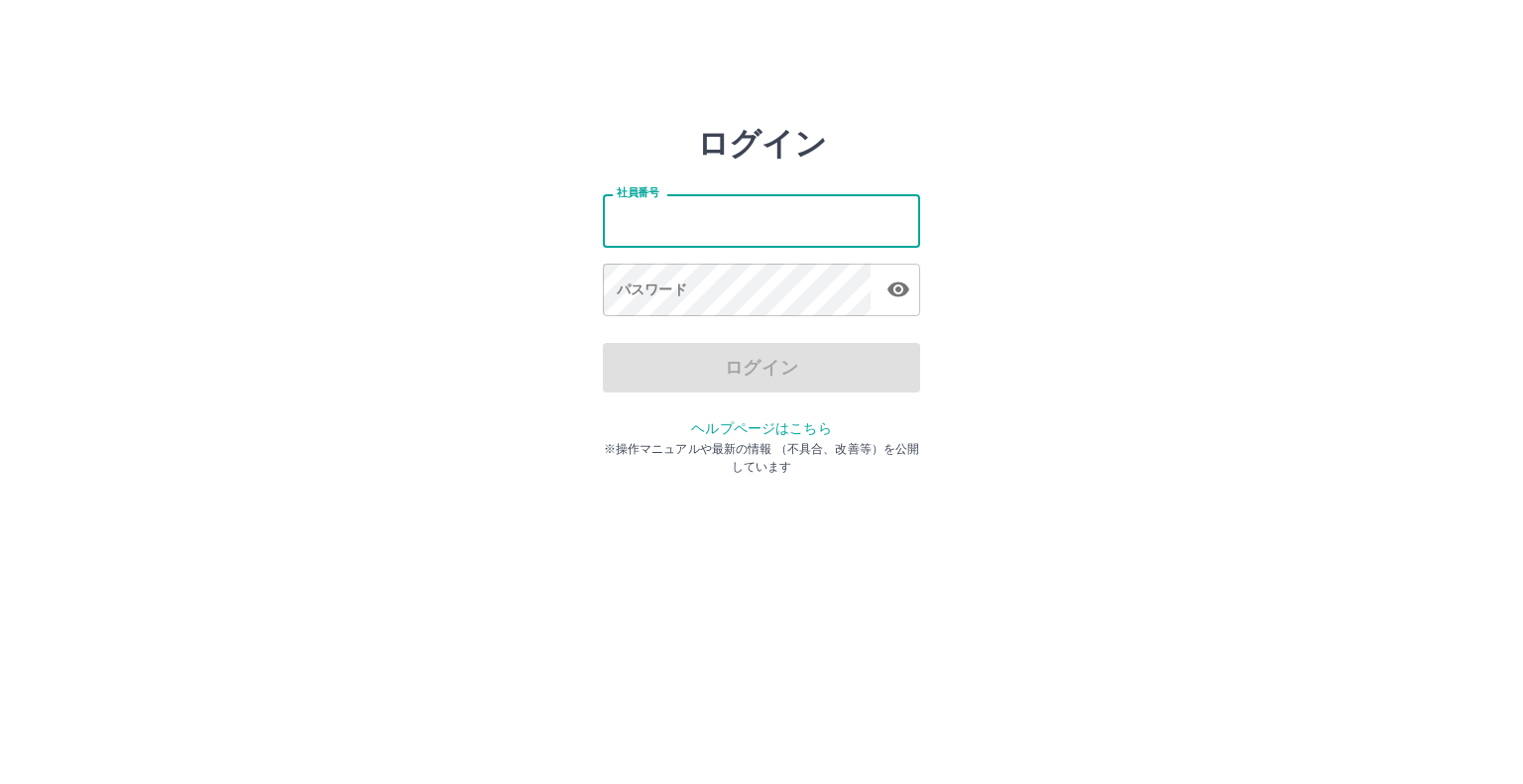 click on "社員番号" at bounding box center [762, 220] 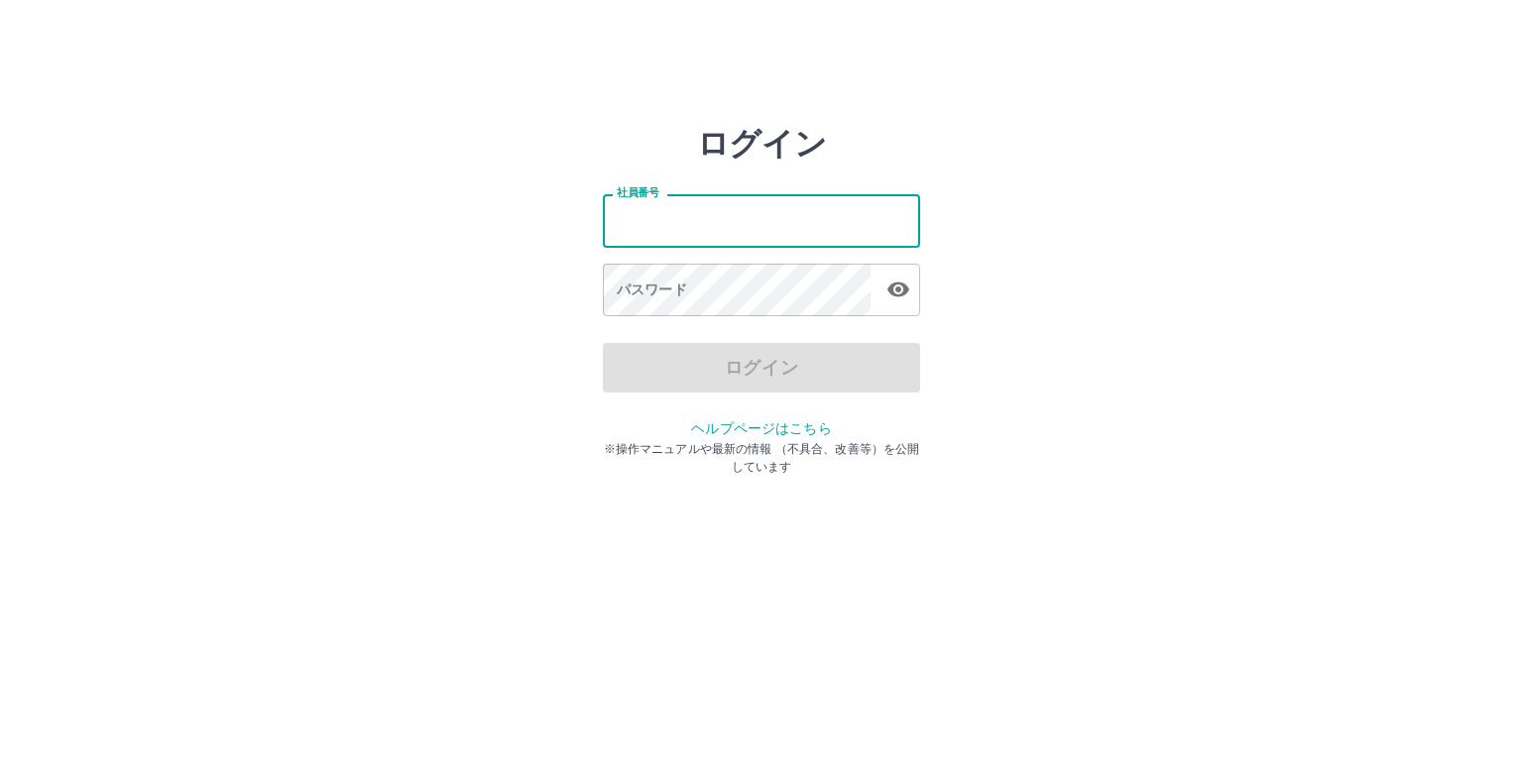 type on "*******" 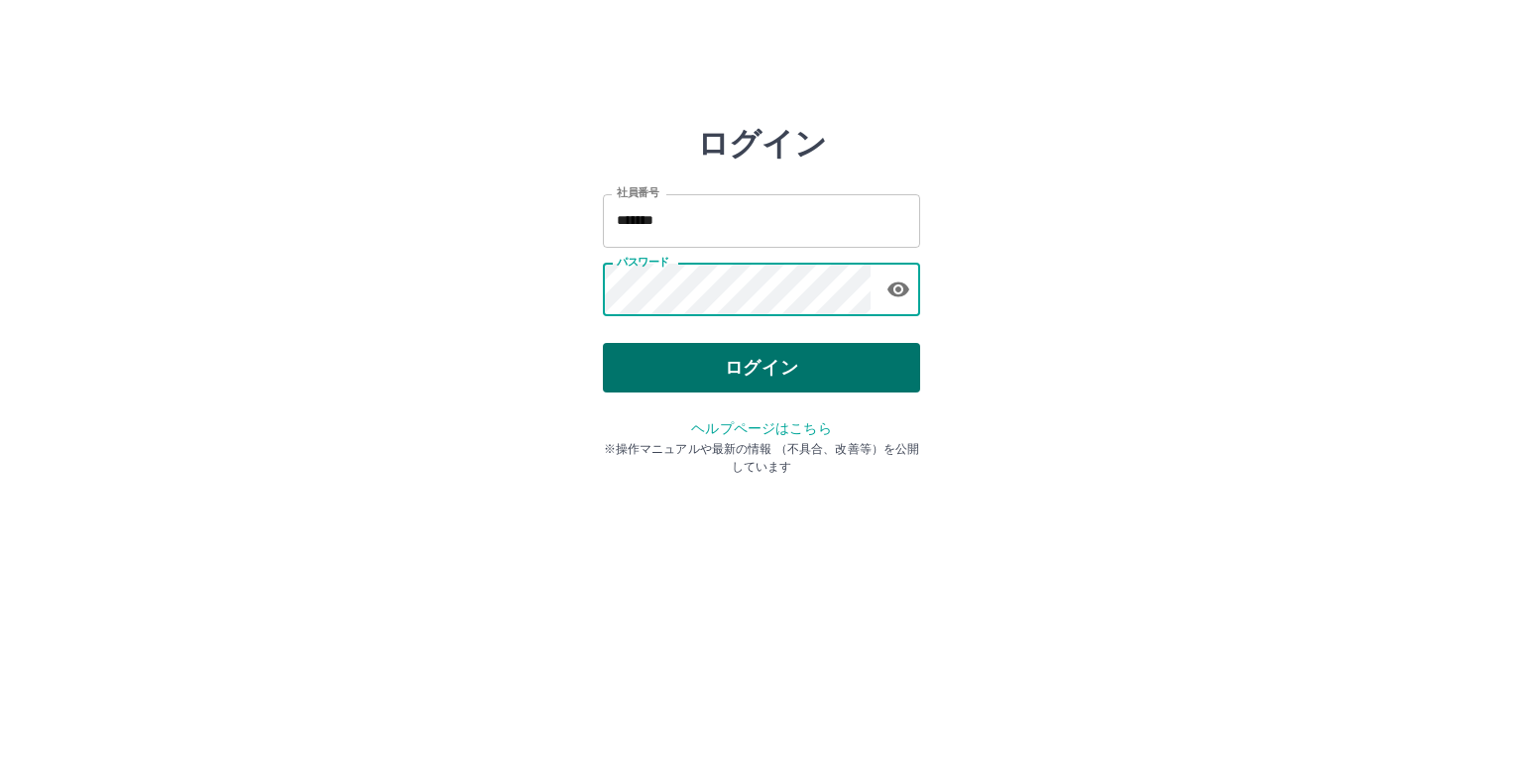 click on "ログイン" at bounding box center (762, 368) 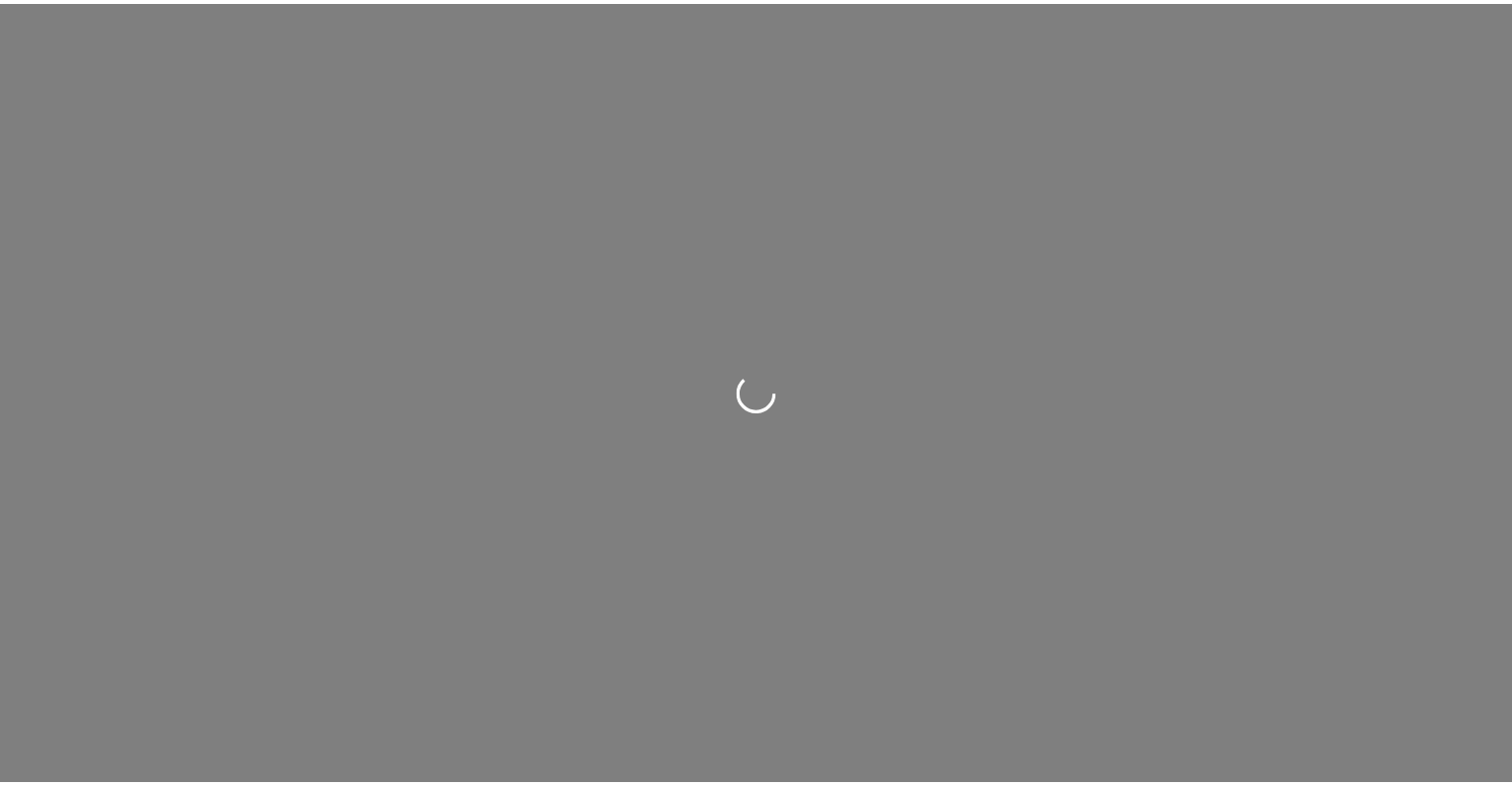 scroll, scrollTop: 0, scrollLeft: 0, axis: both 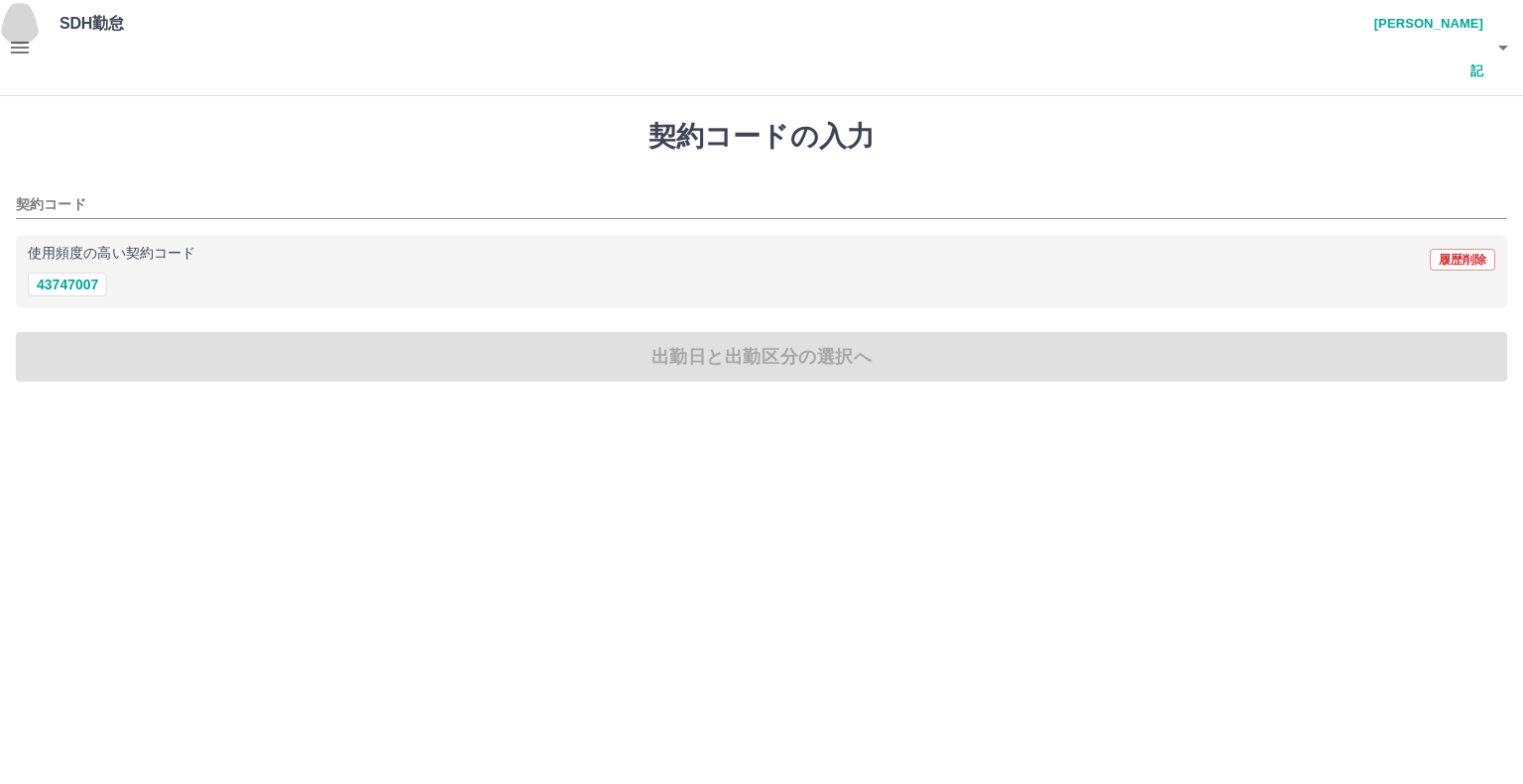click at bounding box center (20, 48) 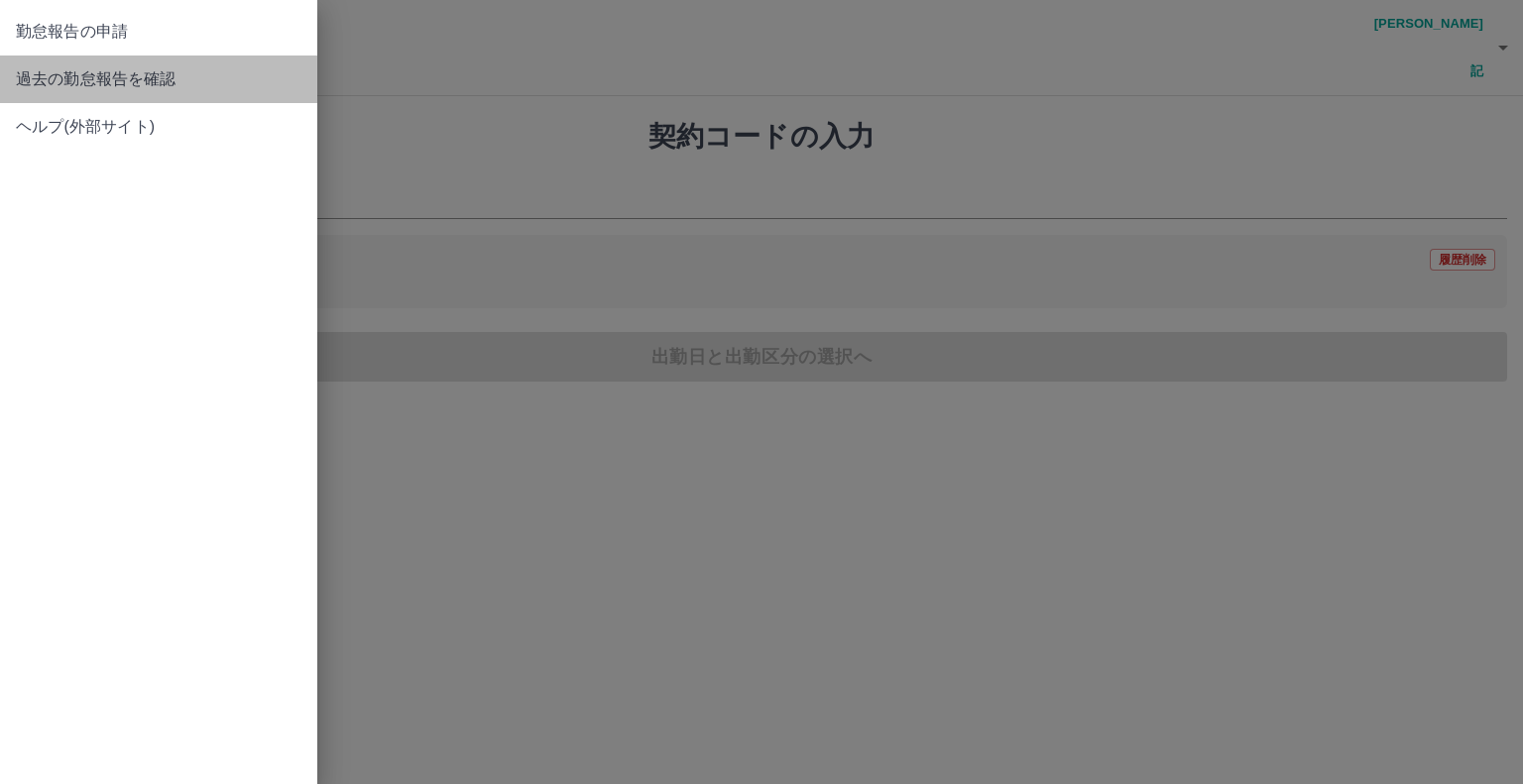 click on "過去の勤怠報告を確認" at bounding box center (159, 79) 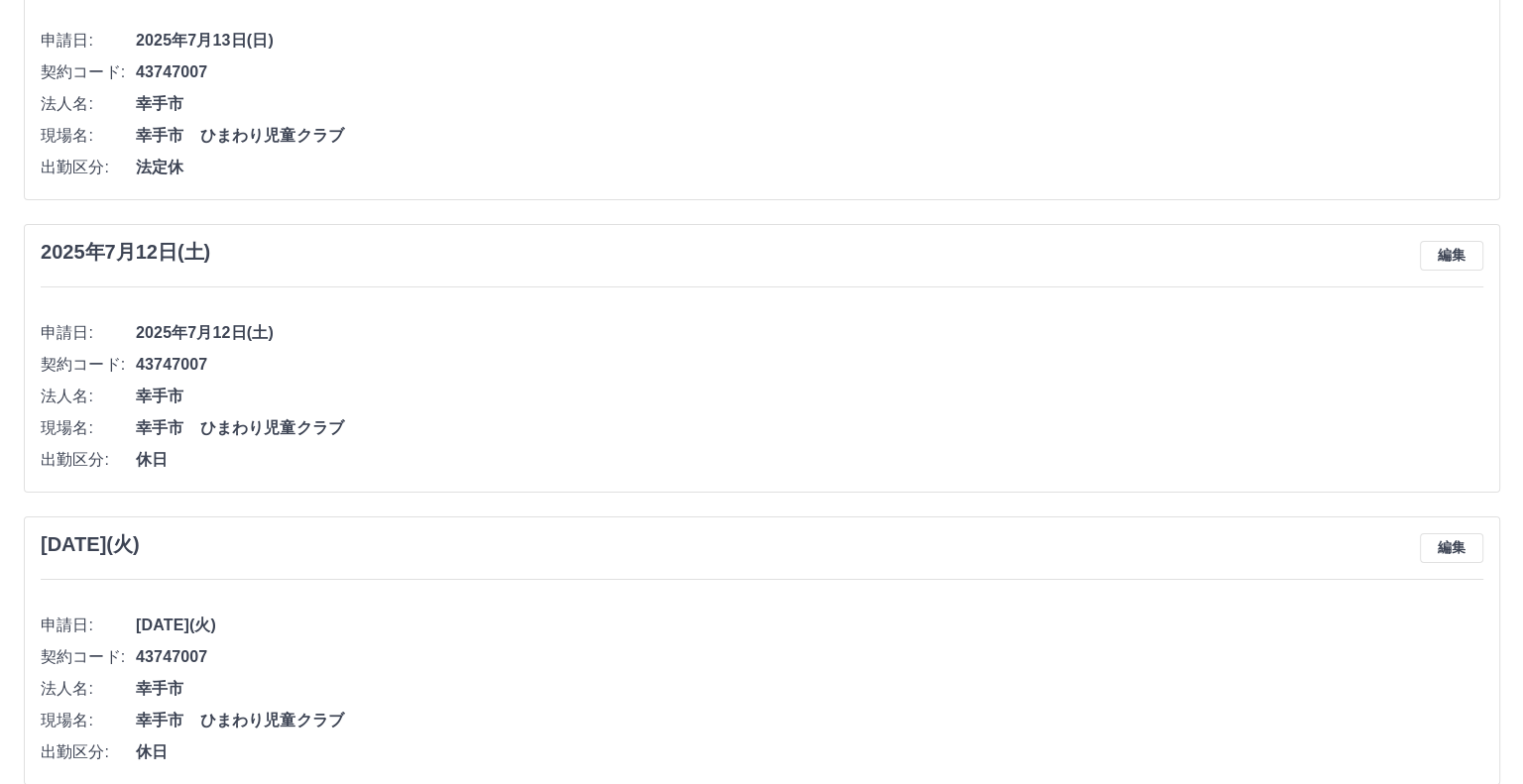 scroll, scrollTop: 0, scrollLeft: 0, axis: both 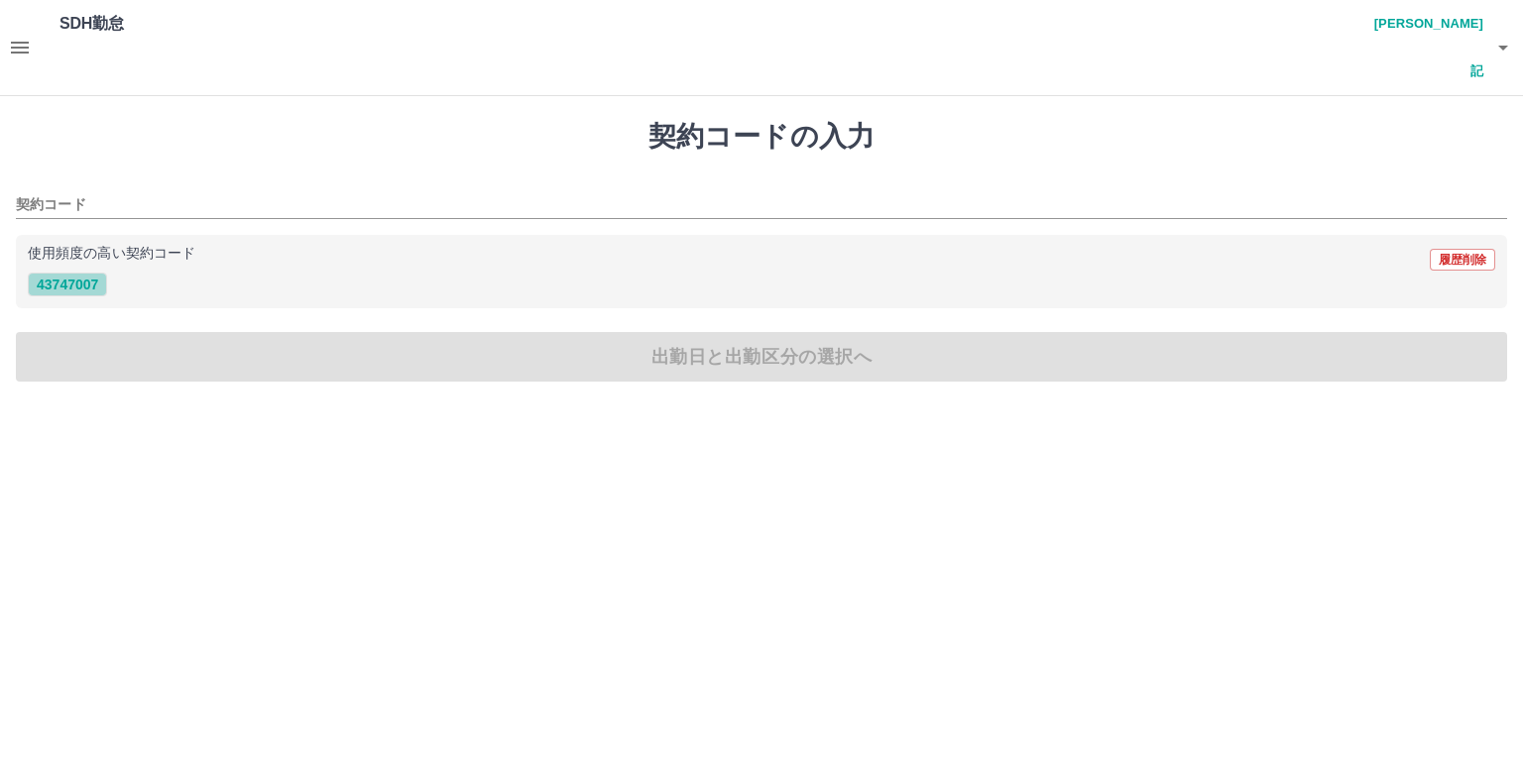 click on "43747007" at bounding box center (67, 284) 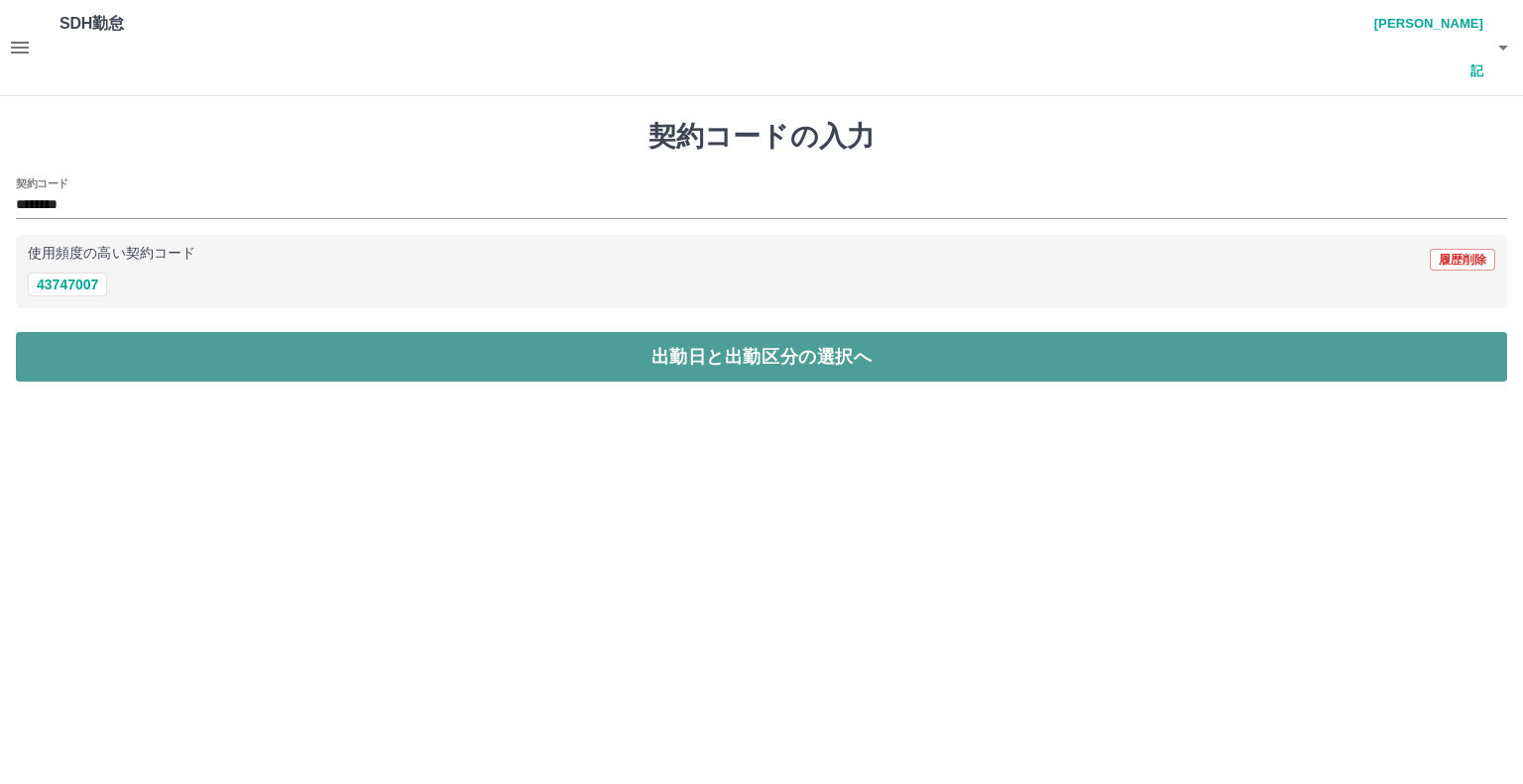 click on "出勤日と出勤区分の選択へ" at bounding box center [762, 357] 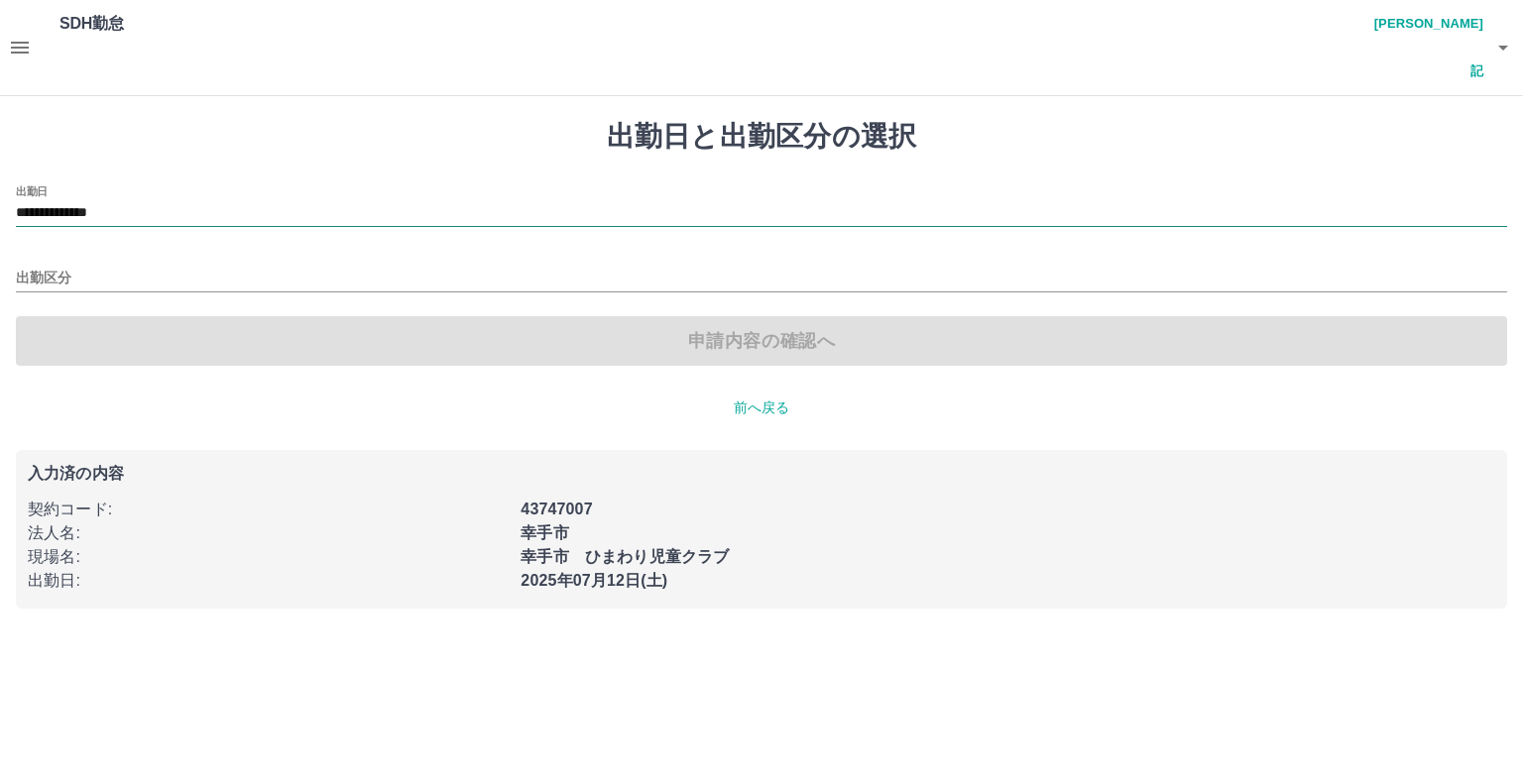 click on "**********" at bounding box center [762, 213] 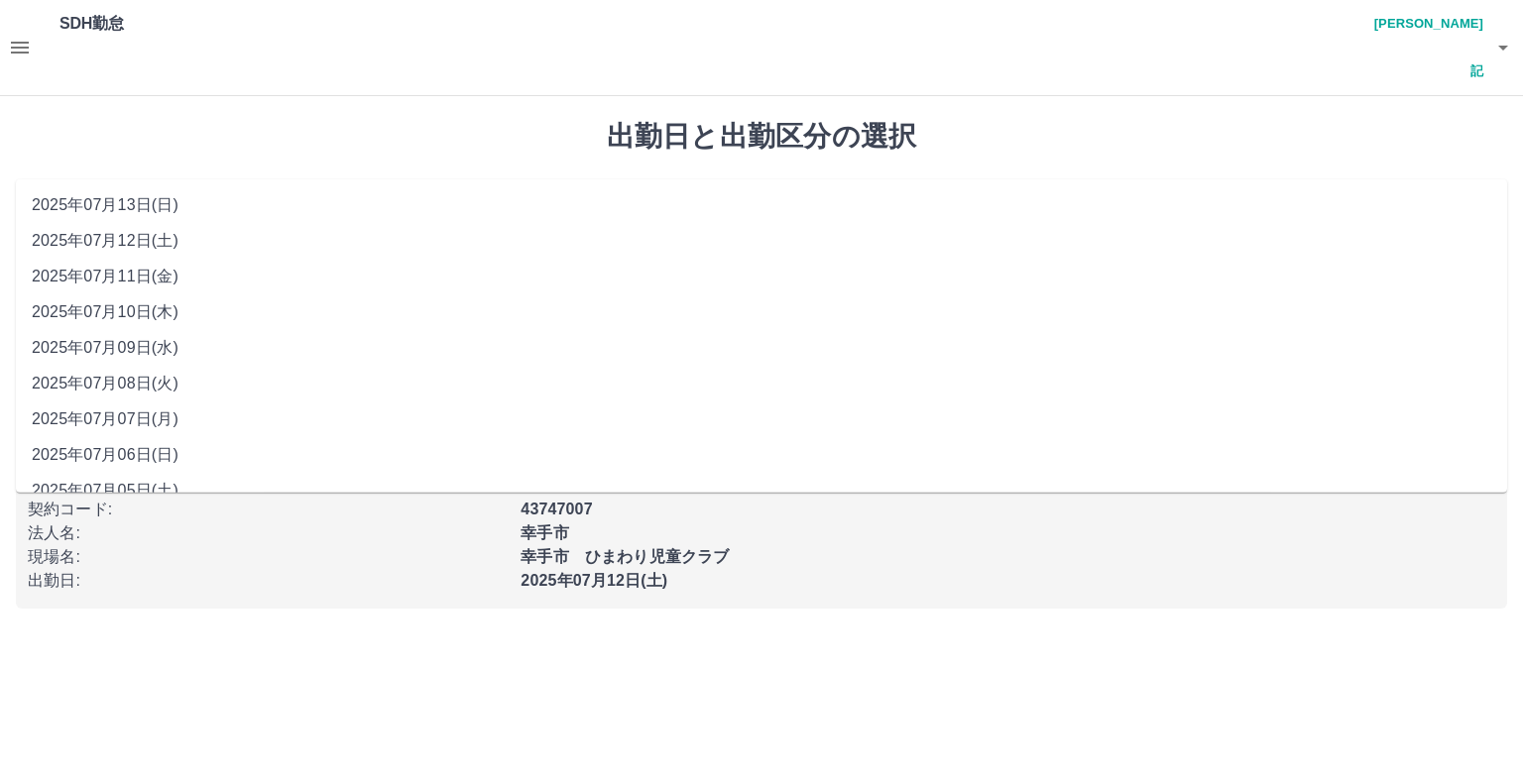 click on "2025年07月11日(金)" at bounding box center (762, 277) 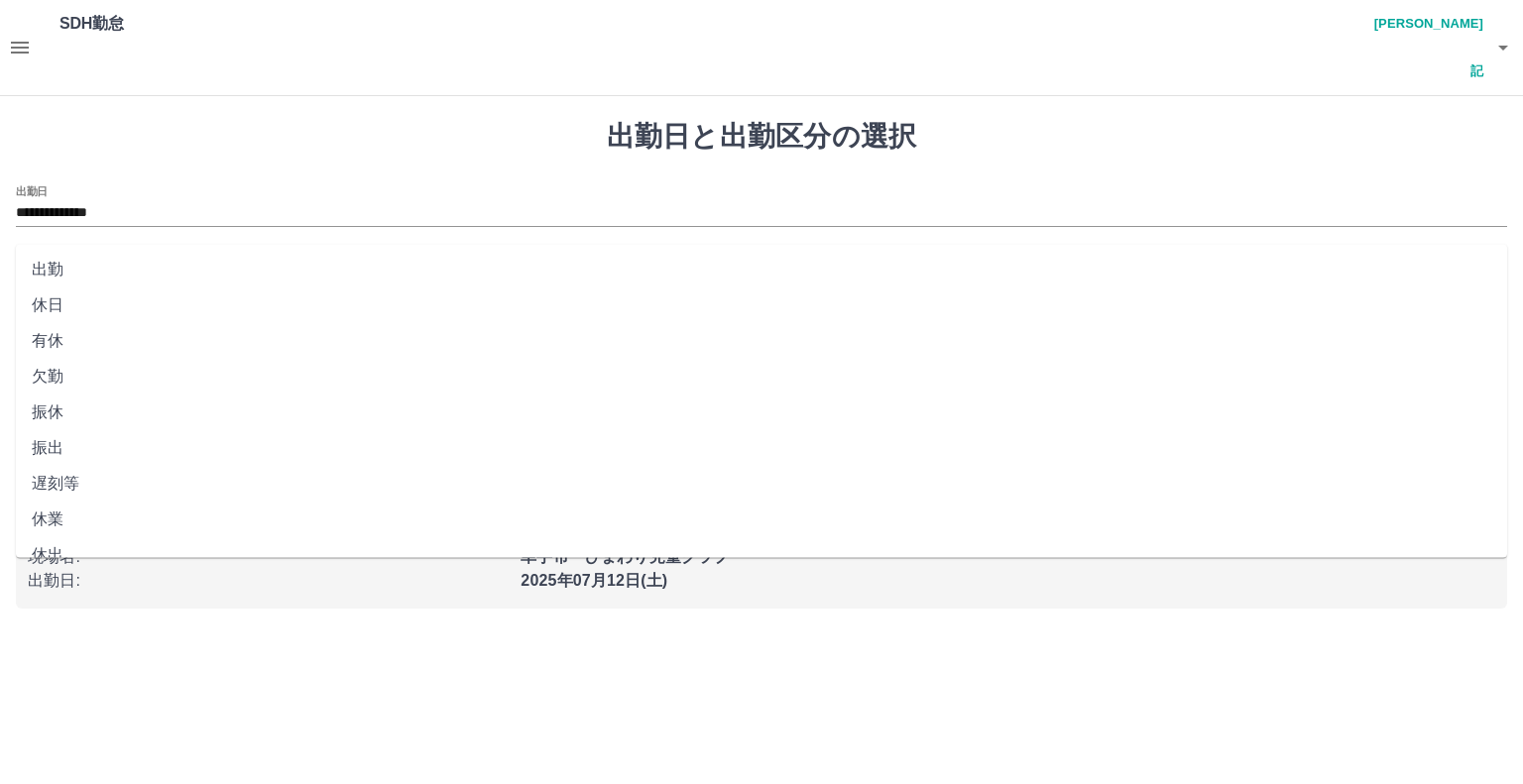 click on "出勤区分" at bounding box center (762, 279) 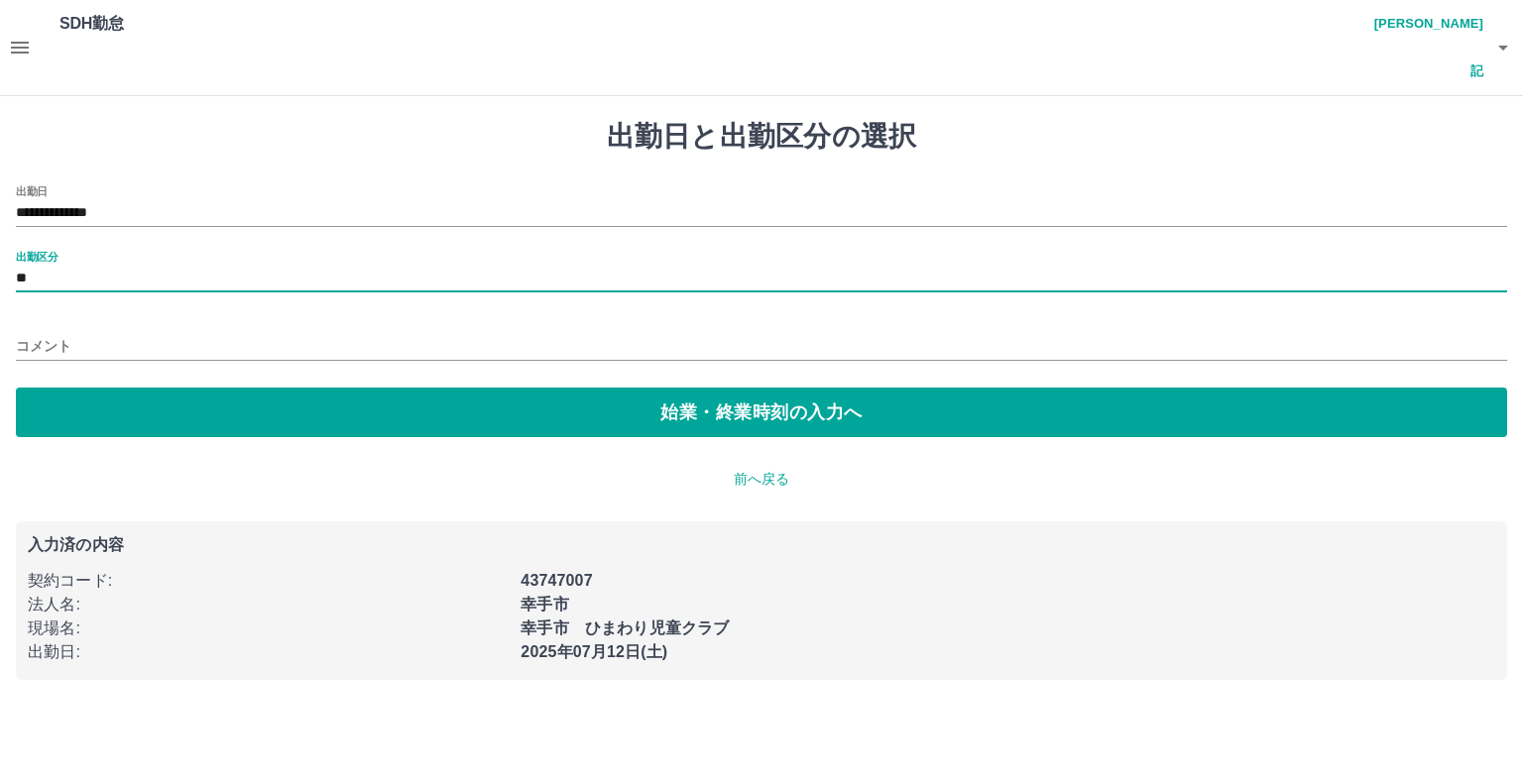 type on "**" 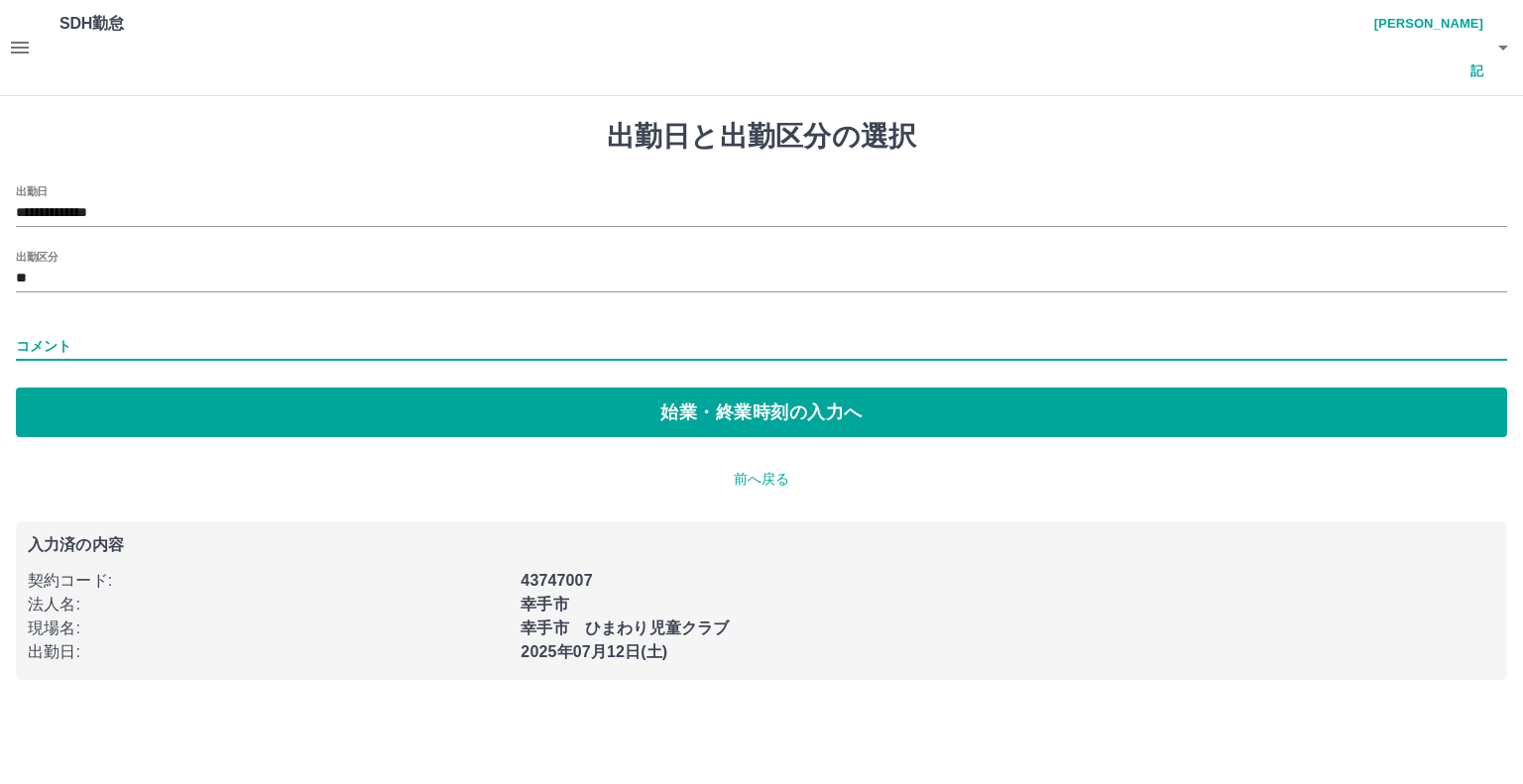 click on "コメント" at bounding box center (762, 346) 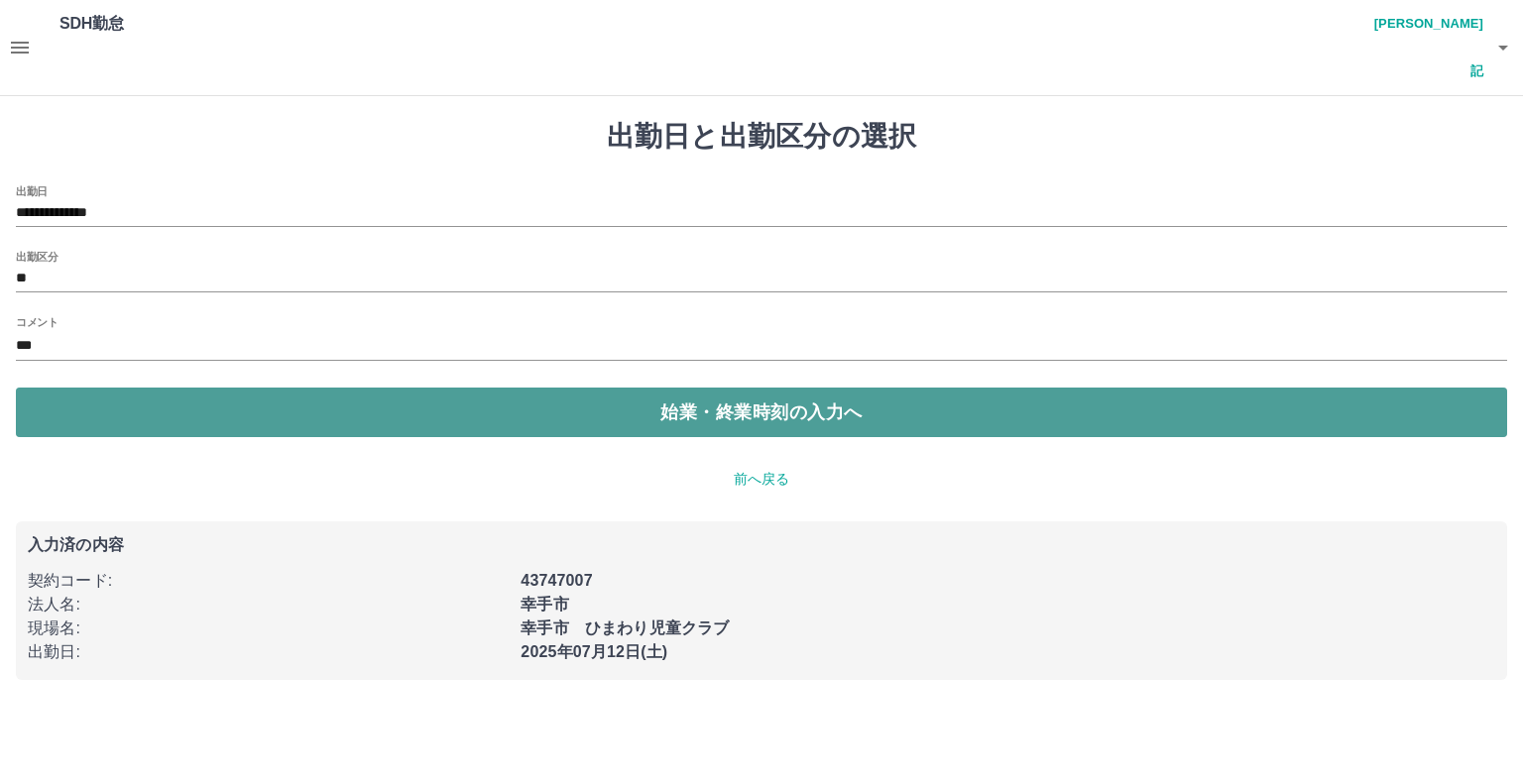 click on "始業・終業時刻の入力へ" at bounding box center [762, 412] 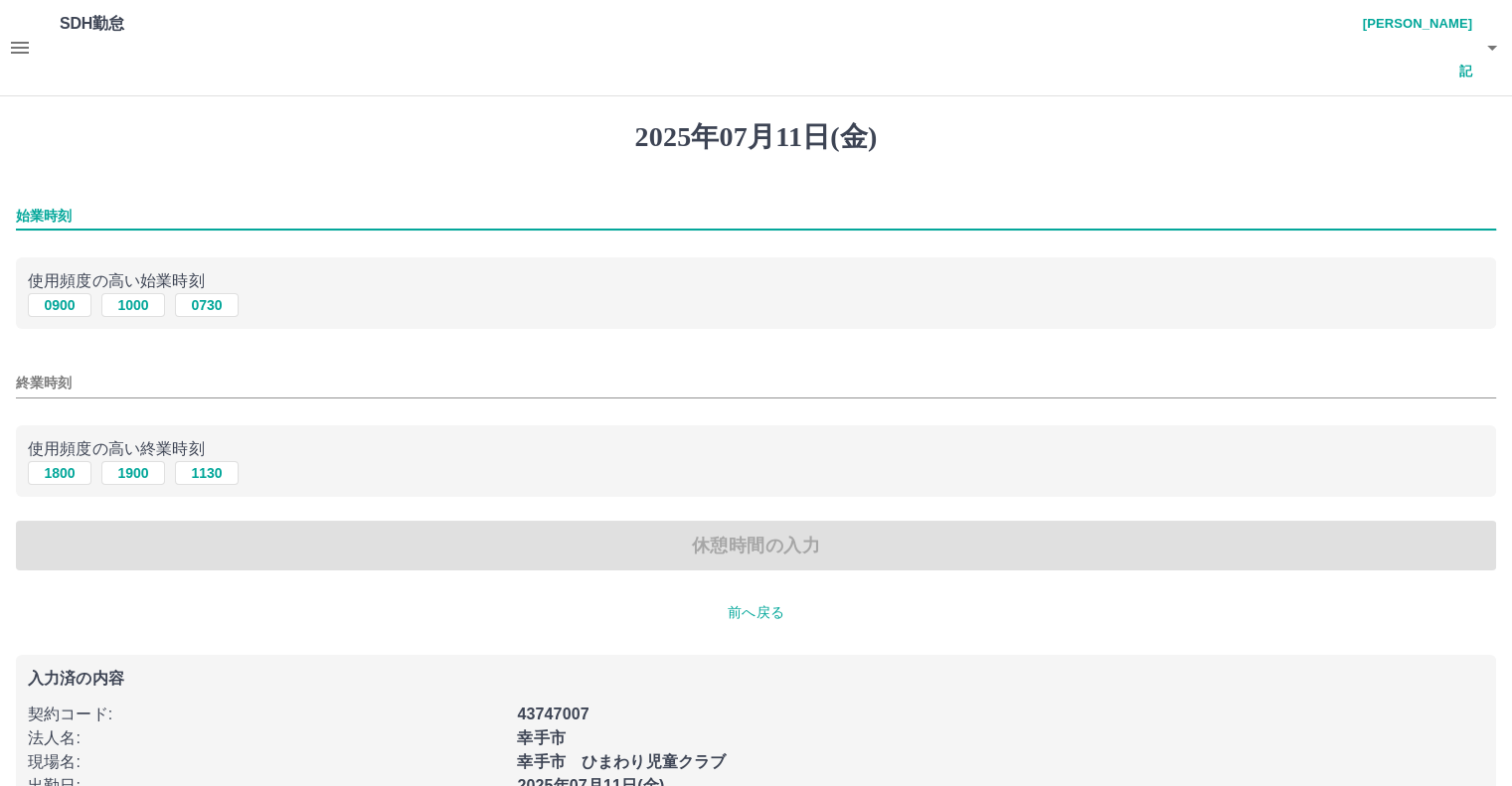 click on "始業時刻" at bounding box center [756, 216] 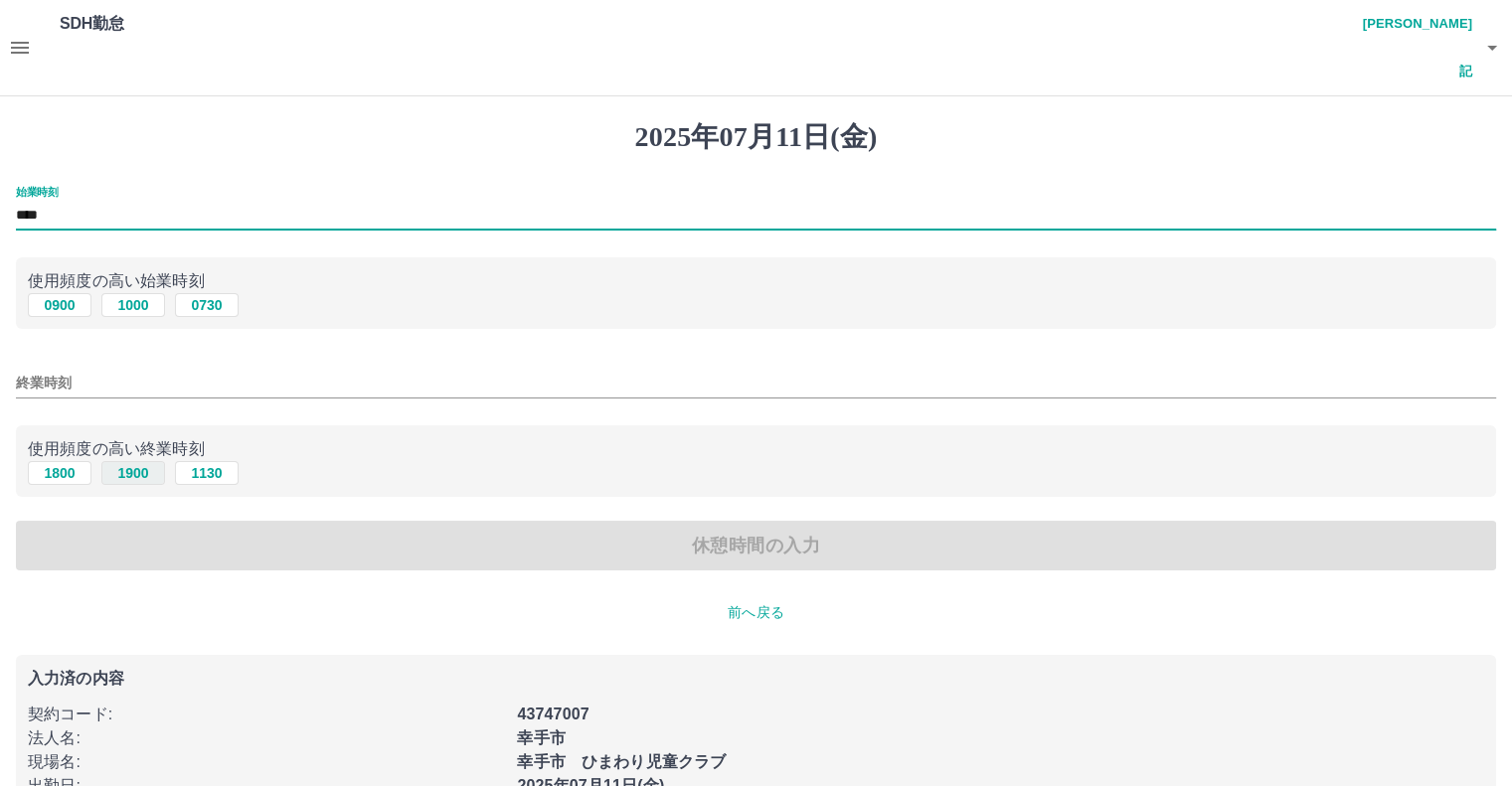 type on "****" 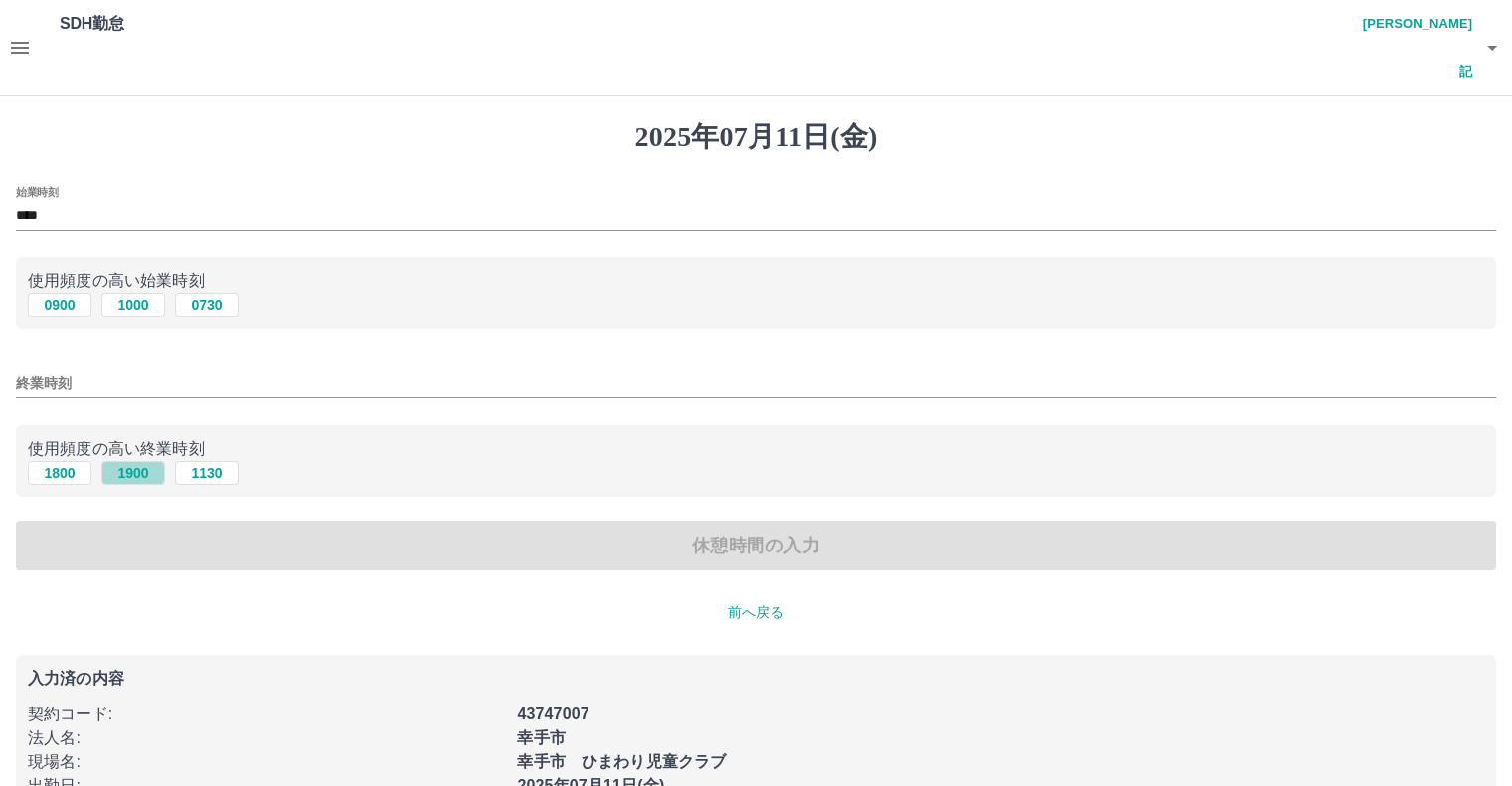 click on "1900" at bounding box center [133, 473] 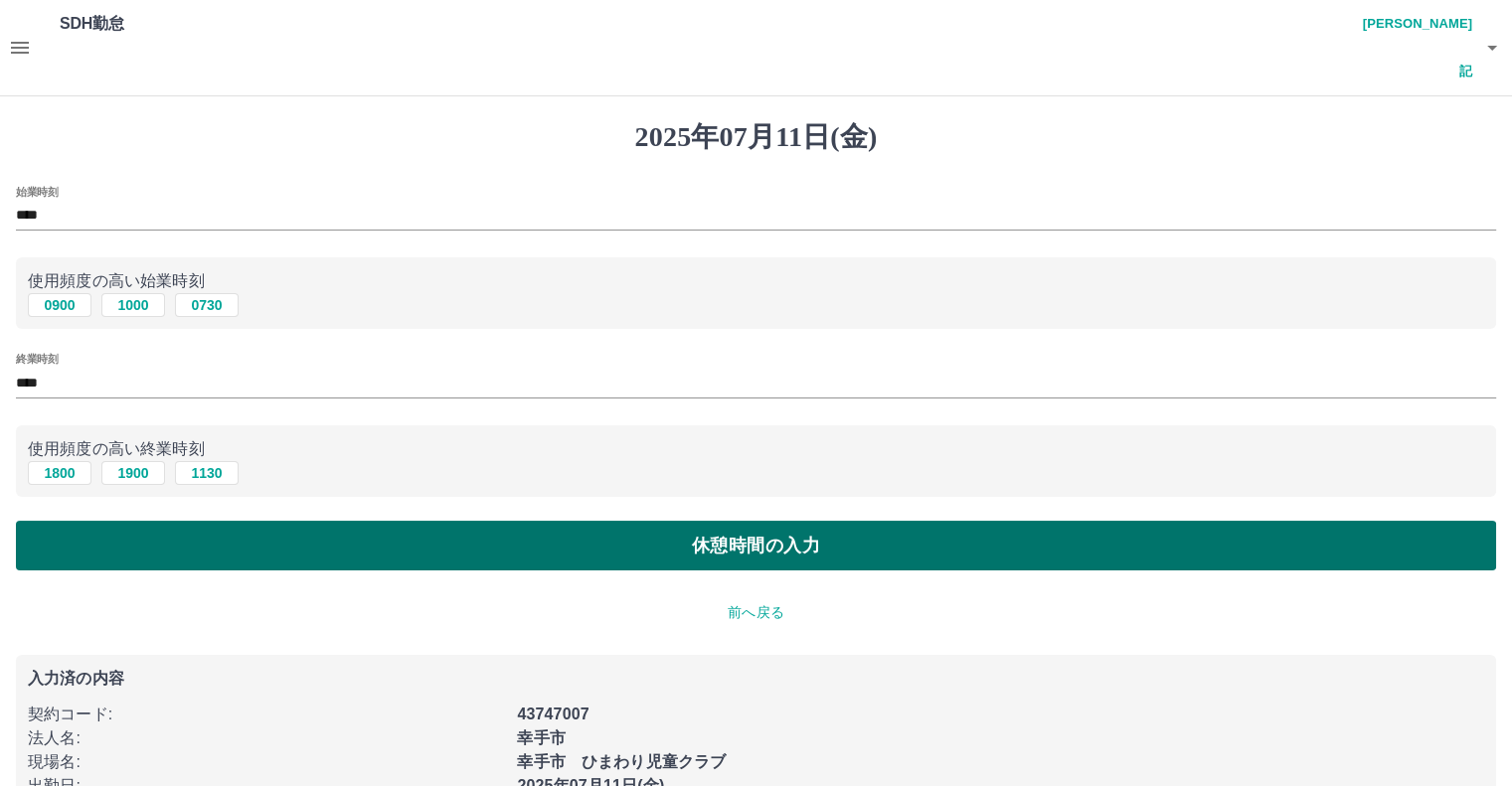 click on "休憩時間の入力" at bounding box center [756, 546] 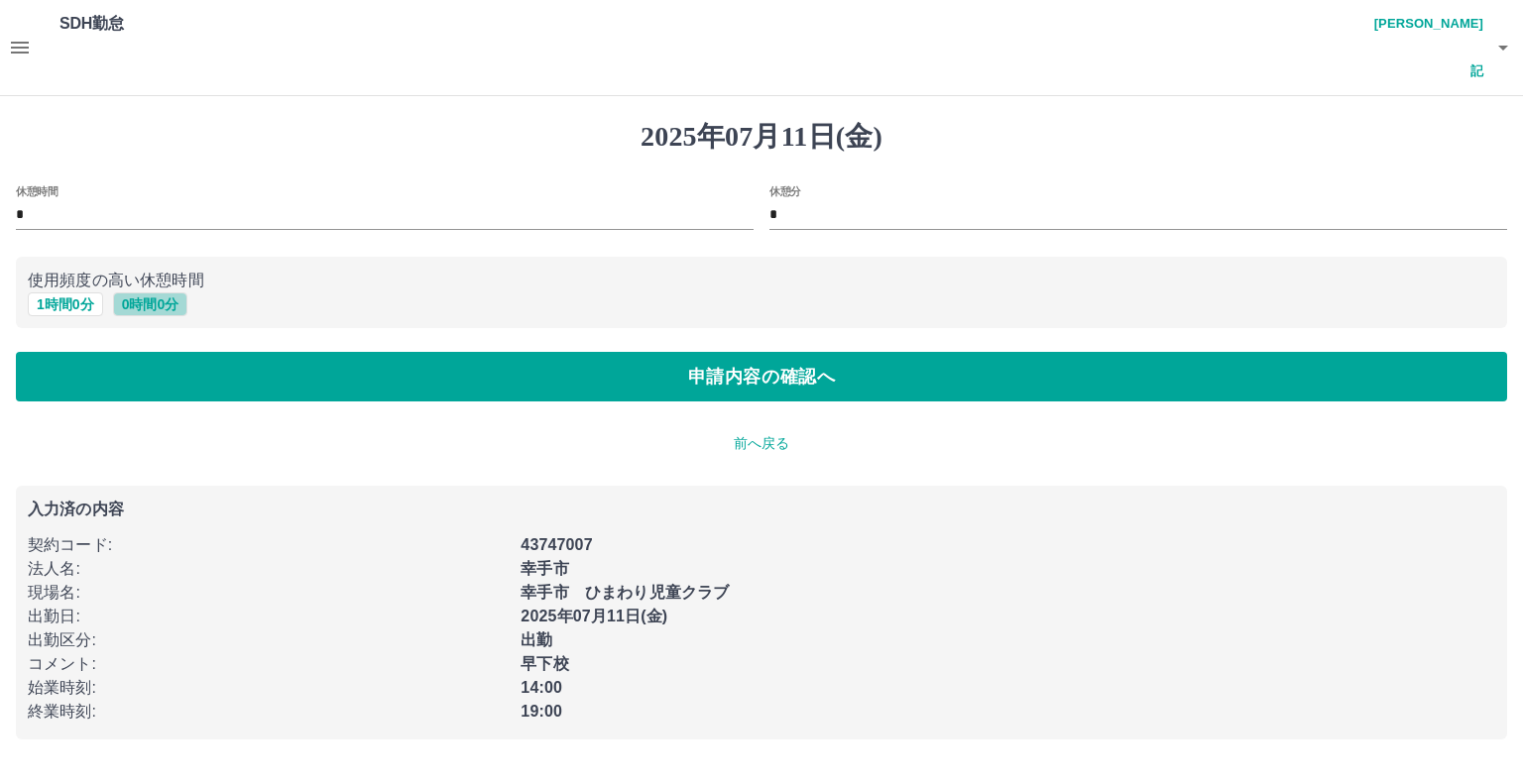 click on "0 時間 0 分" at bounding box center (151, 304) 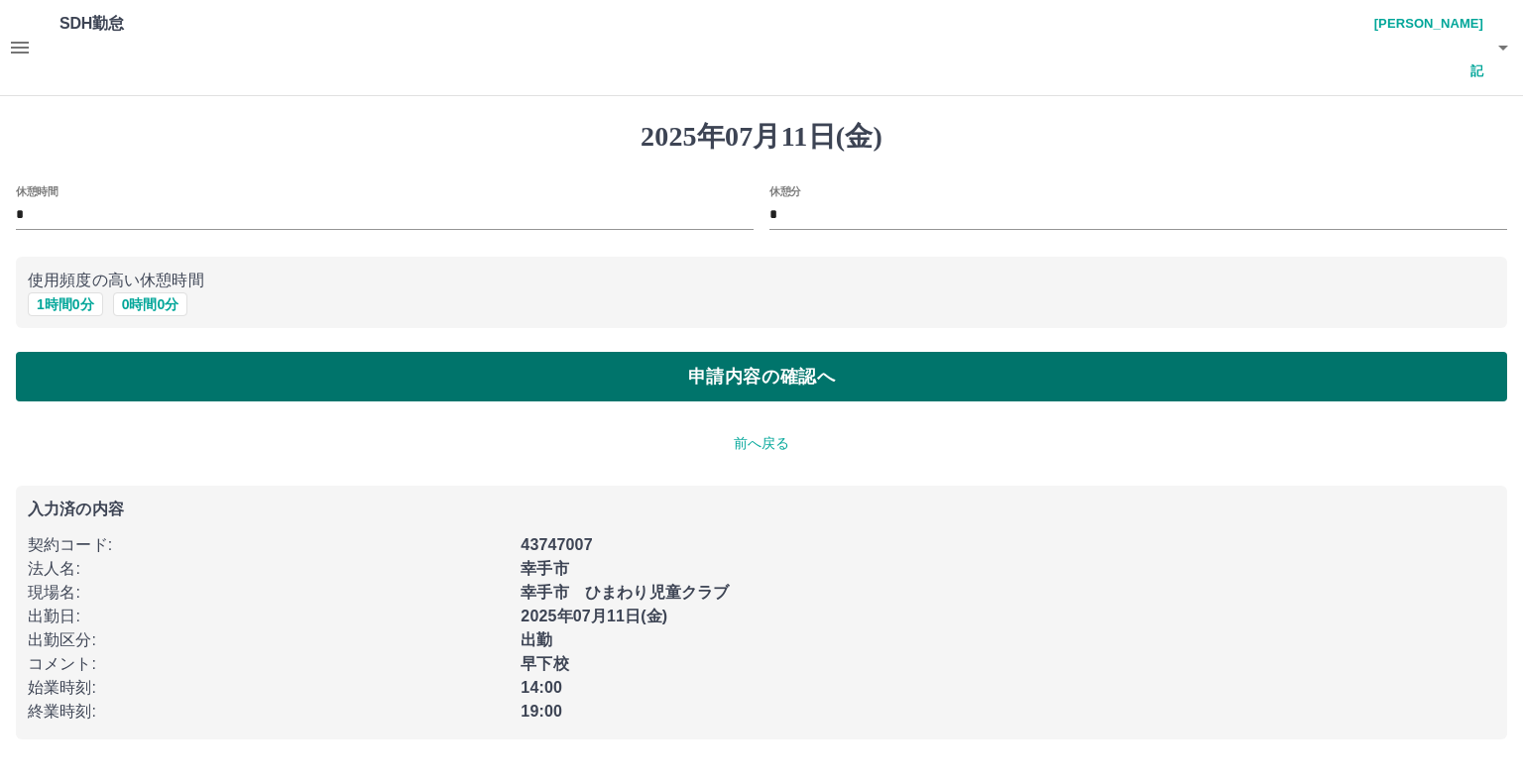 click on "申請内容の確認へ" at bounding box center [762, 377] 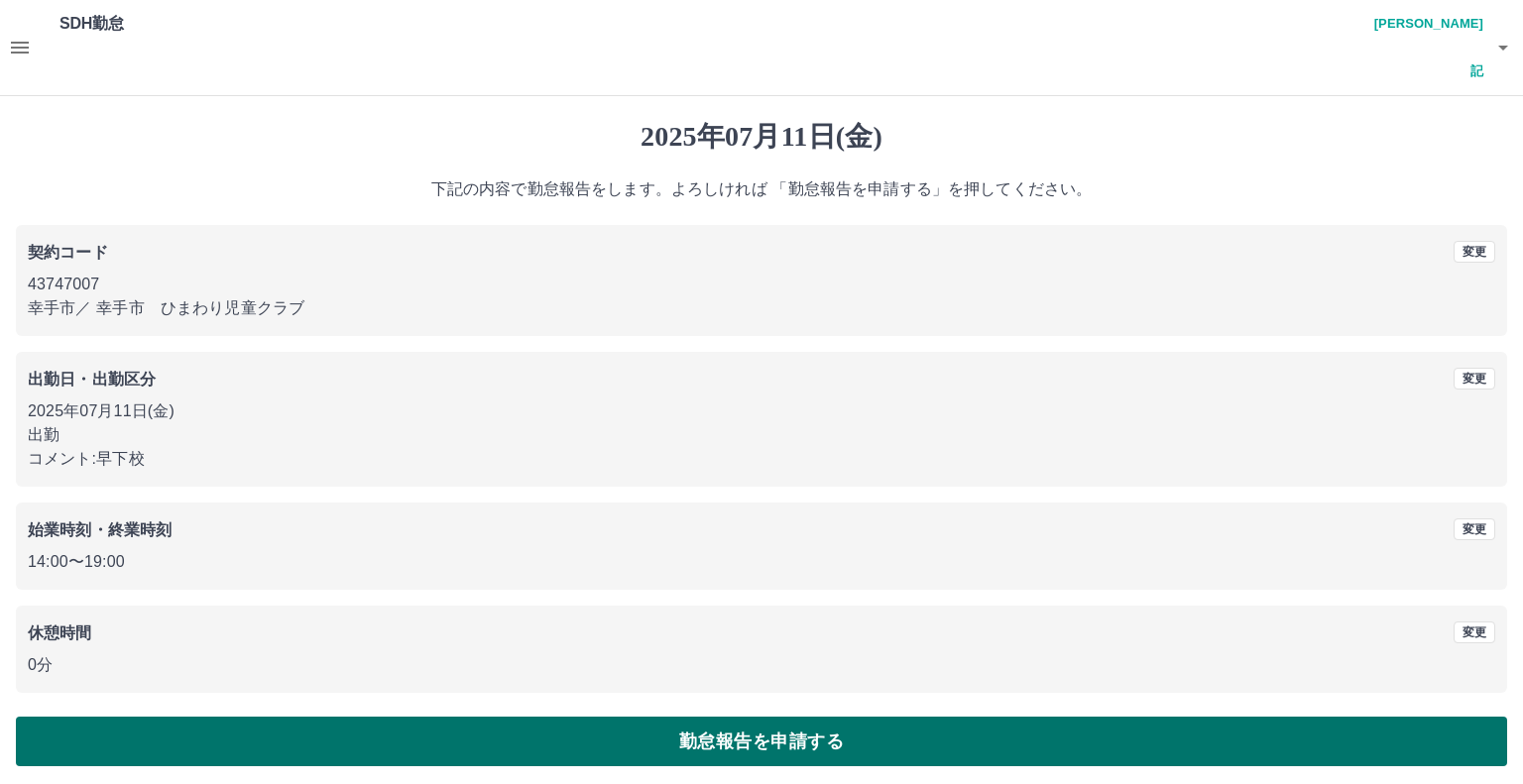 click on "勤怠報告を申請する" at bounding box center (762, 741) 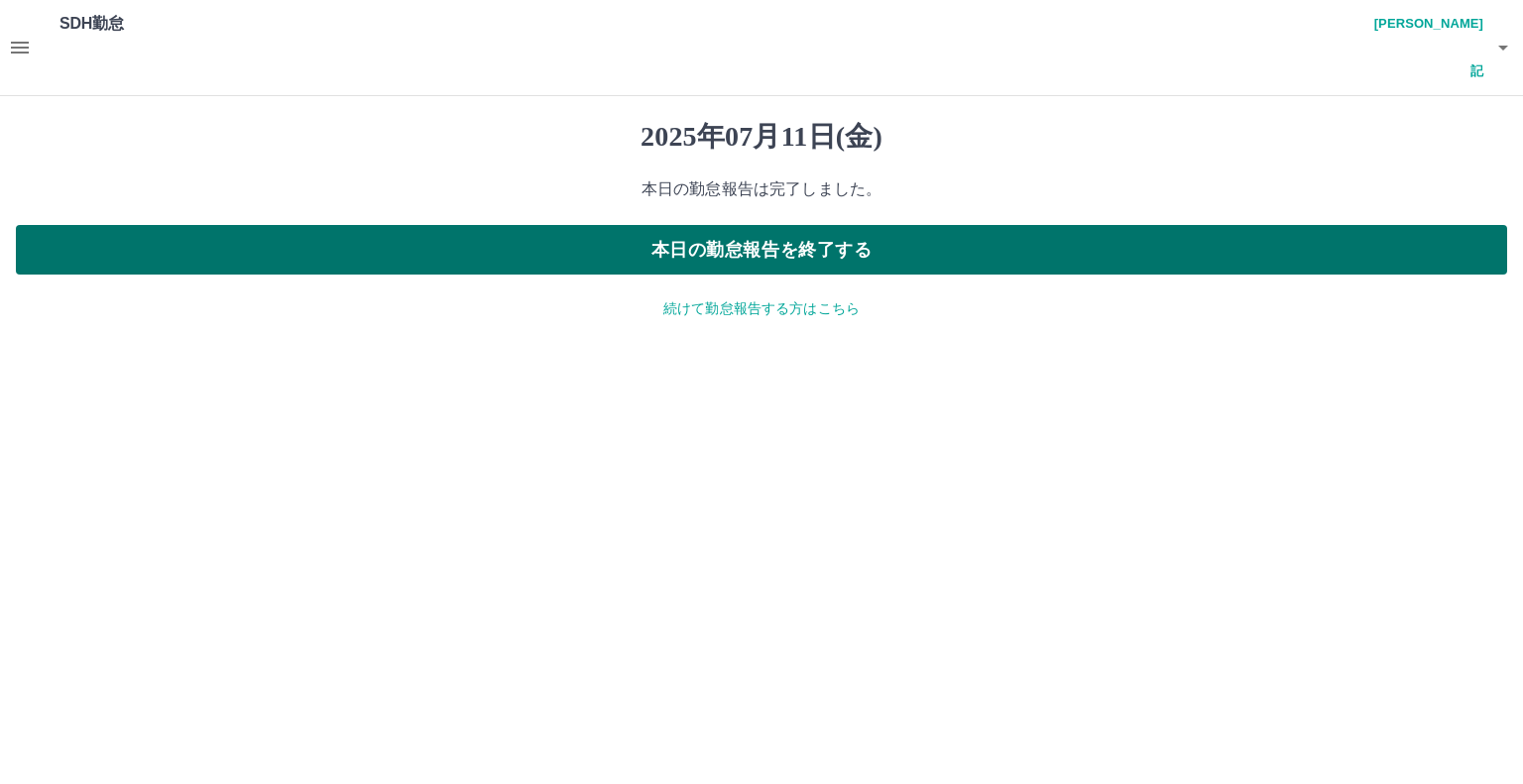 click on "本日の勤怠報告を終了する" at bounding box center [762, 250] 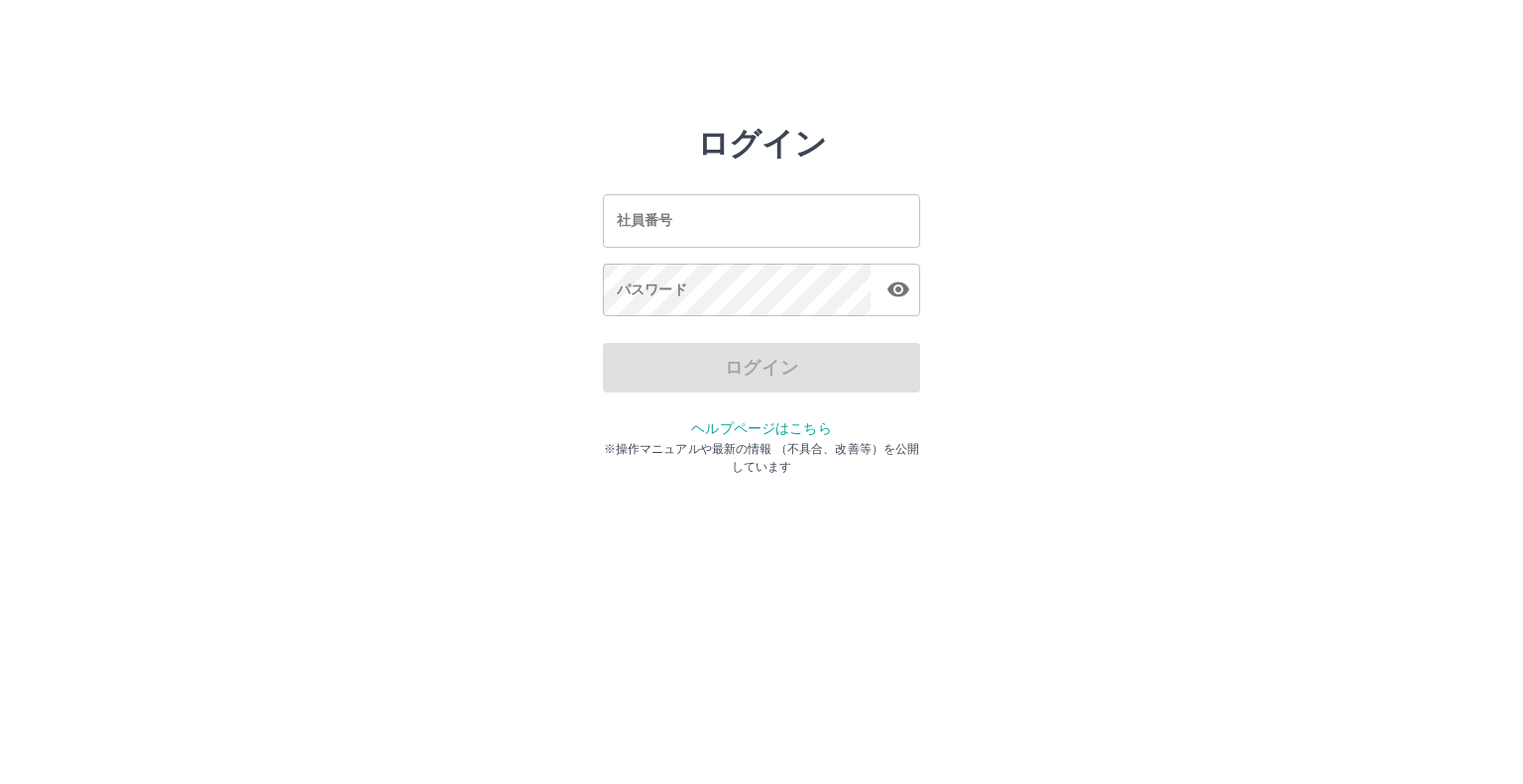 scroll, scrollTop: 0, scrollLeft: 0, axis: both 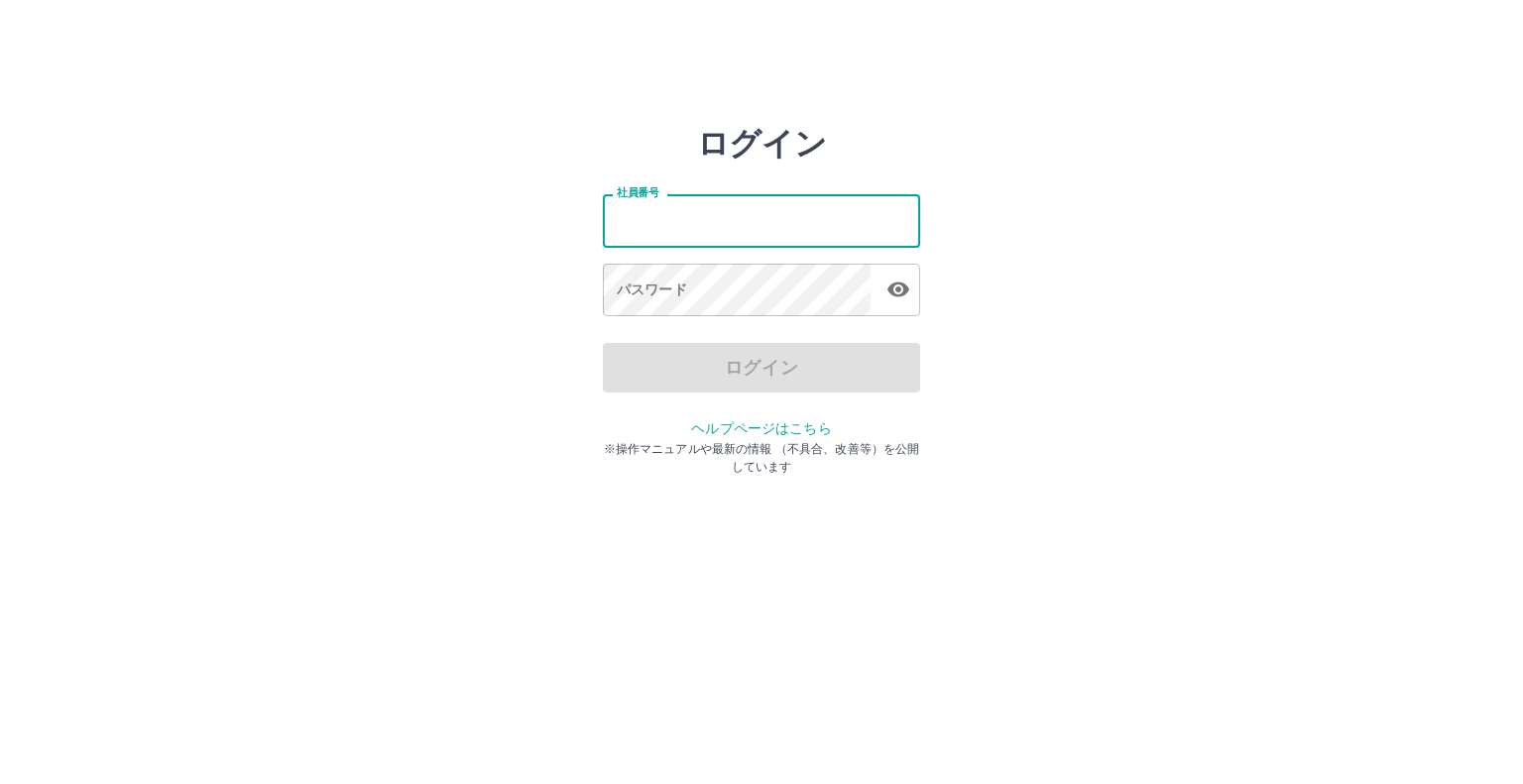type on "*******" 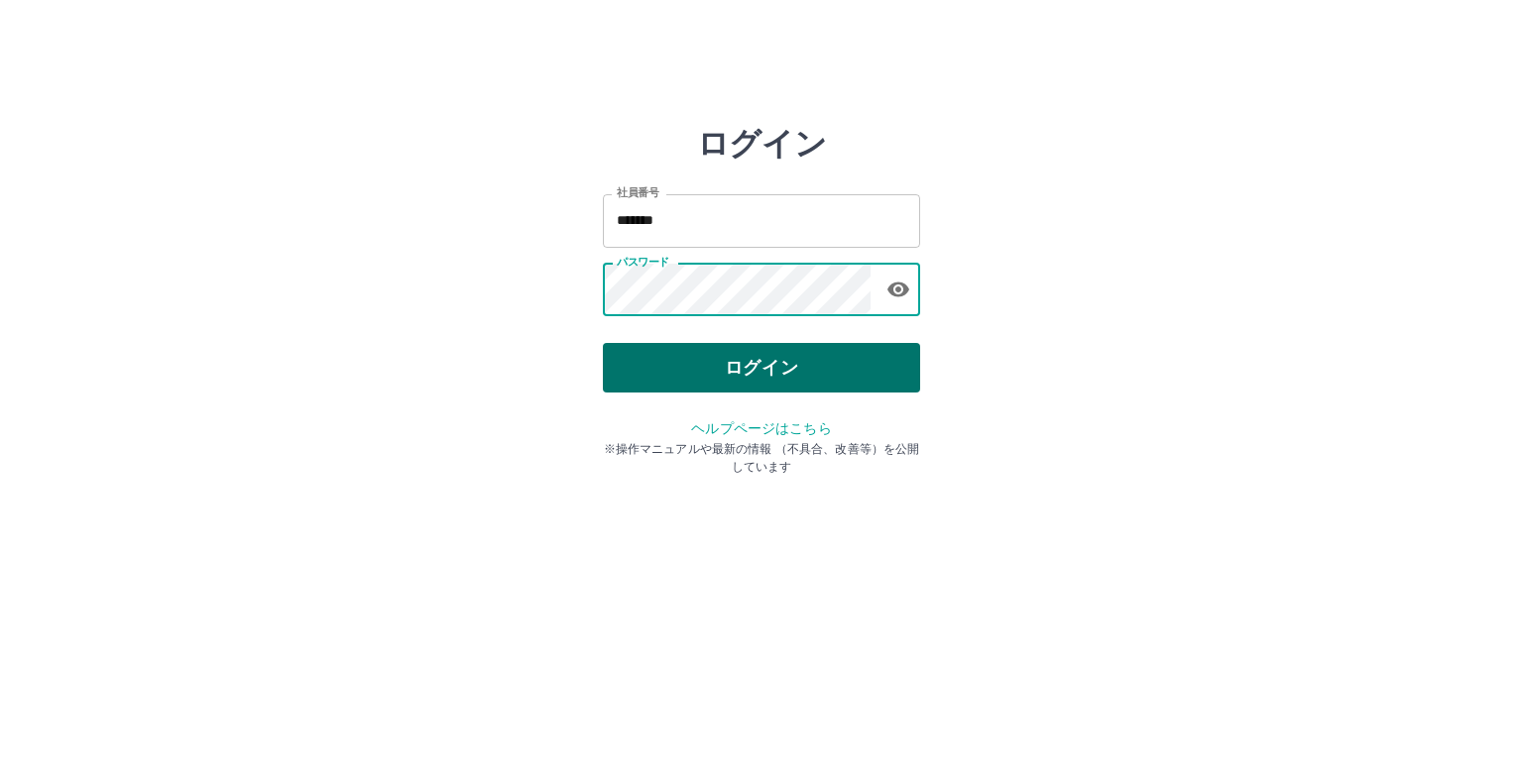 click on "ログイン" at bounding box center [762, 368] 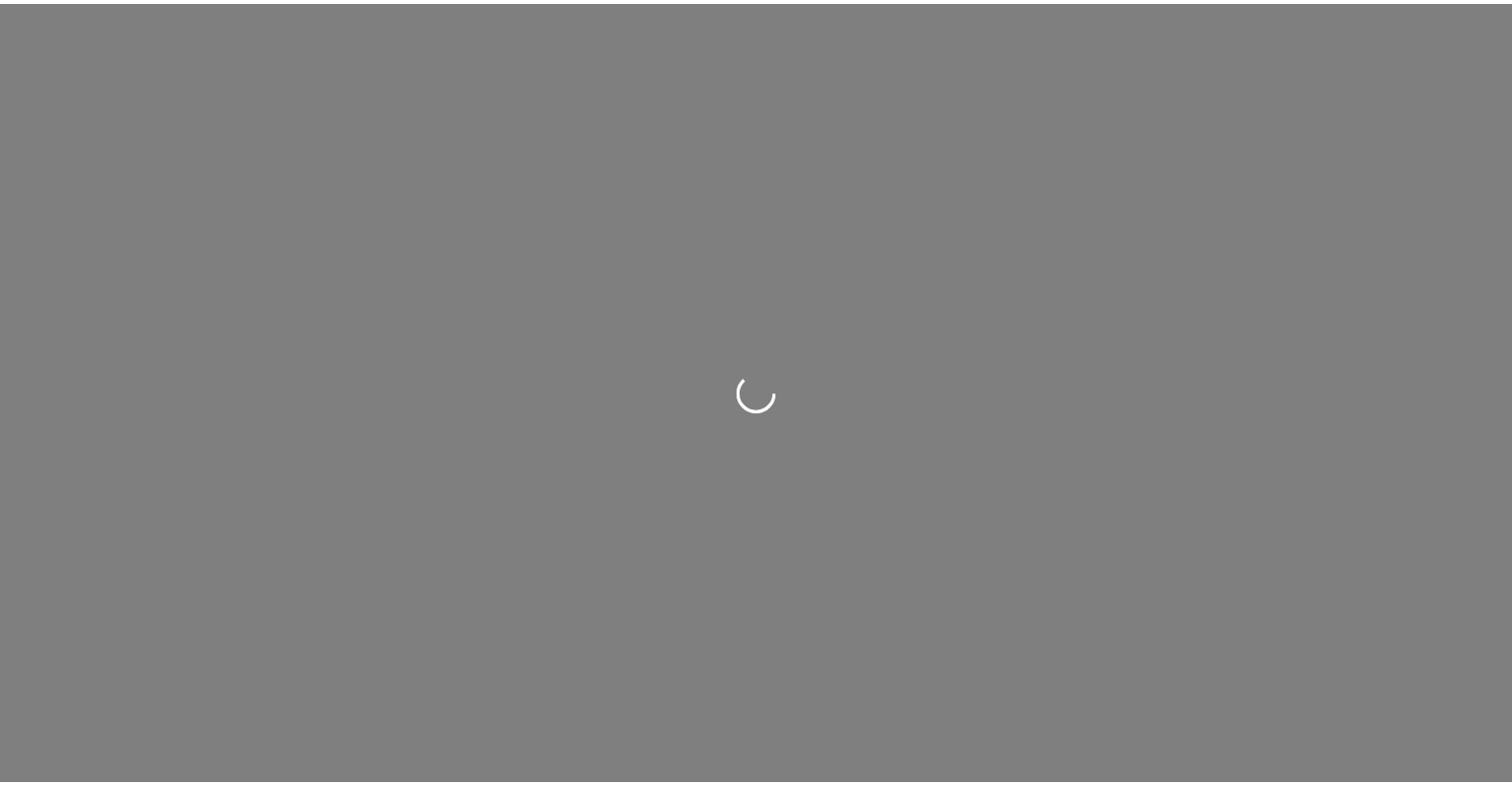 scroll, scrollTop: 0, scrollLeft: 0, axis: both 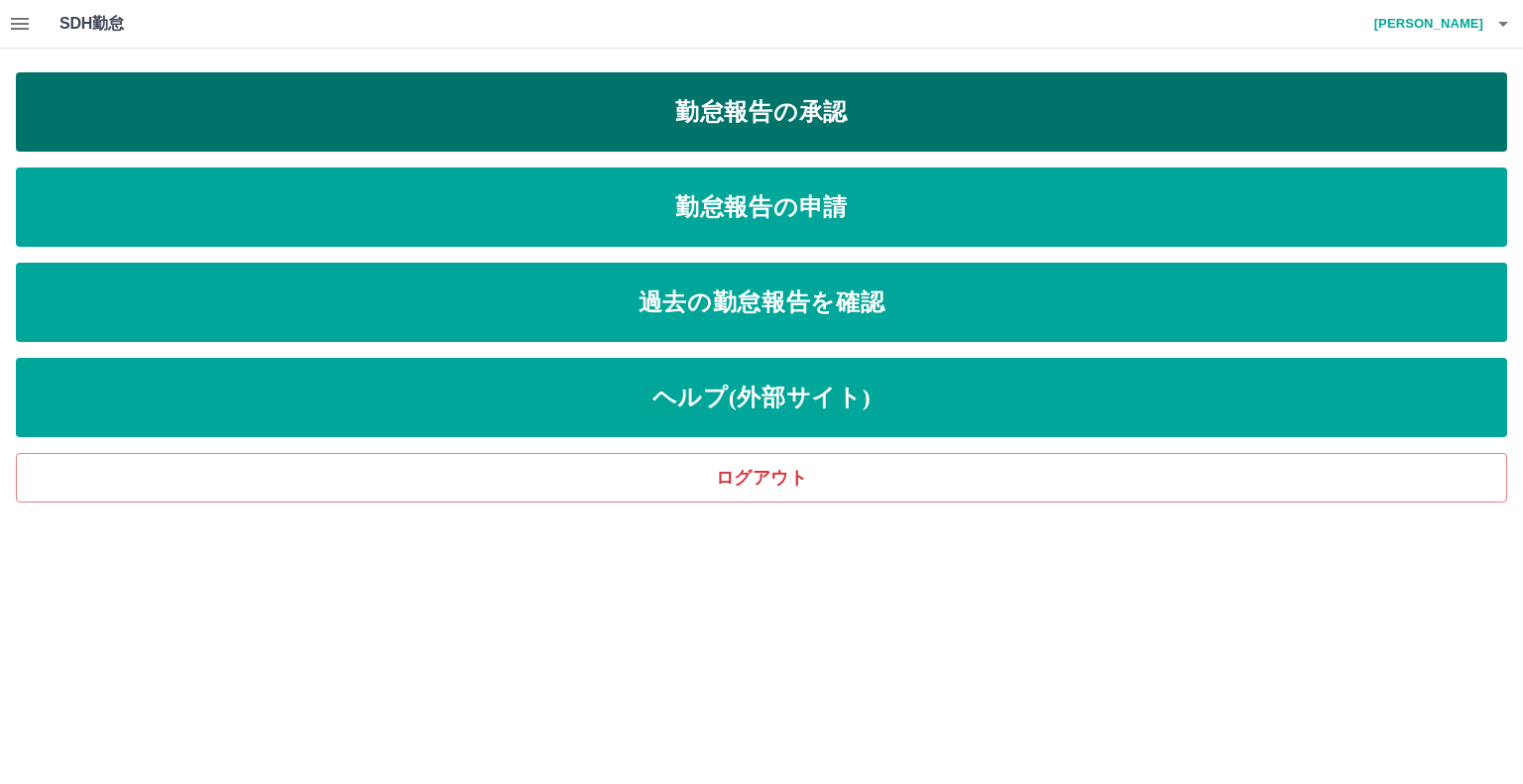 click on "勤怠報告の承認" at bounding box center [762, 112] 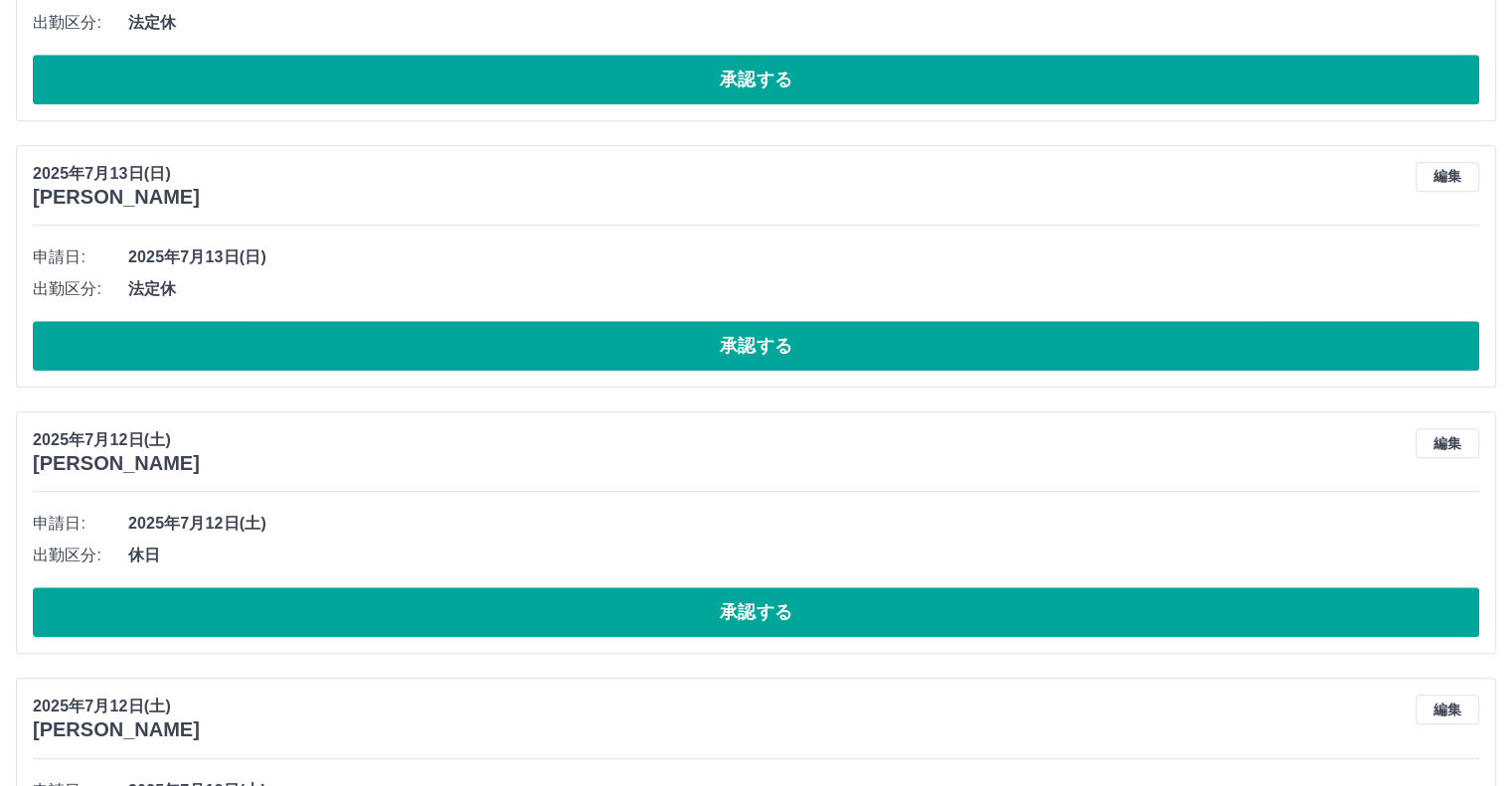 scroll, scrollTop: 2484, scrollLeft: 0, axis: vertical 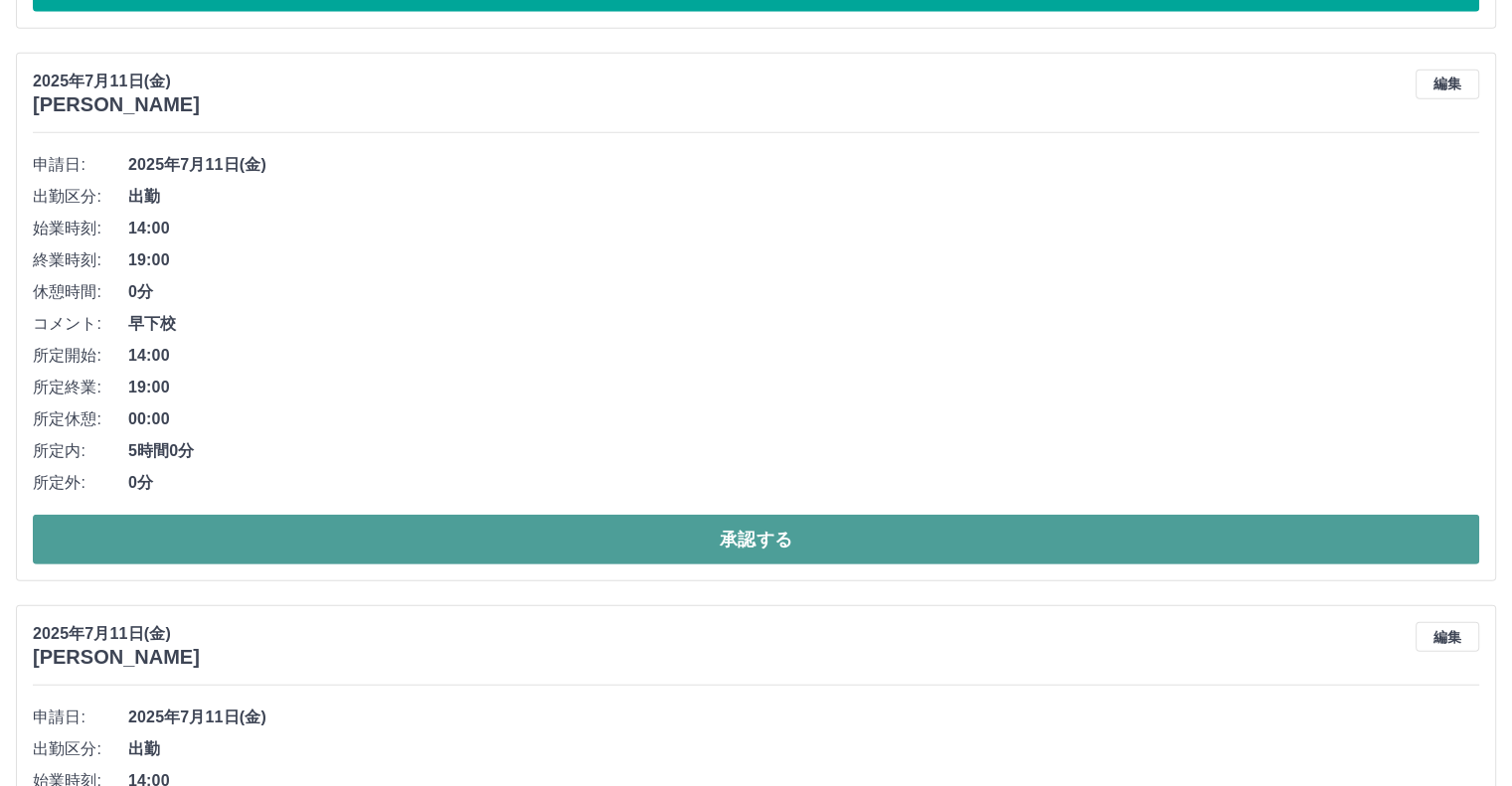 click on "承認する" at bounding box center (756, 540) 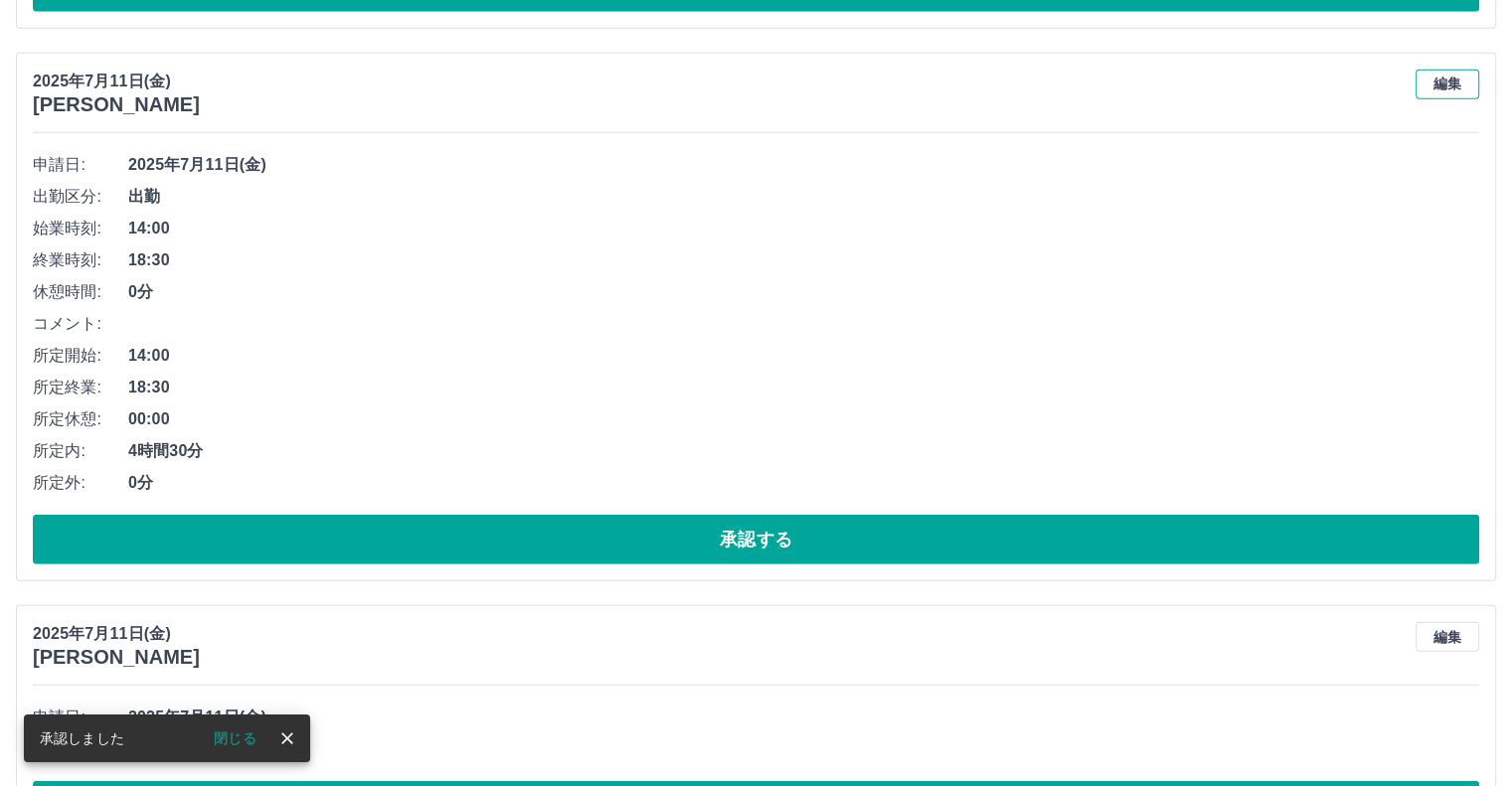 click on "編集" at bounding box center [1447, 84] 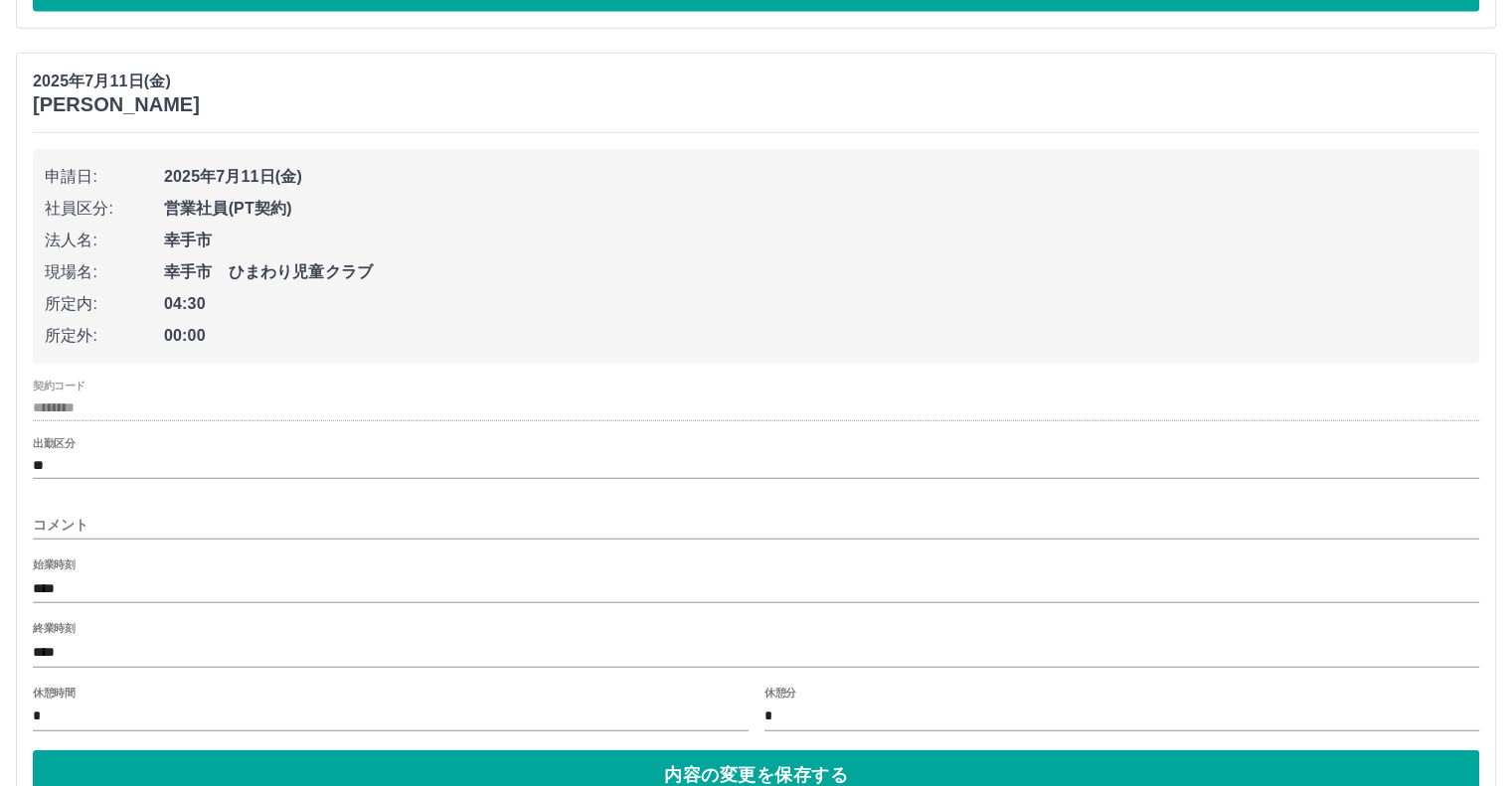 click on "コメント" at bounding box center [756, 525] 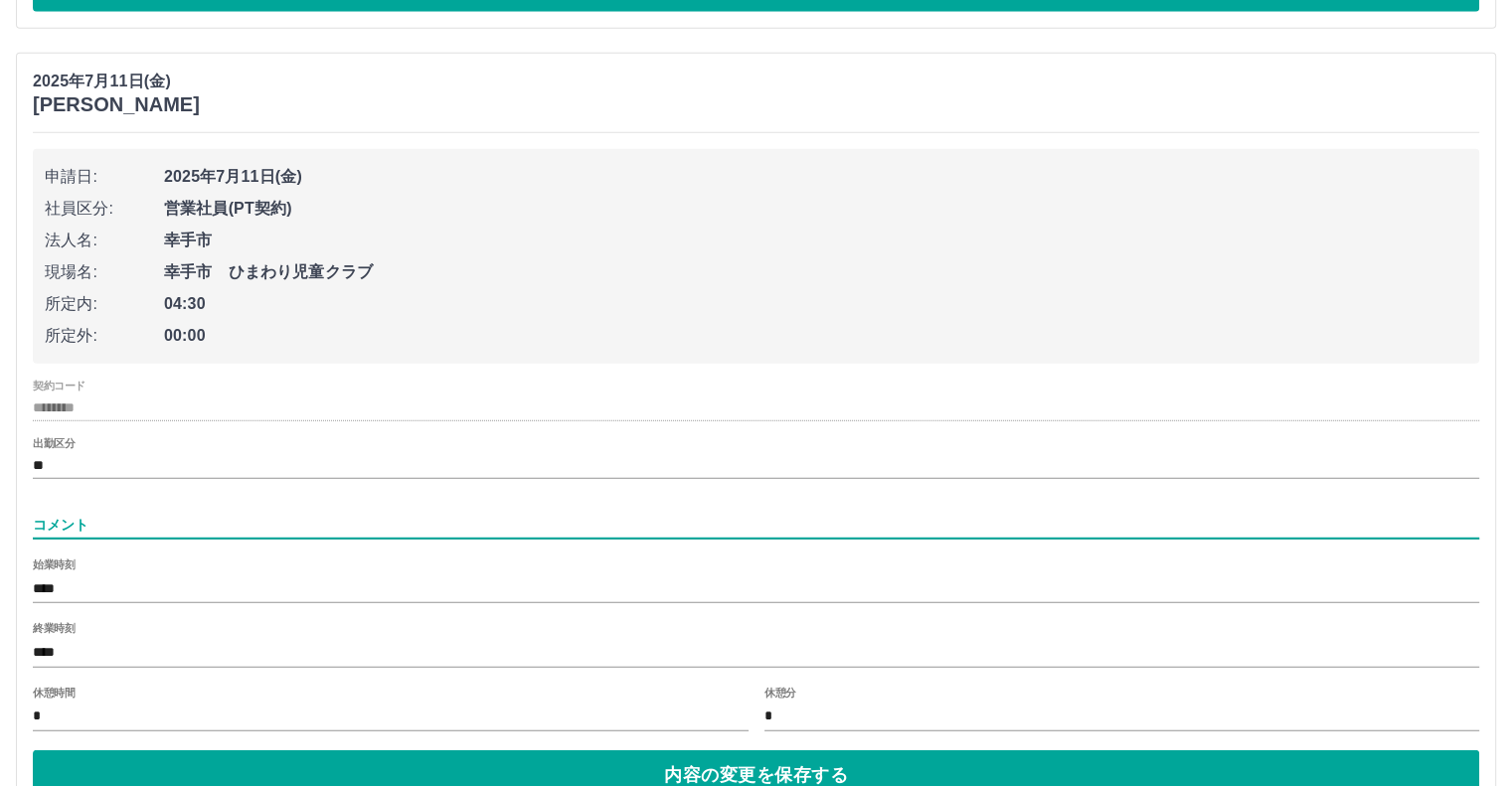 type on "***" 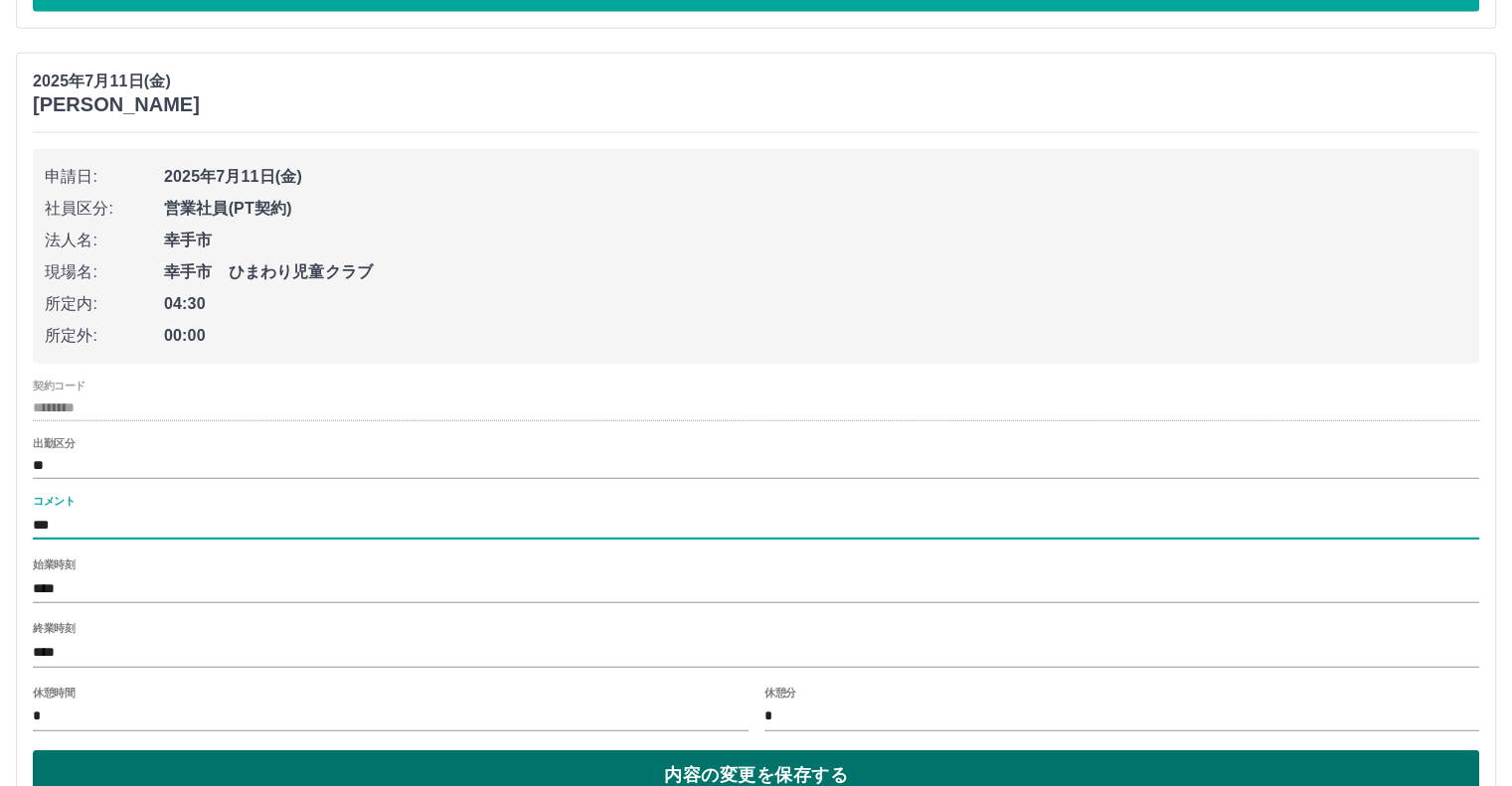 click on "内容の変更を保存する" at bounding box center [756, 775] 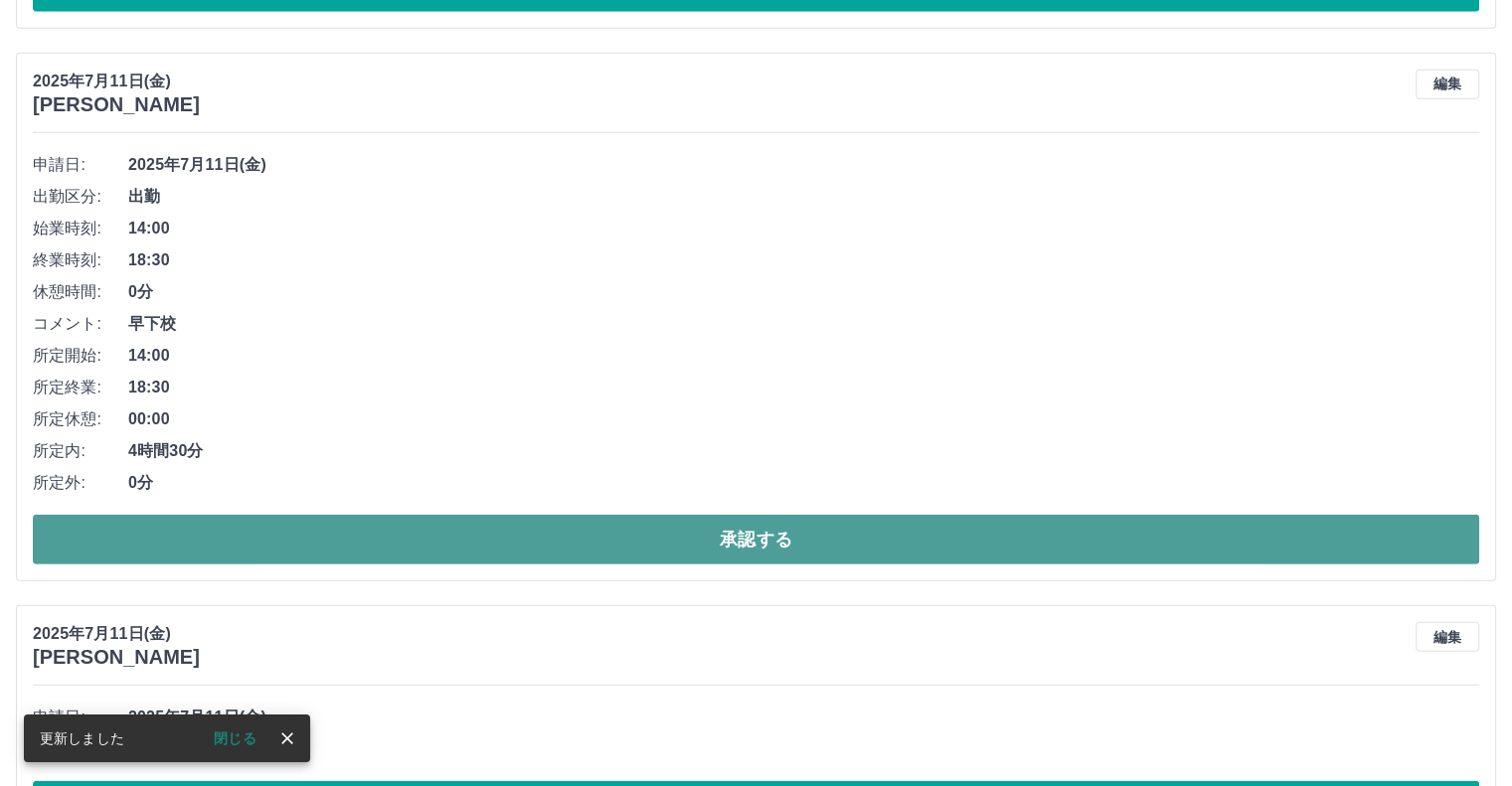 click on "承認する" at bounding box center (756, 540) 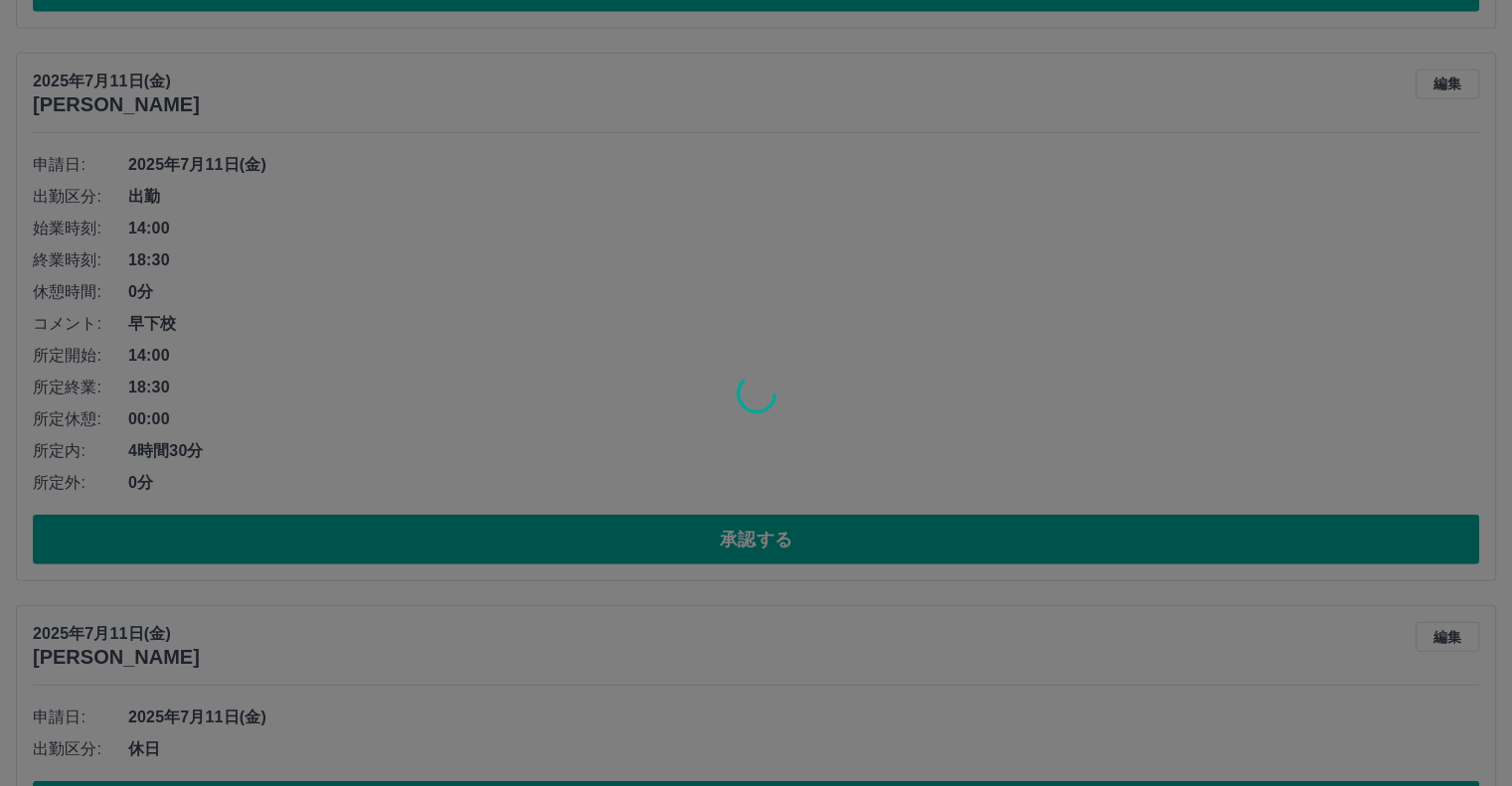 scroll, scrollTop: 5116, scrollLeft: 0, axis: vertical 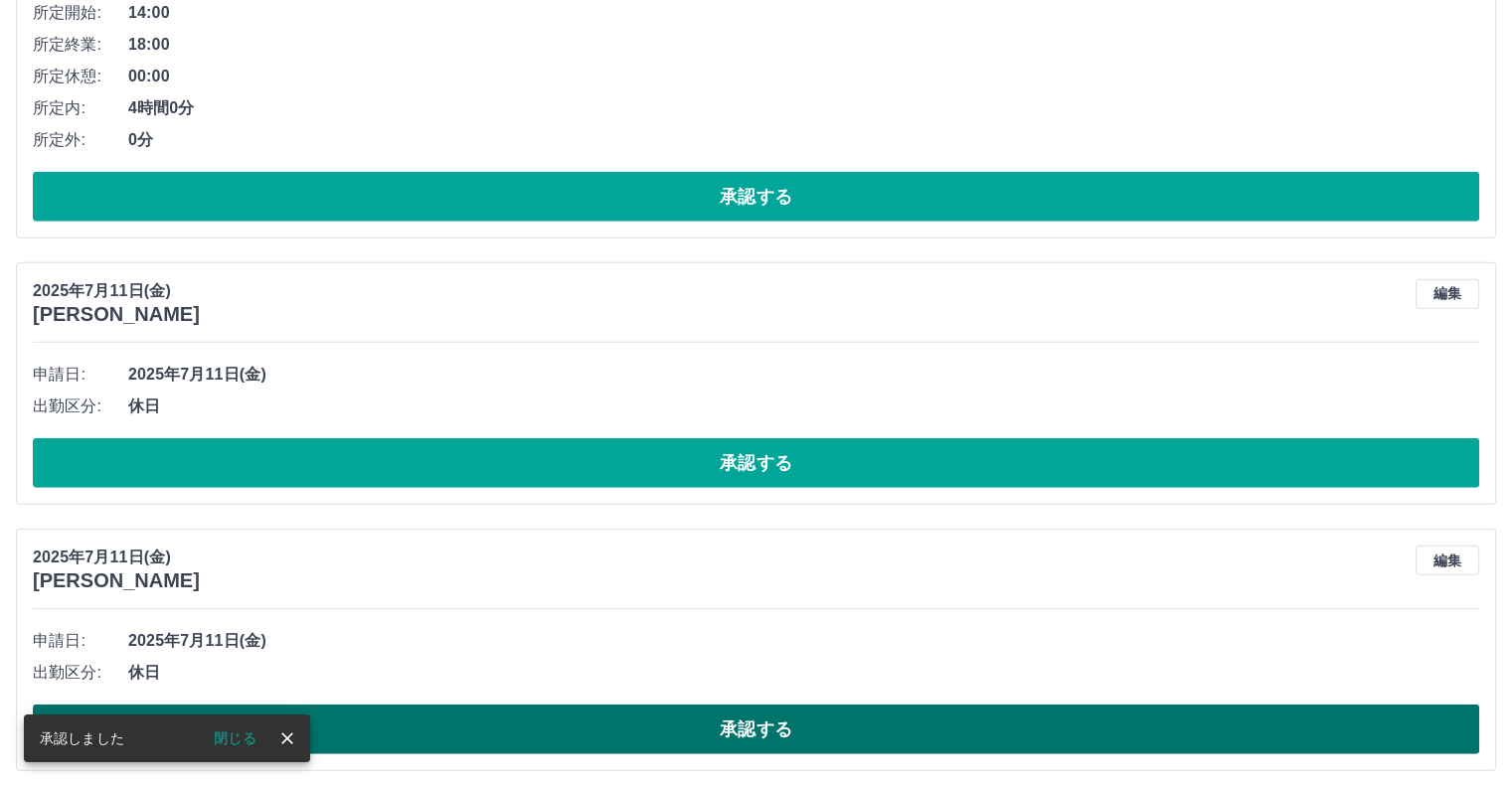 click on "承認する" at bounding box center [756, 729] 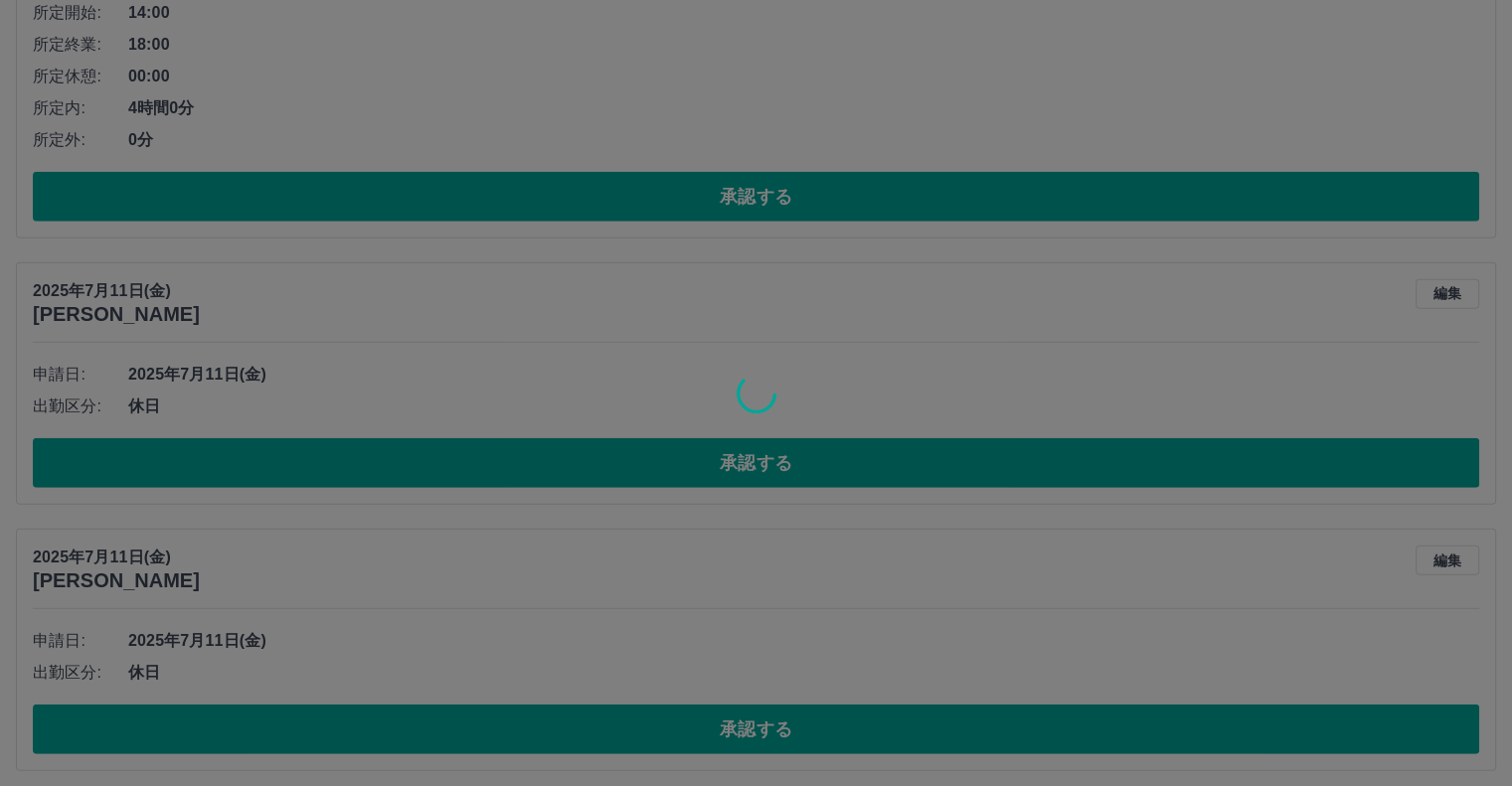 scroll, scrollTop: 4850, scrollLeft: 0, axis: vertical 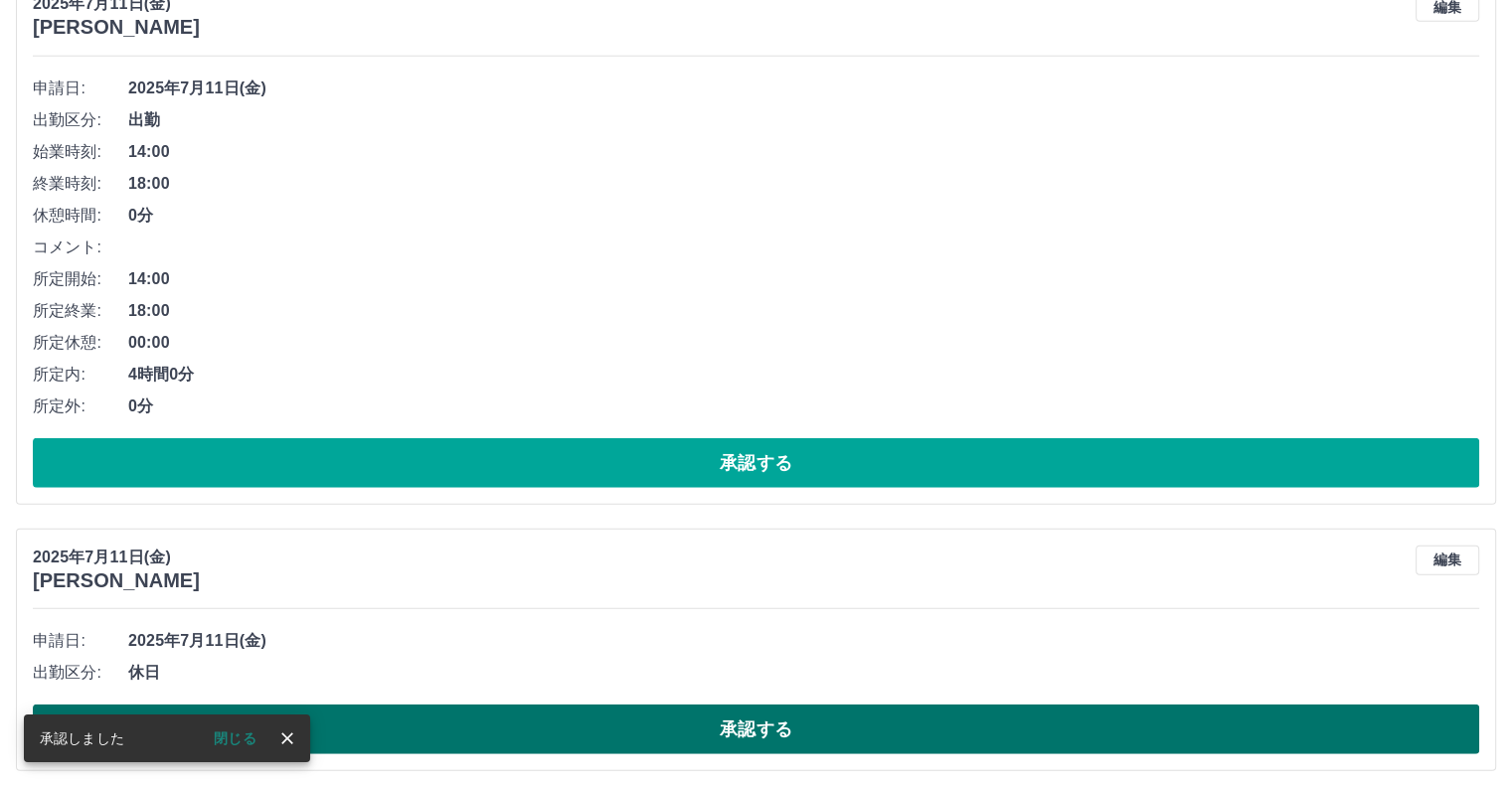 click on "承認する" at bounding box center (756, 729) 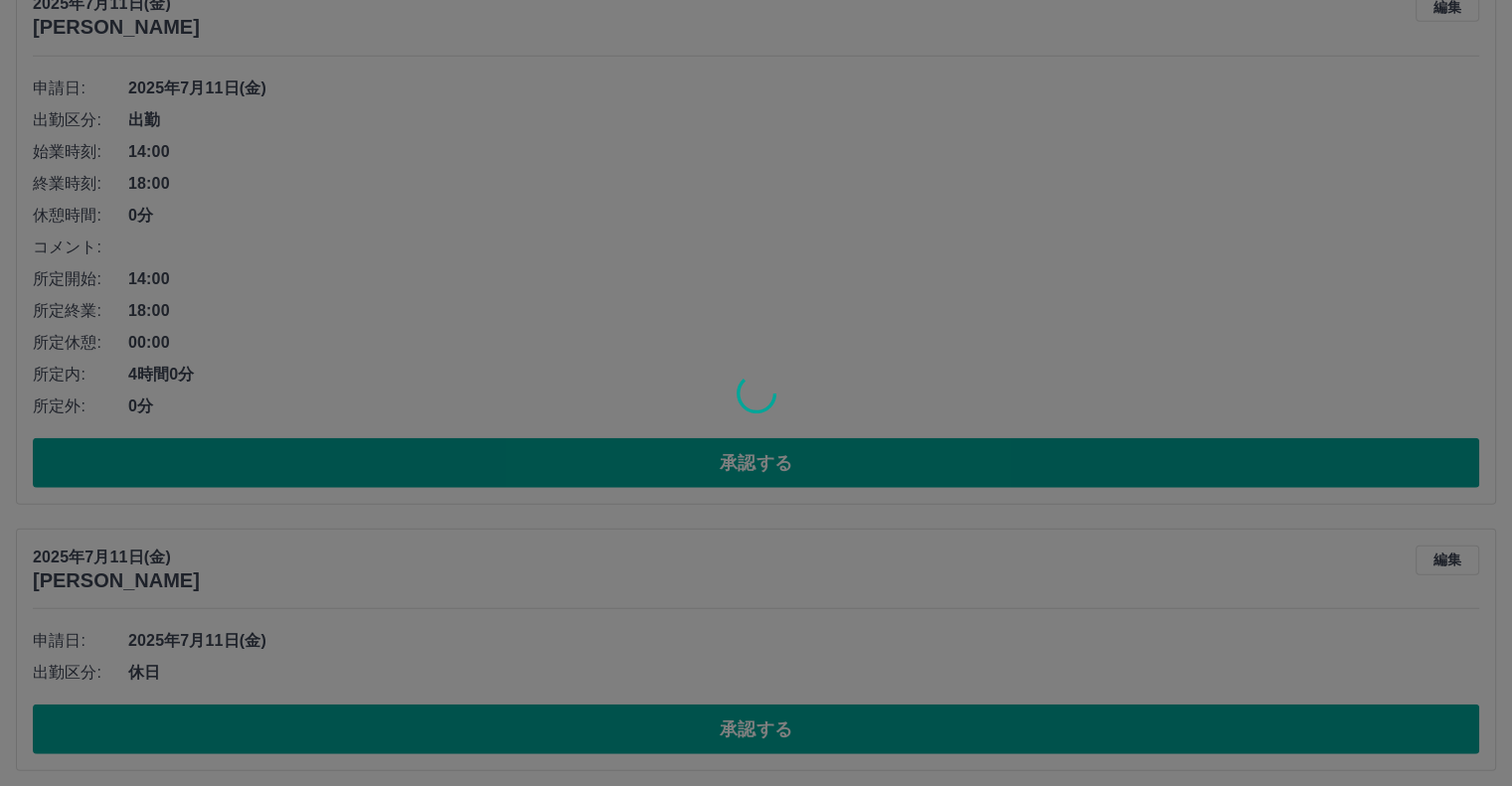 scroll, scrollTop: 4584, scrollLeft: 0, axis: vertical 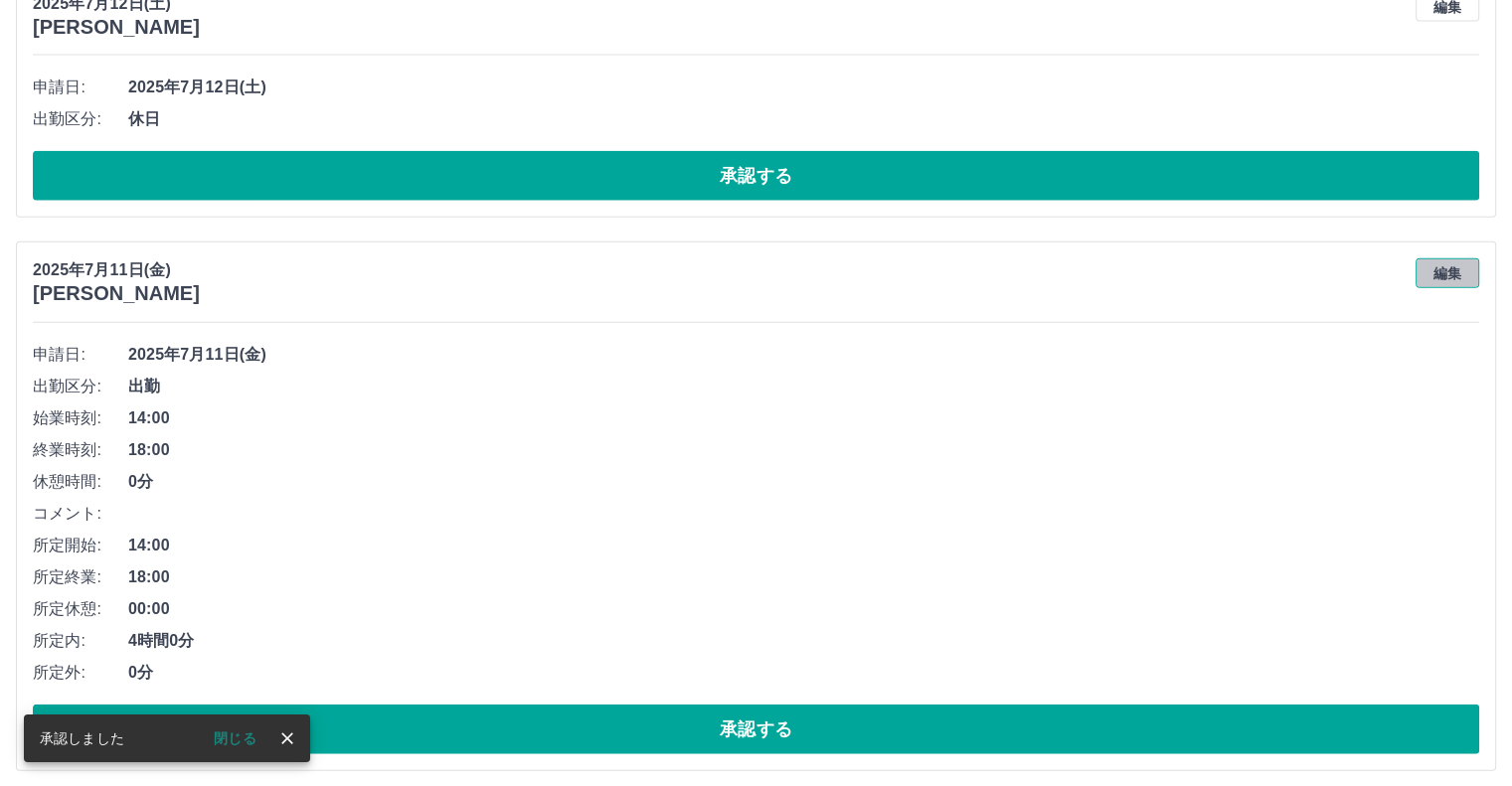 click on "編集" at bounding box center [1447, 273] 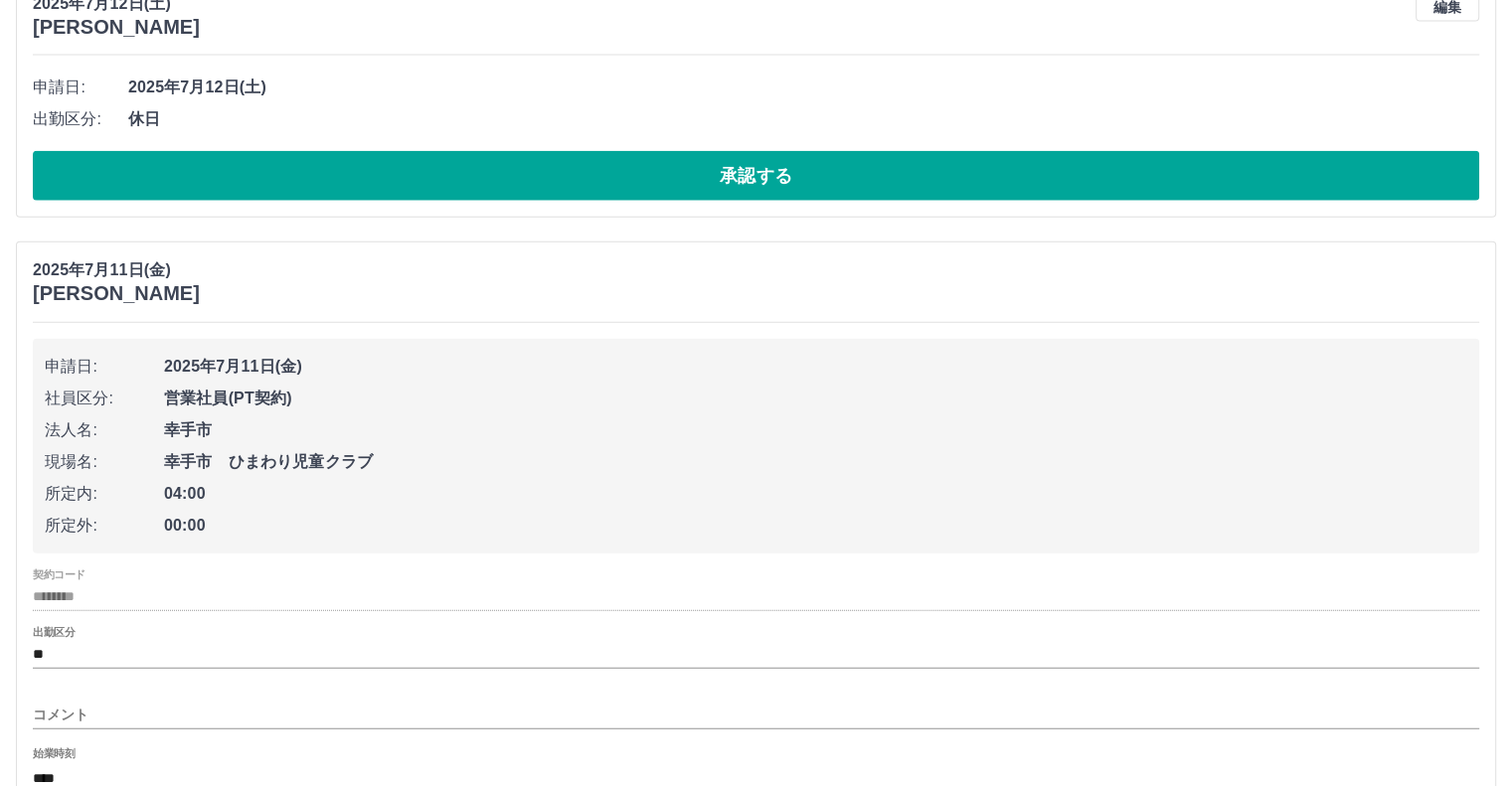 click on "コメント" at bounding box center [756, 714] 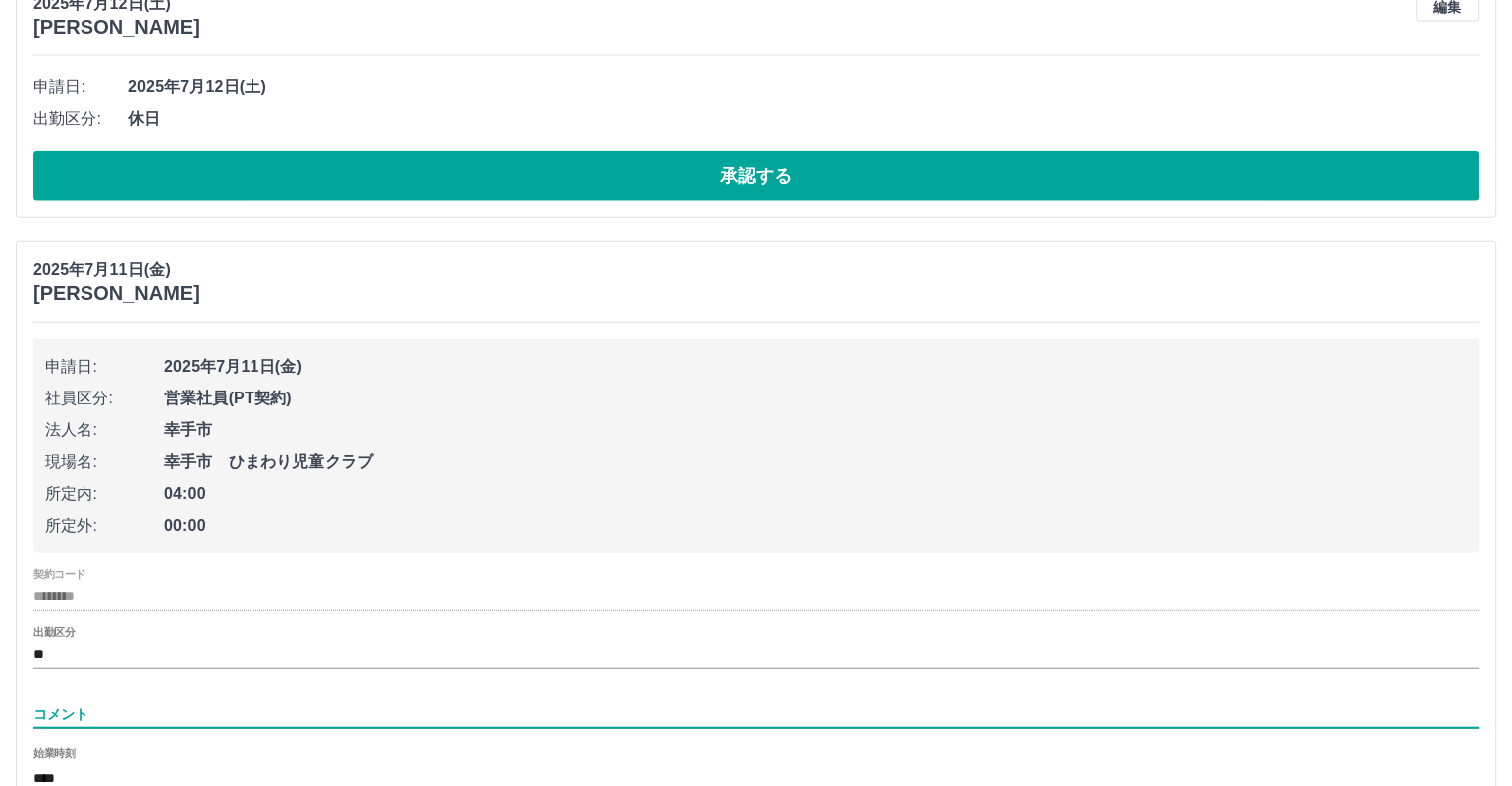 type on "***" 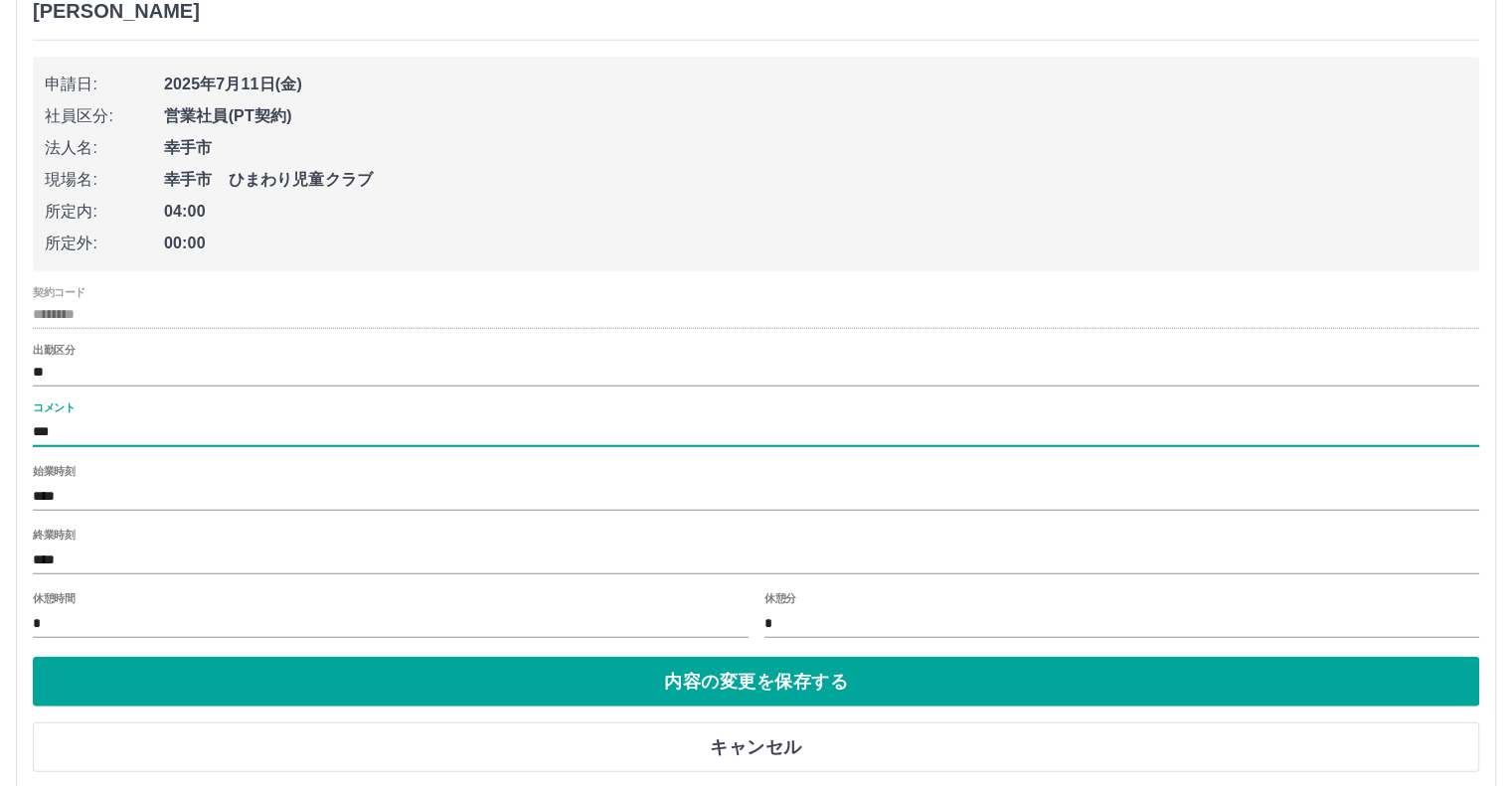 scroll, scrollTop: 4882, scrollLeft: 0, axis: vertical 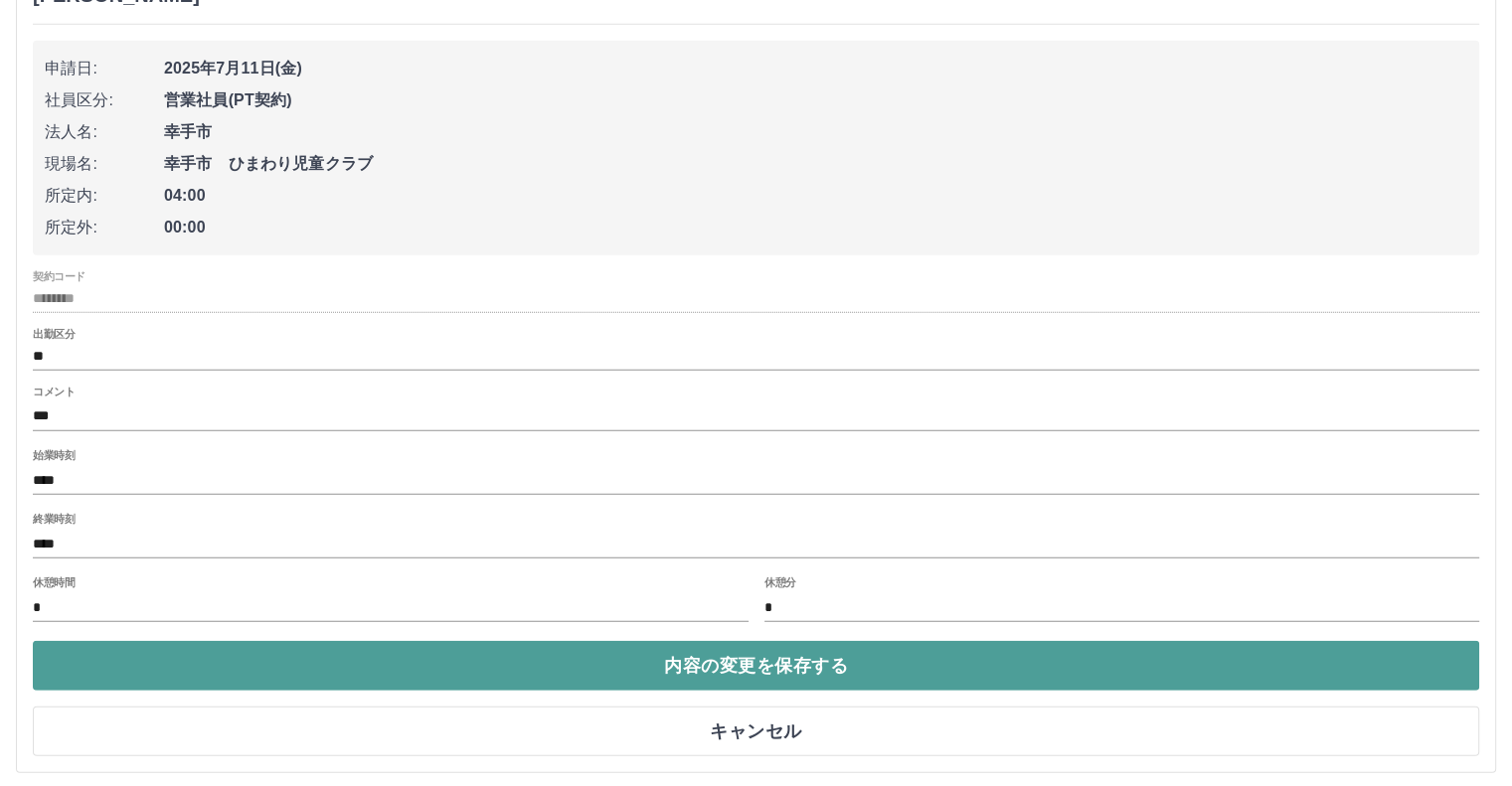 click on "内容の変更を保存する" at bounding box center (756, 666) 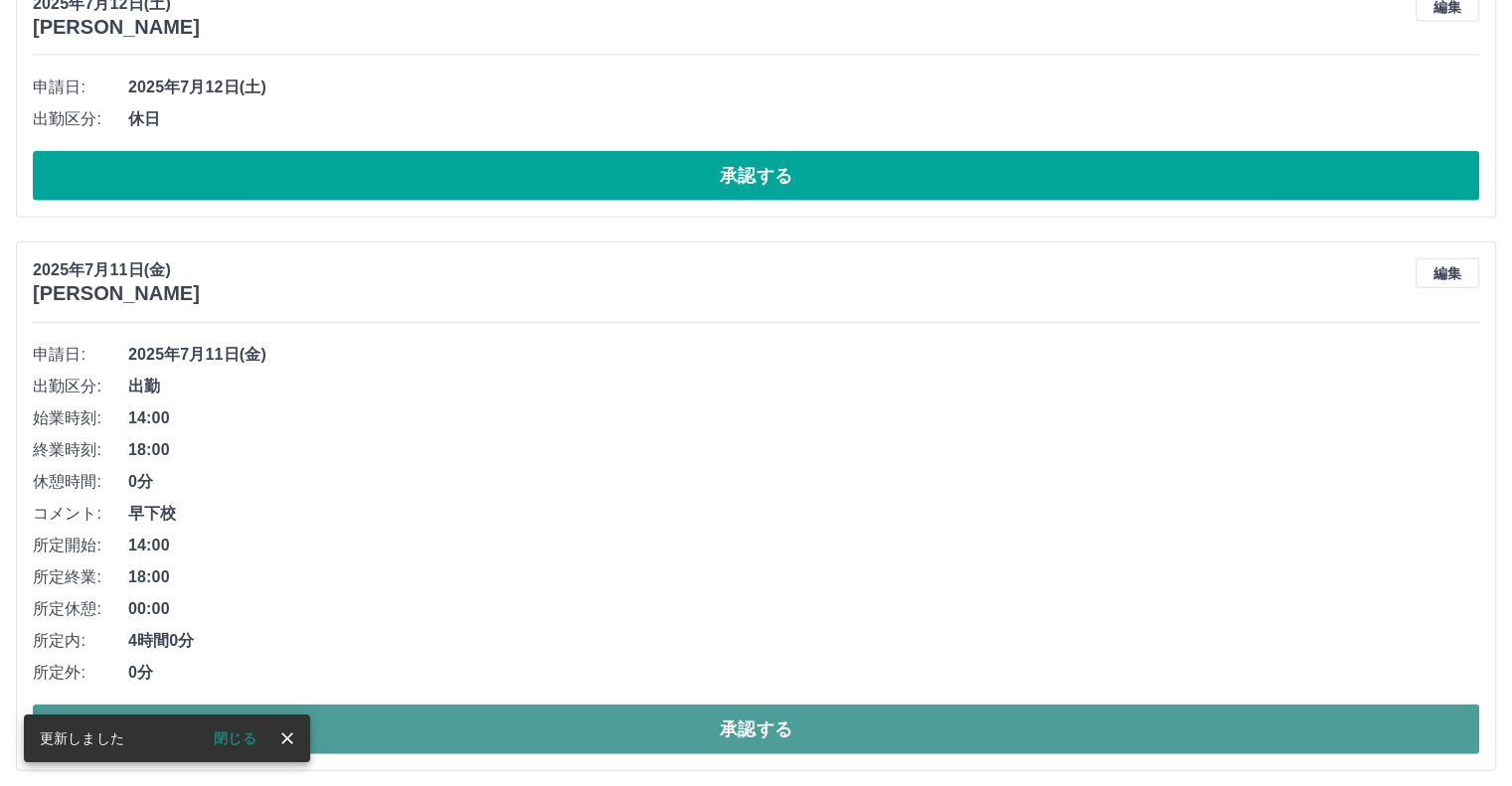 click on "承認する" at bounding box center (756, 729) 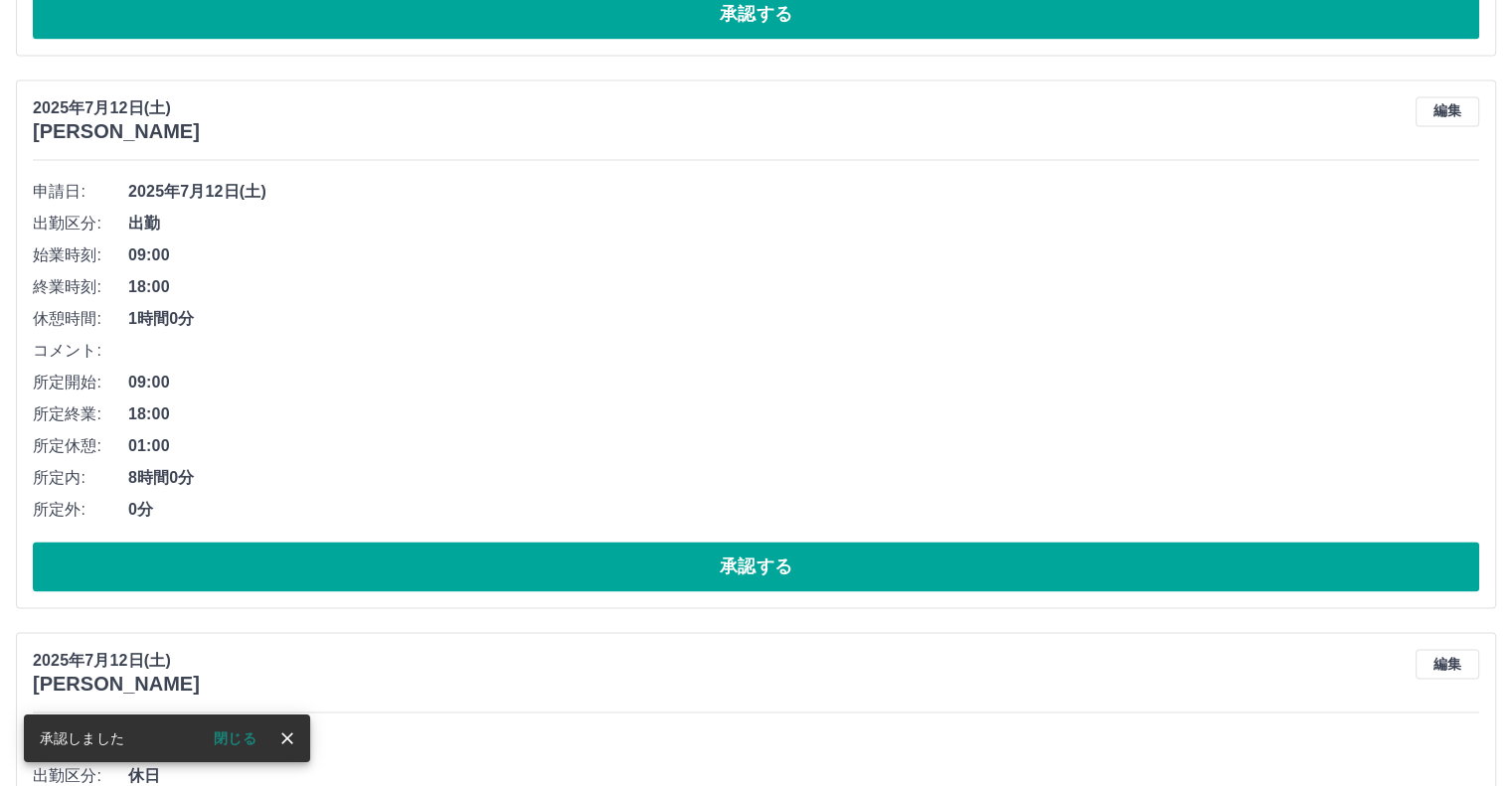 scroll, scrollTop: 2840, scrollLeft: 0, axis: vertical 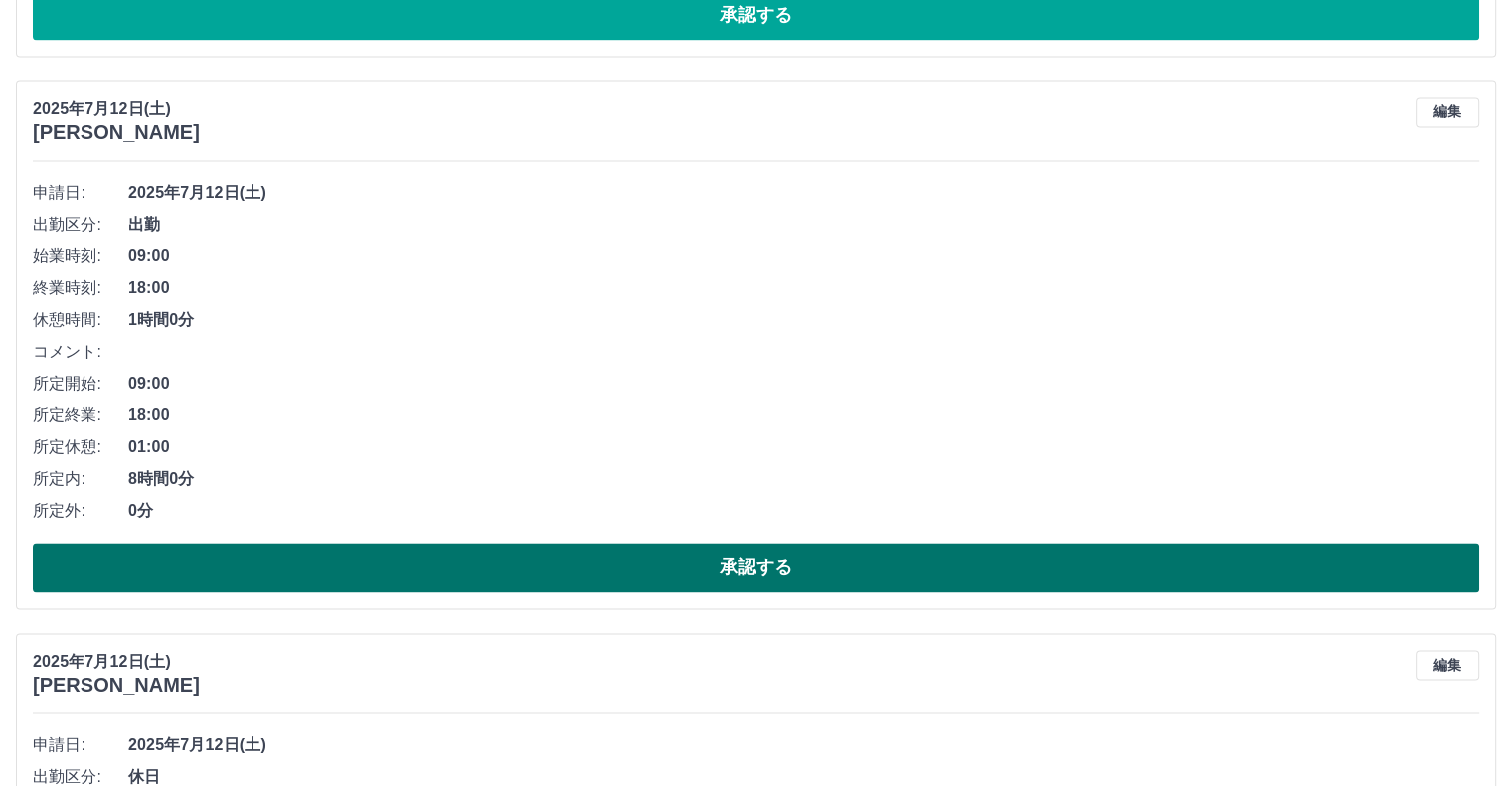 click on "承認する" at bounding box center [756, 567] 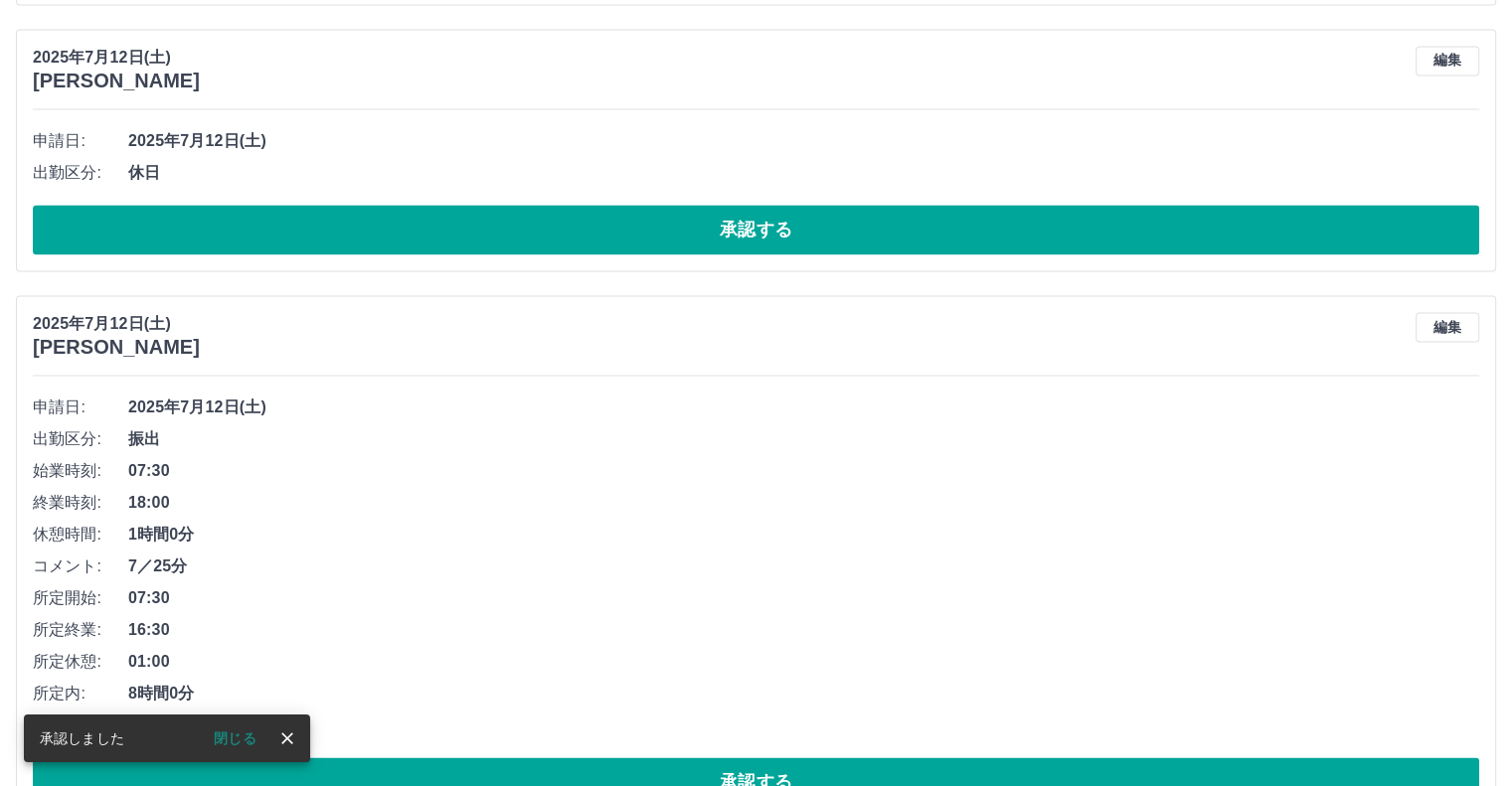 scroll, scrollTop: 2939, scrollLeft: 0, axis: vertical 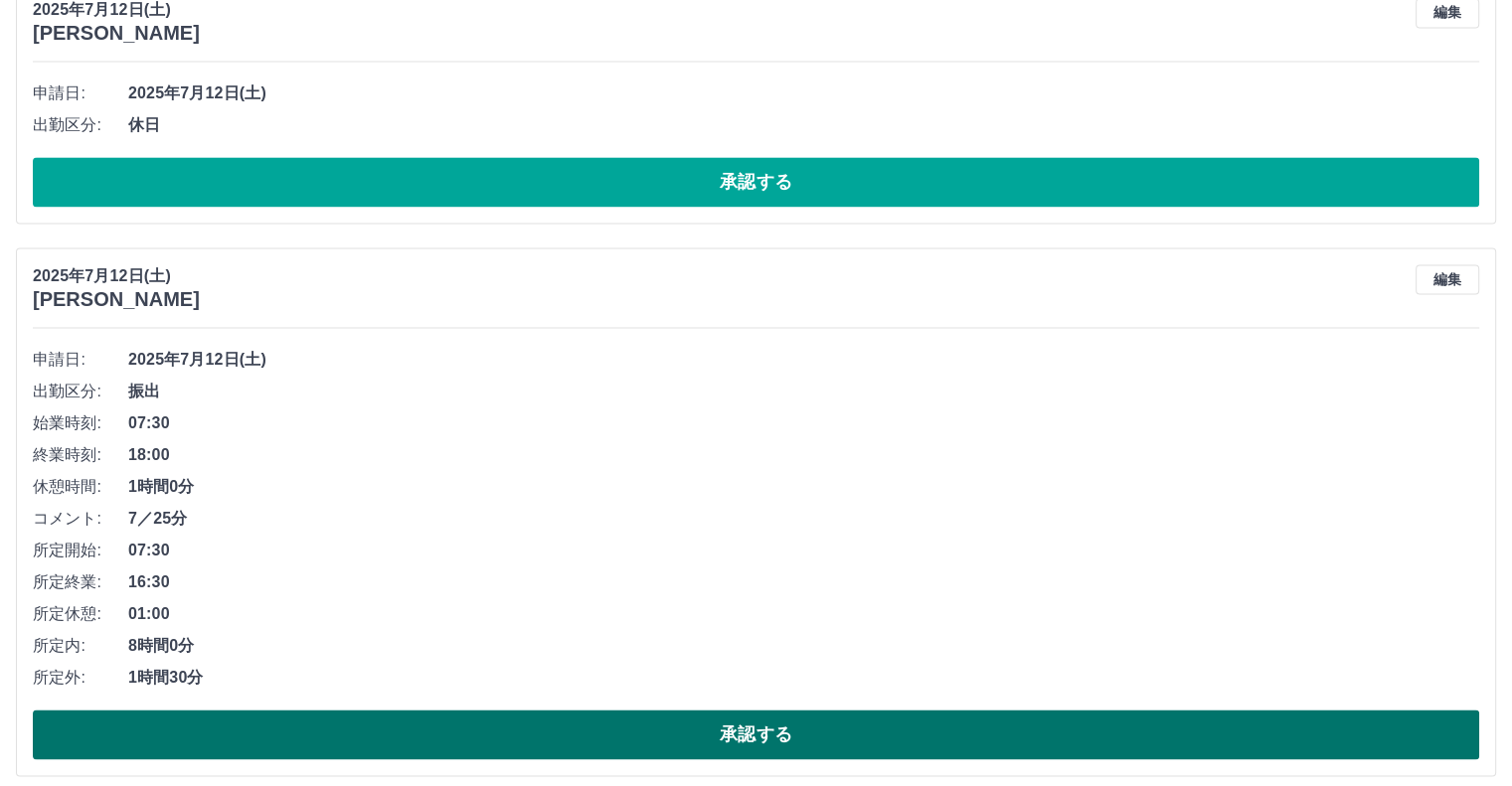click on "承認する" at bounding box center (756, 734) 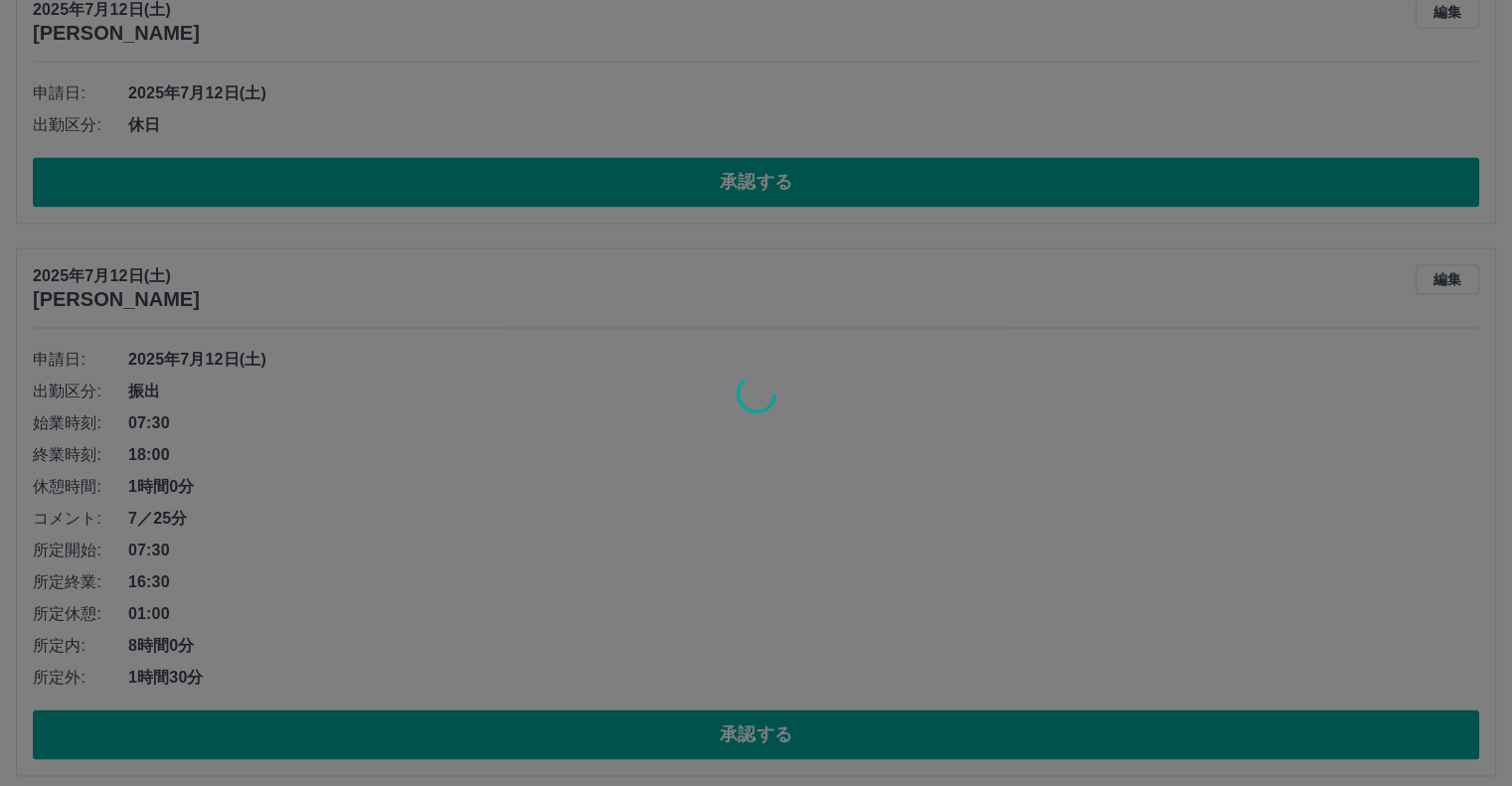 scroll, scrollTop: 2927, scrollLeft: 0, axis: vertical 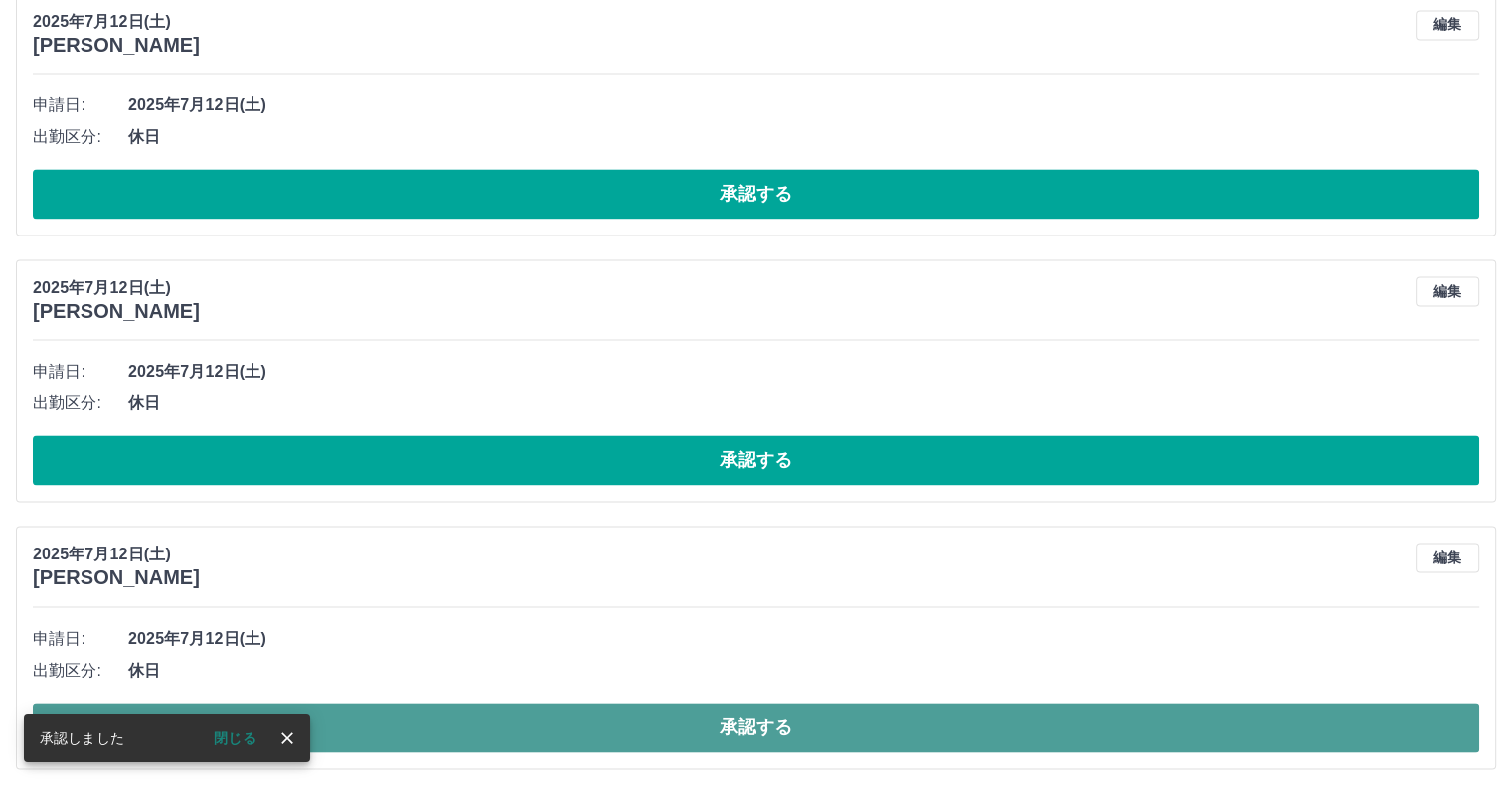 click on "承認する" at bounding box center (756, 727) 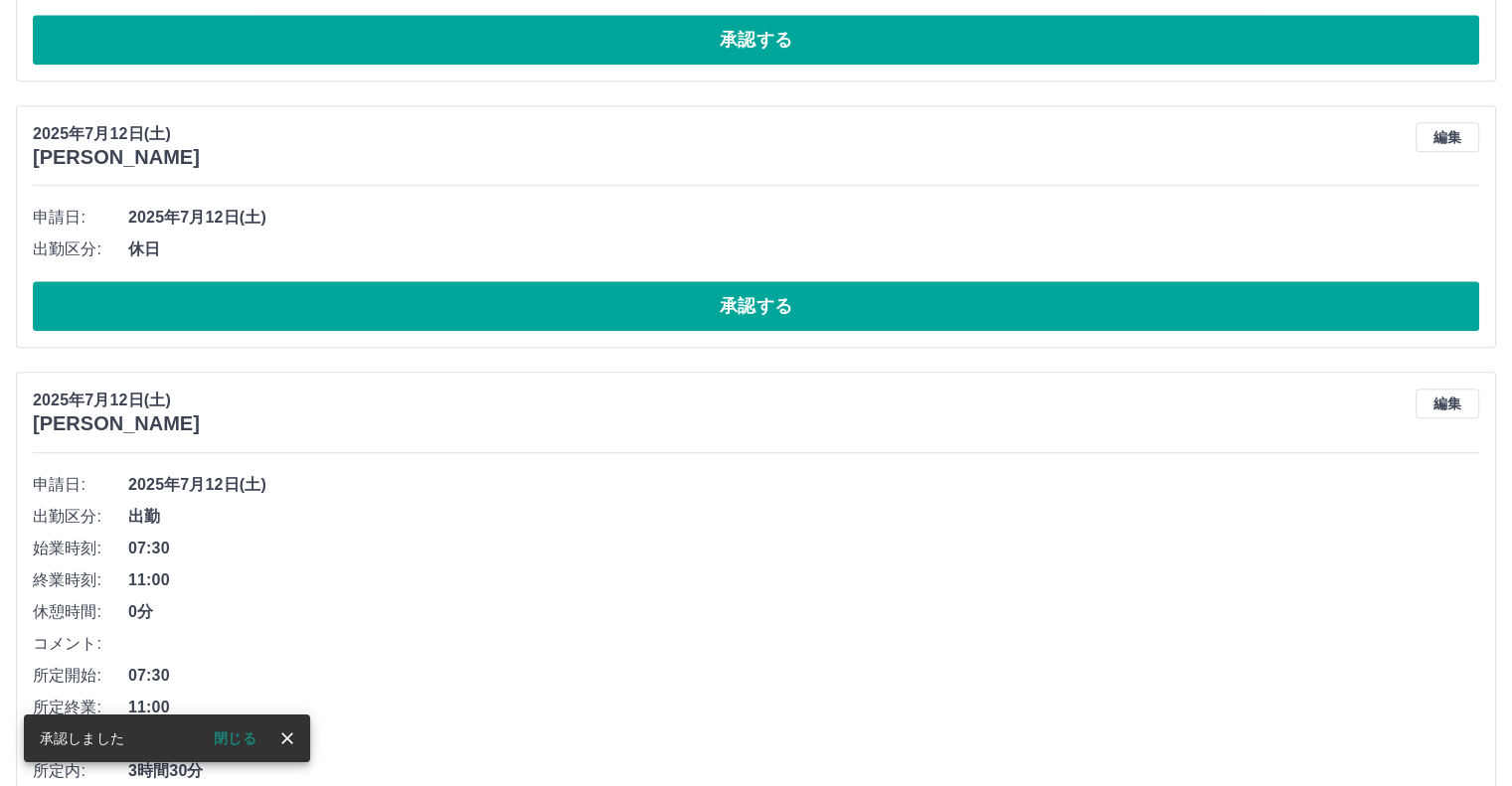 scroll, scrollTop: 1966, scrollLeft: 0, axis: vertical 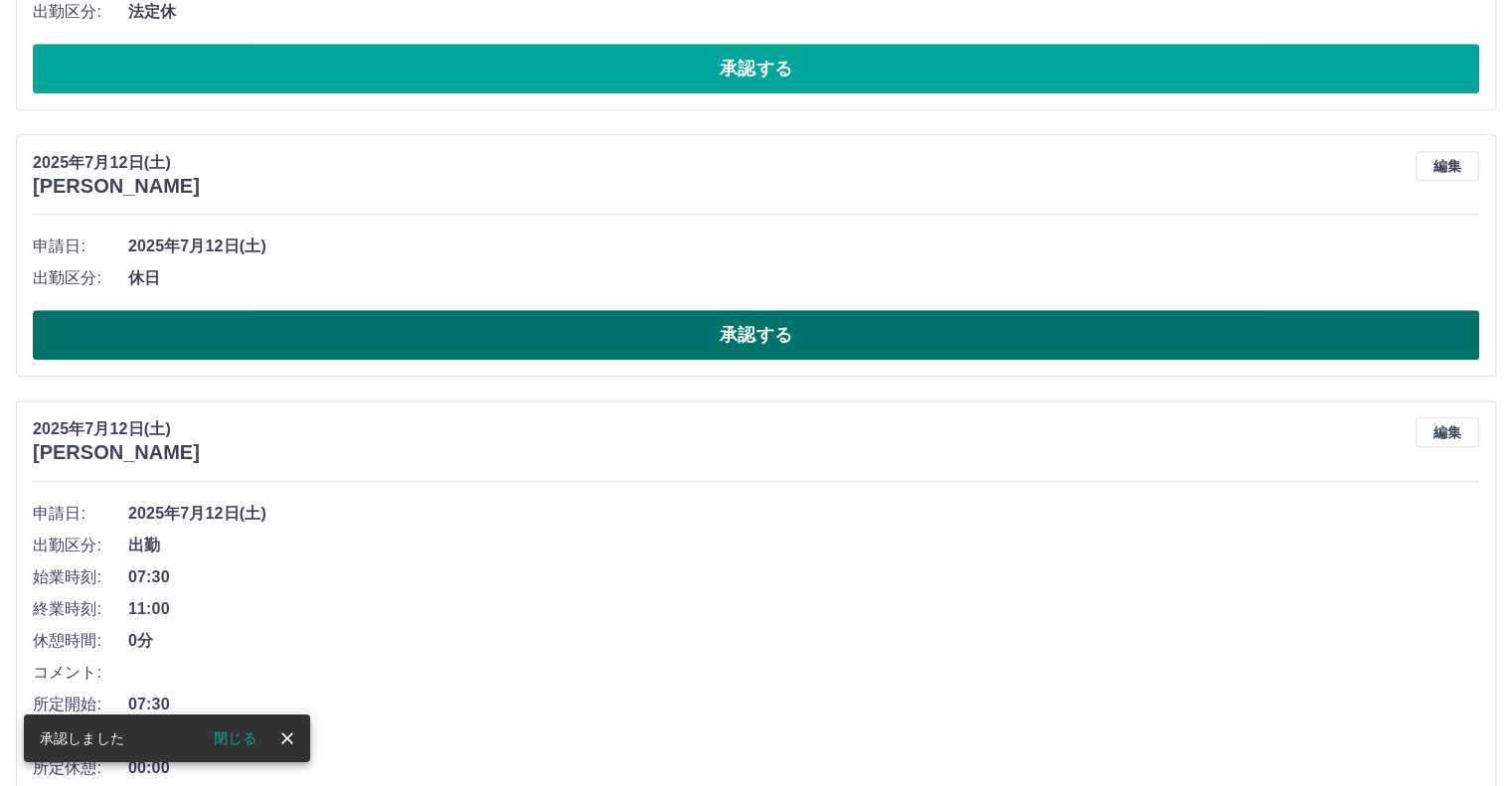 click on "承認する" at bounding box center (756, 335) 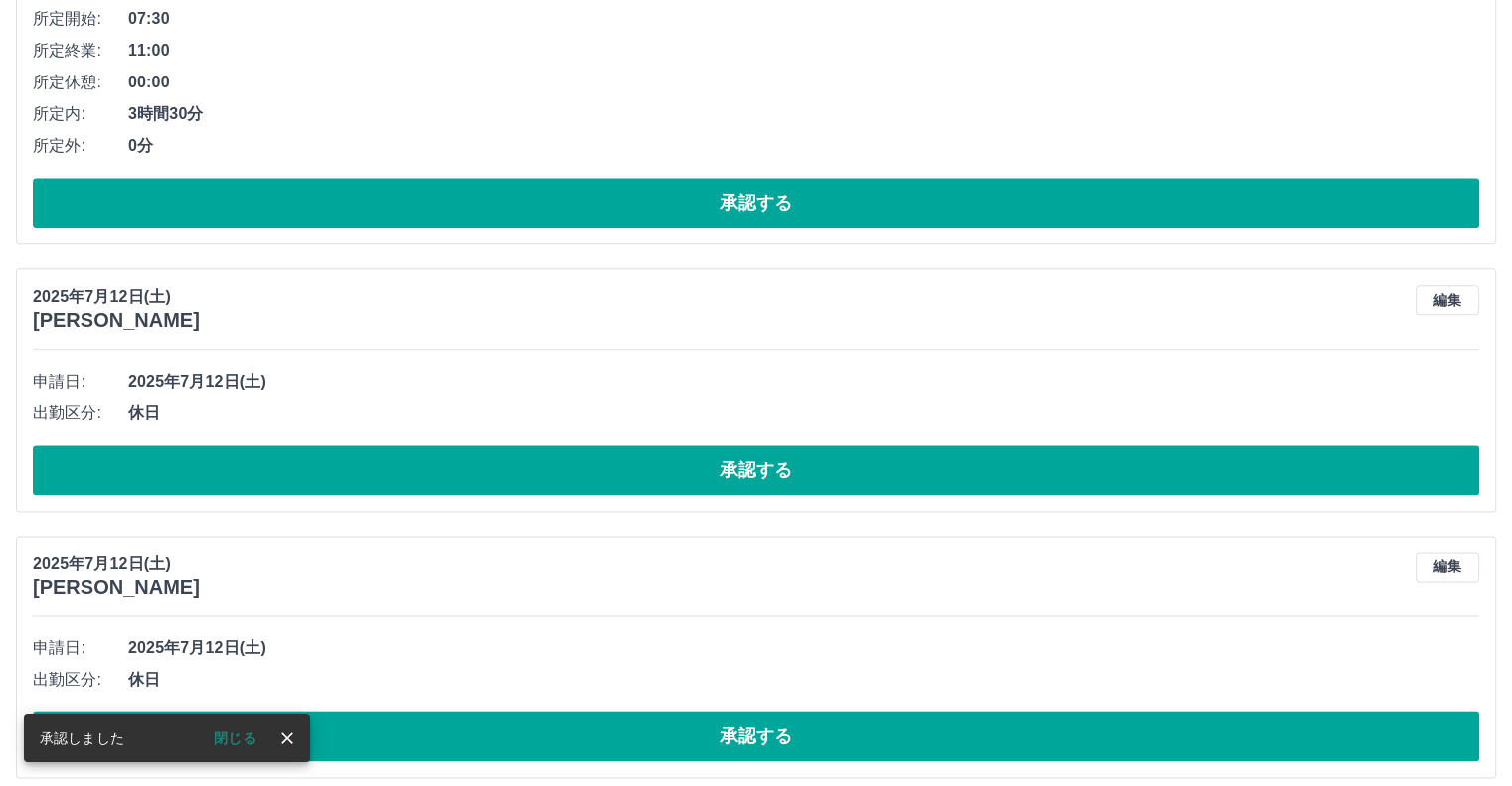 scroll, scrollTop: 2396, scrollLeft: 0, axis: vertical 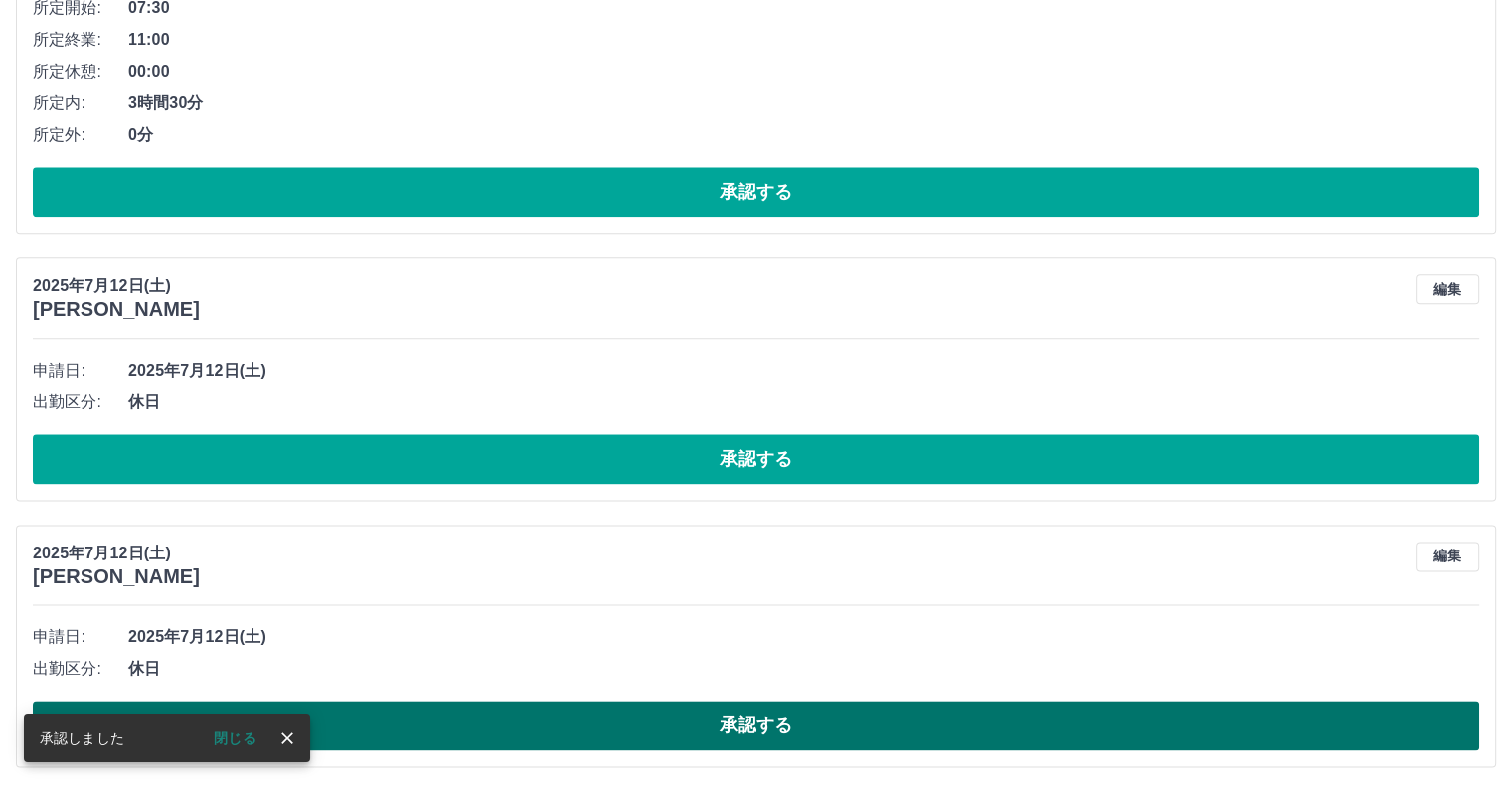 click on "承認する" at bounding box center [756, 725] 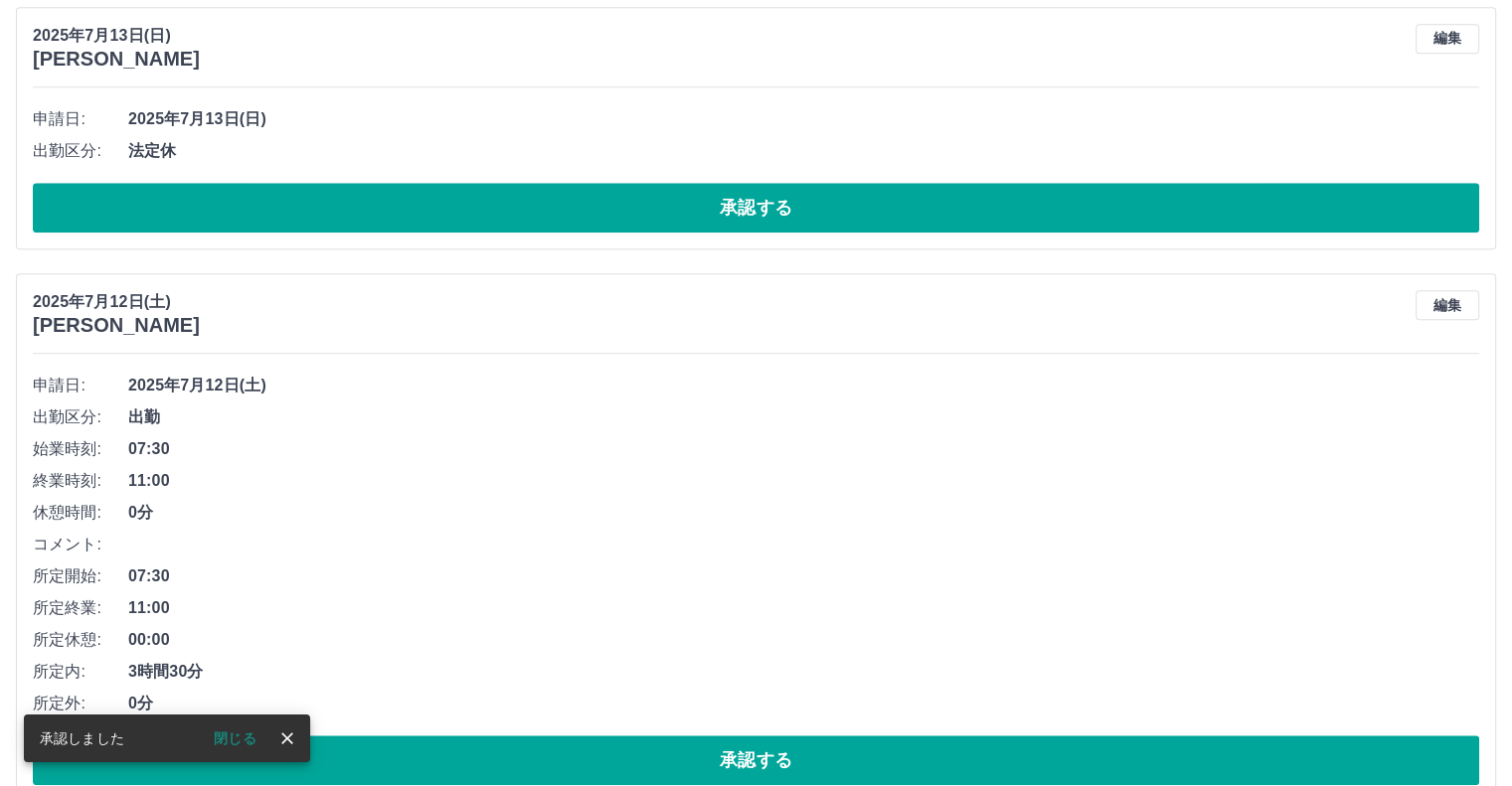 scroll, scrollTop: 1831, scrollLeft: 0, axis: vertical 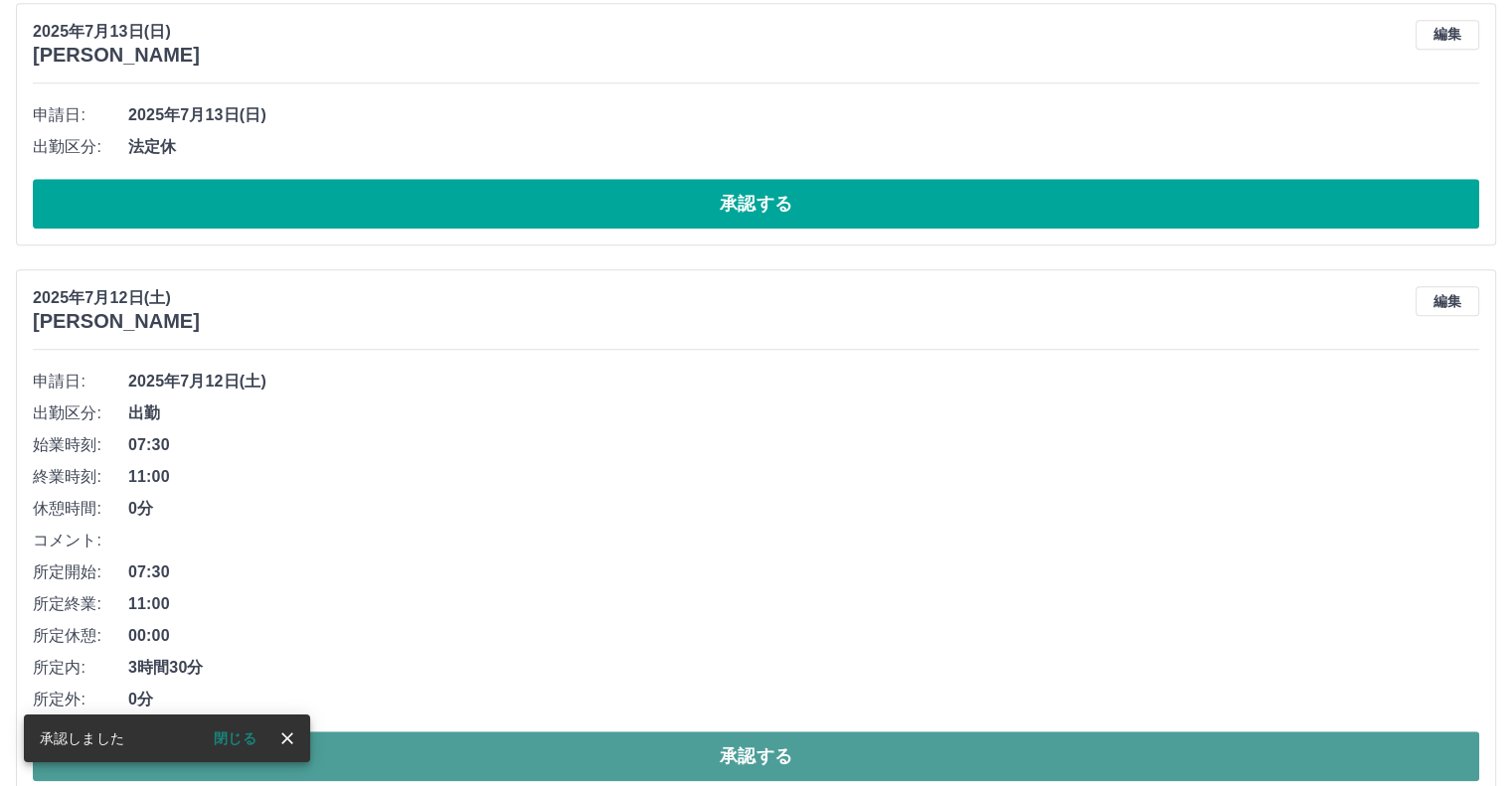 click on "承認する" at bounding box center [756, 756] 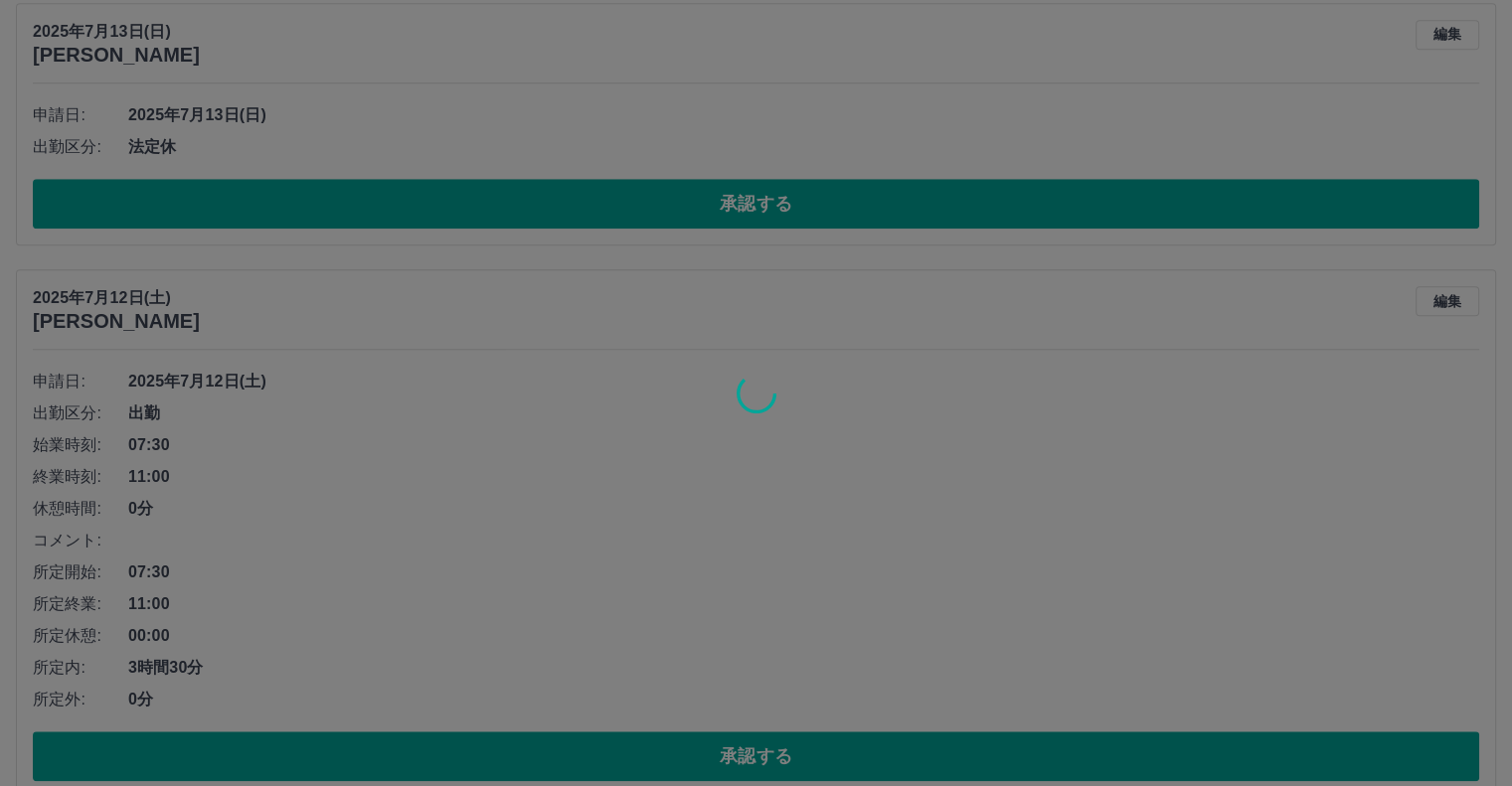 scroll, scrollTop: 1578, scrollLeft: 0, axis: vertical 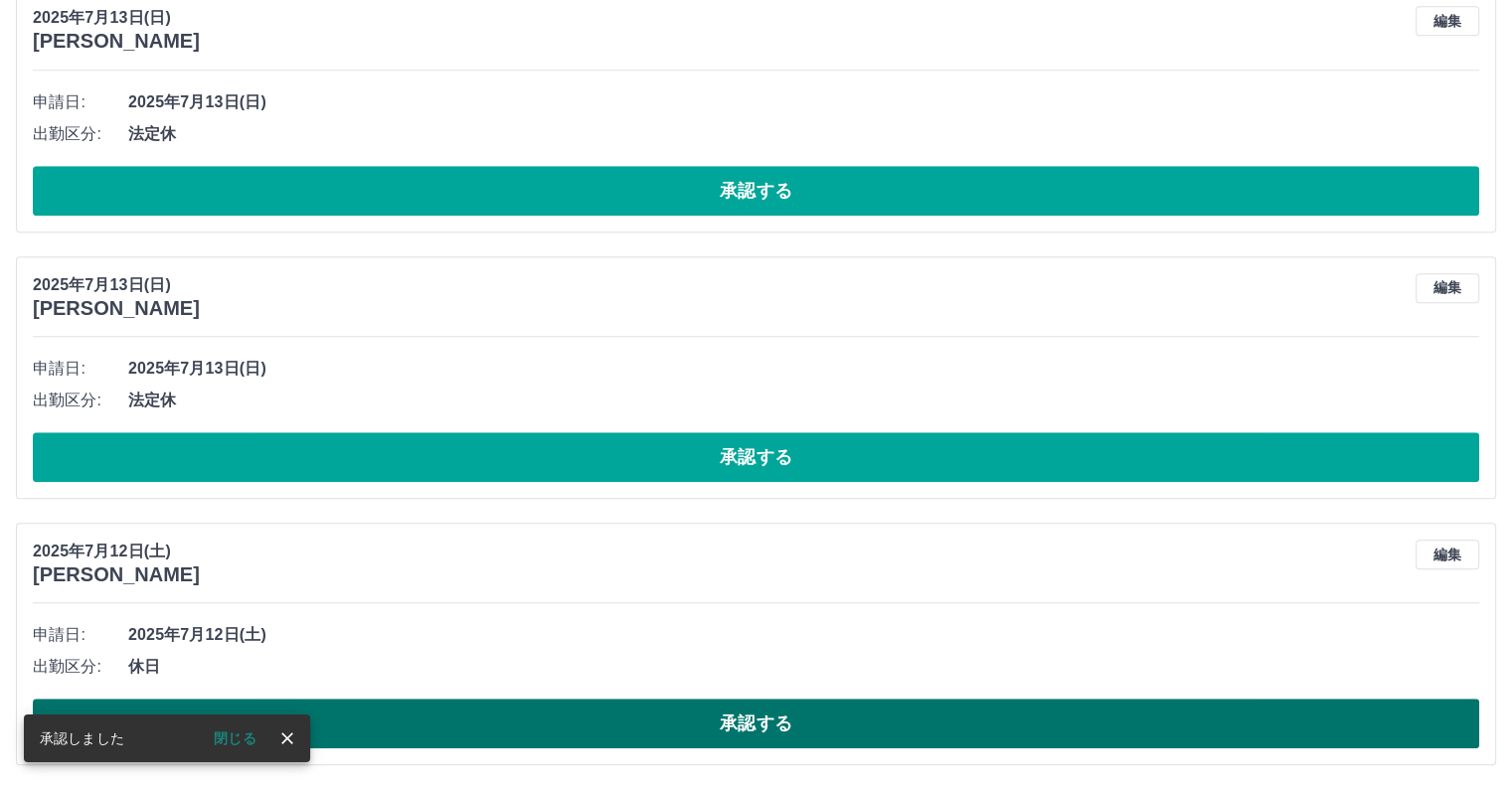 click on "承認する" at bounding box center [756, 723] 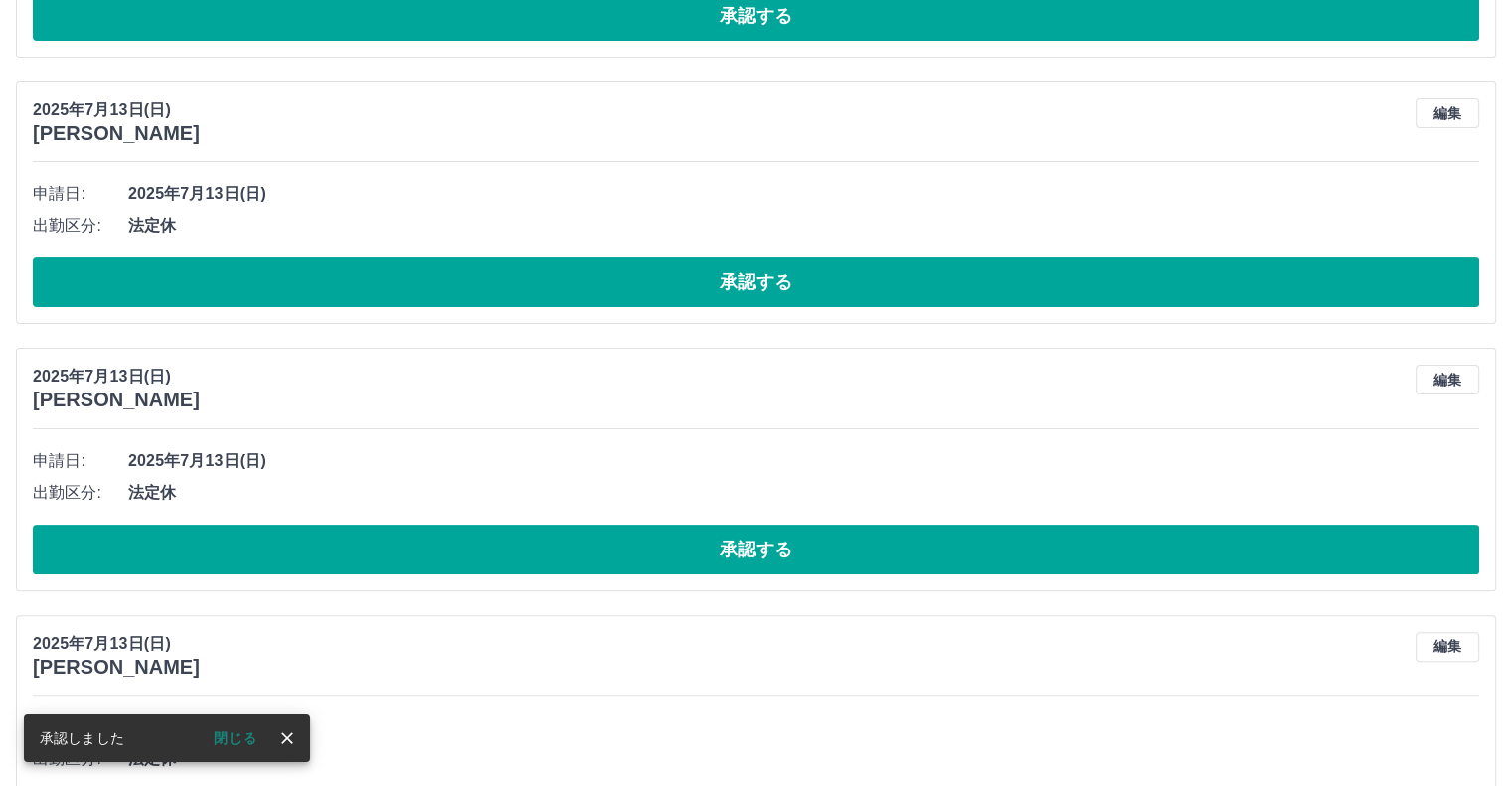 scroll, scrollTop: 417, scrollLeft: 0, axis: vertical 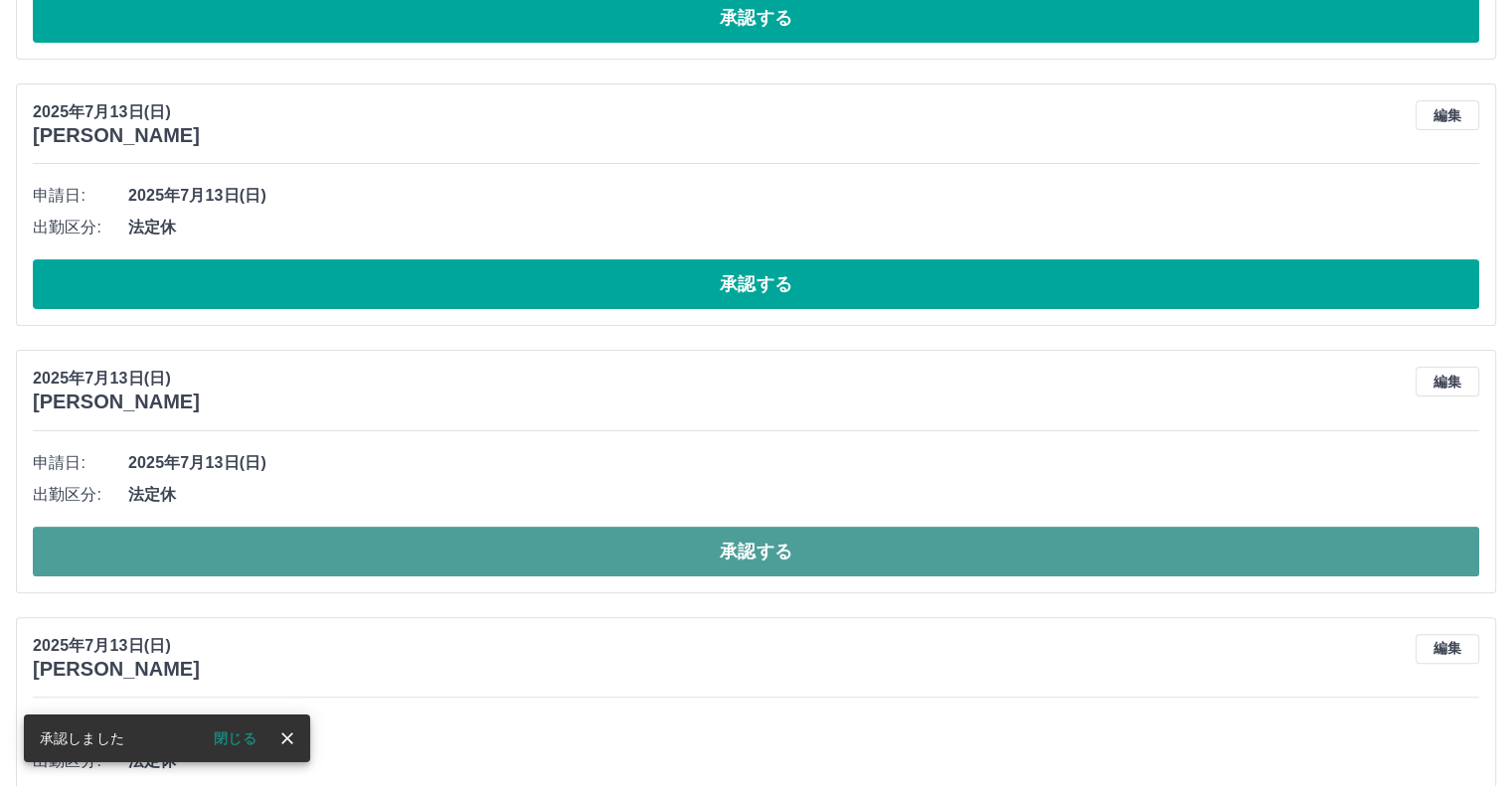 click on "承認する" at bounding box center (756, 551) 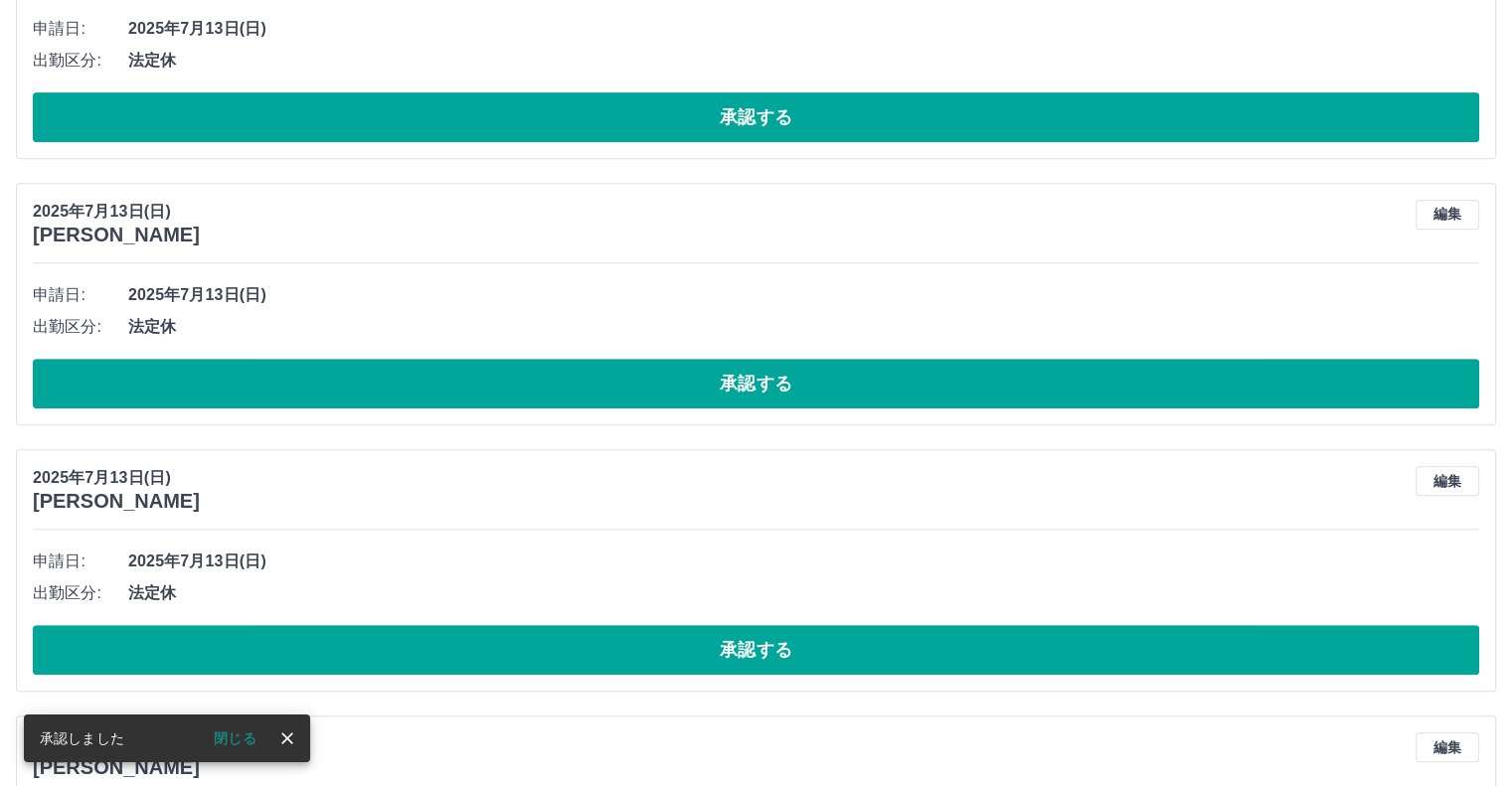 scroll, scrollTop: 1045, scrollLeft: 0, axis: vertical 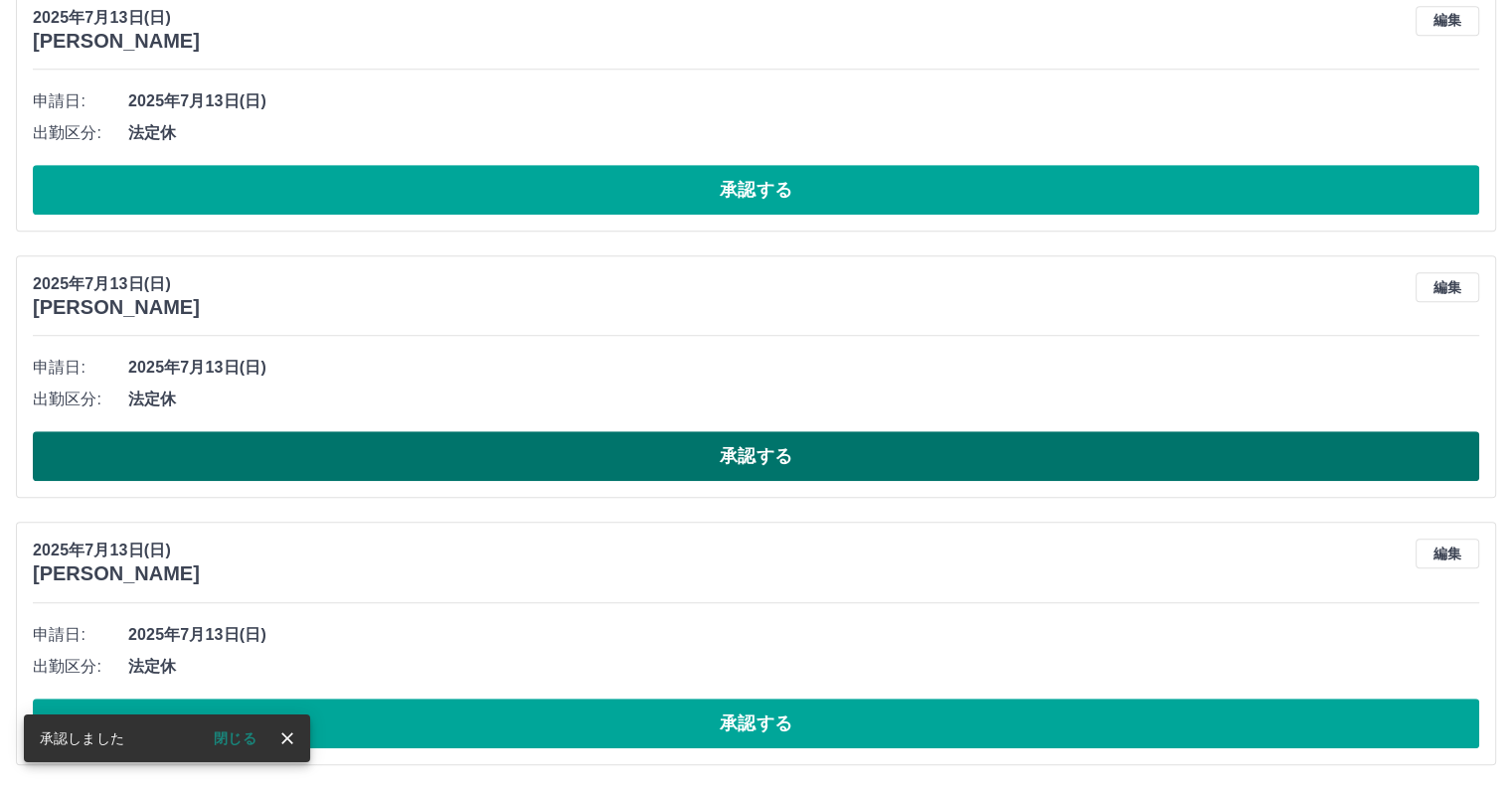click on "承認する" at bounding box center (756, 456) 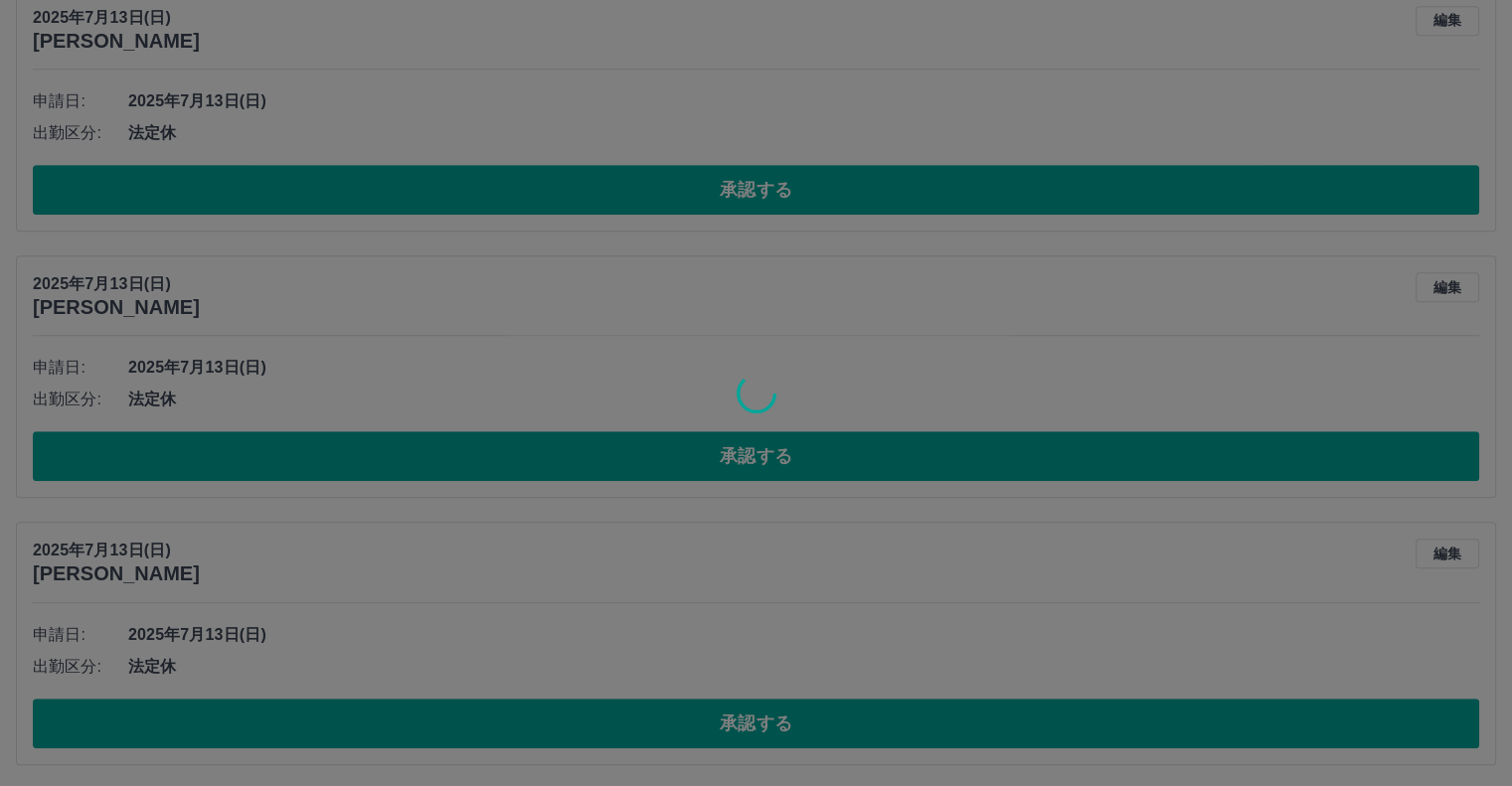 scroll, scrollTop: 779, scrollLeft: 0, axis: vertical 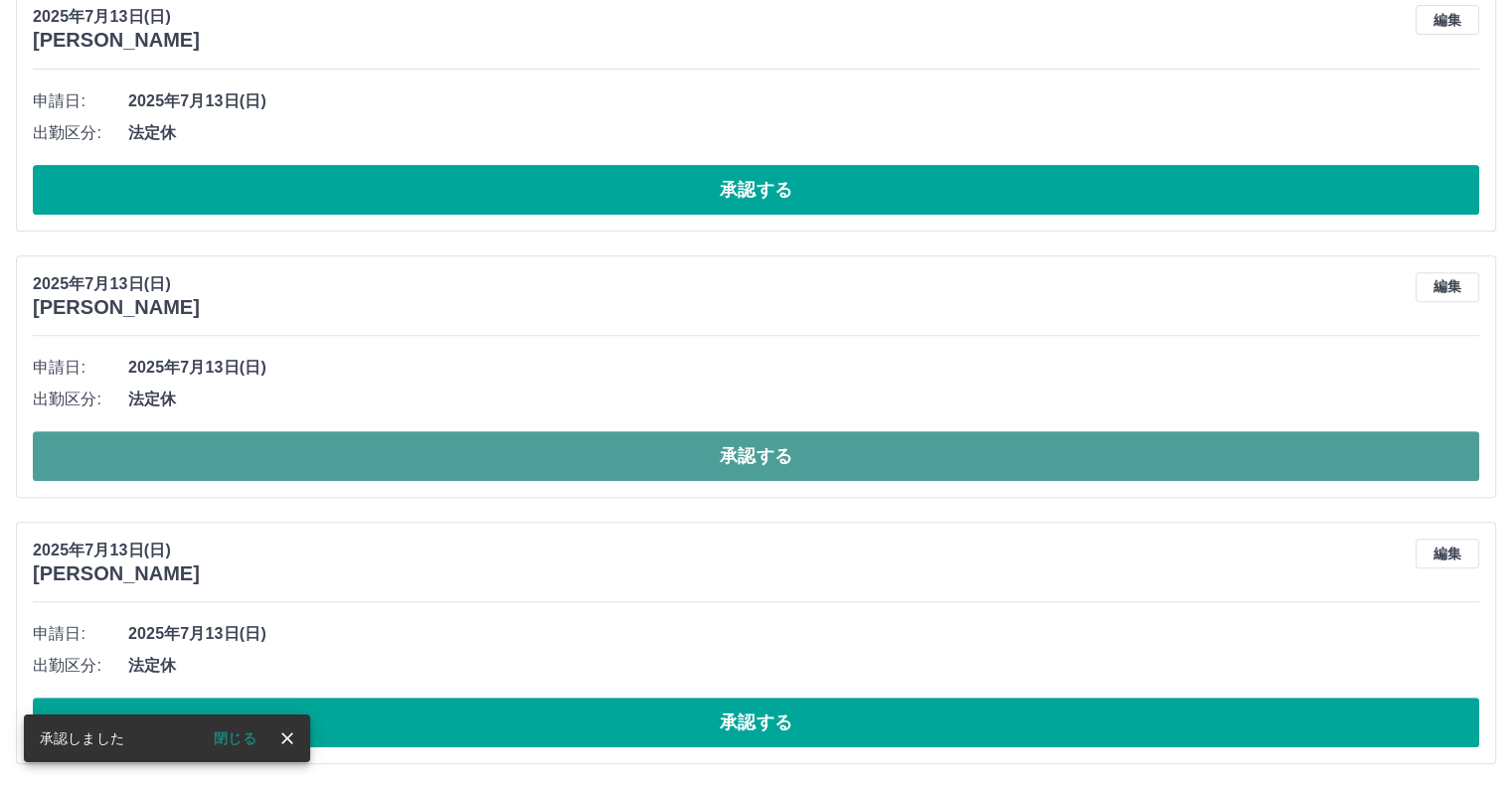 click on "承認する" at bounding box center (756, 456) 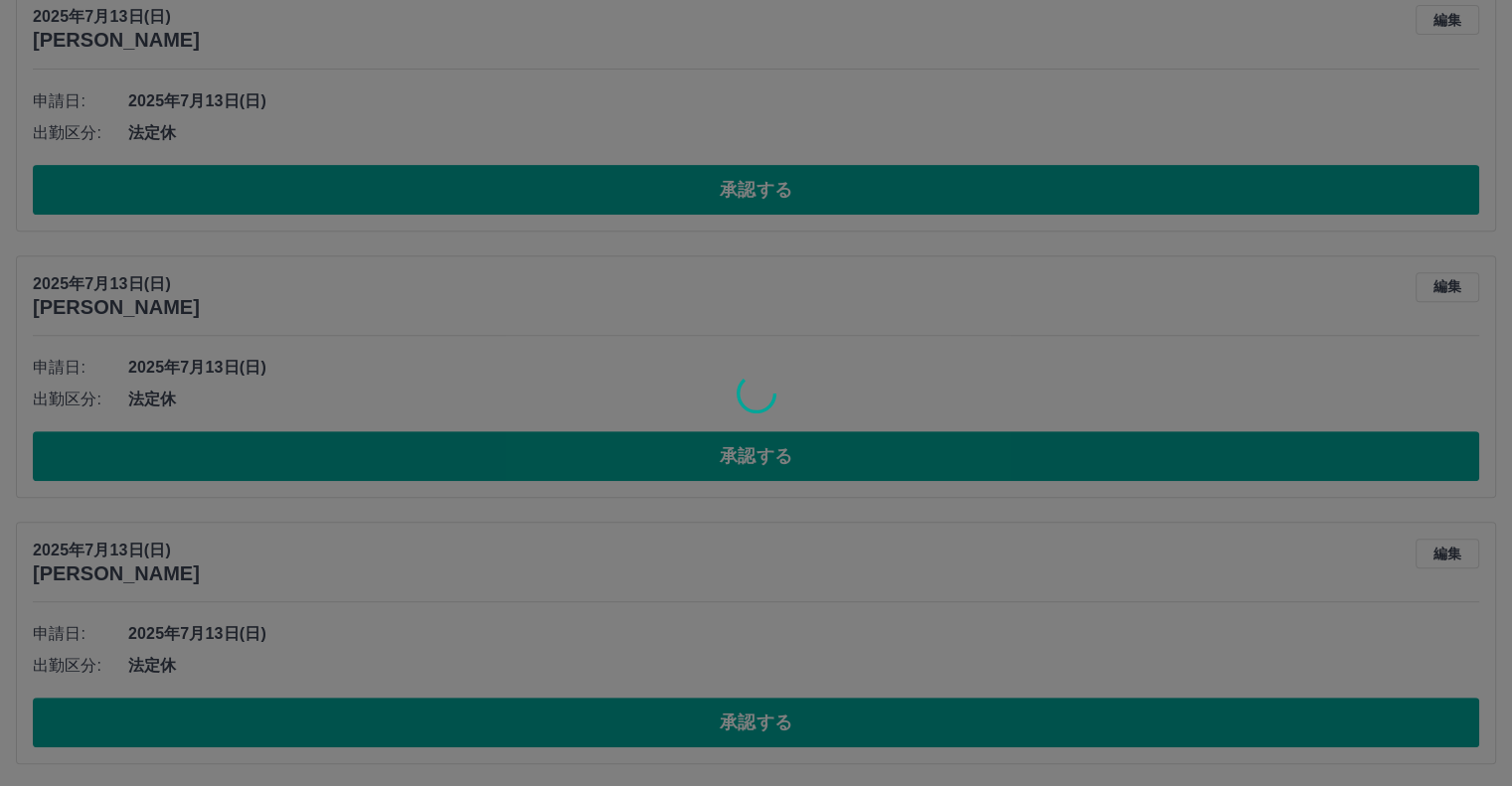 scroll, scrollTop: 513, scrollLeft: 0, axis: vertical 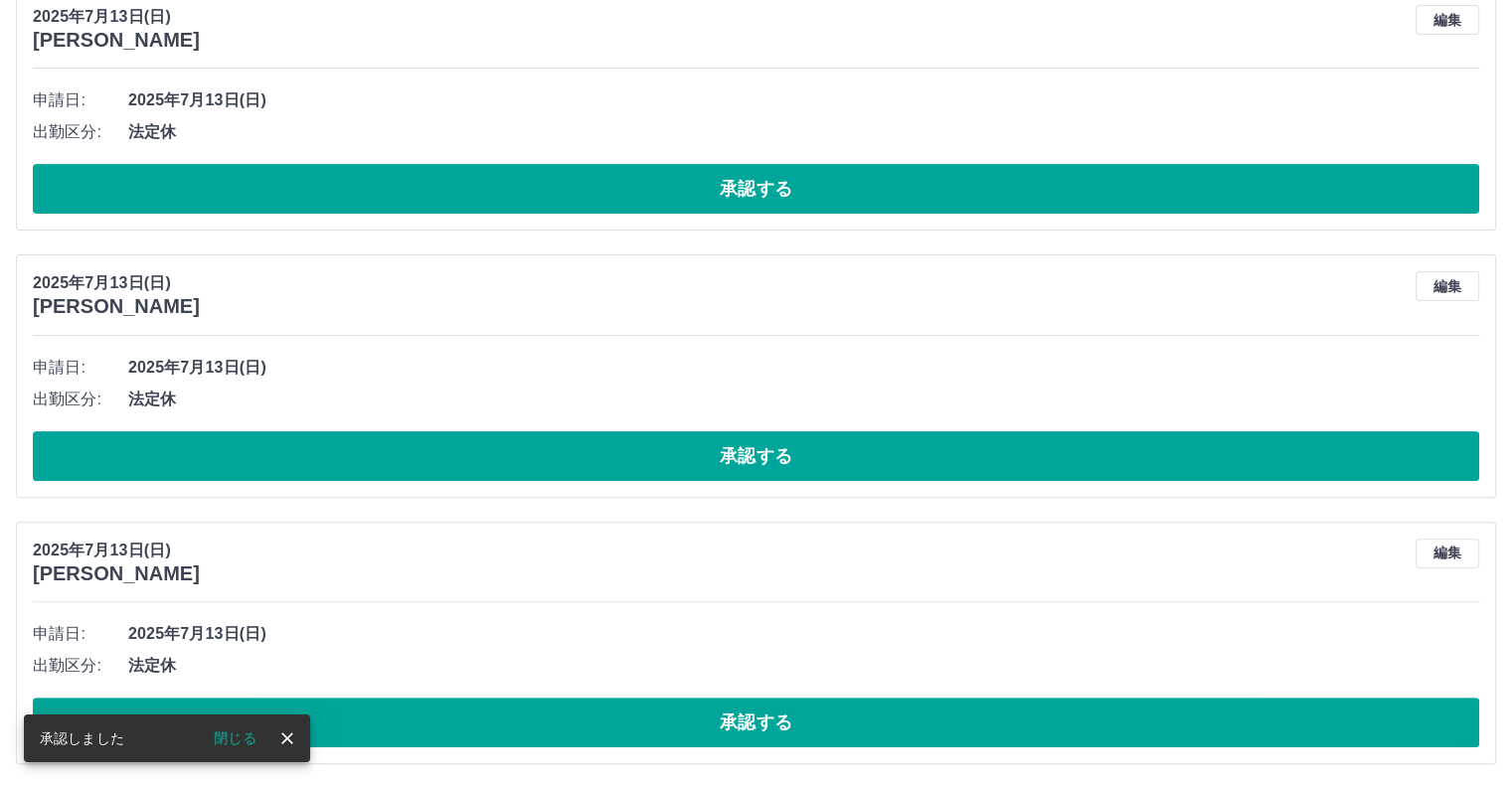 click on "承認する" at bounding box center [756, 722] 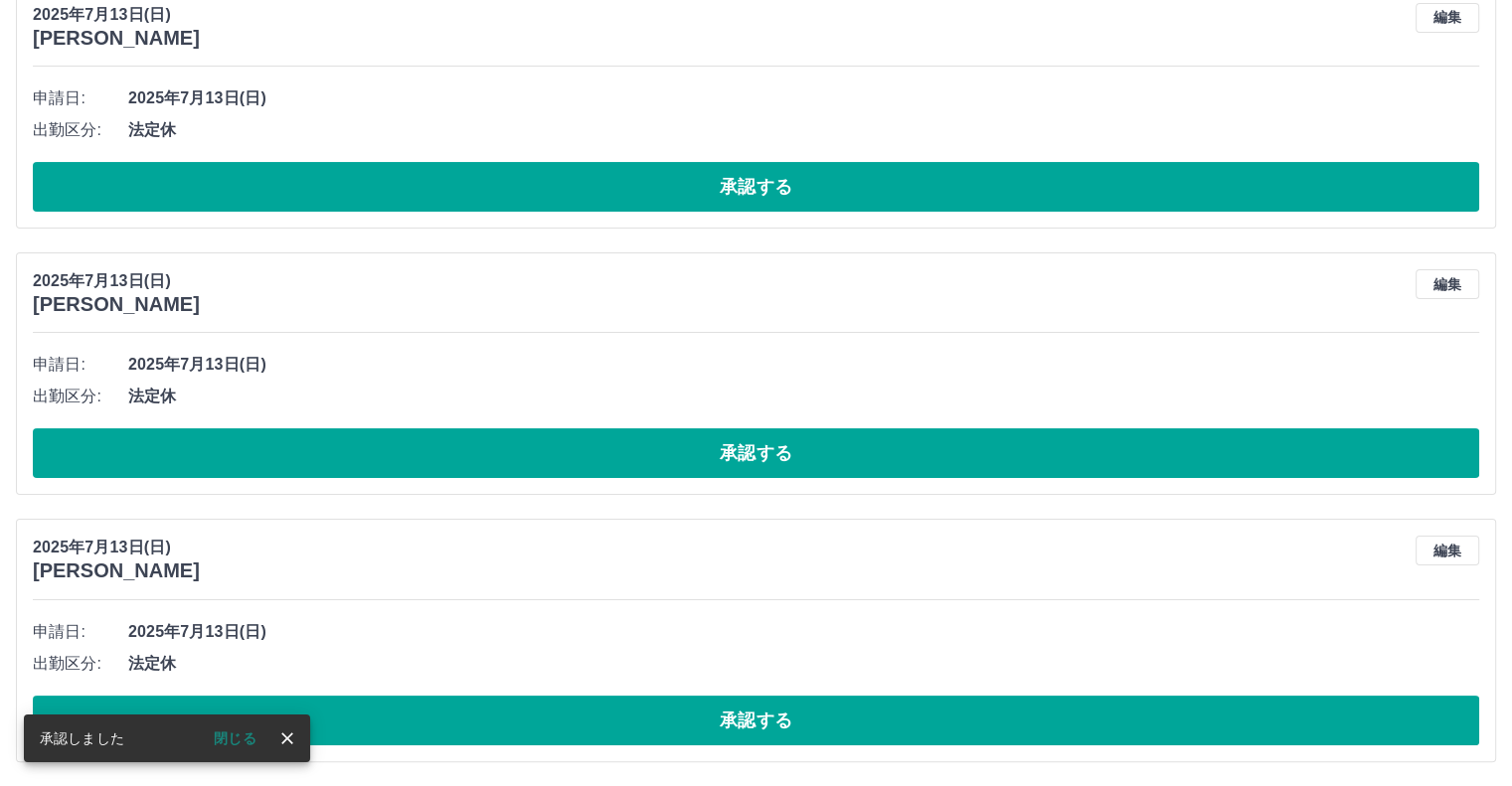 scroll, scrollTop: 246, scrollLeft: 0, axis: vertical 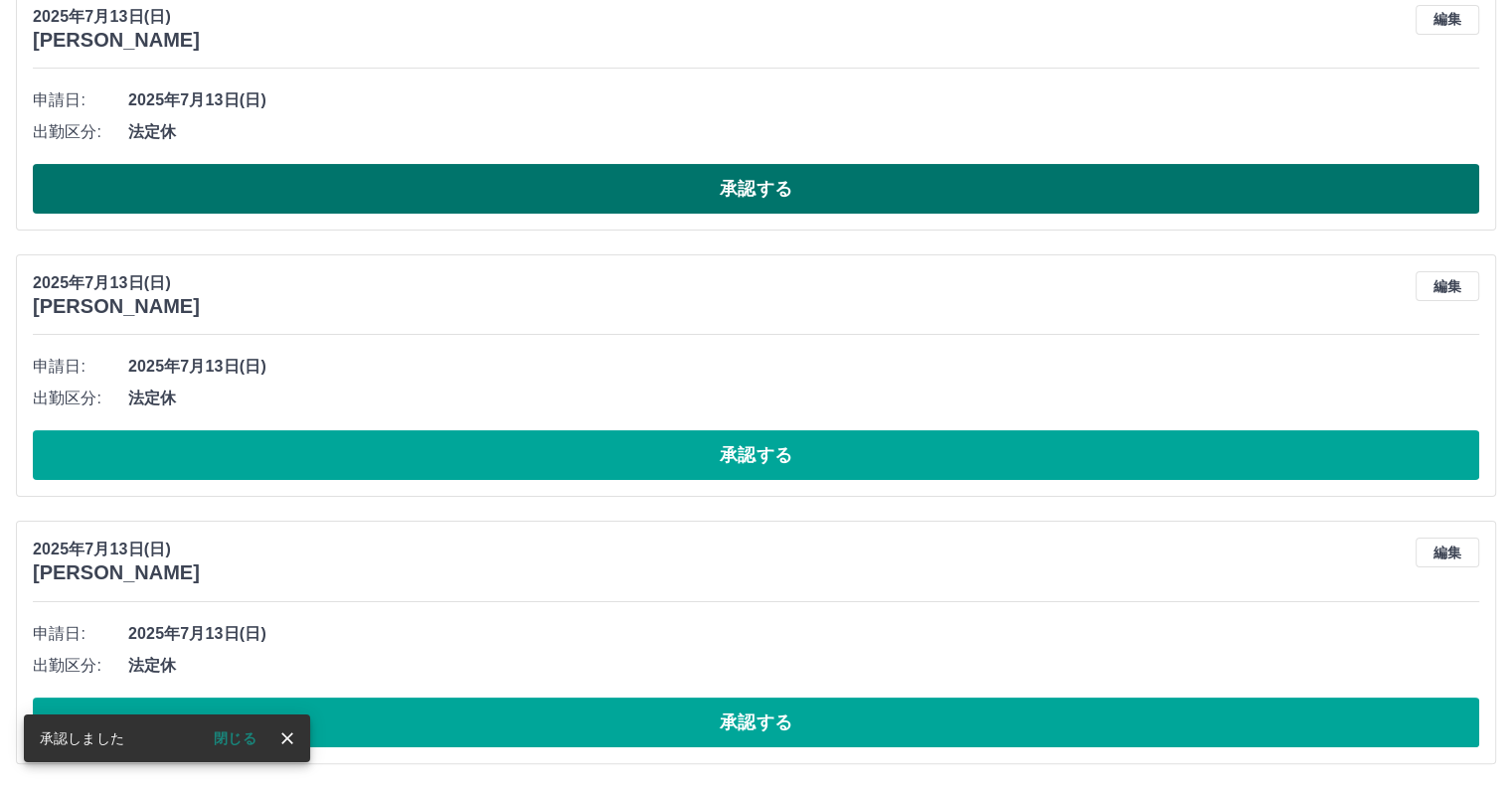 click on "承認する" at bounding box center (756, 189) 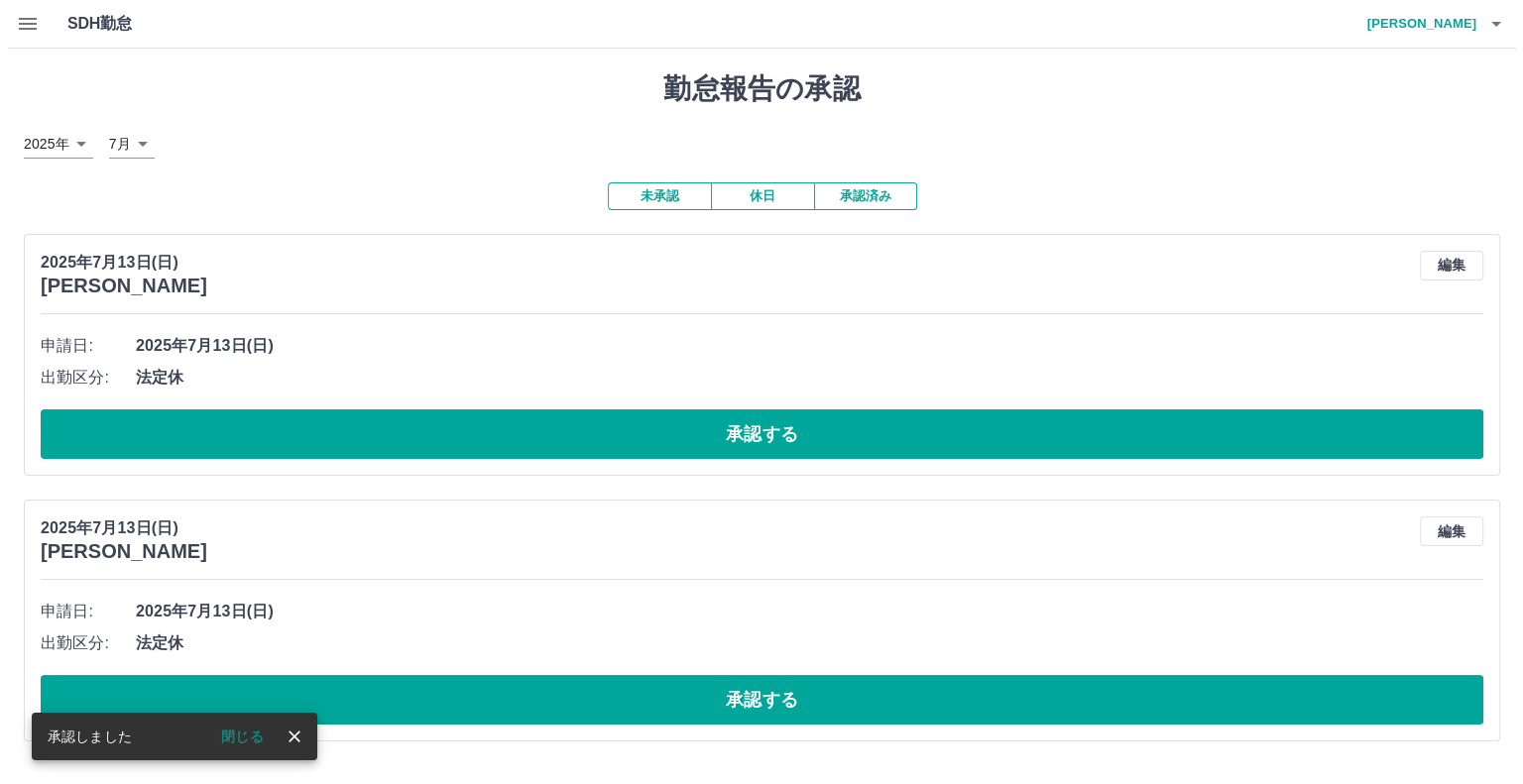 scroll, scrollTop: 0, scrollLeft: 0, axis: both 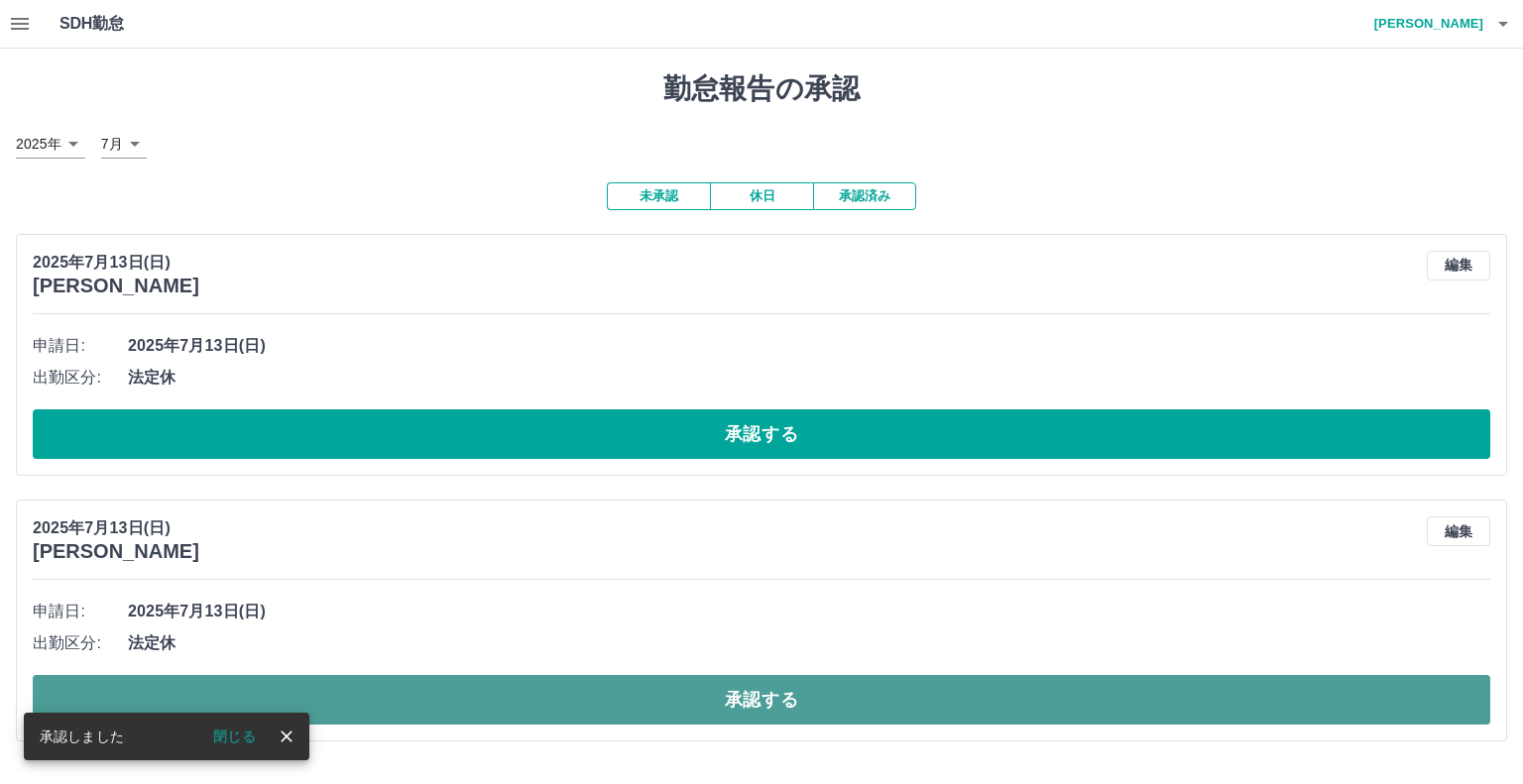 click on "承認する" at bounding box center [762, 700] 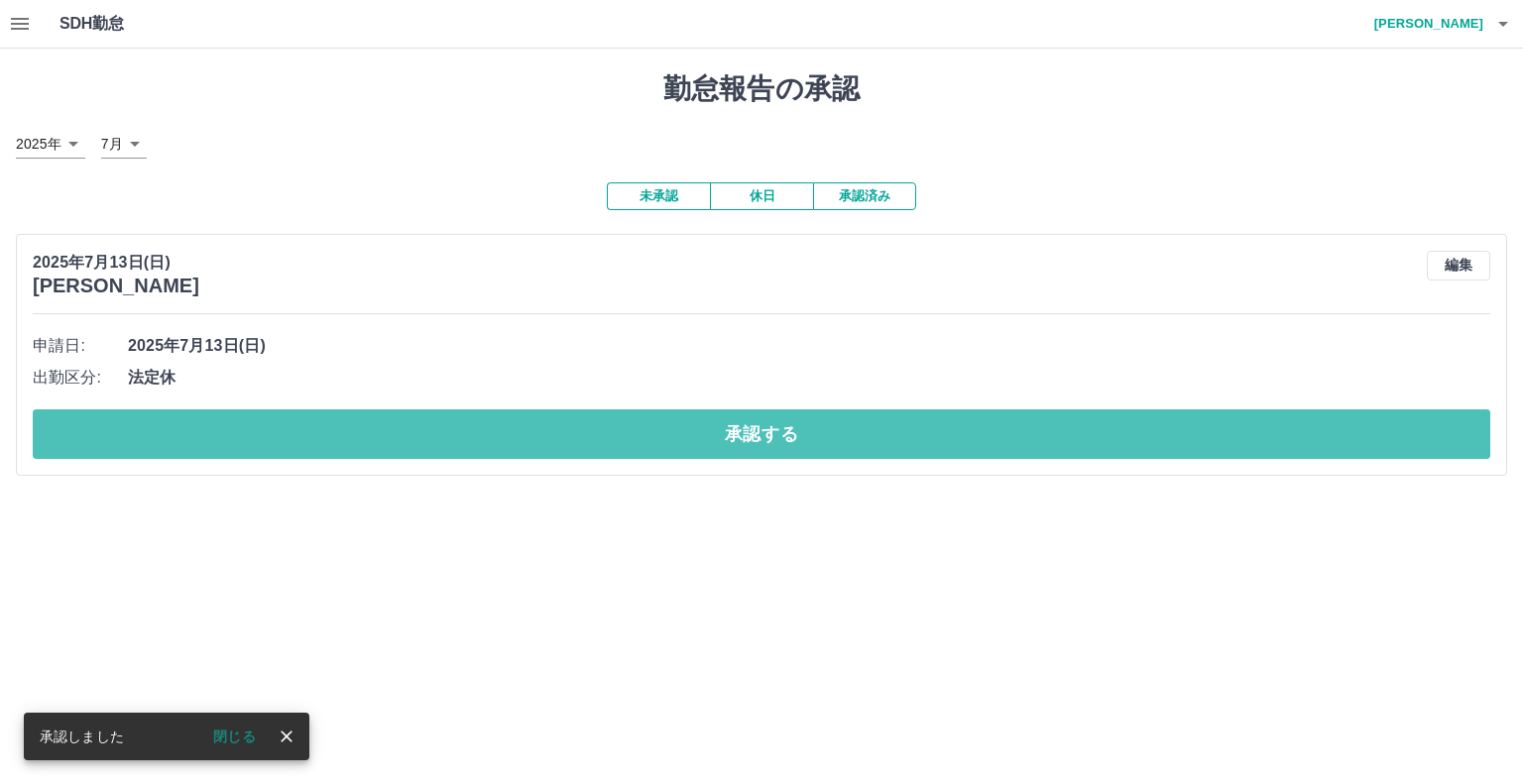 click on "承認する" at bounding box center [762, 434] 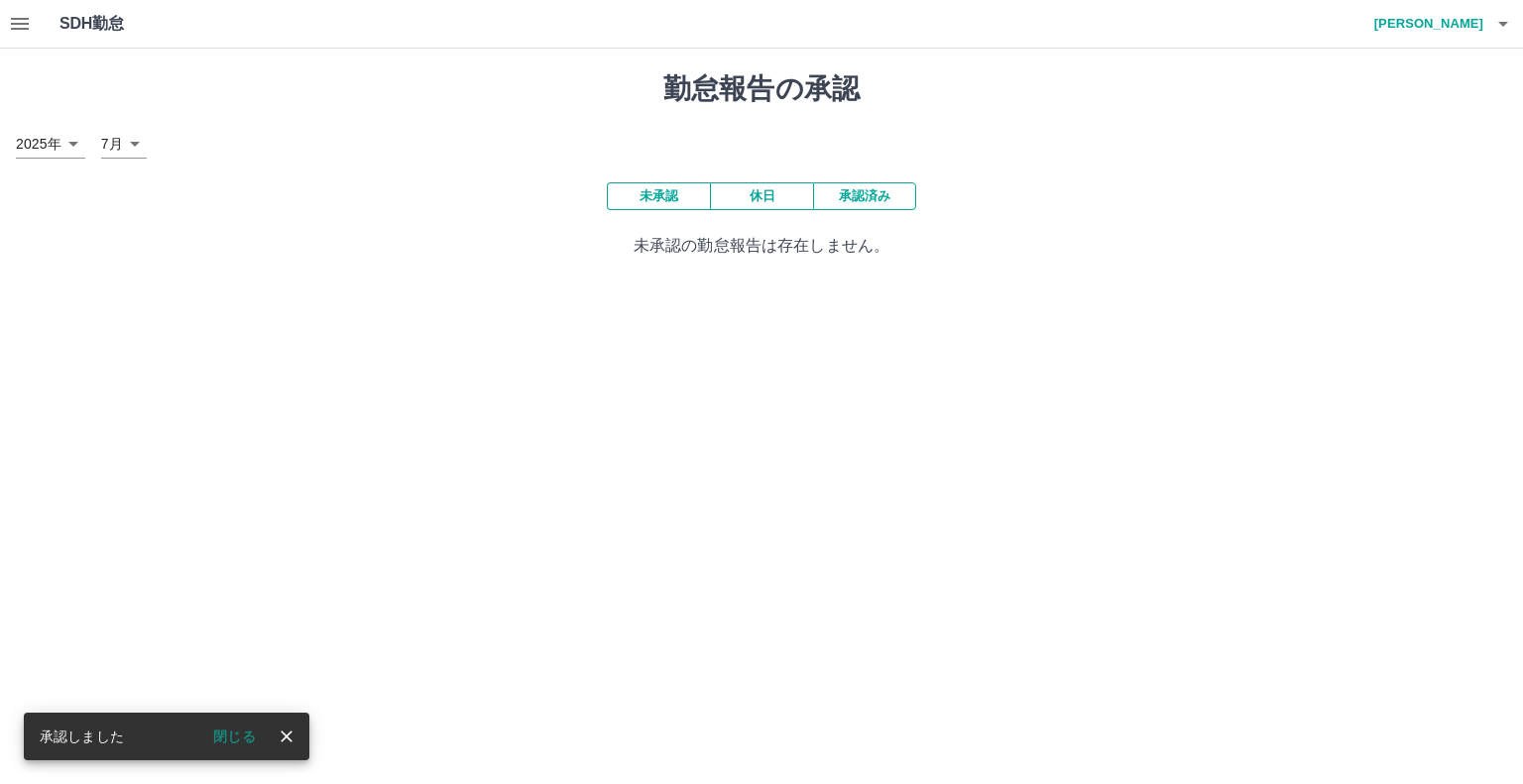 click on "矢島　慎也" at bounding box center (1424, 24) 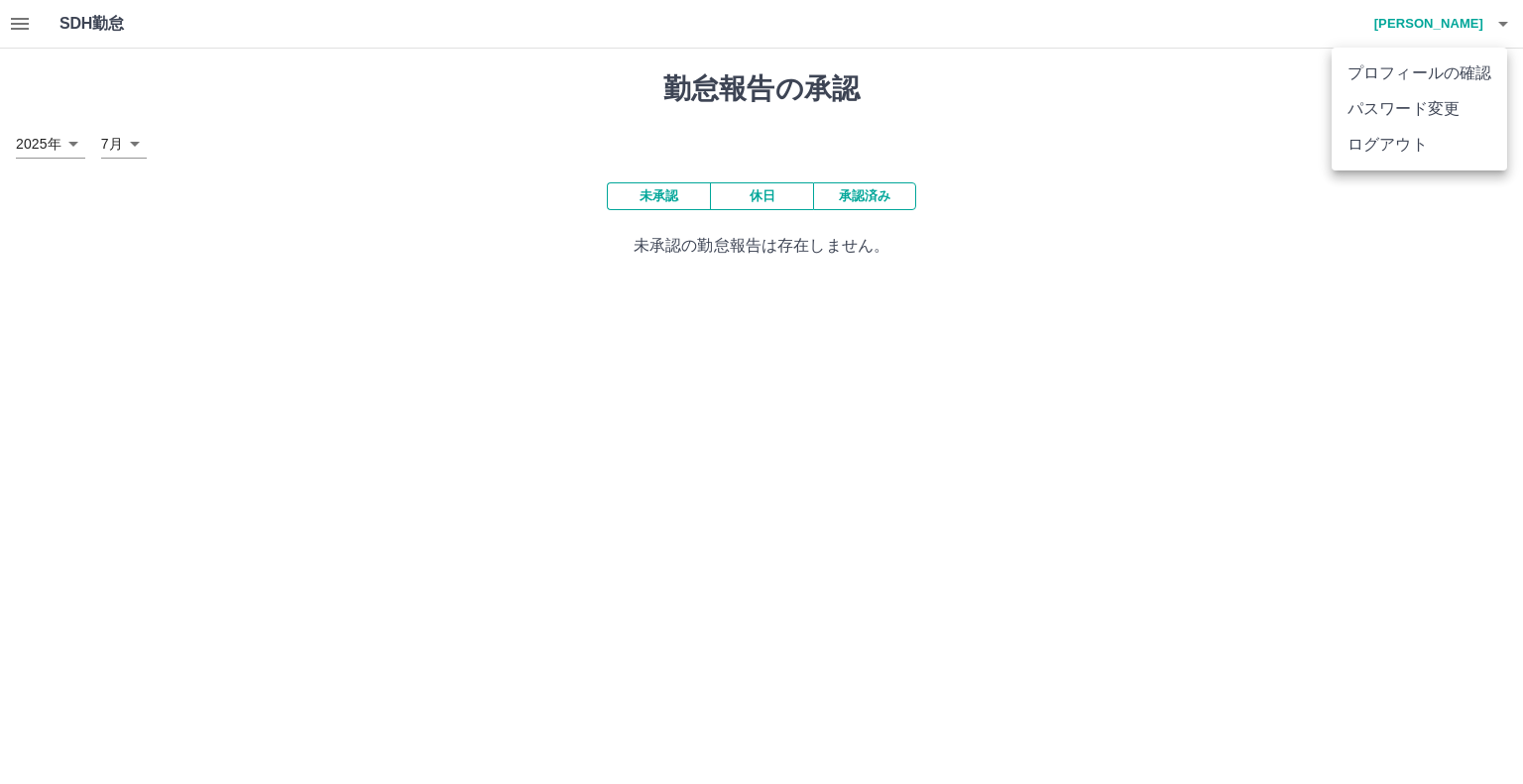 click on "ログアウト" at bounding box center [1419, 145] 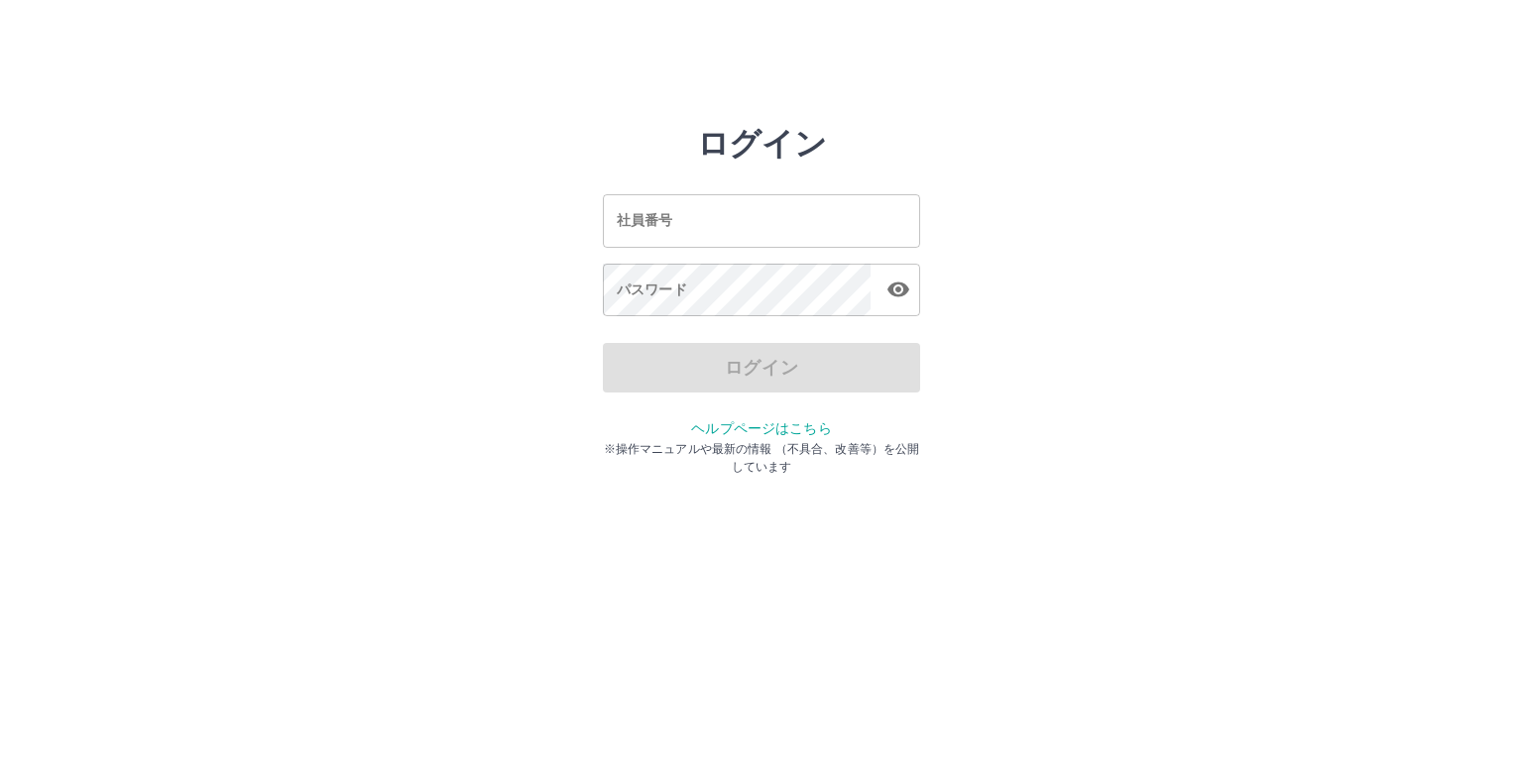 scroll, scrollTop: 0, scrollLeft: 0, axis: both 